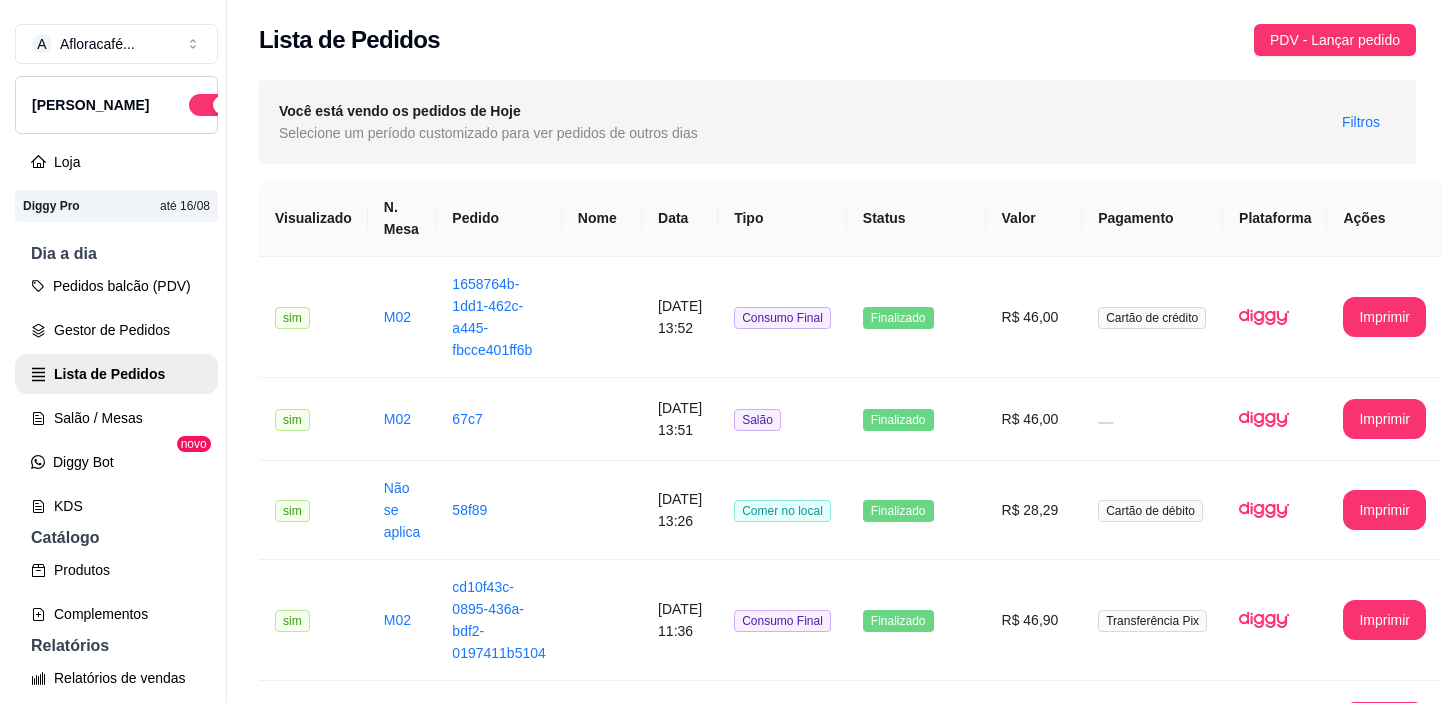 scroll, scrollTop: 31, scrollLeft: 0, axis: vertical 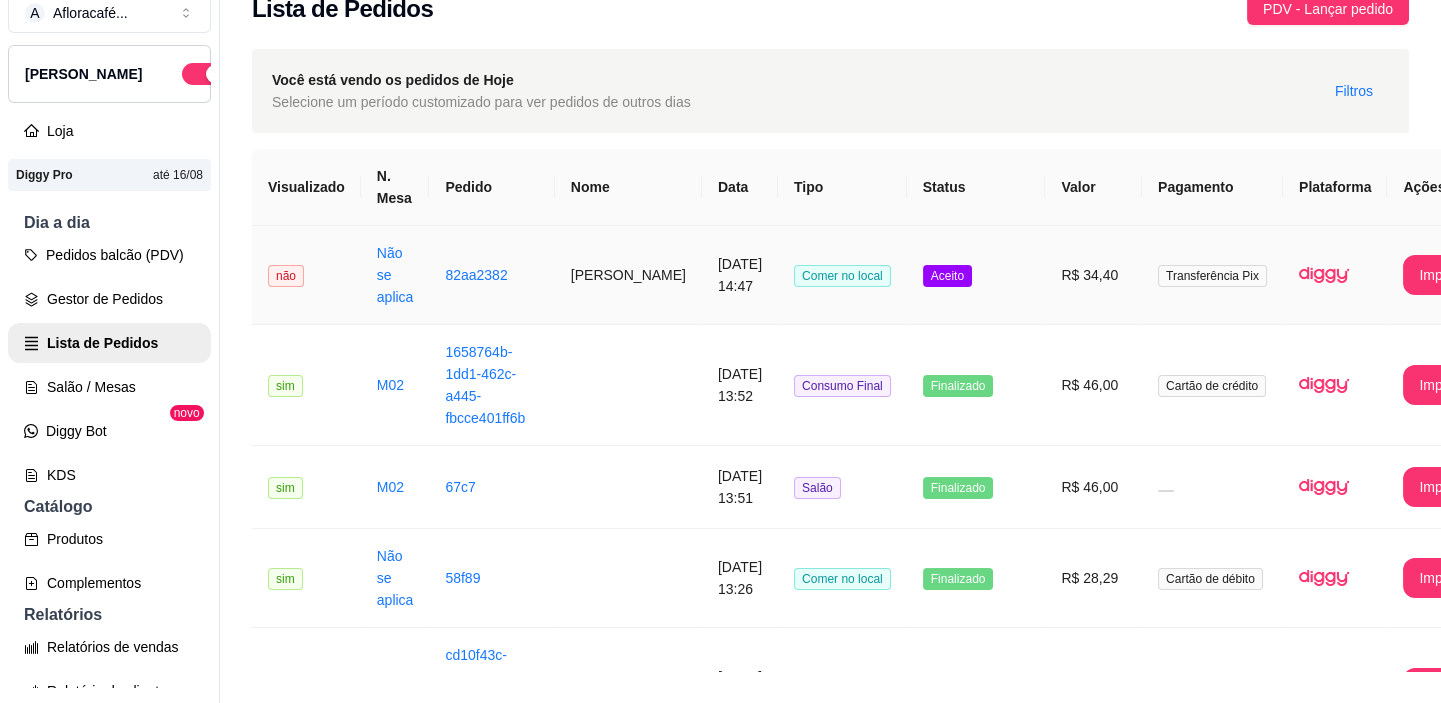 click on "[PERSON_NAME]" at bounding box center (628, 275) 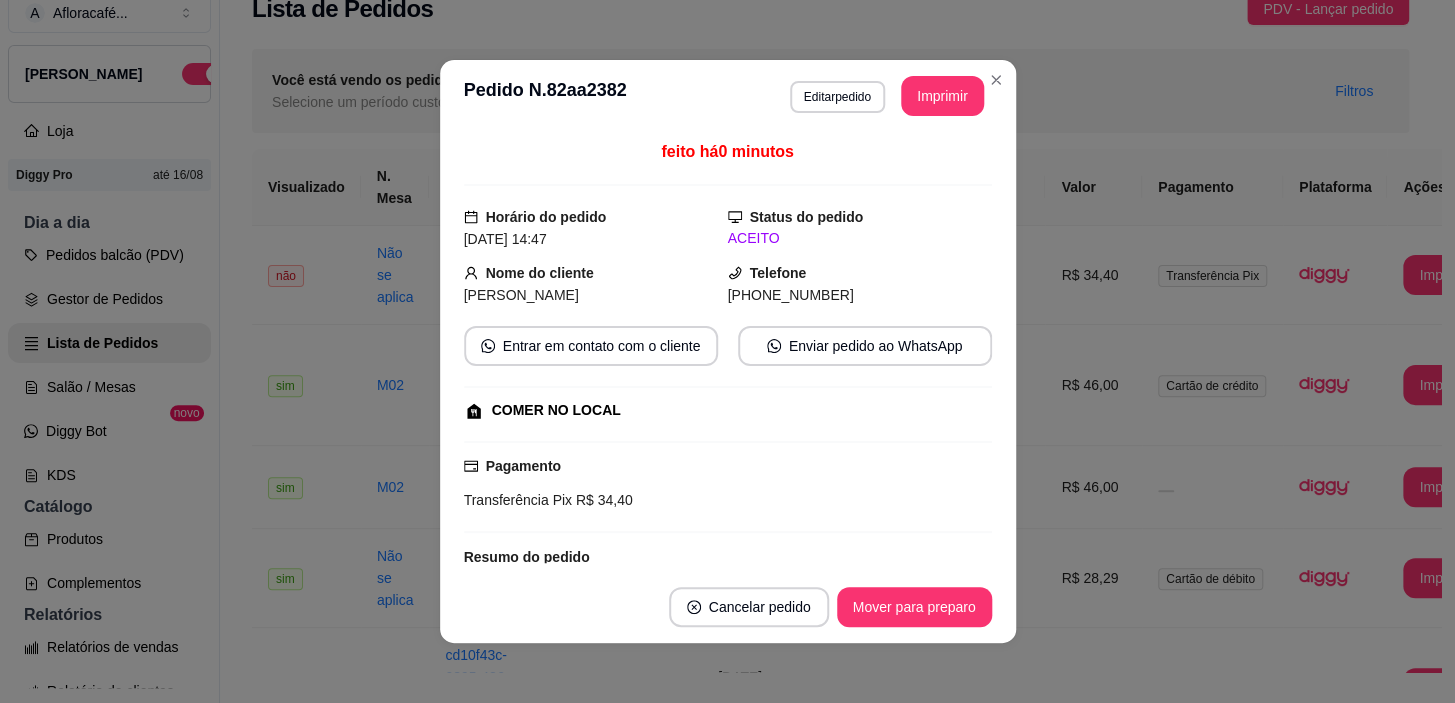 scroll, scrollTop: 260, scrollLeft: 0, axis: vertical 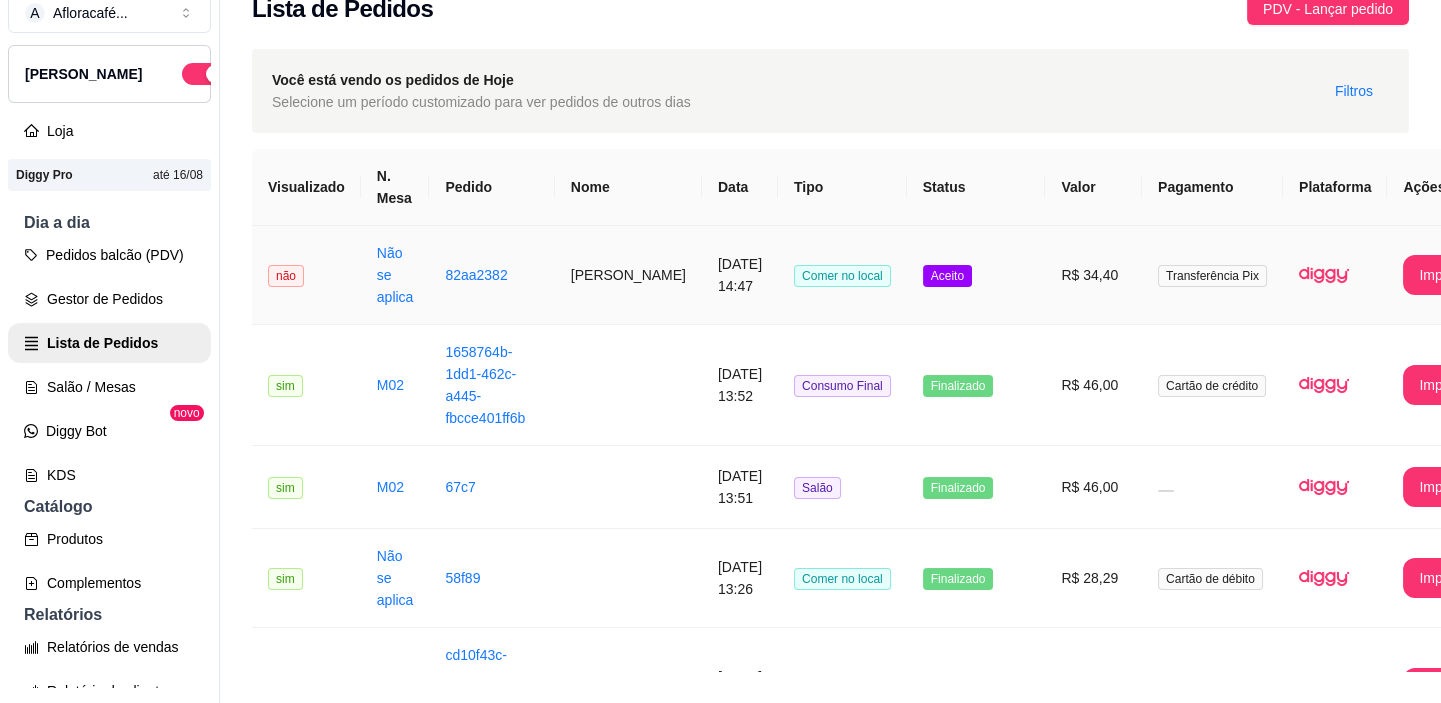 click on "Comer no local" at bounding box center [842, 275] 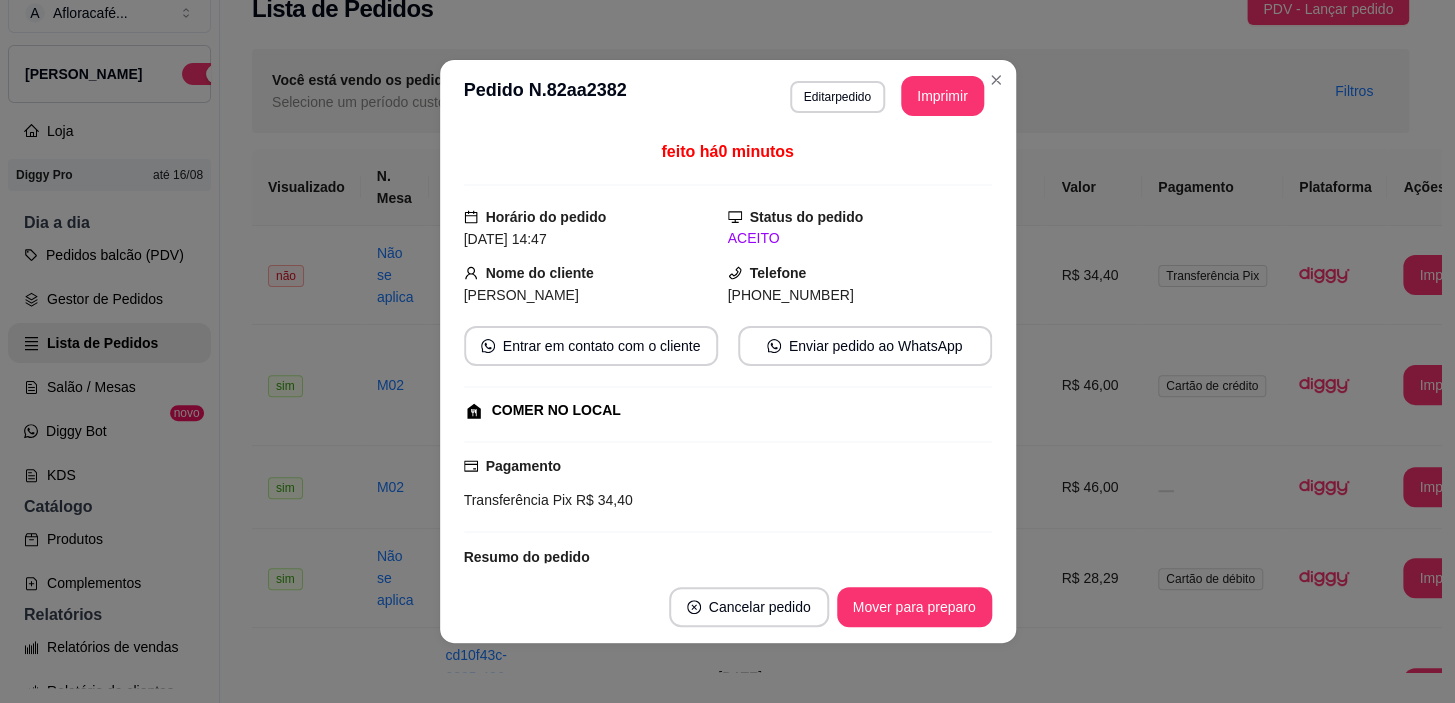 scroll, scrollTop: 260, scrollLeft: 0, axis: vertical 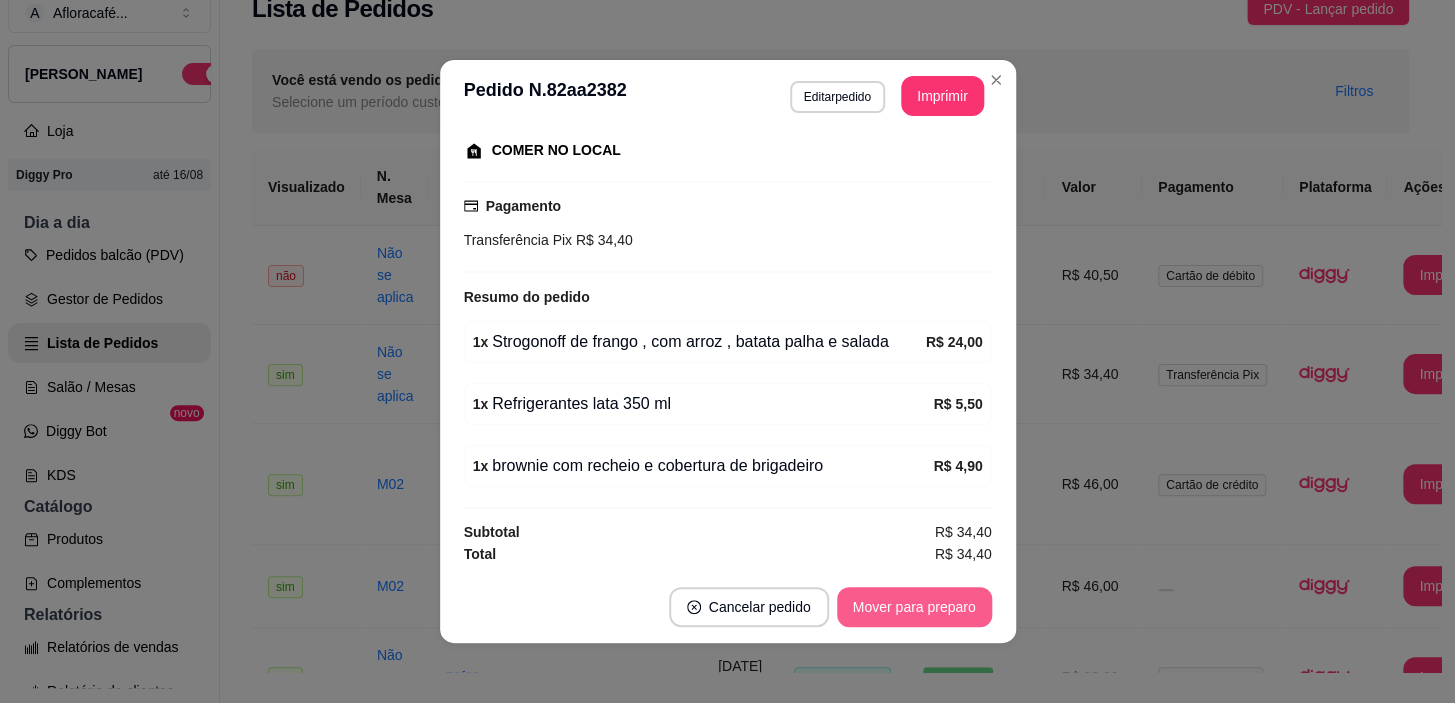 click on "Mover para preparo" at bounding box center (914, 607) 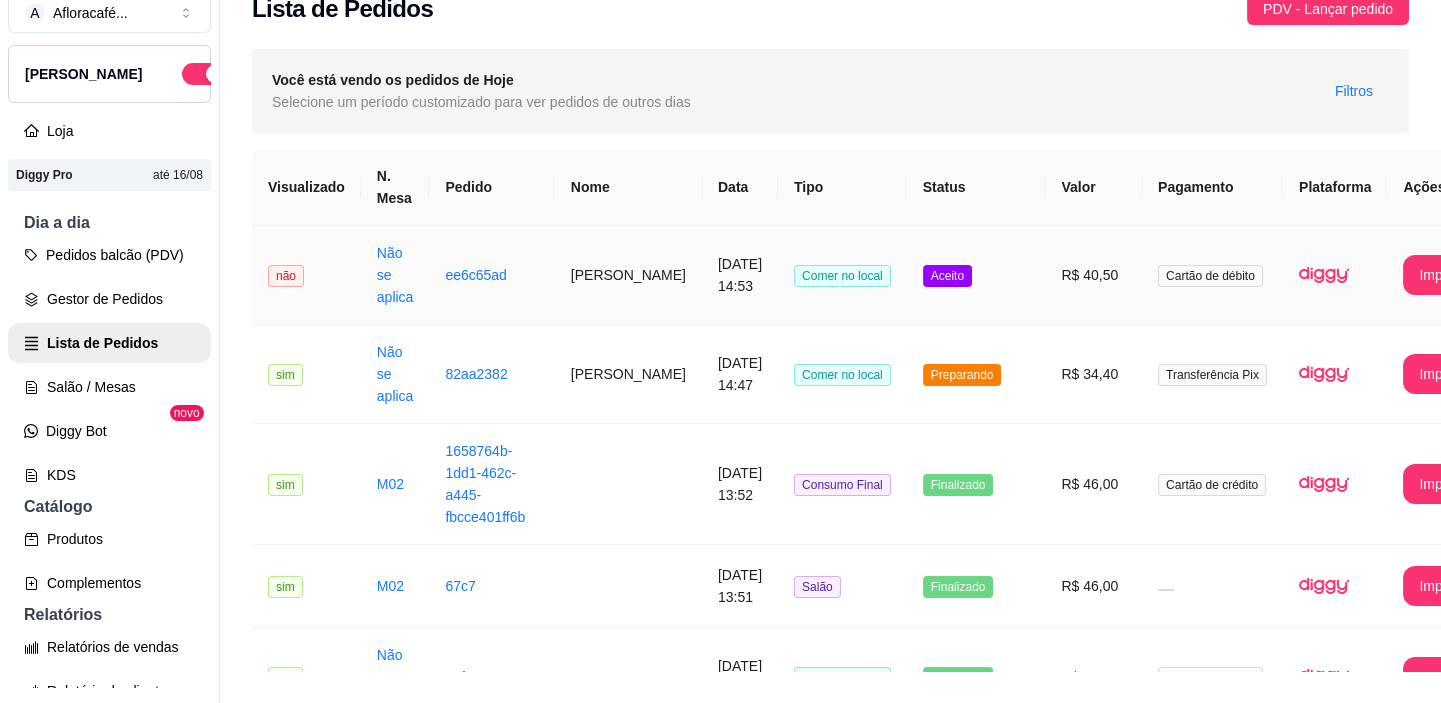 click on "[PERSON_NAME]" at bounding box center [628, 275] 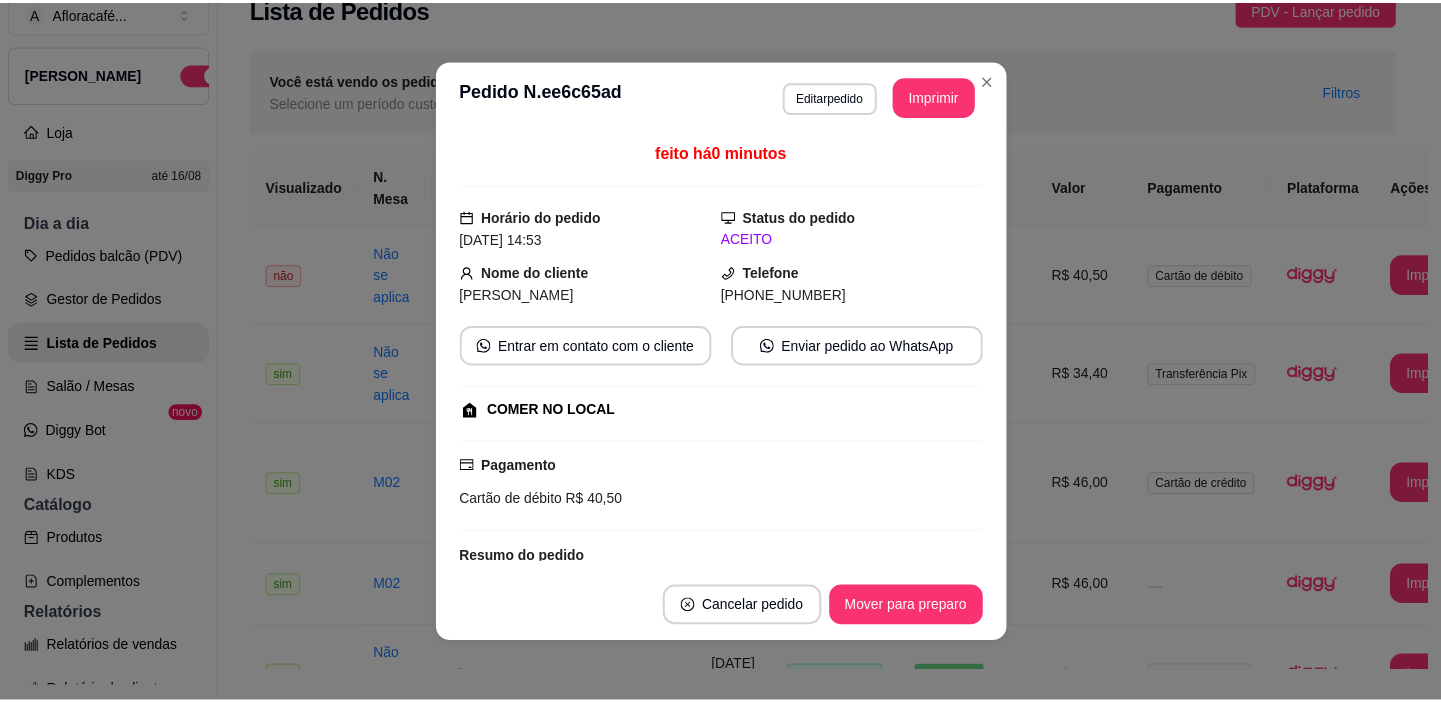 scroll, scrollTop: 260, scrollLeft: 0, axis: vertical 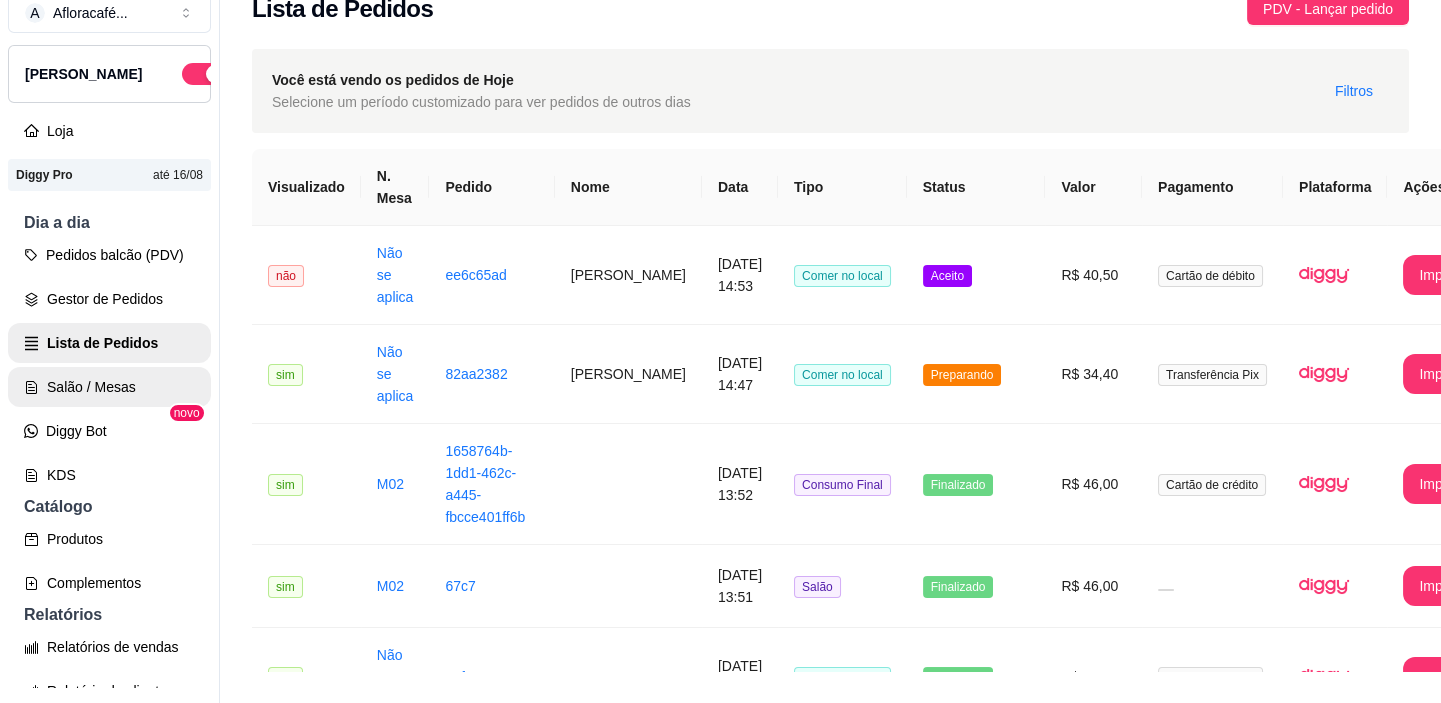 click on "Salão / Mesas" at bounding box center [109, 387] 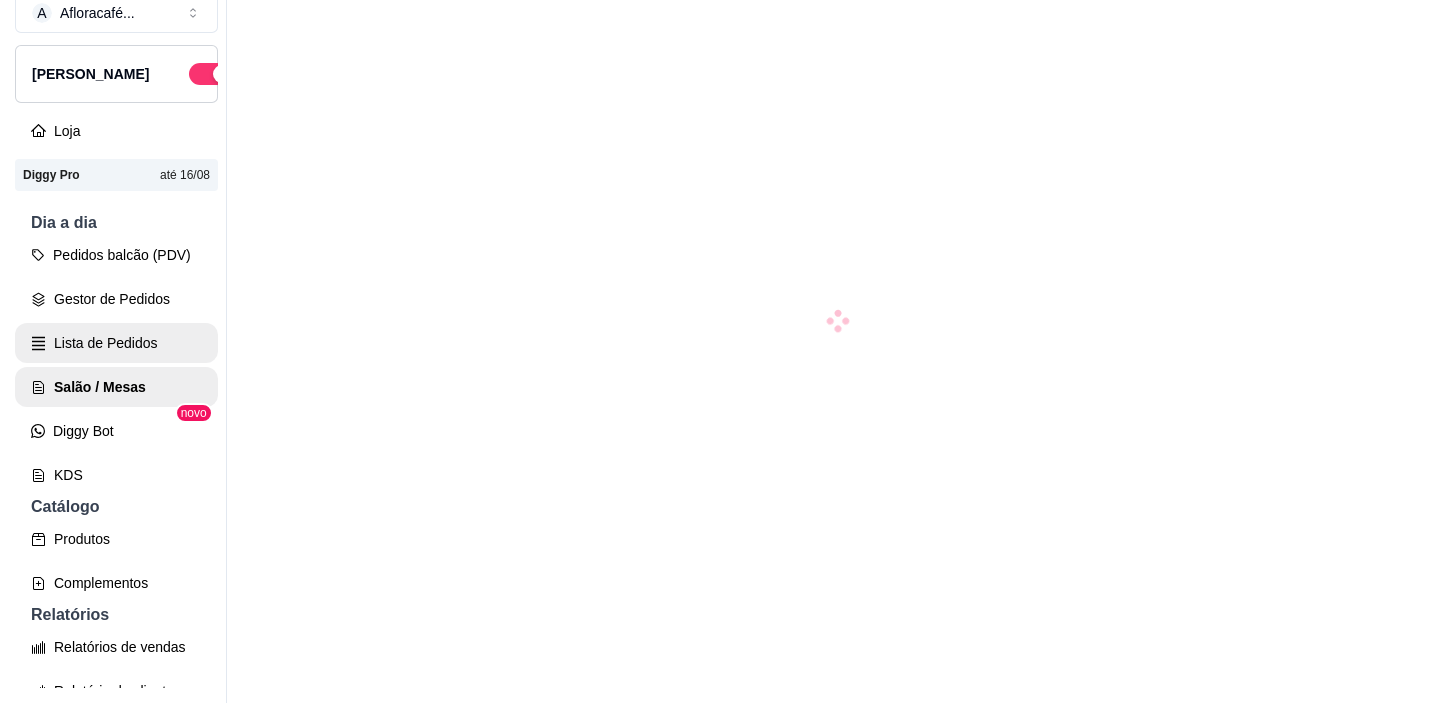 scroll, scrollTop: 0, scrollLeft: 0, axis: both 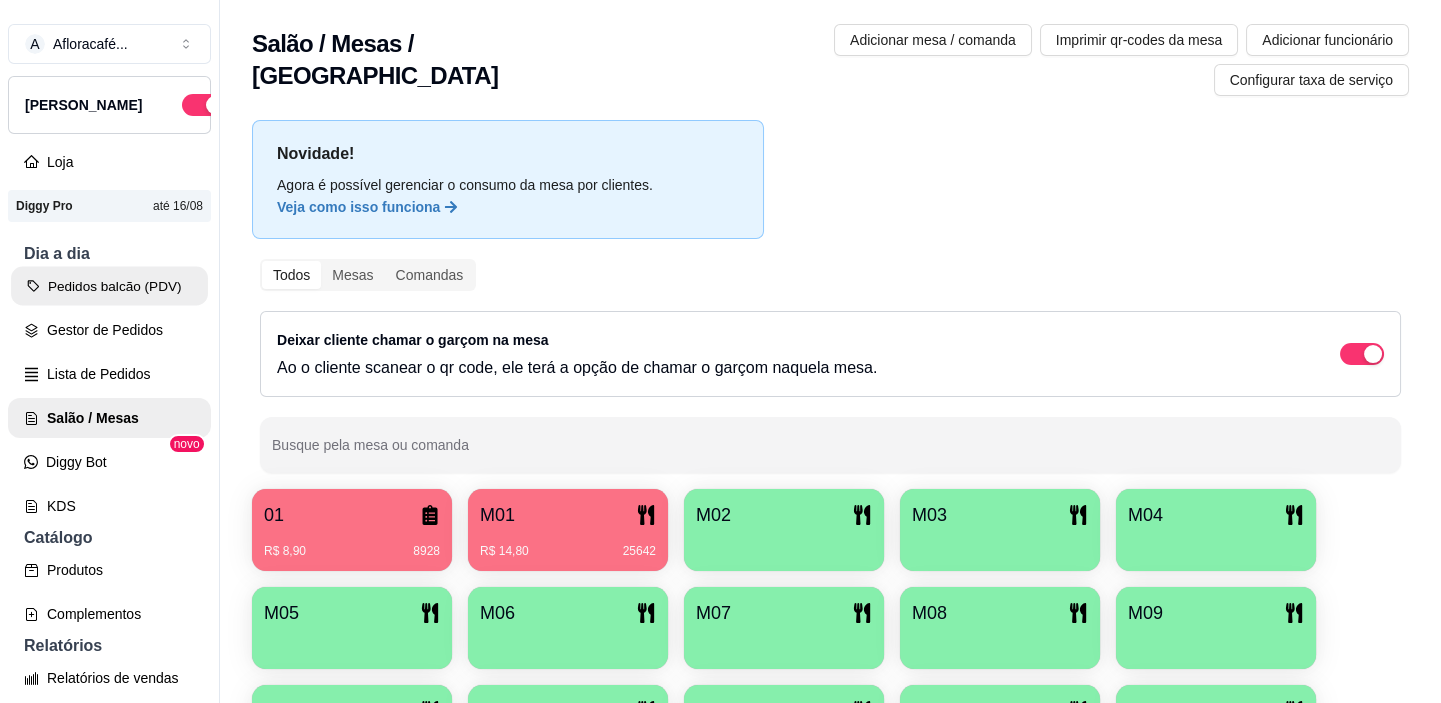 click on "Pedidos balcão (PDV)" at bounding box center (109, 286) 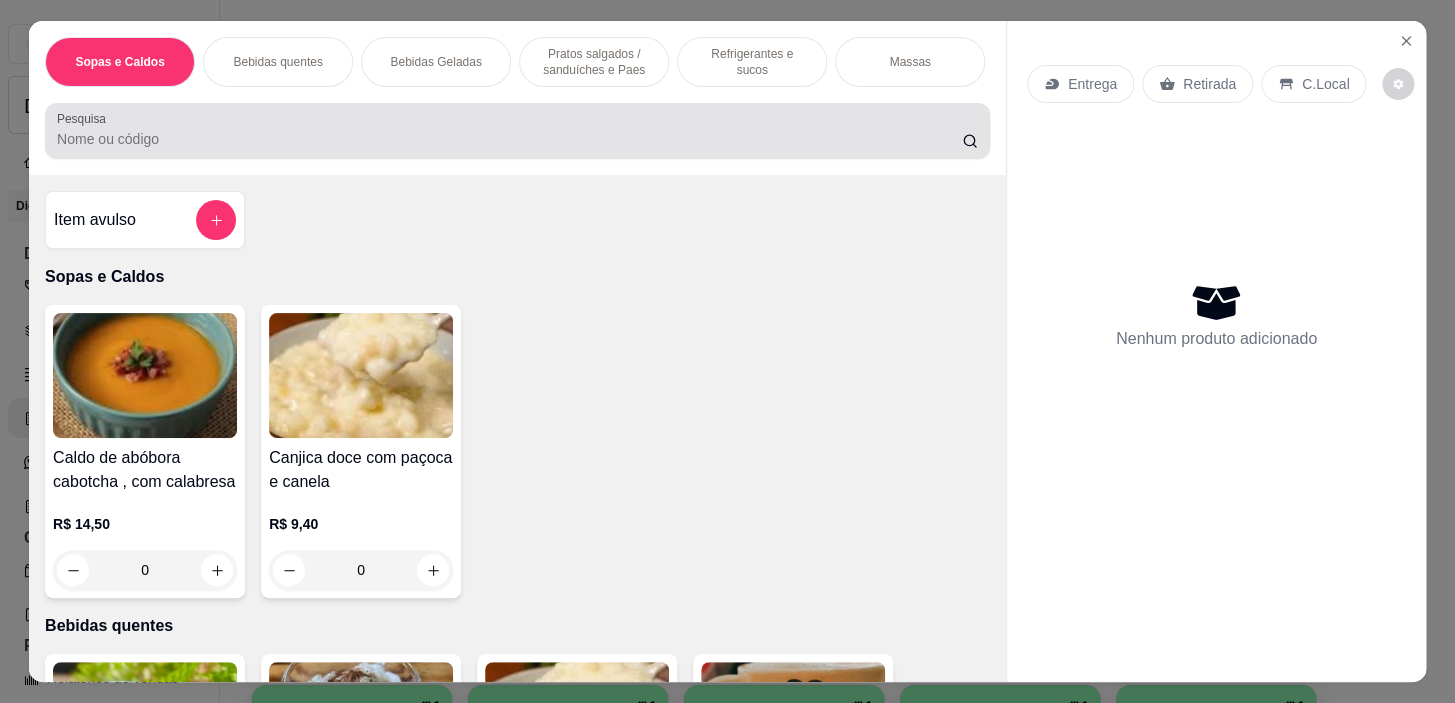 click on "Pesquisa" at bounding box center (509, 139) 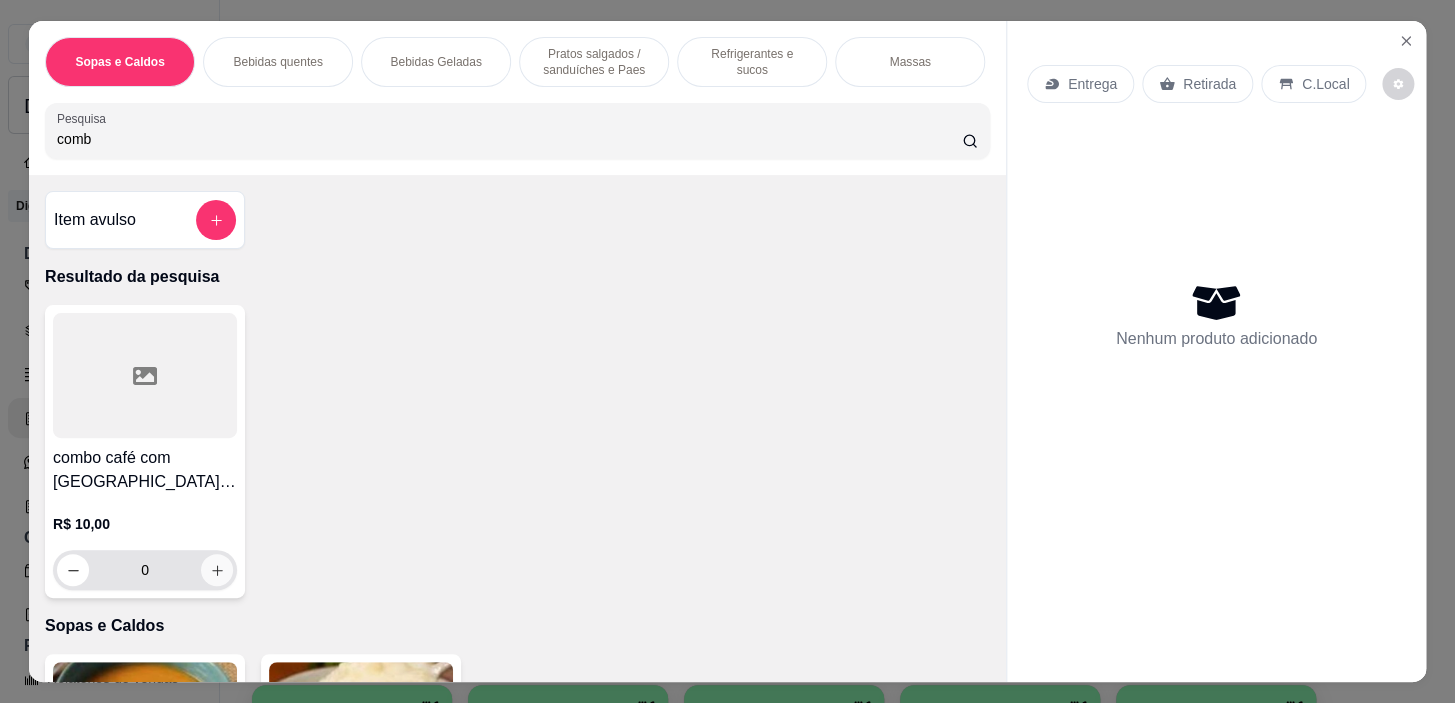 type on "comb" 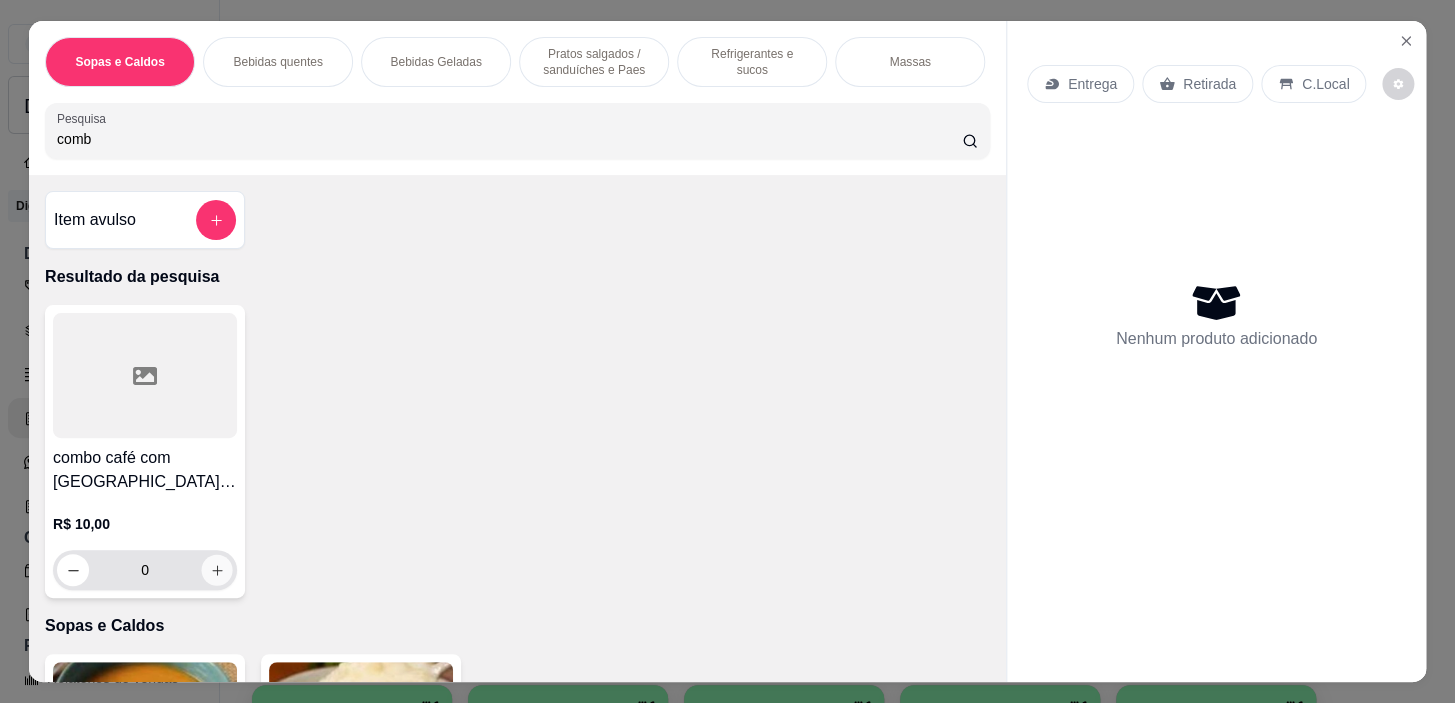click 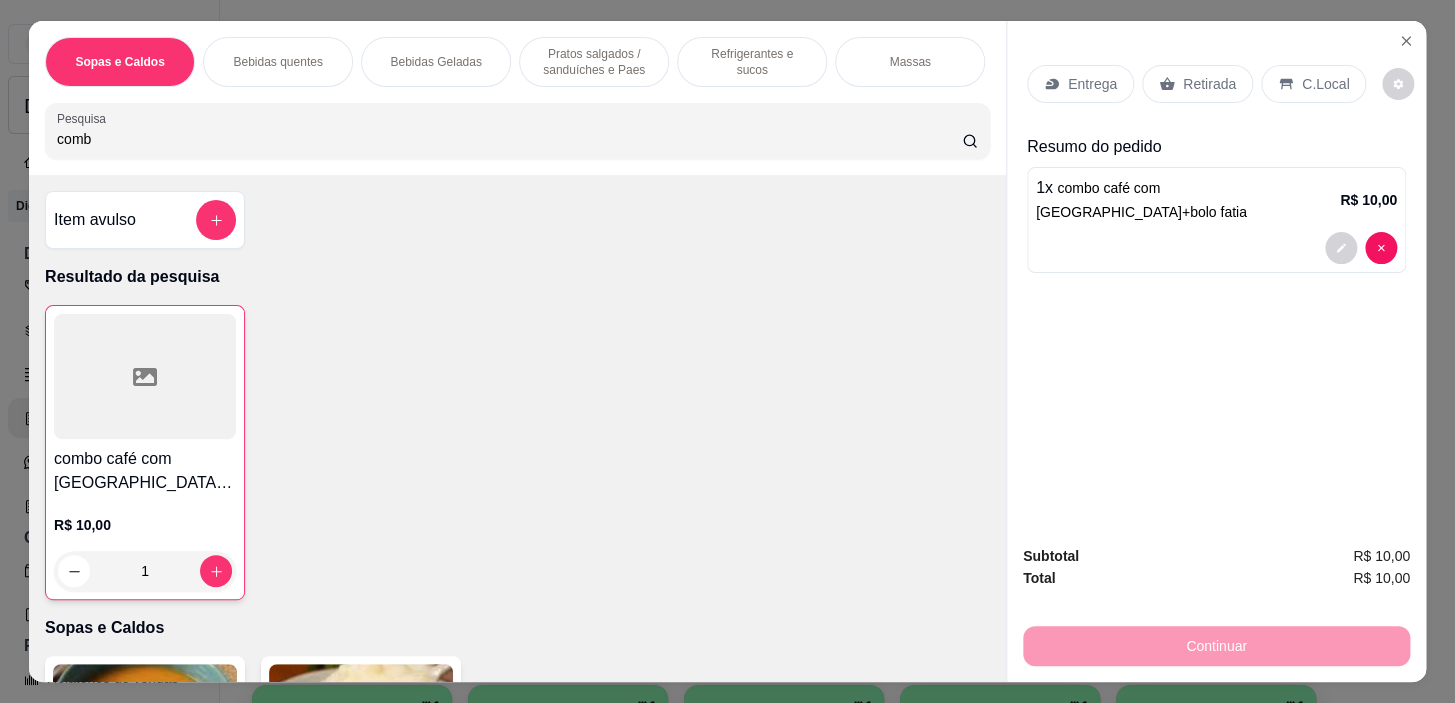 click on "C.Local" at bounding box center [1325, 84] 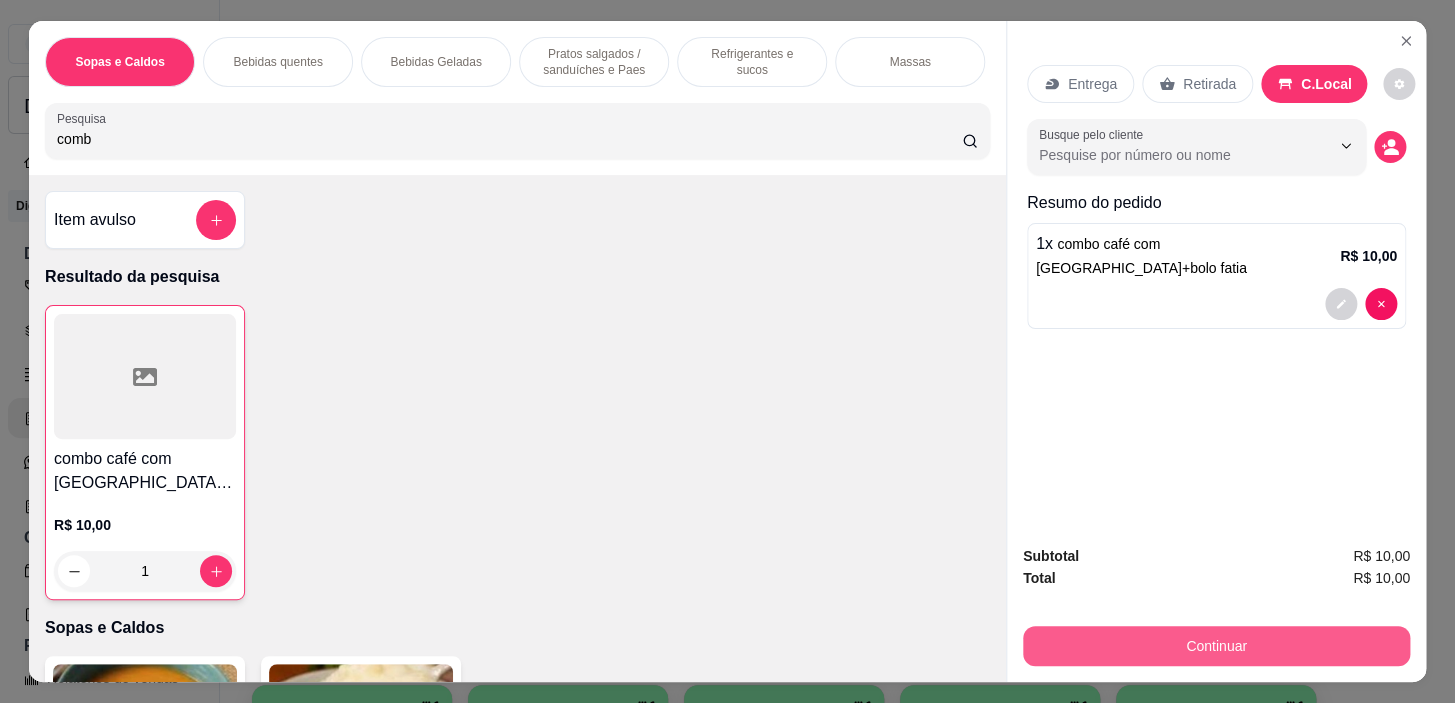 click on "Continuar" at bounding box center (1216, 646) 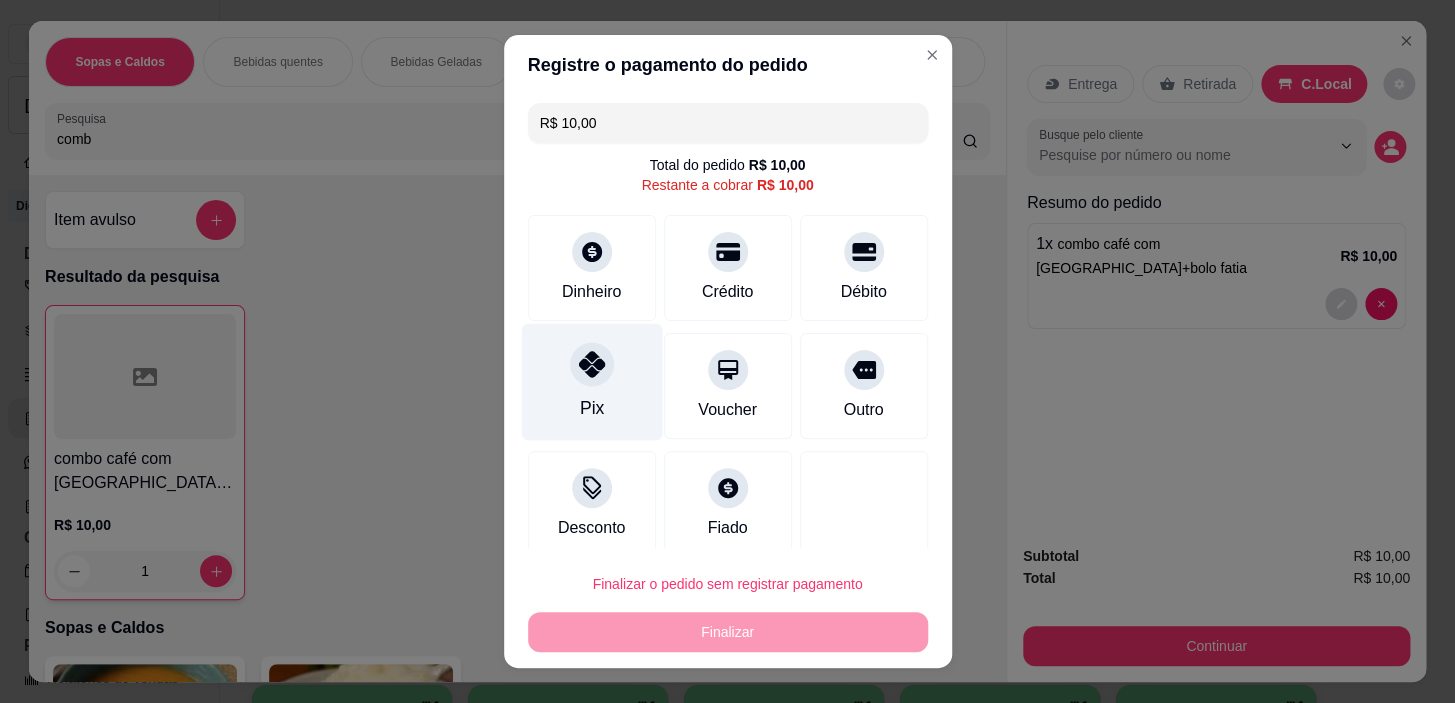 click on "Pix" at bounding box center [591, 408] 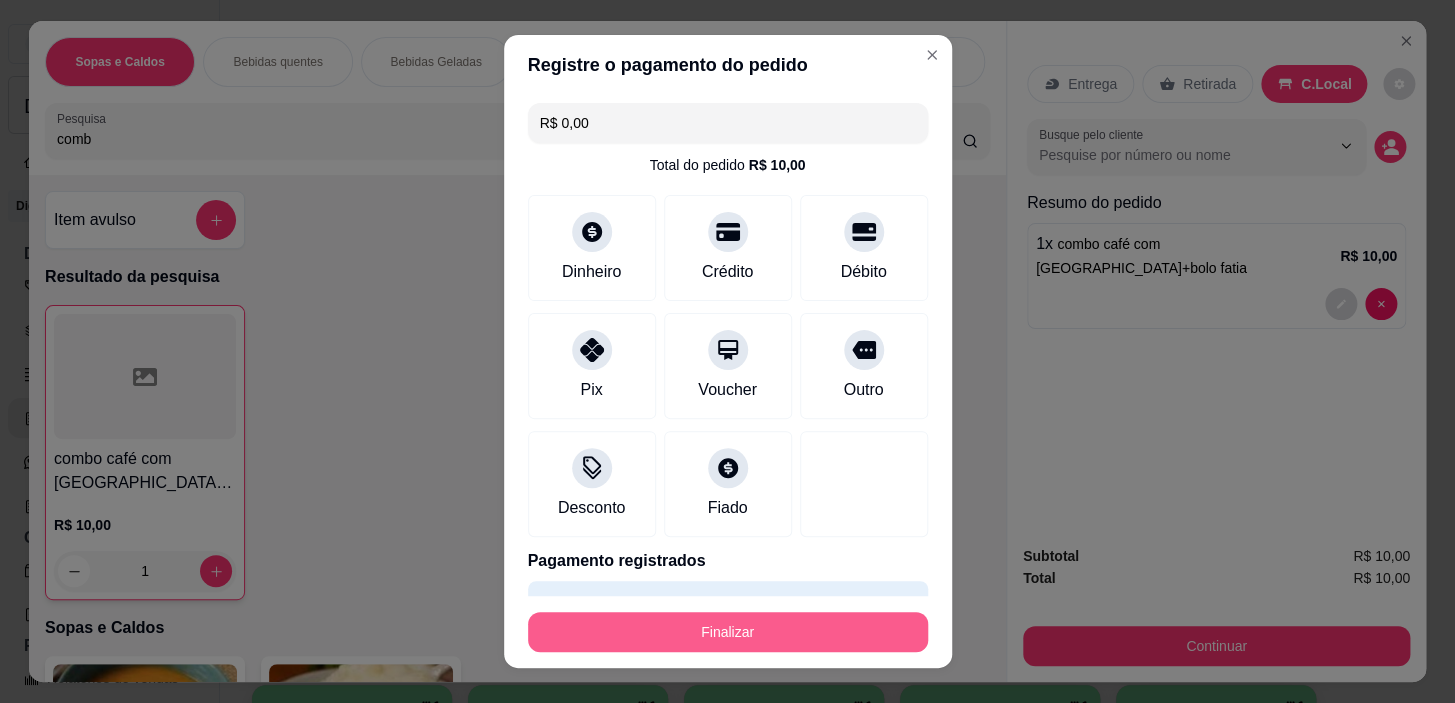 click on "Finalizar" at bounding box center [728, 632] 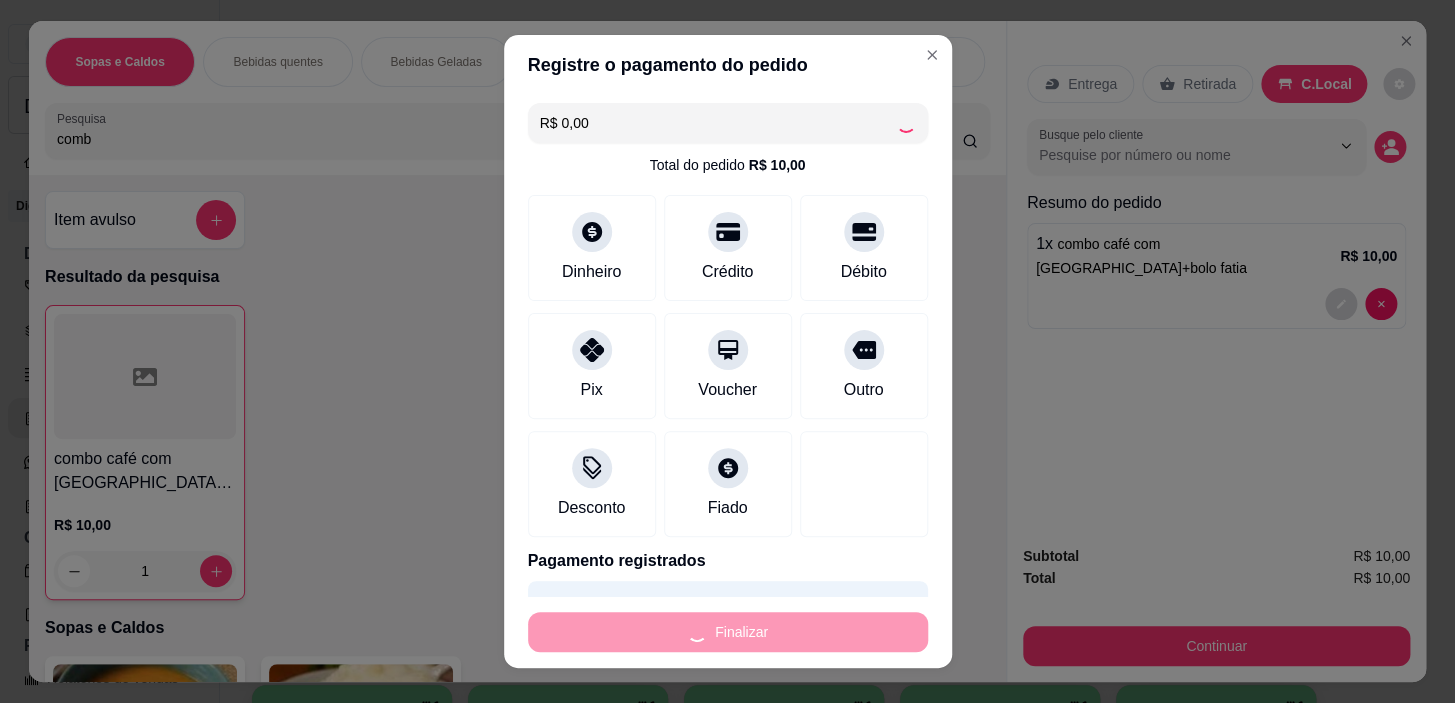 type on "0" 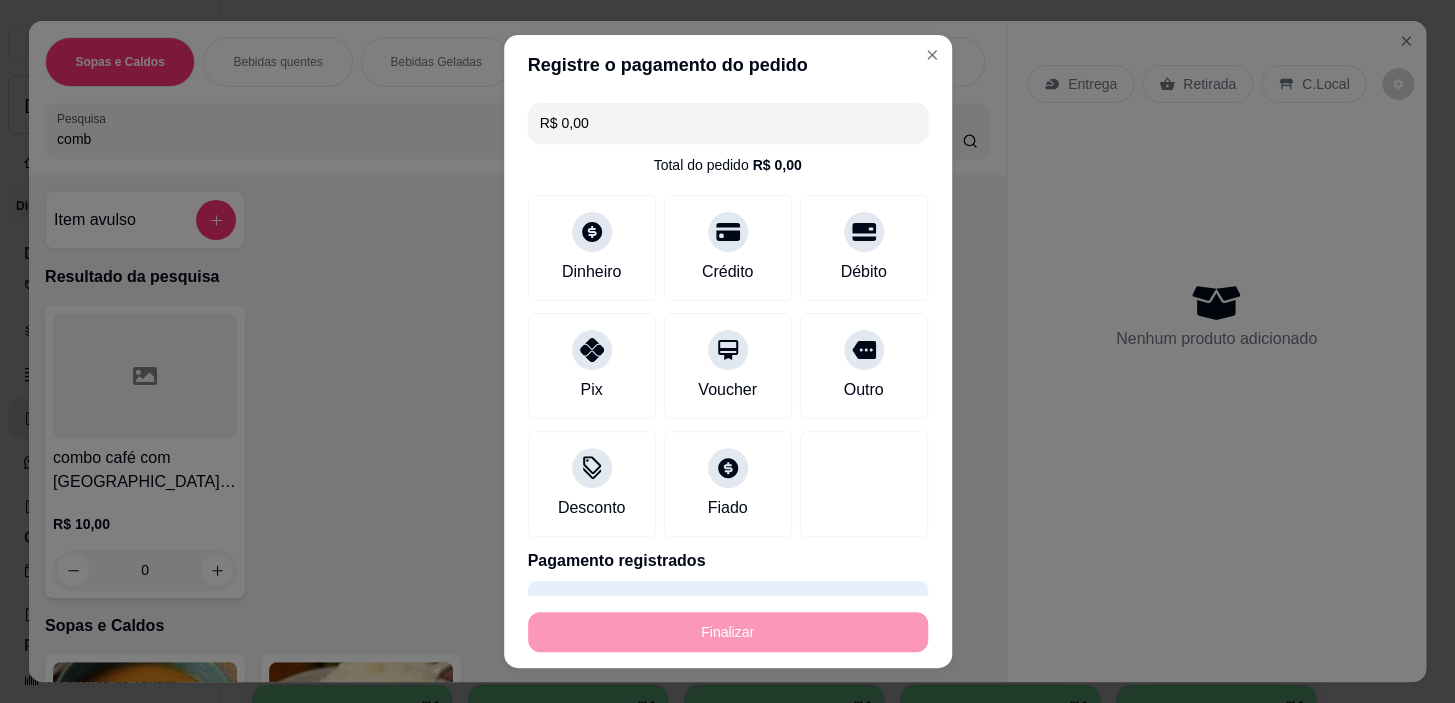 type on "-R$ 10,00" 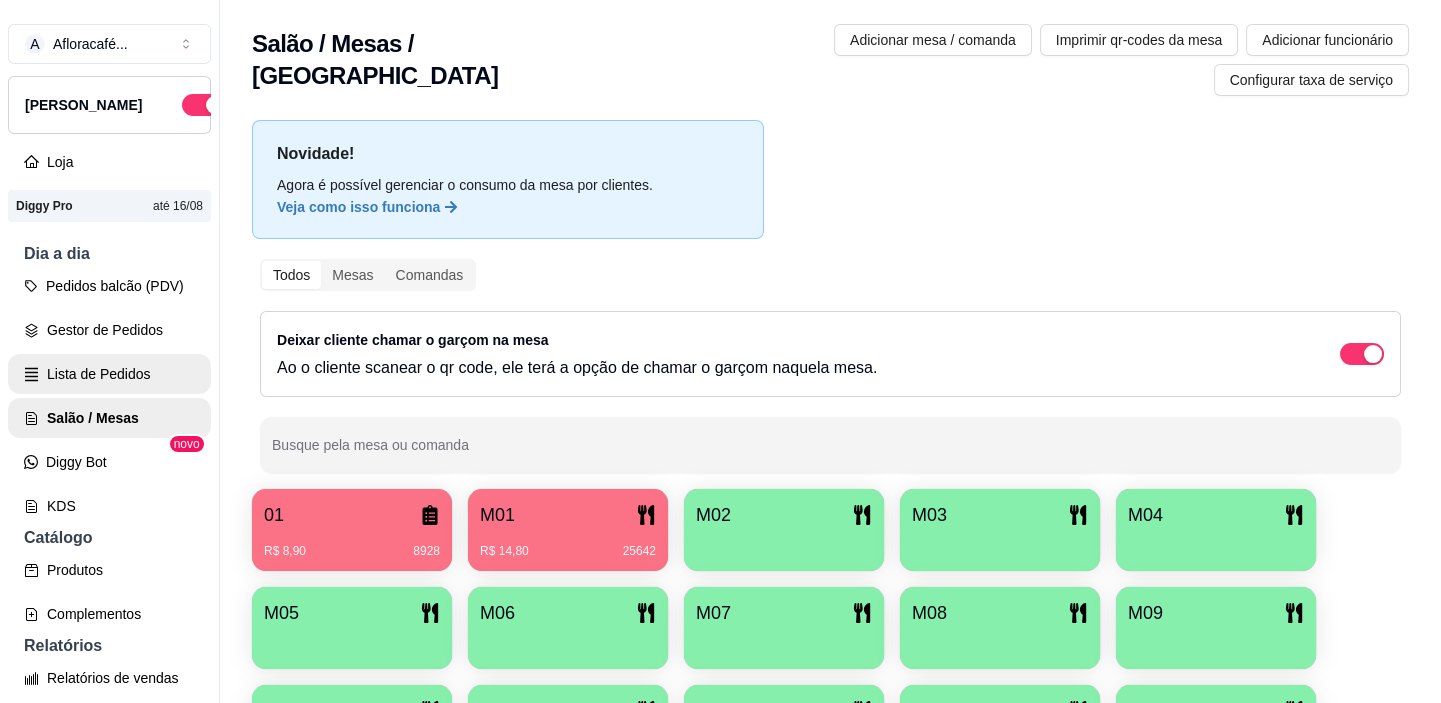 click on "Lista de Pedidos" at bounding box center [109, 374] 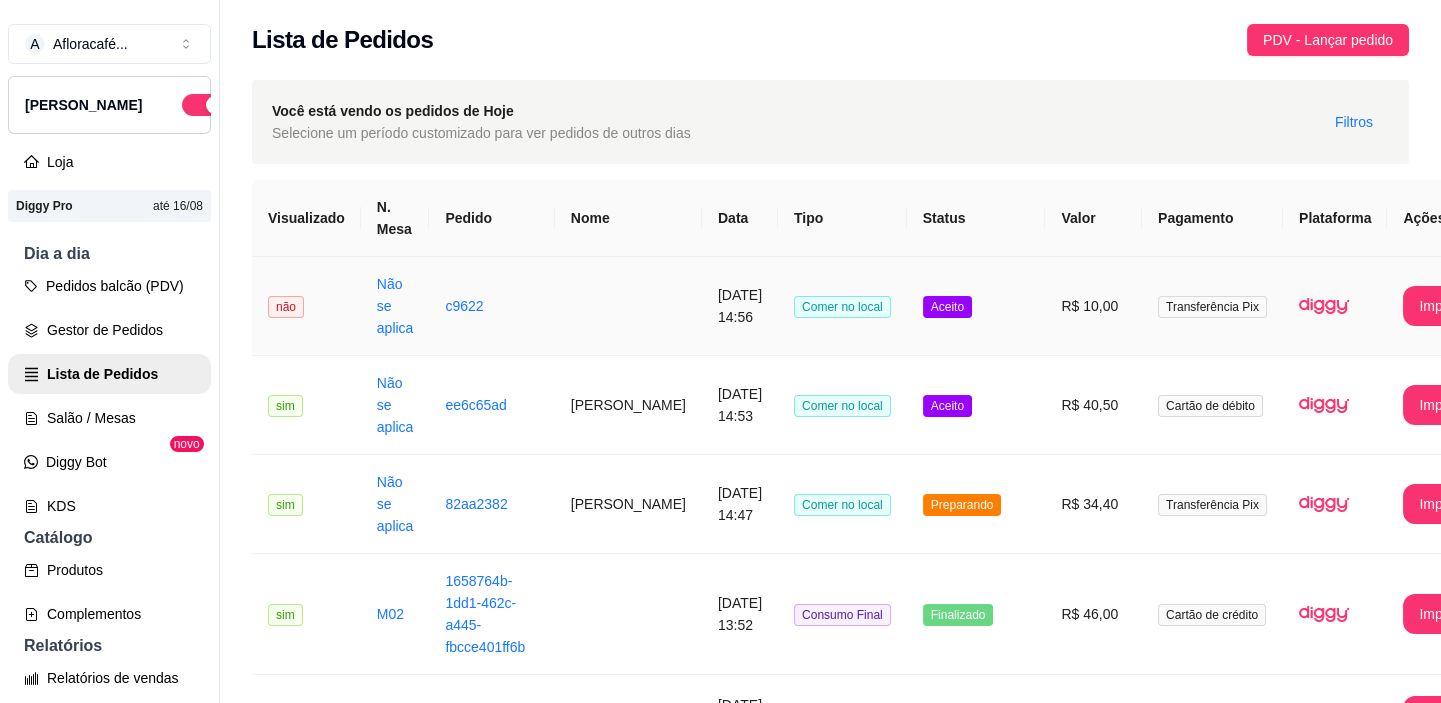 click at bounding box center [628, 306] 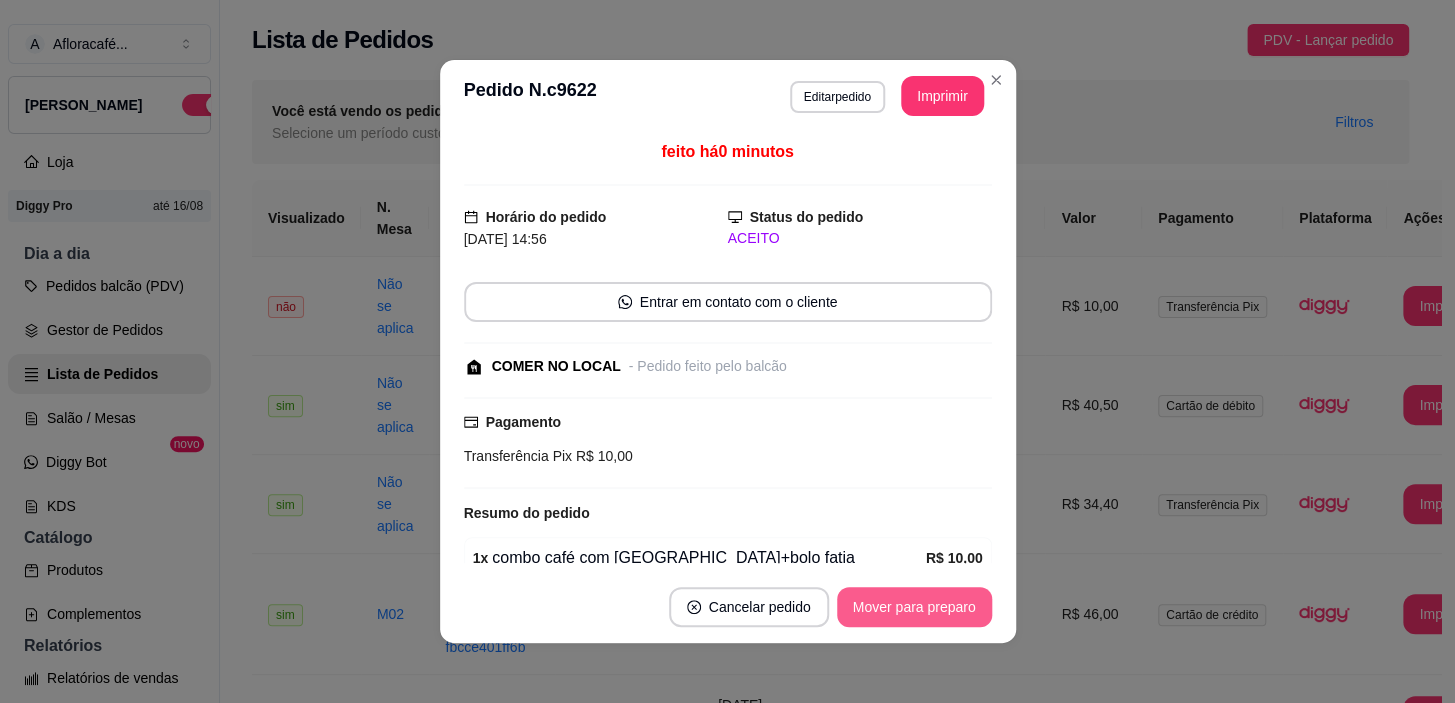 click on "Mover para preparo" at bounding box center [914, 607] 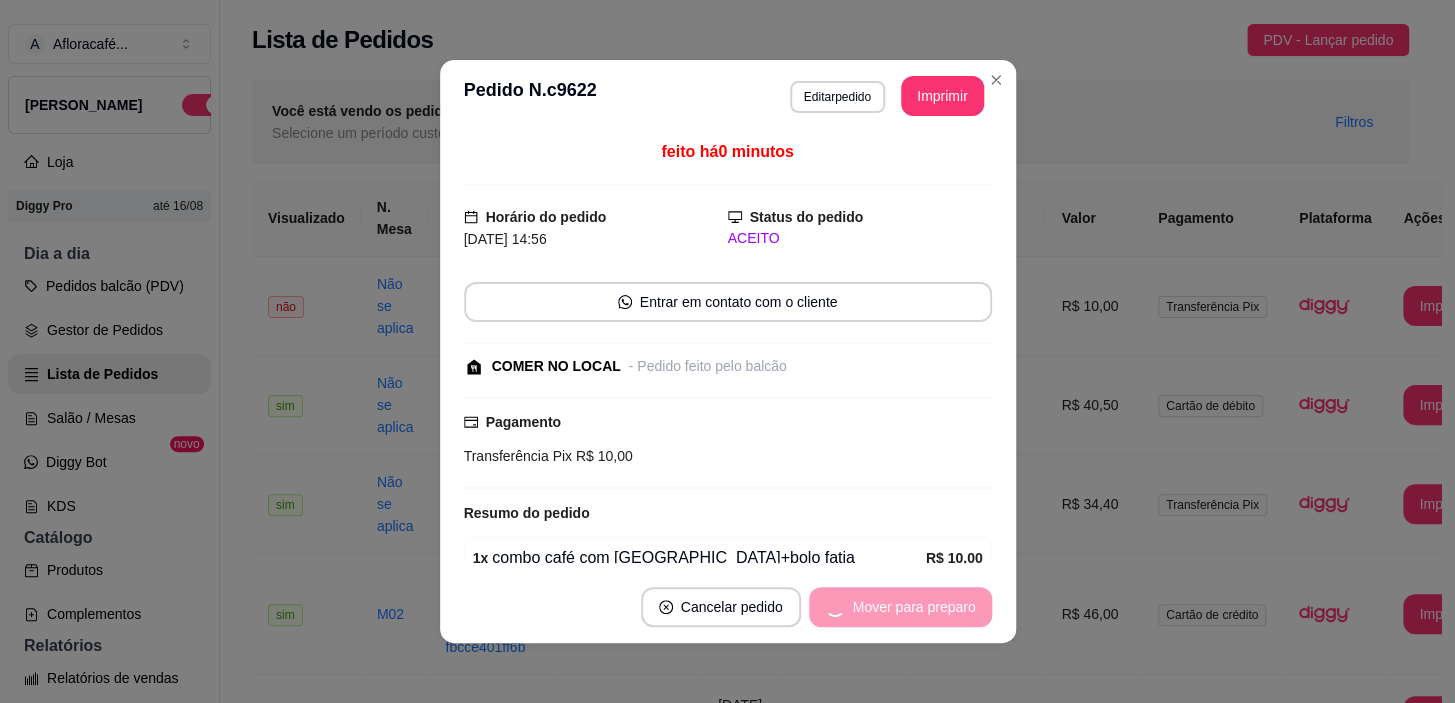 click on "Mover para preparo" at bounding box center (900, 607) 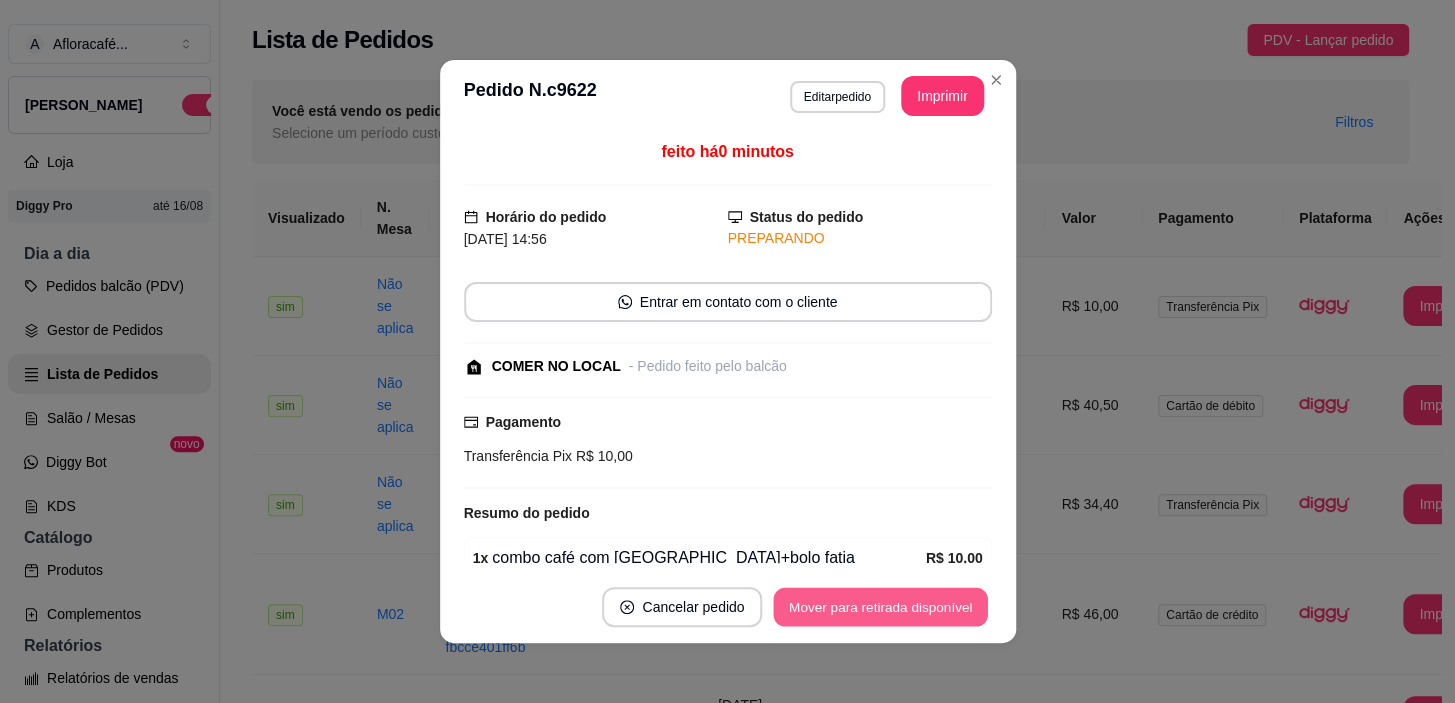 click on "Mover para retirada disponível" at bounding box center (881, 607) 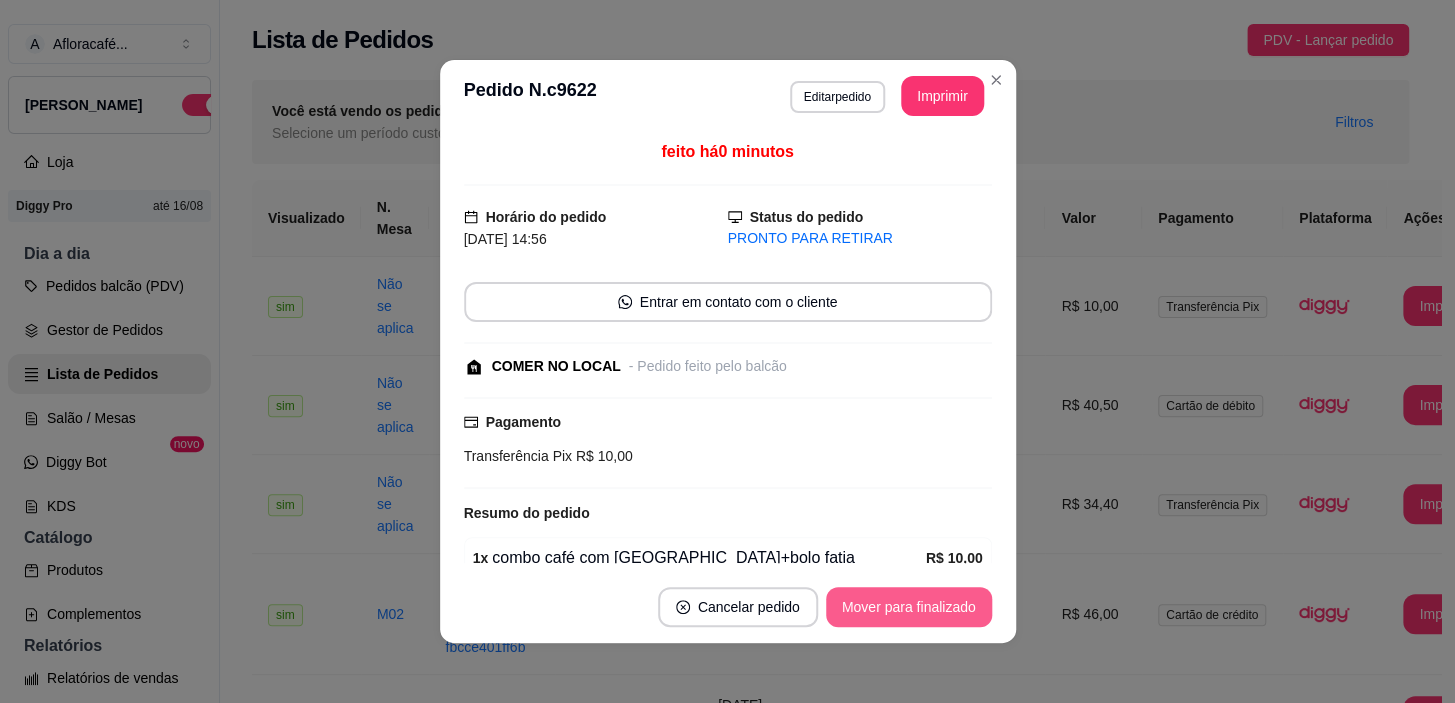 click on "Mover para finalizado" at bounding box center (909, 607) 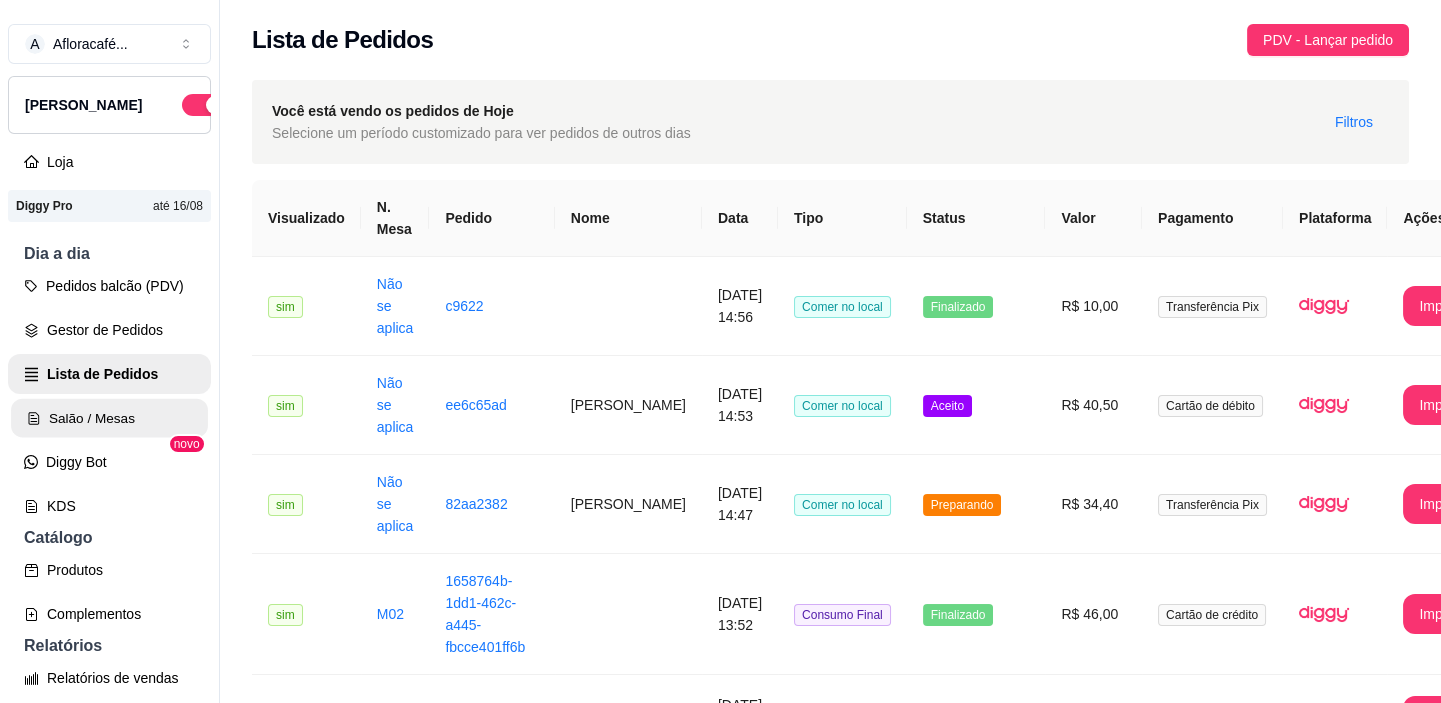 click on "Salão / Mesas" at bounding box center [109, 418] 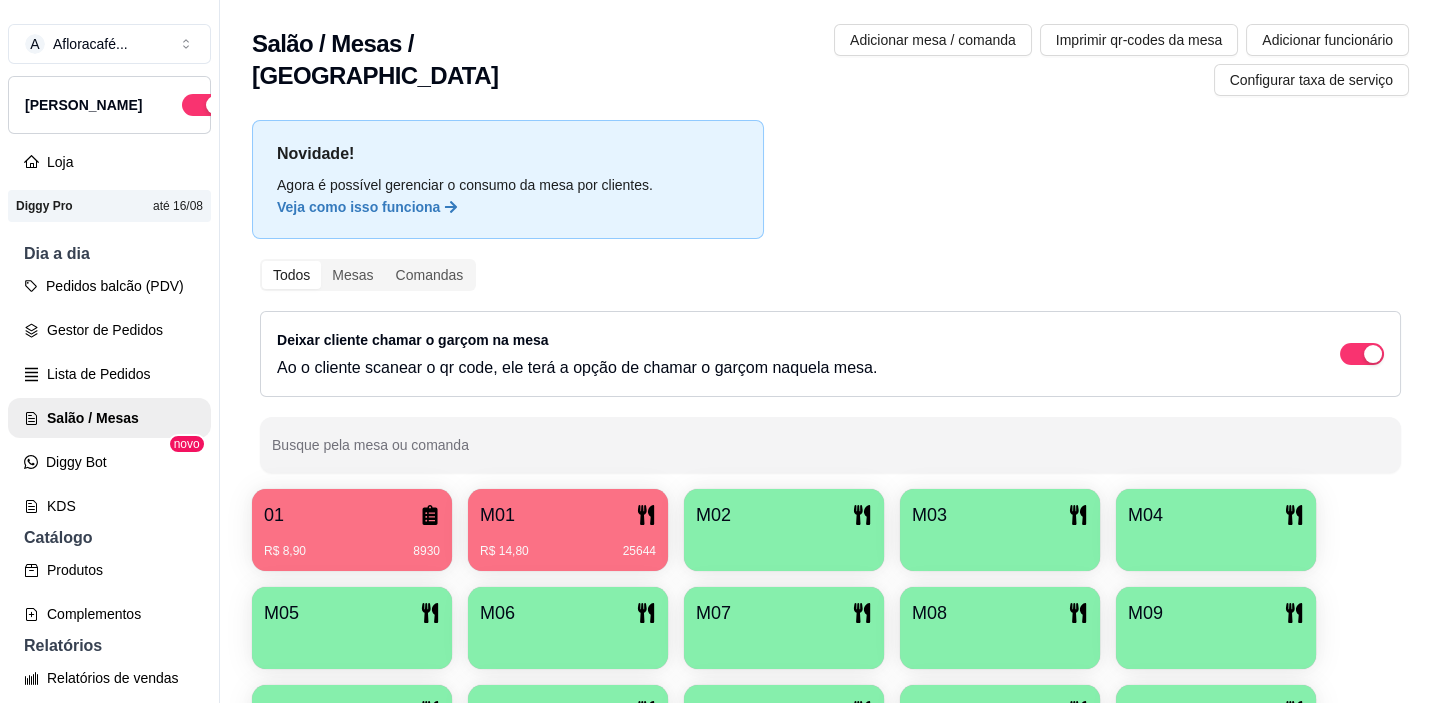 click on "M02" at bounding box center (784, 530) 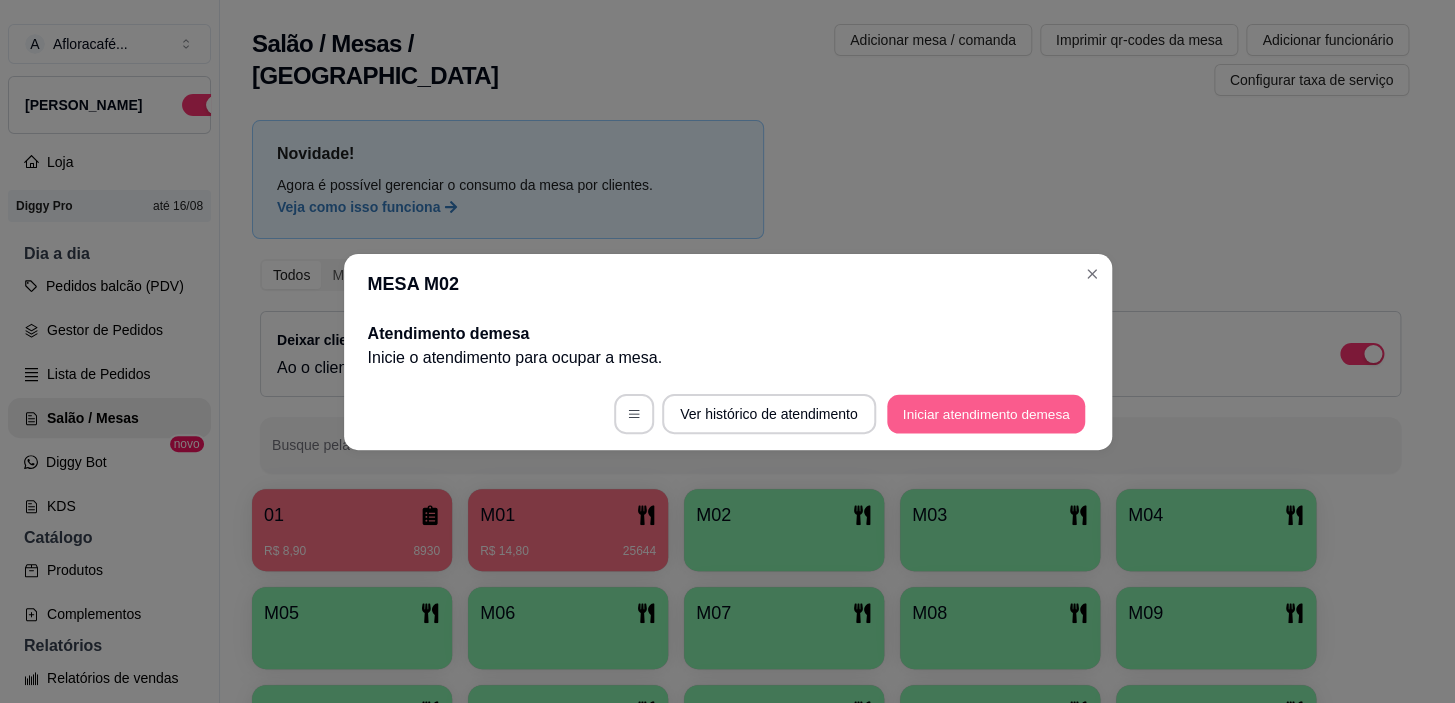 click on "Iniciar atendimento de  mesa" at bounding box center [986, 413] 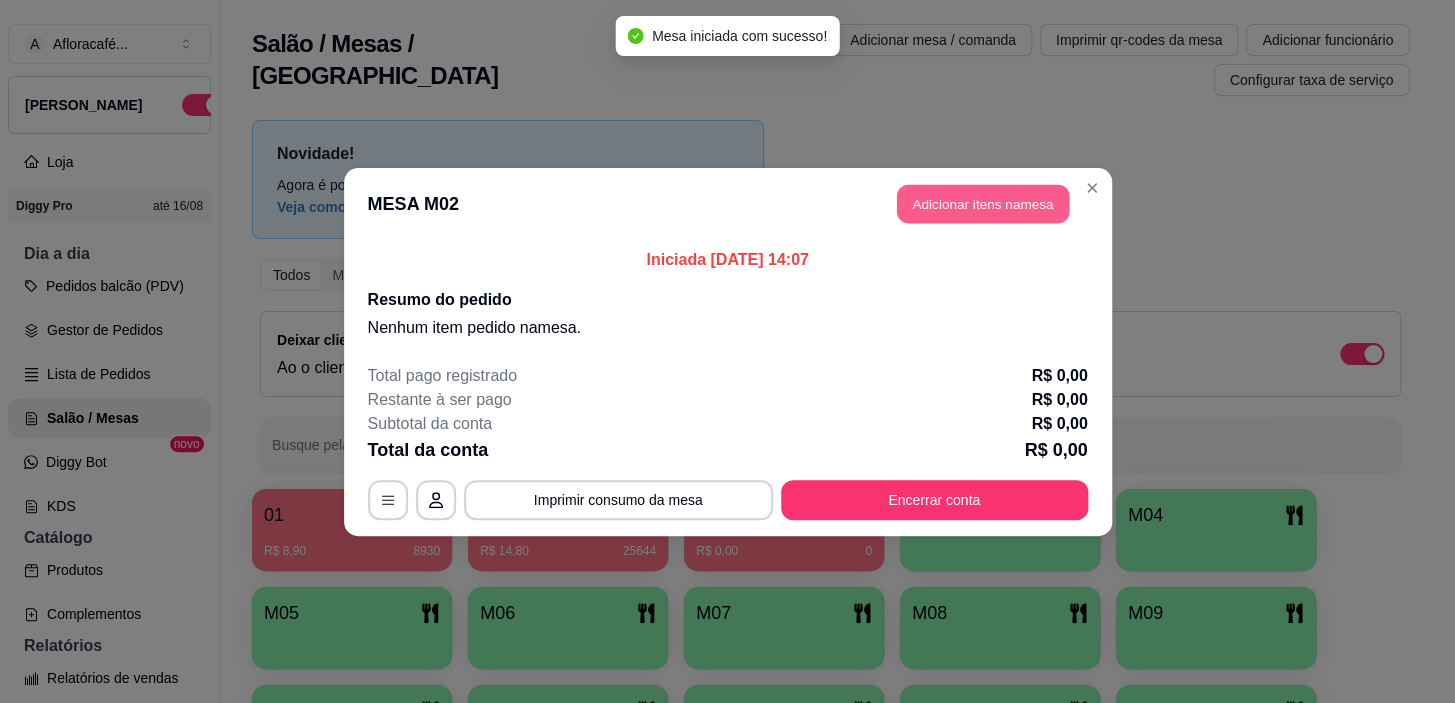click on "Adicionar itens na  mesa" at bounding box center [983, 203] 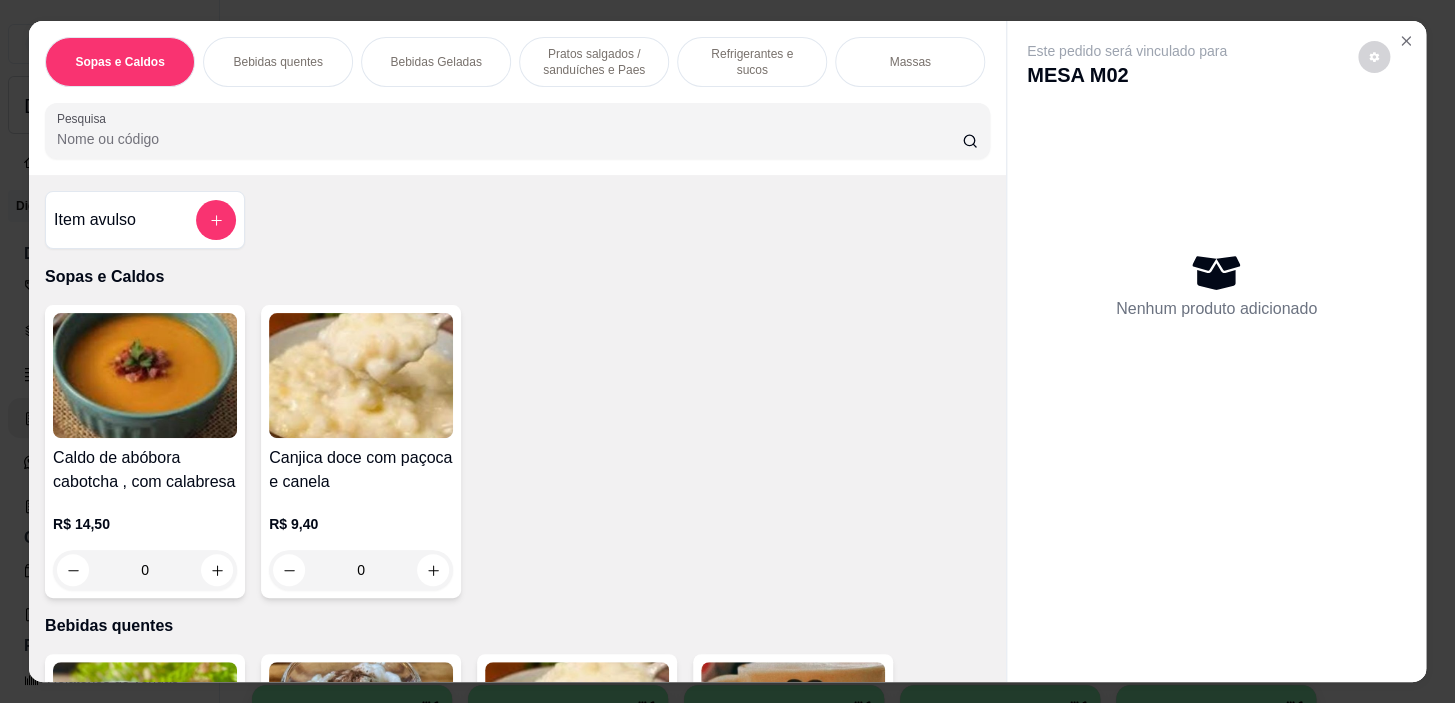 scroll, scrollTop: 0, scrollLeft: 785, axis: horizontal 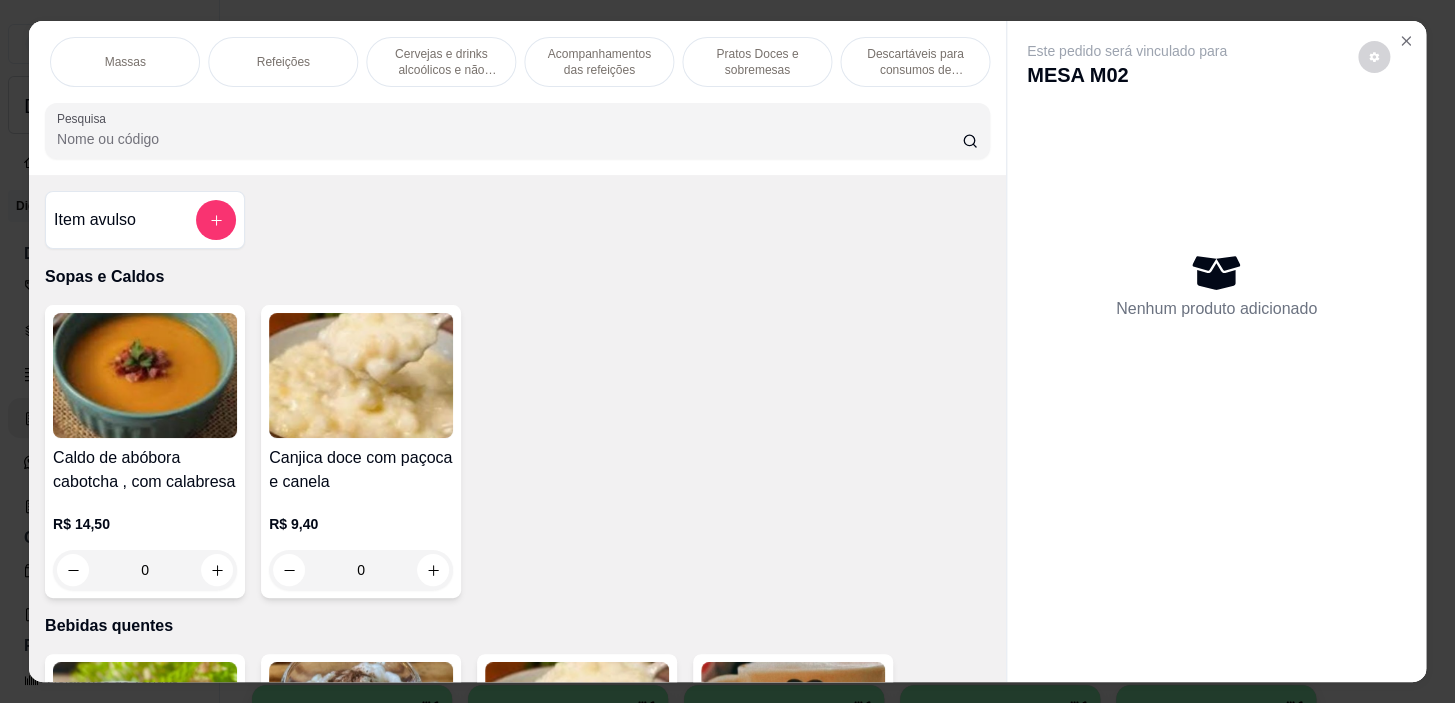 click on "Refeições" at bounding box center (282, 62) 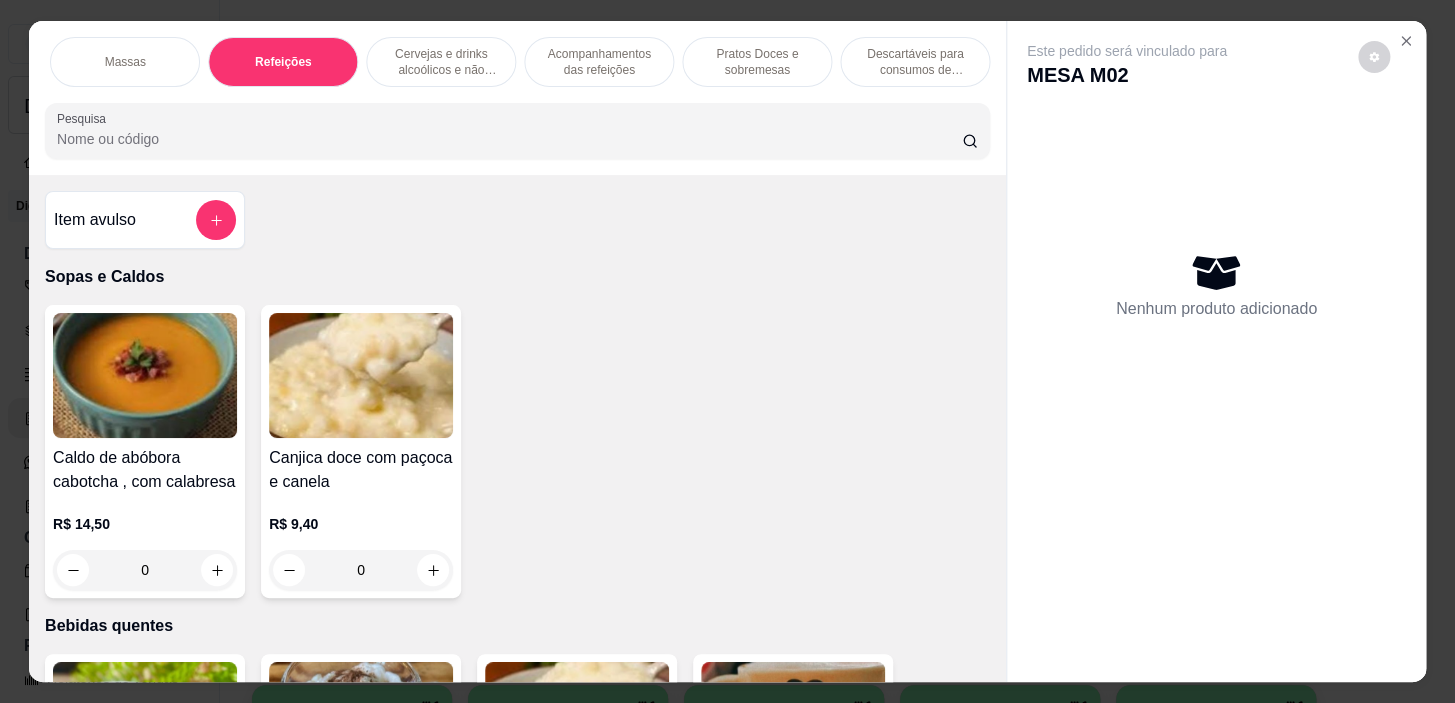 scroll, scrollTop: 11689, scrollLeft: 0, axis: vertical 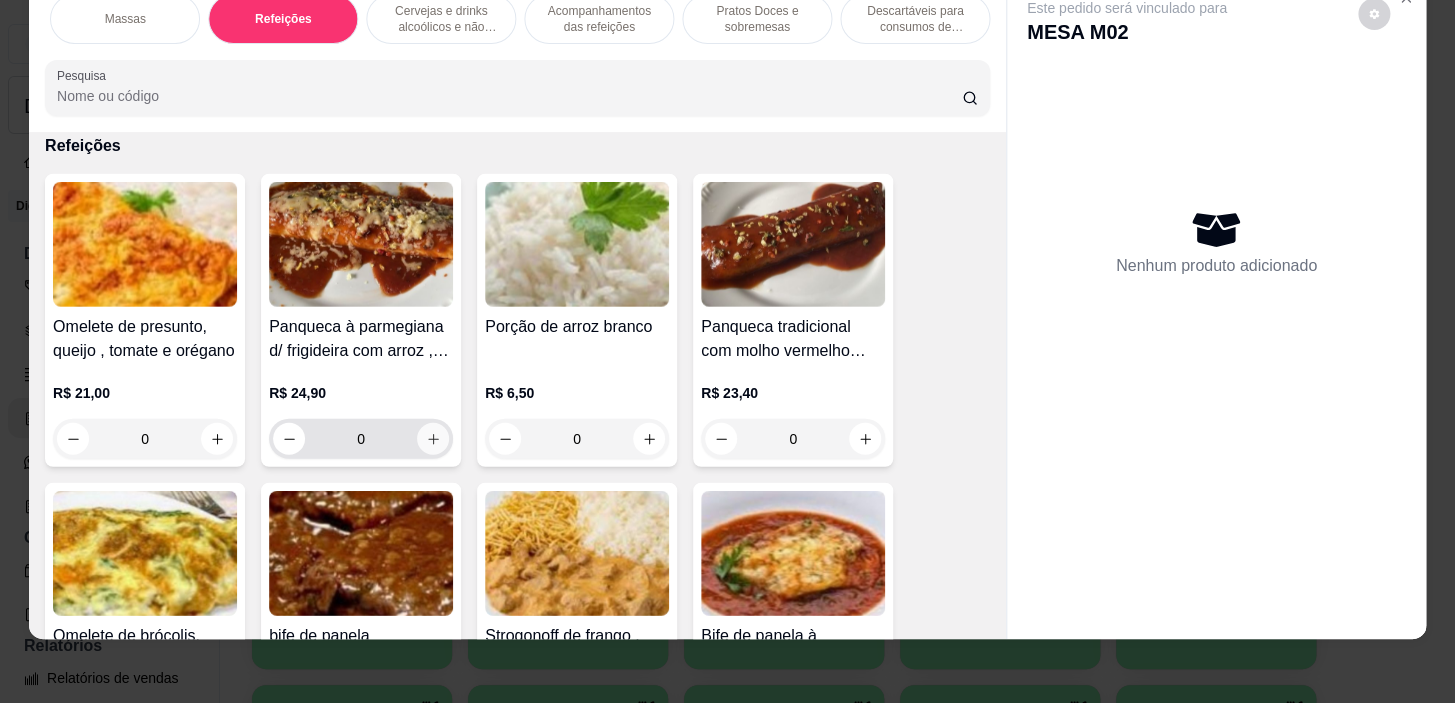 click 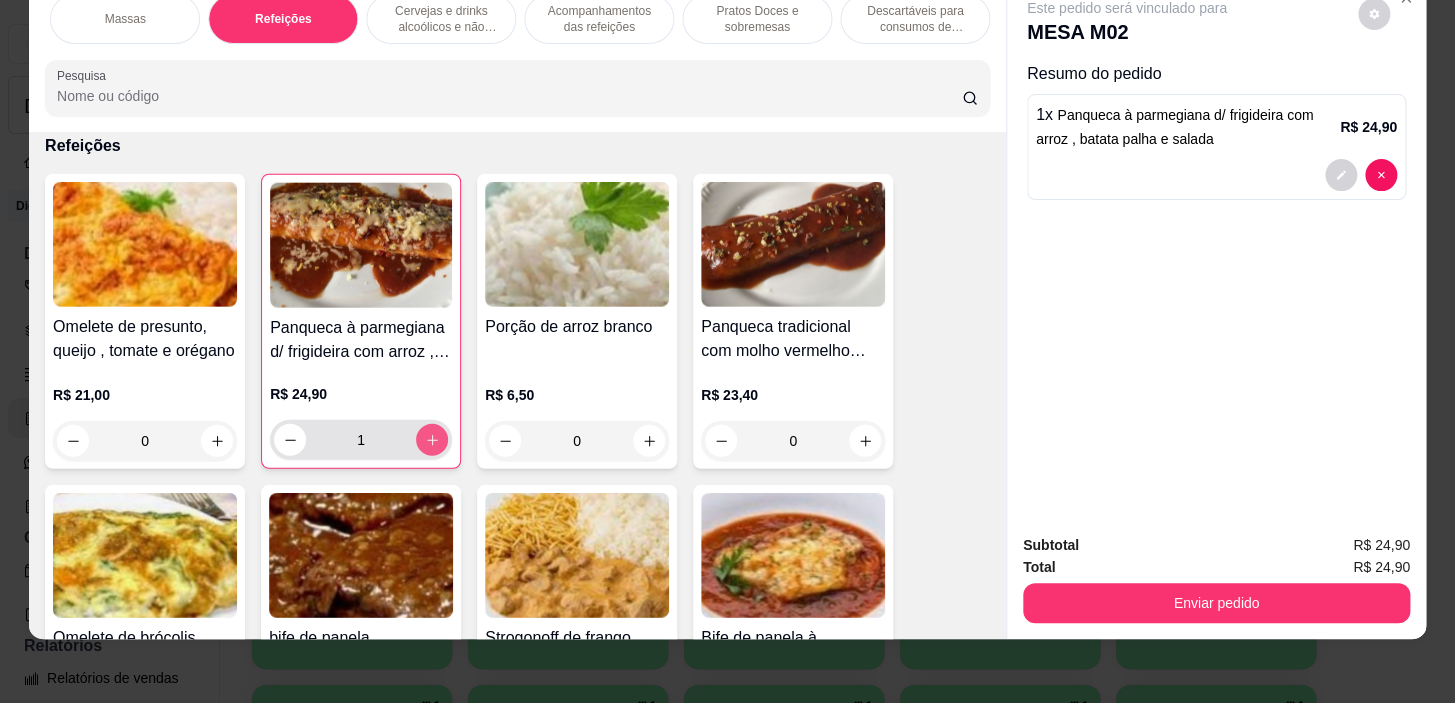 type on "1" 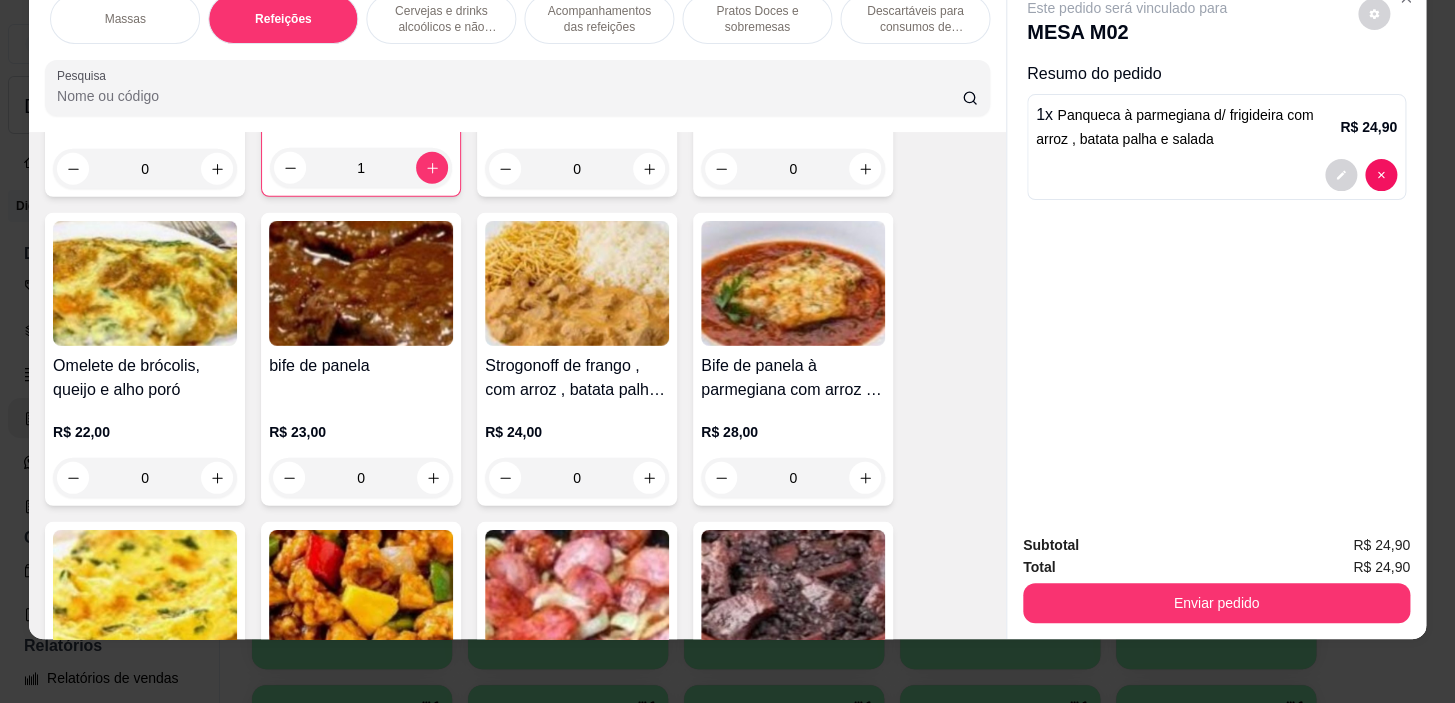 scroll, scrollTop: 11870, scrollLeft: 0, axis: vertical 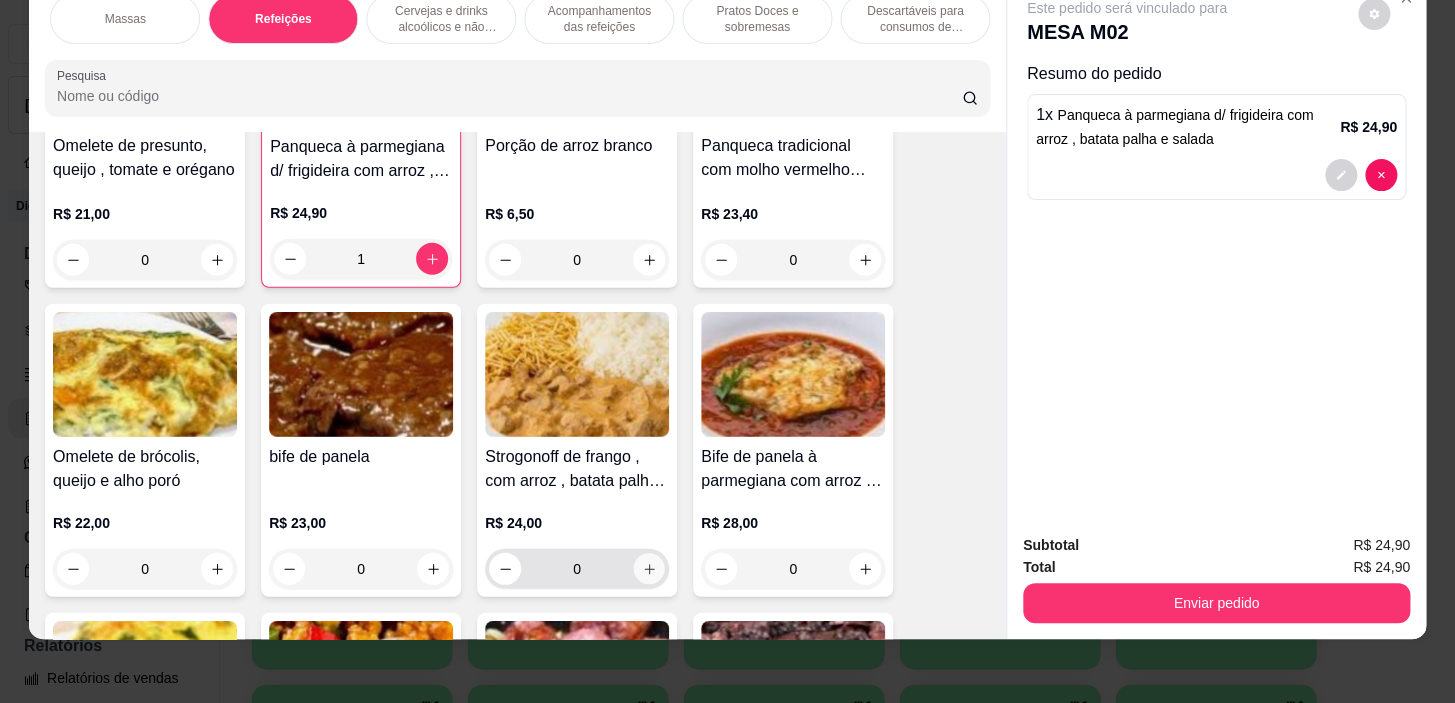 click 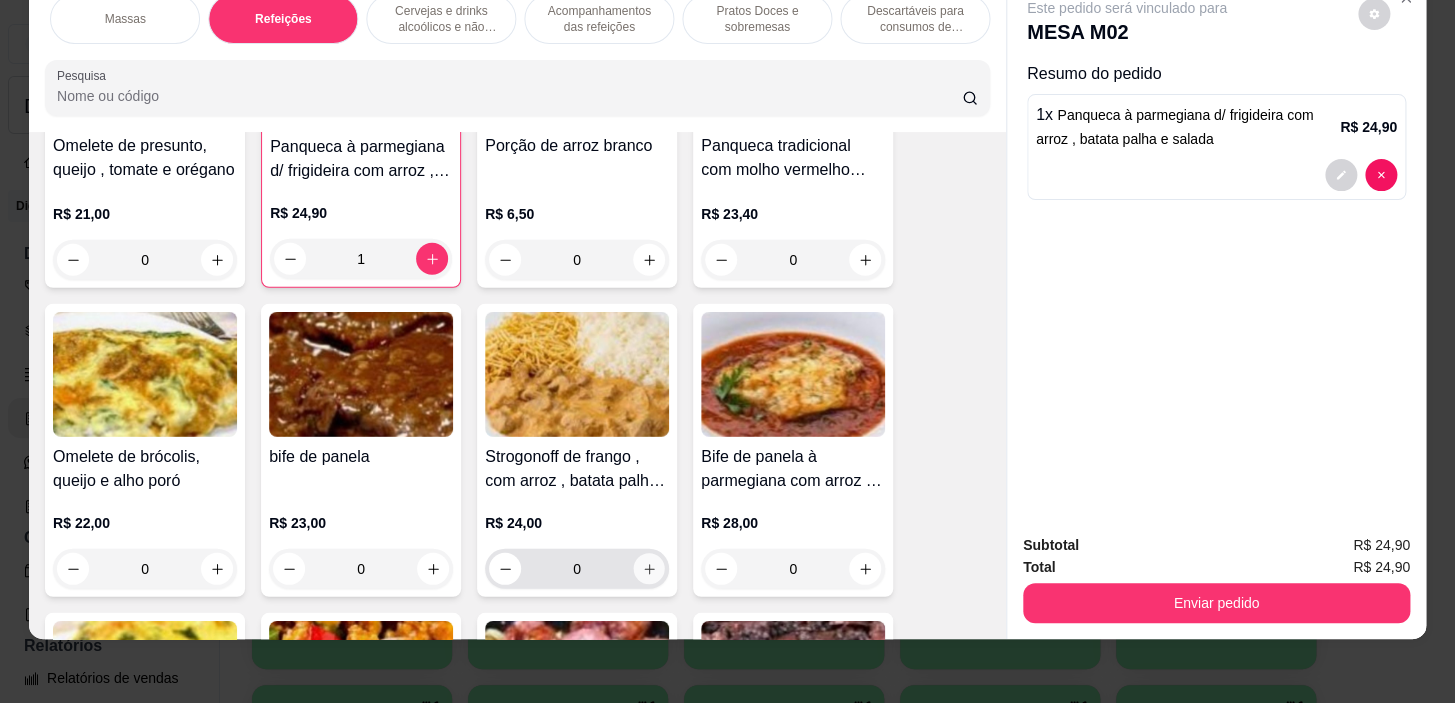 type on "1" 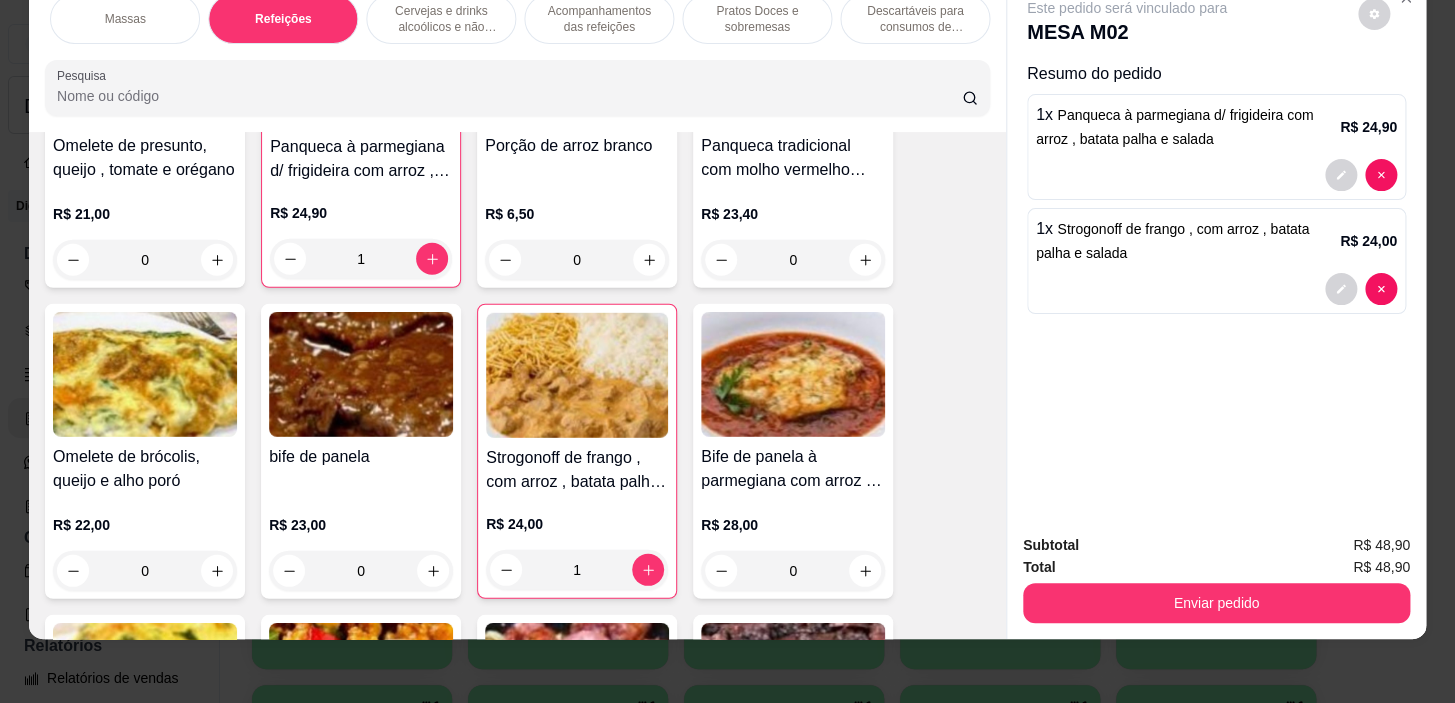 scroll, scrollTop: 0, scrollLeft: 0, axis: both 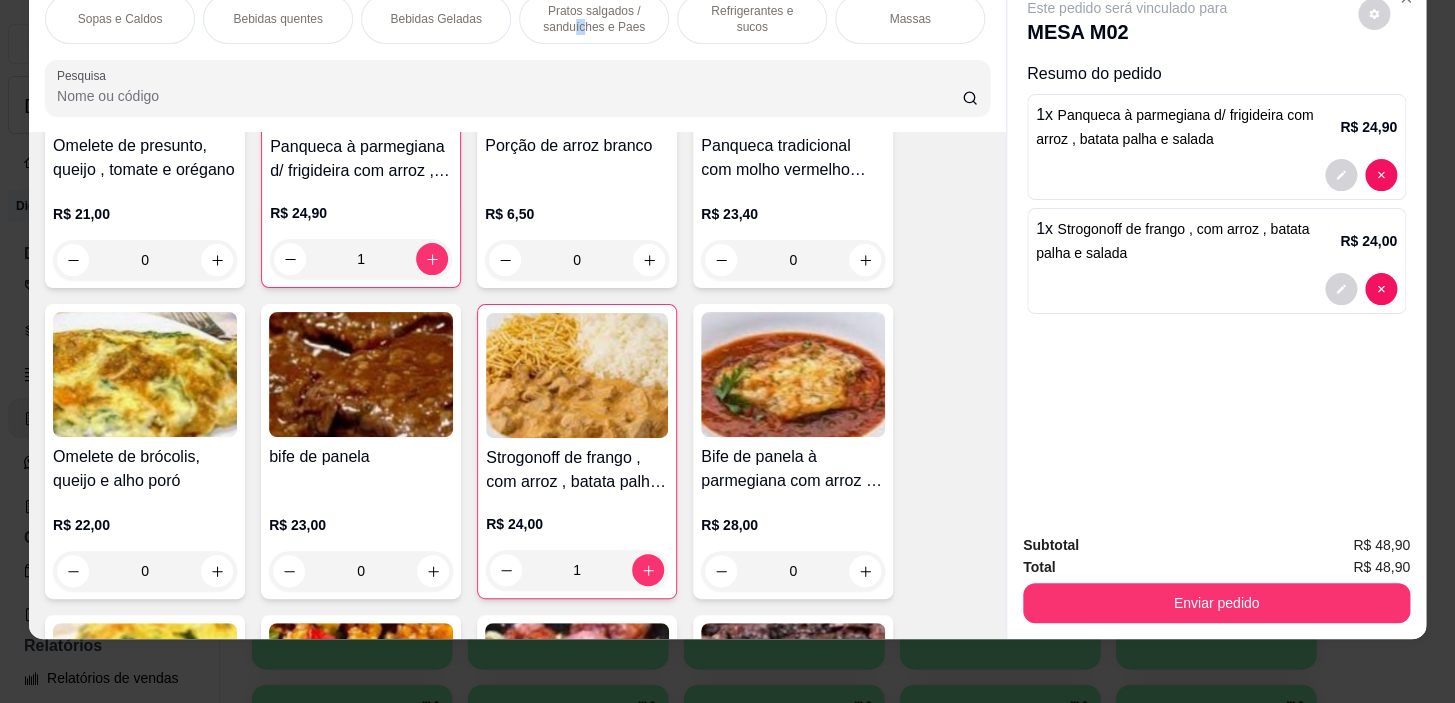 click on "Pratos salgados / sanduíches e Paes" at bounding box center [594, 19] 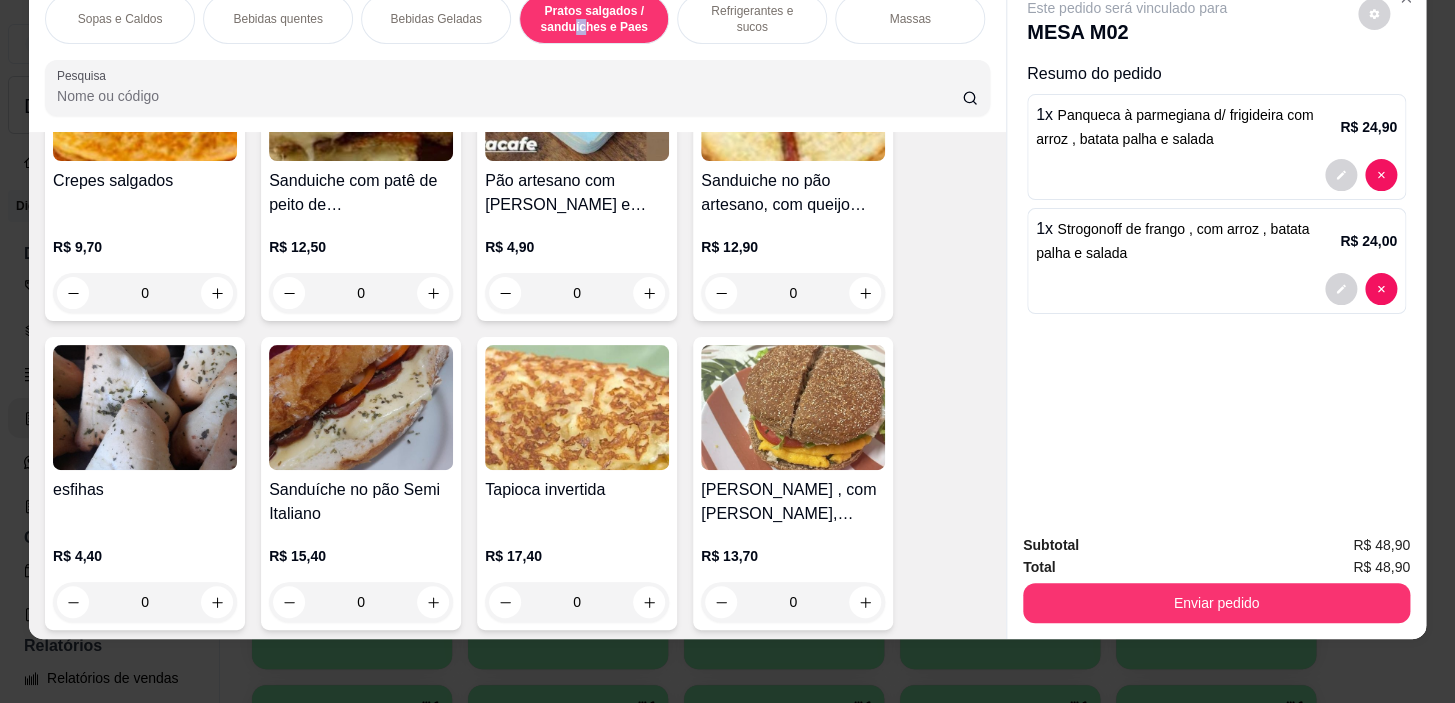 scroll, scrollTop: 6722, scrollLeft: 0, axis: vertical 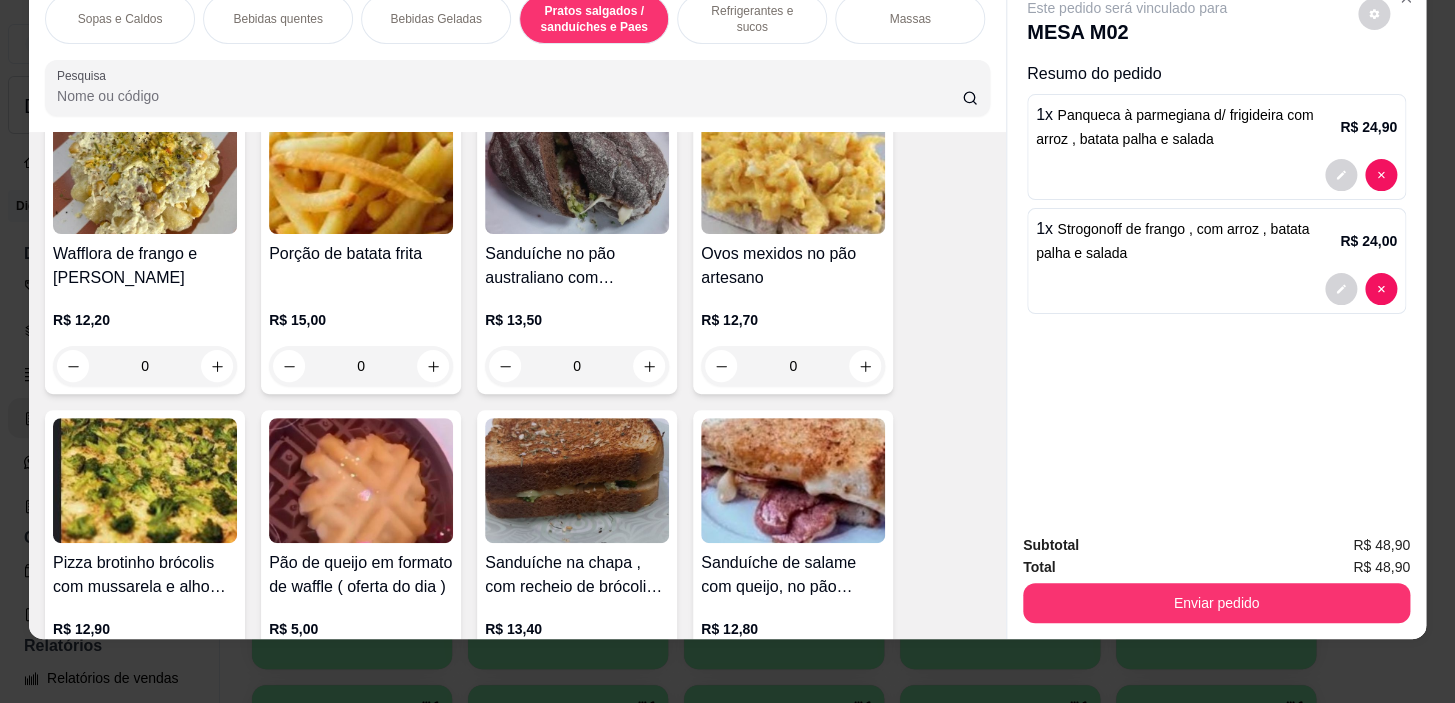click on "0" at bounding box center [361, 366] 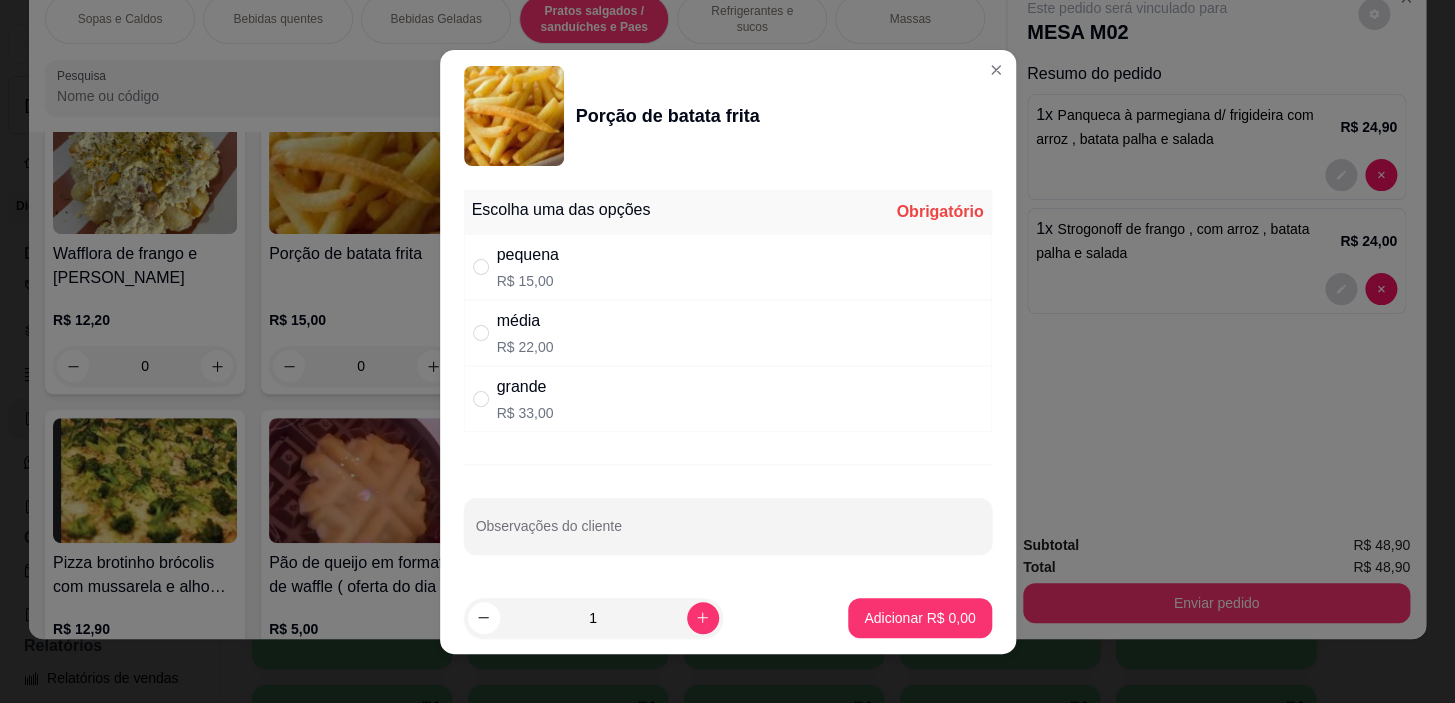 click on "média R$ 22,00" at bounding box center (728, 333) 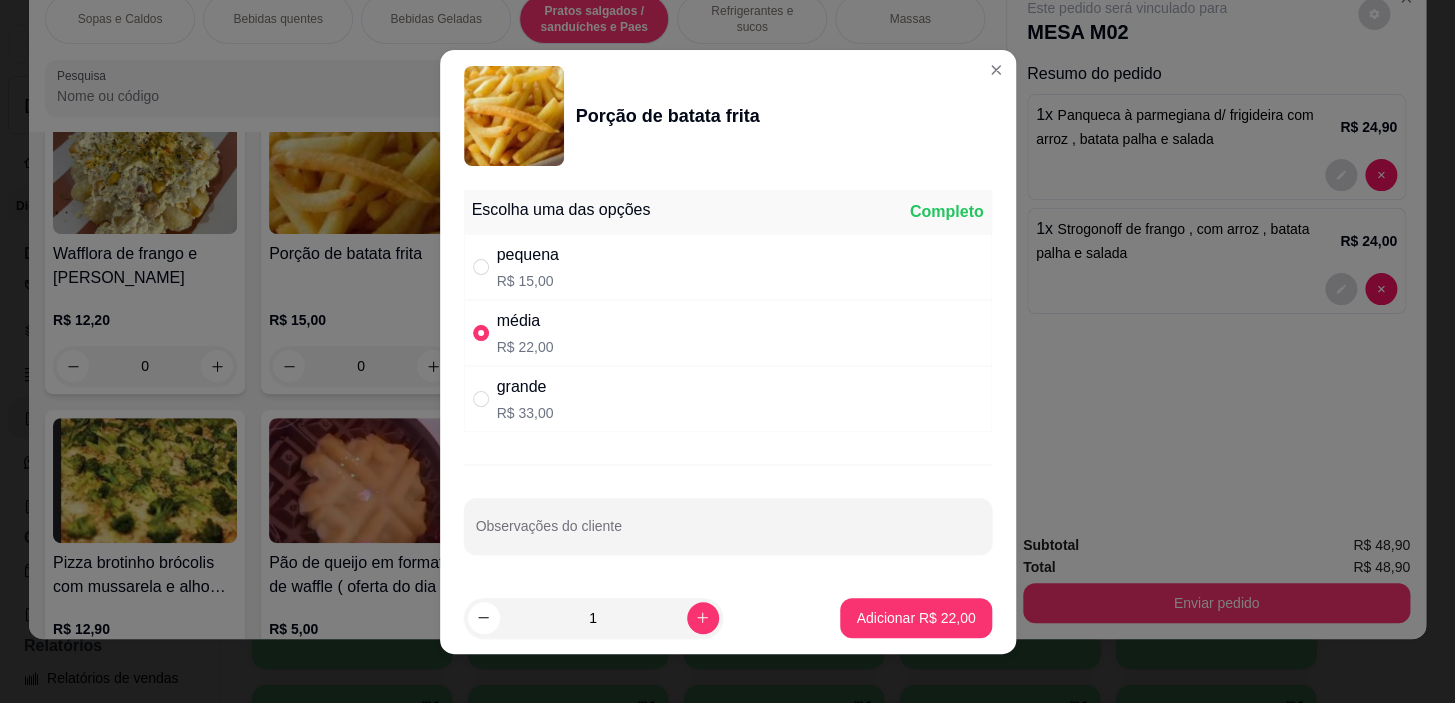 drag, startPoint x: 921, startPoint y: 640, endPoint x: 921, endPoint y: 624, distance: 16 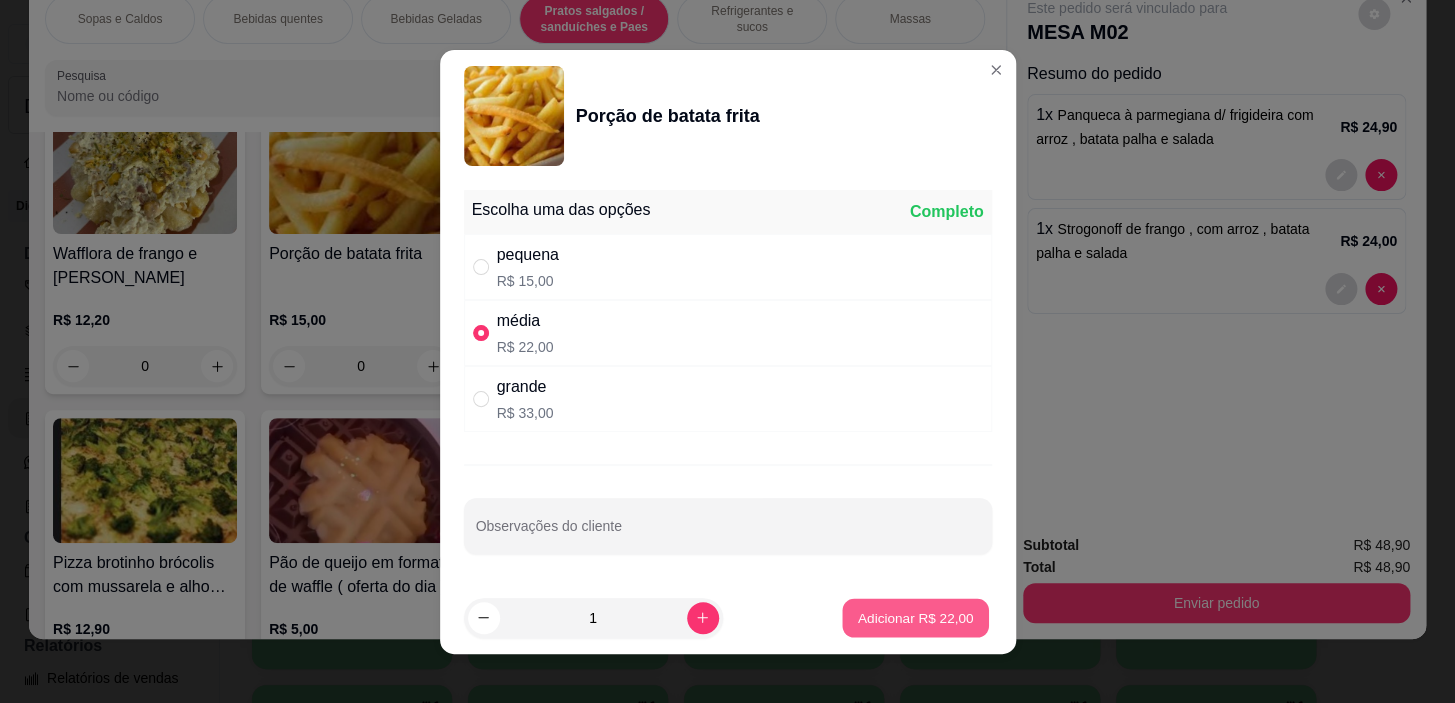 click on "Adicionar   R$ 22,00" at bounding box center [916, 617] 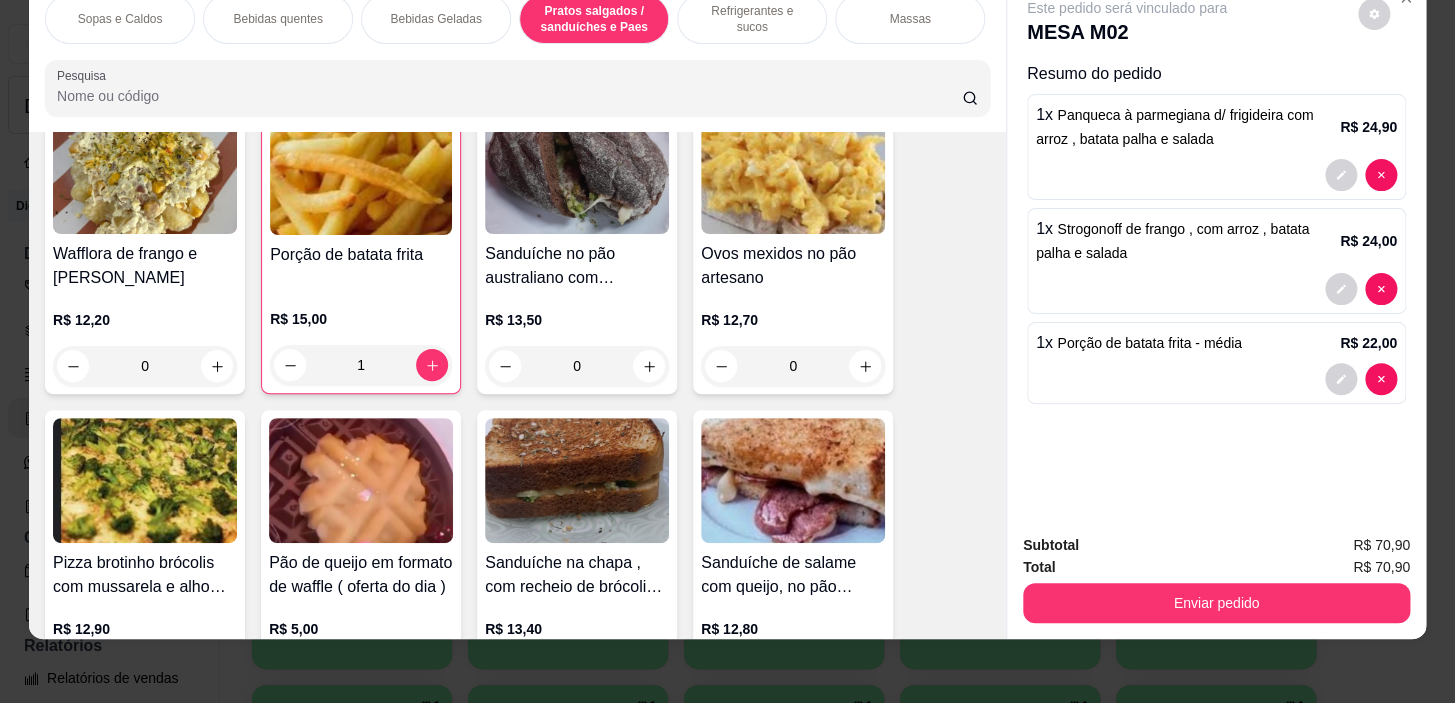 click on "Refrigerantes e sucos" at bounding box center (752, 19) 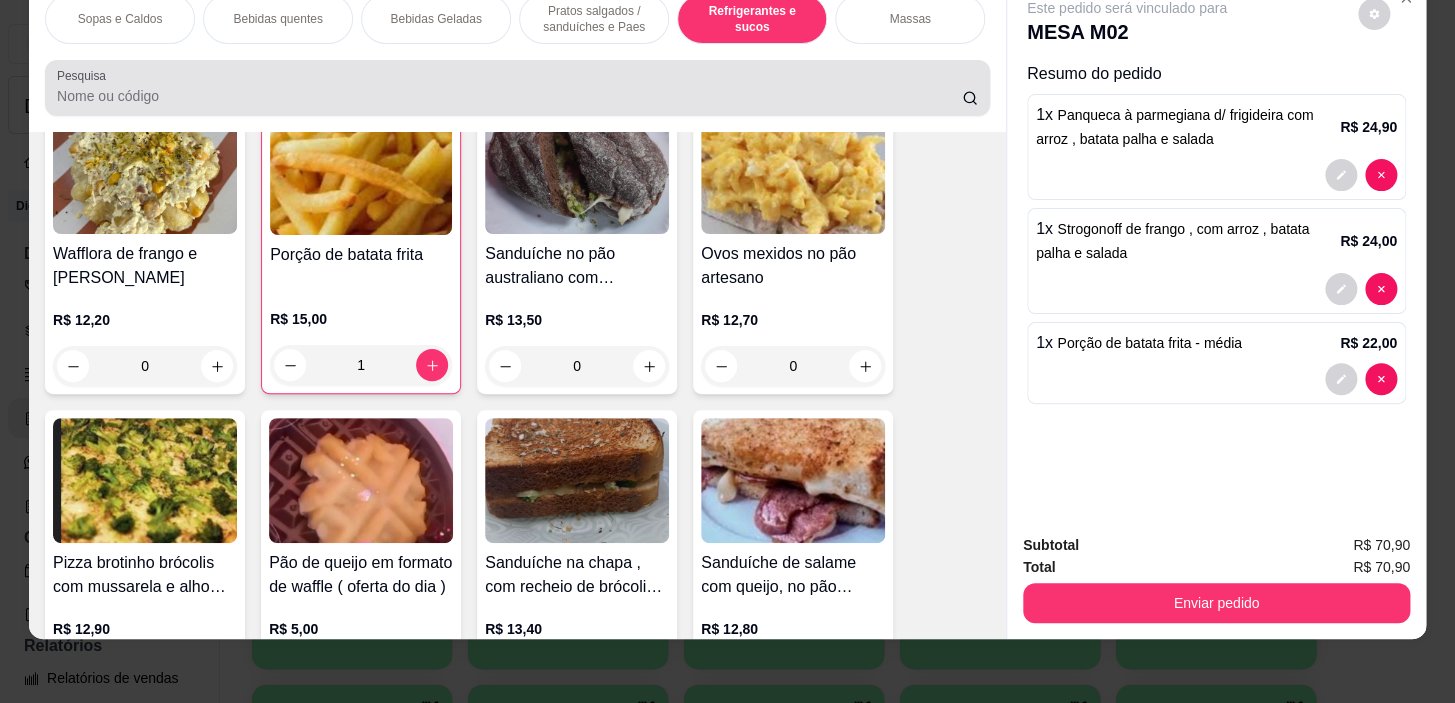 scroll, scrollTop: 8852, scrollLeft: 0, axis: vertical 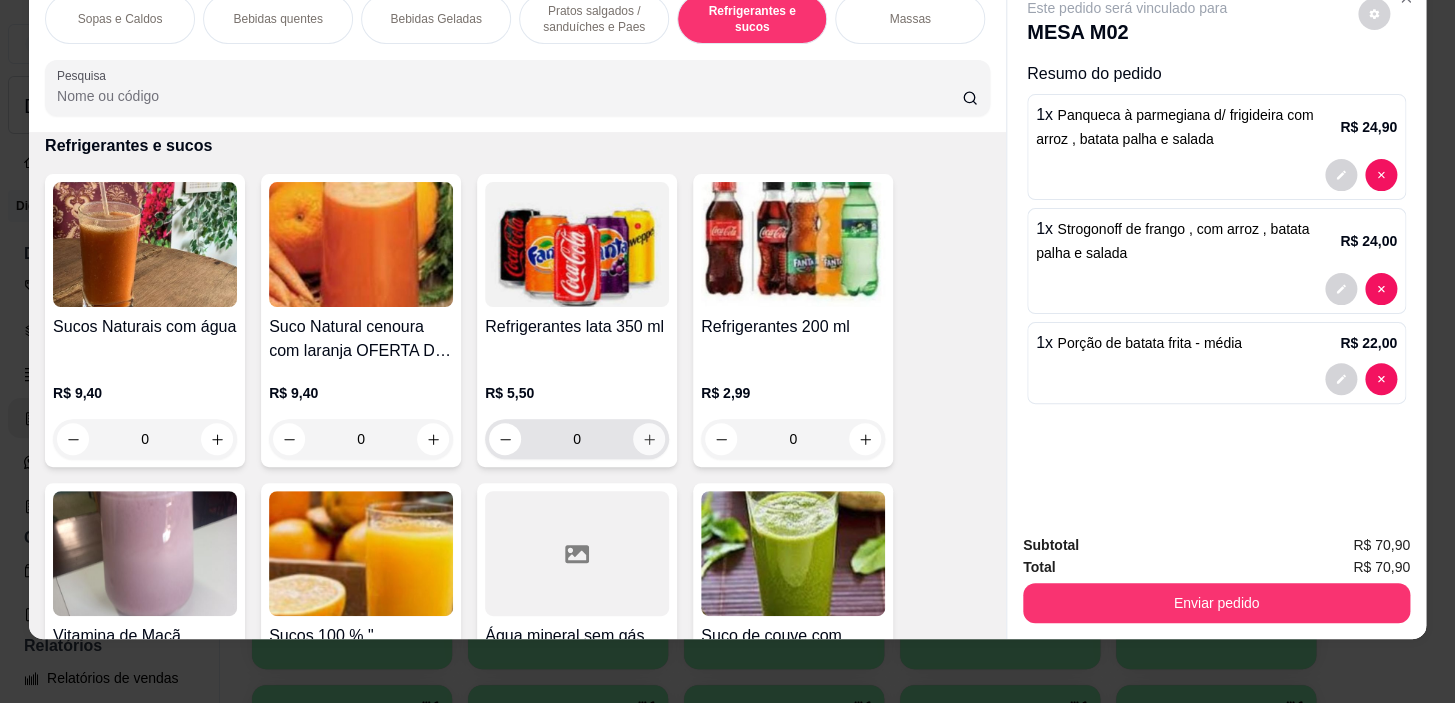 click 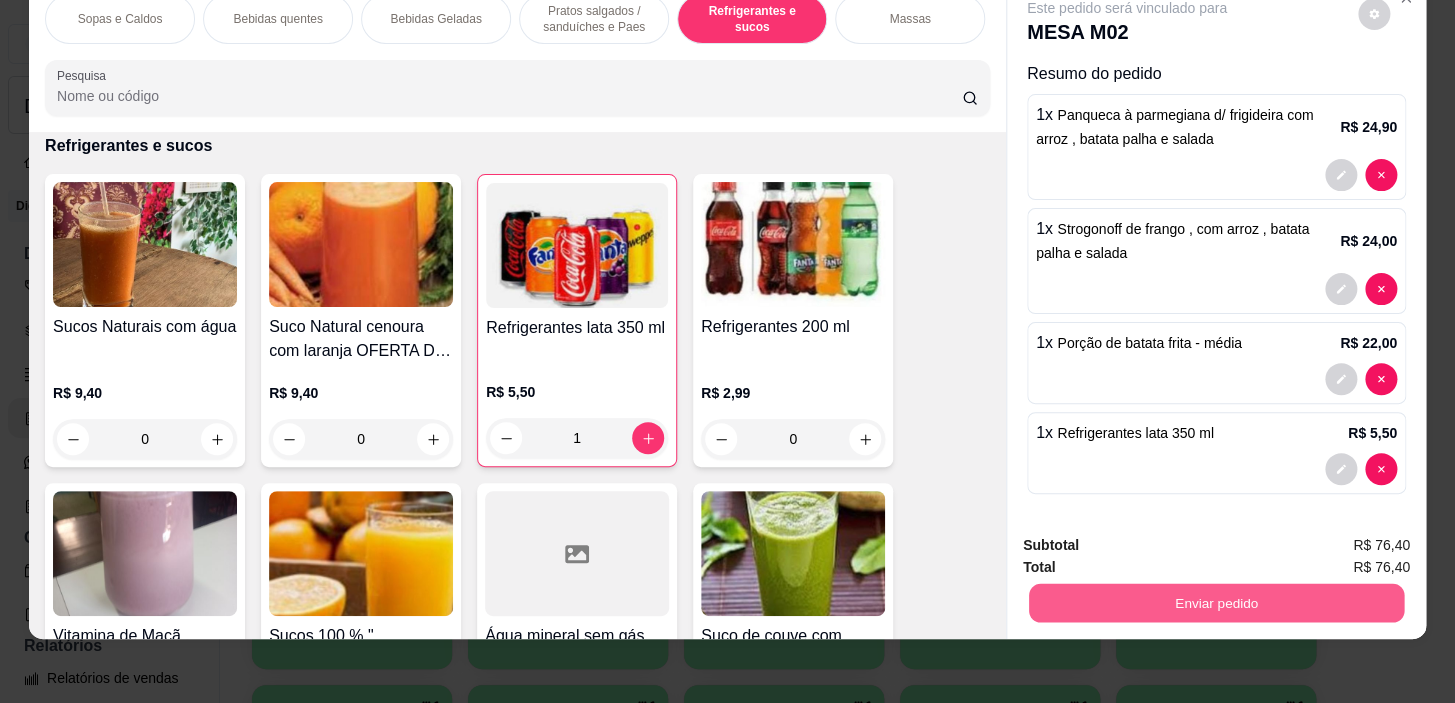click on "Enviar pedido" at bounding box center [1216, 603] 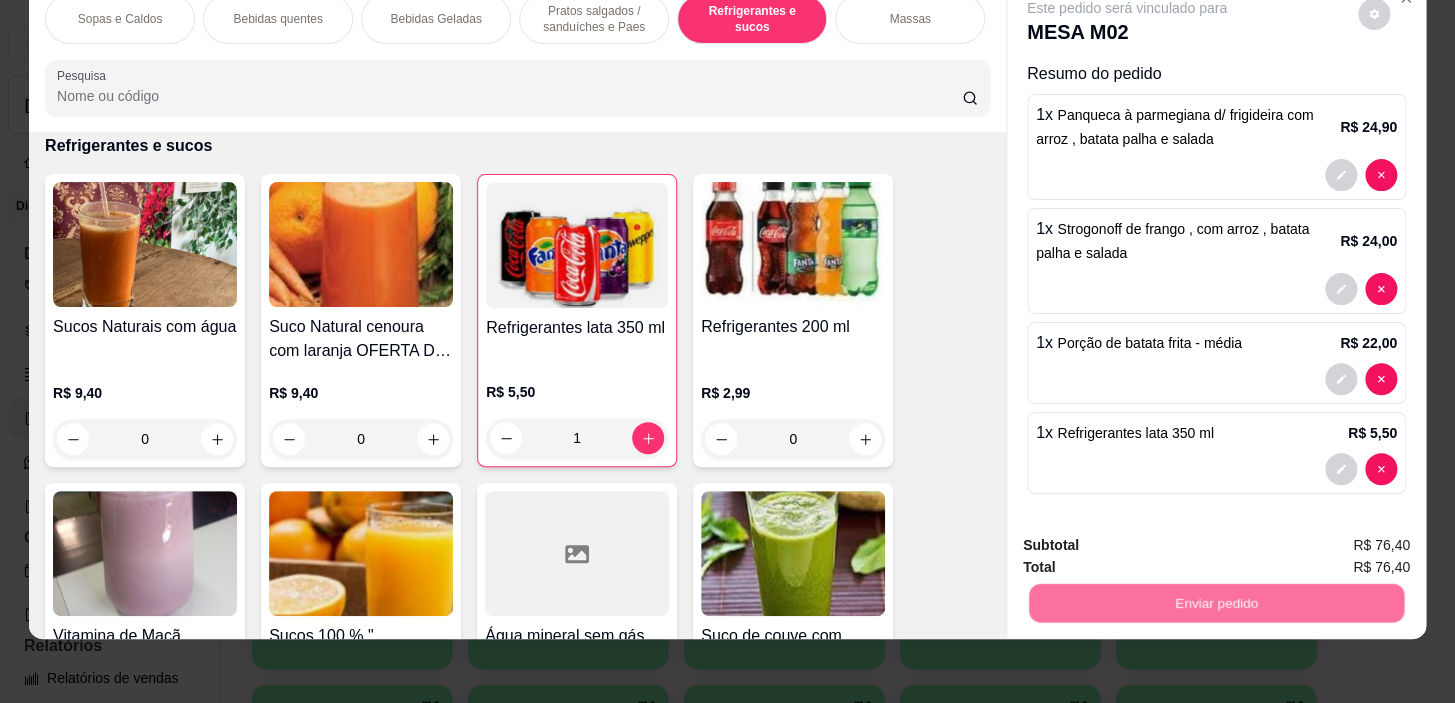 click on "Não registrar e enviar pedido" at bounding box center [1150, 540] 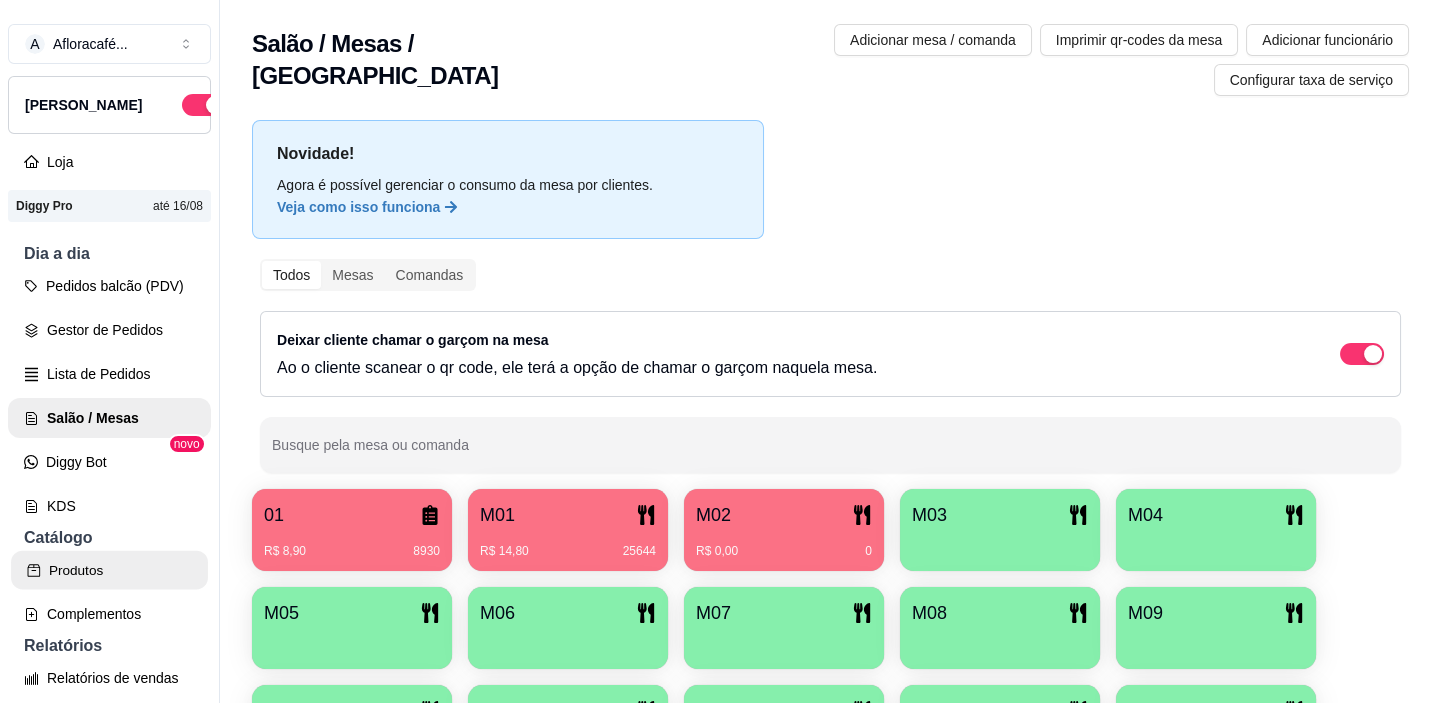 click on "Produtos" at bounding box center [109, 570] 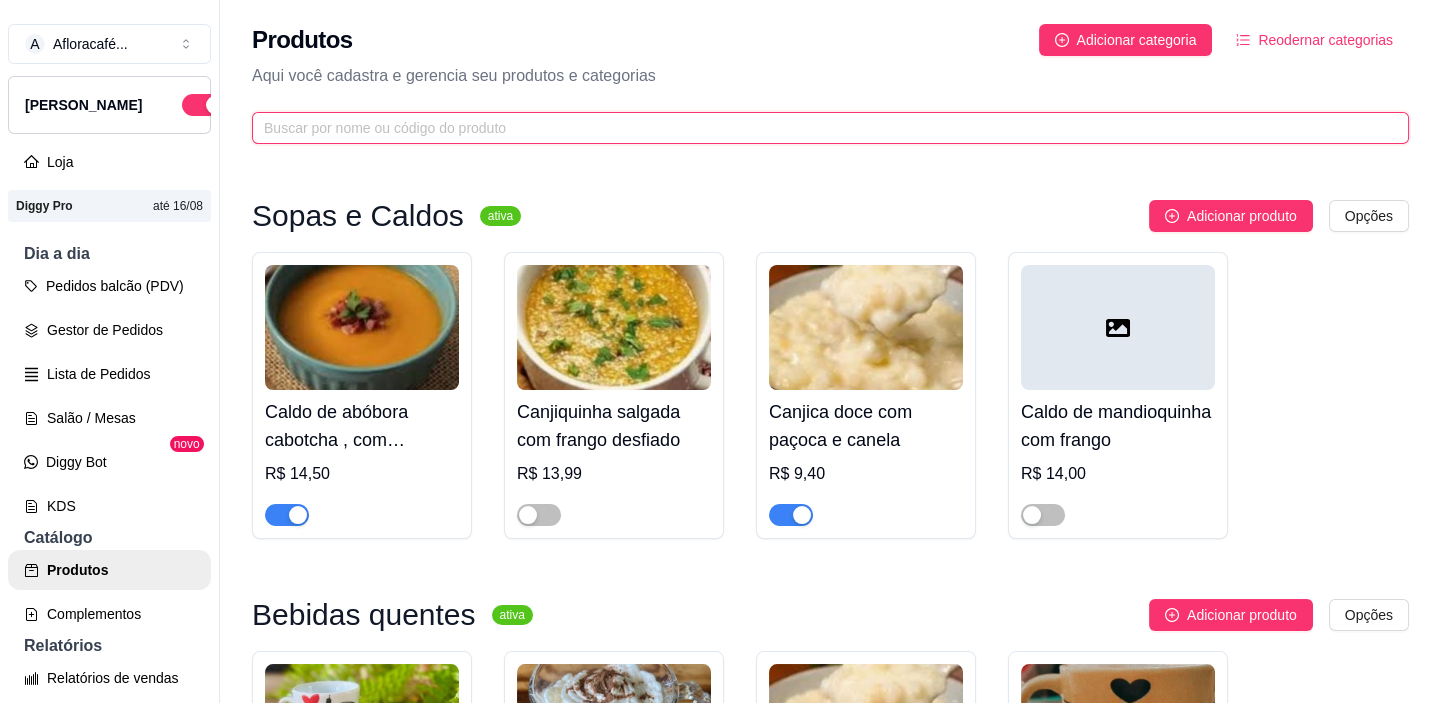 click at bounding box center [822, 128] 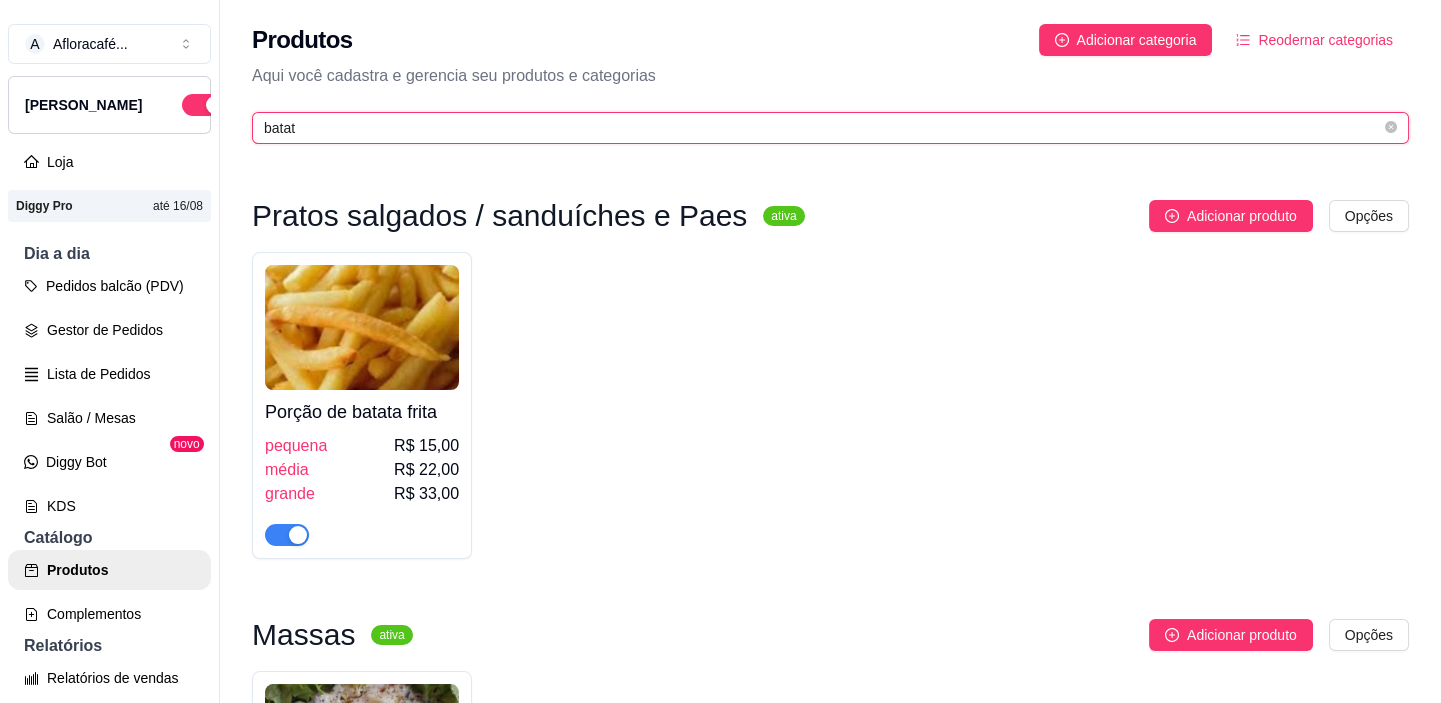 type on "batat" 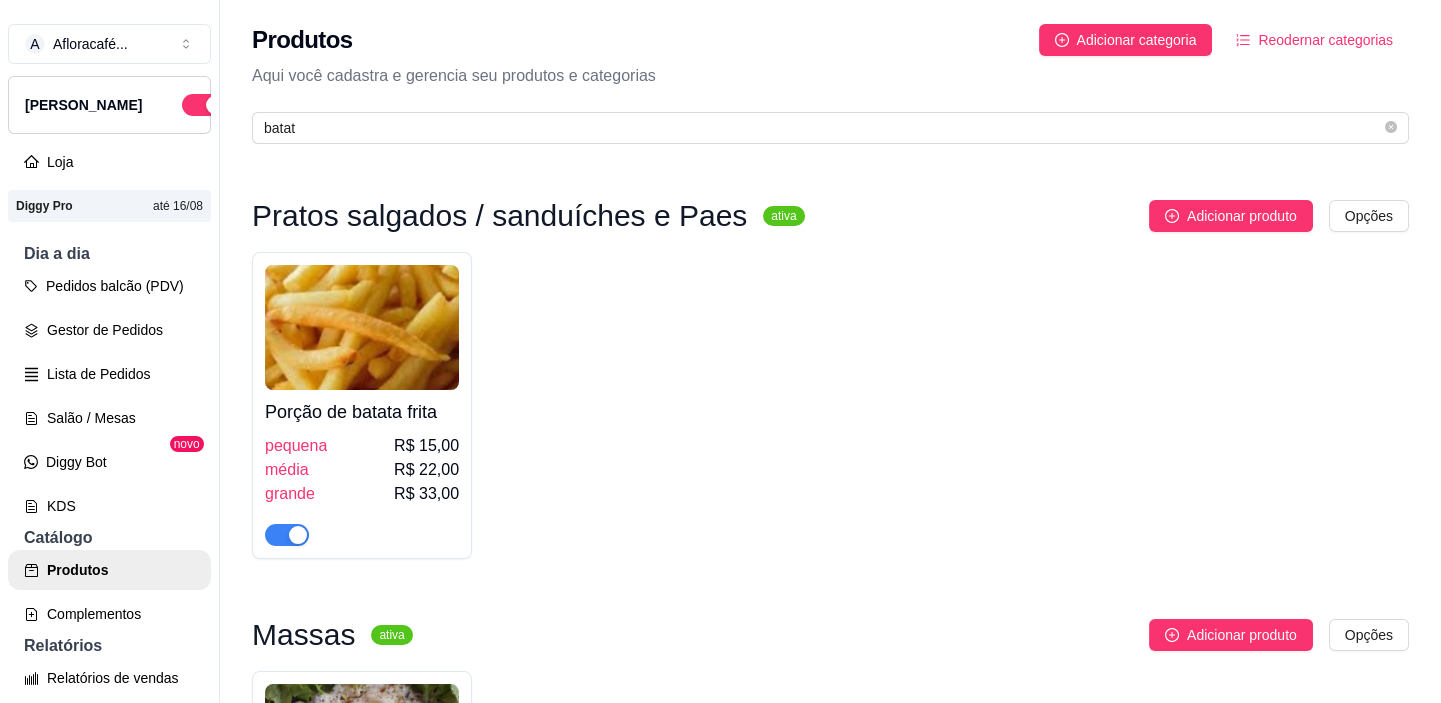 click at bounding box center (298, 535) 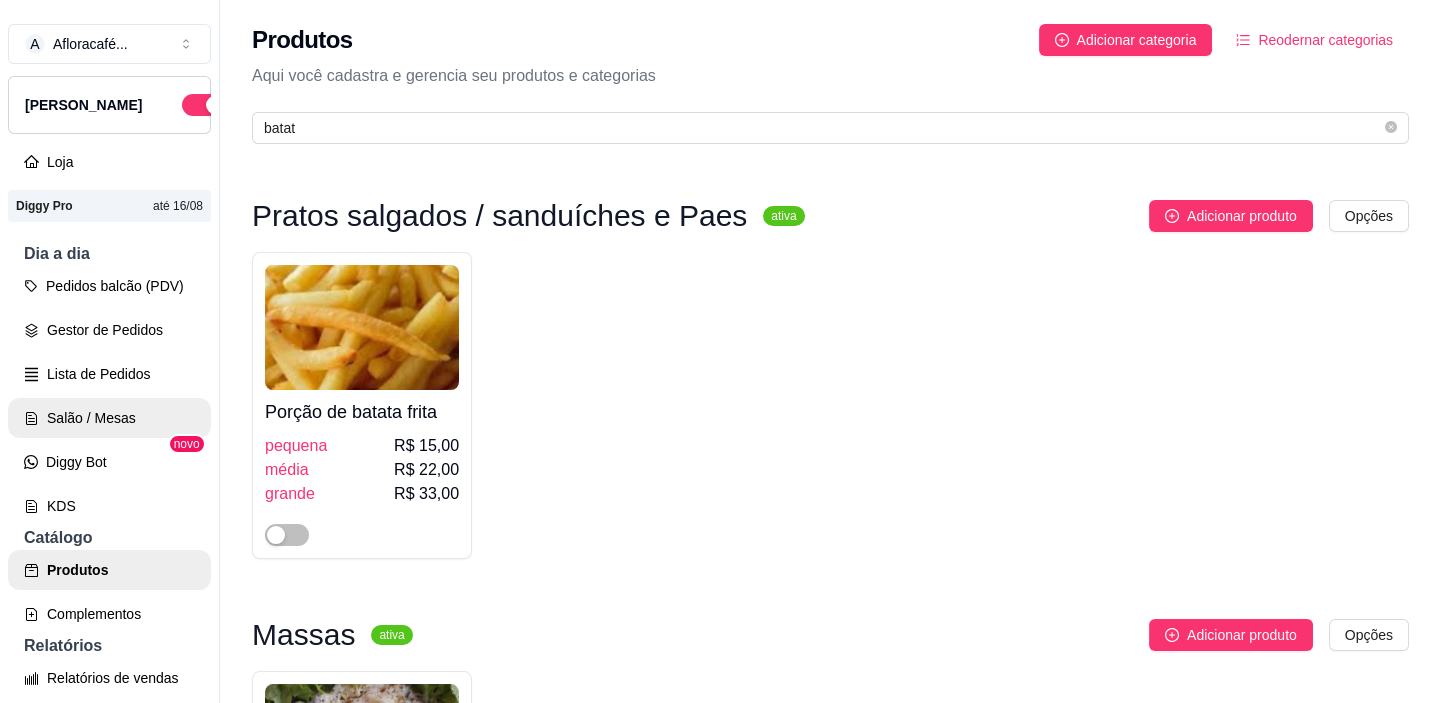 click on "Lista de Pedidos" at bounding box center [109, 374] 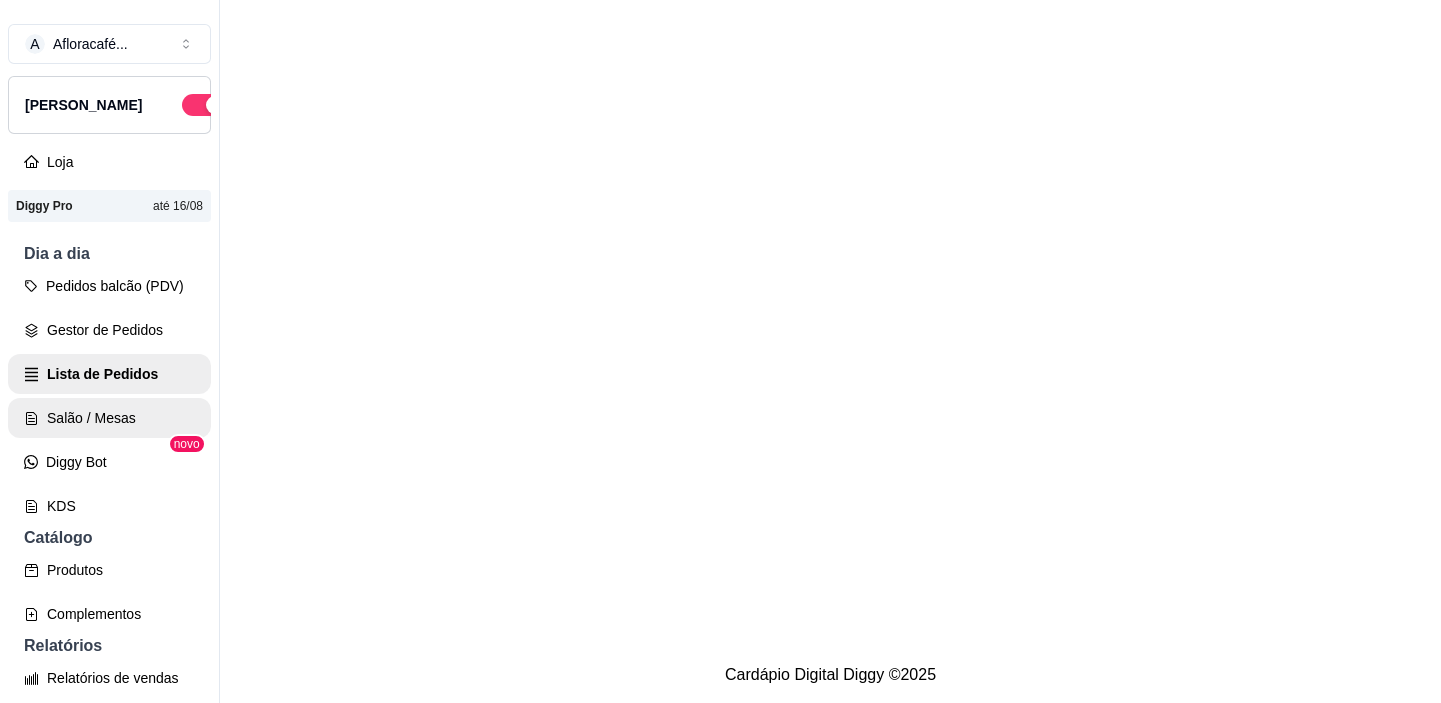 click on "Salão / Mesas" at bounding box center (109, 418) 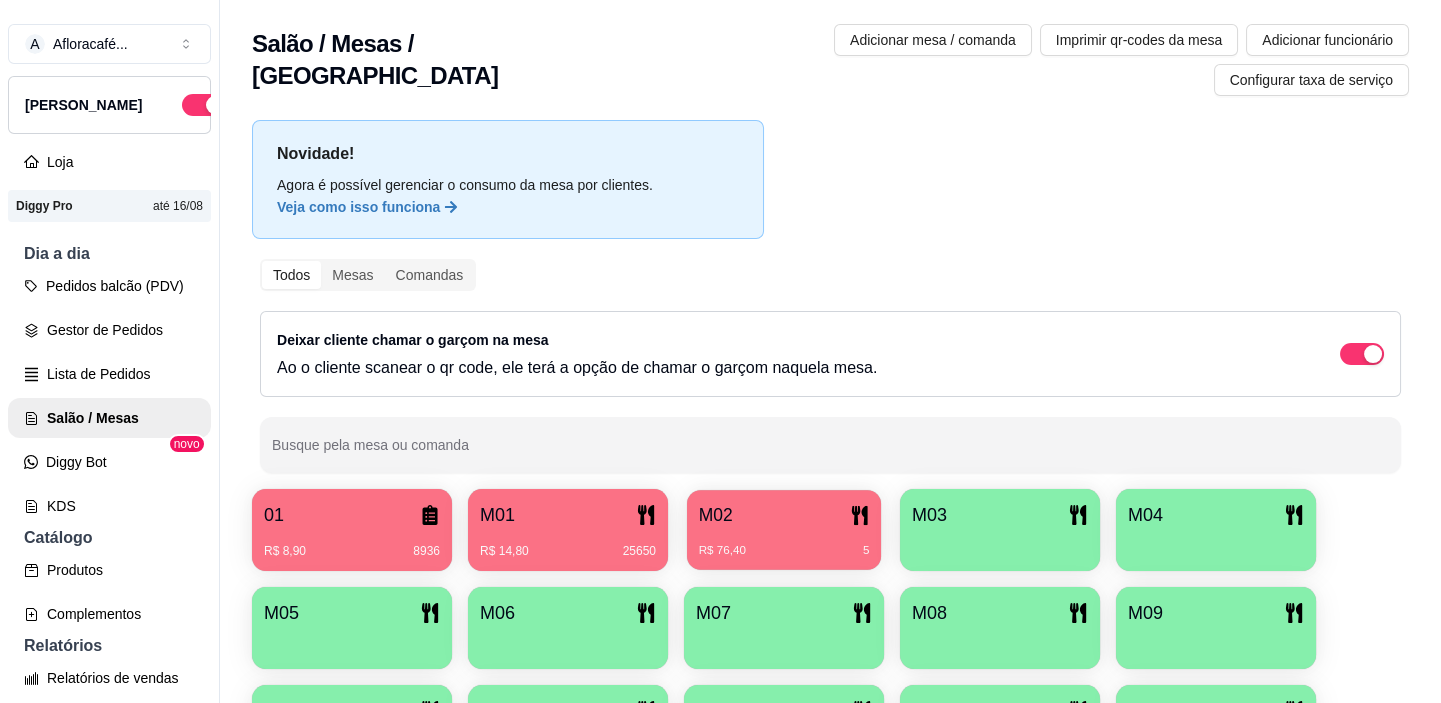 click on "M02" at bounding box center (784, 515) 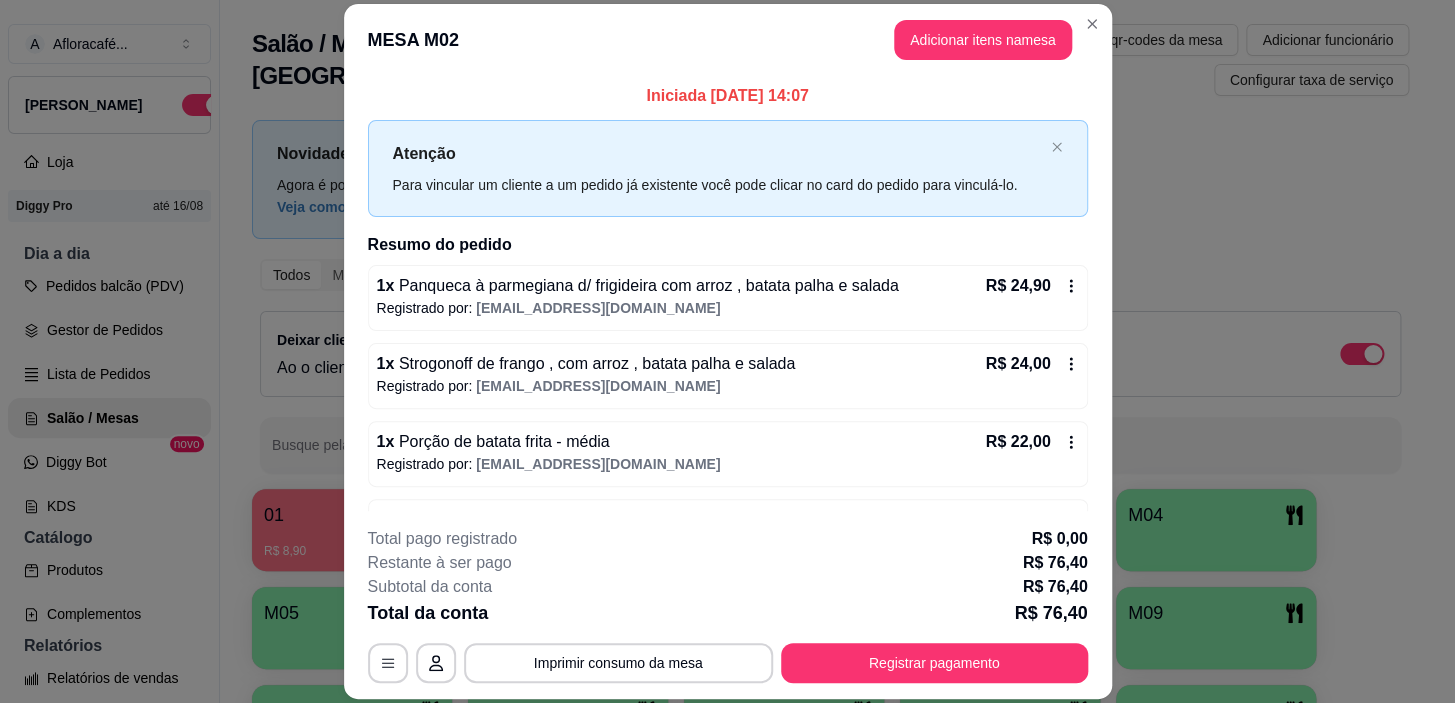 scroll, scrollTop: 60, scrollLeft: 0, axis: vertical 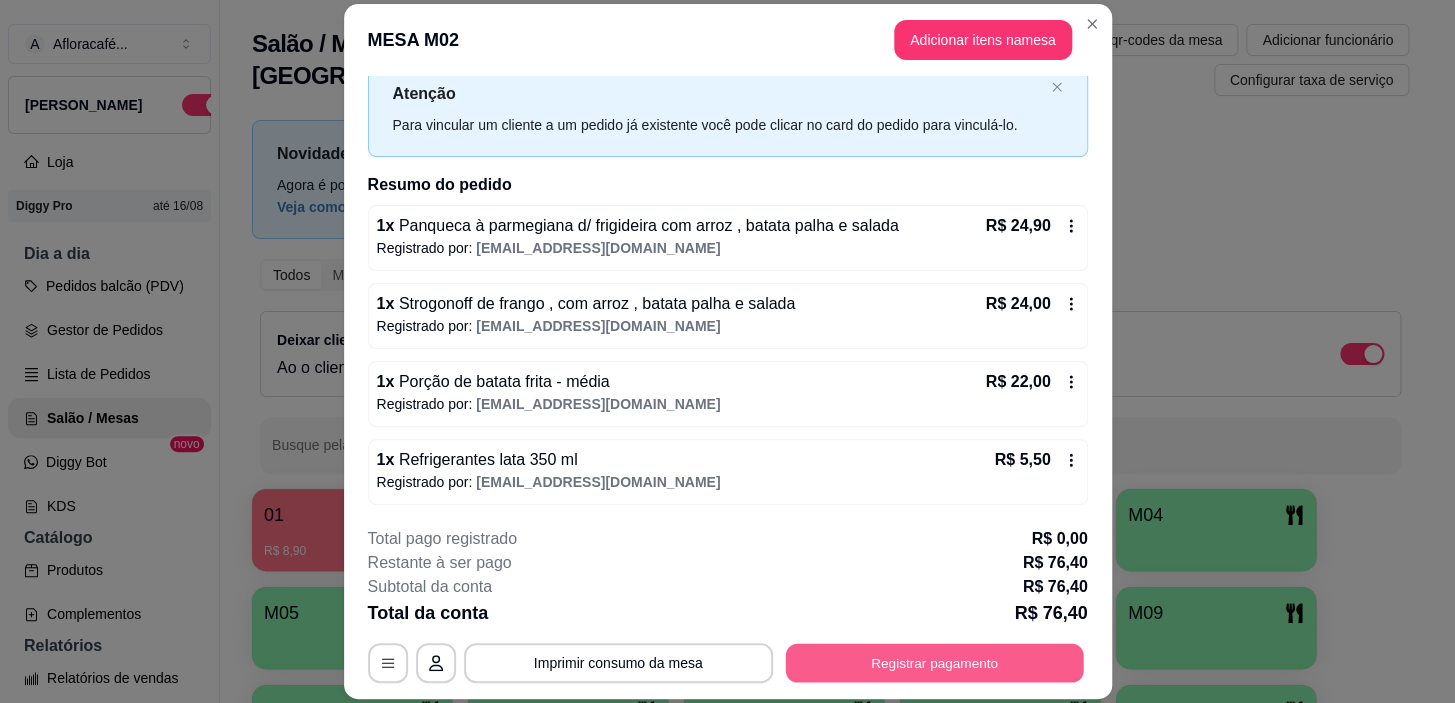 click on "Registrar pagamento" at bounding box center [934, 663] 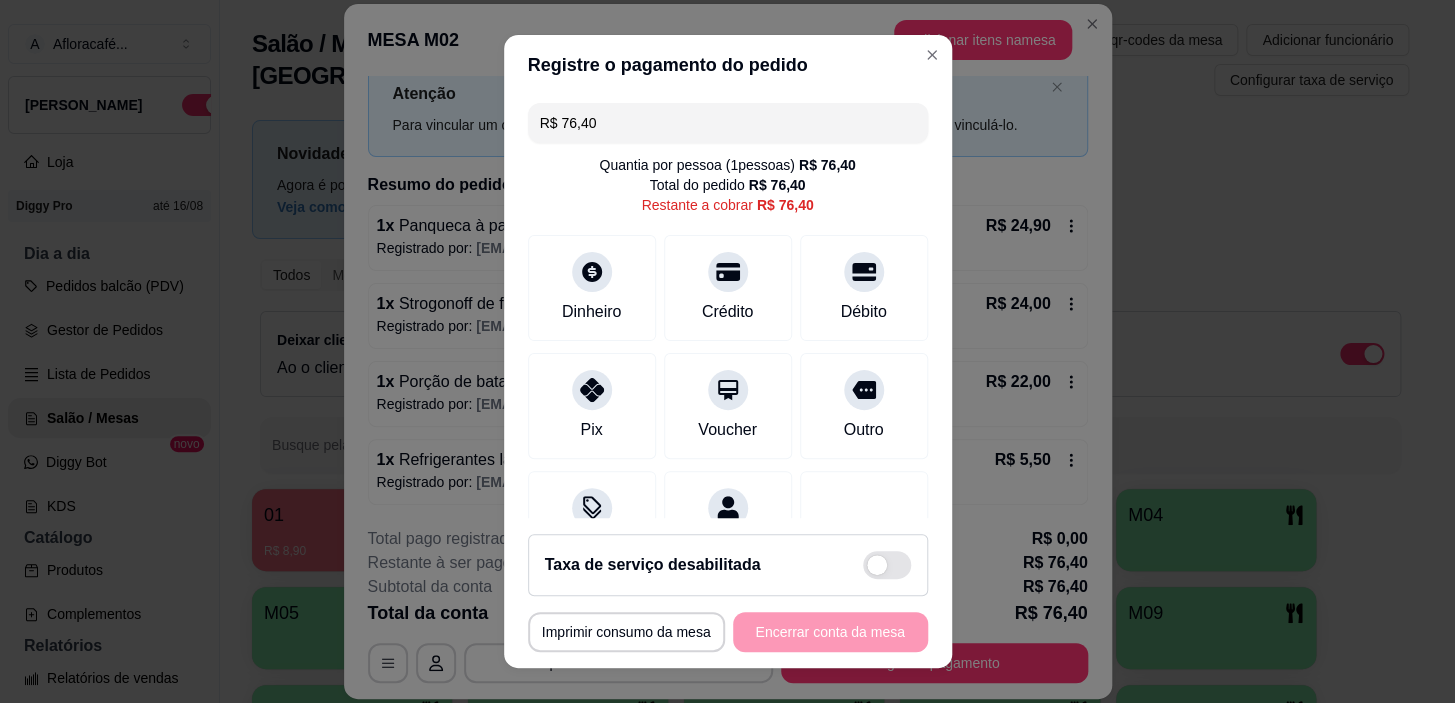 click on "R$ 76,40" at bounding box center (728, 123) 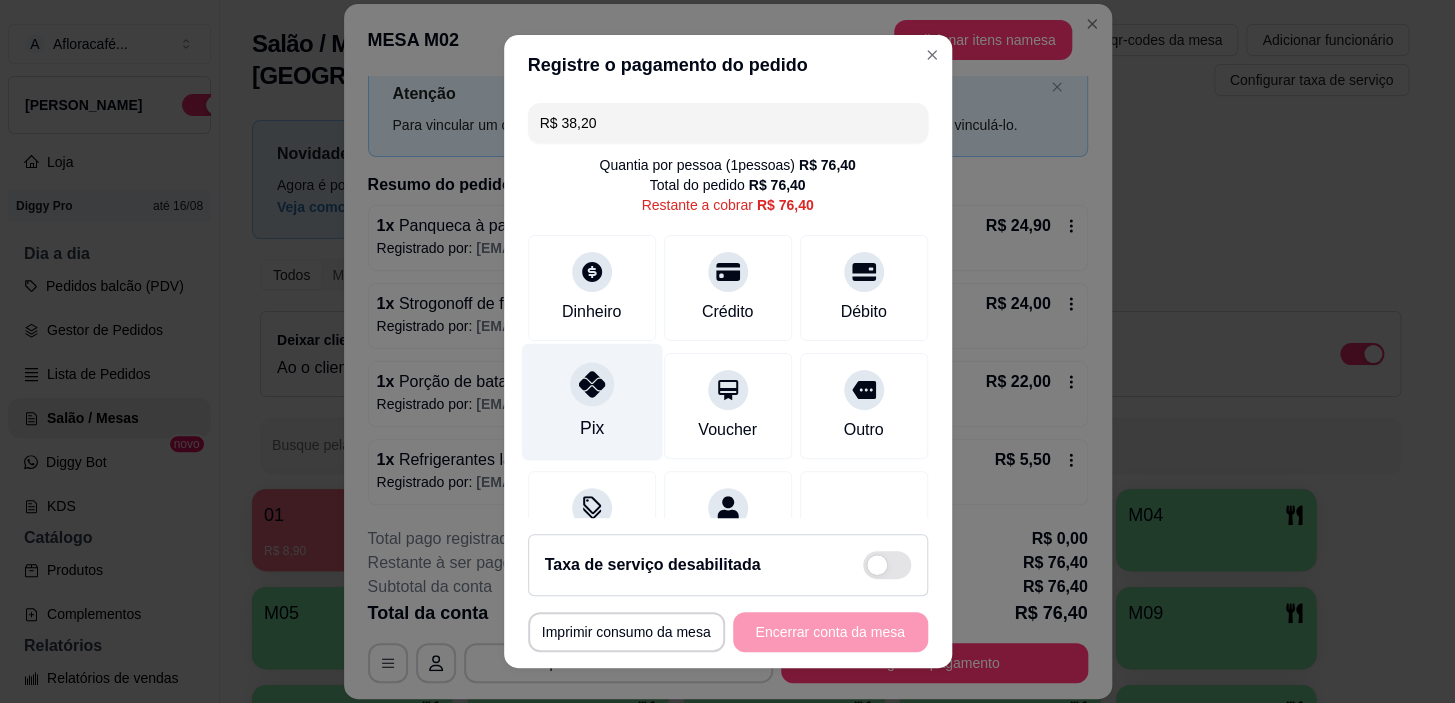 click on "Pix" at bounding box center [591, 402] 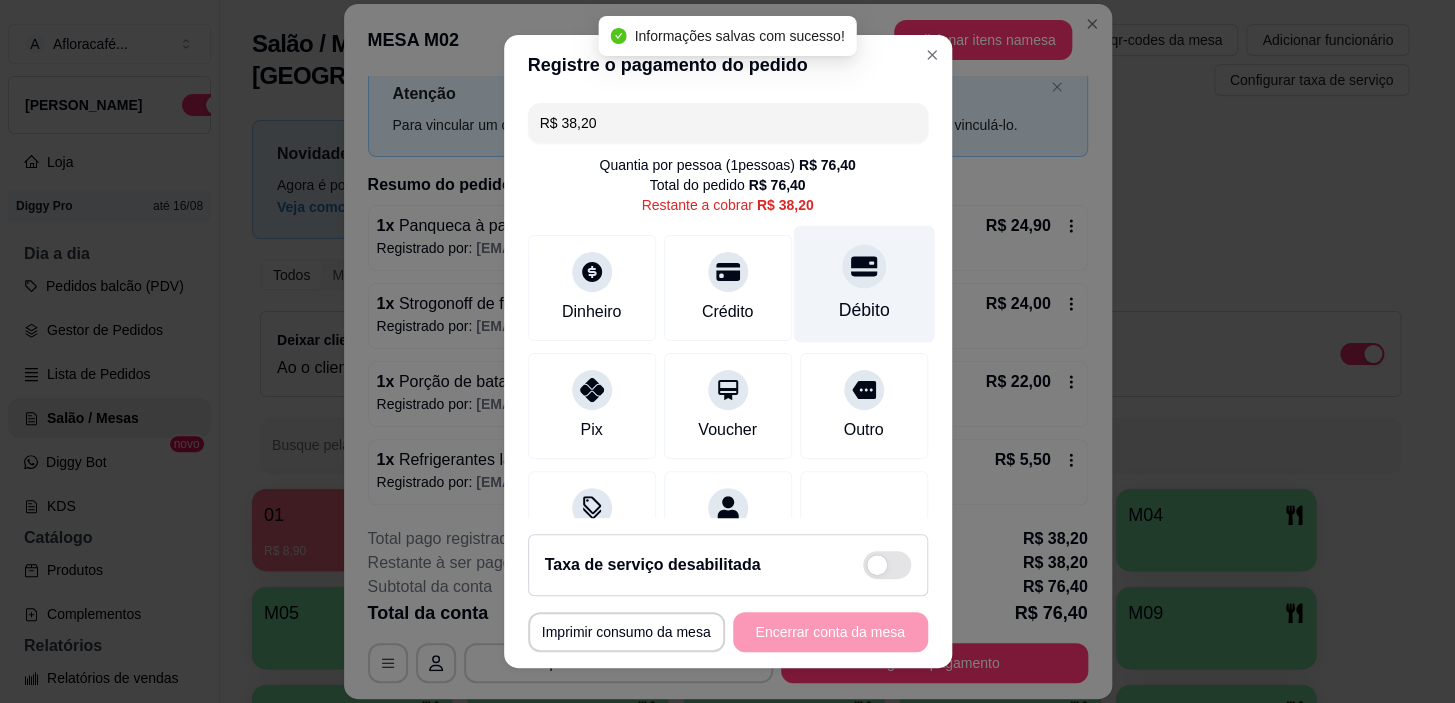 click 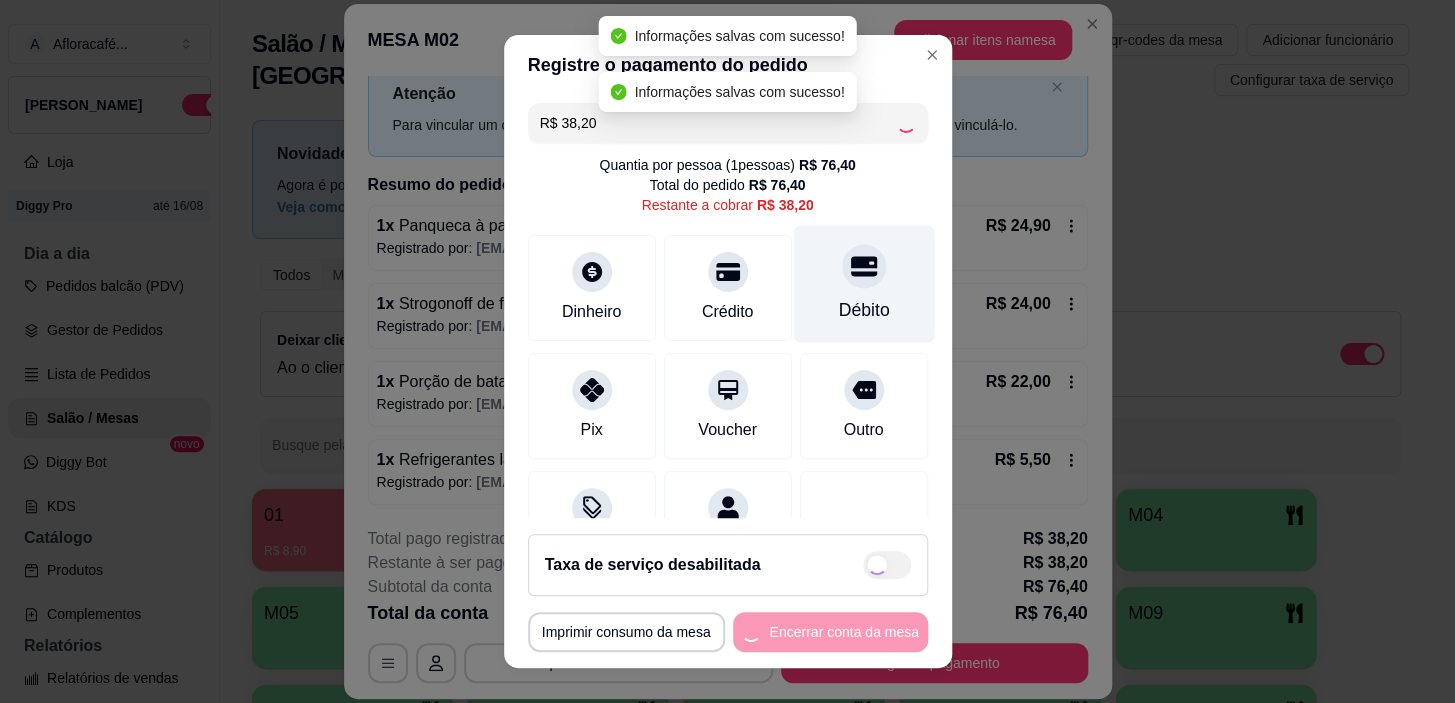 type on "R$ 0,00" 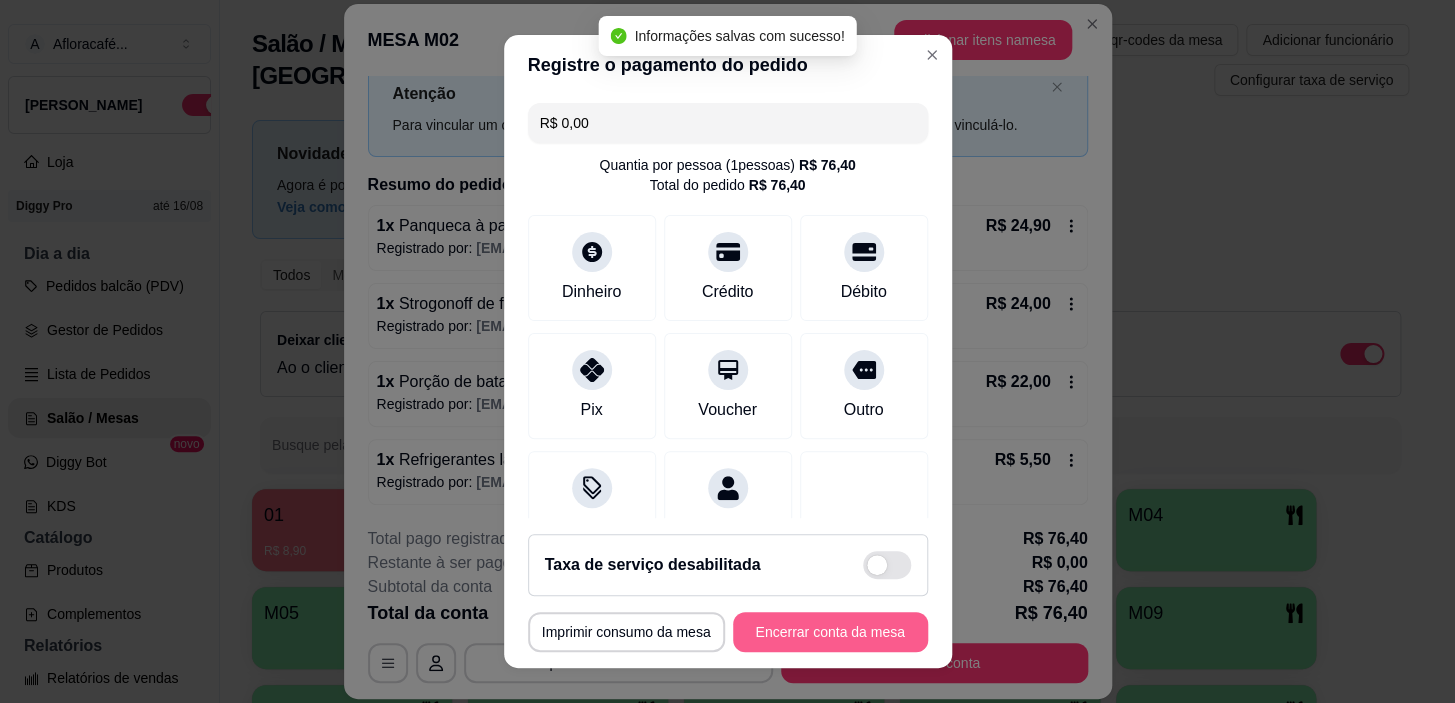 click on "Encerrar conta da mesa" at bounding box center (830, 632) 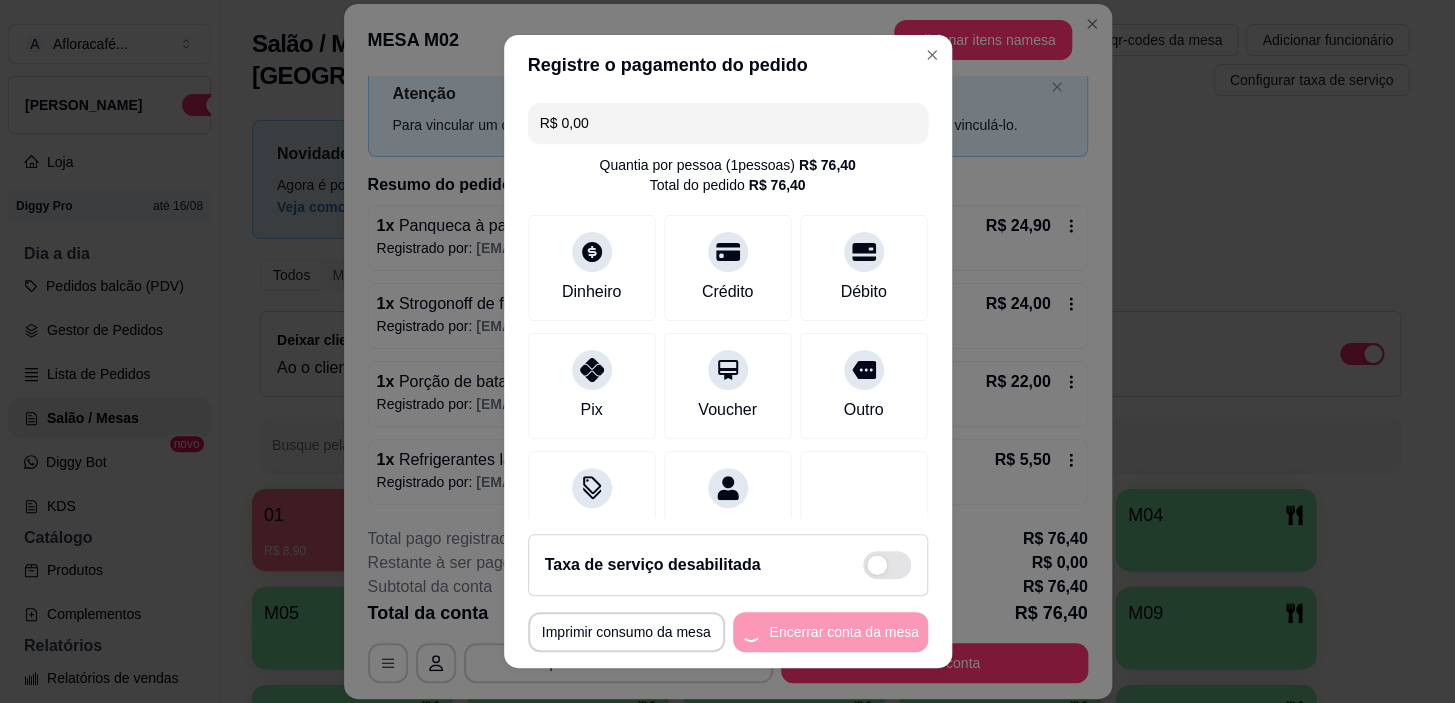 scroll, scrollTop: 0, scrollLeft: 0, axis: both 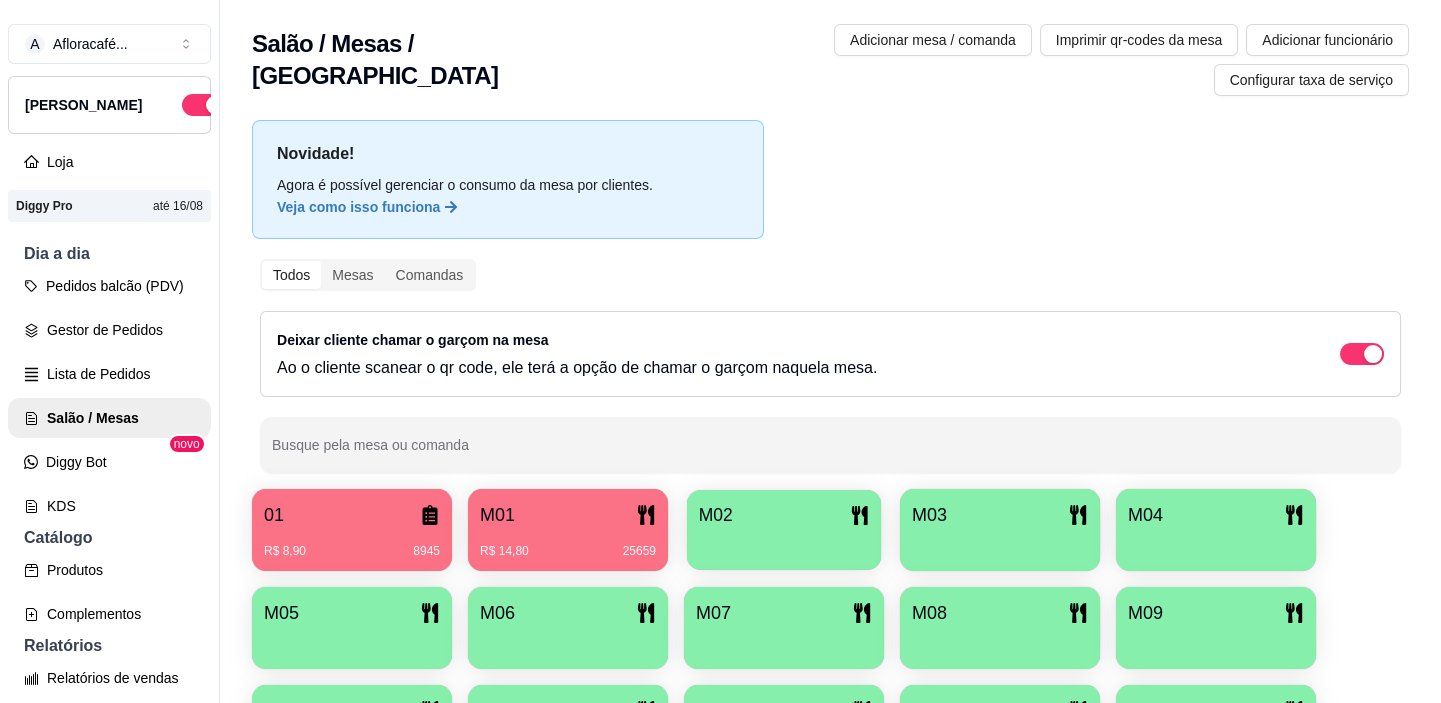 click on "M02" at bounding box center [784, 515] 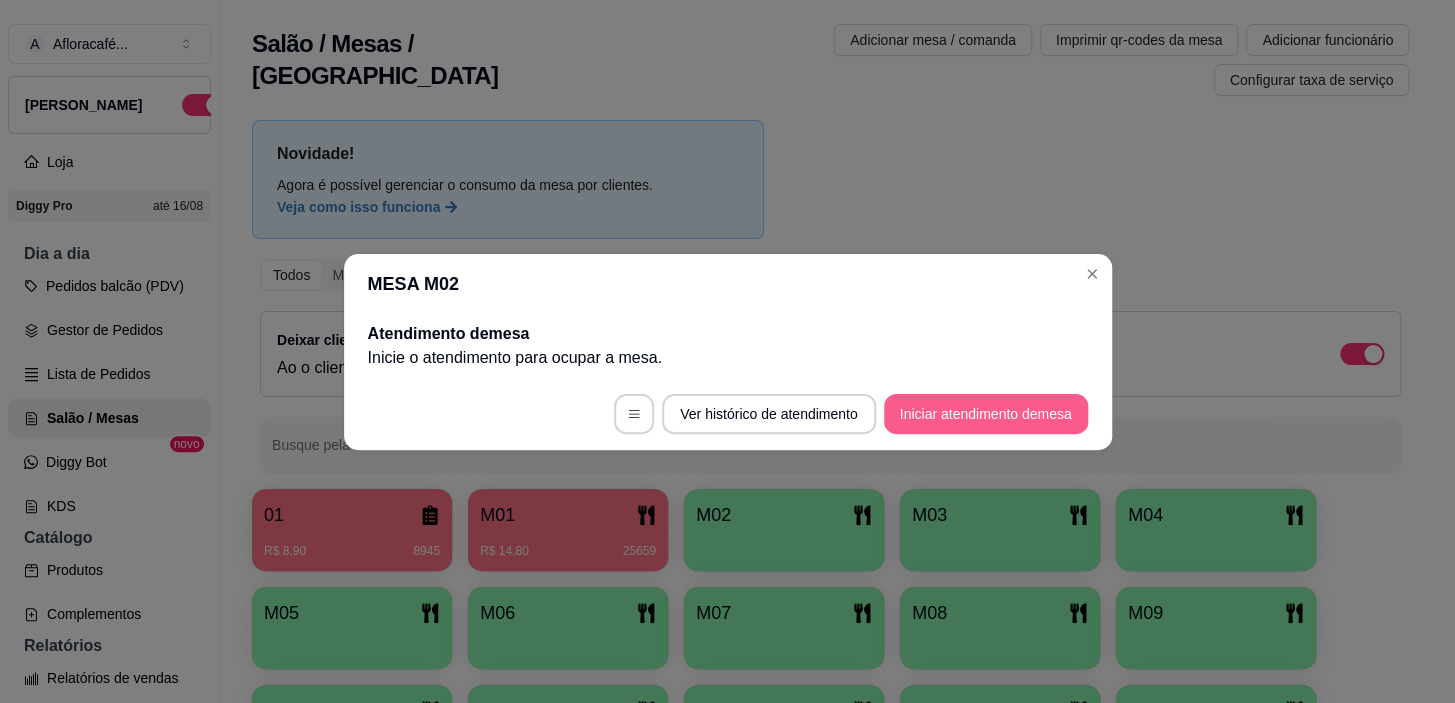 click on "Iniciar atendimento de  mesa" at bounding box center (986, 414) 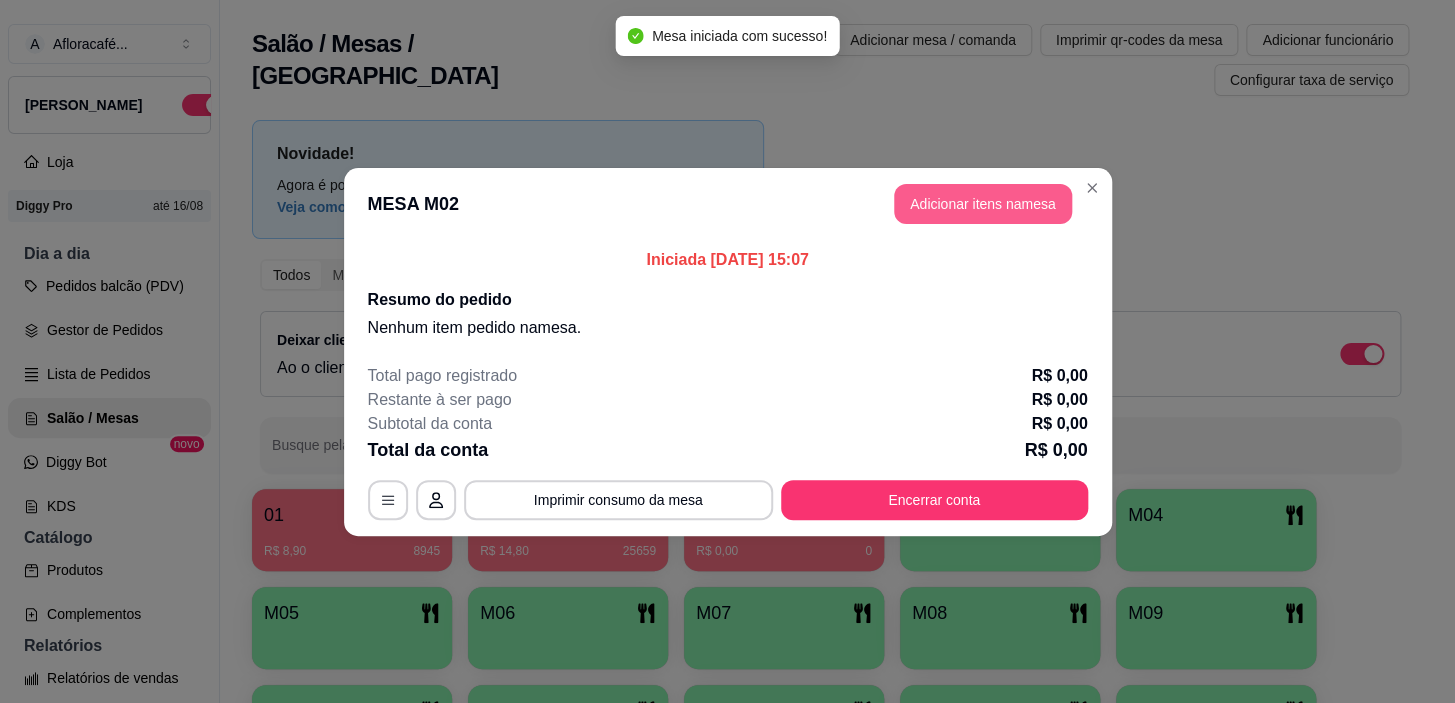 click on "Adicionar itens na  mesa" at bounding box center (983, 204) 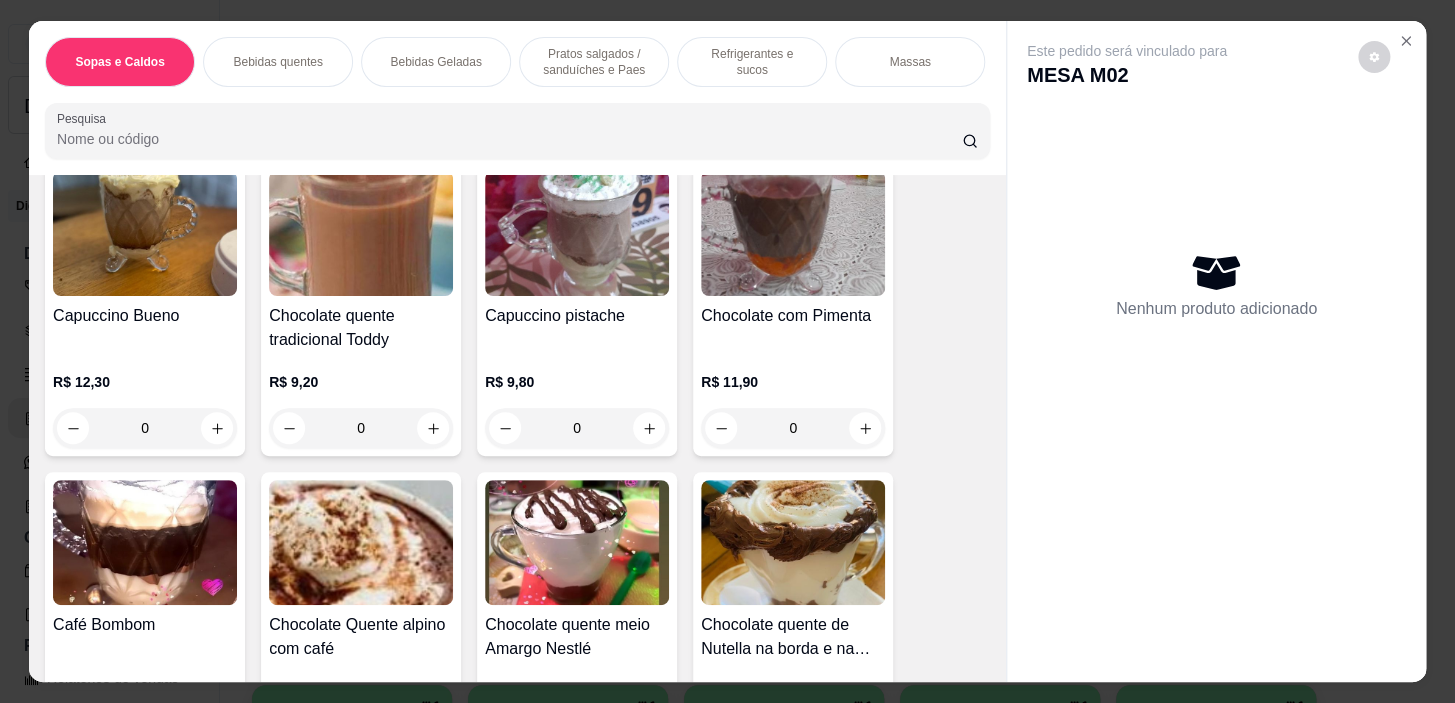 scroll, scrollTop: 2181, scrollLeft: 0, axis: vertical 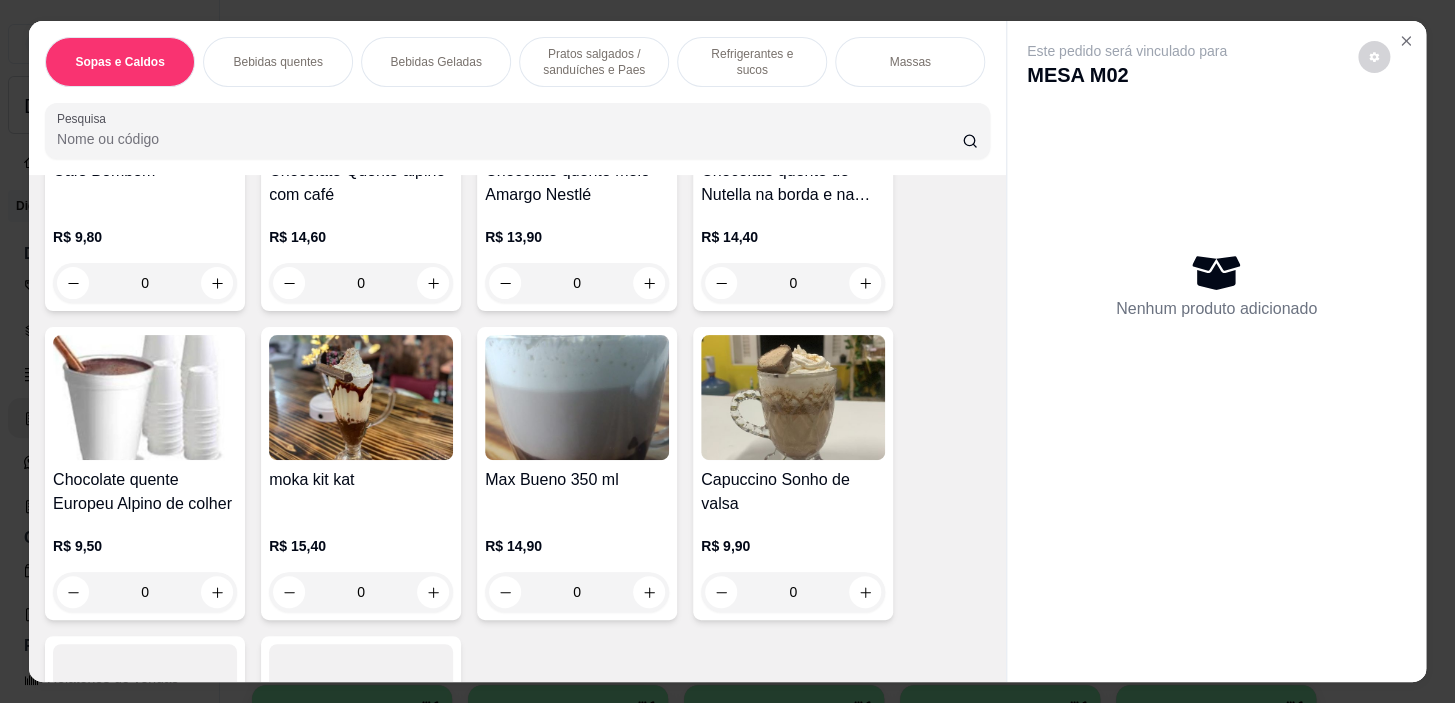 click on "0" at bounding box center [145, 592] 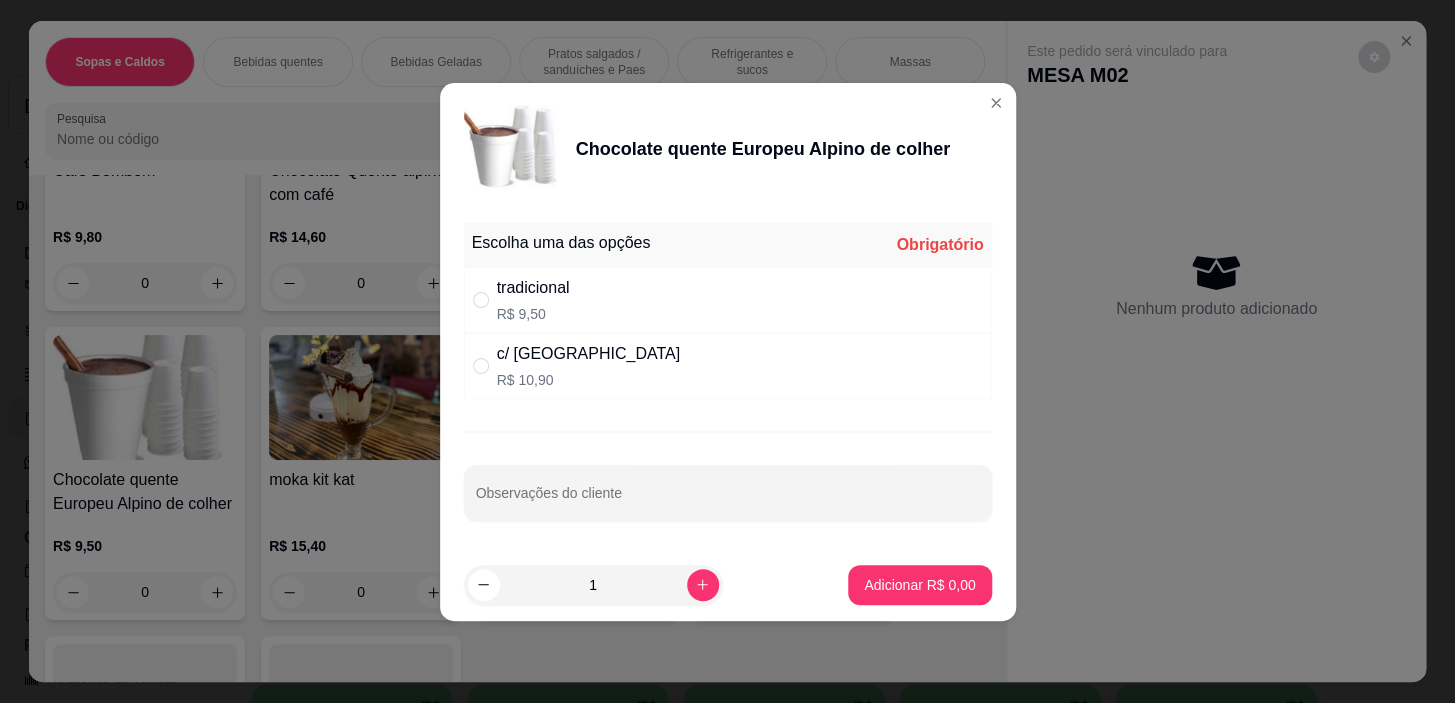 click on "c/ chantilly R$ 10,90" at bounding box center [728, 366] 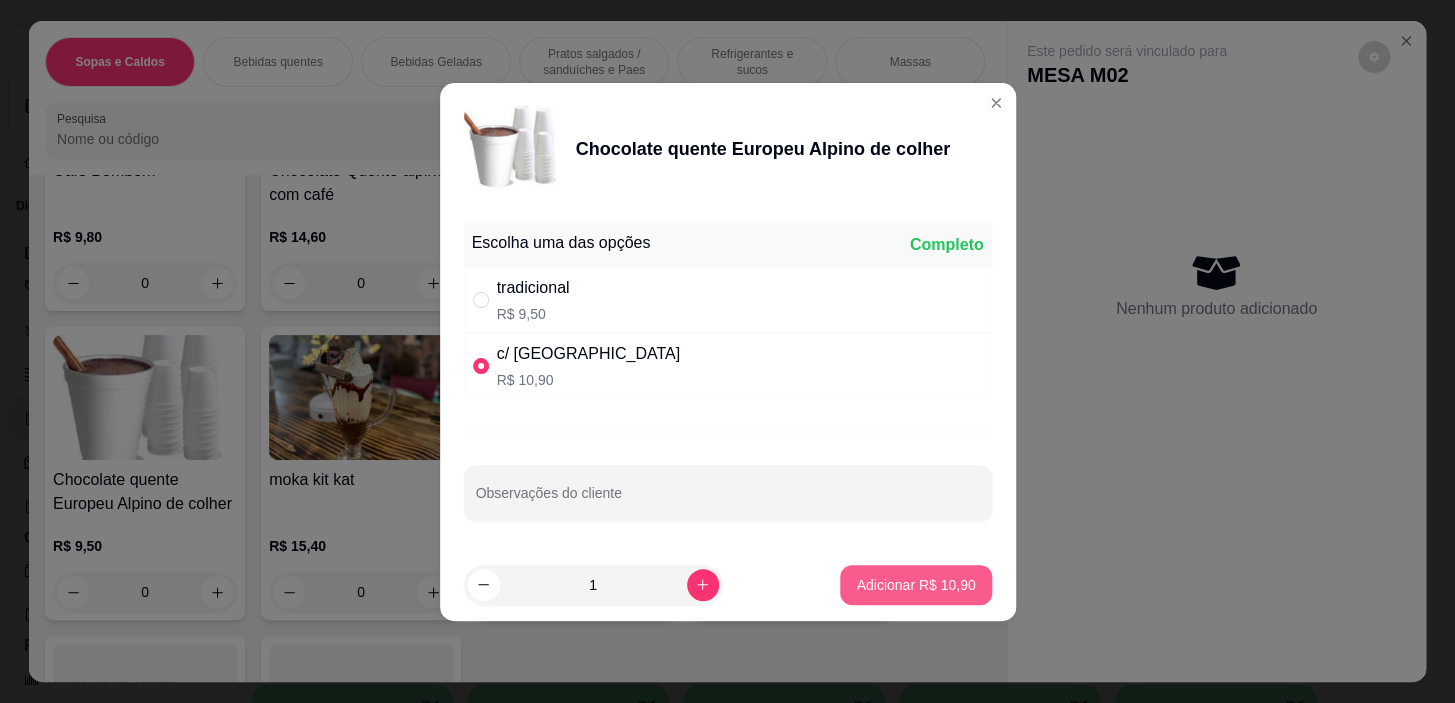 click on "Adicionar   R$ 10,90" at bounding box center [915, 585] 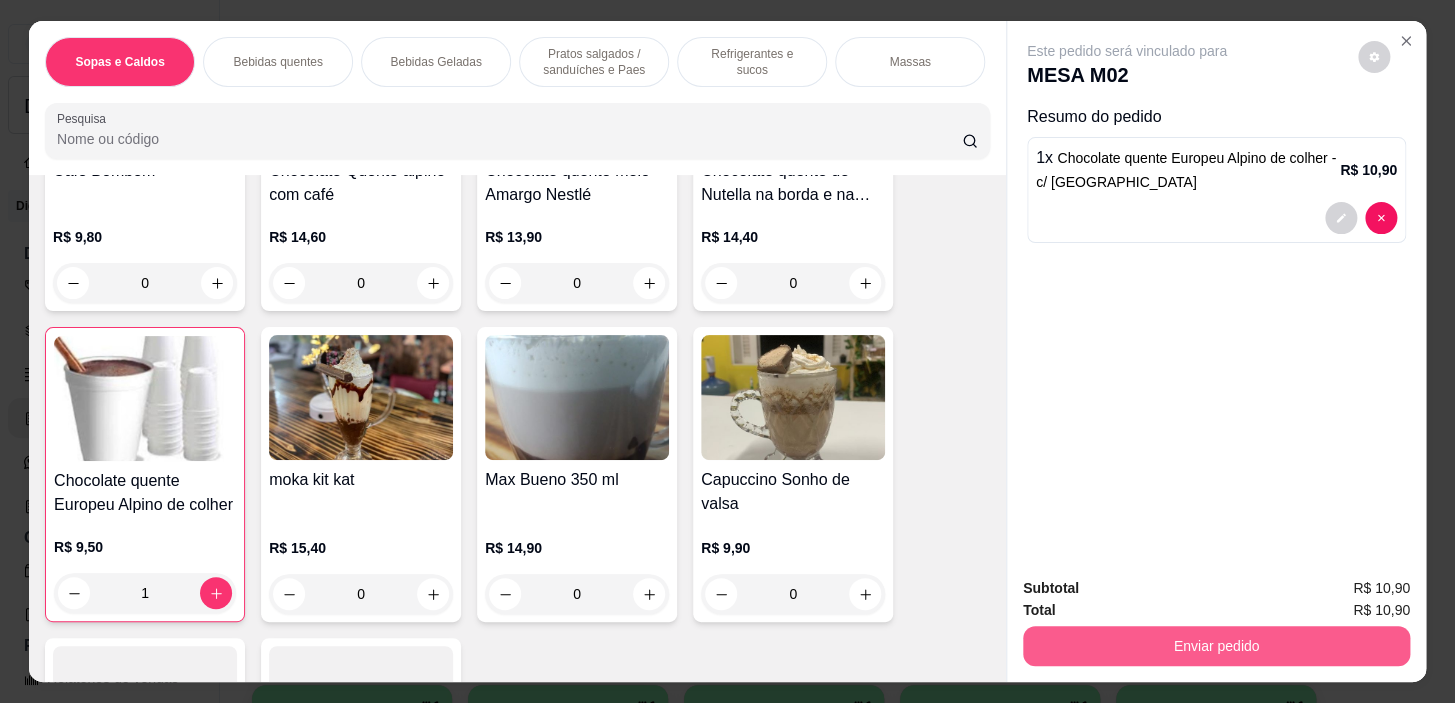 click on "Enviar pedido" at bounding box center (1216, 646) 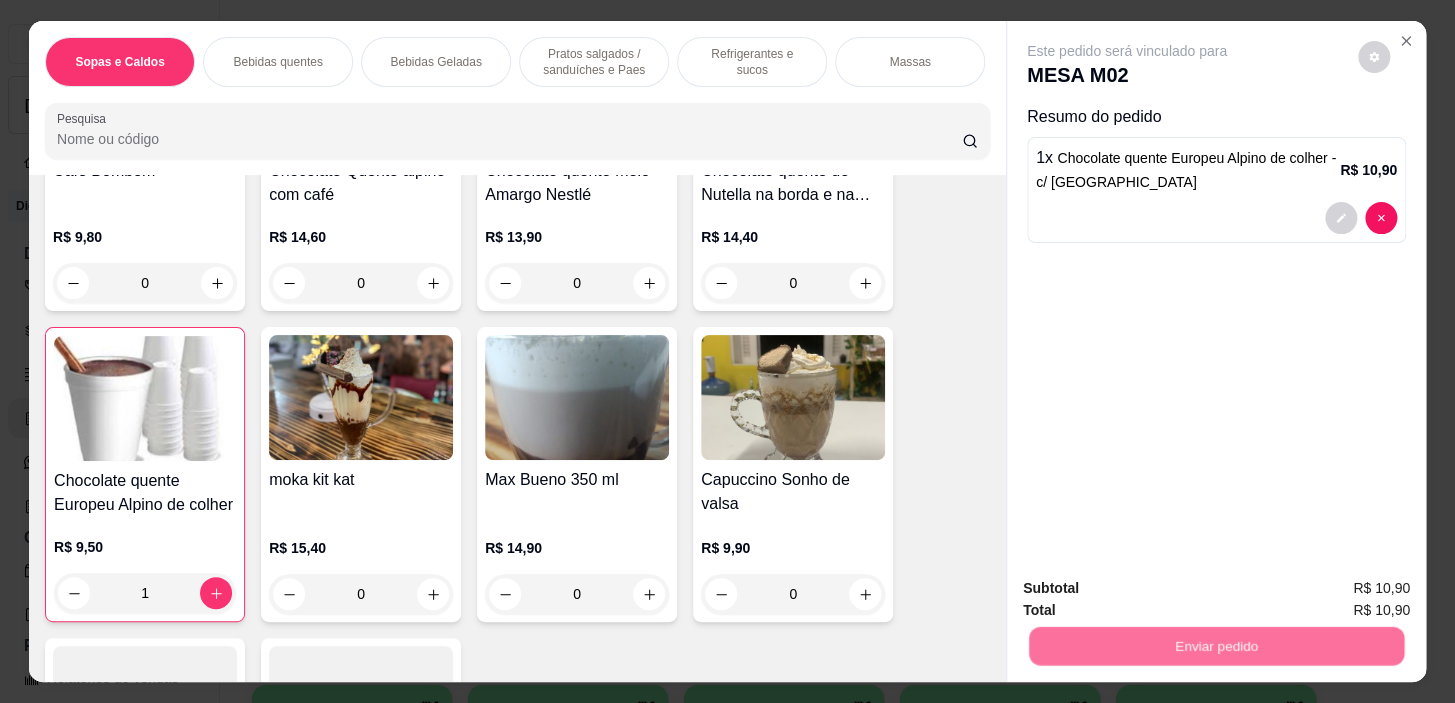 click on "Não registrar e enviar pedido" at bounding box center [1150, 590] 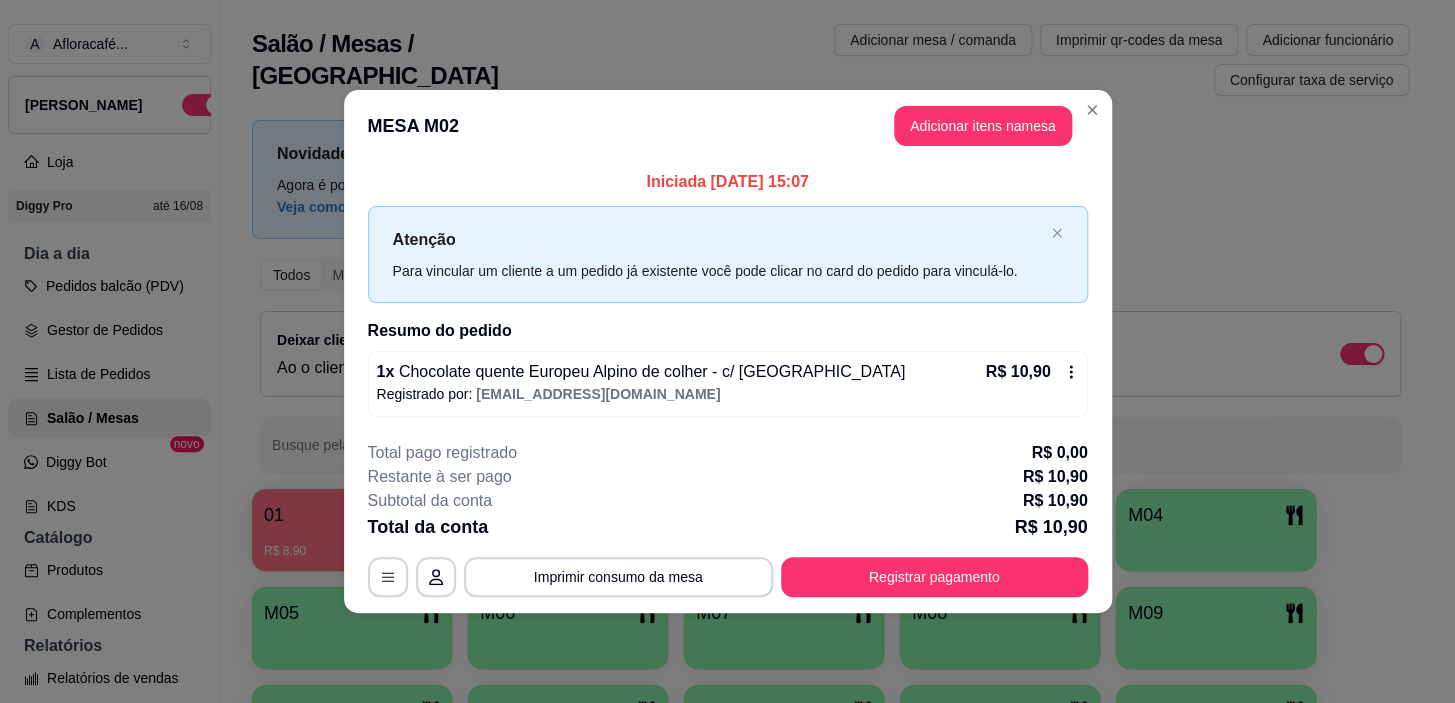 type 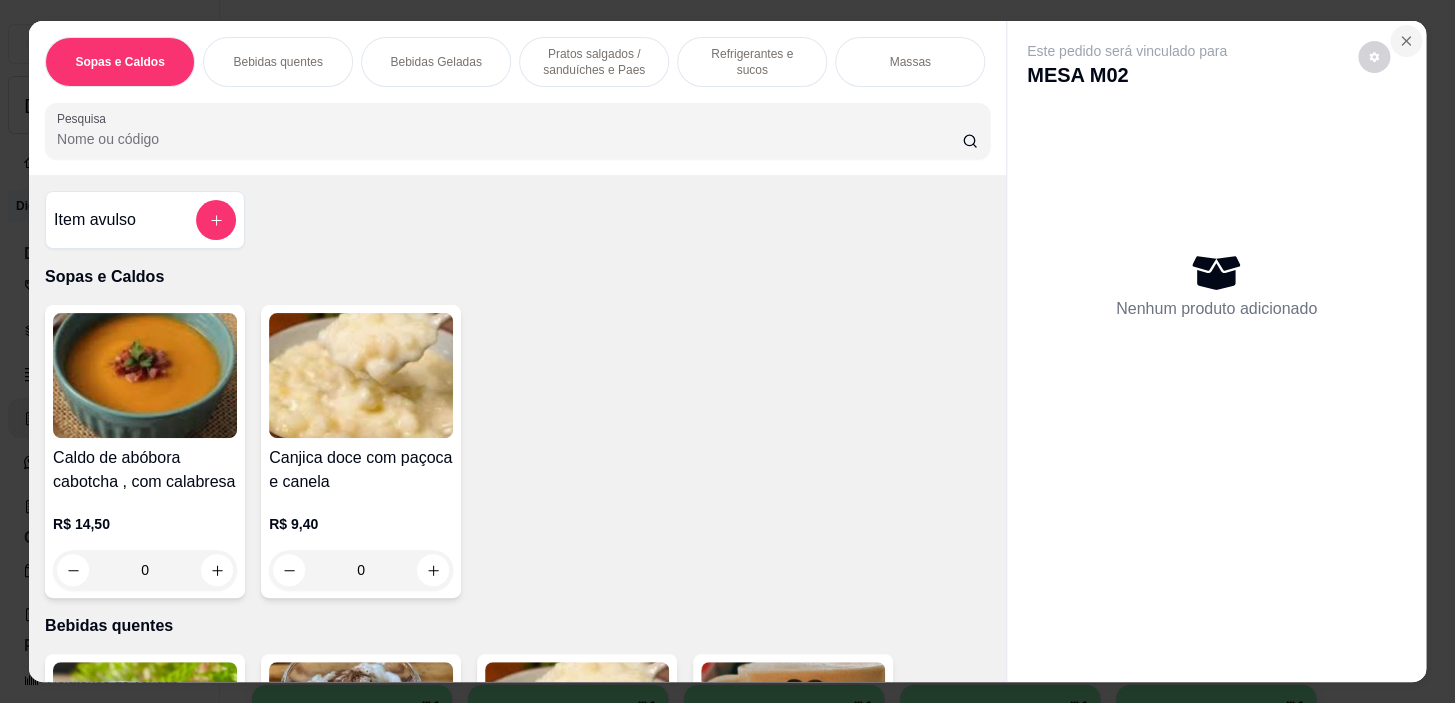 click 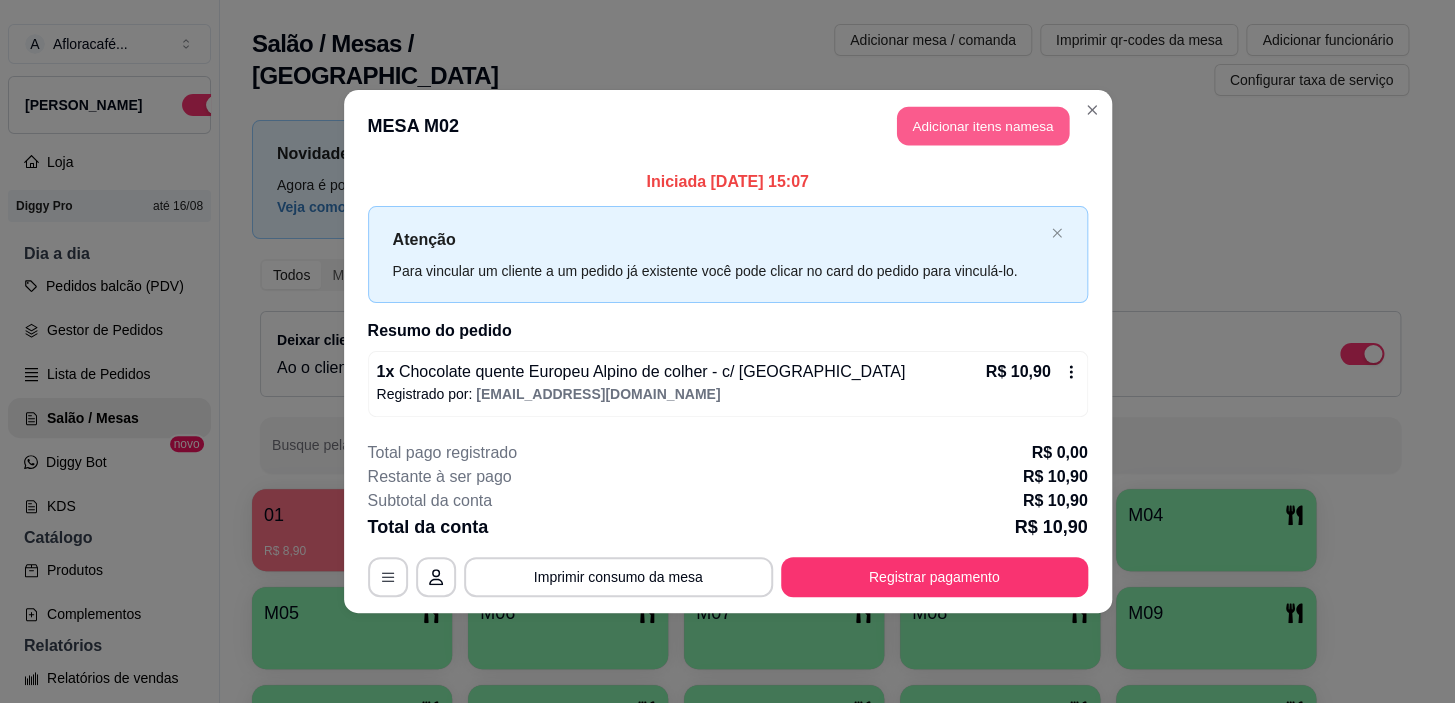 click on "Adicionar itens na  mesa" at bounding box center [983, 126] 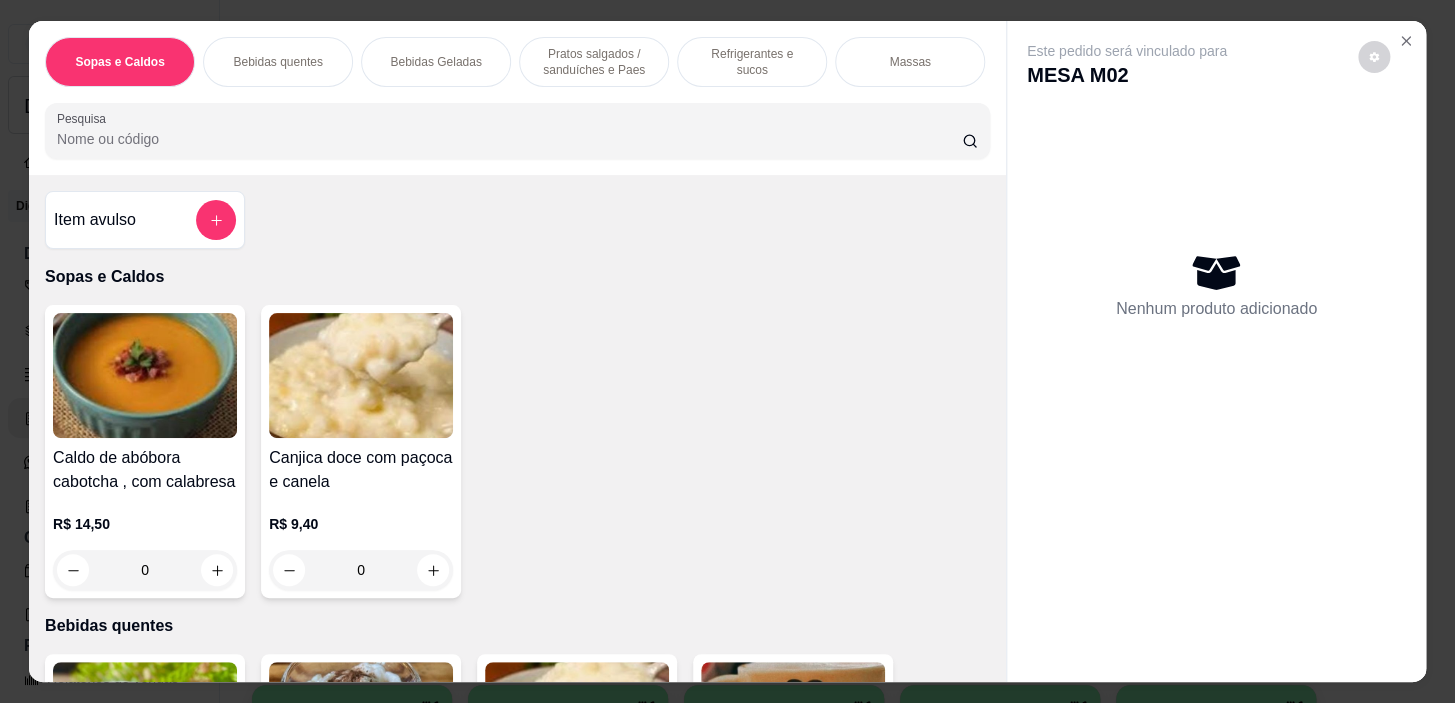 click on "Bebidas quentes" at bounding box center (278, 62) 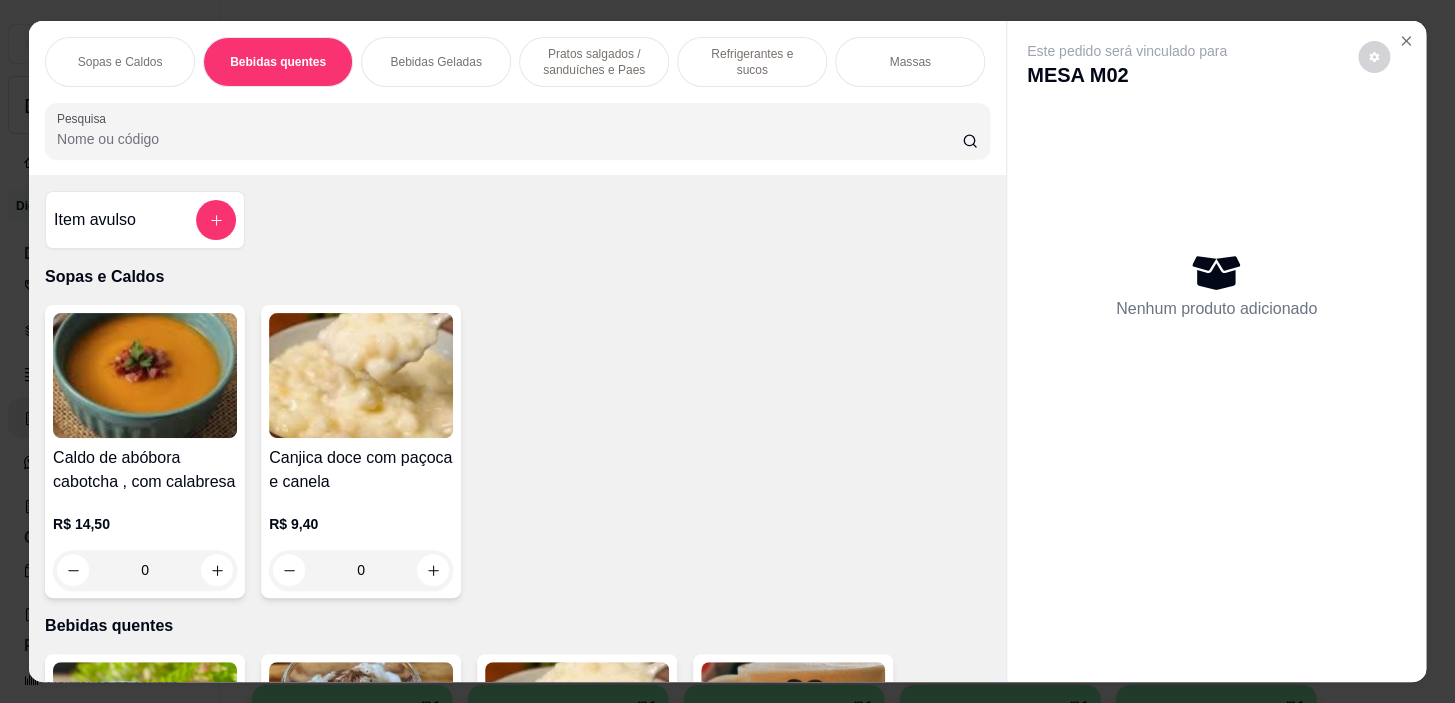 scroll, scrollTop: 439, scrollLeft: 0, axis: vertical 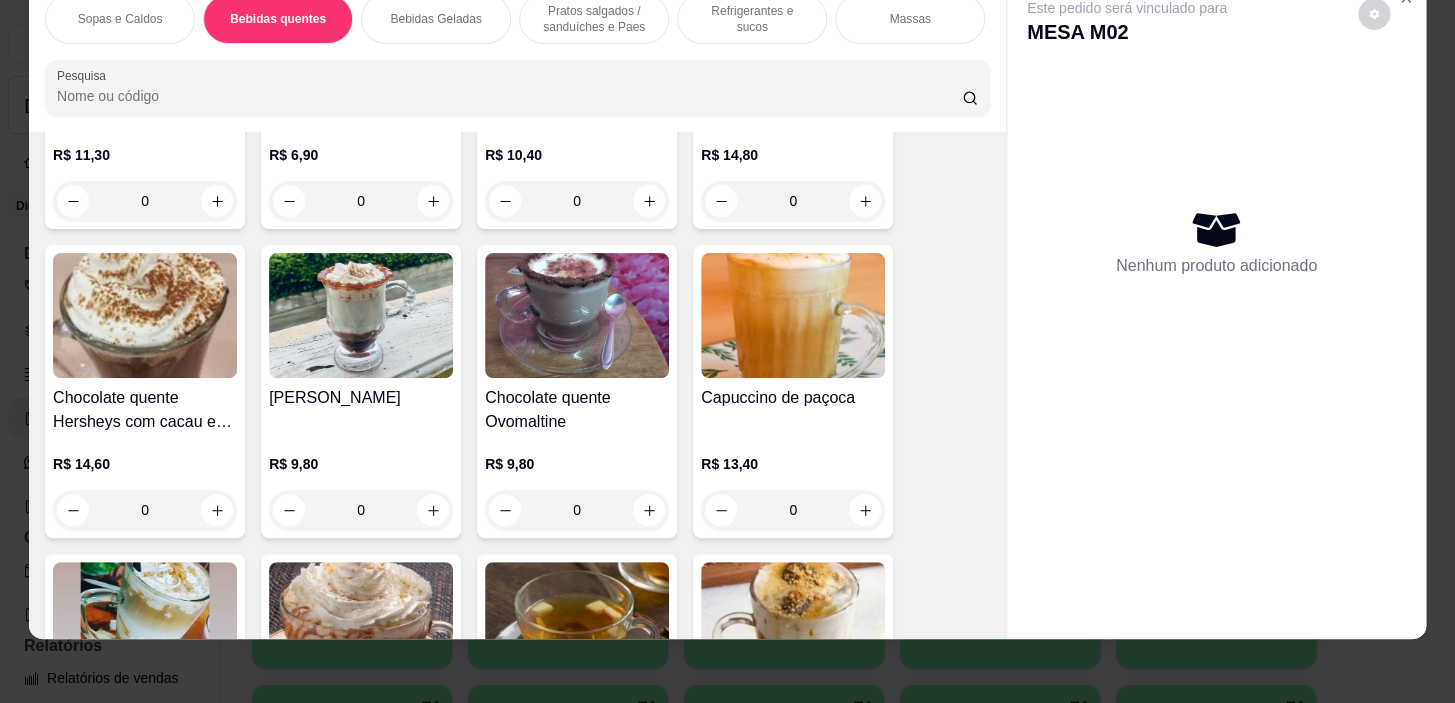 click on "0" at bounding box center (577, 510) 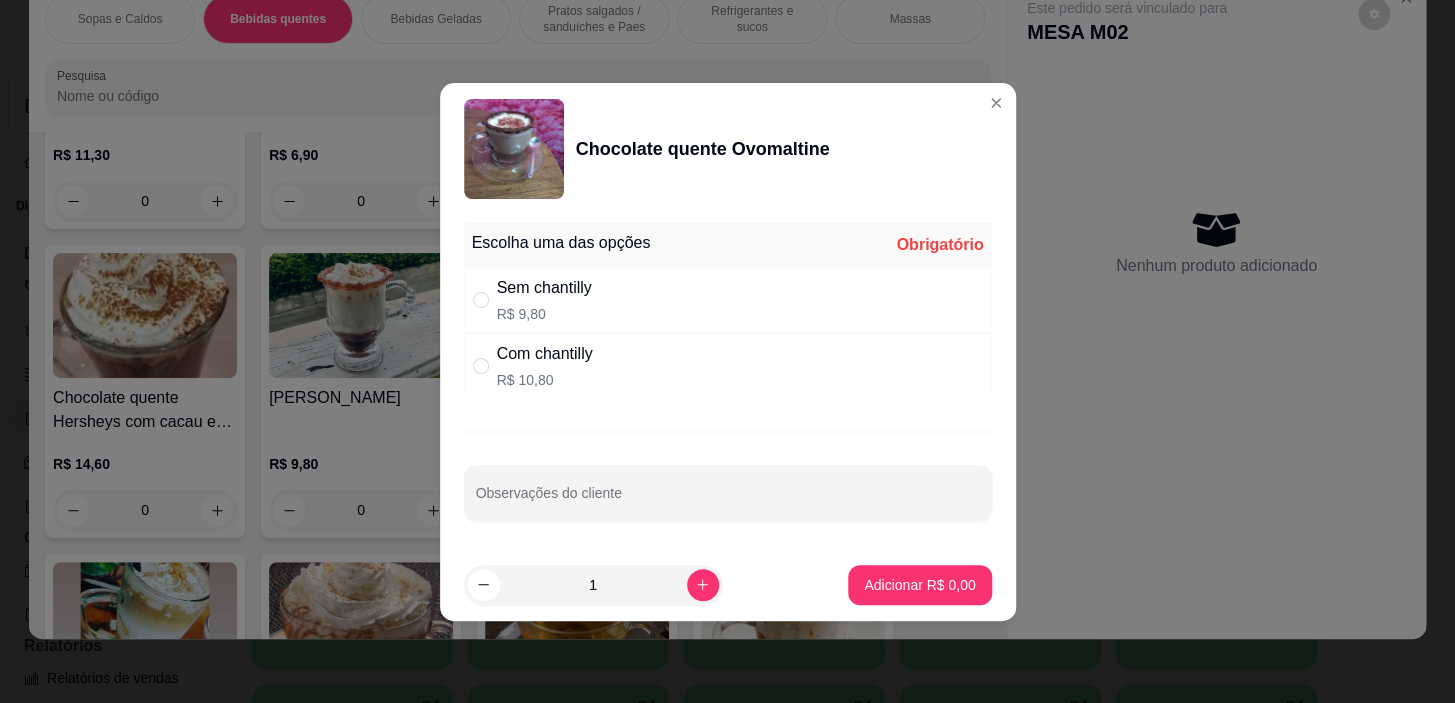 click on "Sem chantilly  R$ 9,80" at bounding box center [728, 300] 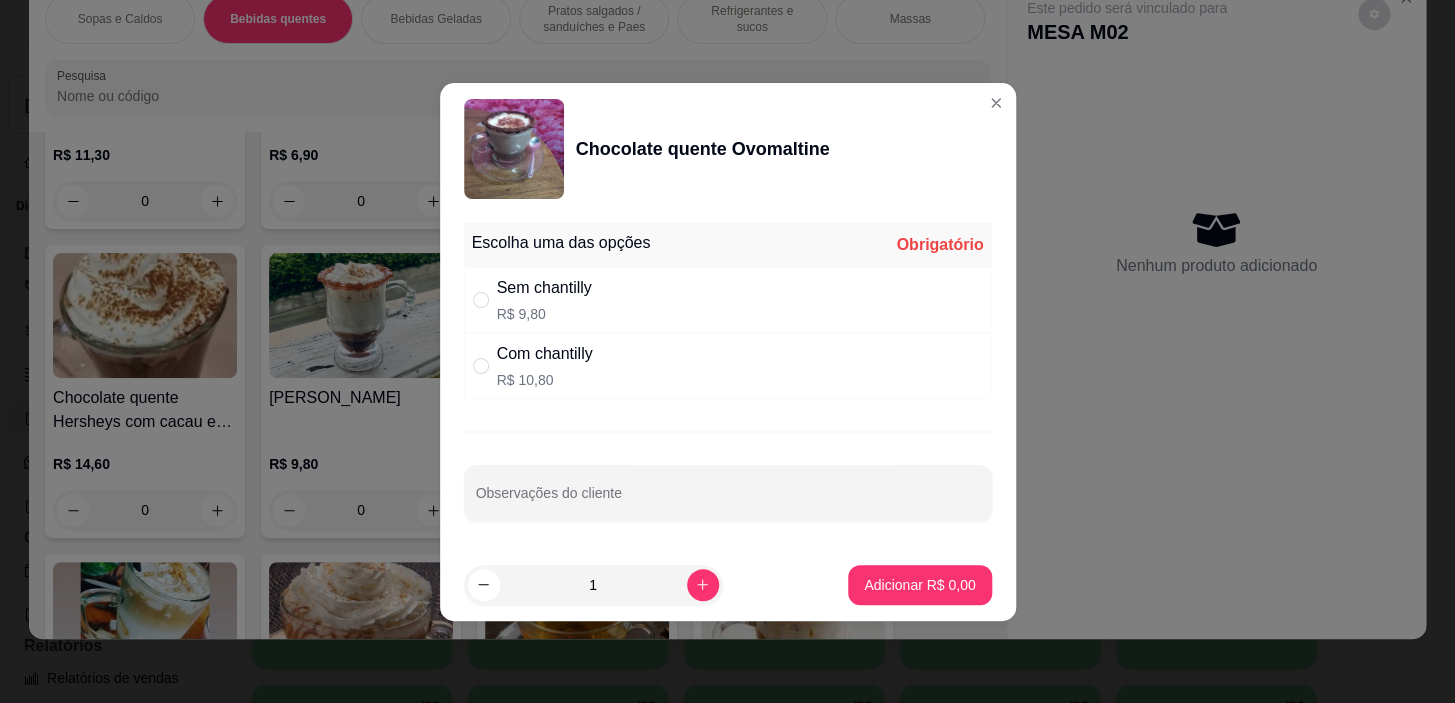 radio on "true" 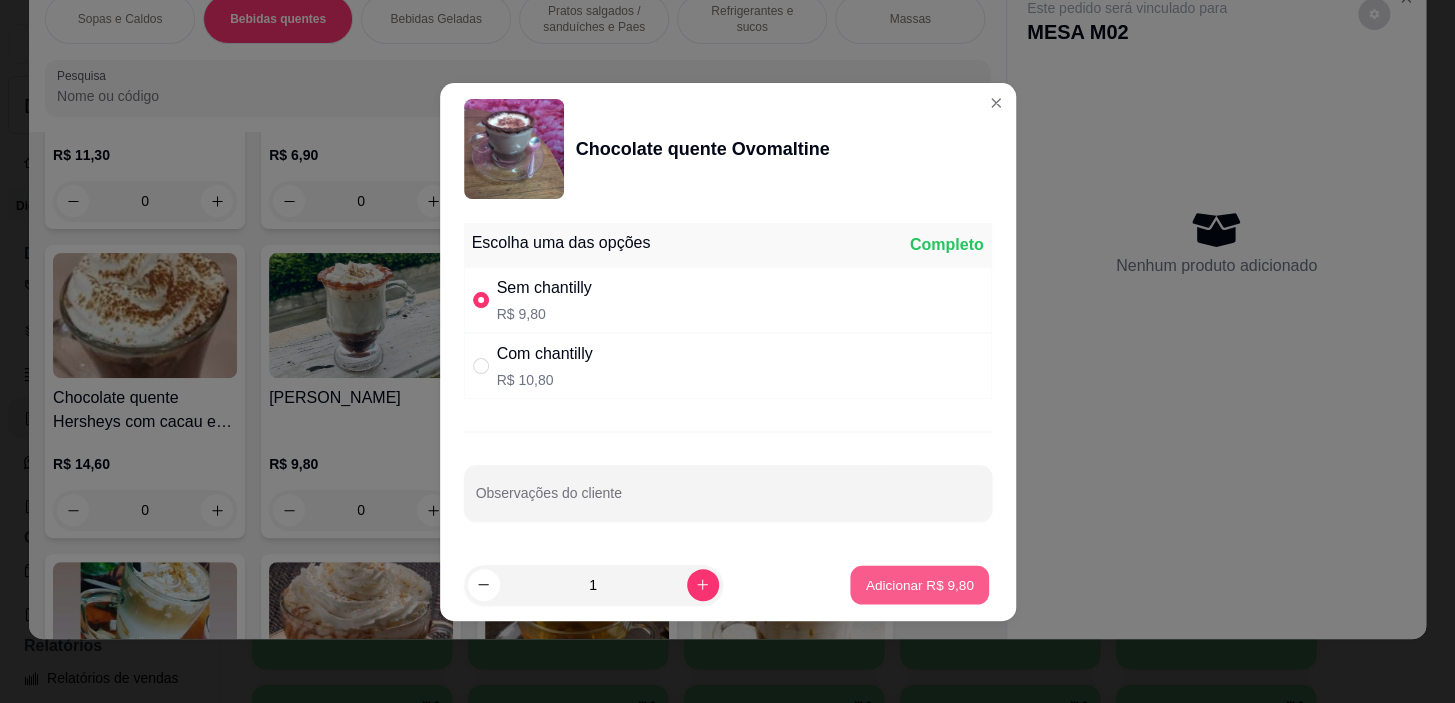 click on "Adicionar   R$ 9,80" at bounding box center (920, 584) 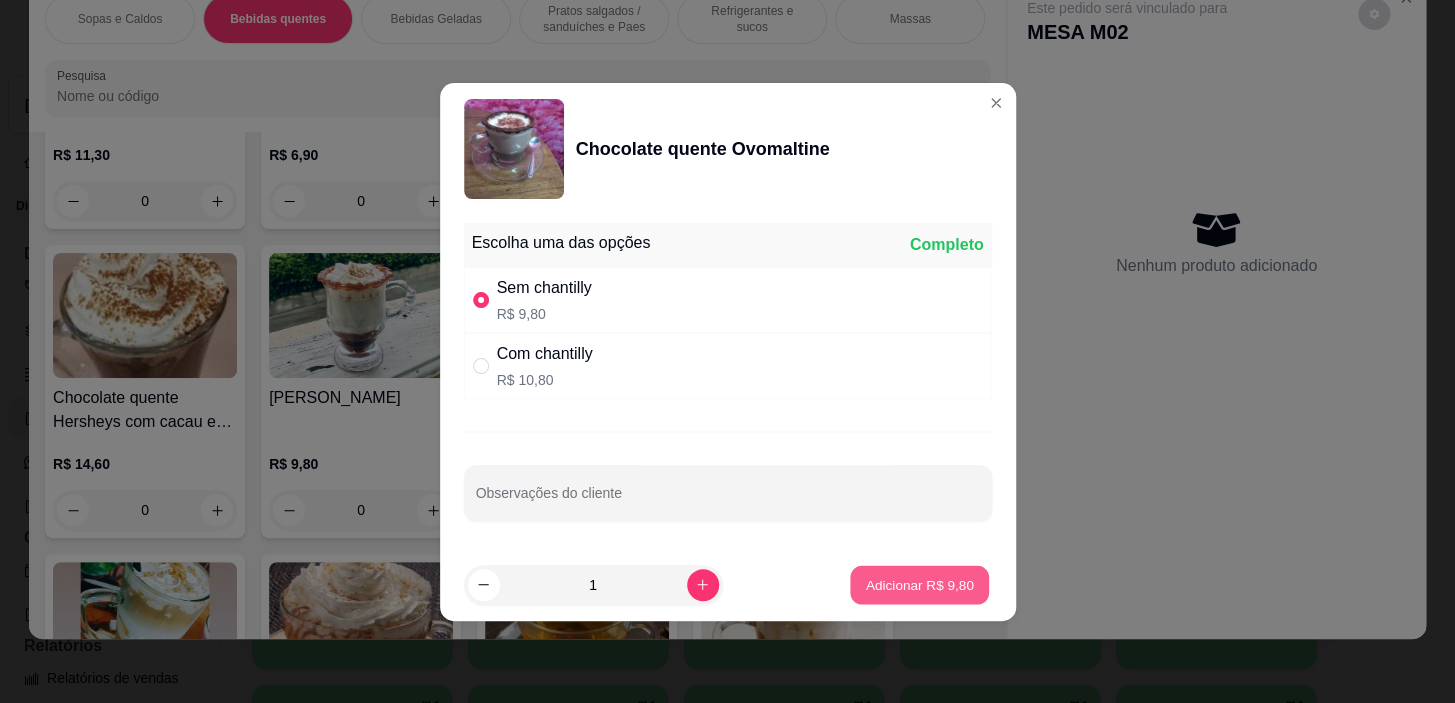 type on "1" 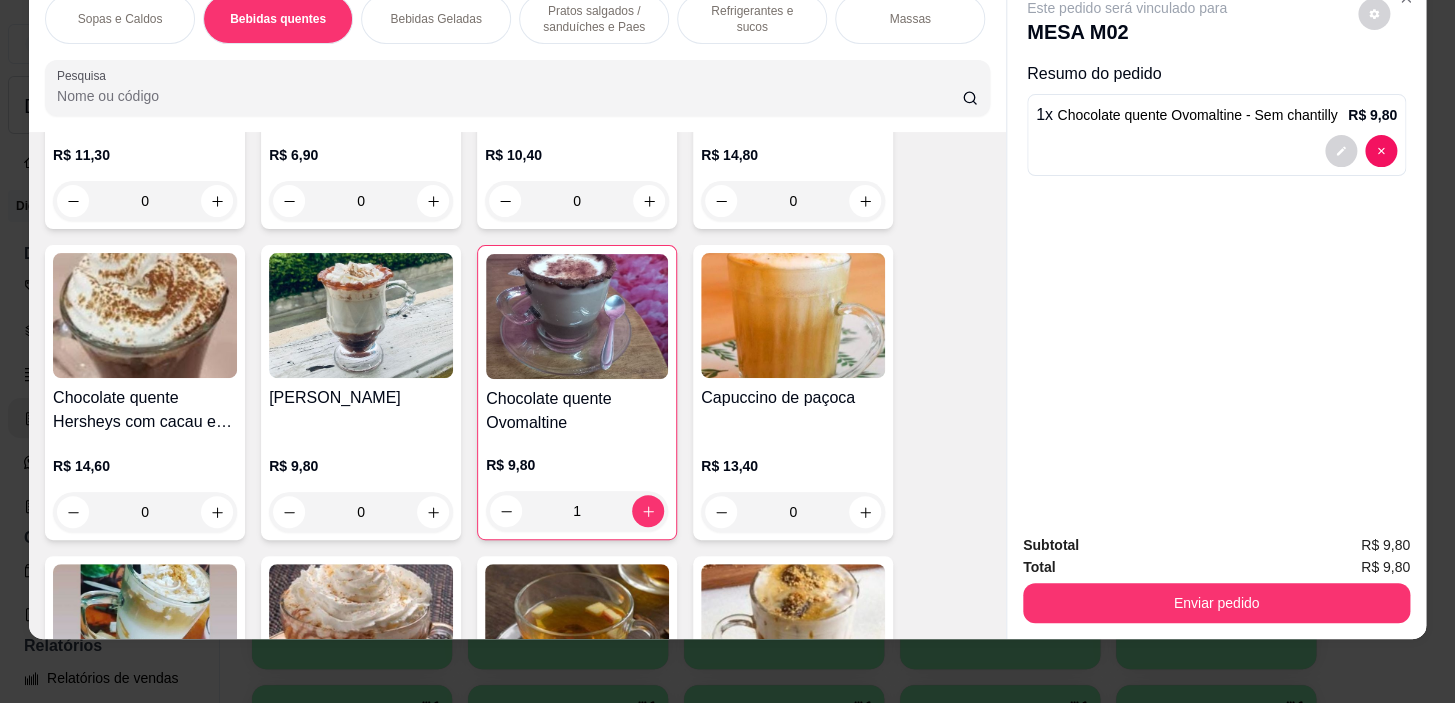 scroll, scrollTop: 0, scrollLeft: 785, axis: horizontal 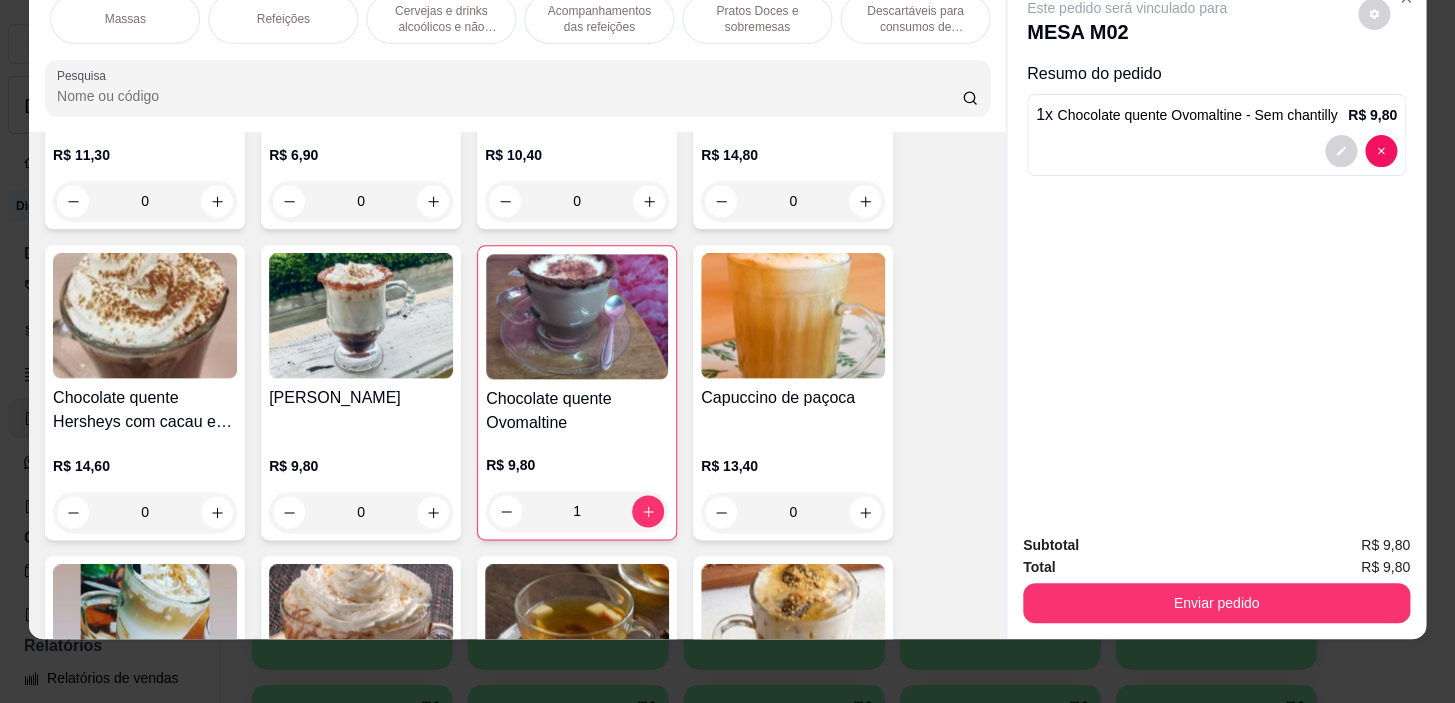 click on "Refeições" at bounding box center [283, 19] 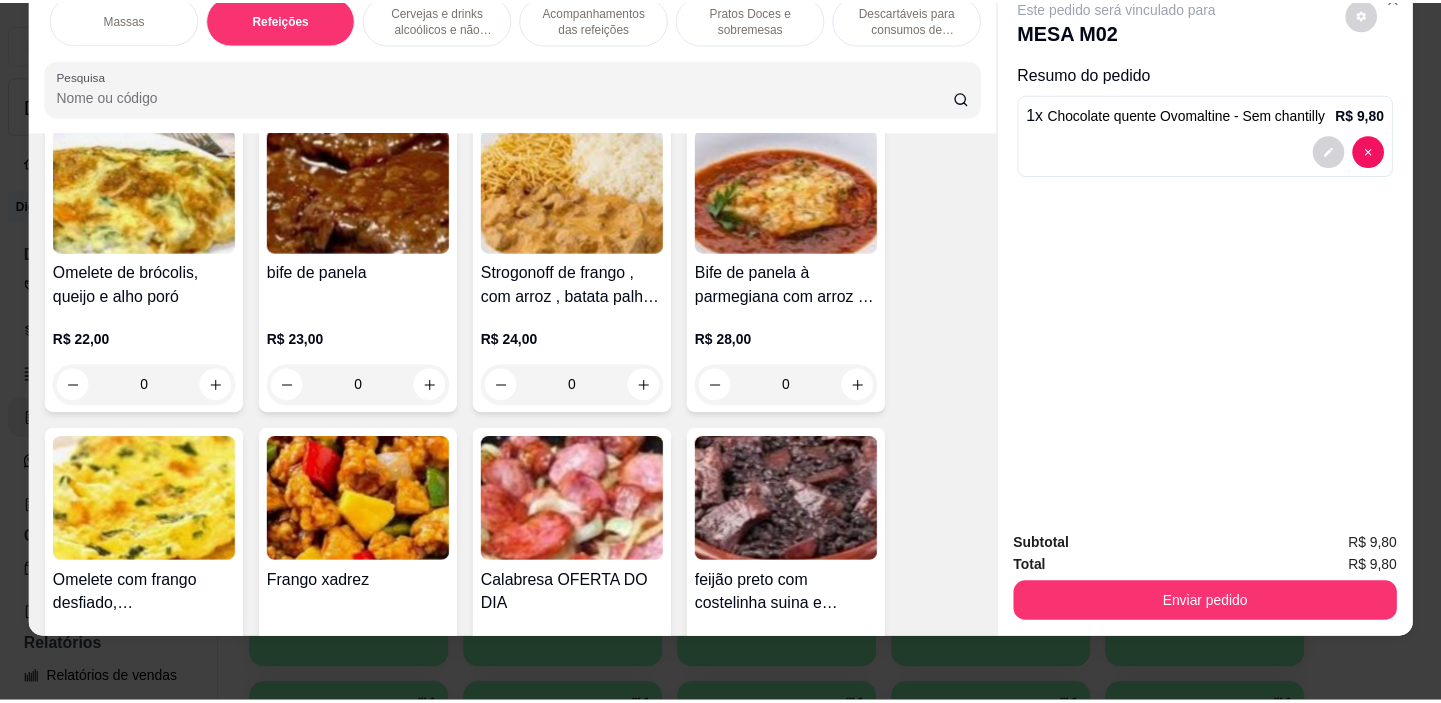 scroll, scrollTop: 11963, scrollLeft: 0, axis: vertical 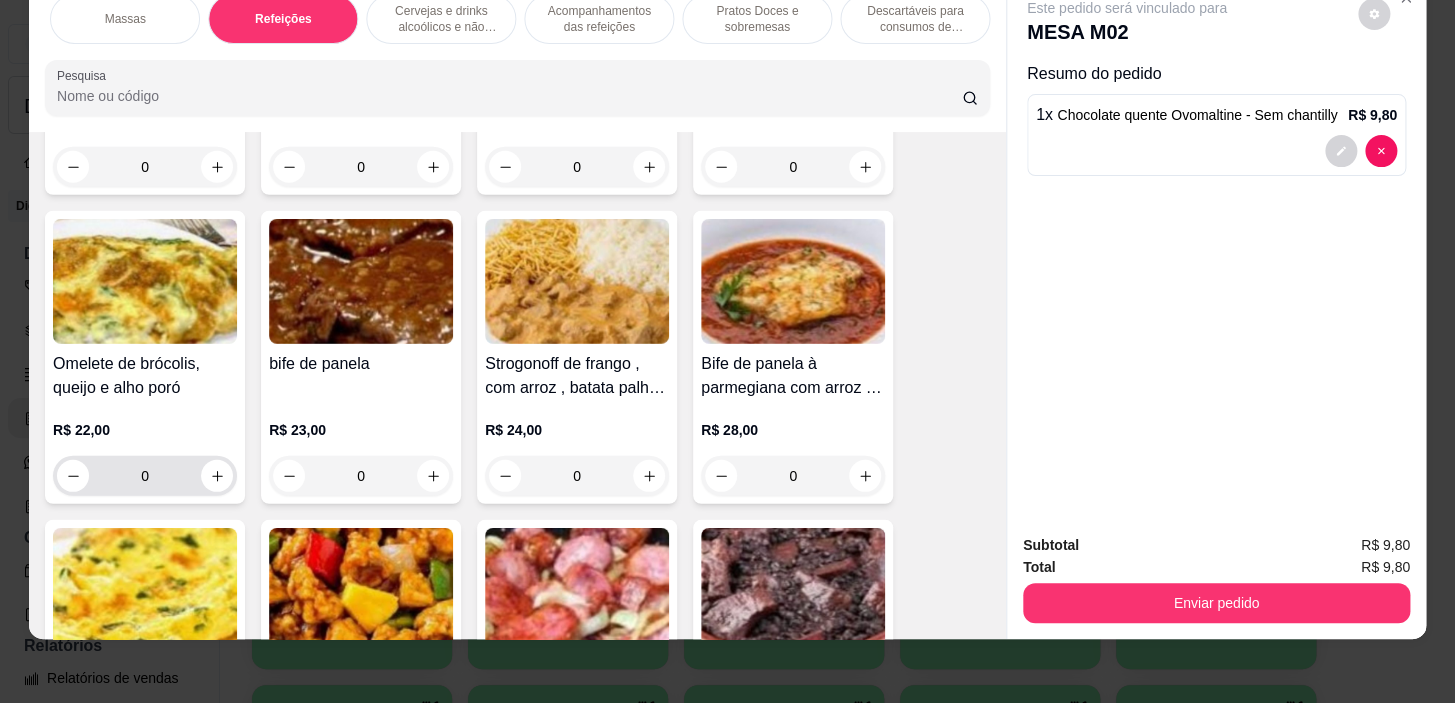 click on "0" at bounding box center (145, 476) 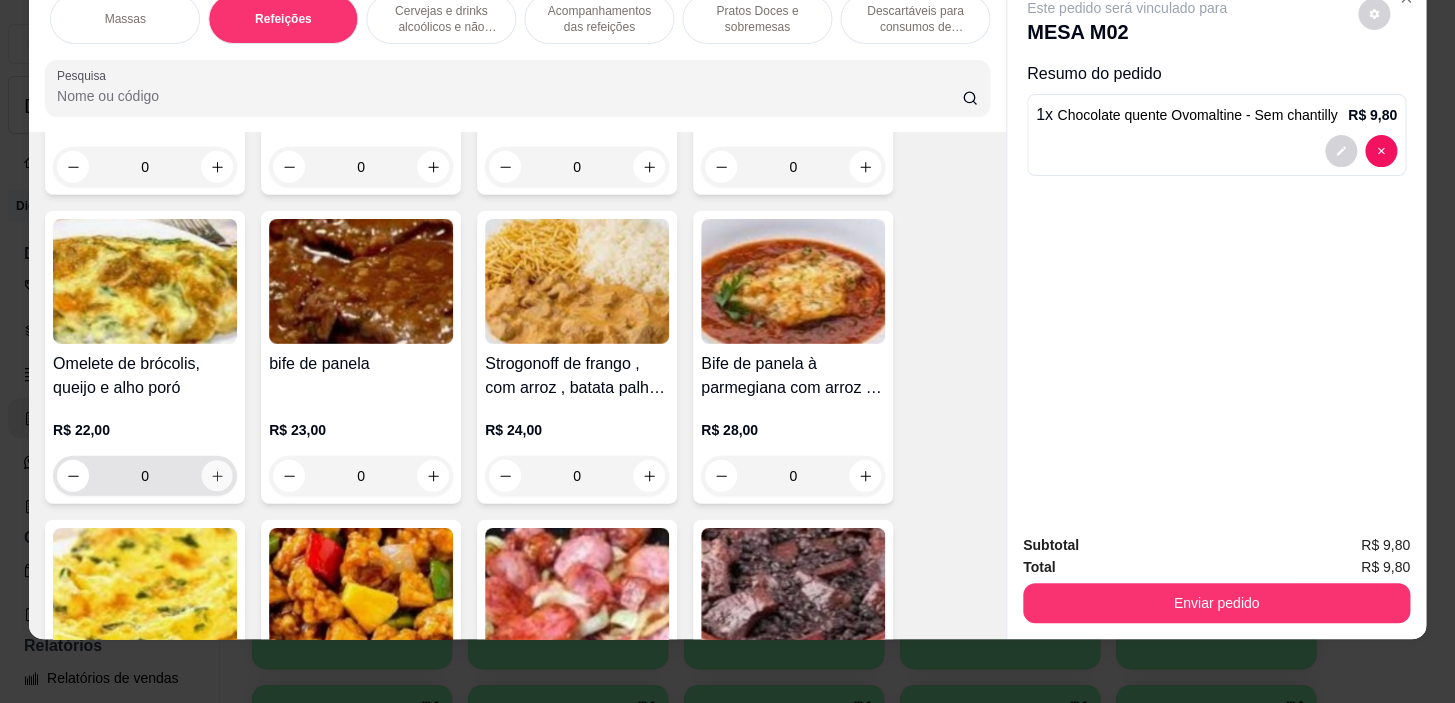 click 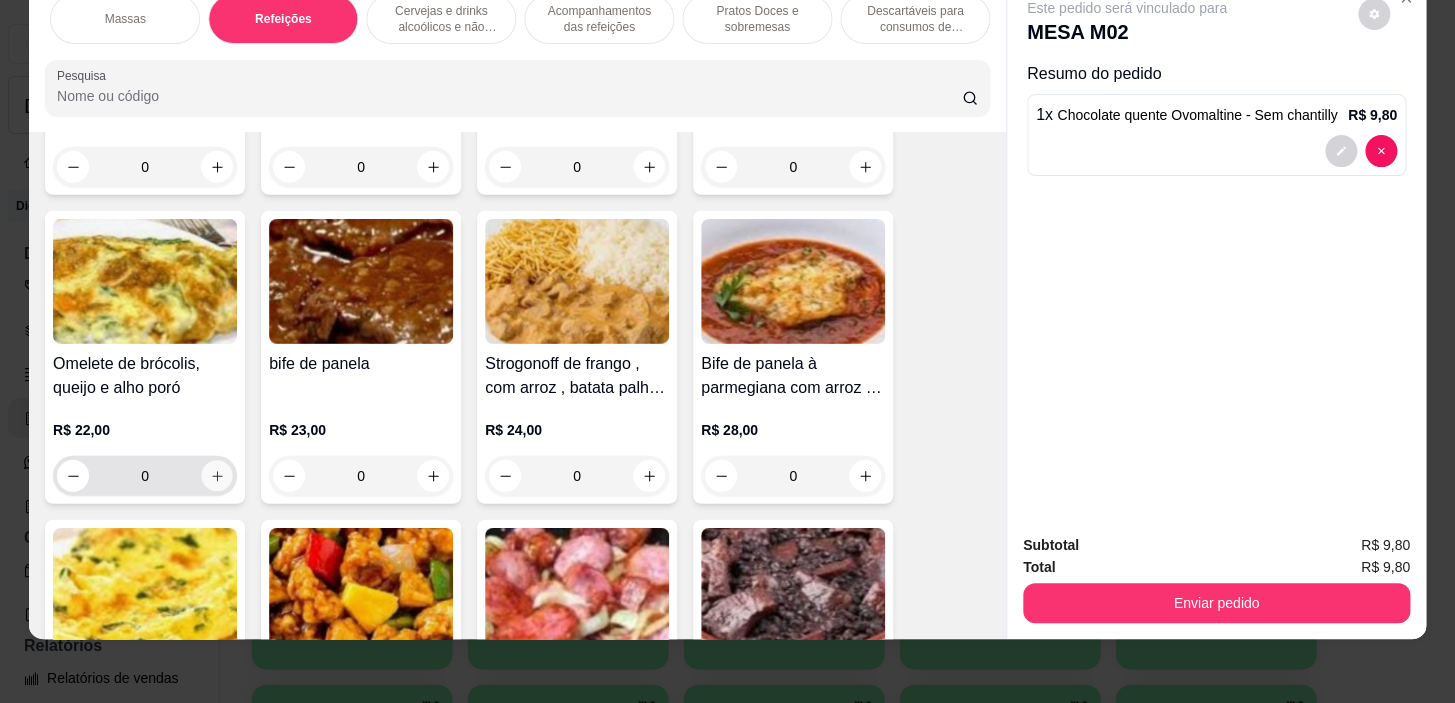 type on "1" 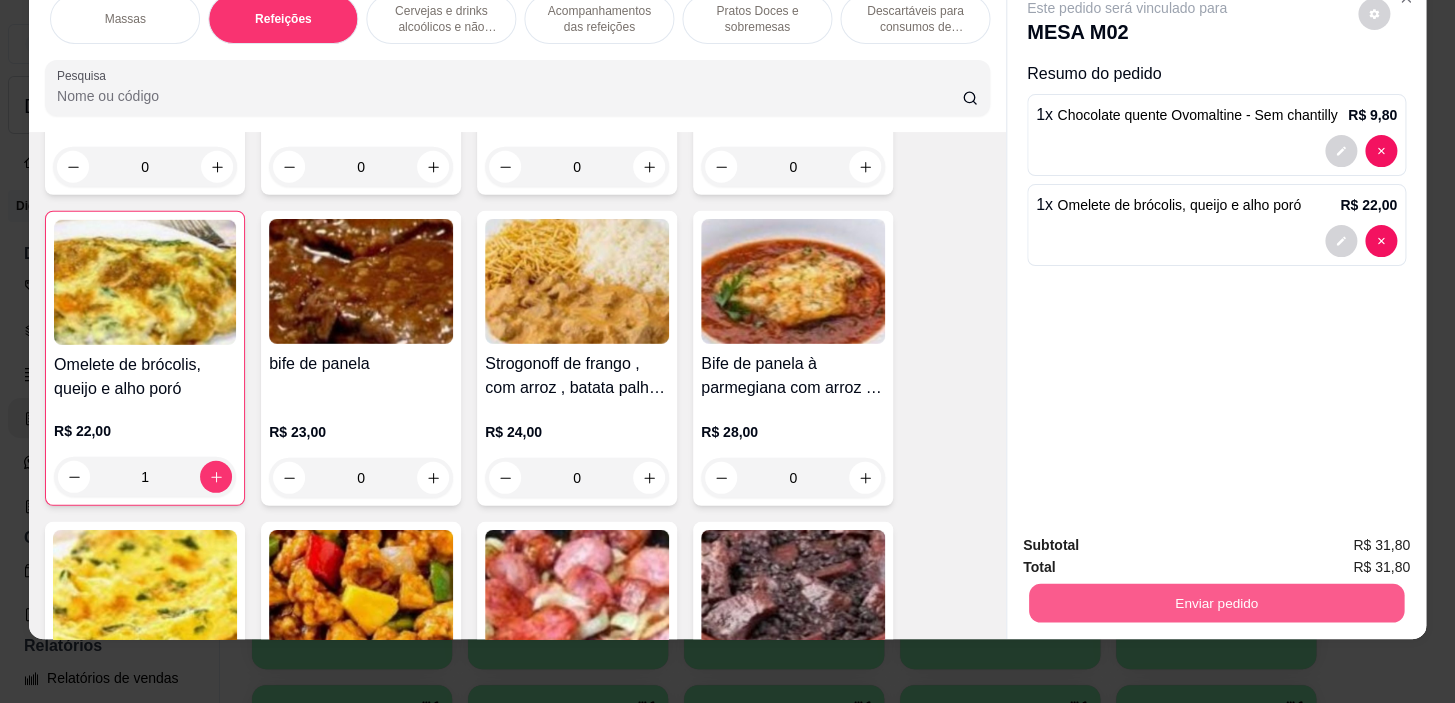 click on "Enviar pedido" at bounding box center (1216, 603) 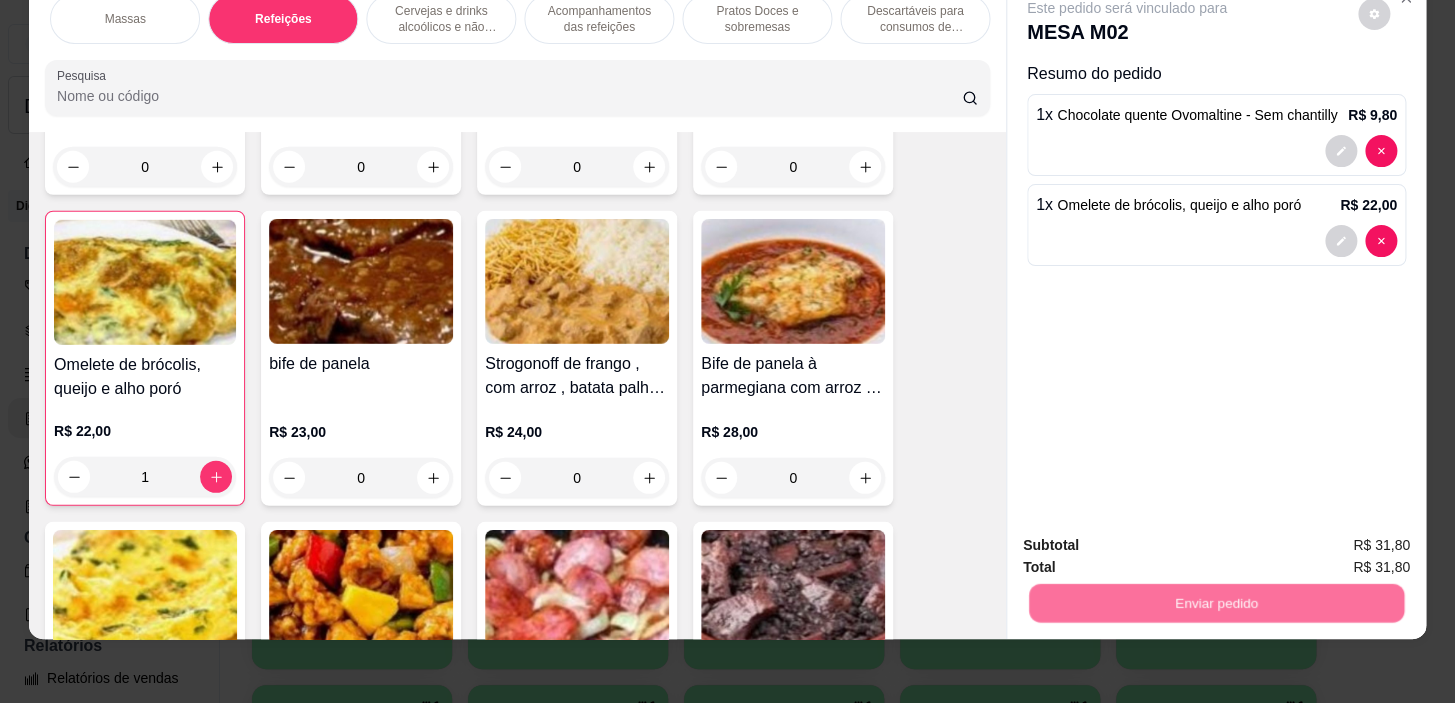 click on "Sim, quero registrar" at bounding box center [1340, 540] 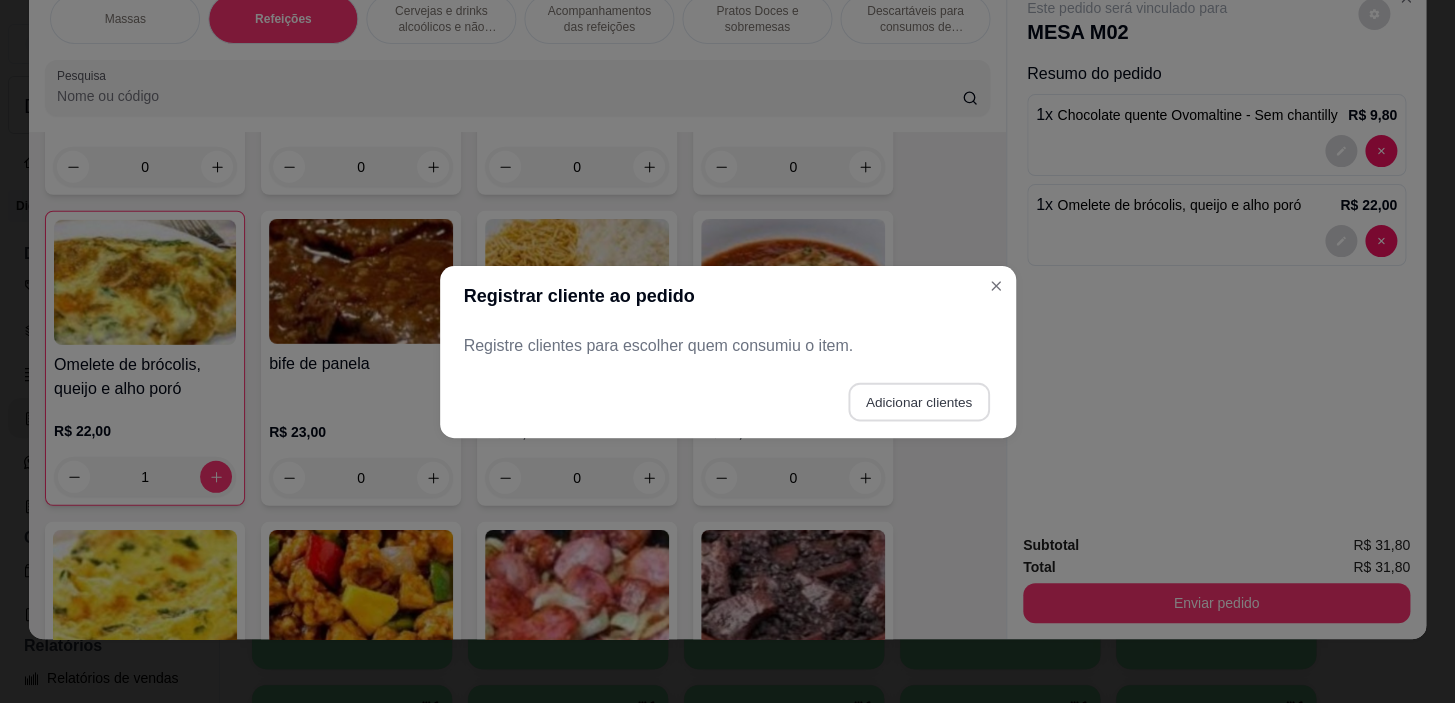 click on "Adicionar clientes" at bounding box center (918, 401) 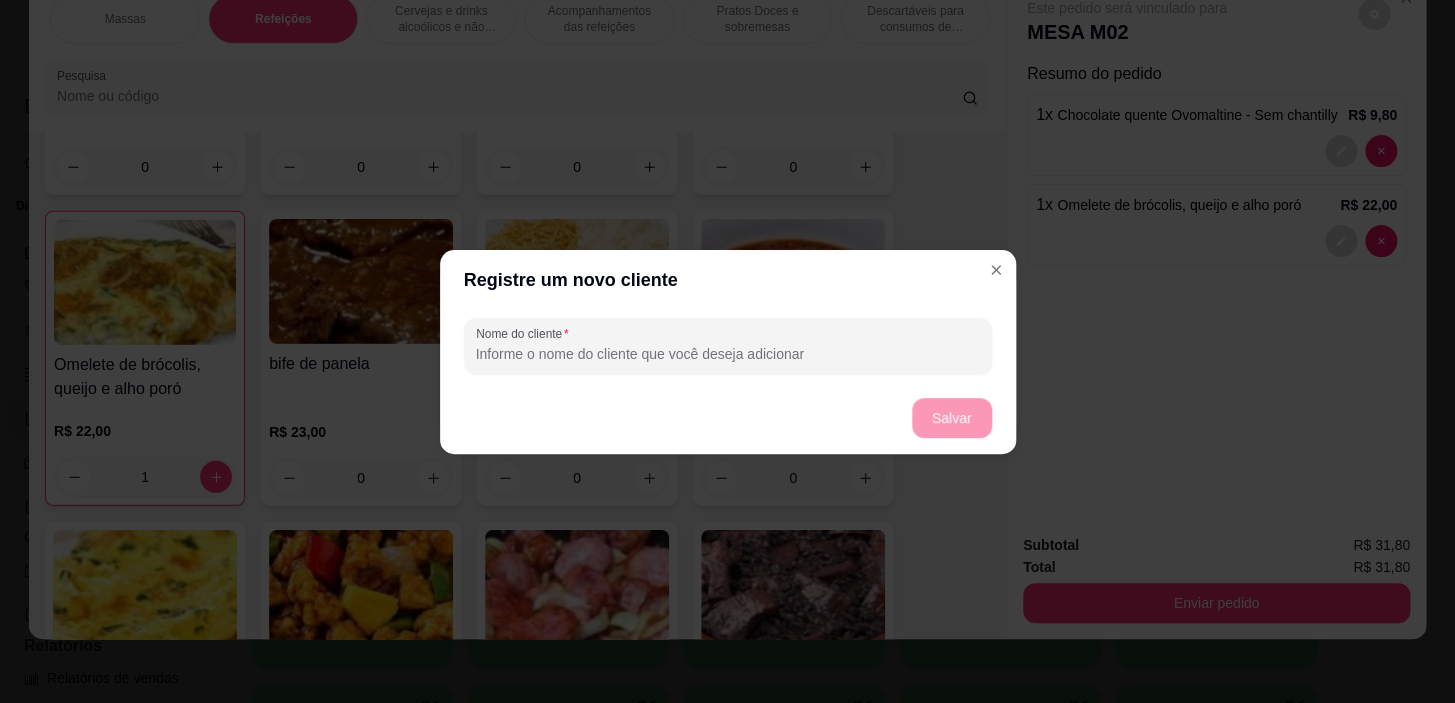 click on "Nome do cliente" at bounding box center [727, 353] 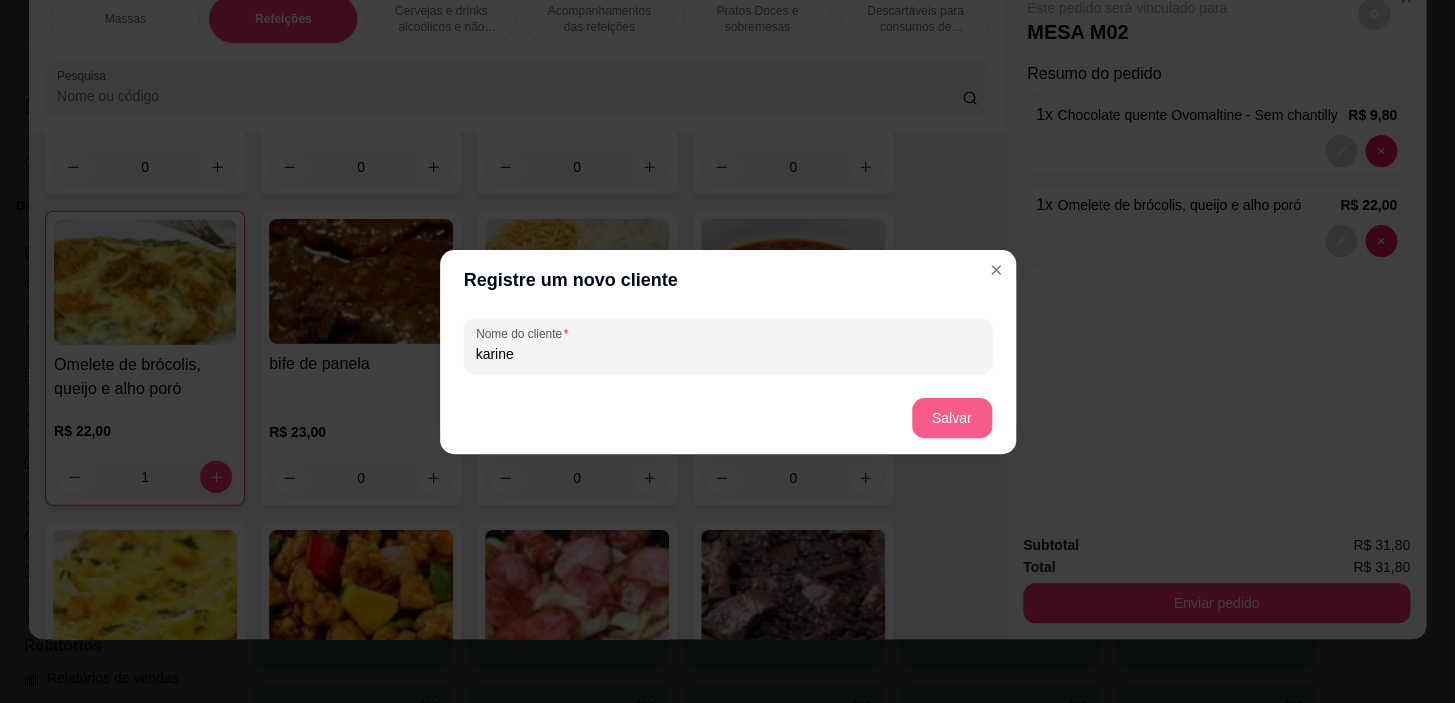 type on "karine" 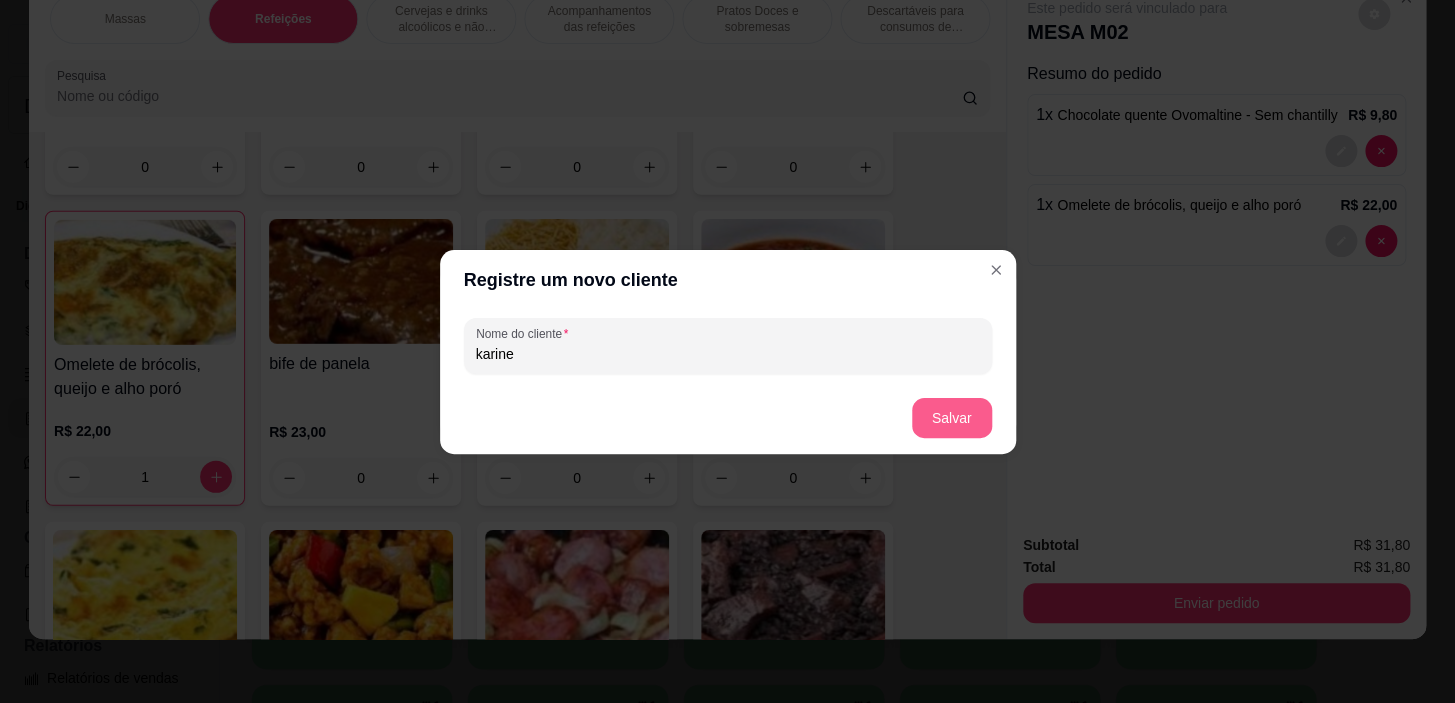 click on "Salvar" at bounding box center (952, 418) 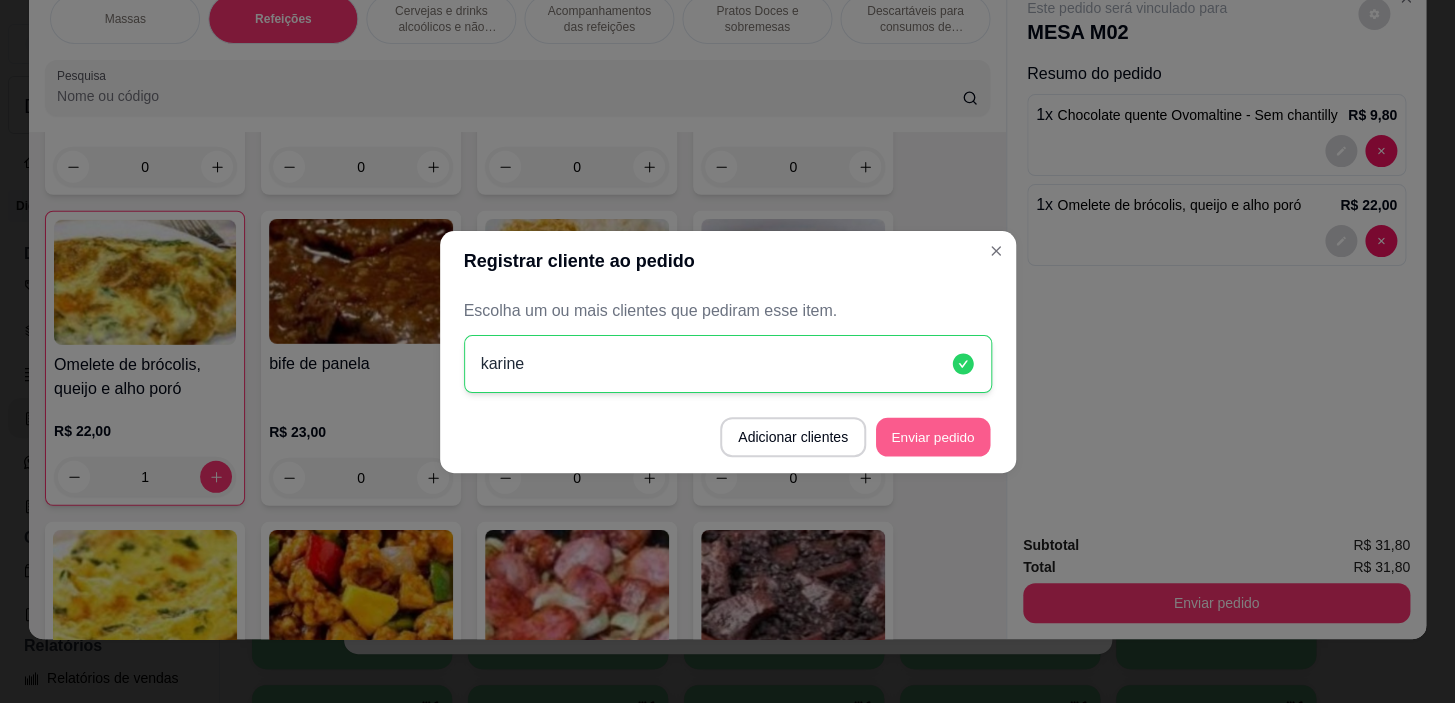 click on "Enviar pedido" at bounding box center [933, 436] 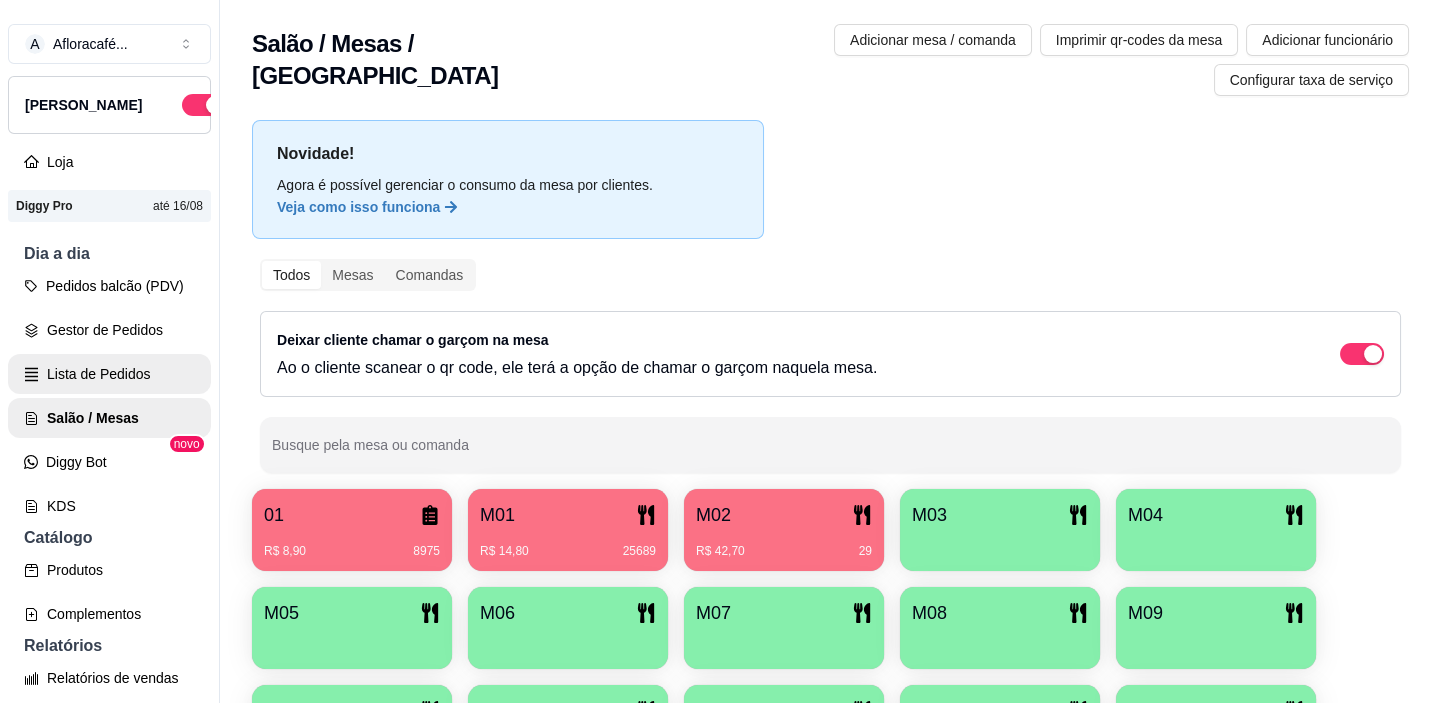click on "Lista de Pedidos" at bounding box center (109, 374) 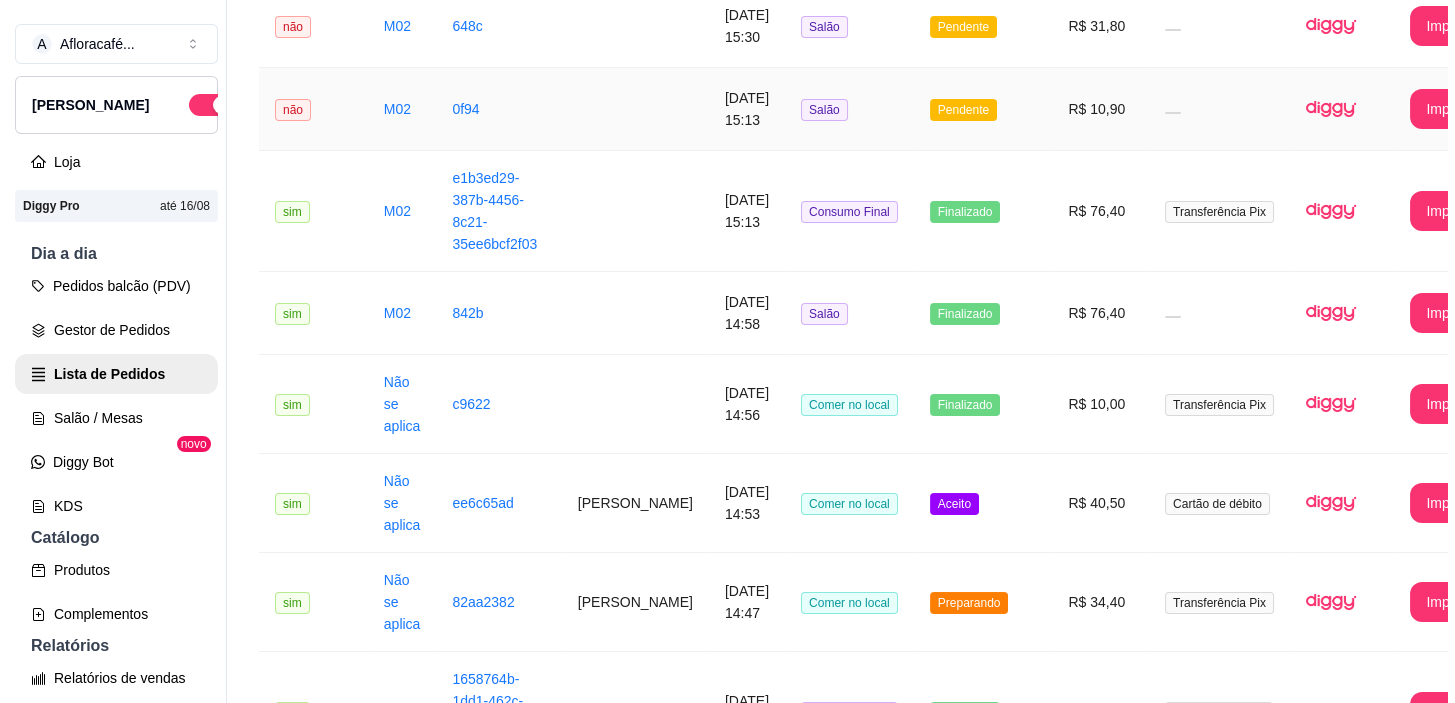 scroll, scrollTop: 454, scrollLeft: 0, axis: vertical 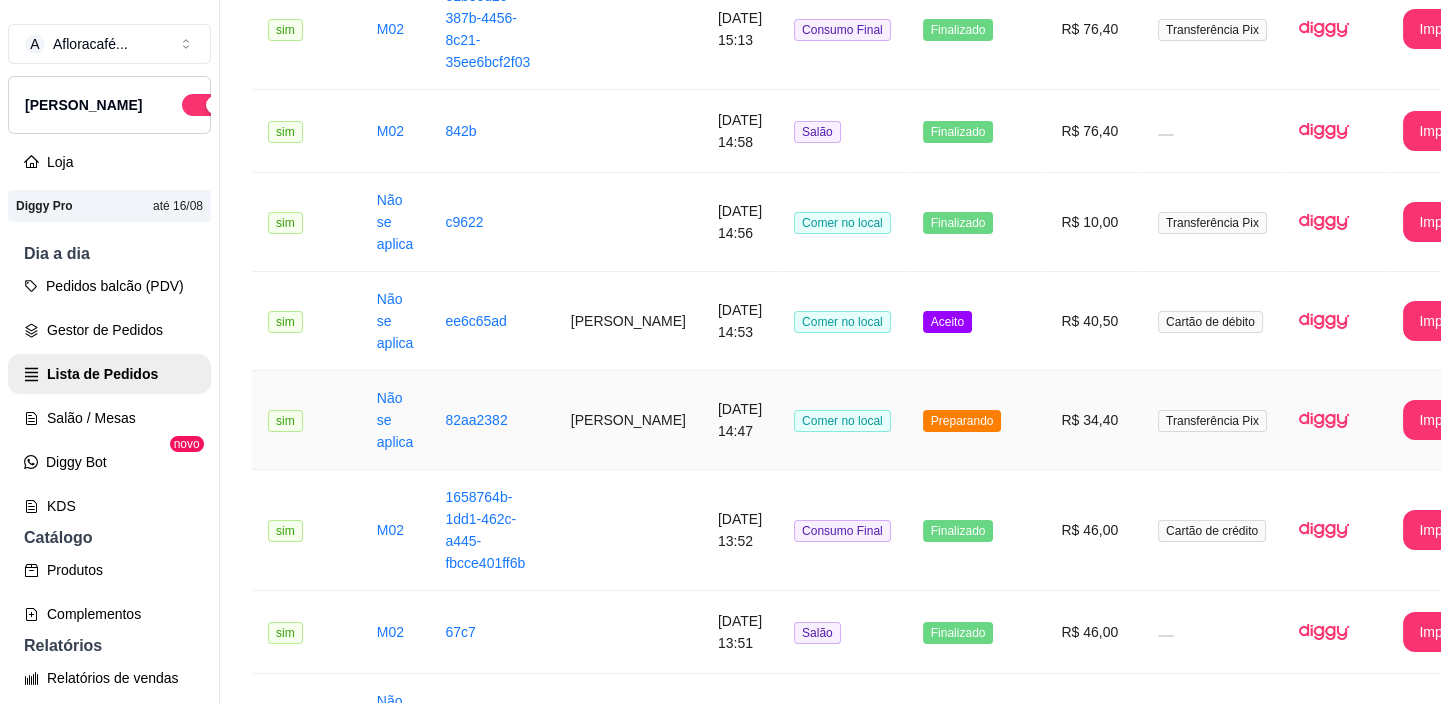 click on "[DATE] 14:47" at bounding box center [740, 420] 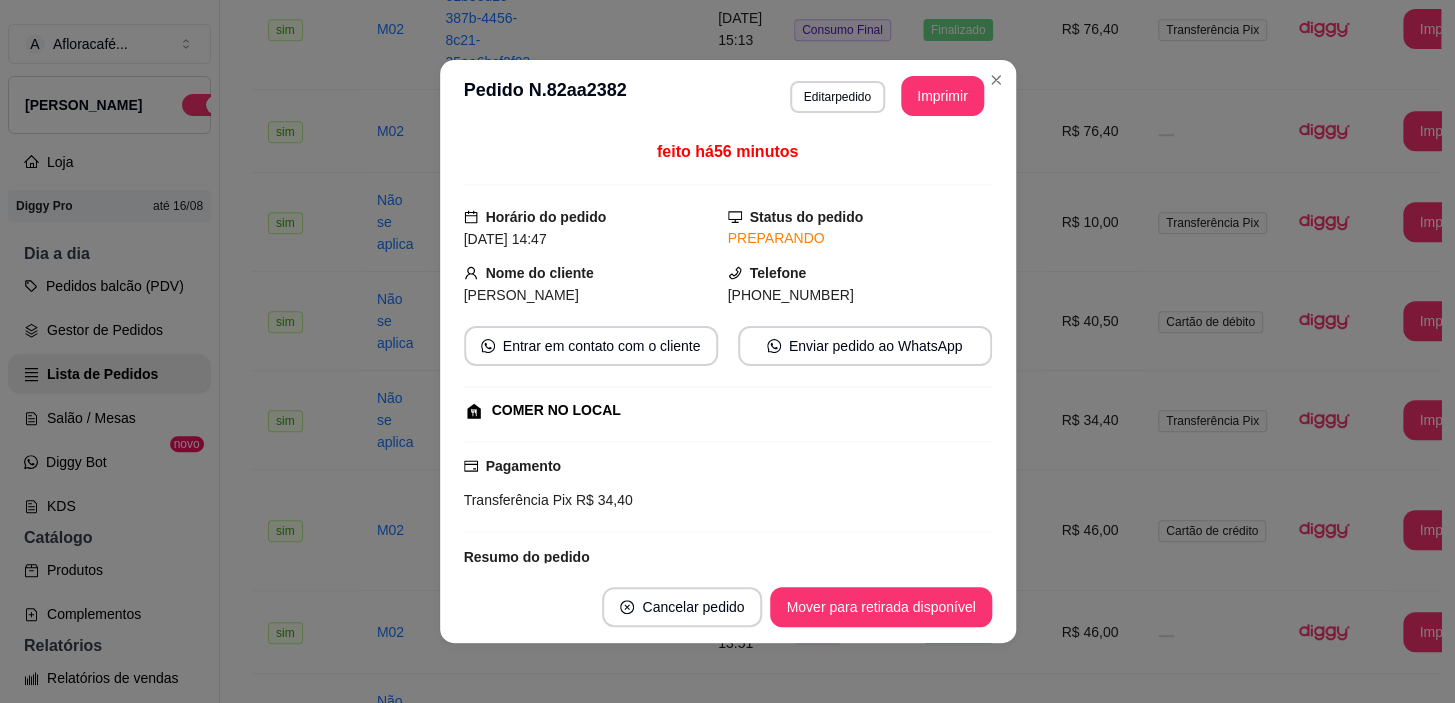 scroll, scrollTop: 260, scrollLeft: 0, axis: vertical 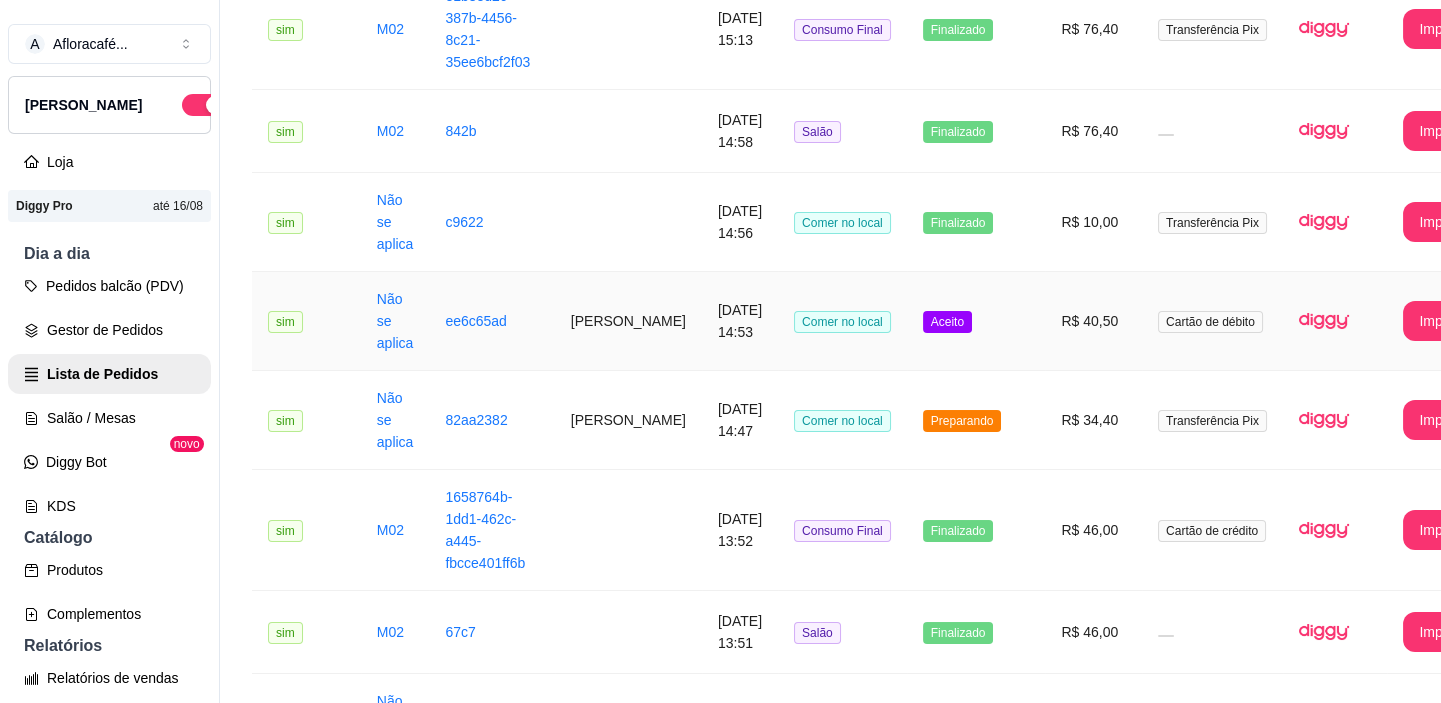 click on "[PERSON_NAME]" at bounding box center [628, 321] 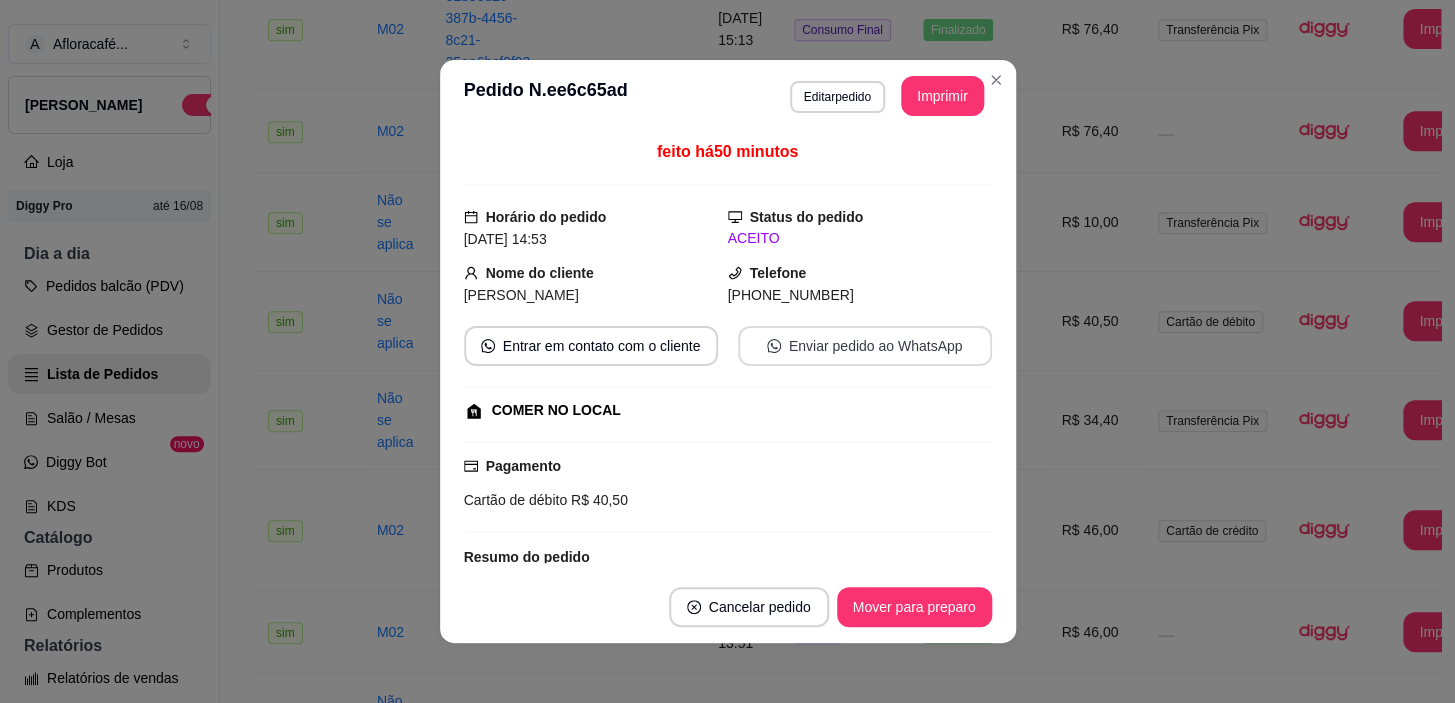 scroll, scrollTop: 260, scrollLeft: 0, axis: vertical 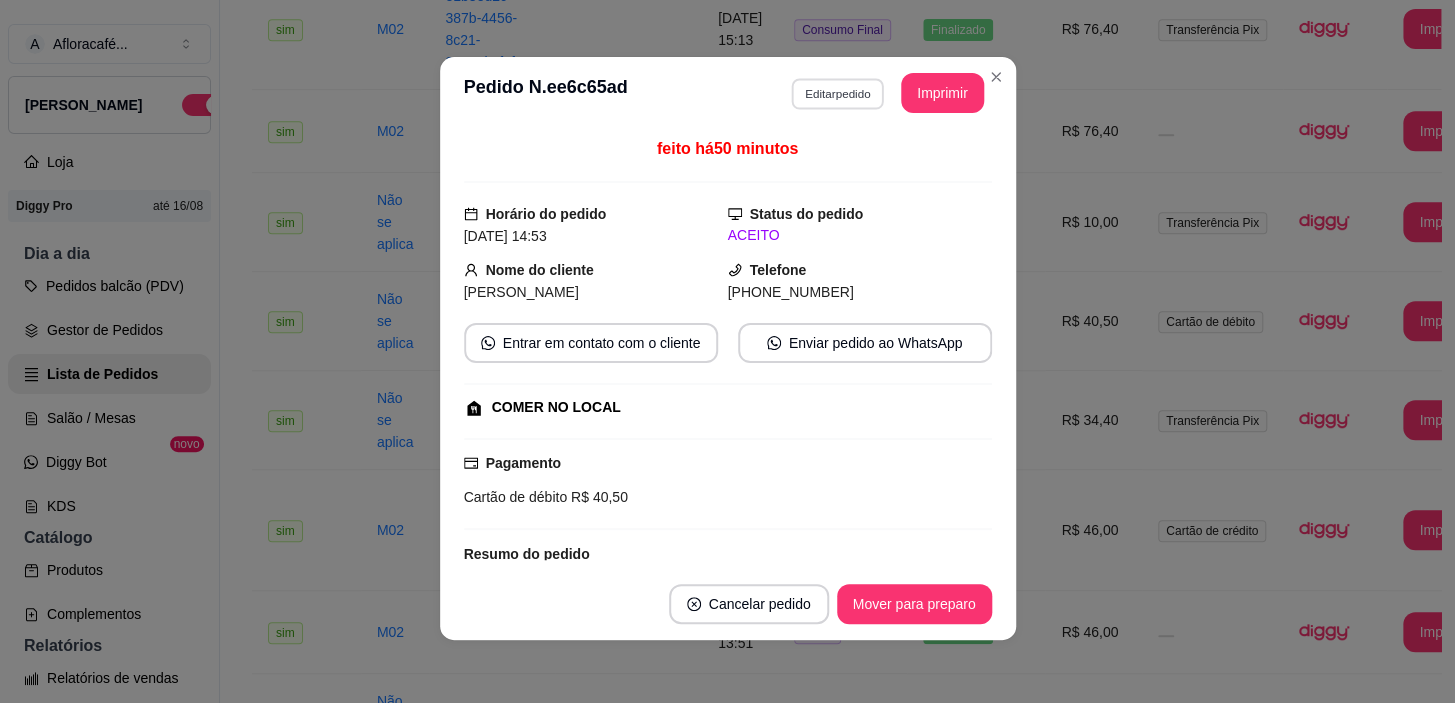 click on "Editar  pedido" at bounding box center [837, 93] 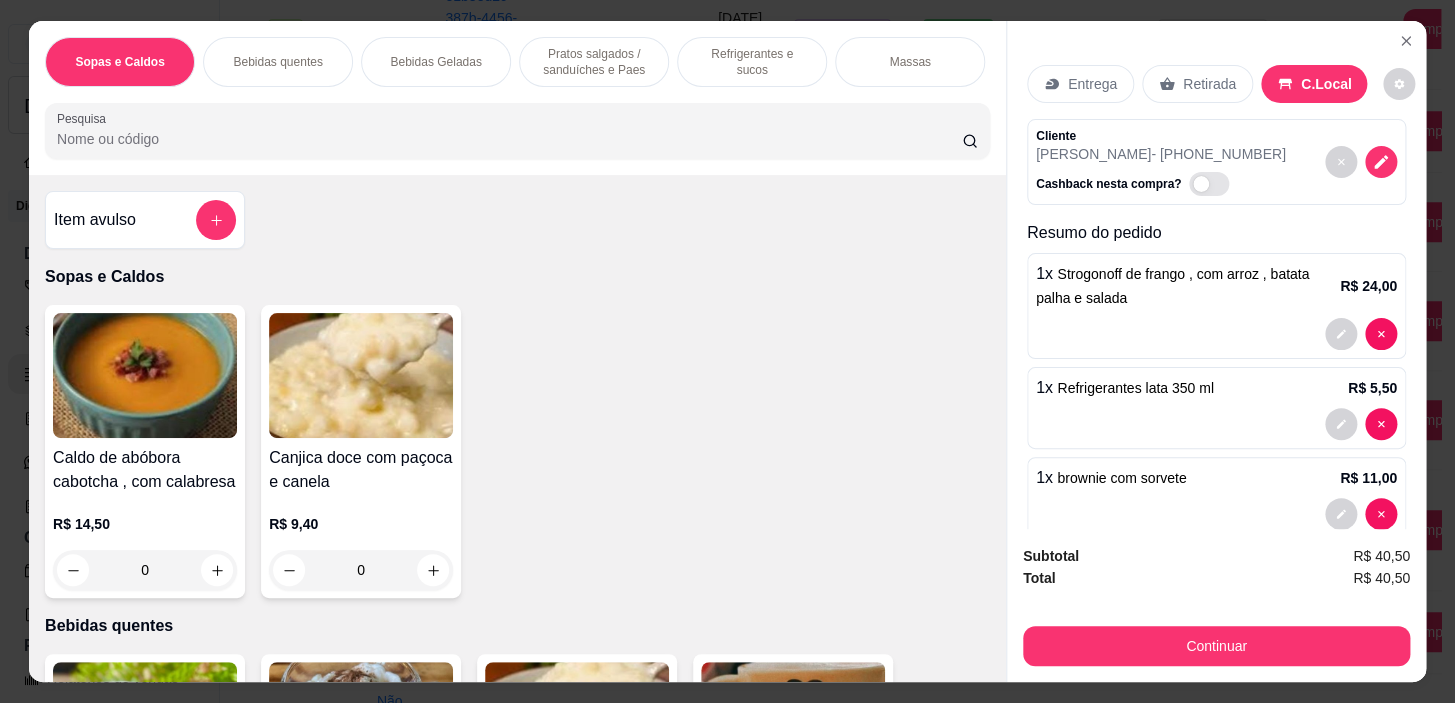 click on "Continuar" at bounding box center [1216, 646] 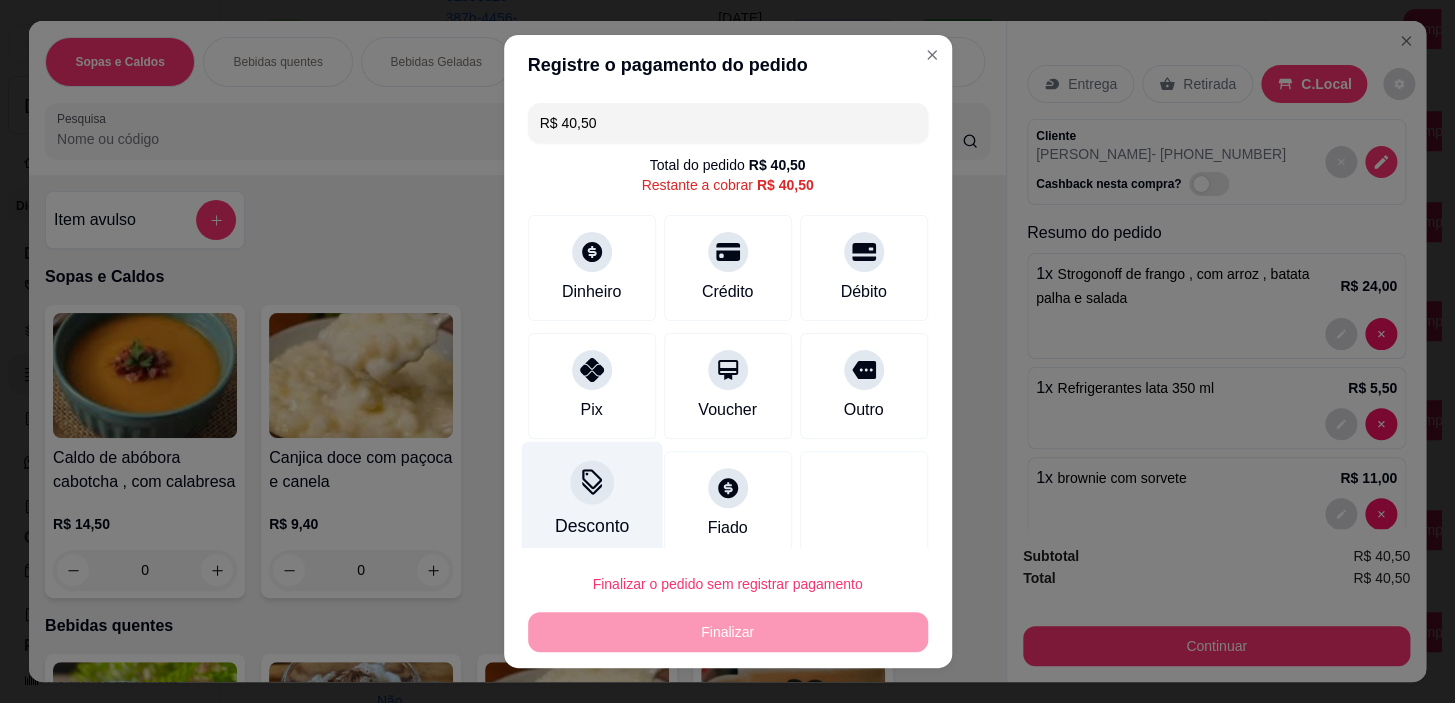 scroll, scrollTop: 16, scrollLeft: 0, axis: vertical 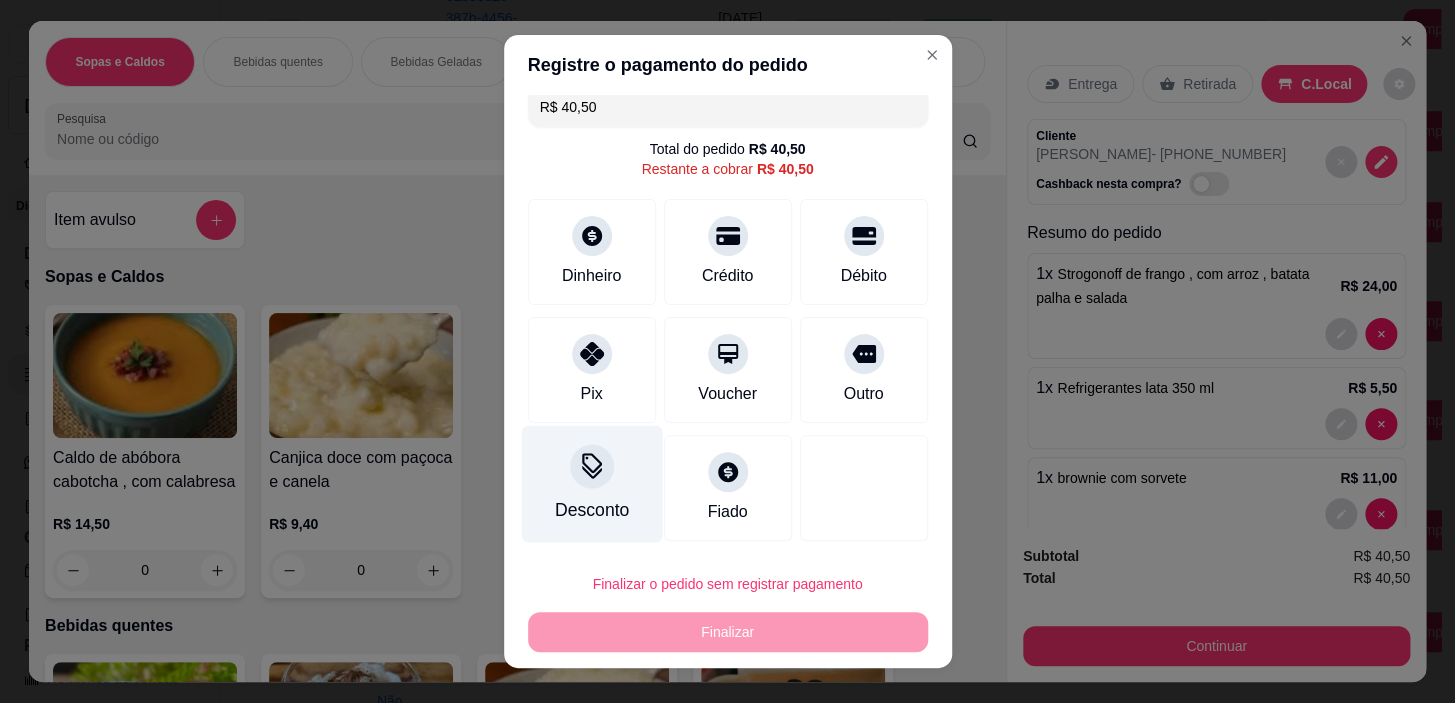 click 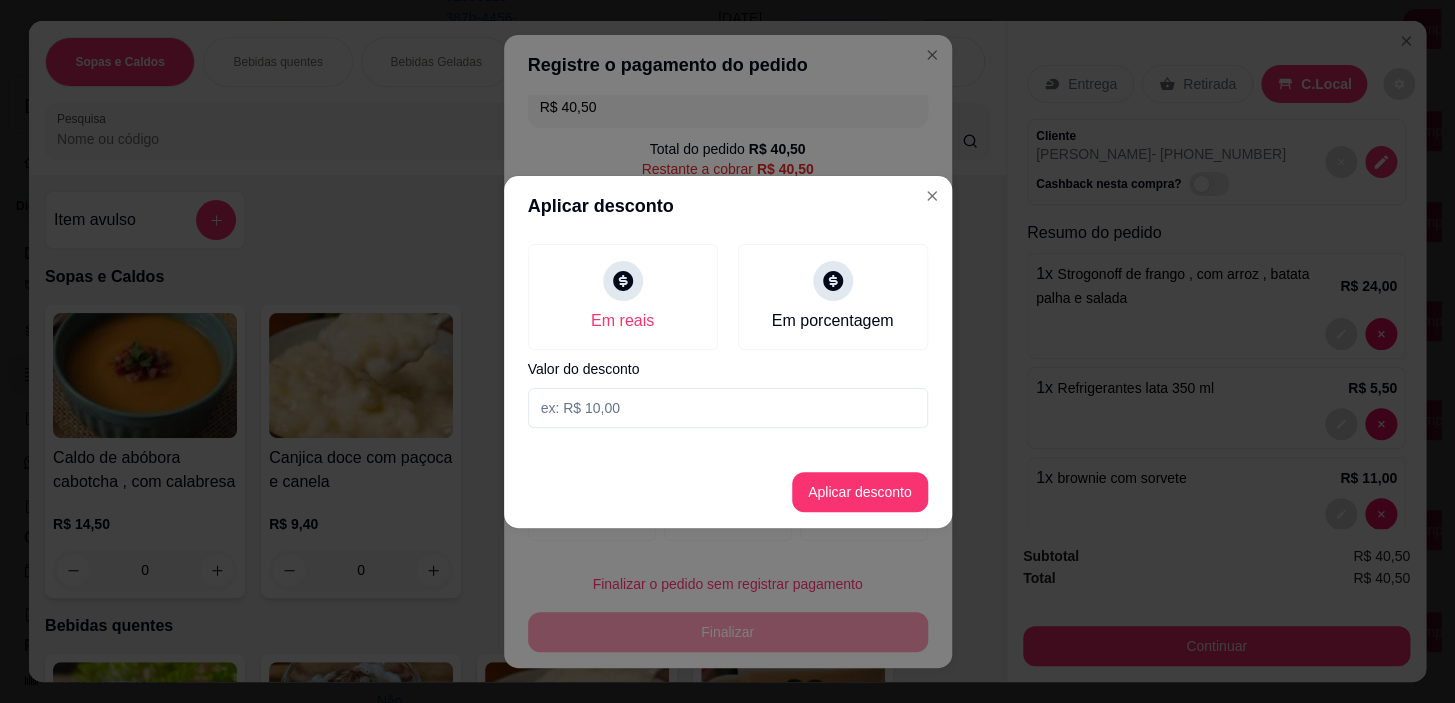 click on "Em reais Em porcentagem Valor do desconto" at bounding box center [728, 336] 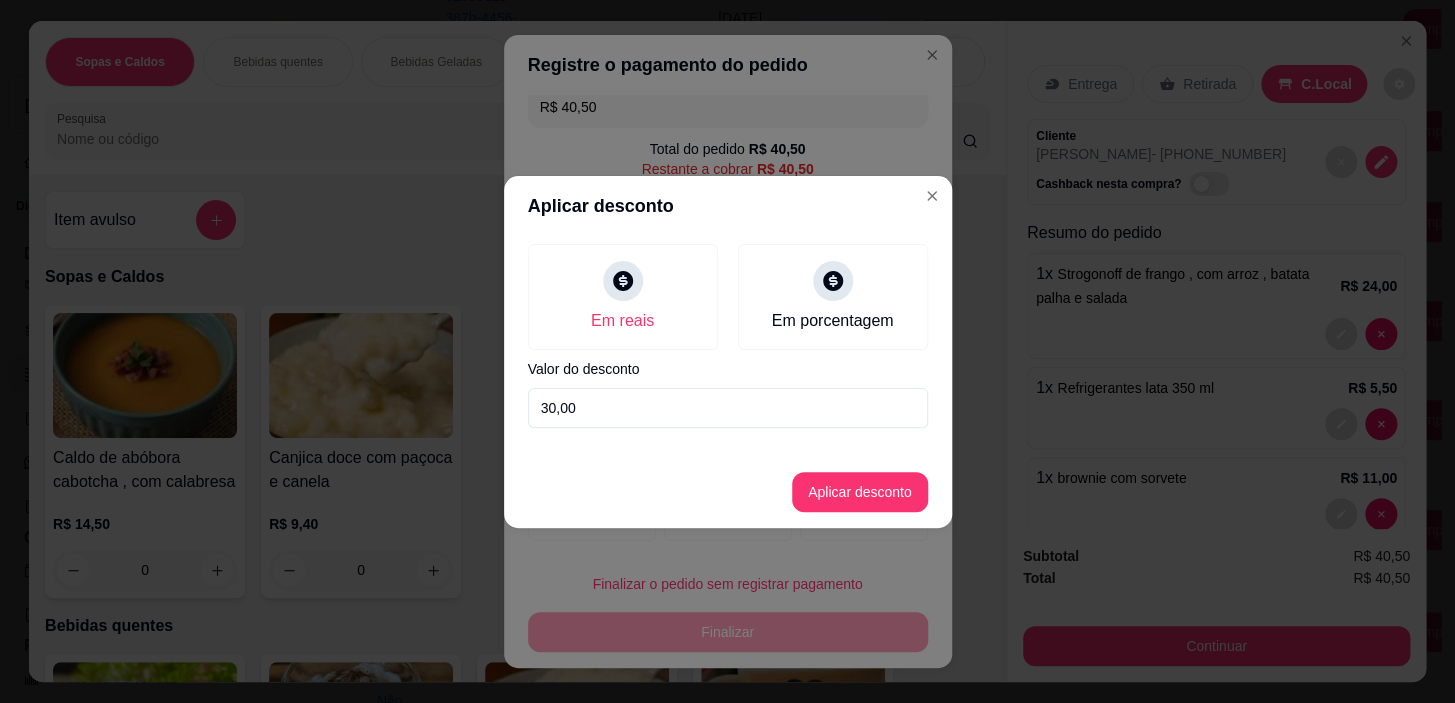 type on "30,00" 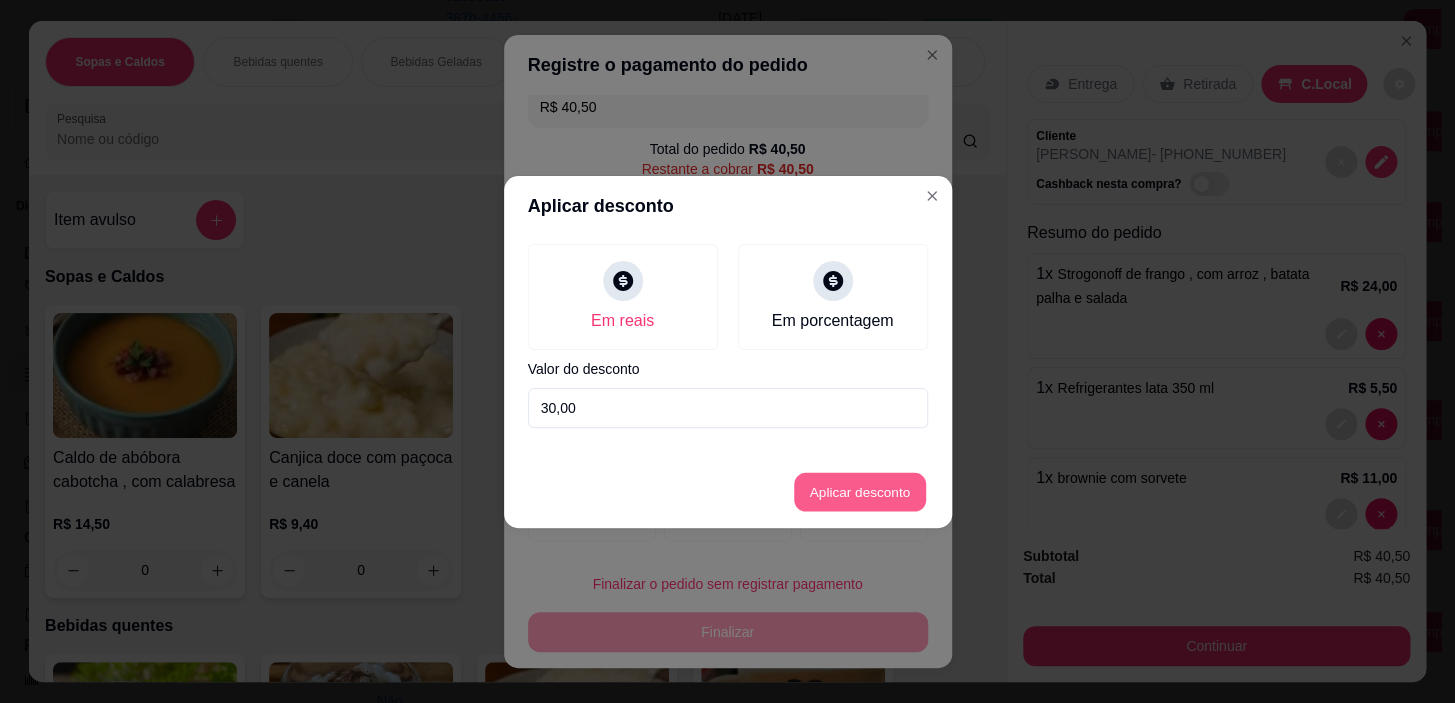 click on "Aplicar desconto" at bounding box center [859, 491] 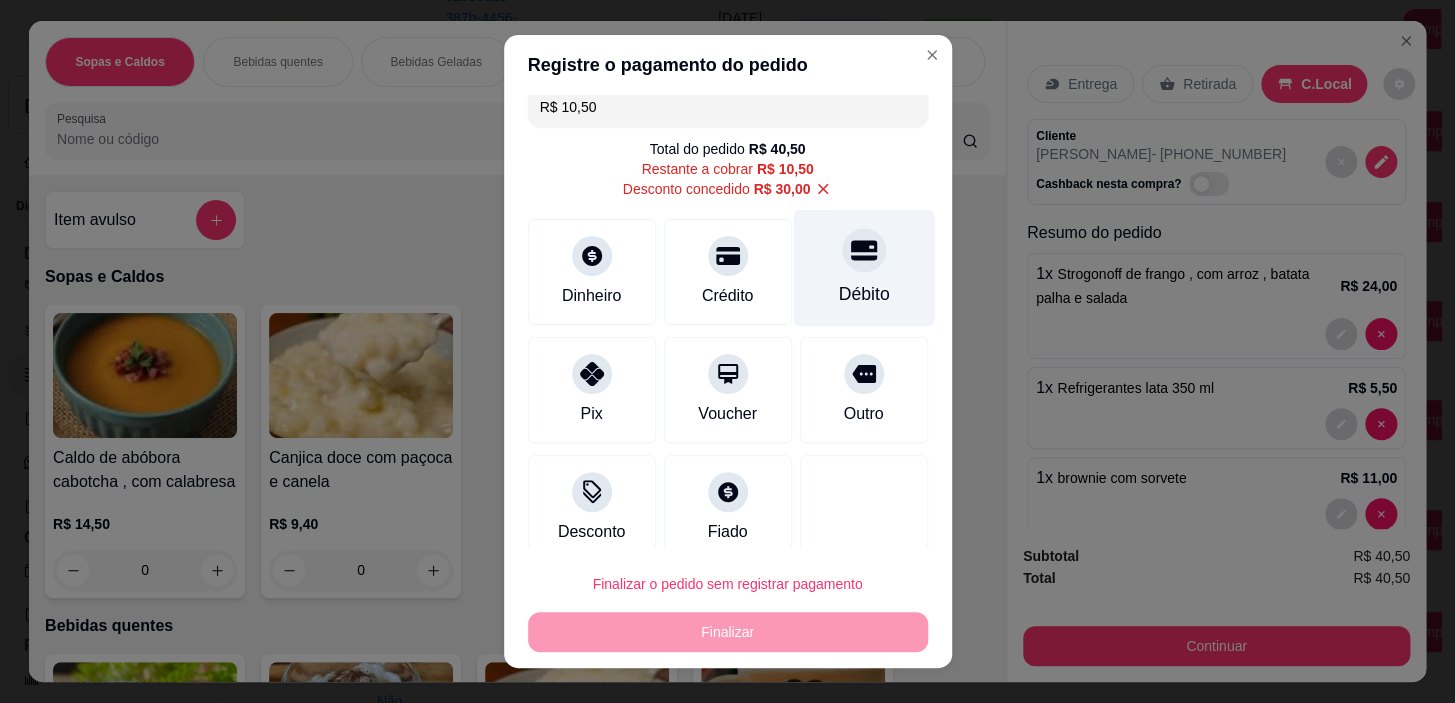 click on "Débito" at bounding box center [863, 268] 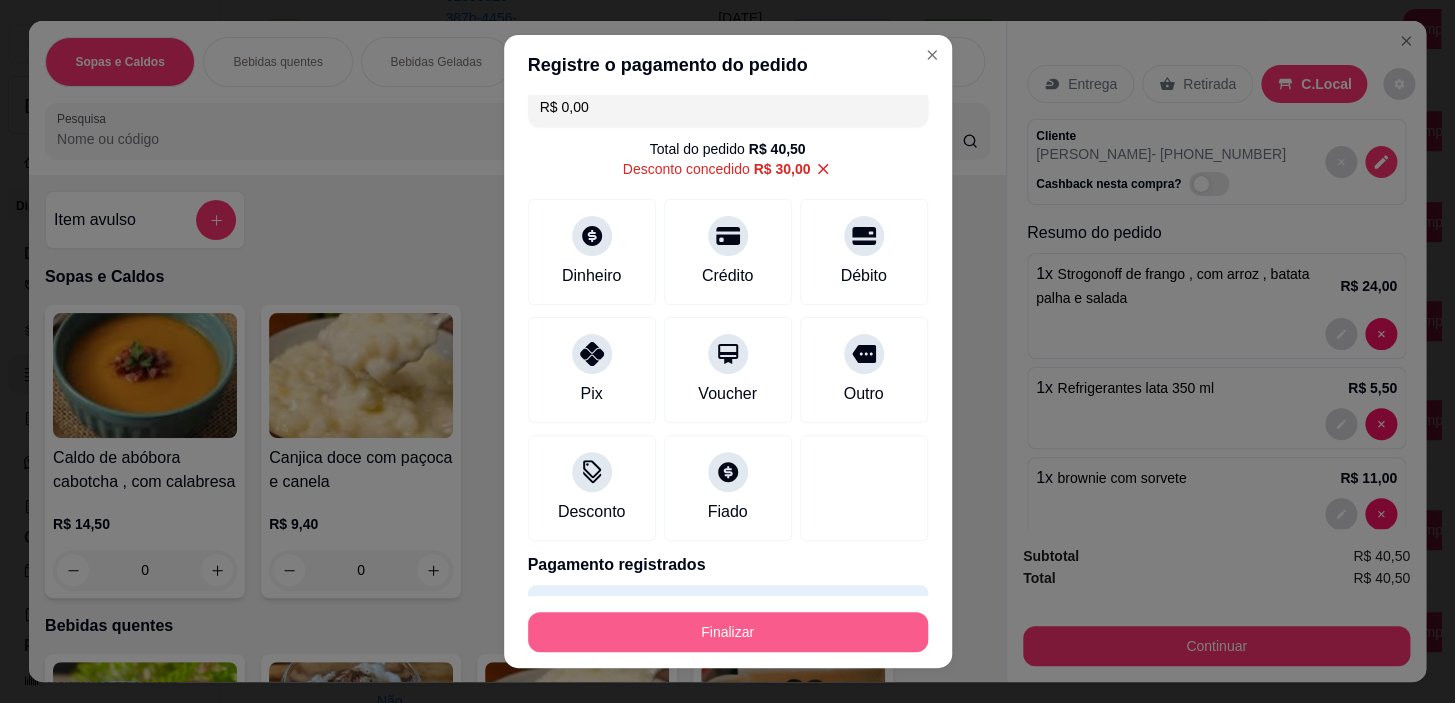 click on "Finalizar" at bounding box center [728, 632] 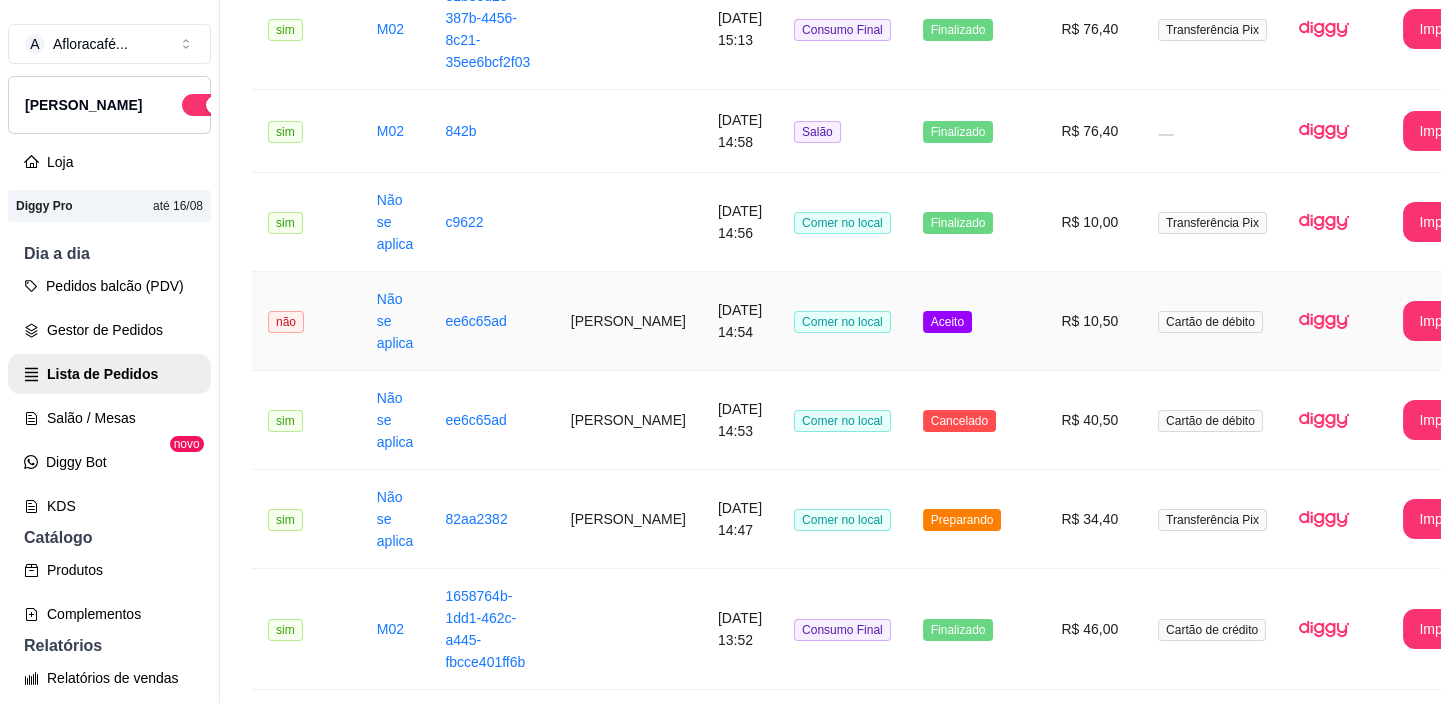 click on "Comer no local" at bounding box center (842, 321) 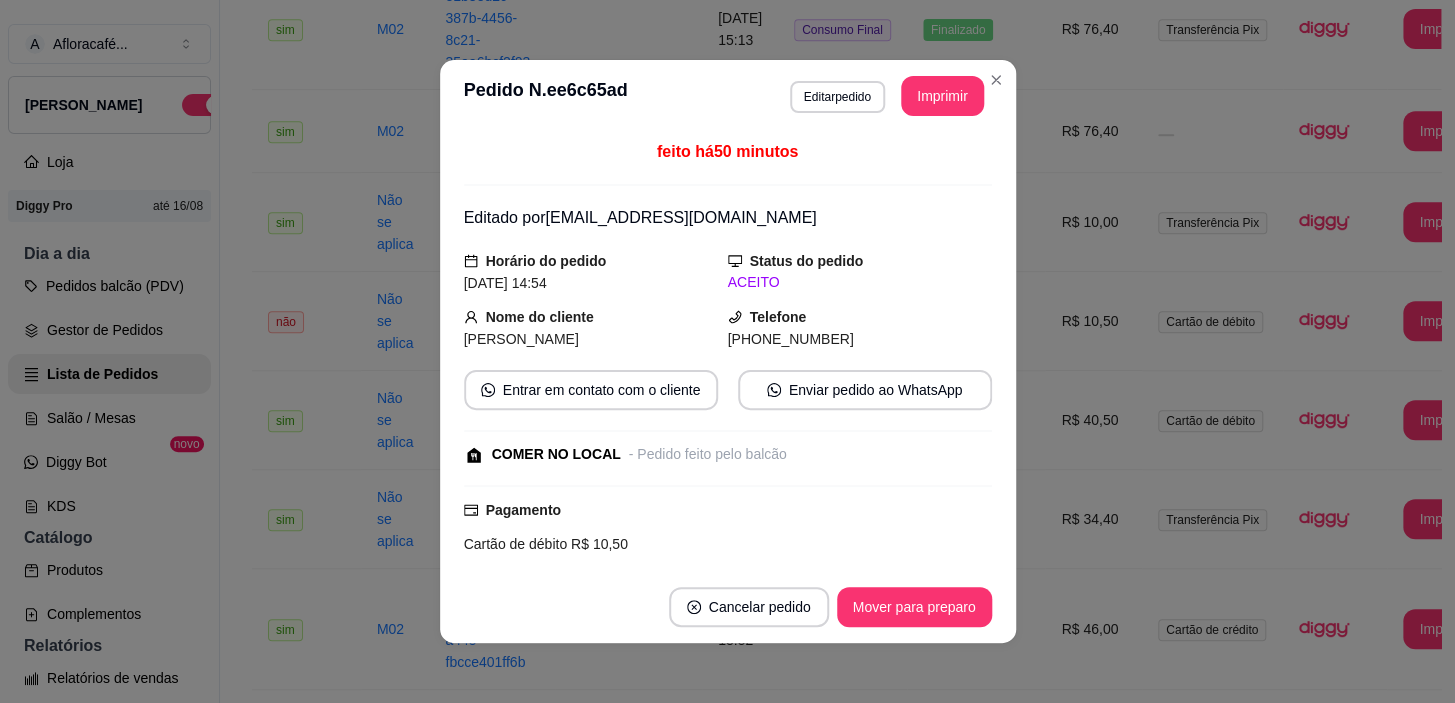 scroll, scrollTop: 326, scrollLeft: 0, axis: vertical 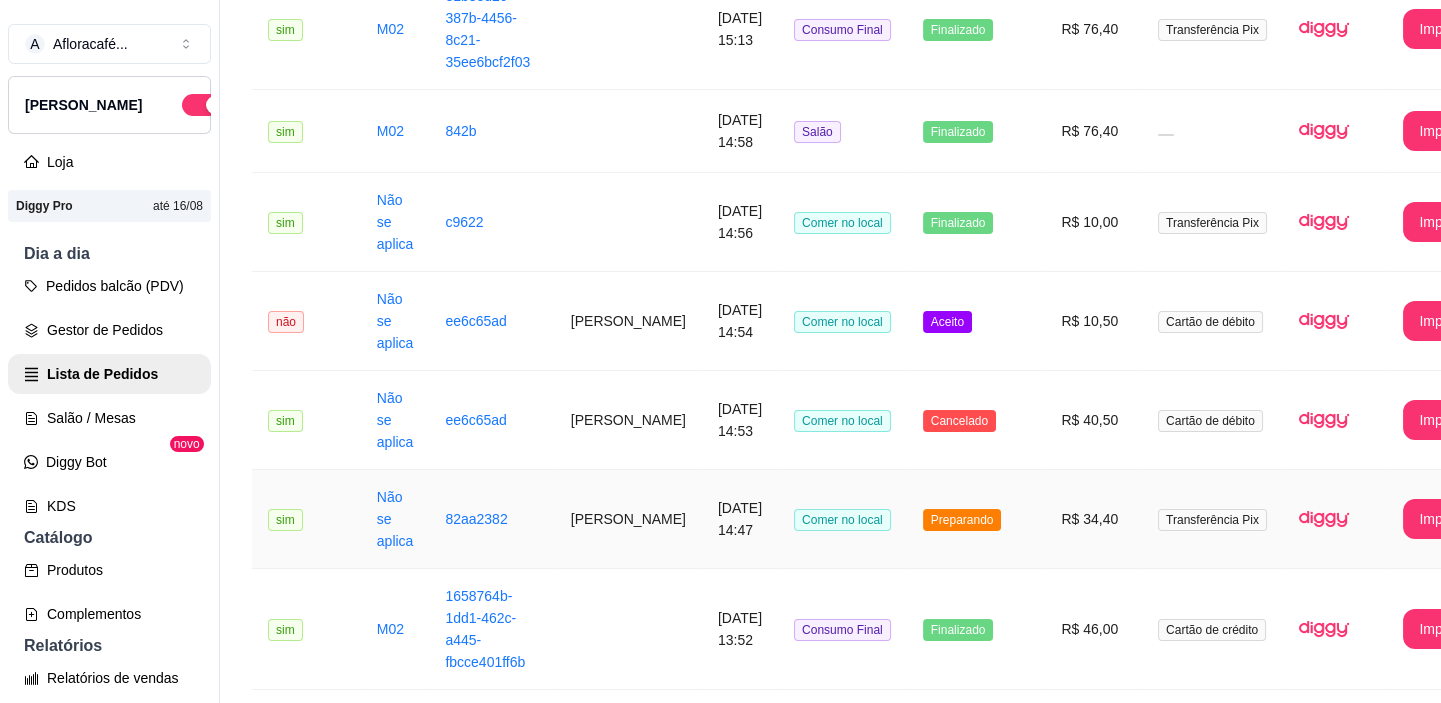 click on "Comer no local" at bounding box center (842, 519) 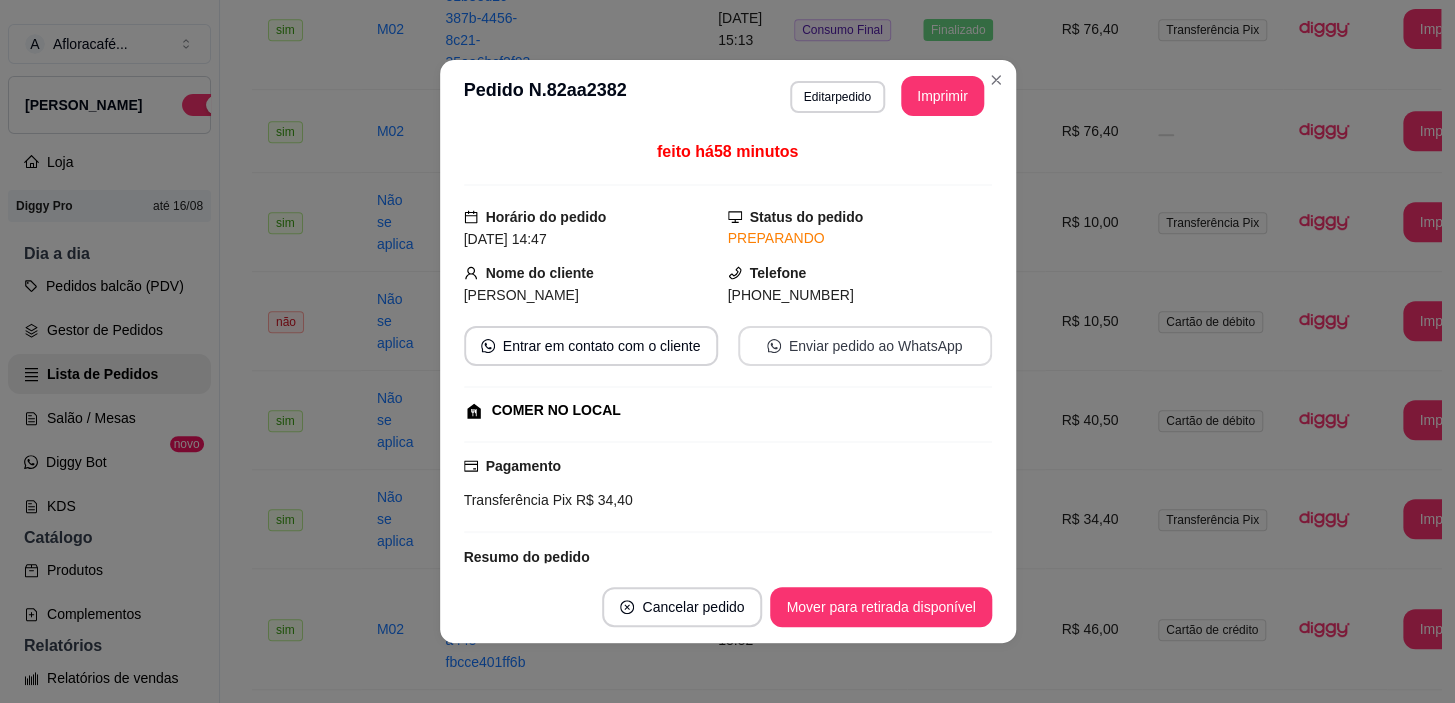 scroll, scrollTop: 260, scrollLeft: 0, axis: vertical 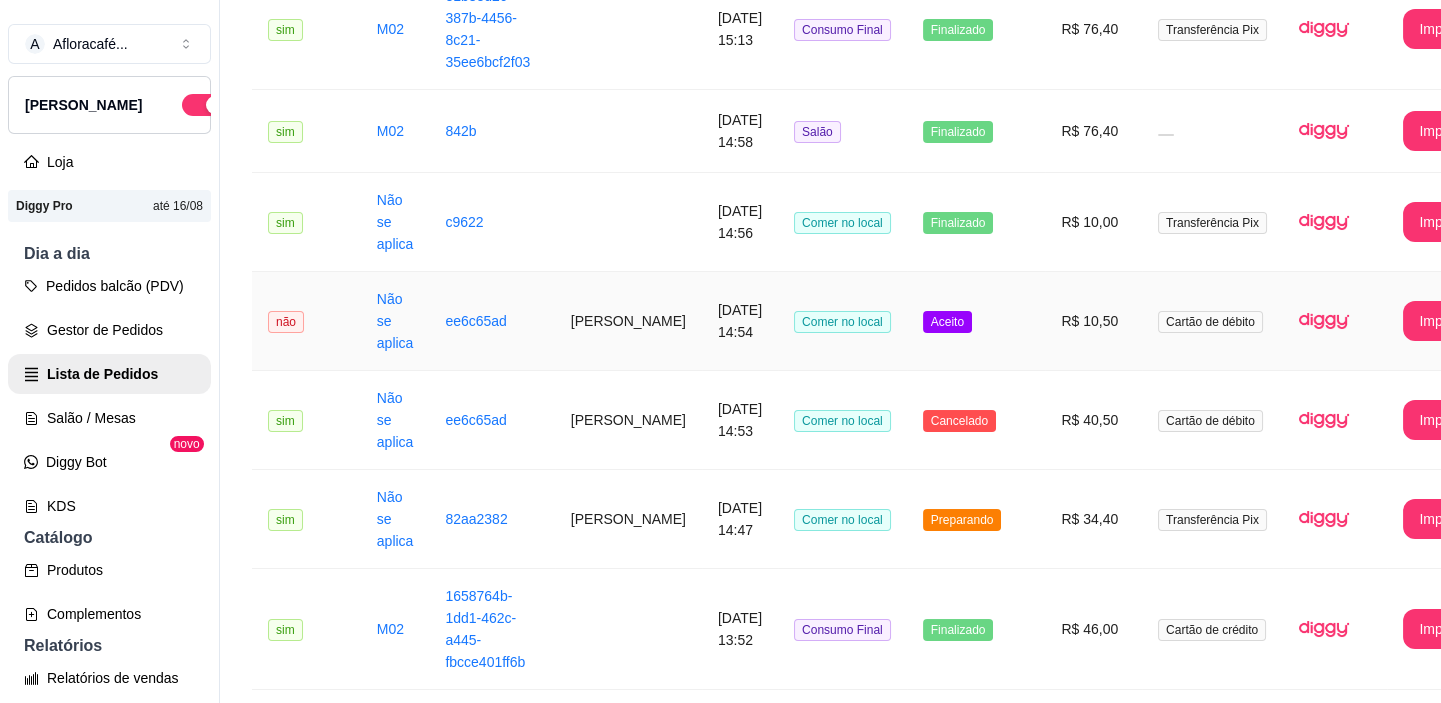 click on "[PERSON_NAME]" at bounding box center (628, 321) 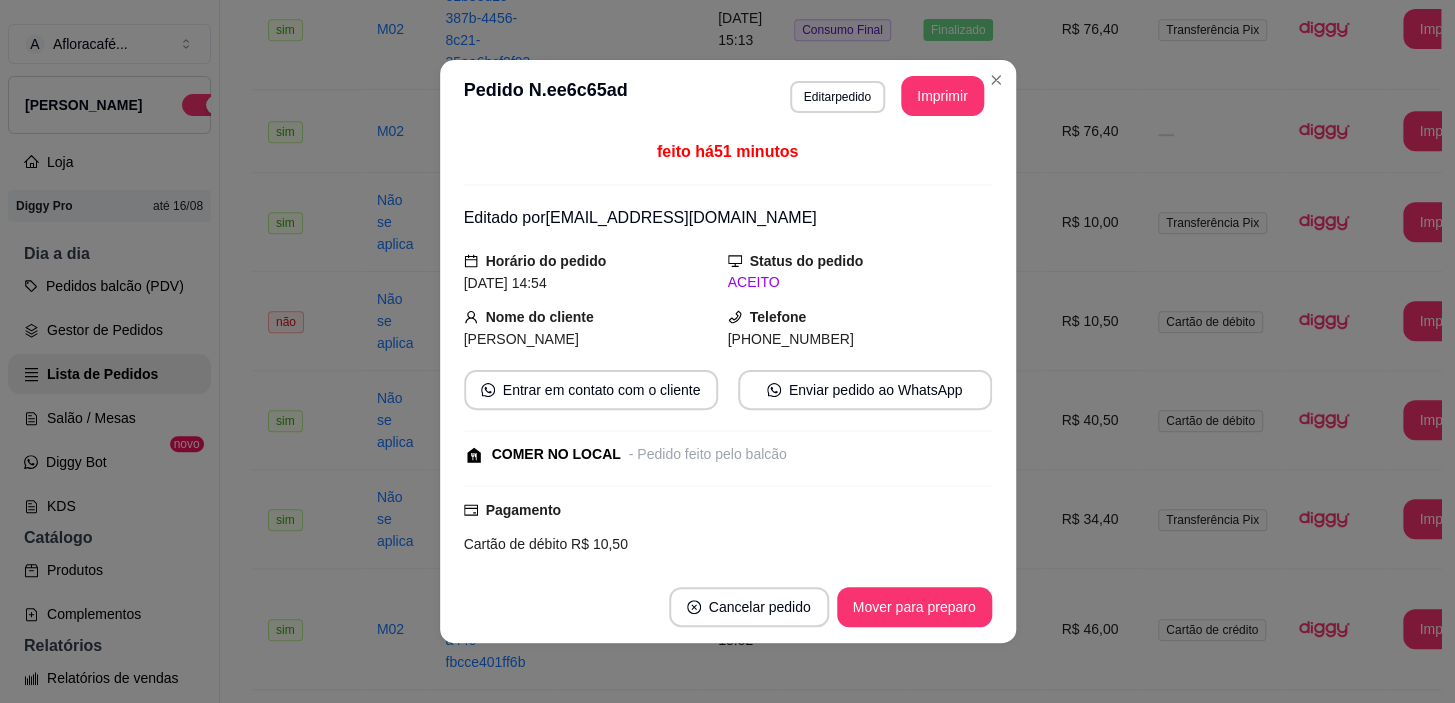 scroll, scrollTop: 326, scrollLeft: 0, axis: vertical 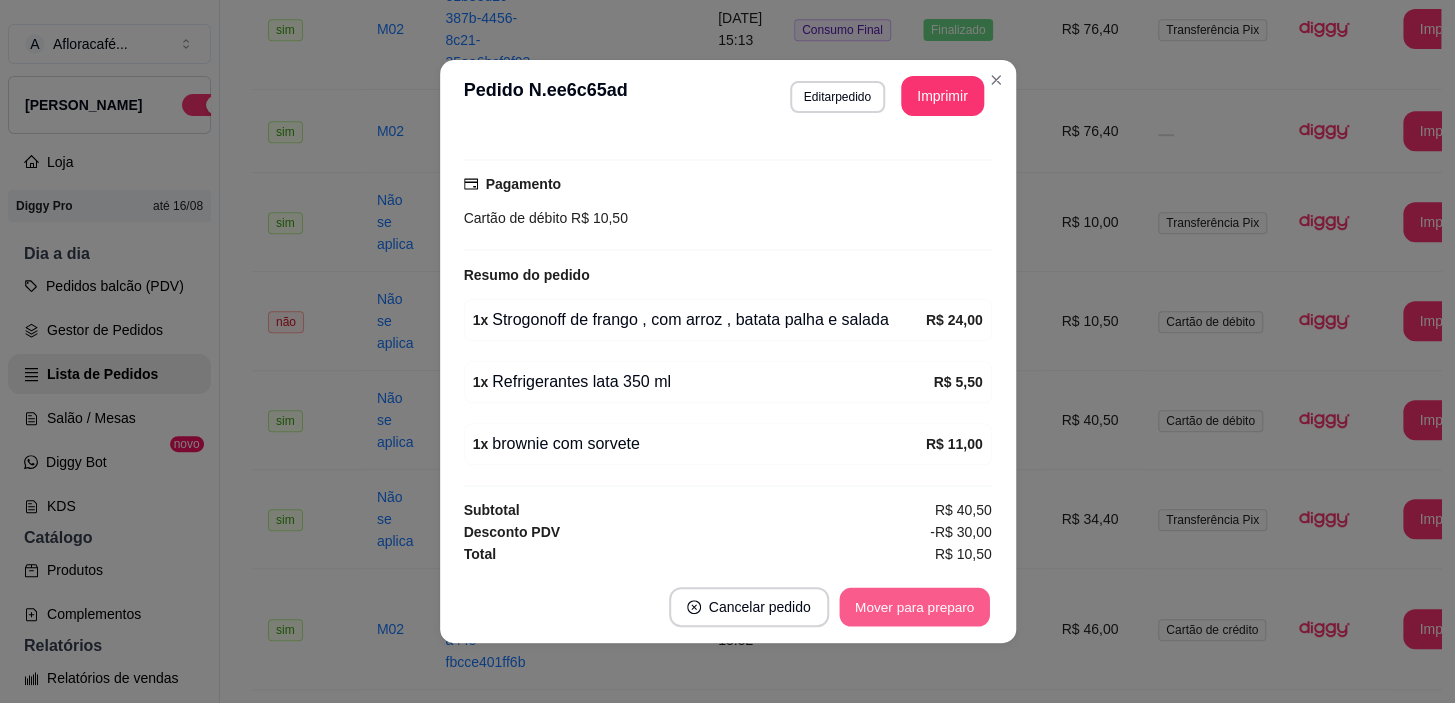 click on "Mover para preparo" at bounding box center (914, 607) 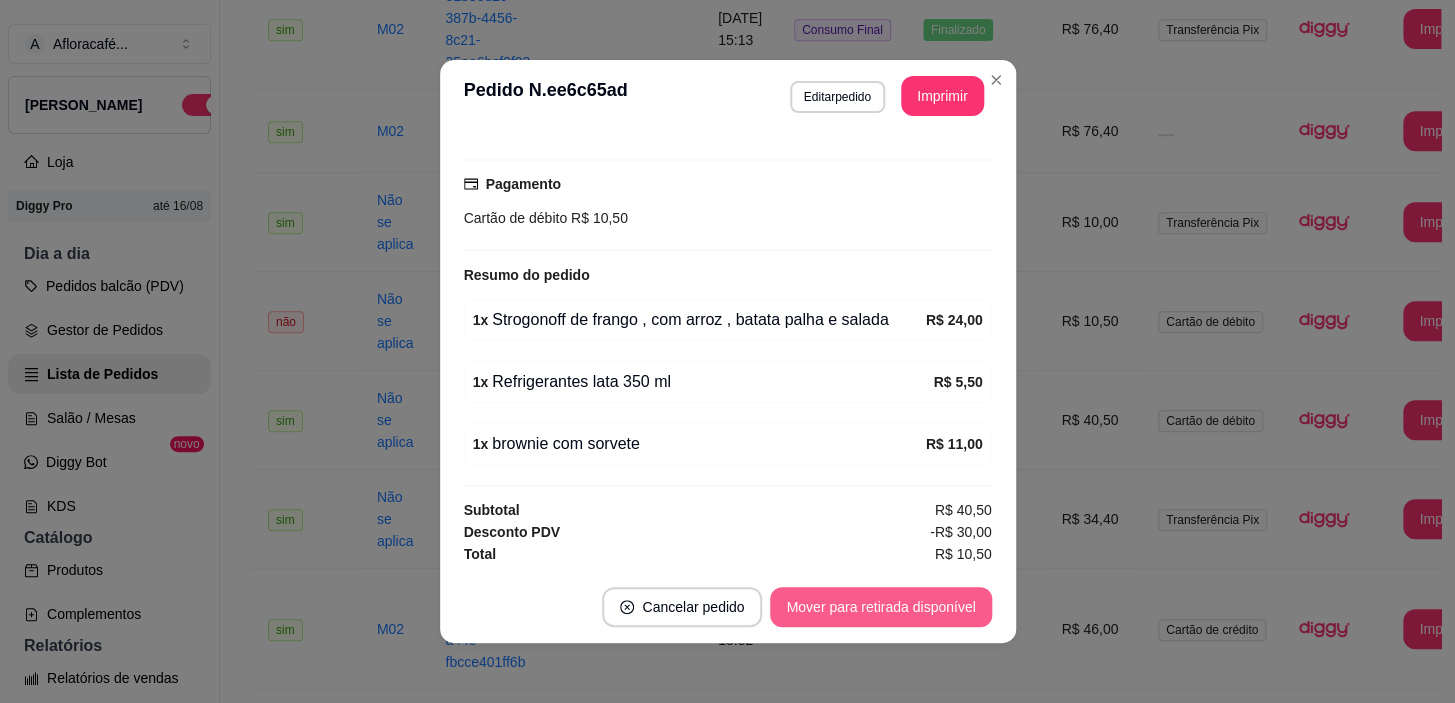 click on "Mover para retirada disponível" at bounding box center (880, 607) 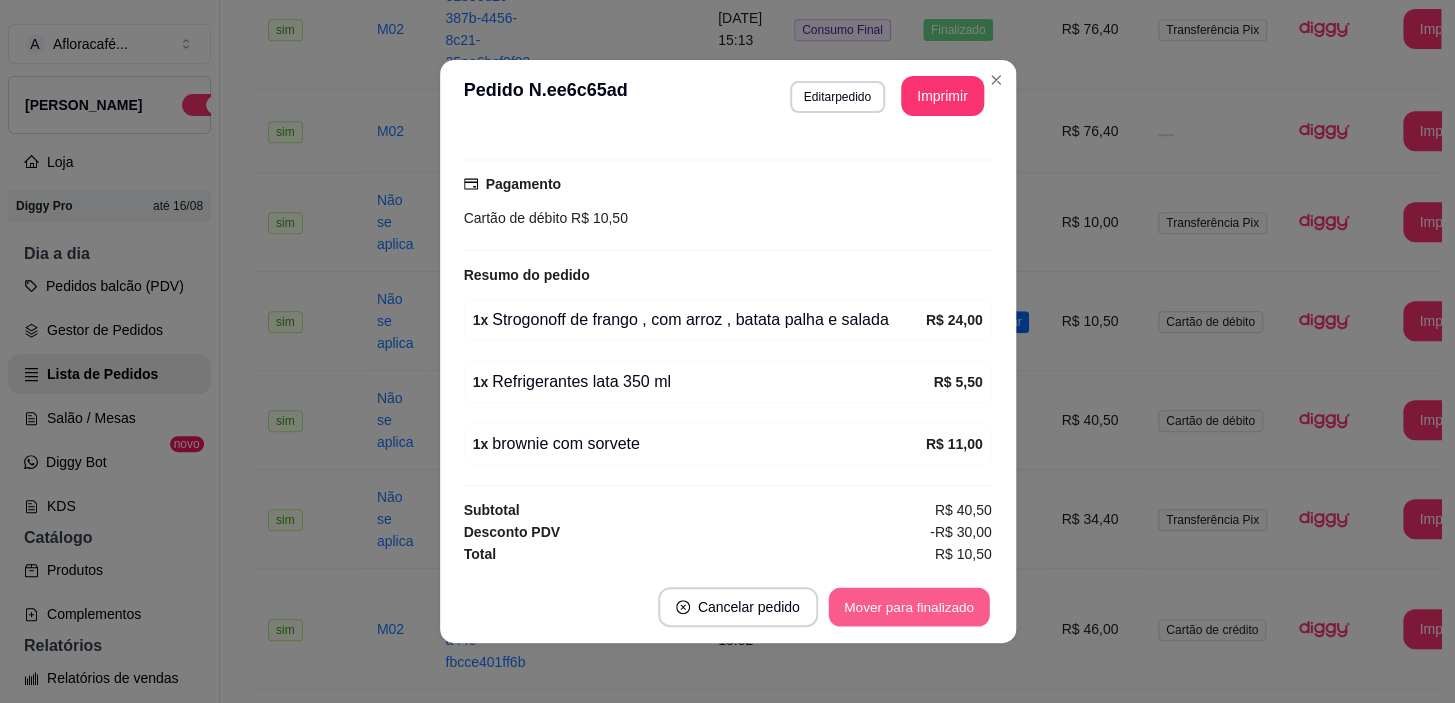 click on "Mover para finalizado" at bounding box center [908, 607] 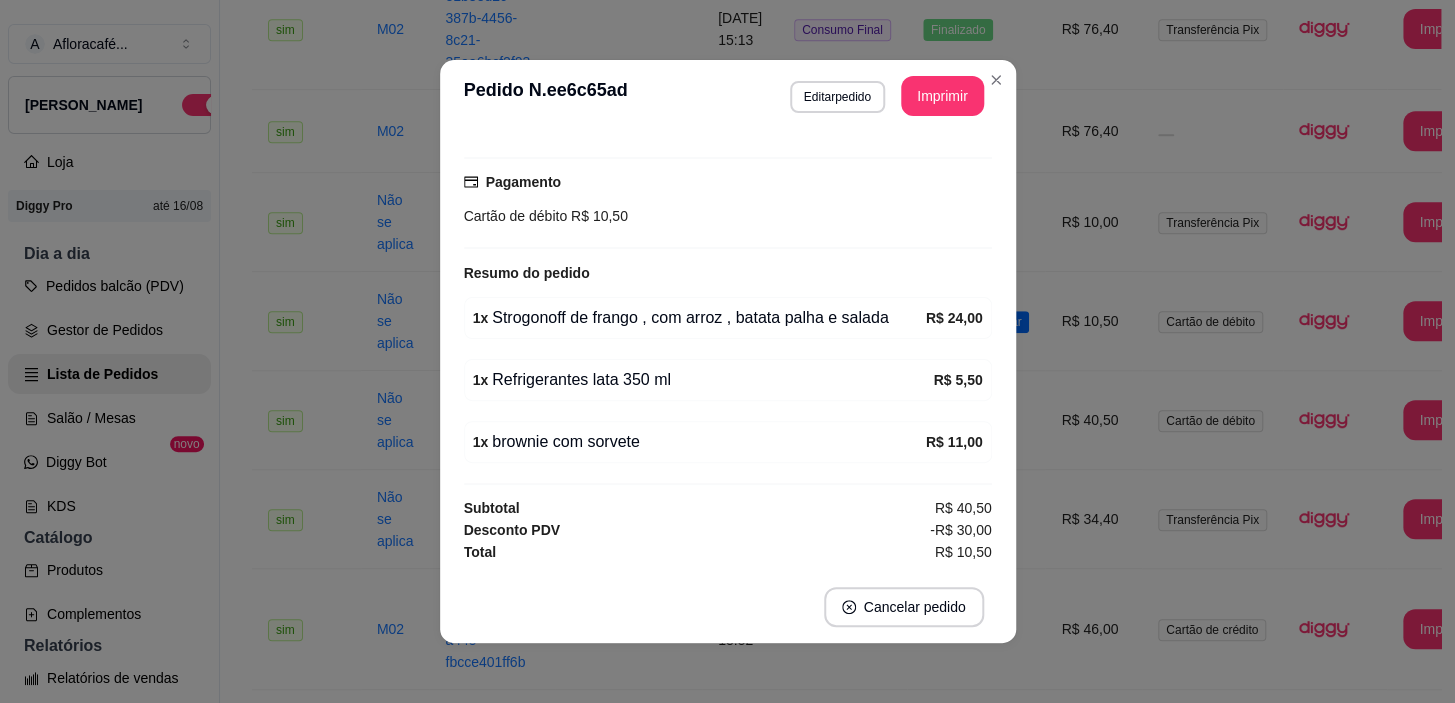scroll, scrollTop: 260, scrollLeft: 0, axis: vertical 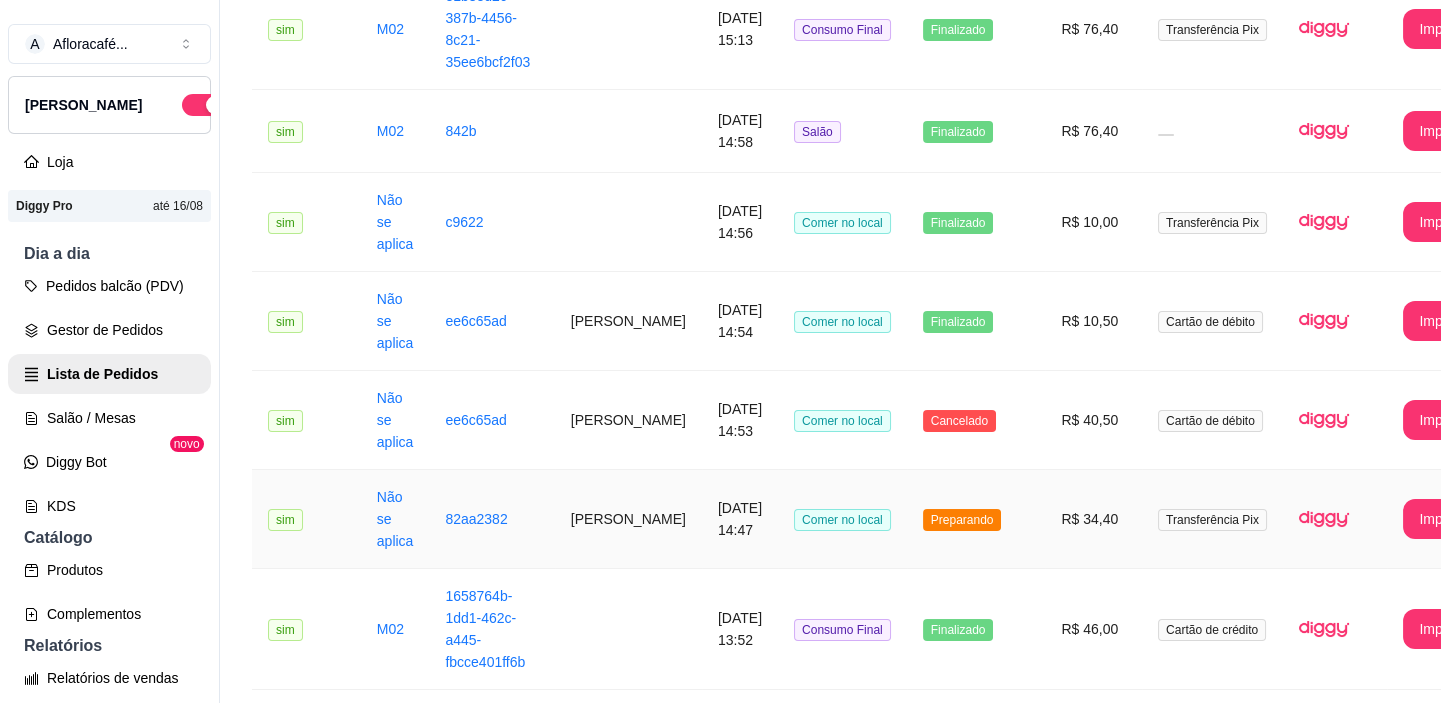 click on "[PERSON_NAME]" at bounding box center (628, 519) 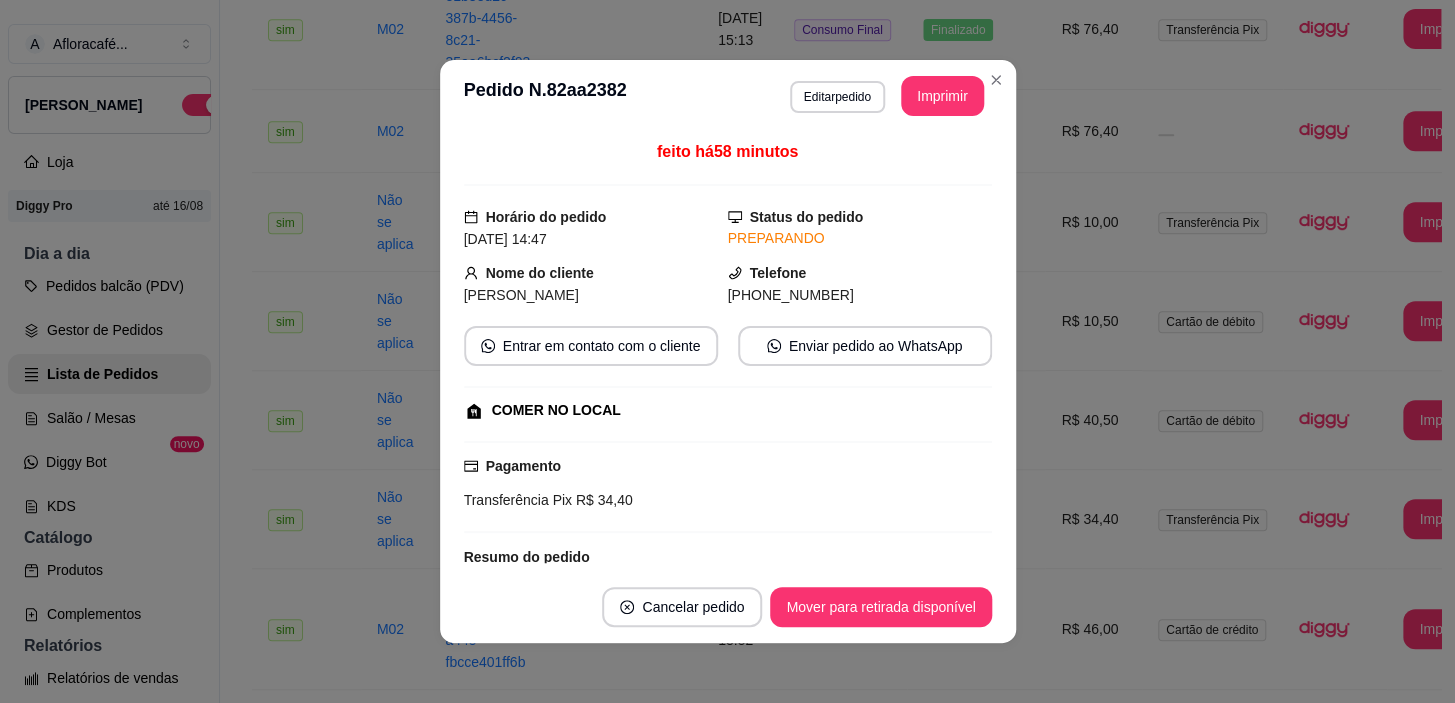 scroll, scrollTop: 260, scrollLeft: 0, axis: vertical 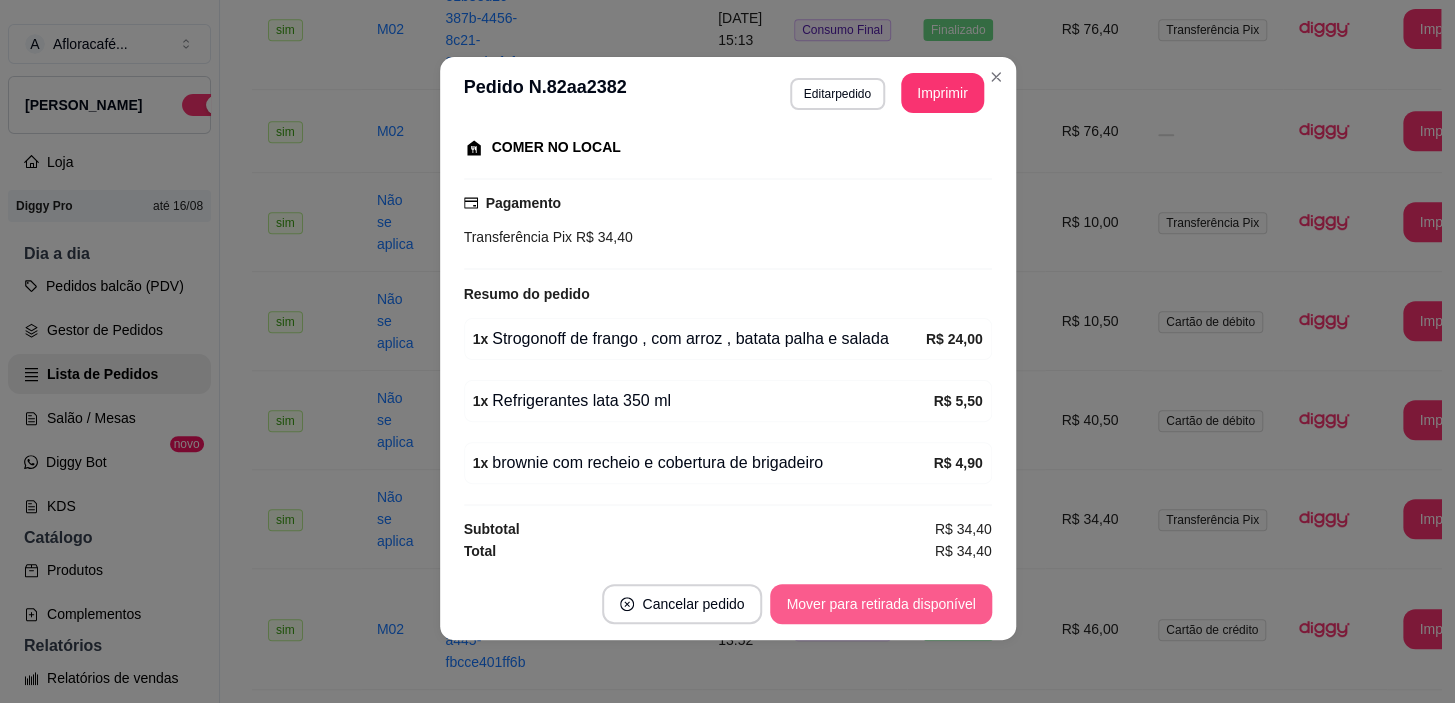 click on "Mover para retirada disponível" at bounding box center (880, 604) 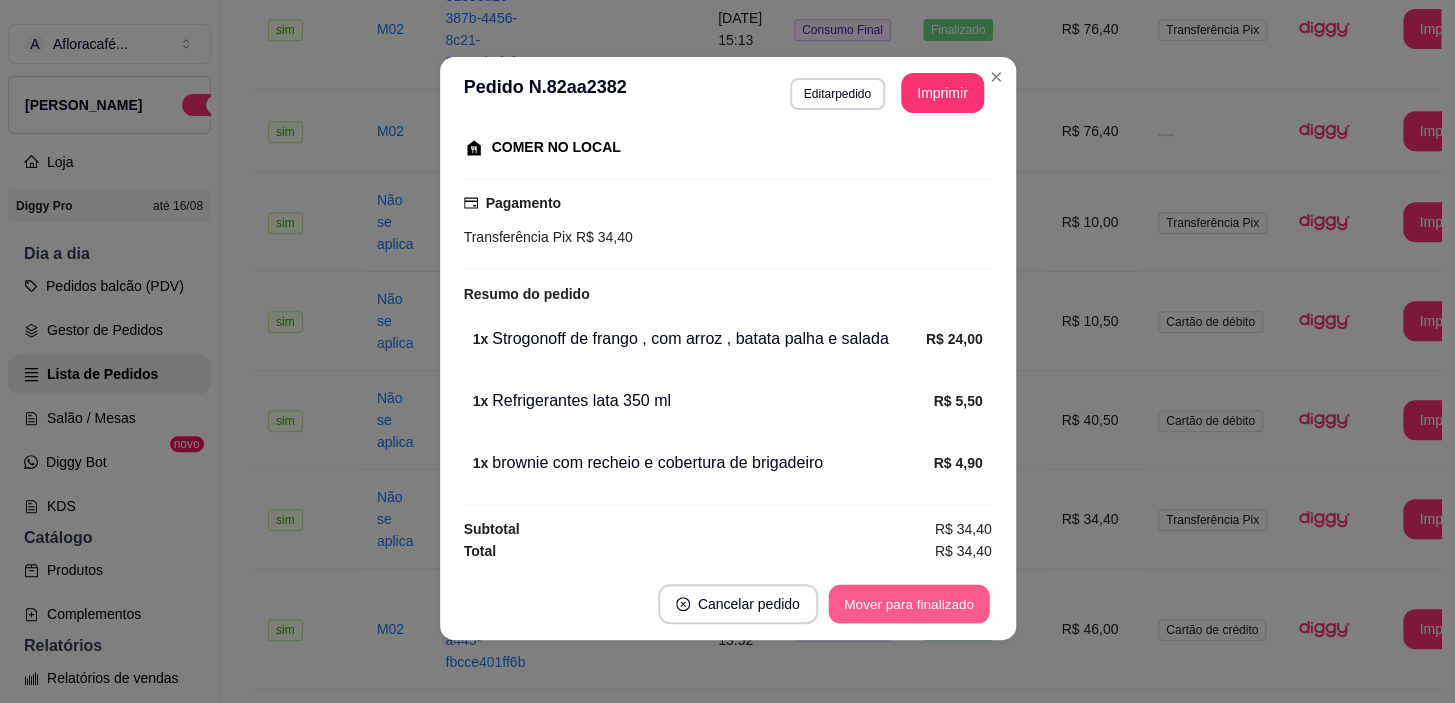 click on "Mover para finalizado" at bounding box center [908, 604] 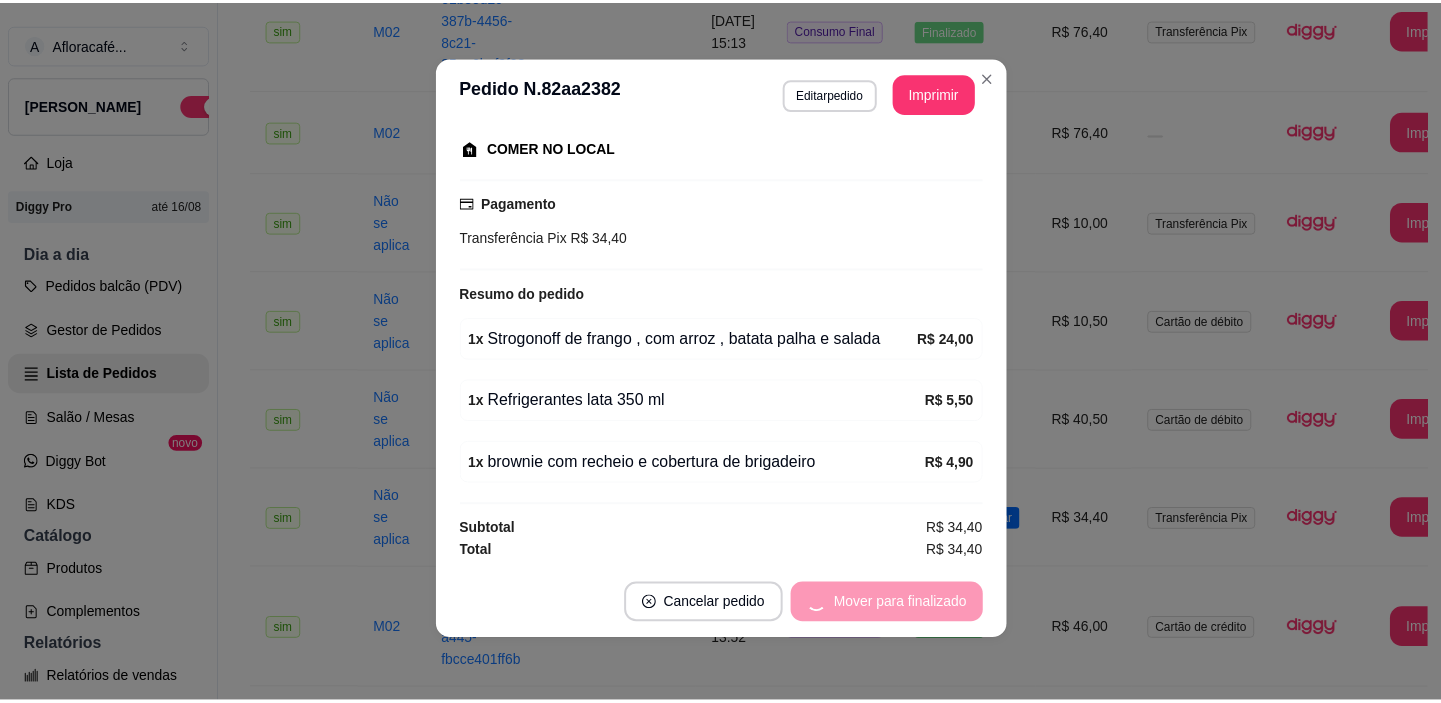 scroll, scrollTop: 214, scrollLeft: 0, axis: vertical 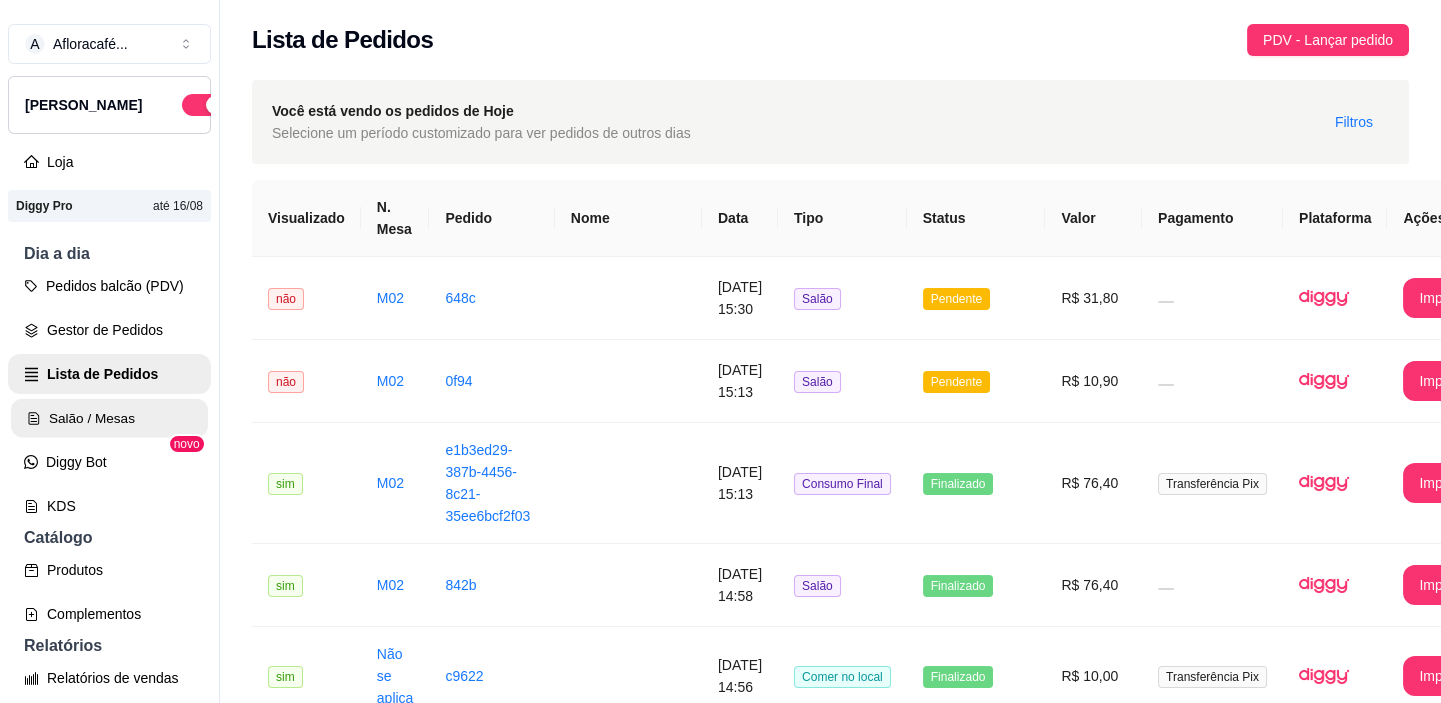 click on "Salão / Mesas" at bounding box center [109, 418] 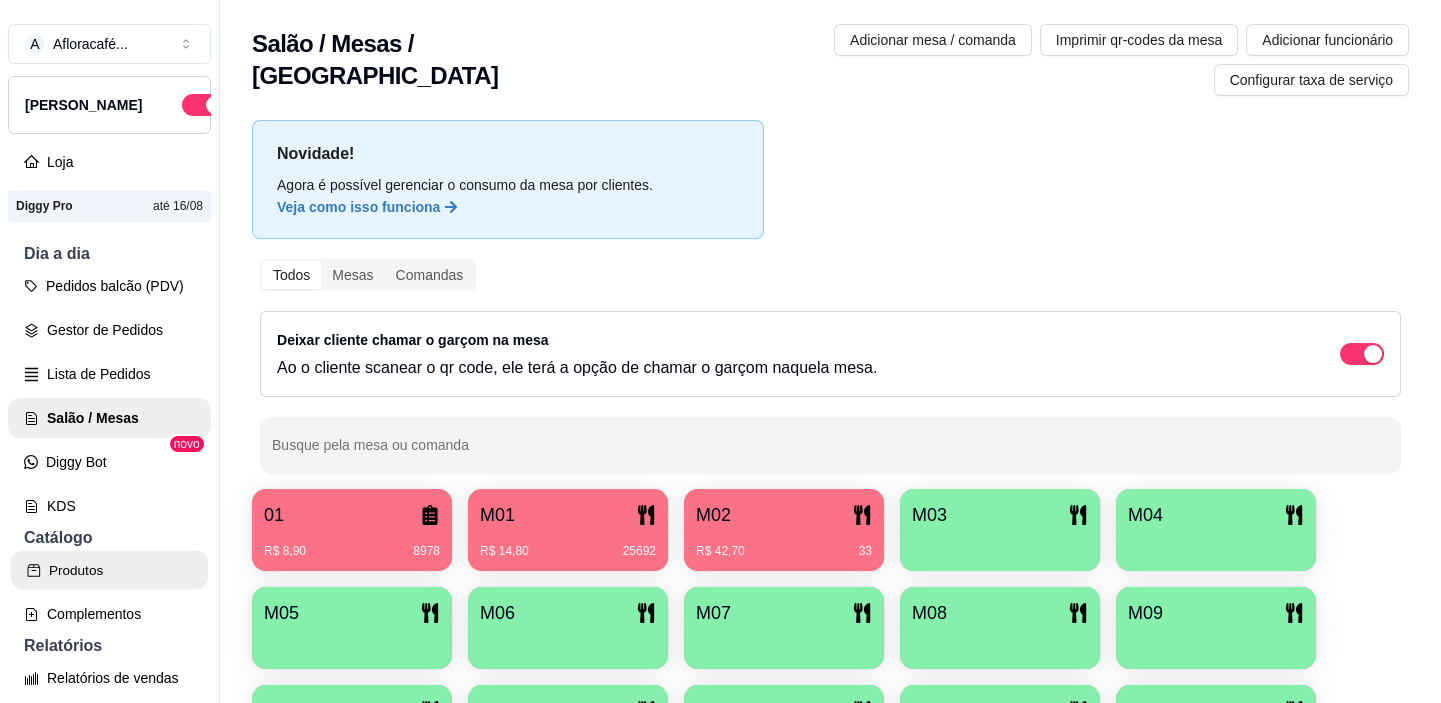 click on "Produtos" at bounding box center [109, 570] 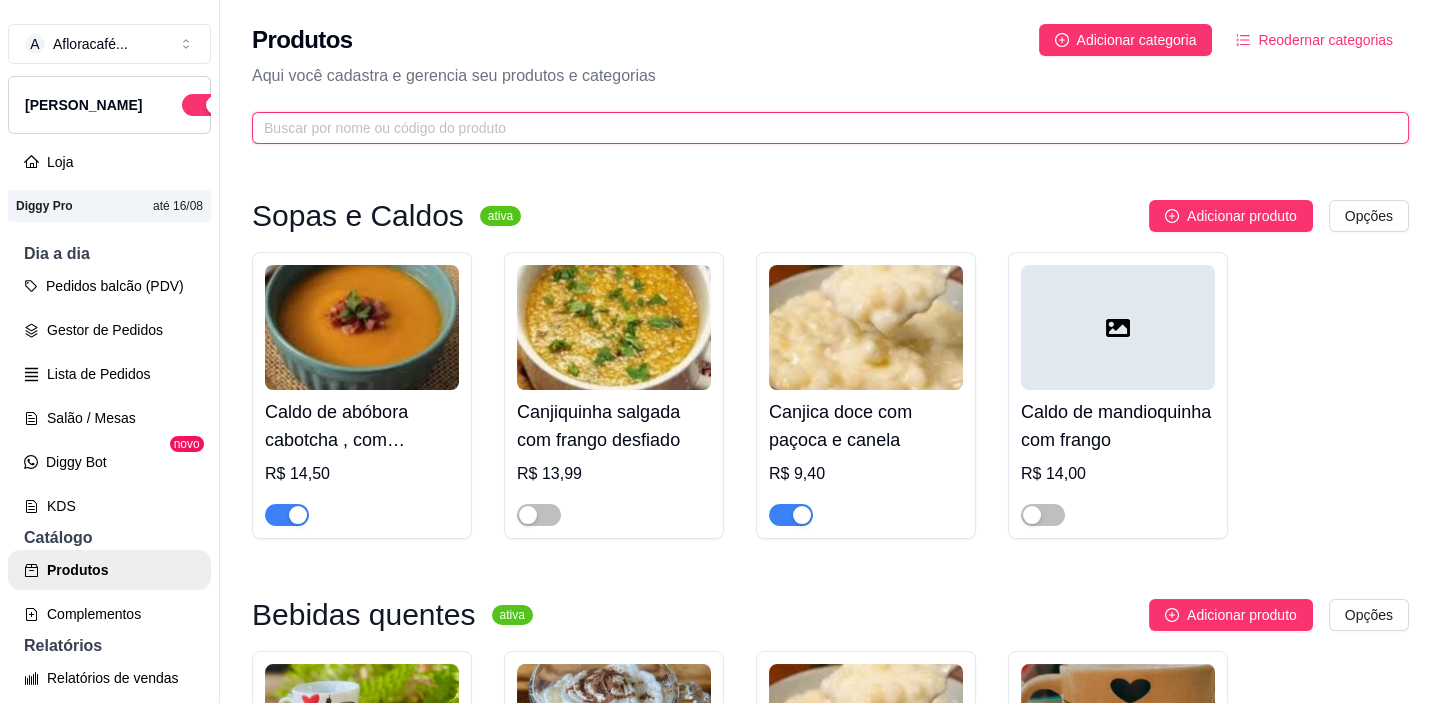 click at bounding box center [822, 128] 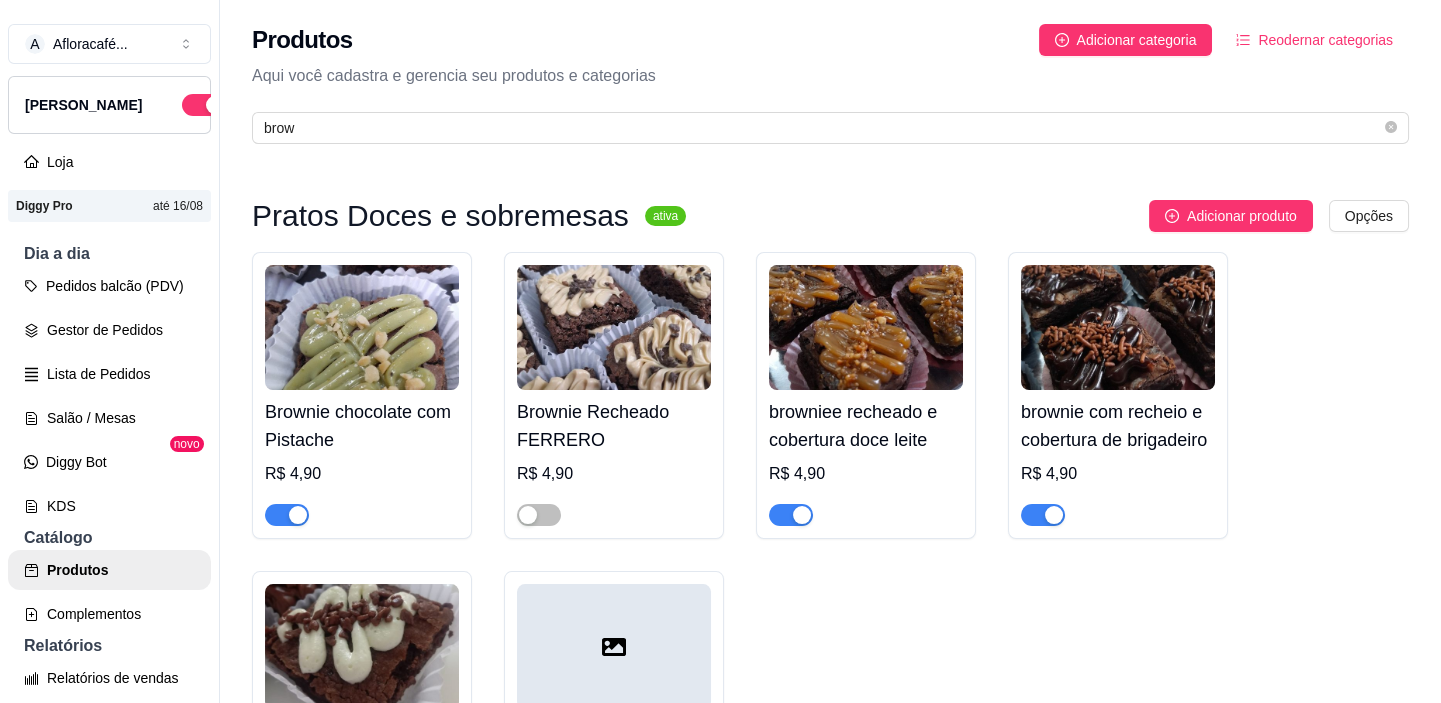click at bounding box center (1054, 515) 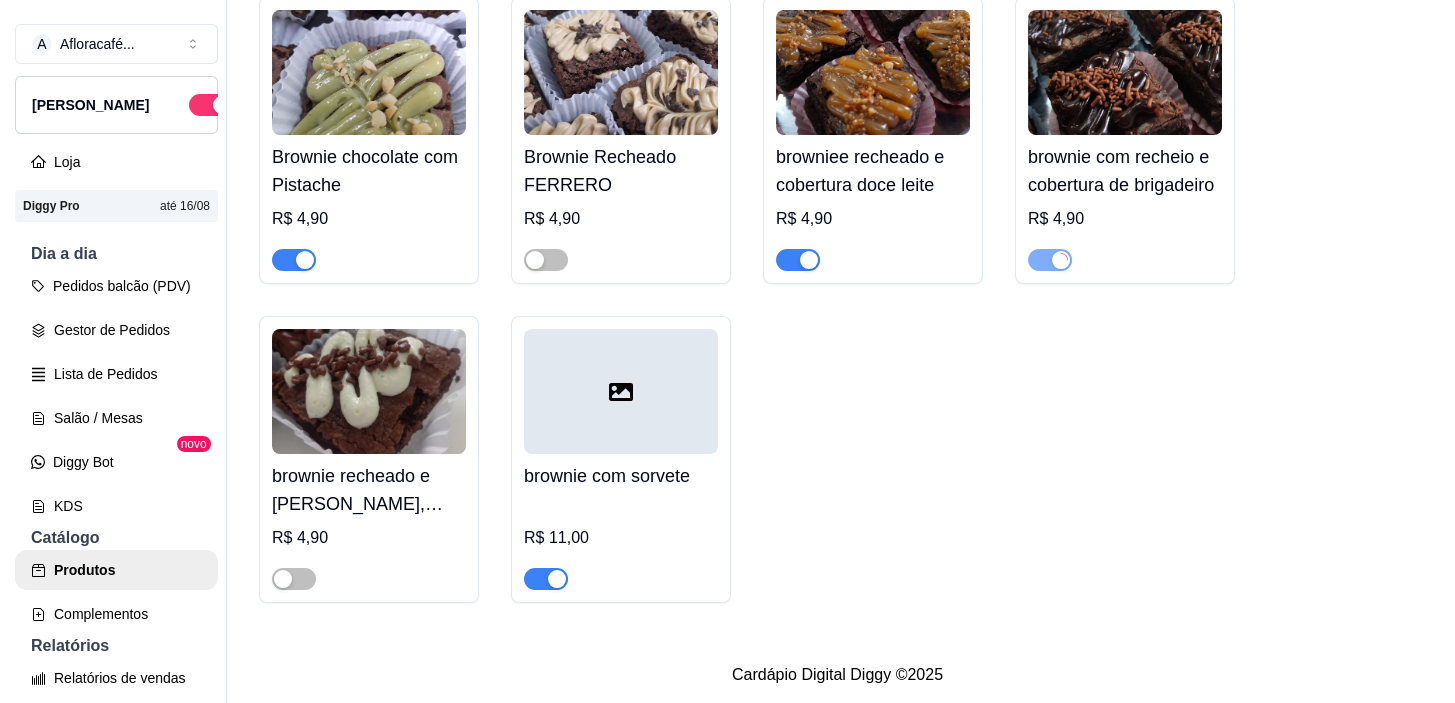 scroll, scrollTop: 0, scrollLeft: 0, axis: both 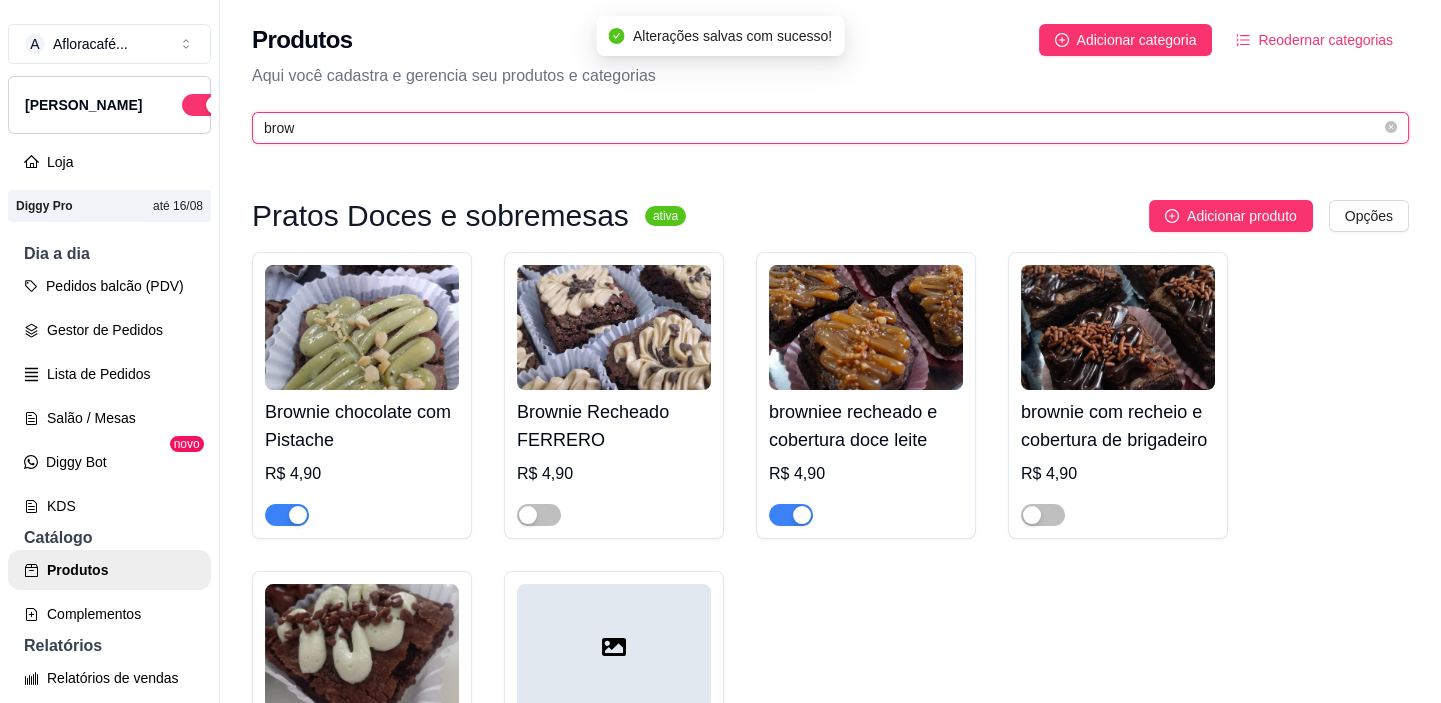 click on "brow" at bounding box center [822, 128] 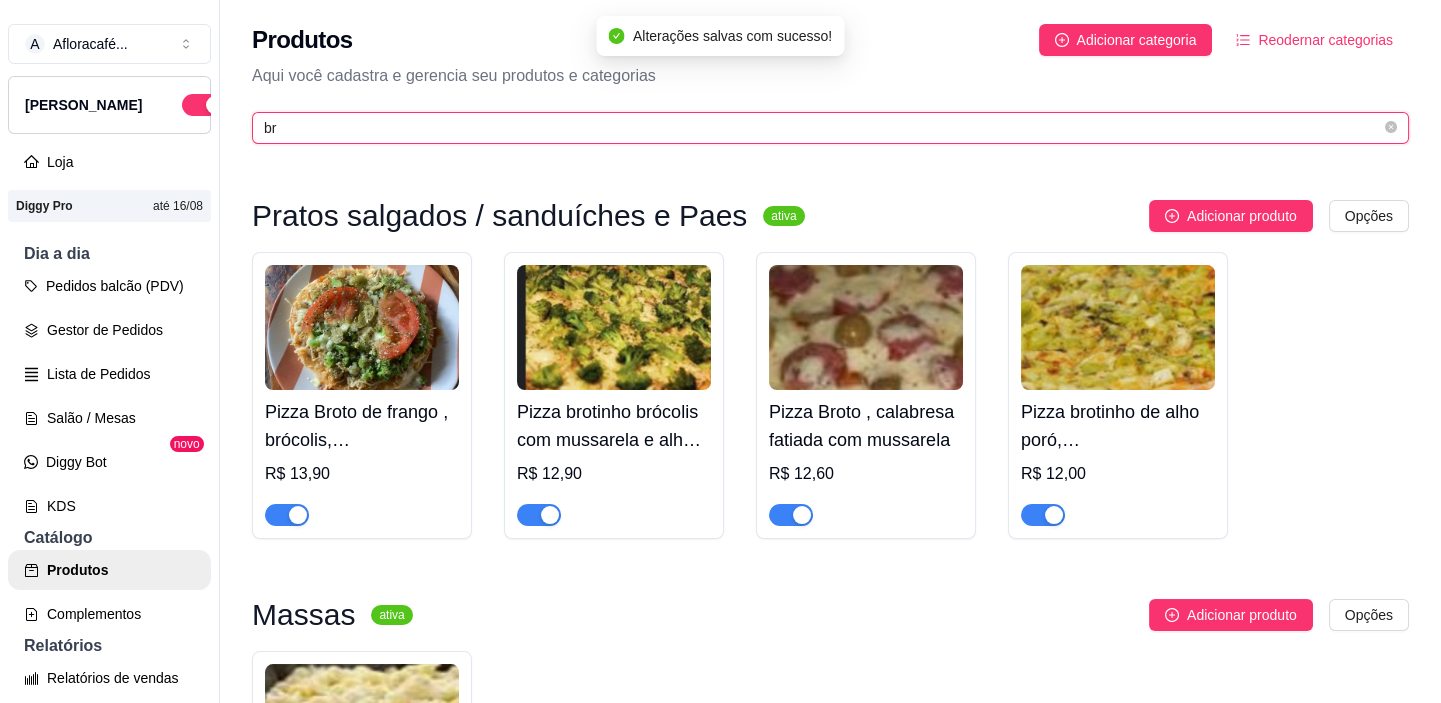 type on "b" 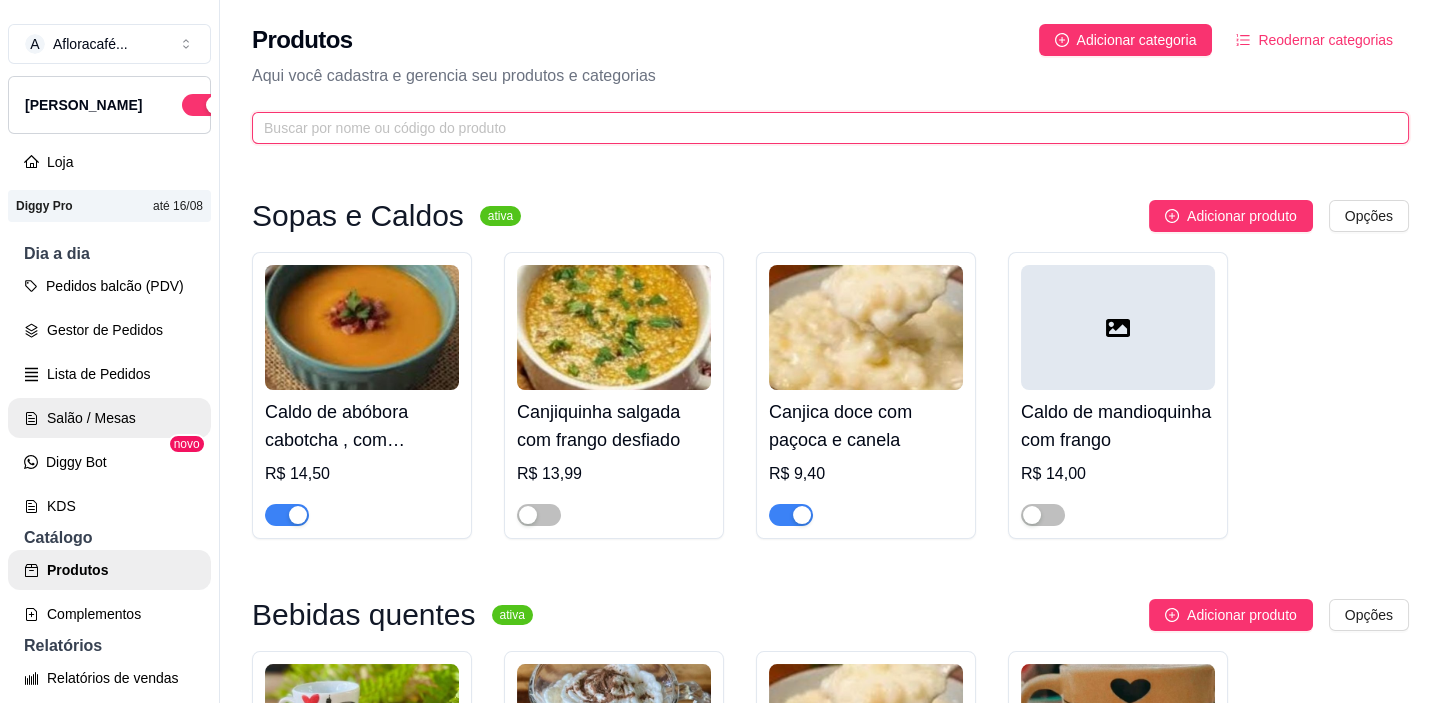 type 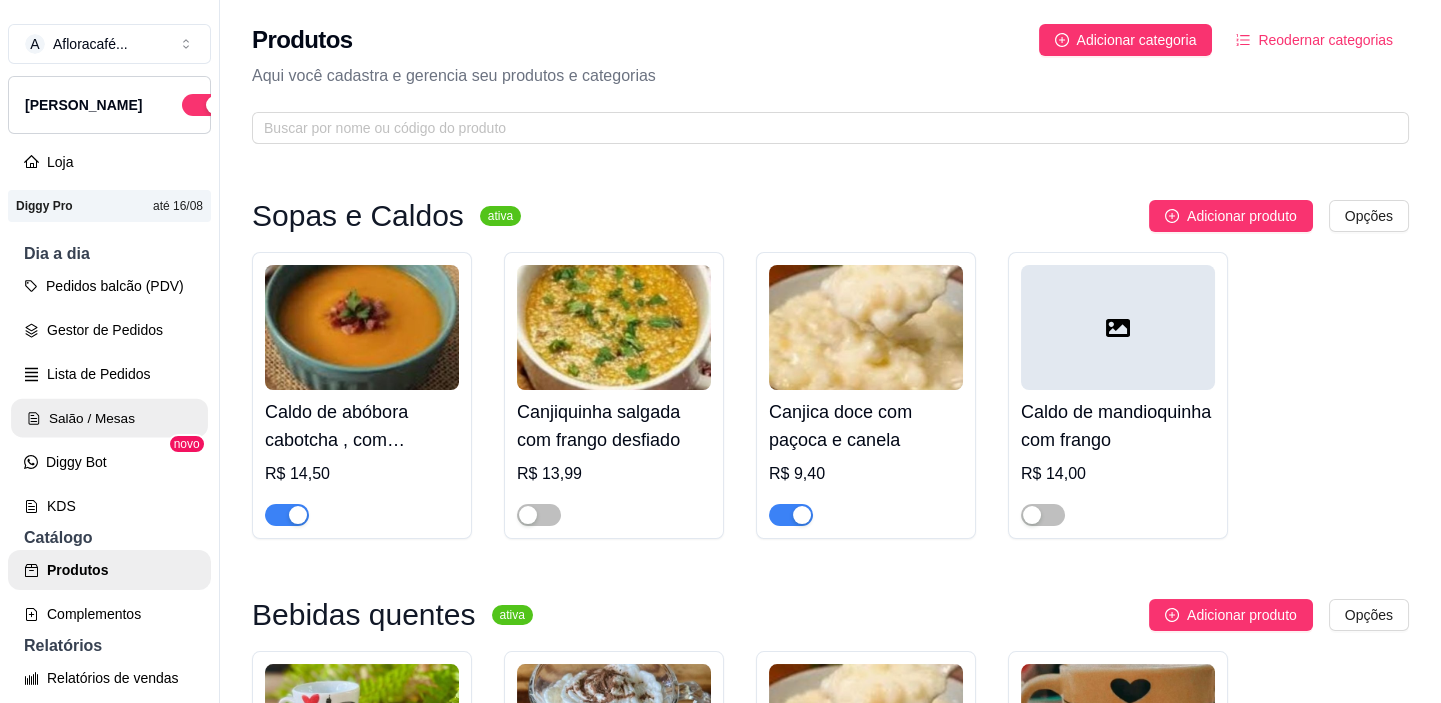 click on "Salão / Mesas" at bounding box center [109, 418] 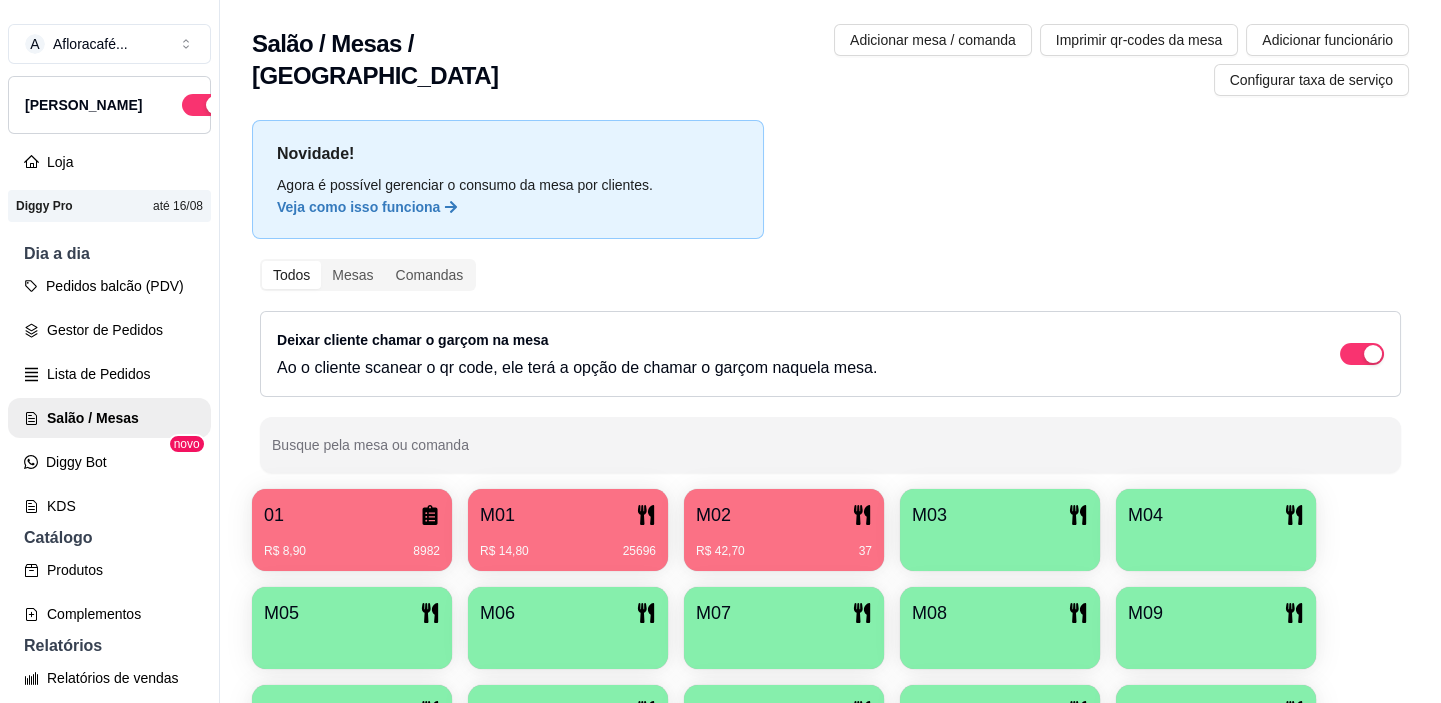 click on "M03" at bounding box center [1000, 530] 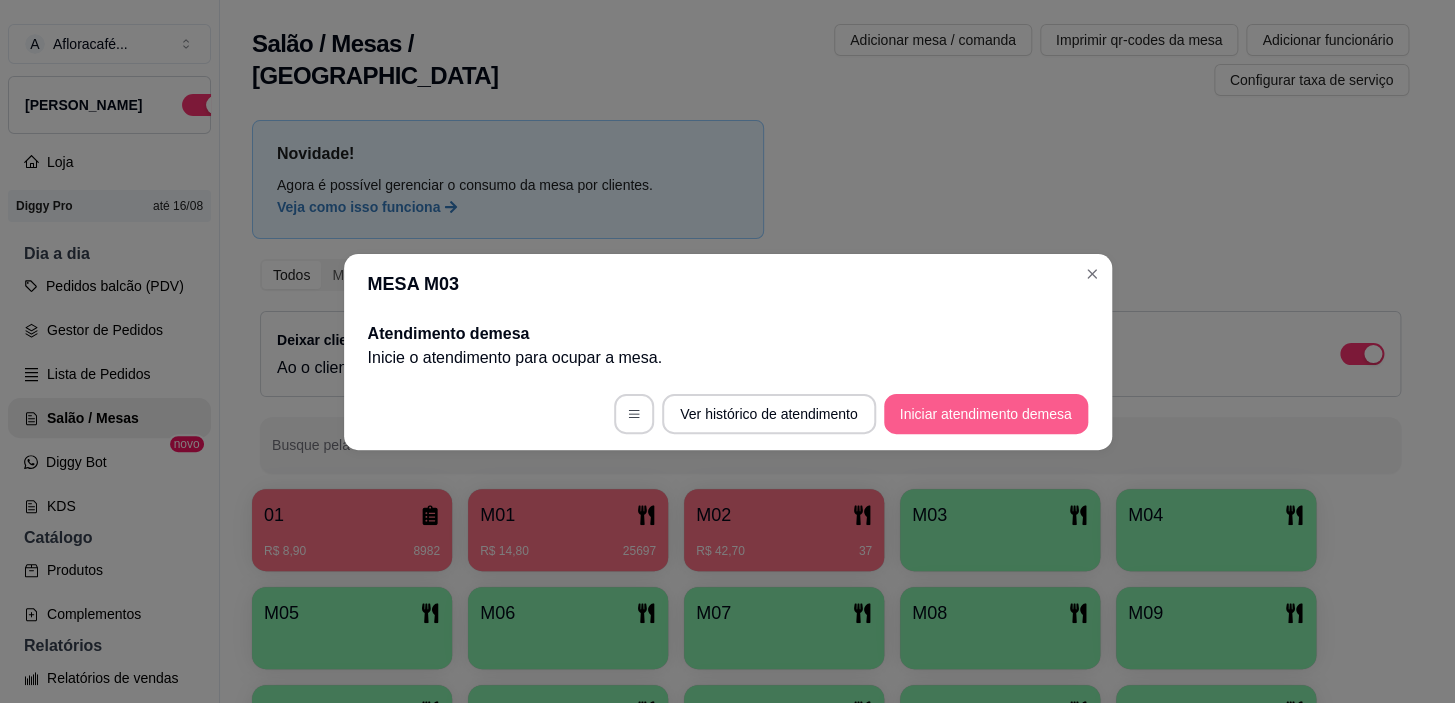 click on "Iniciar atendimento de  mesa" at bounding box center (986, 414) 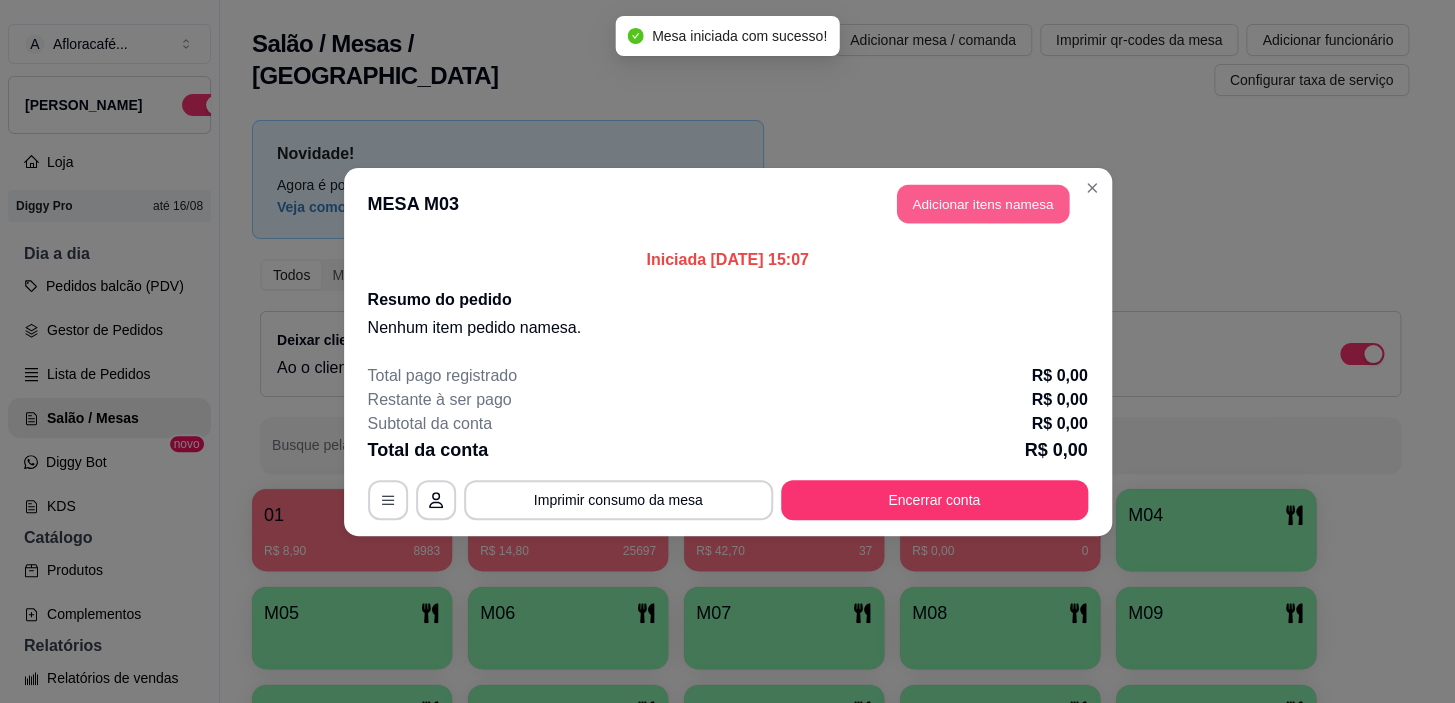 click on "Adicionar itens na  mesa" at bounding box center [983, 203] 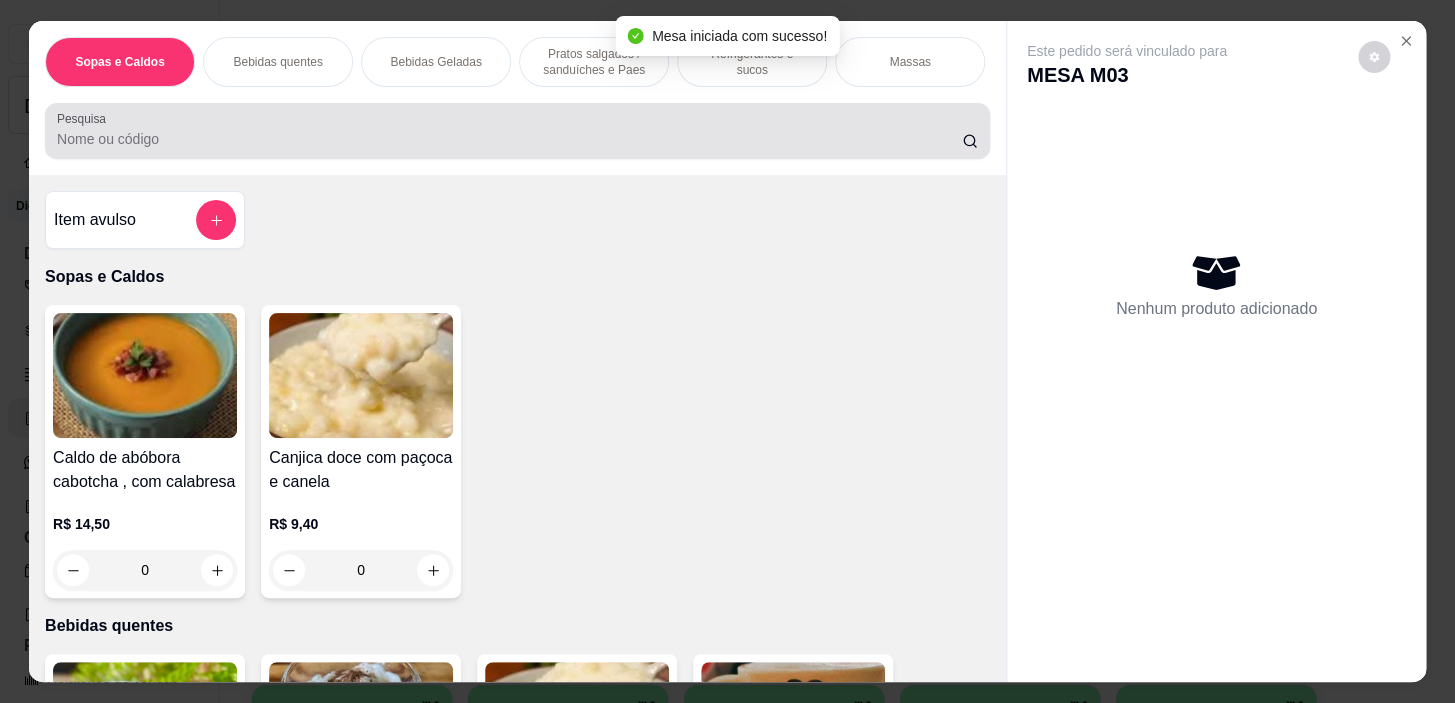 click at bounding box center [517, 131] 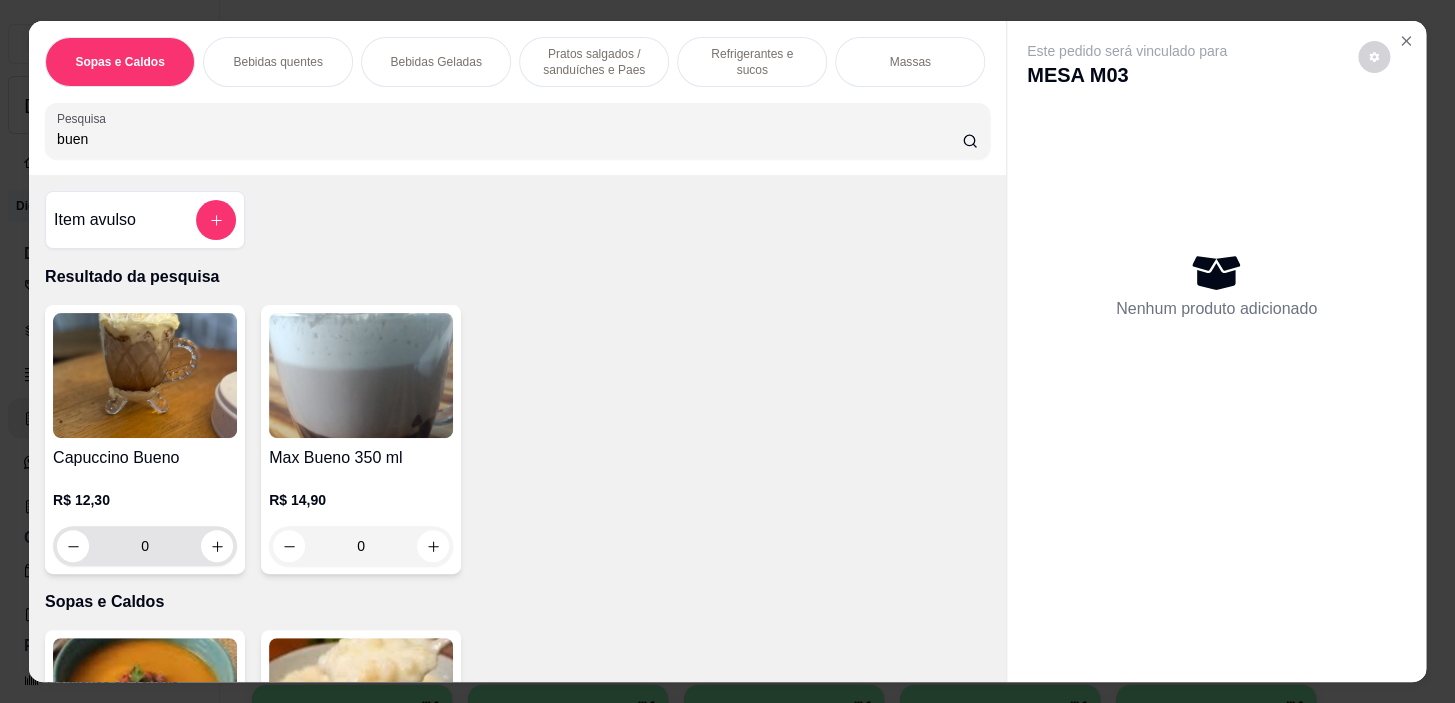 type on "buen" 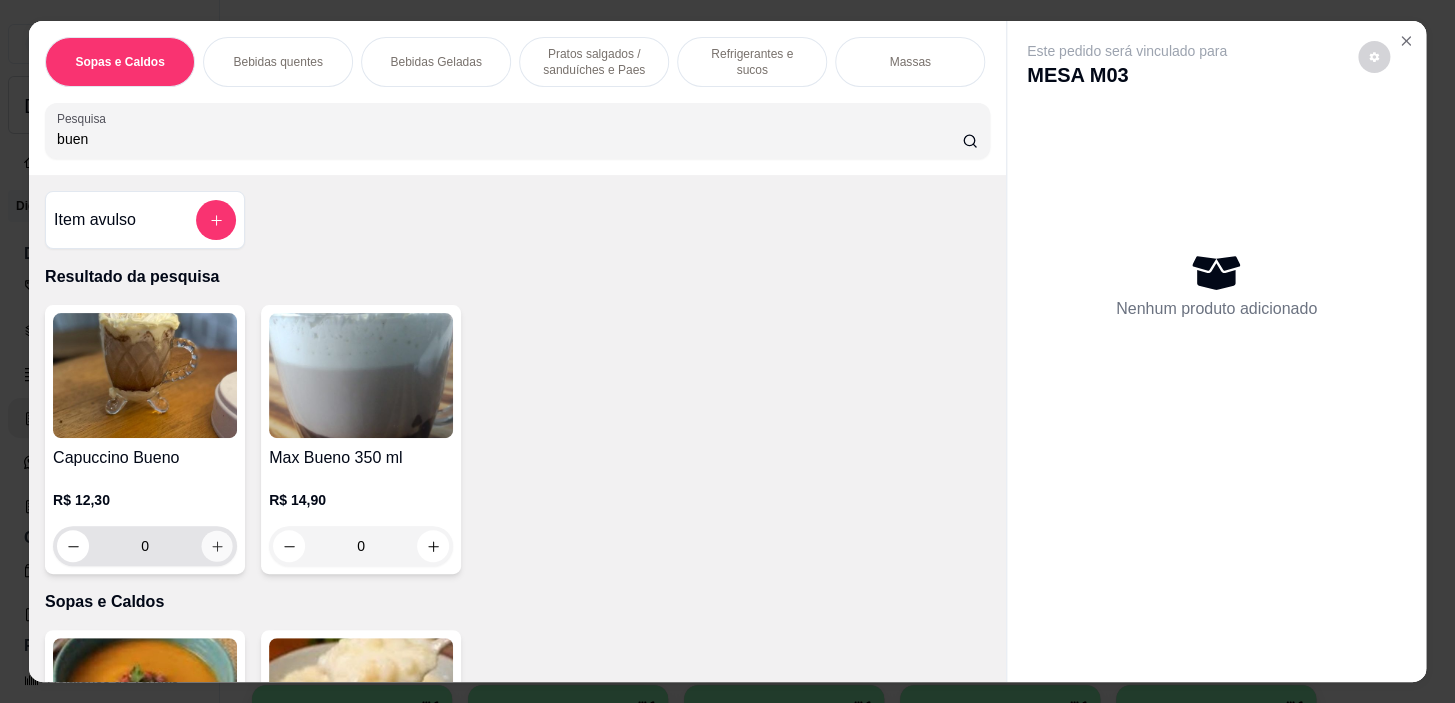 click 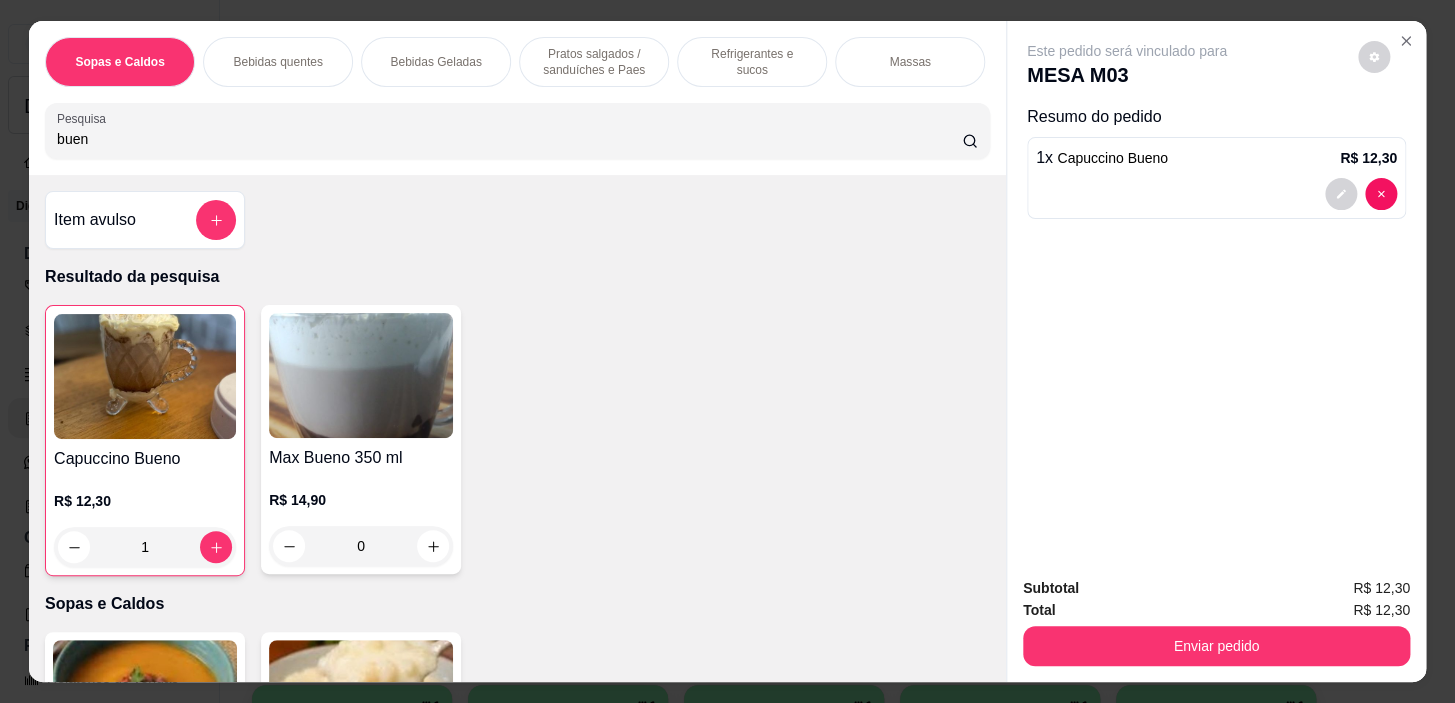 click on "Pratos salgados / sanduíches e Paes" at bounding box center [594, 62] 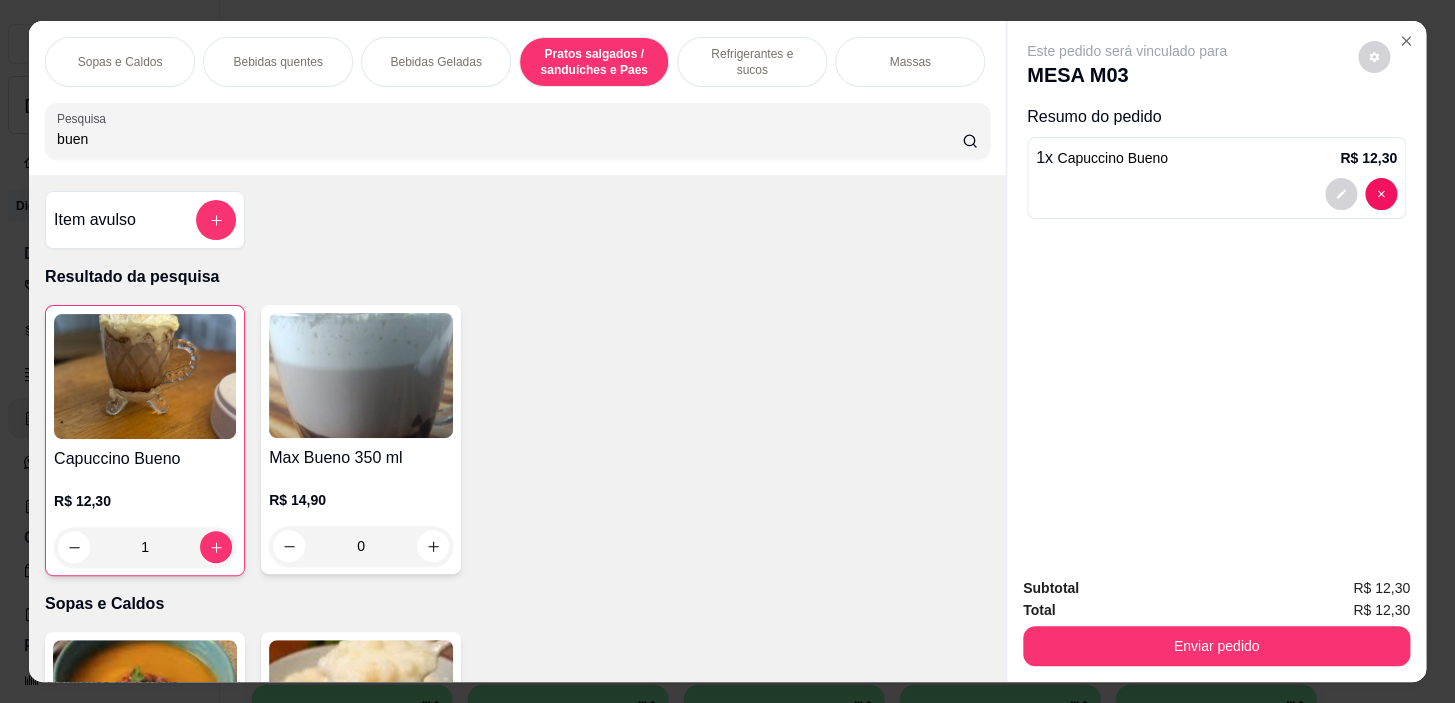 scroll, scrollTop: 6050, scrollLeft: 0, axis: vertical 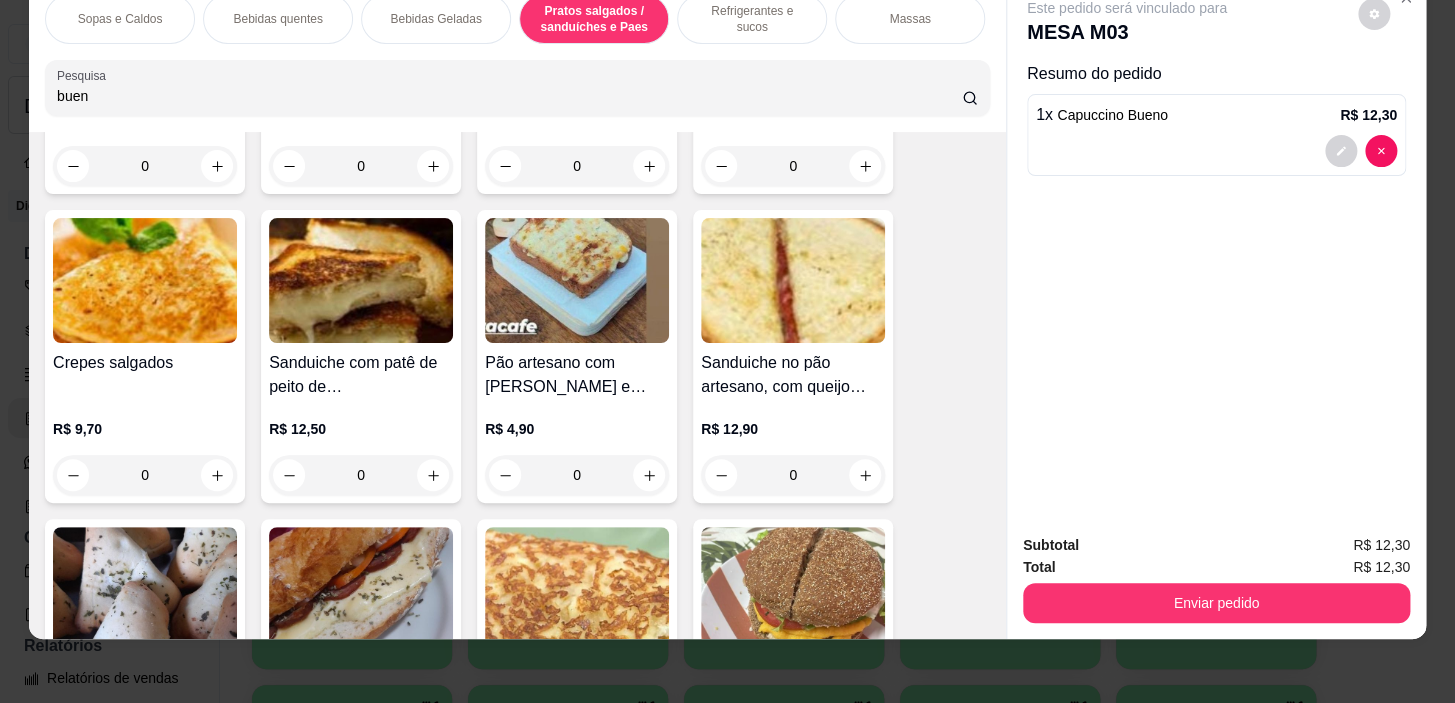 click on "0" at bounding box center (577, 475) 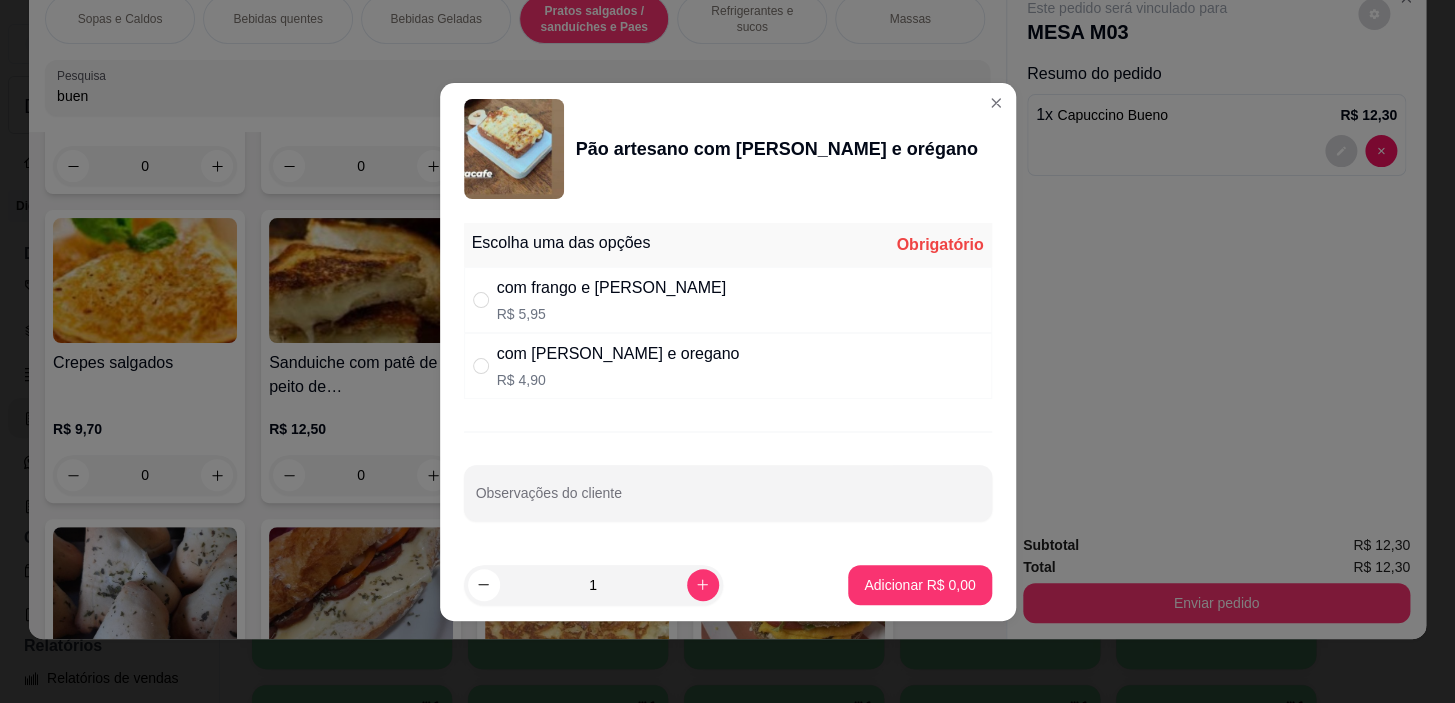 click on "com [PERSON_NAME] e oregano" at bounding box center [618, 354] 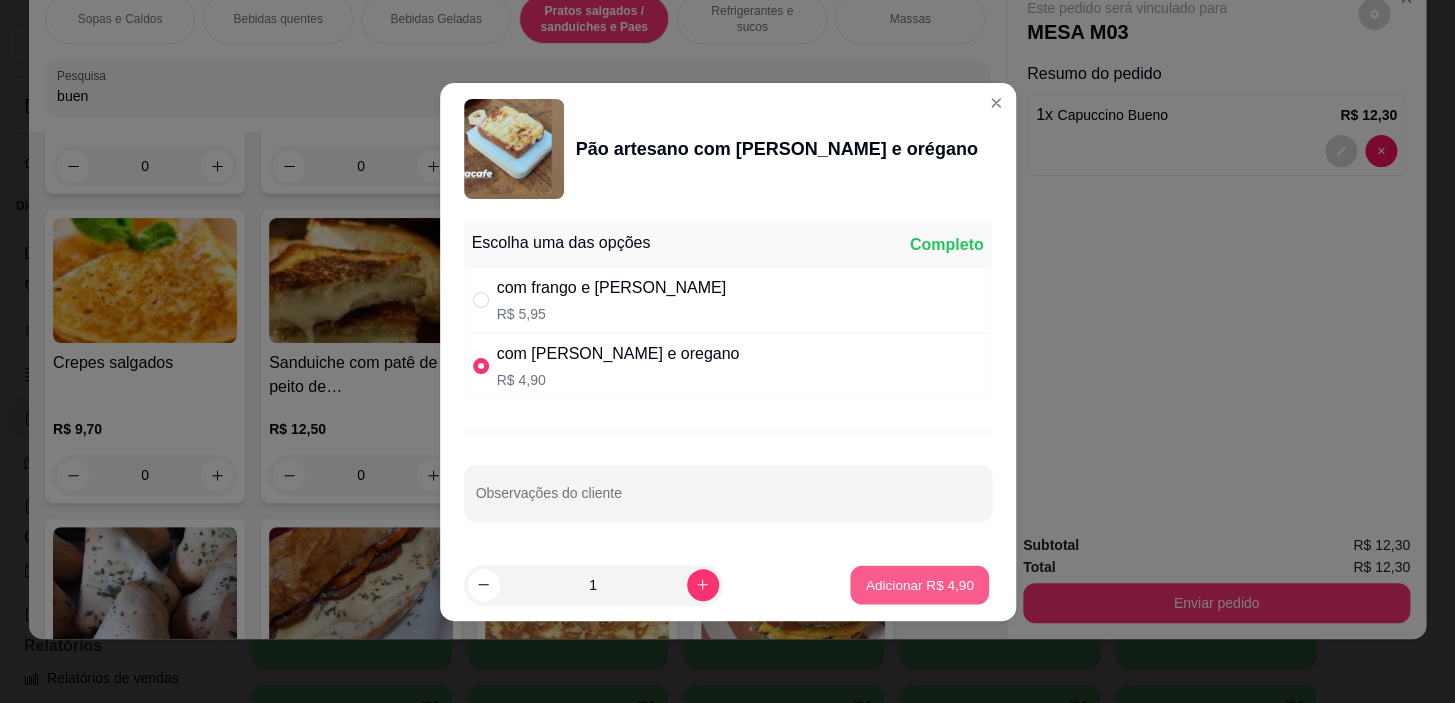 click on "Adicionar   R$ 4,90" at bounding box center (920, 584) 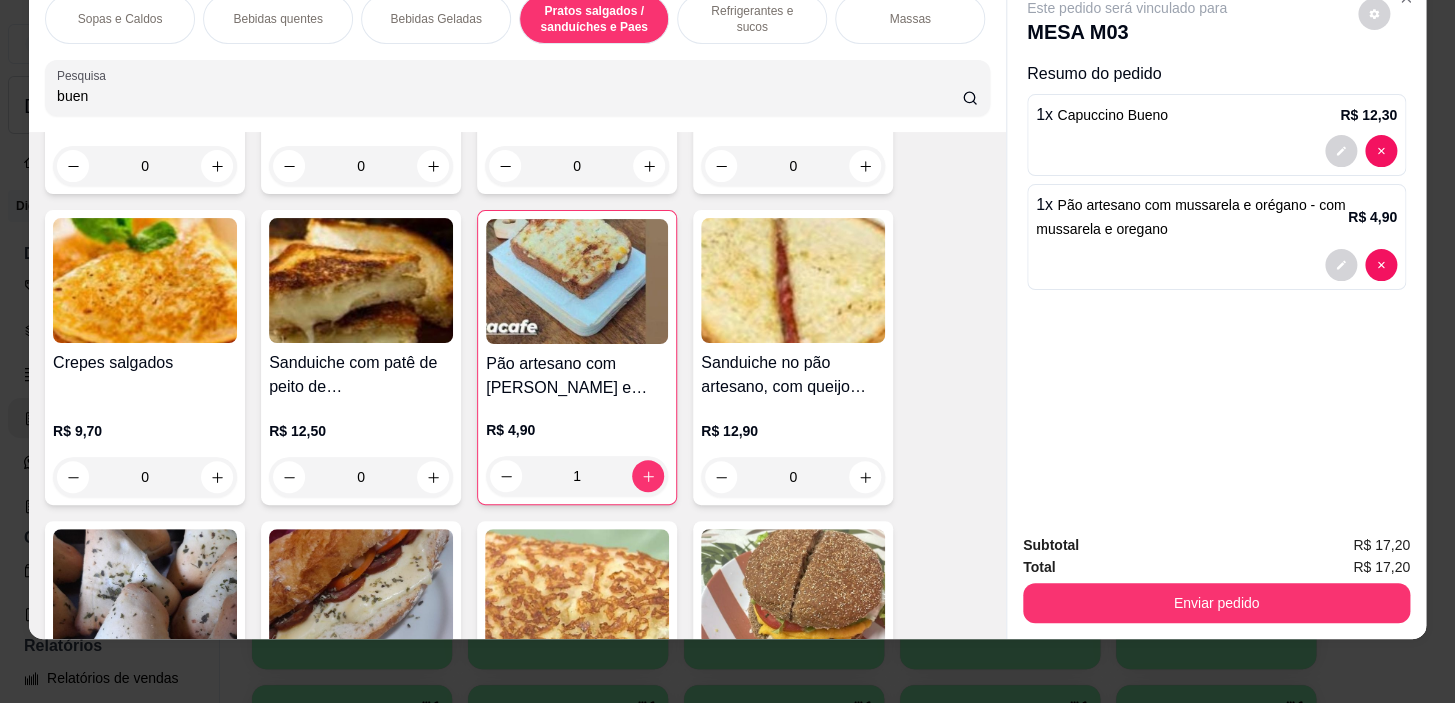 click on "Sopas e Caldos  Bebidas quentes Bebidas Geladas Pratos salgados / sanduíches e Paes  Refrigerantes e sucos  Massas  Refeições  Cervejas e drinks alcoólicos e não alcoólicos  Acompanhamentos das refeições  Pratos Doces e sobremesas  Descartáveis para consumos de alimentos que não são da loja  Pesquisa buen" at bounding box center [517, 55] 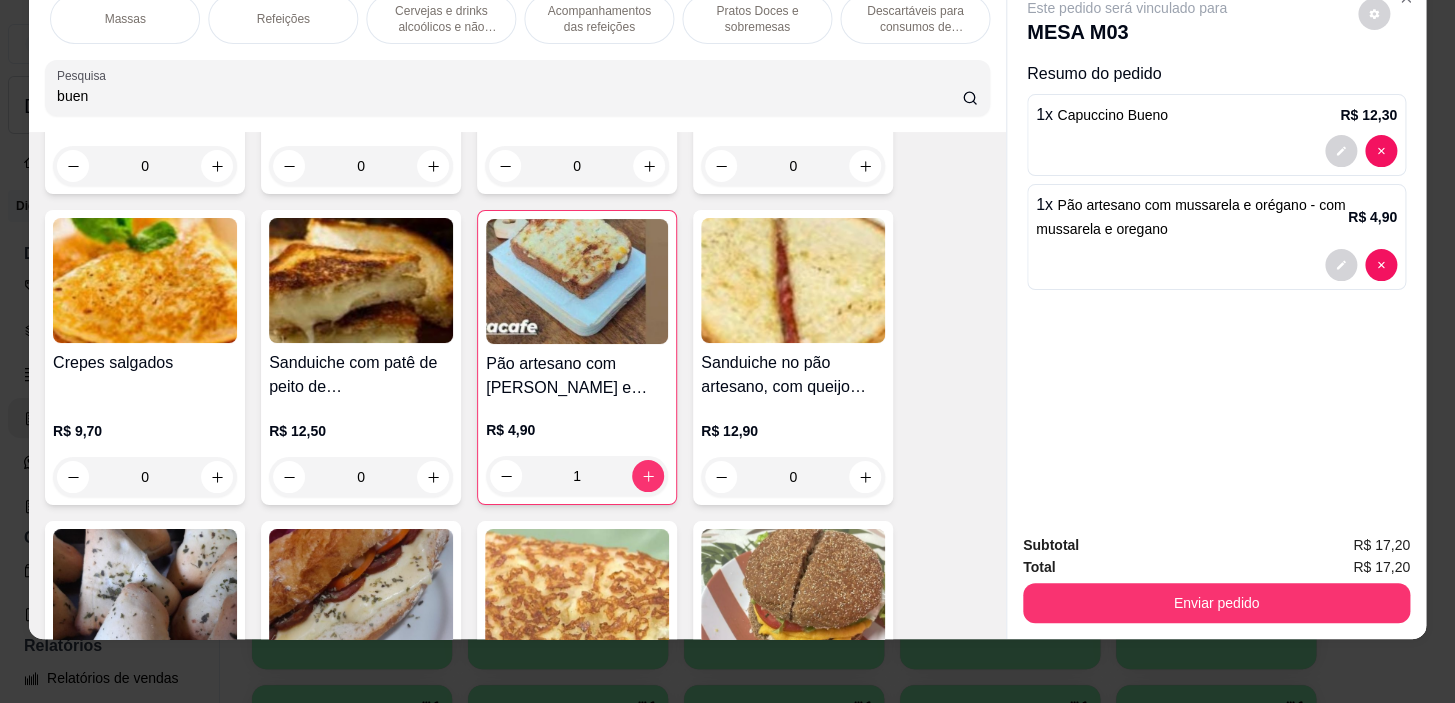 click on "Pratos Doces e sobremesas" at bounding box center [757, 19] 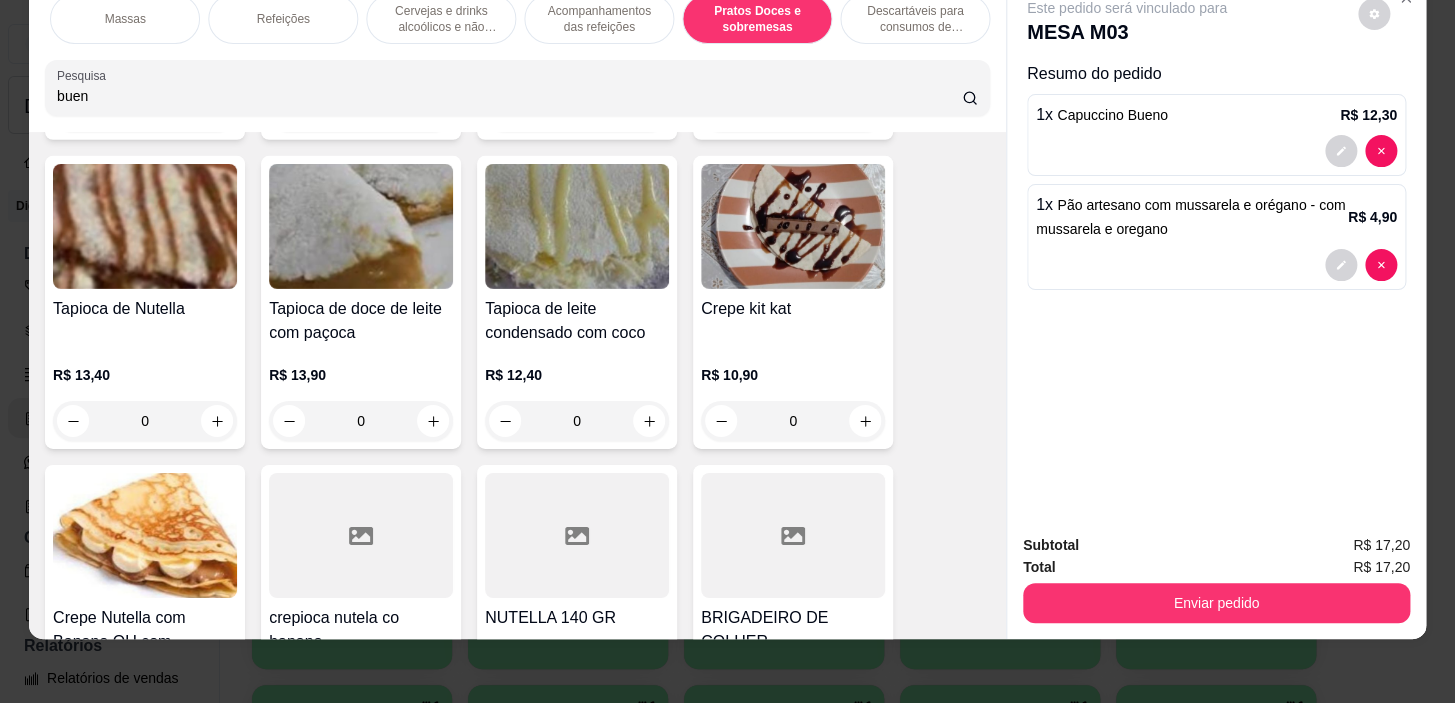 scroll, scrollTop: 15780, scrollLeft: 0, axis: vertical 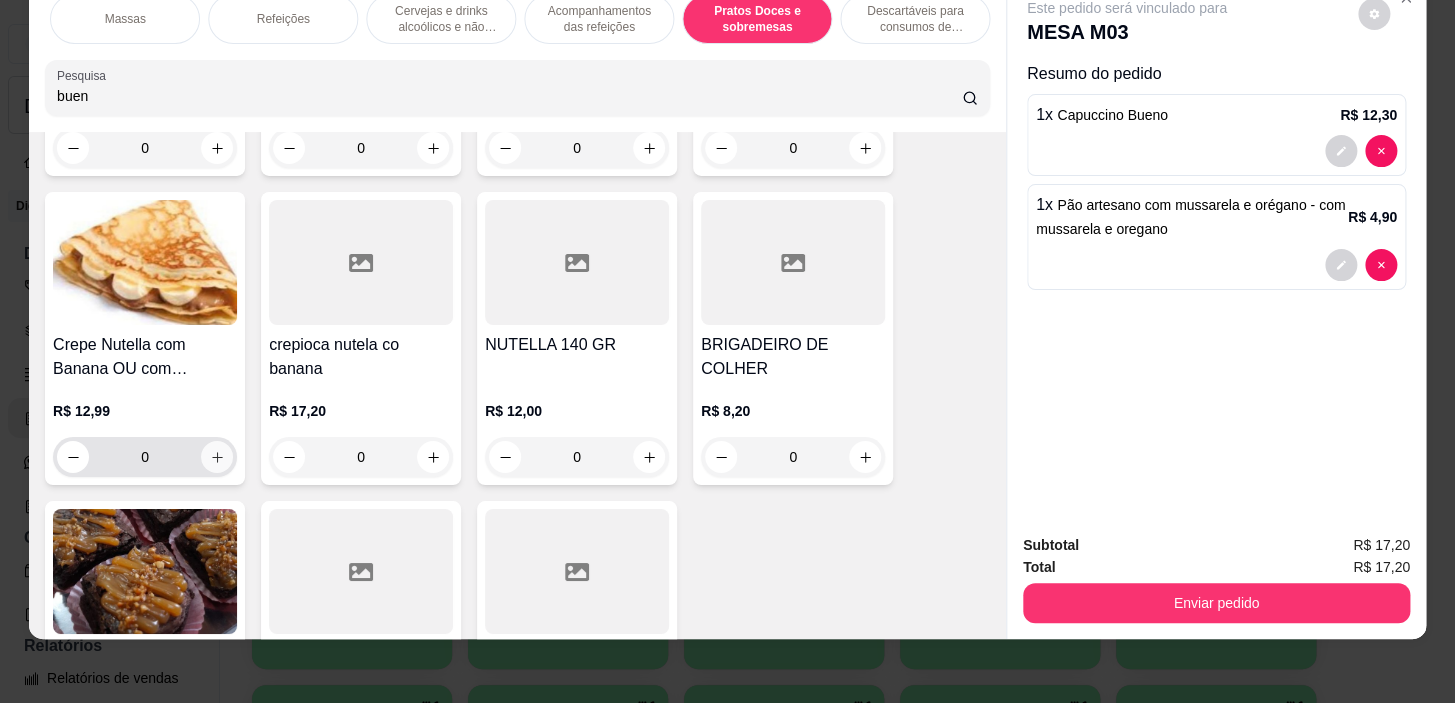 click 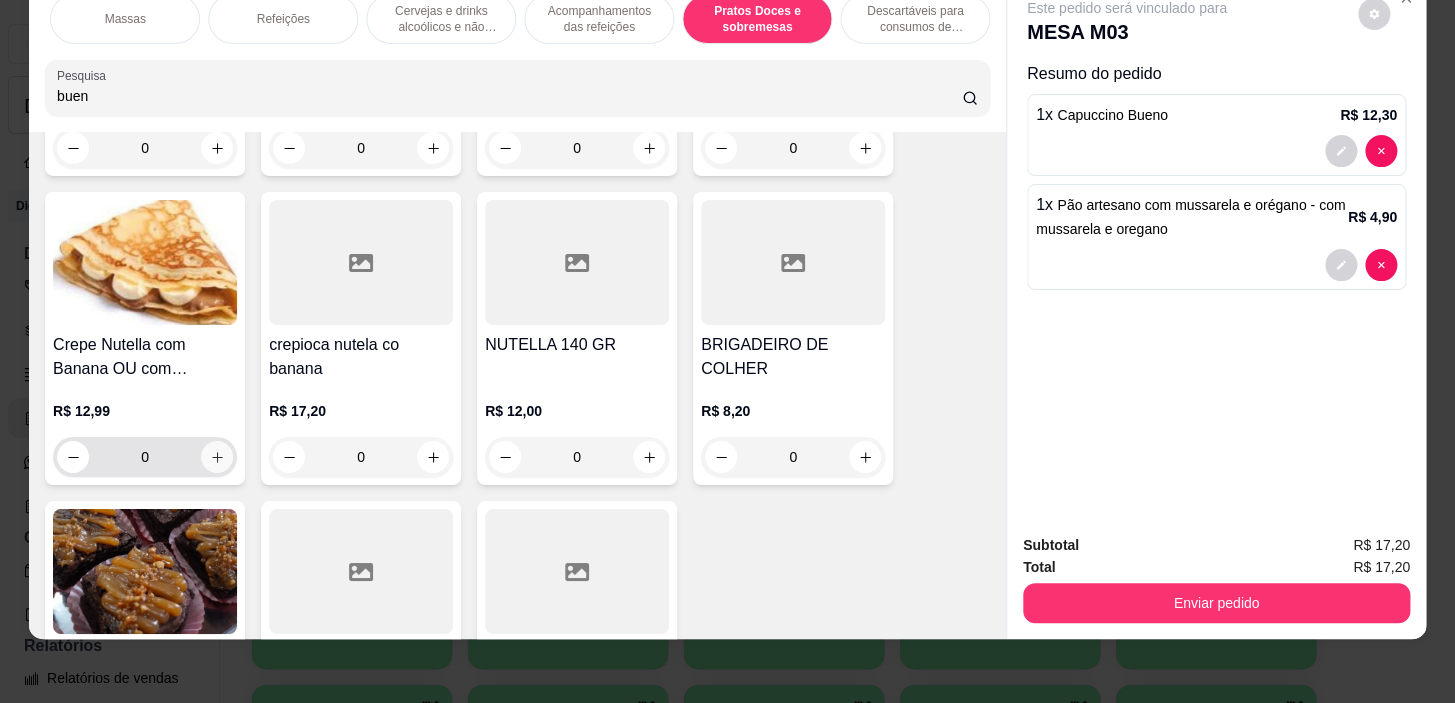 type on "1" 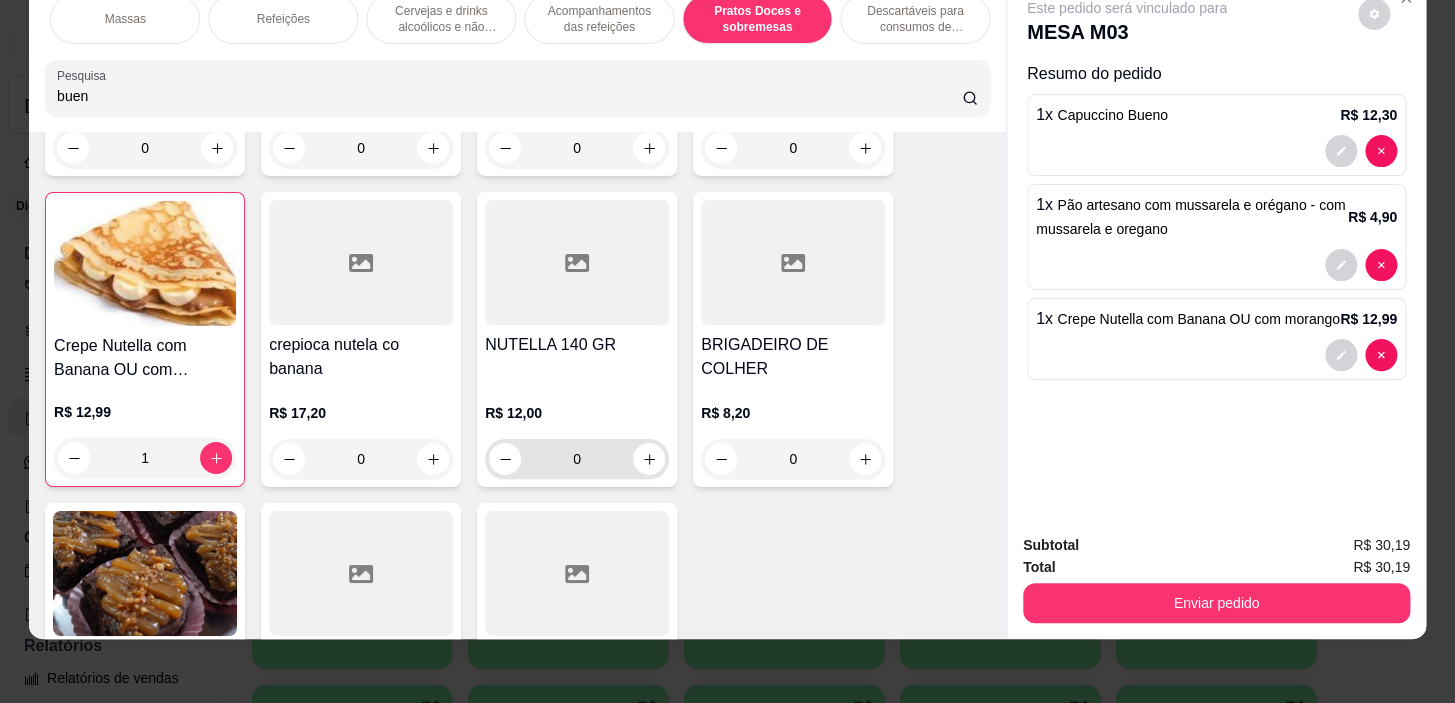 scroll, scrollTop: 16052, scrollLeft: 0, axis: vertical 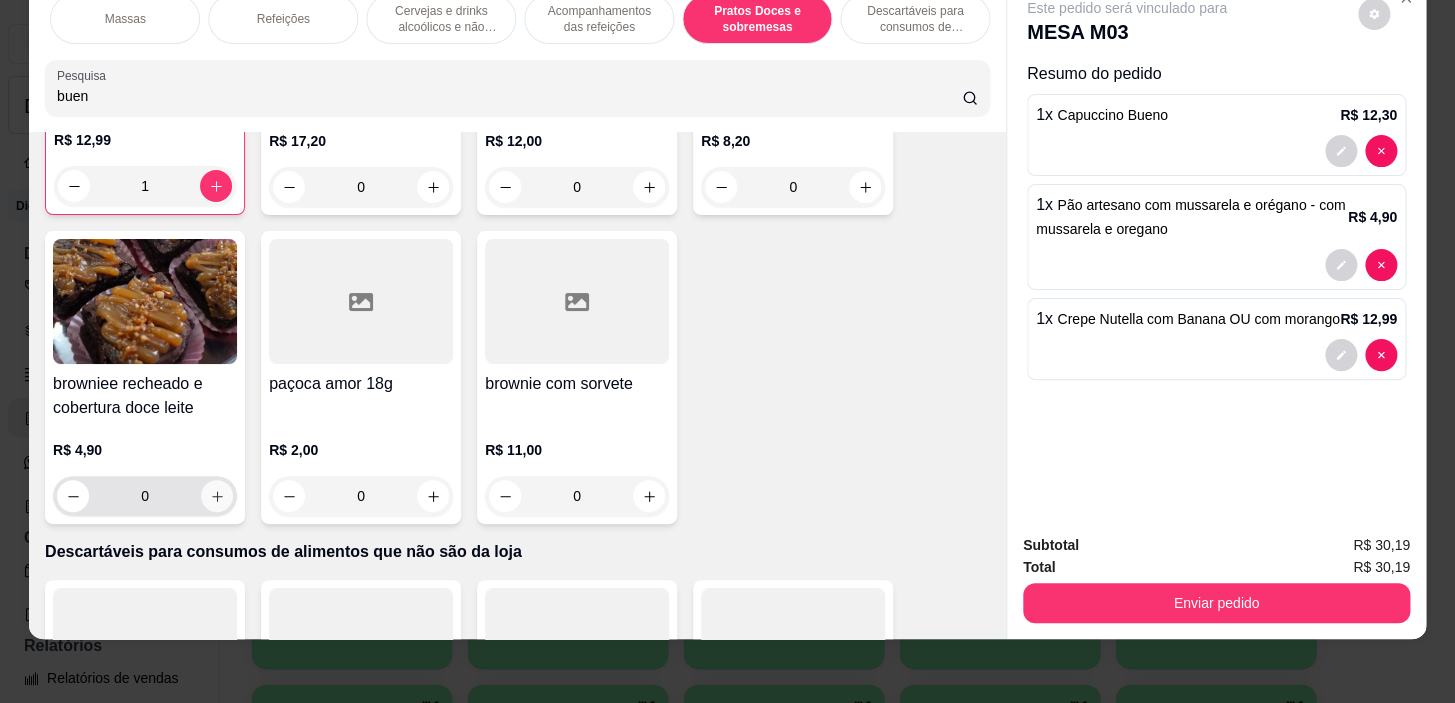 click at bounding box center (217, 496) 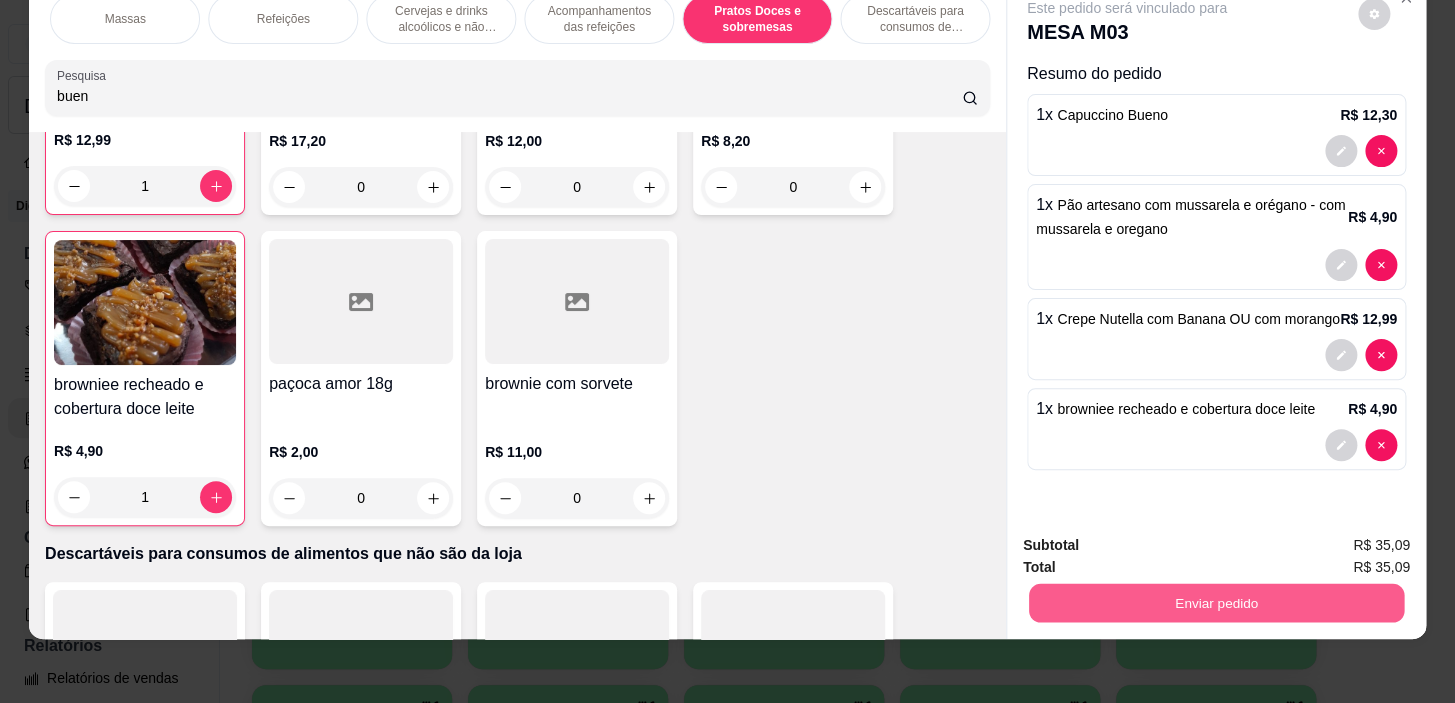 click on "Enviar pedido" at bounding box center (1216, 603) 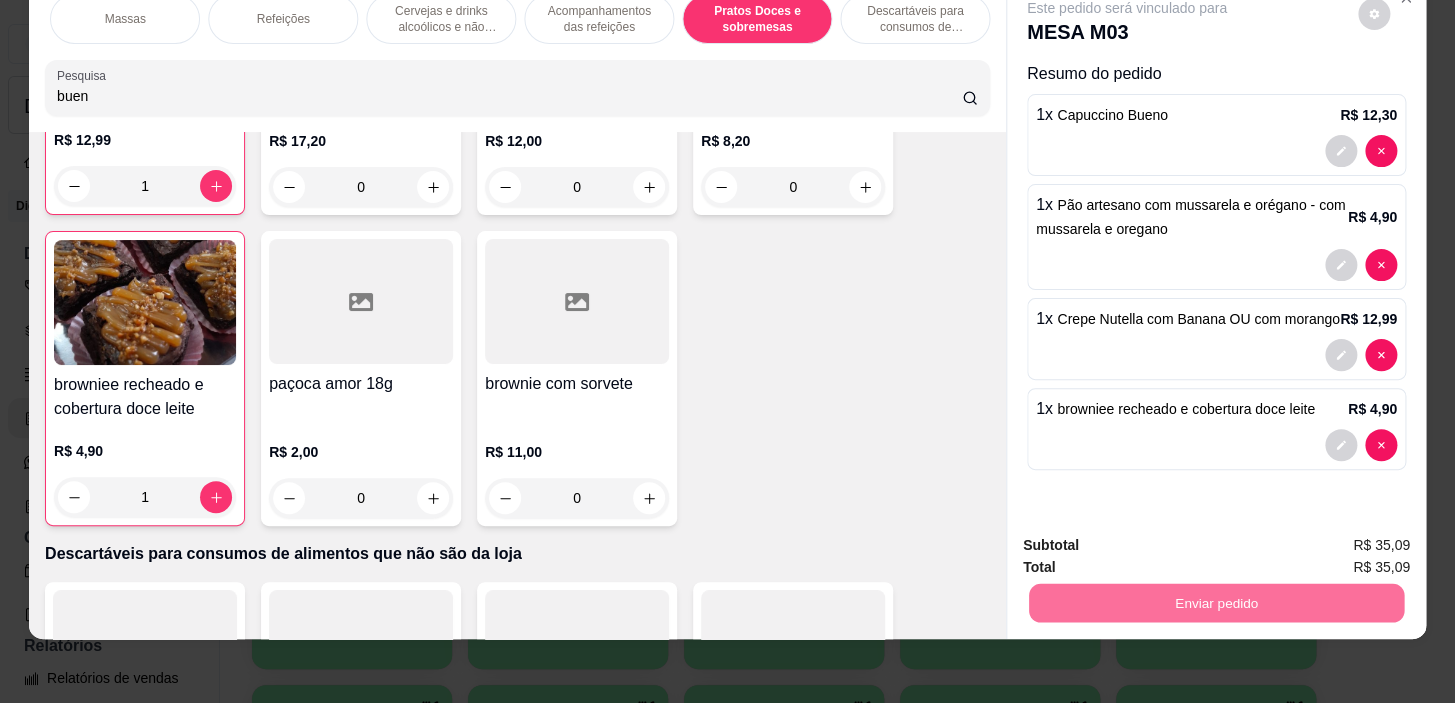 click on "Não registrar e enviar pedido" at bounding box center (1150, 539) 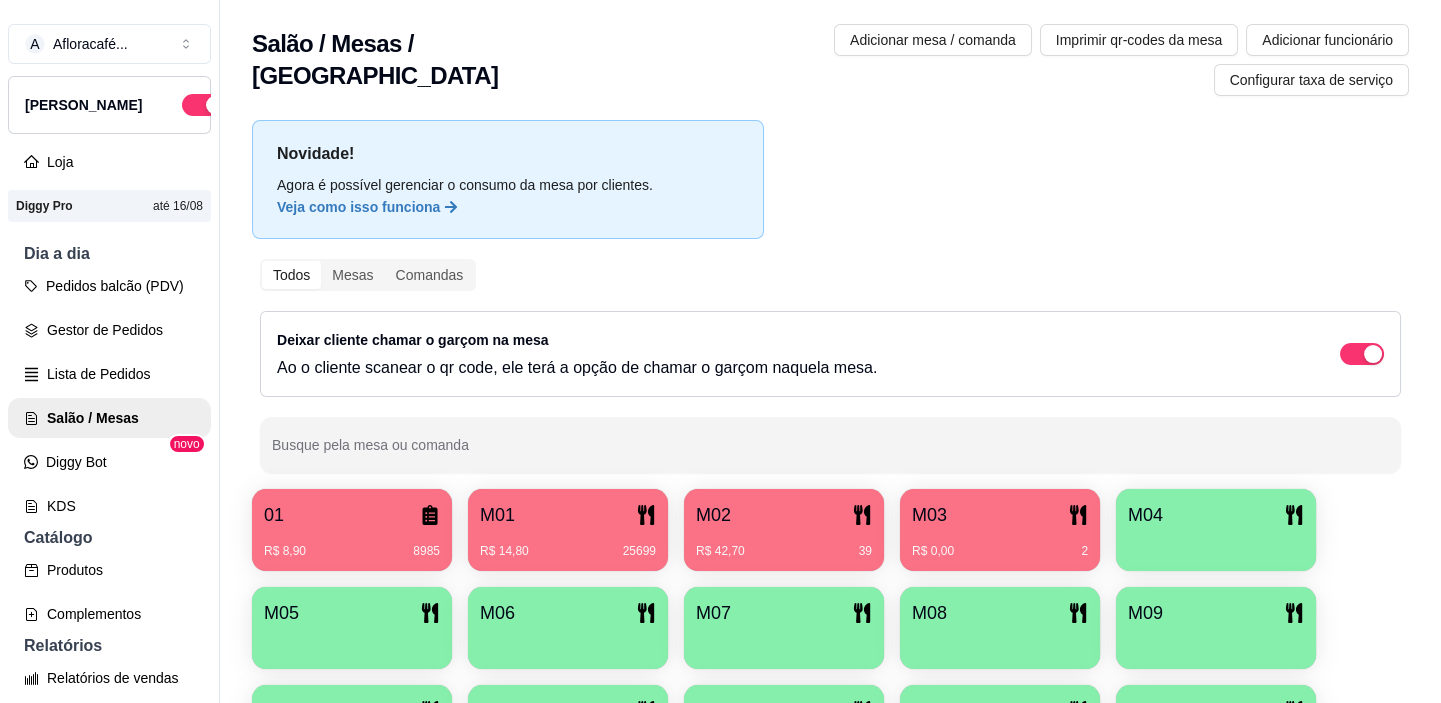 click on "Todos Mesas Comandas Deixar cliente chamar o garçom na mesa Ao o cliente scanear o qr code, ele terá a opção de chamar o garçom naquela mesa. Busque pela mesa ou comanda" at bounding box center (830, 366) 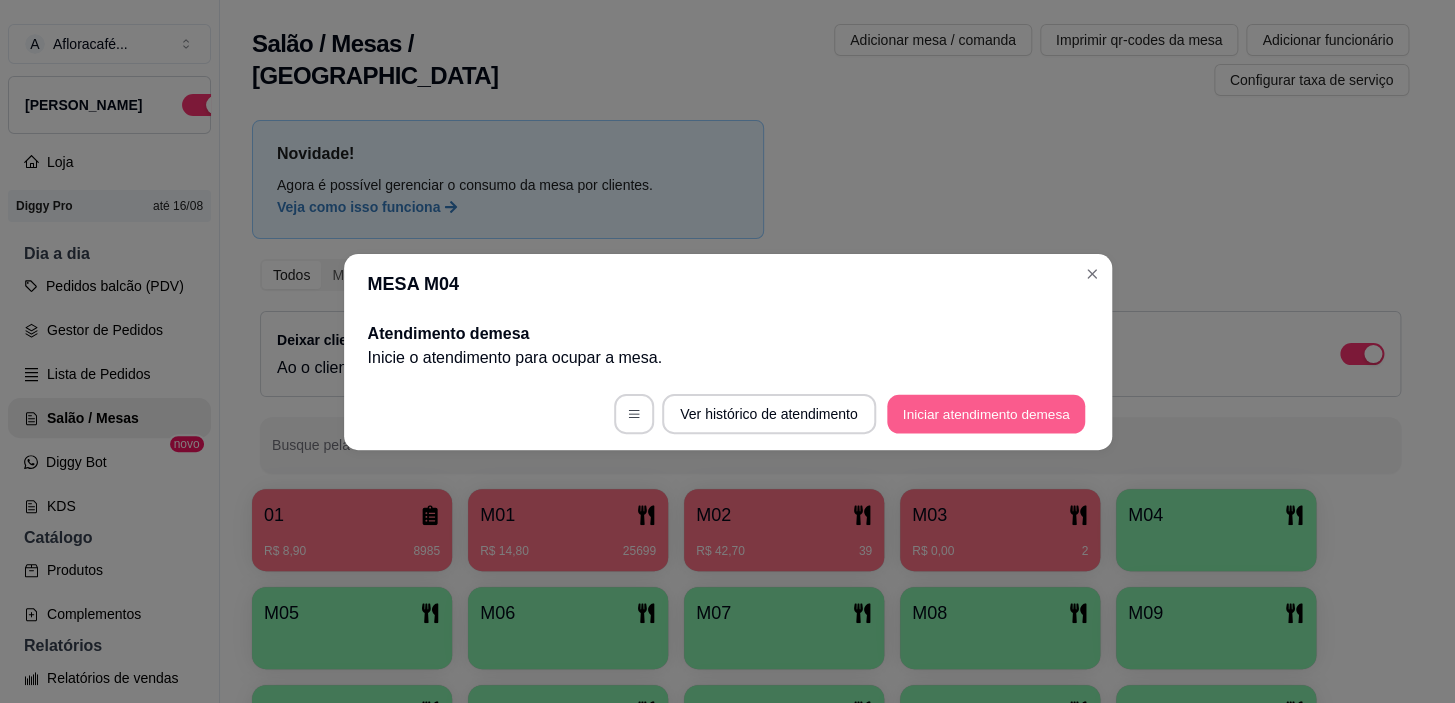 click on "Iniciar atendimento de  mesa" at bounding box center [986, 413] 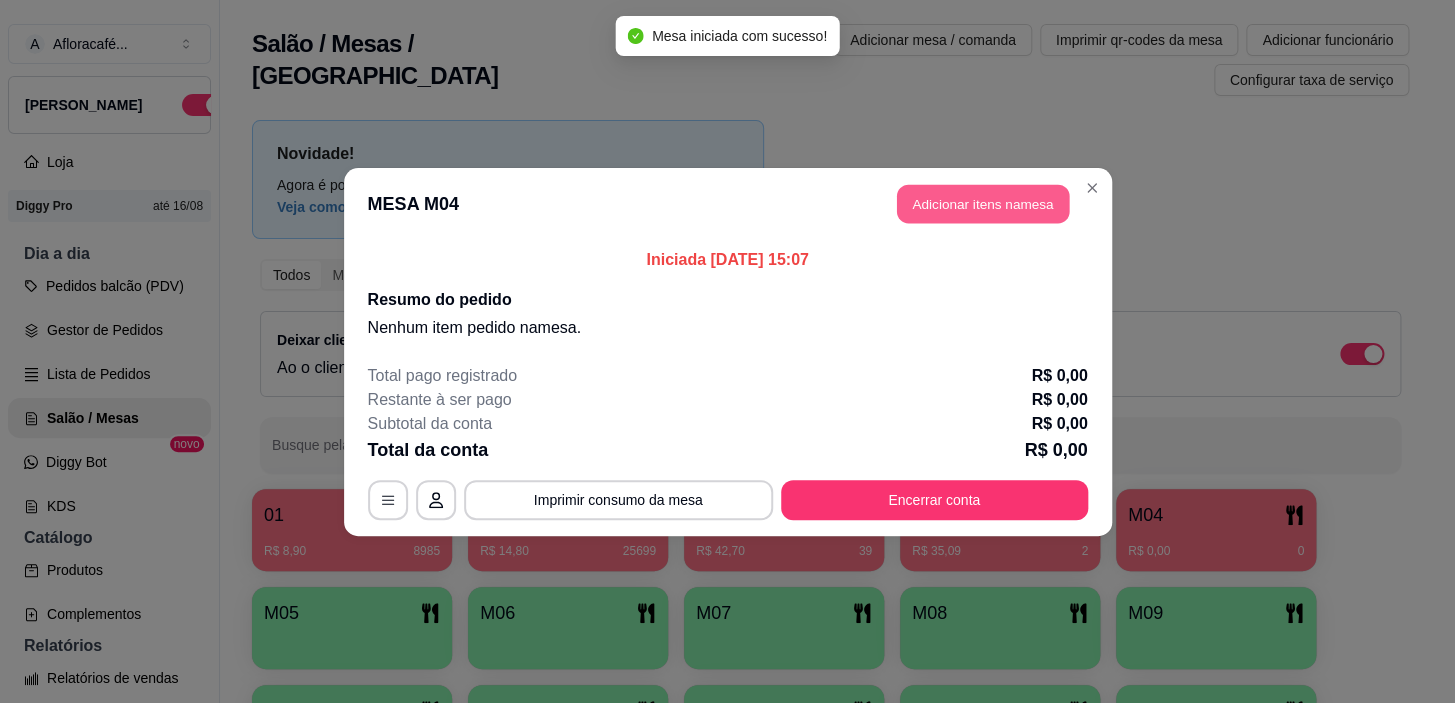 click on "Adicionar itens na  mesa" at bounding box center [983, 203] 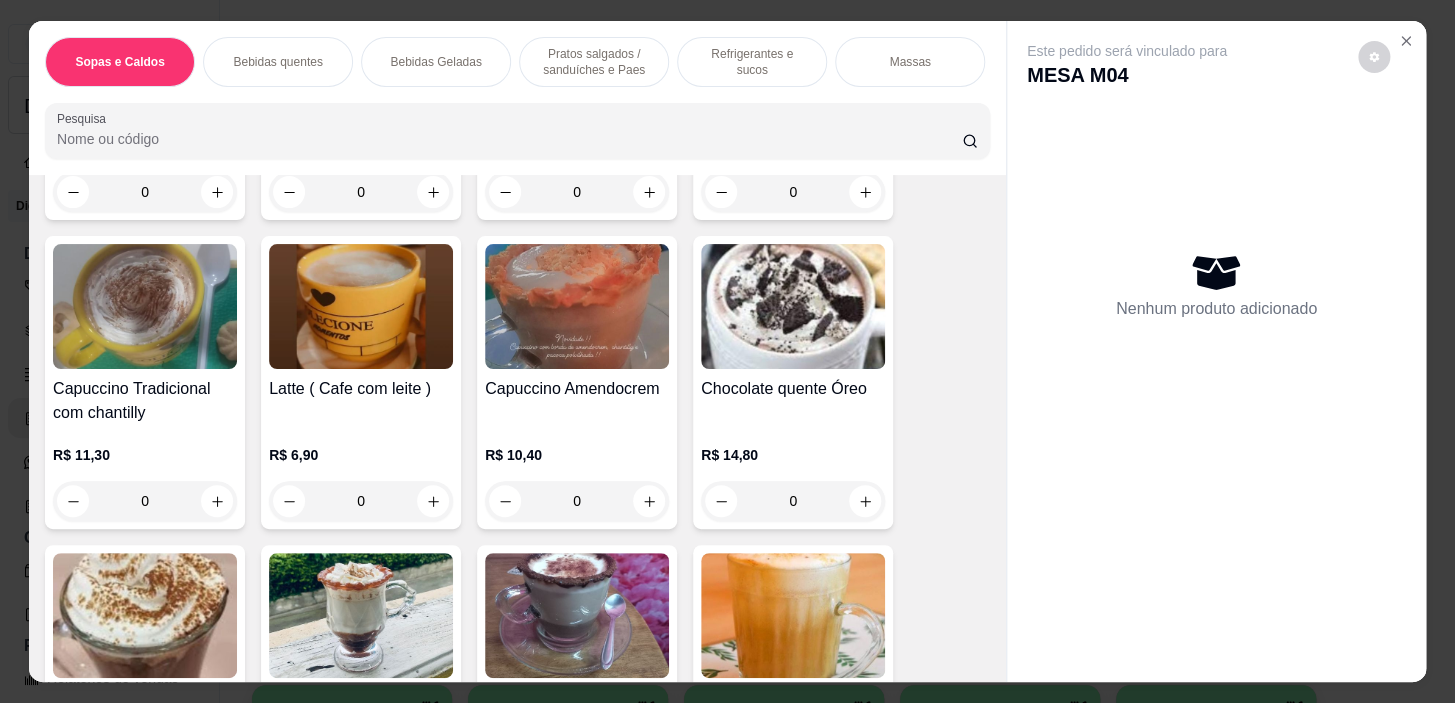 scroll, scrollTop: 454, scrollLeft: 0, axis: vertical 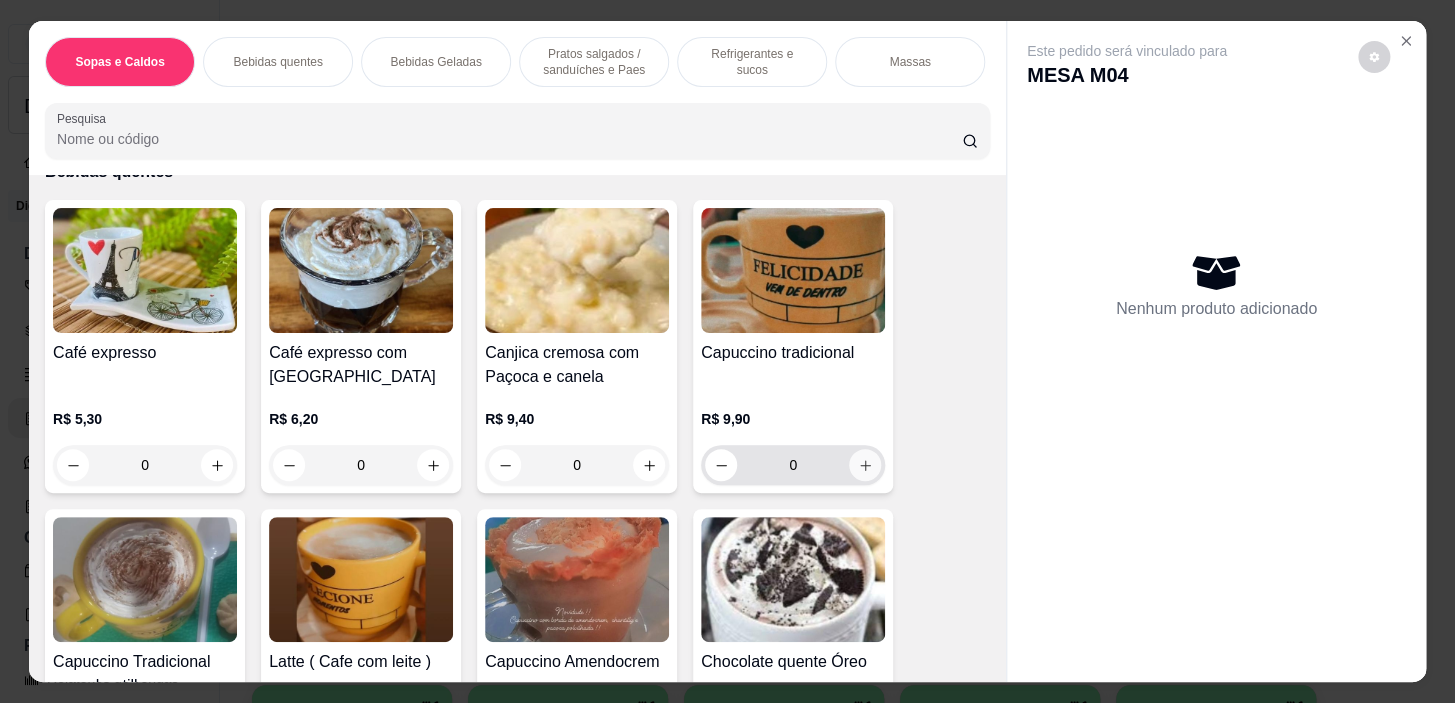 click 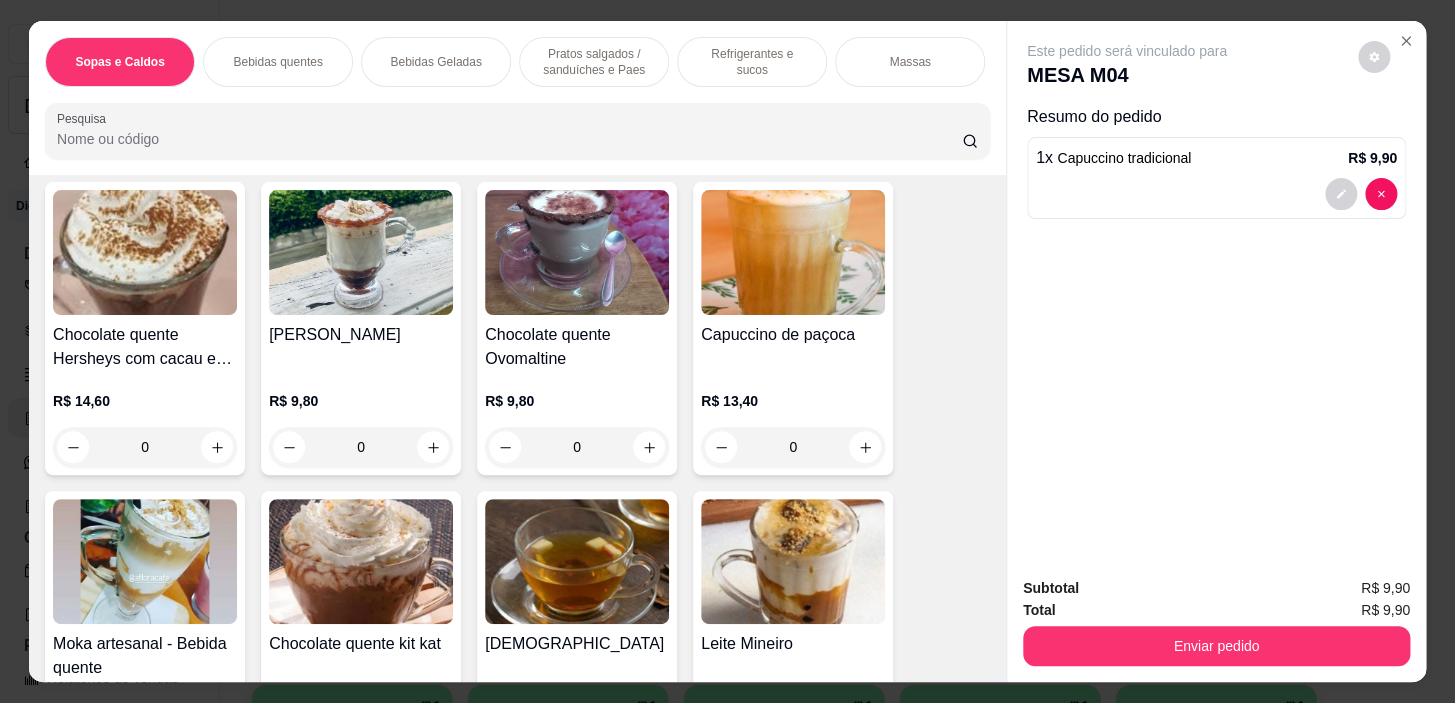 scroll, scrollTop: 1000, scrollLeft: 0, axis: vertical 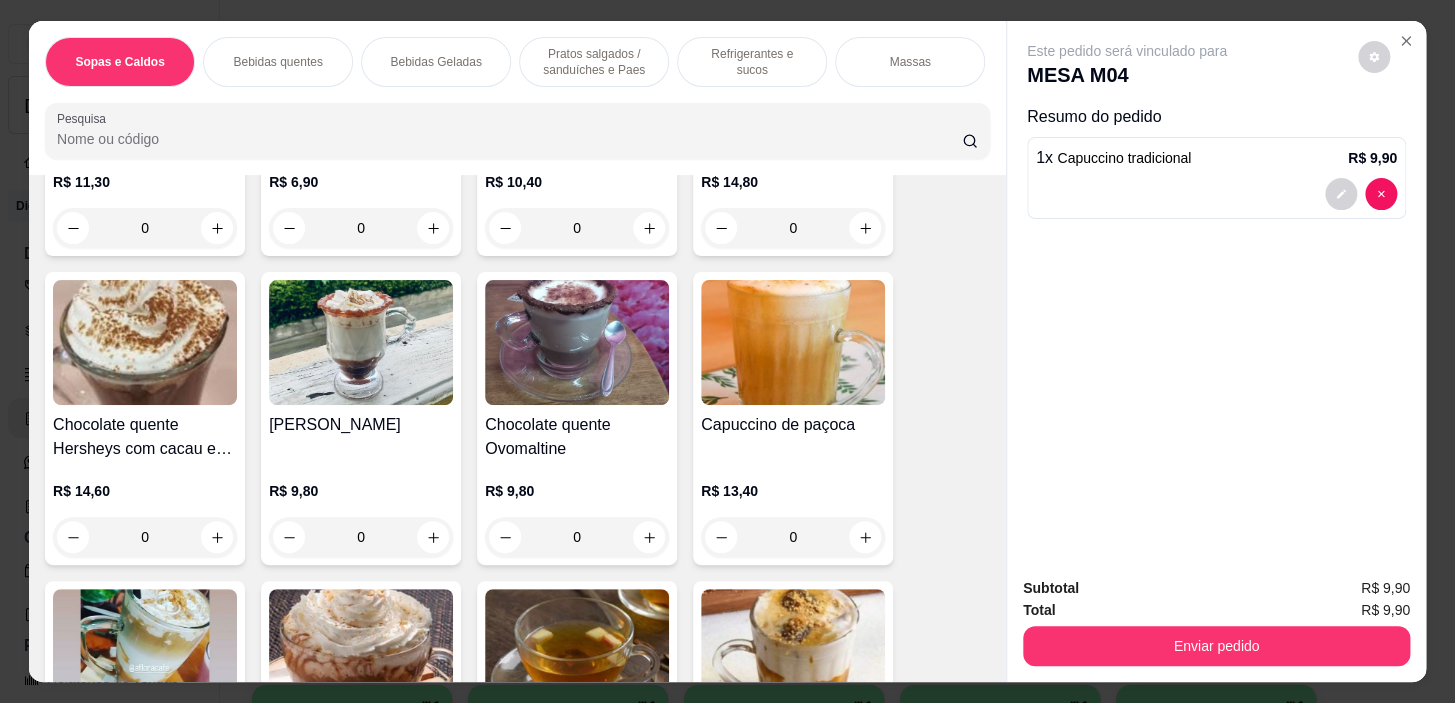 click on "0" at bounding box center (577, 537) 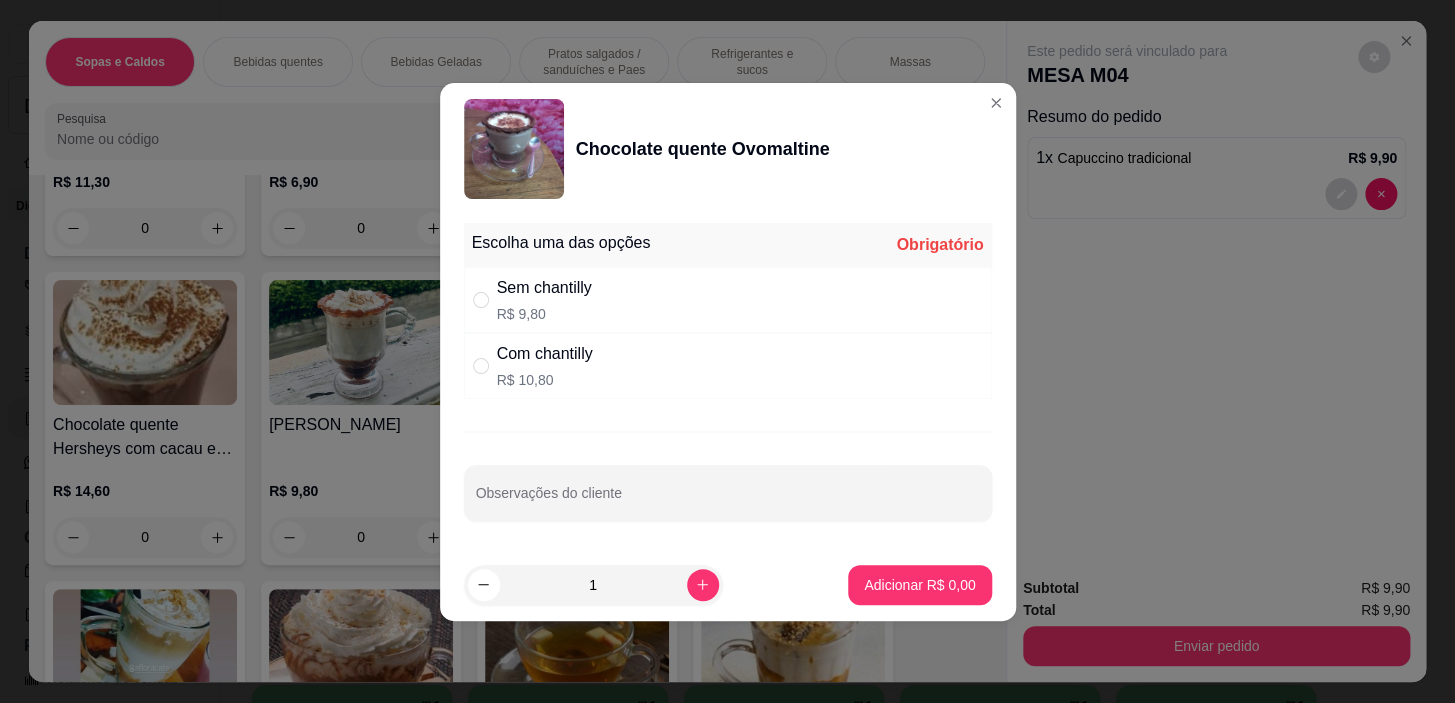 click on "Sem chantilly  R$ 9,80" at bounding box center (728, 300) 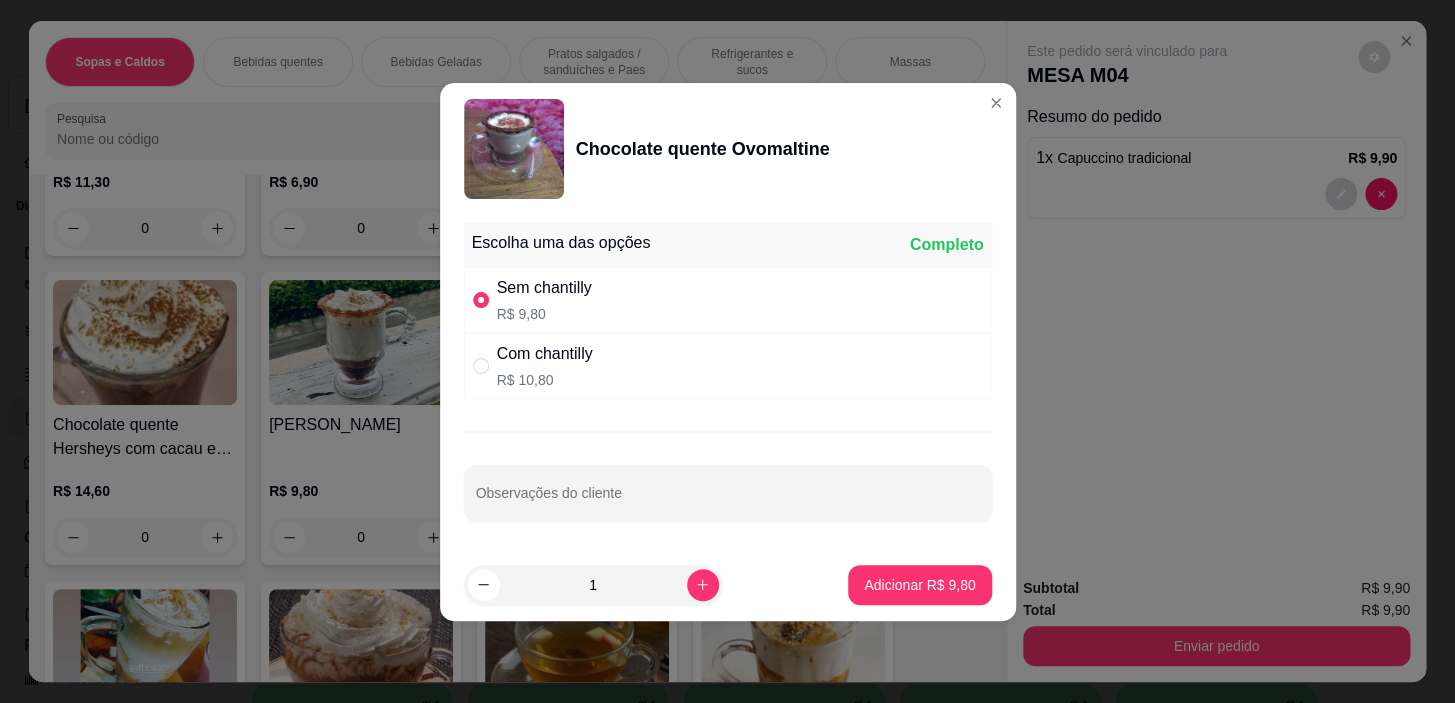 click on "Com chantilly  R$ 10,80" at bounding box center [728, 366] 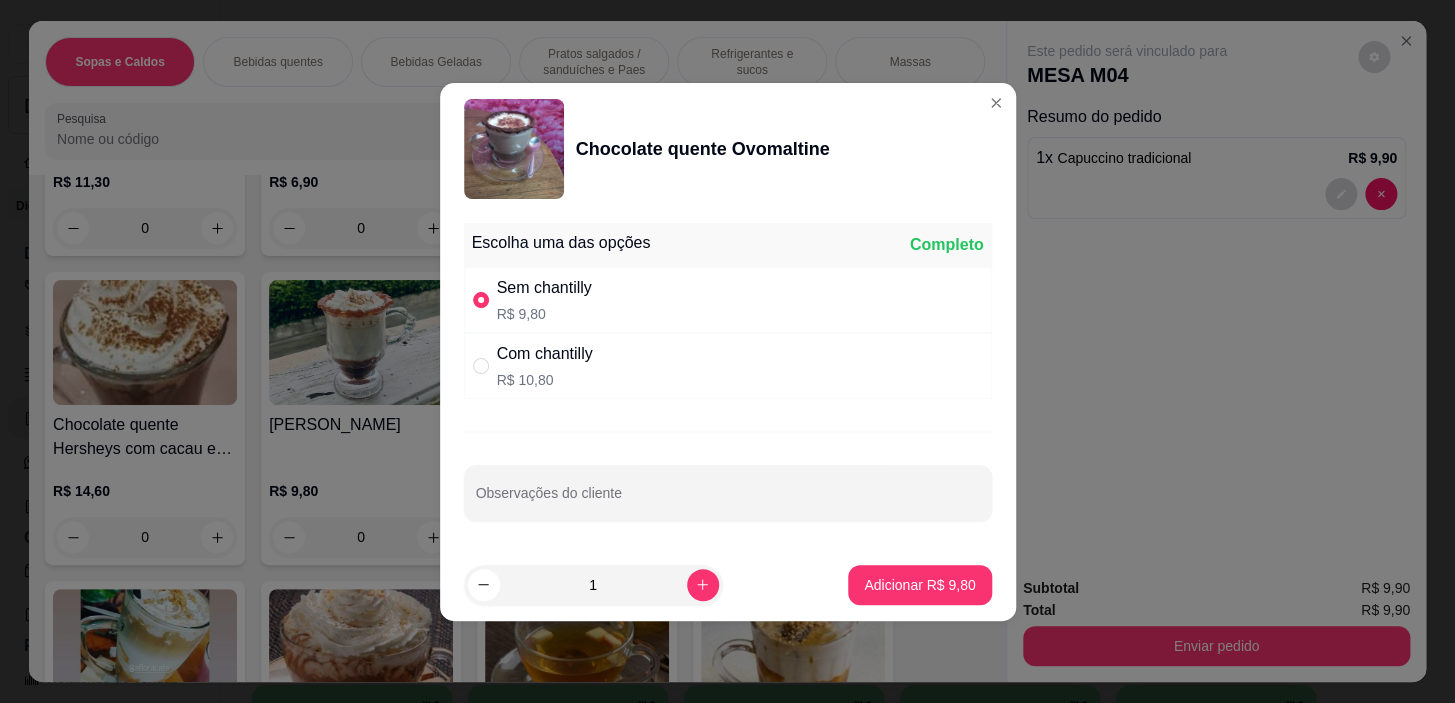 radio on "false" 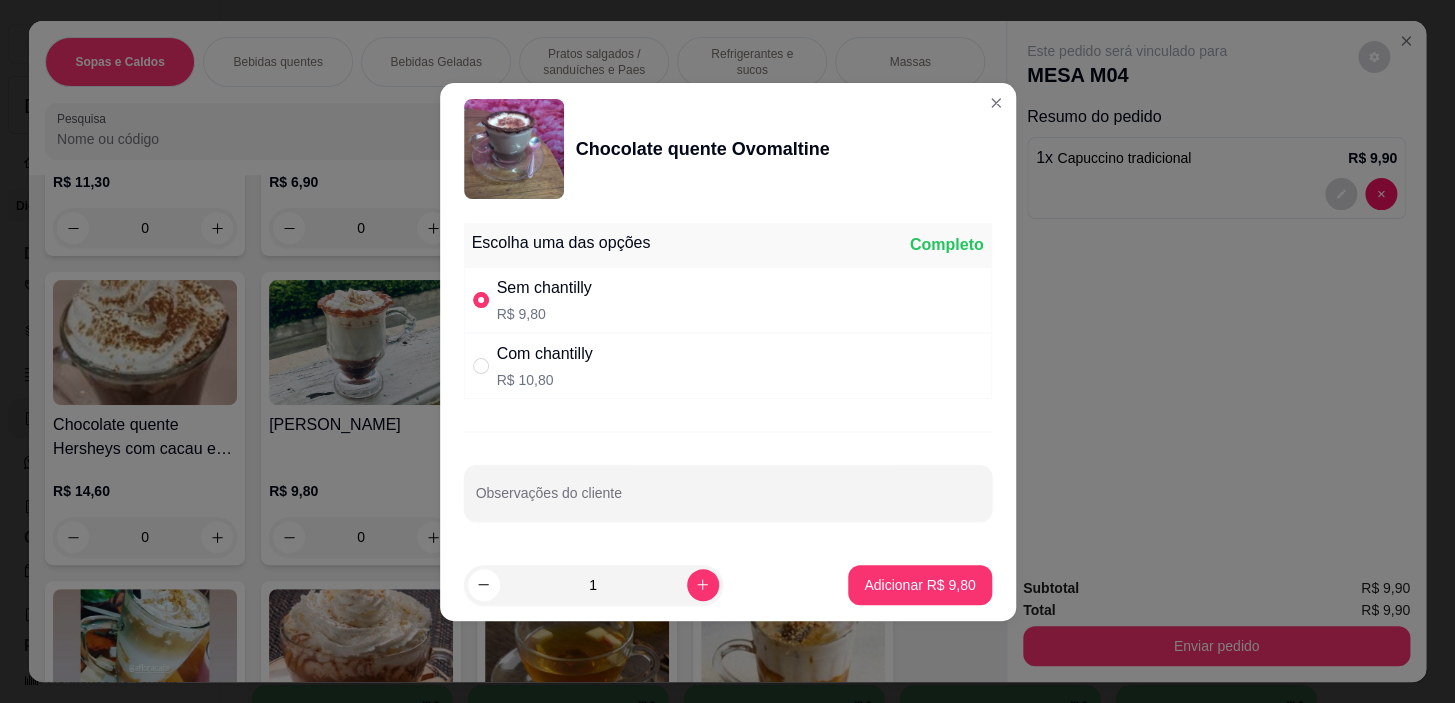 radio on "true" 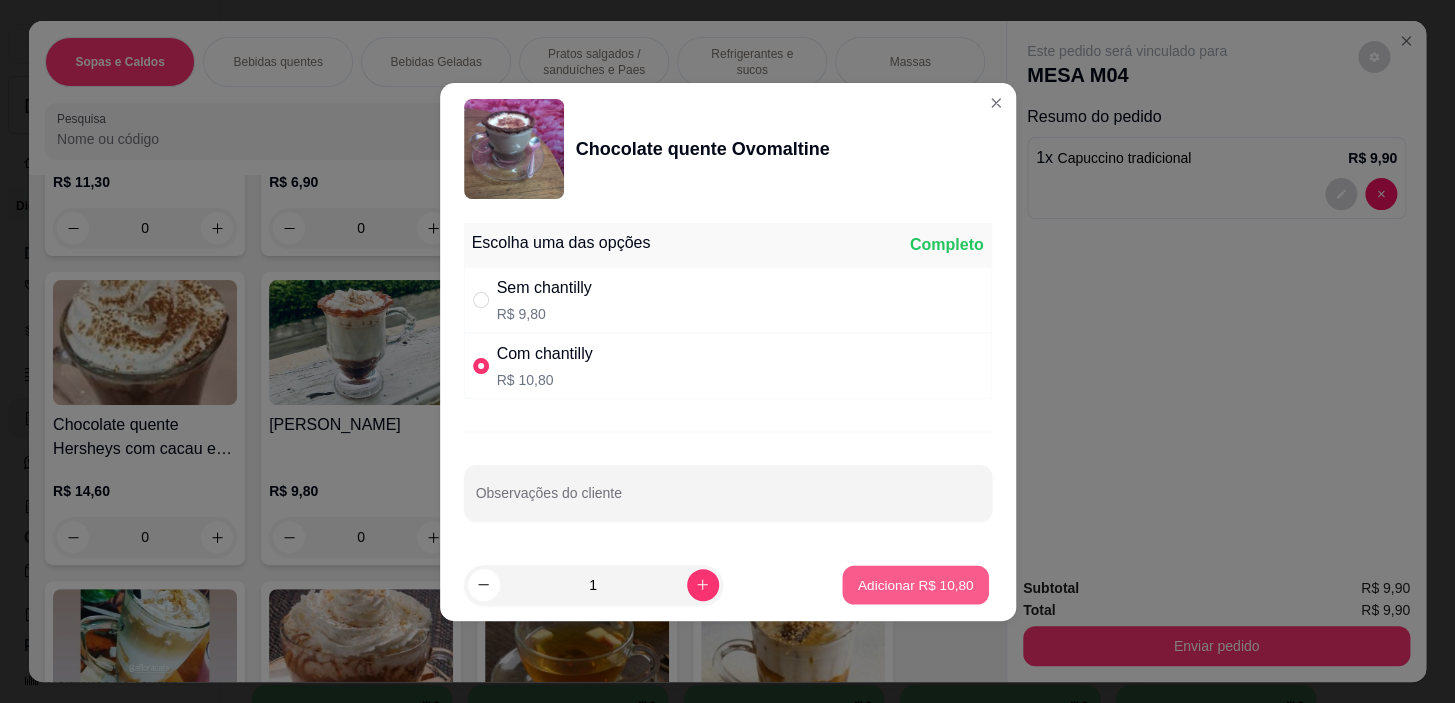 click on "Adicionar   R$ 10,80" at bounding box center (916, 584) 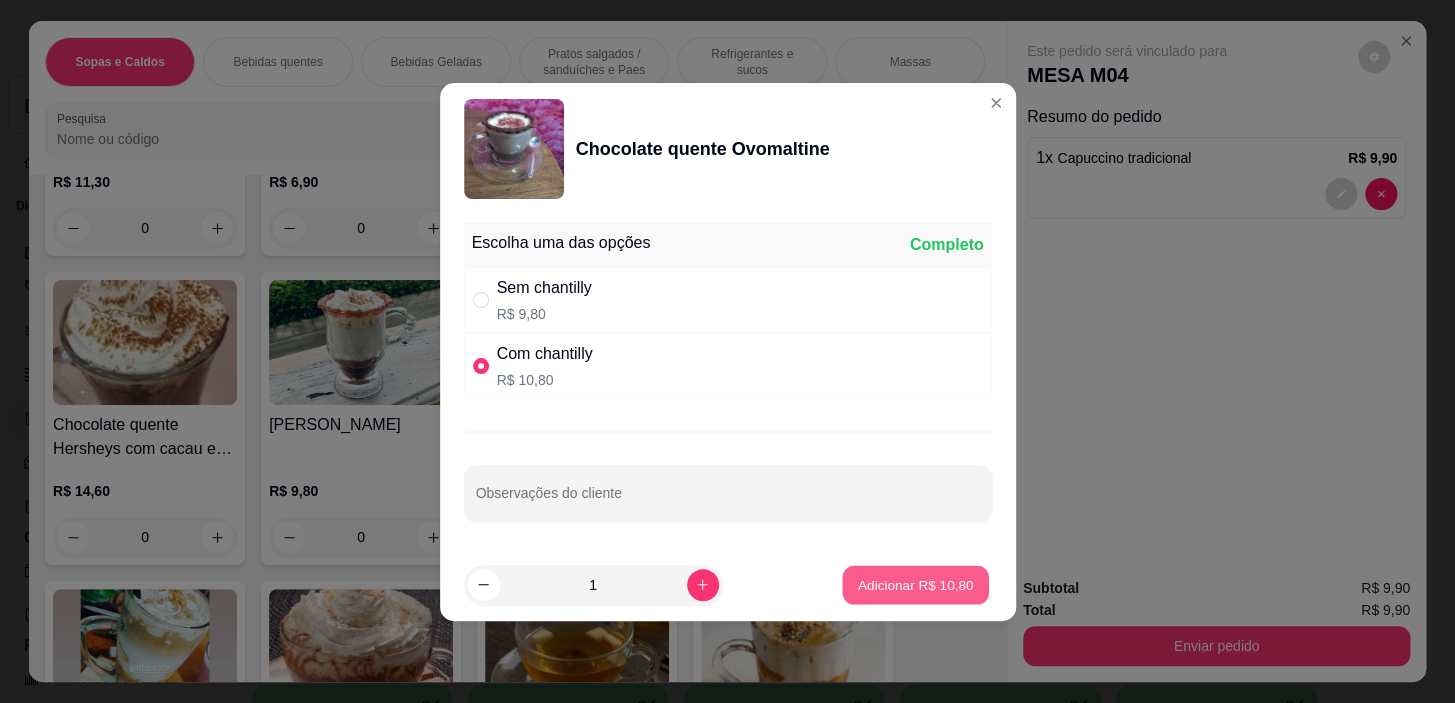 click on "Café expresso    R$ 5,30 0 Café expresso com chantilly    R$ 6,20 0 Canjica cremosa  com Paçoca e canela    R$ 9,40 0 Capuccino tradicional    R$ 9,90 1 Capuccino Tradicional  com chantilly    R$ 11,30 0 Latte ( Cafe com leite )    R$ 6,90 0 Capuccino Amendocrem   R$ 10,40 0 Chocolate quente Óreo    R$ 14,80 0 Chocolate quente Hersheys com cacau e chantilly    R$ 14,60 0 Leite Margarida    R$ 9,80 0 Chocolate quente Ovomaltine   R$ 9,80 0 Capuccino de paçoca   R$ 13,40 0 Moka artesanal - Bebida quente    R$ 15,40 0 Chocolate quente kit kat   R$ 14,90 0 Chá    R$ 5,30 0 Leite Mineiro   R$ 14,40 0 Capuccino Bueno    R$ 12,30 0 Chocolate quente tradicional  Toddy   R$ 9,20 0 Capuccino pistache    R$ 9,80 0 Chocolate com Pimenta    R$ 11,90 0 Café Bombom    R$ 9,80 0 Chocolate Quente alpino com café    R$ 14,60 0 Chocolate quente meio Amargo Nestlé    R$ 13,90 0 Chocolate quente de Nutella na borda e na base   R$ 14,40 0 Chocolate quente Europeu  Alpino de colher    R$ 9,50 0   0" at bounding box center (517, 882) 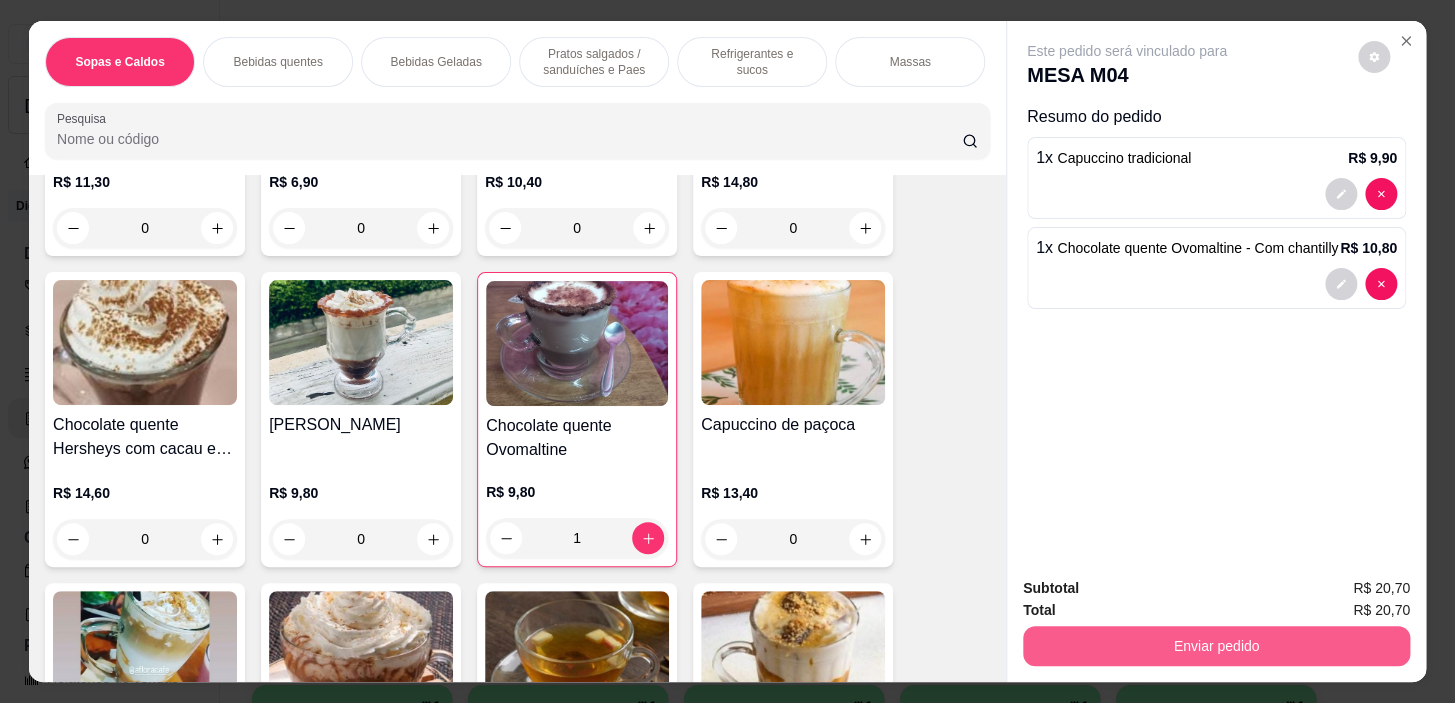 click on "Enviar pedido" at bounding box center [1216, 646] 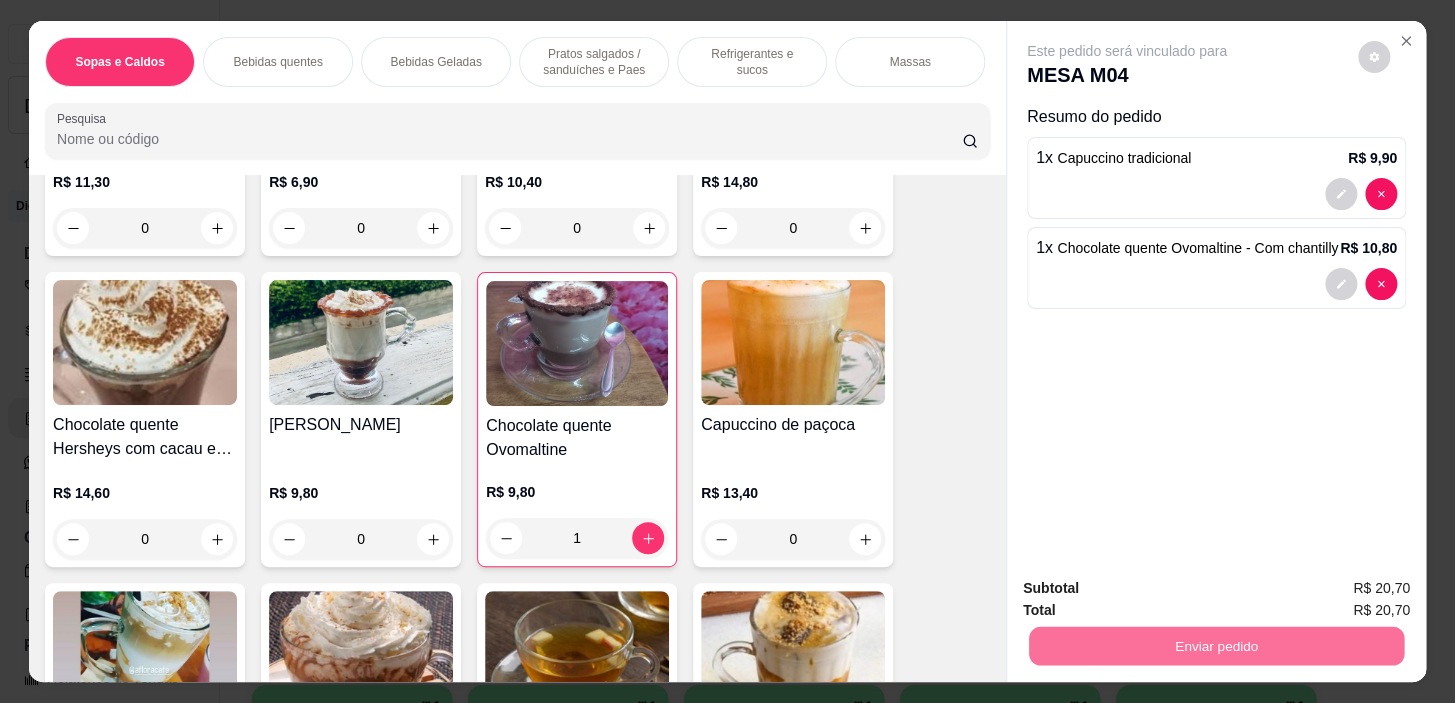 click on "Sim, quero registrar" at bounding box center [1340, 589] 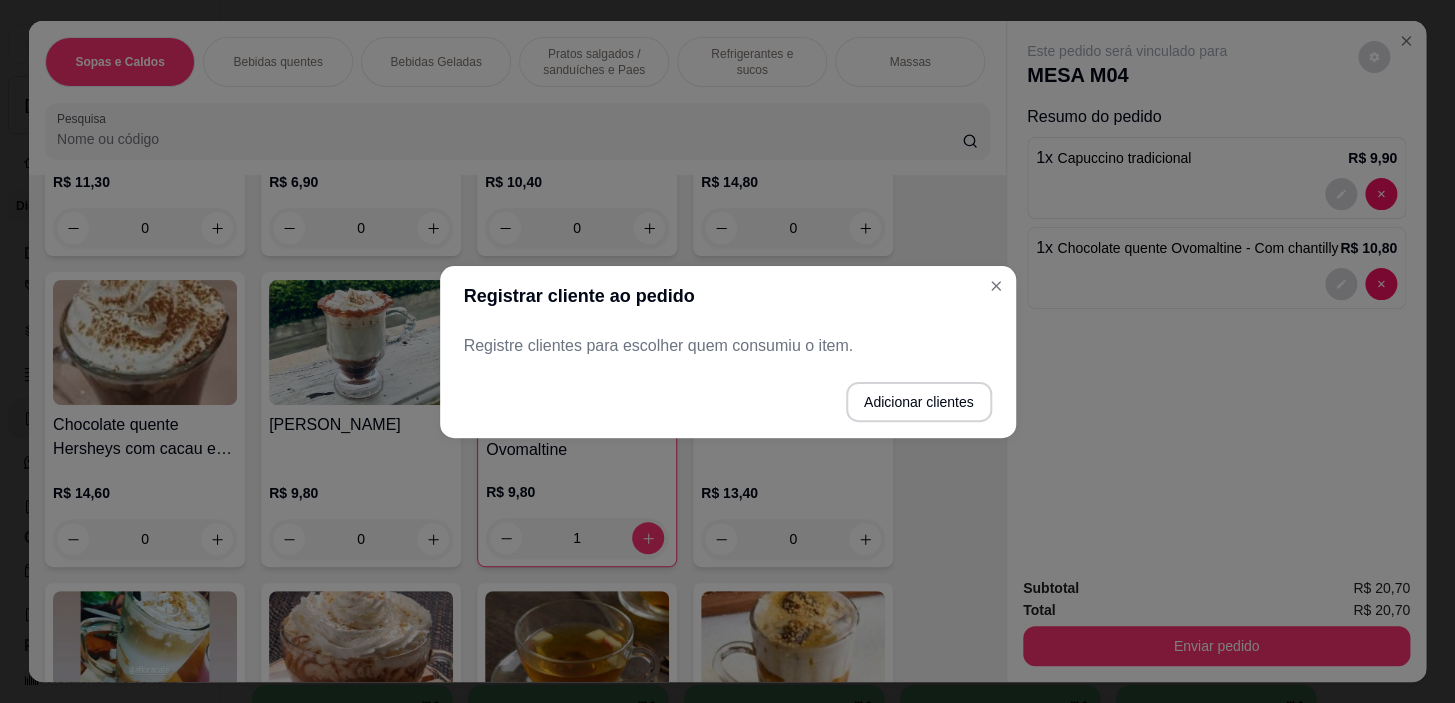 drag, startPoint x: 965, startPoint y: 331, endPoint x: 949, endPoint y: 363, distance: 35.77709 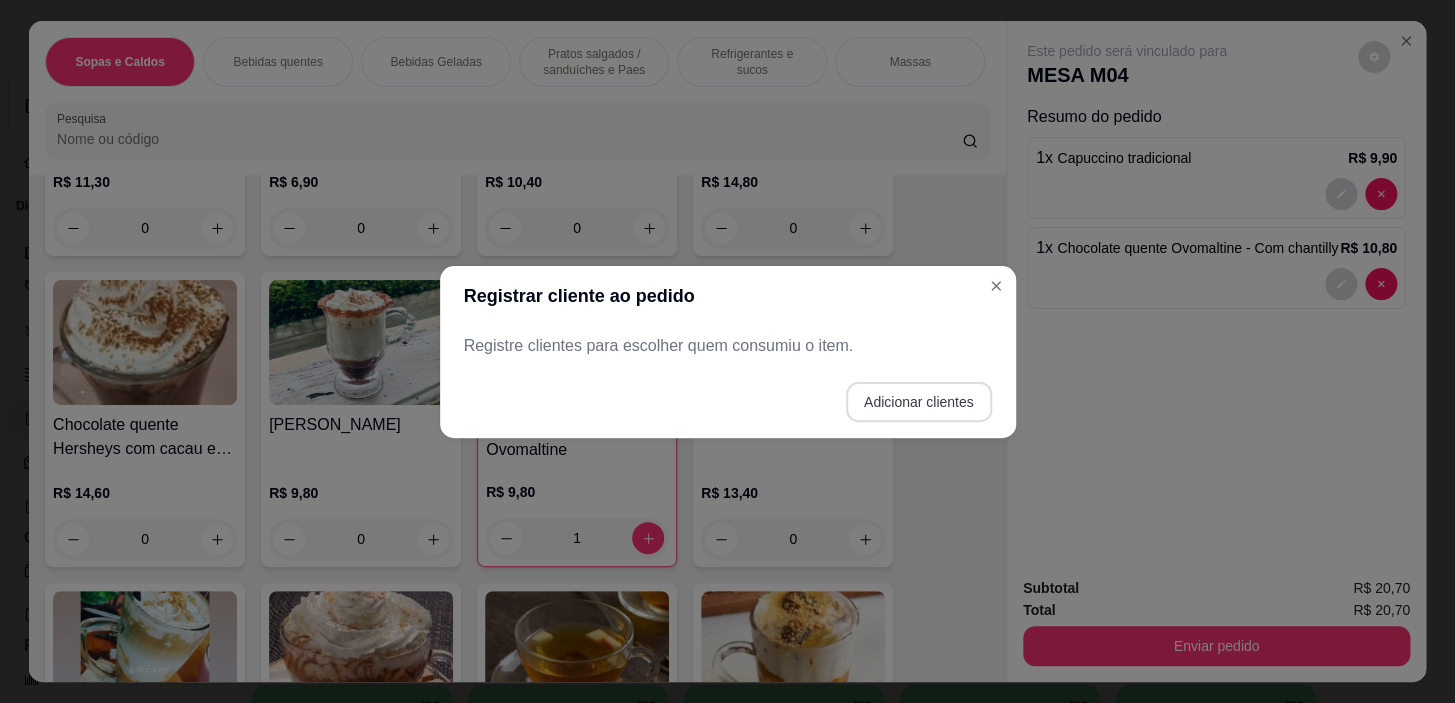 click on "Adicionar clientes" at bounding box center [919, 402] 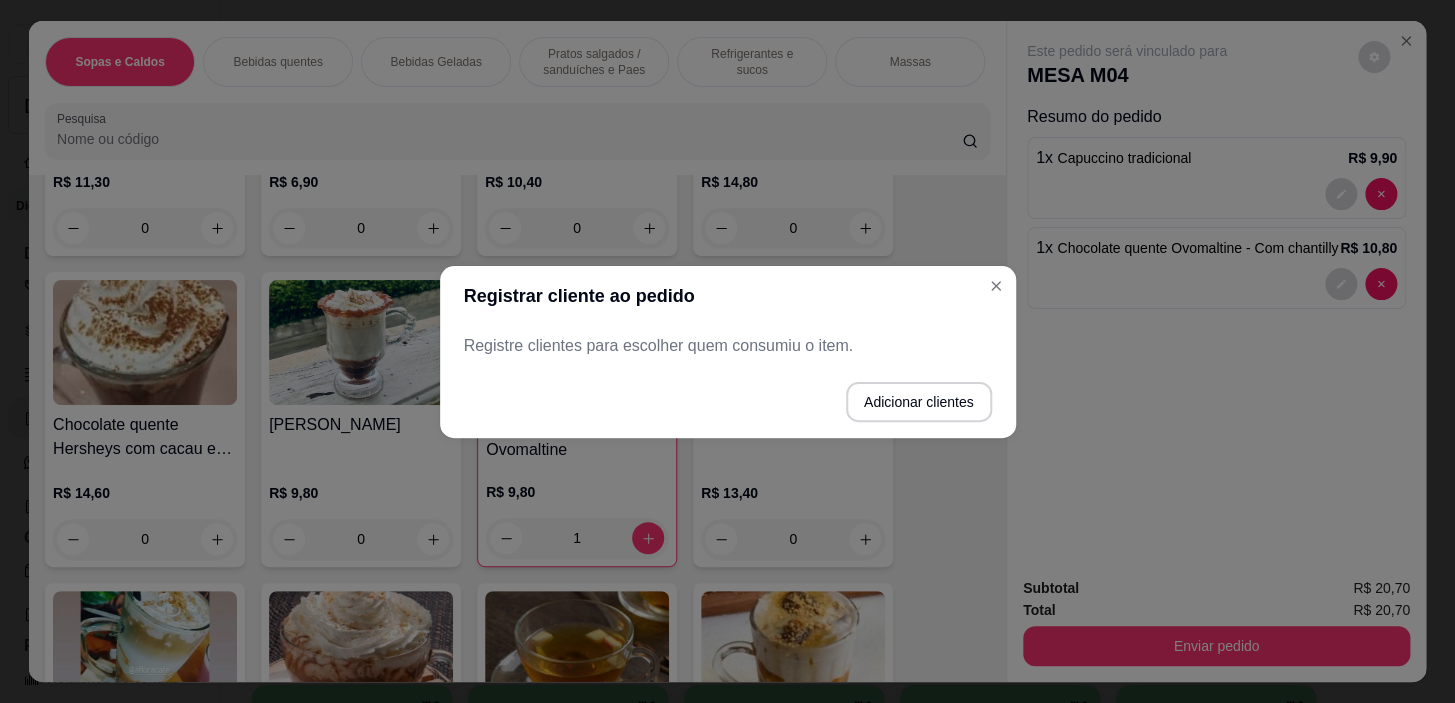 click at bounding box center (727, 345) 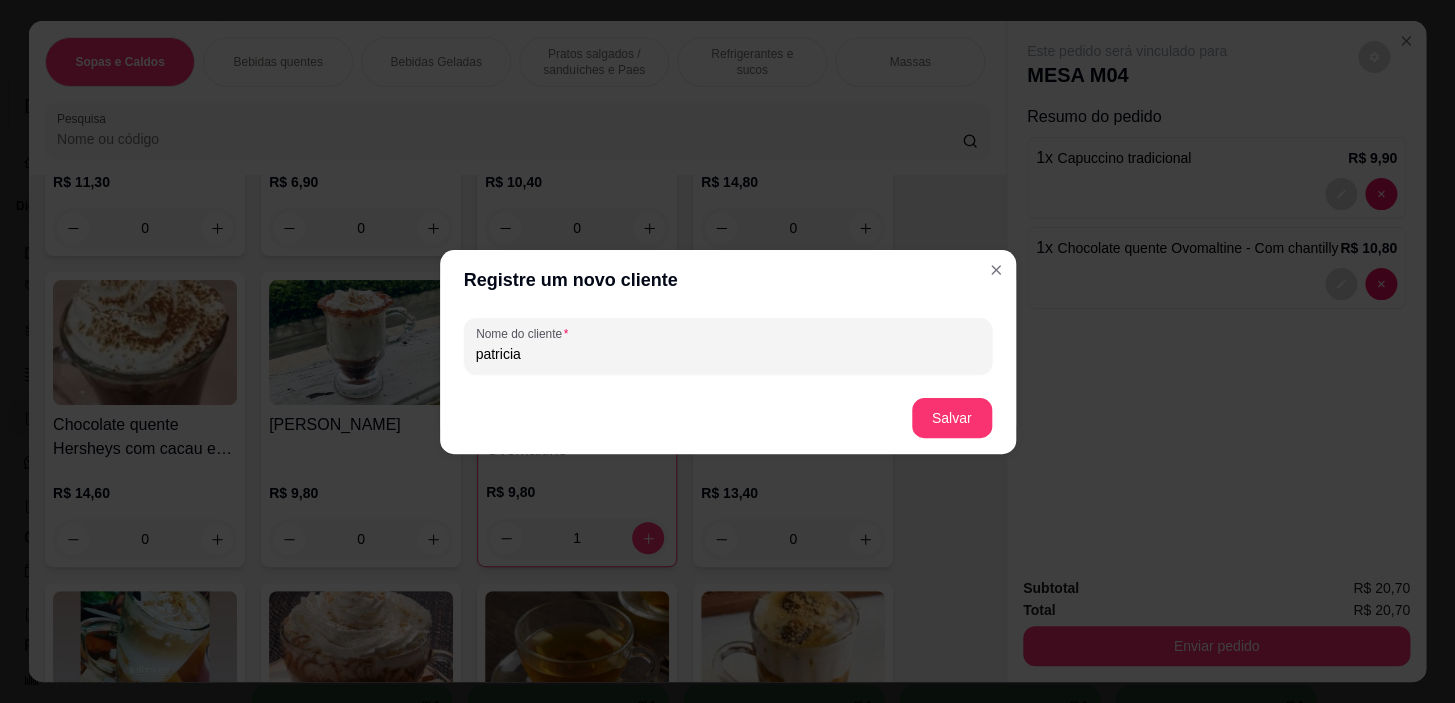 type on "patricia" 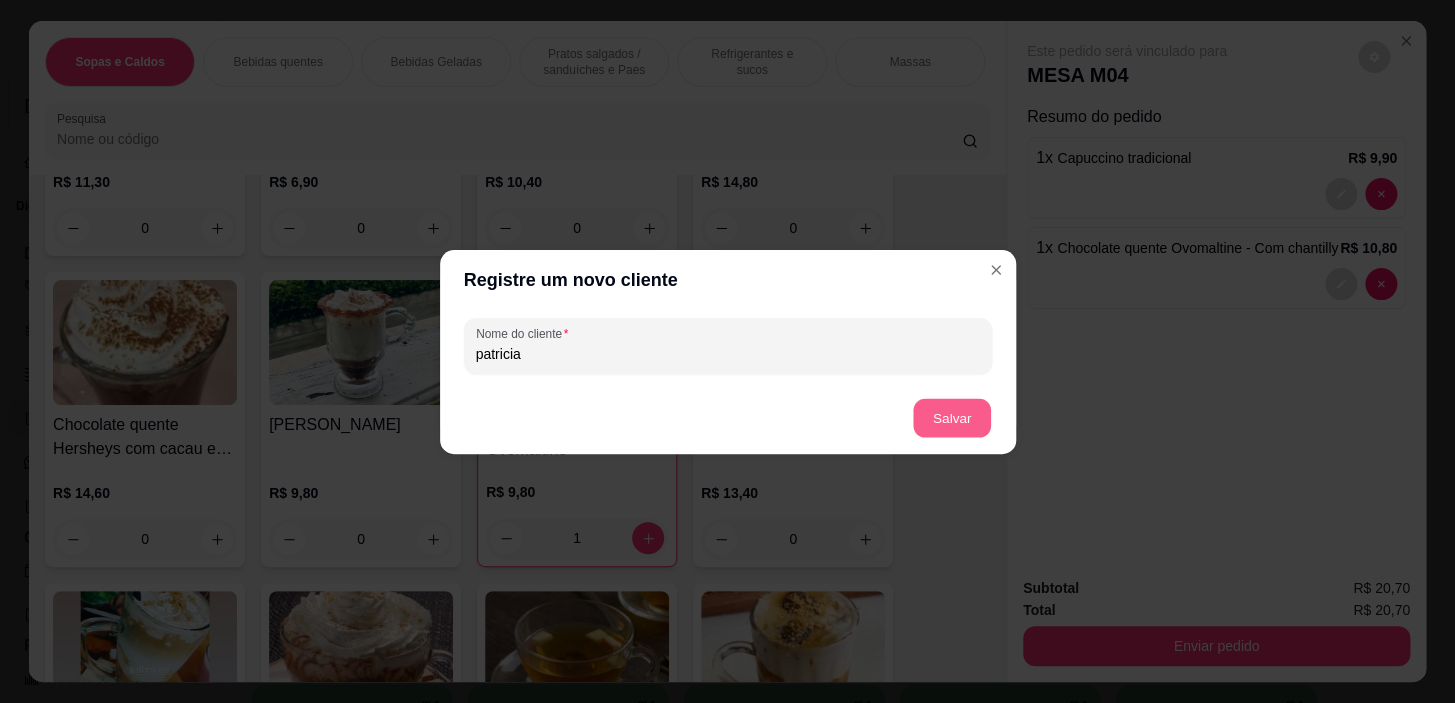 click on "Salvar" at bounding box center (952, 417) 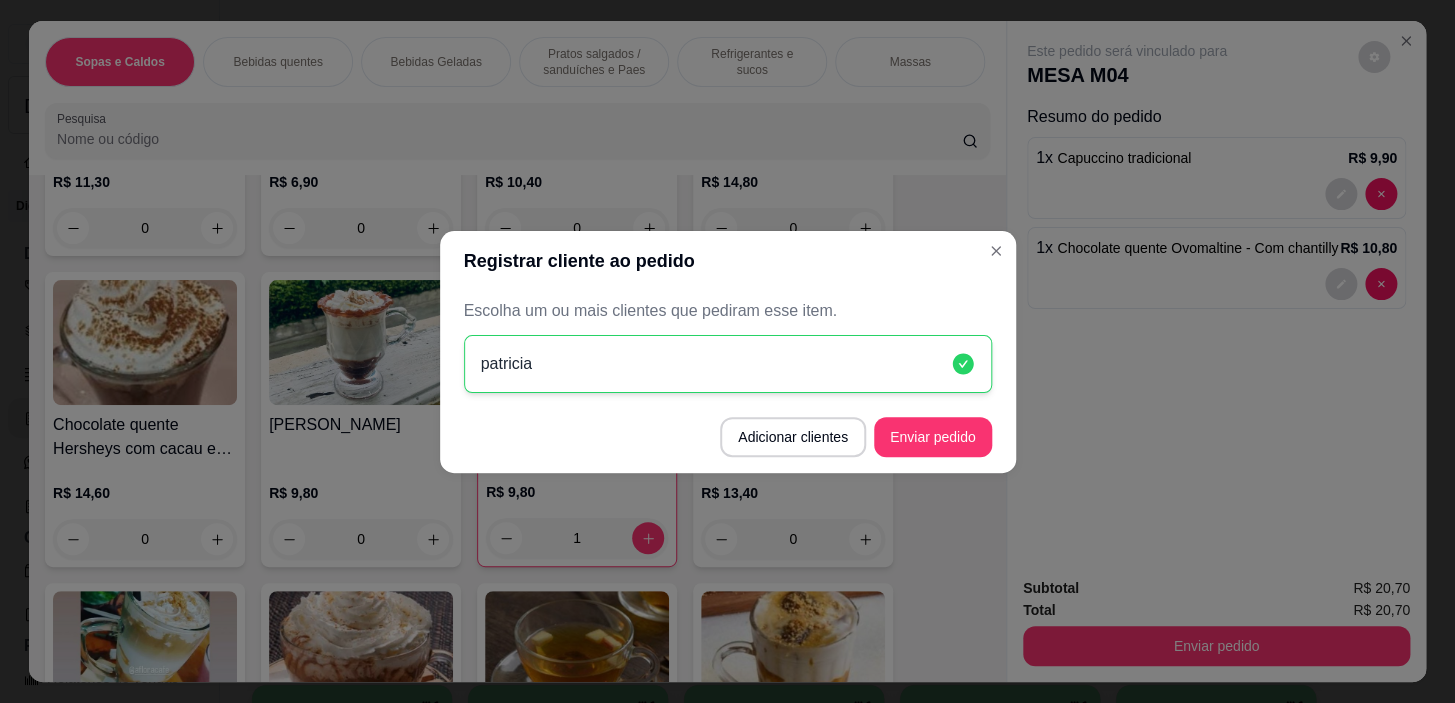 type 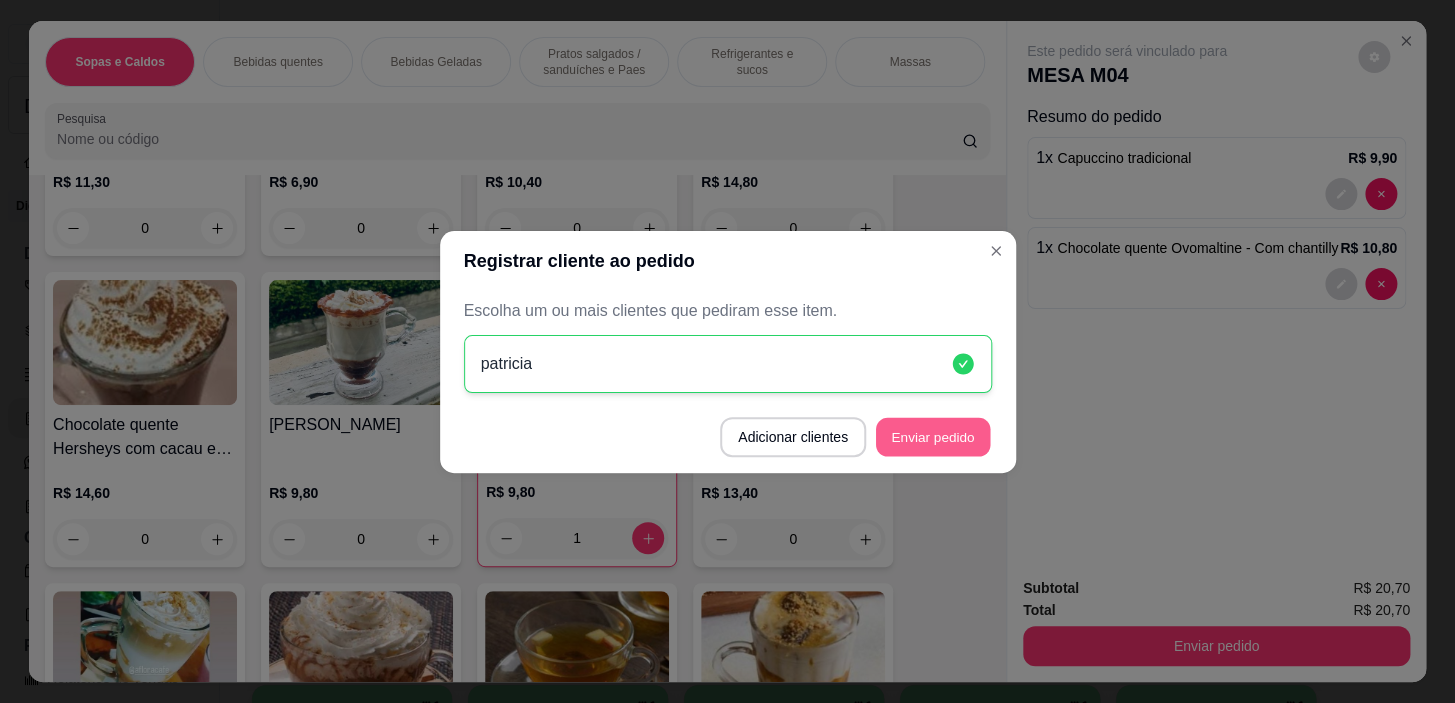 click on "Enviar pedido" at bounding box center (933, 436) 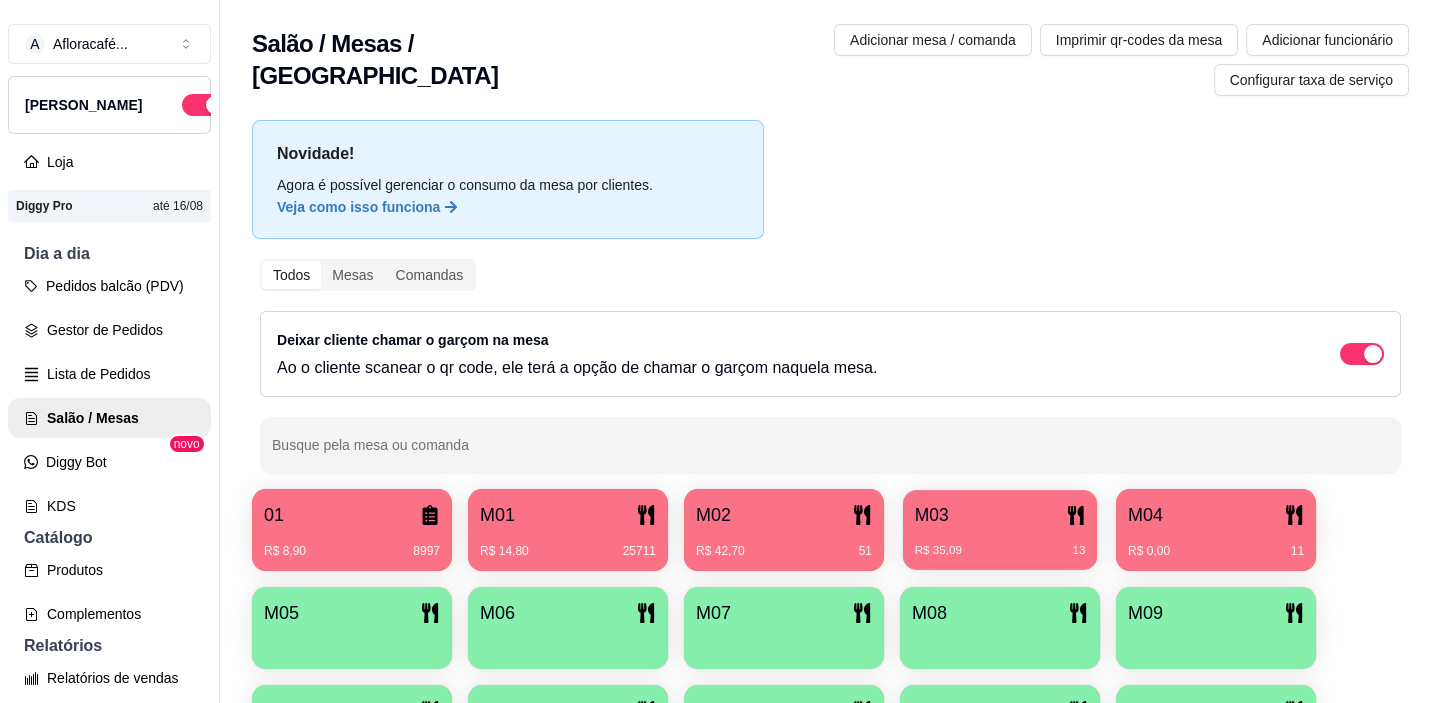 click on "M03" at bounding box center [1000, 515] 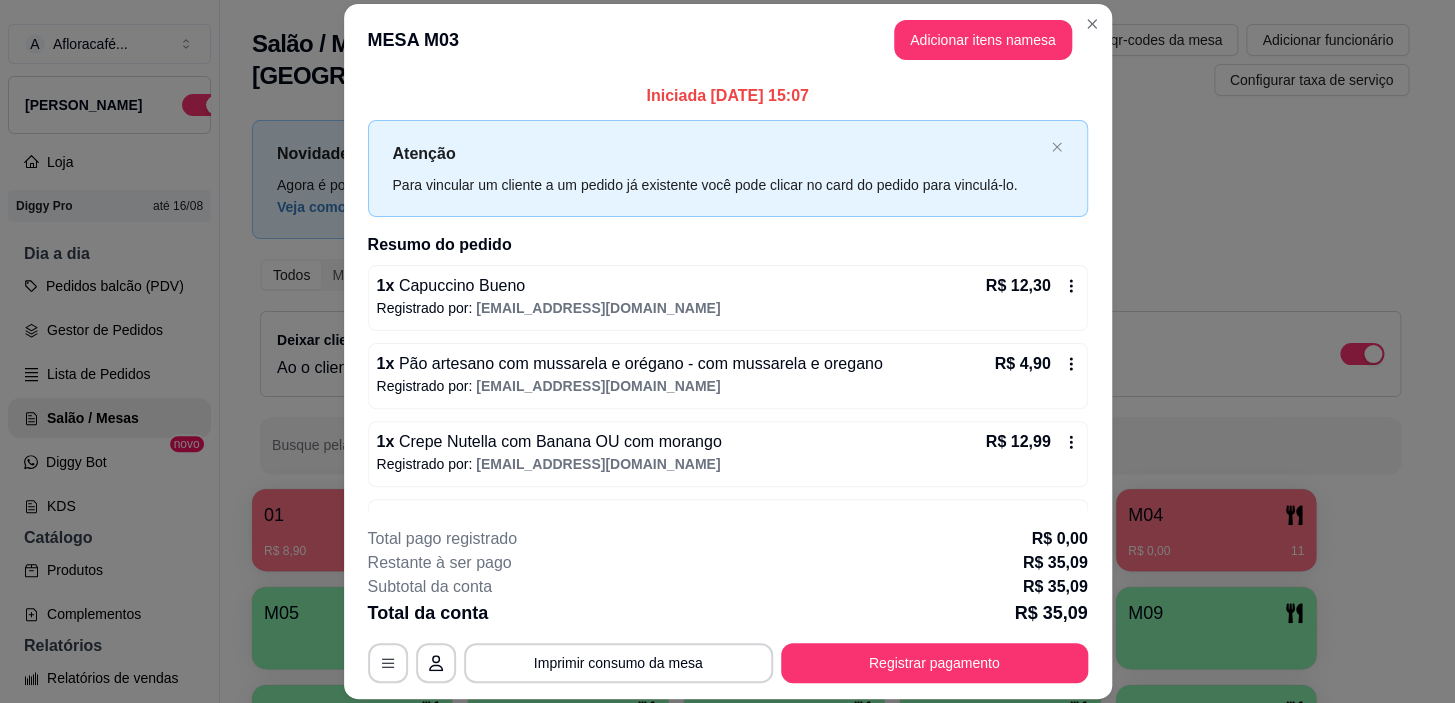scroll, scrollTop: 60, scrollLeft: 0, axis: vertical 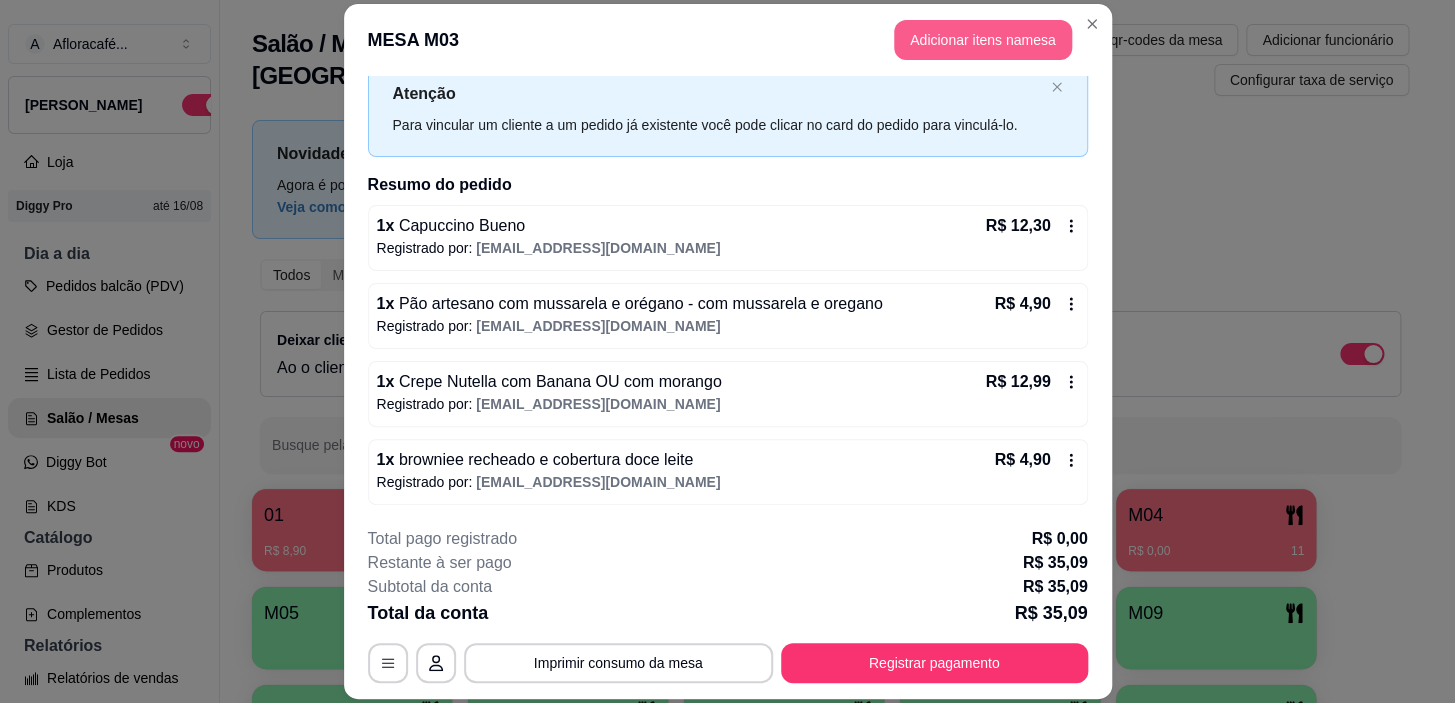 click on "Adicionar itens na  mesa" at bounding box center (983, 40) 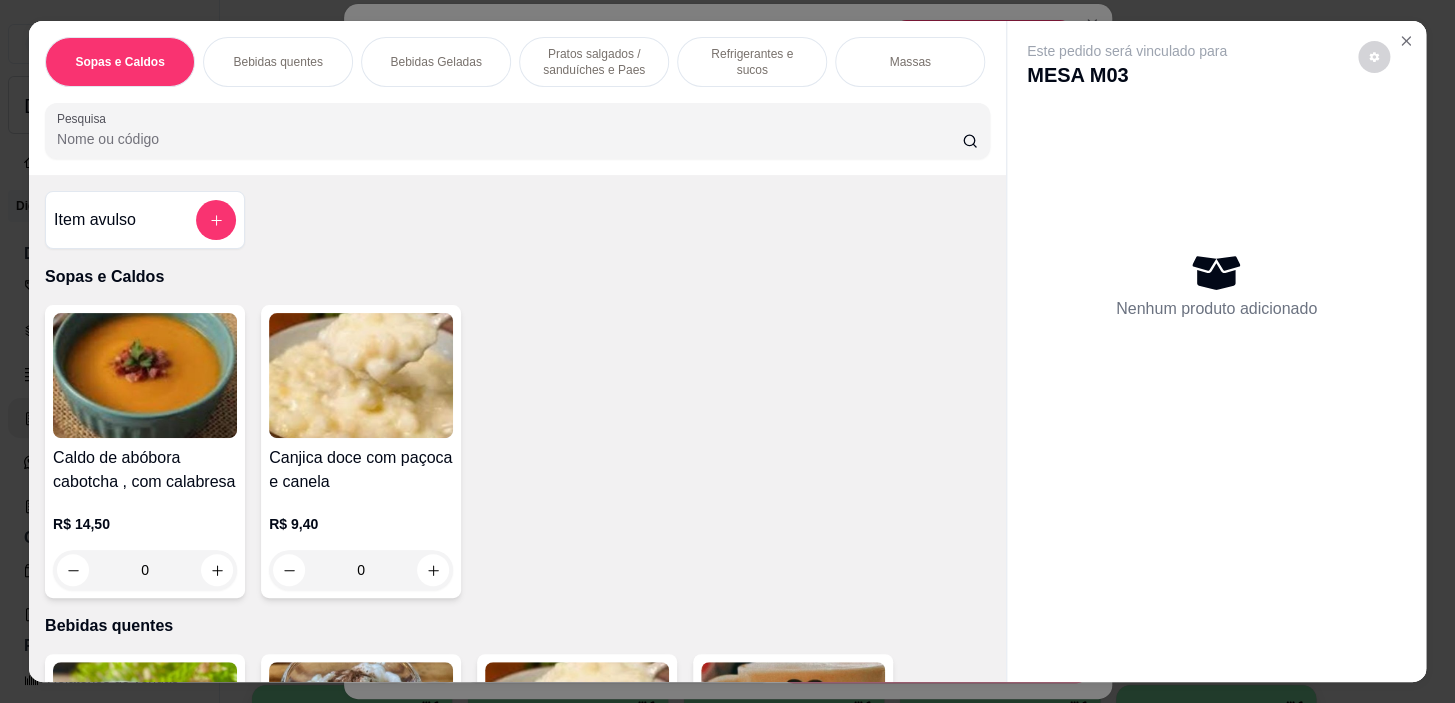 drag, startPoint x: 738, startPoint y: 50, endPoint x: 593, endPoint y: 196, distance: 205.76929 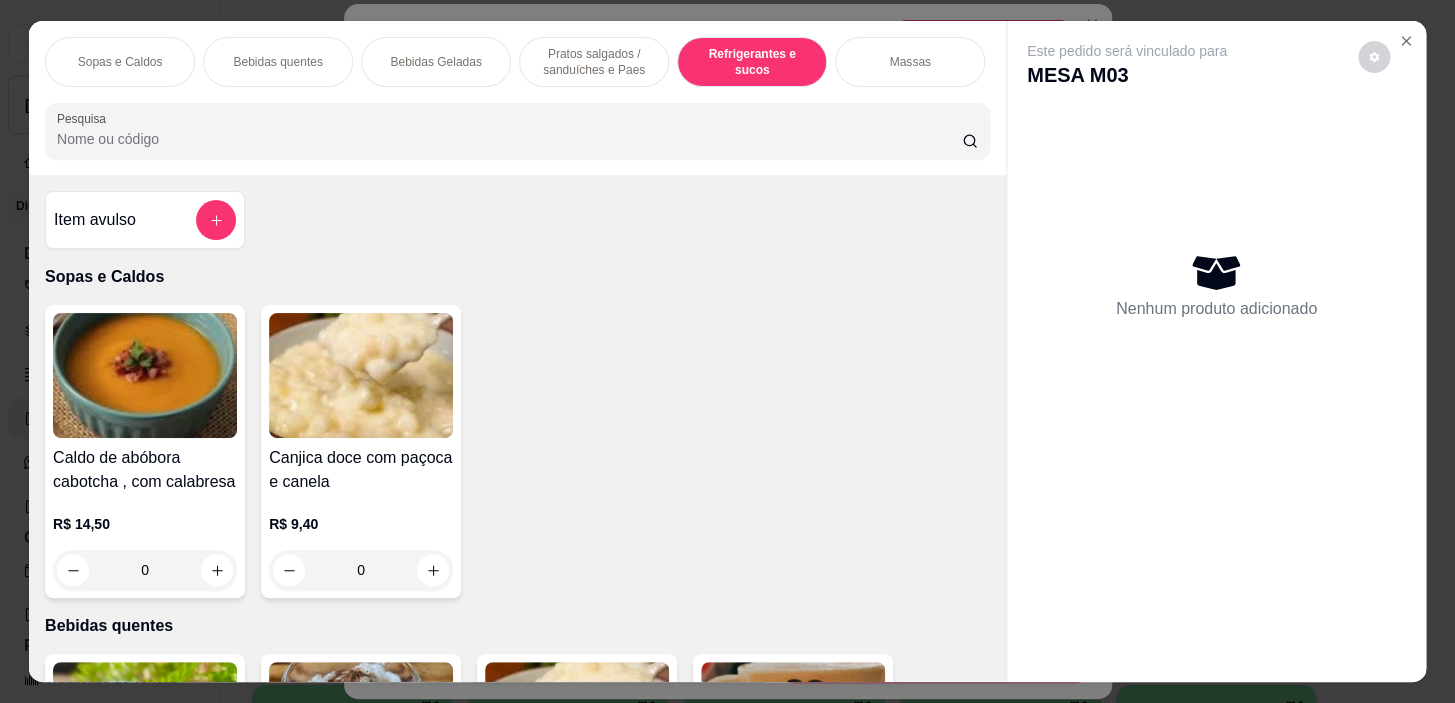 scroll, scrollTop: 8852, scrollLeft: 0, axis: vertical 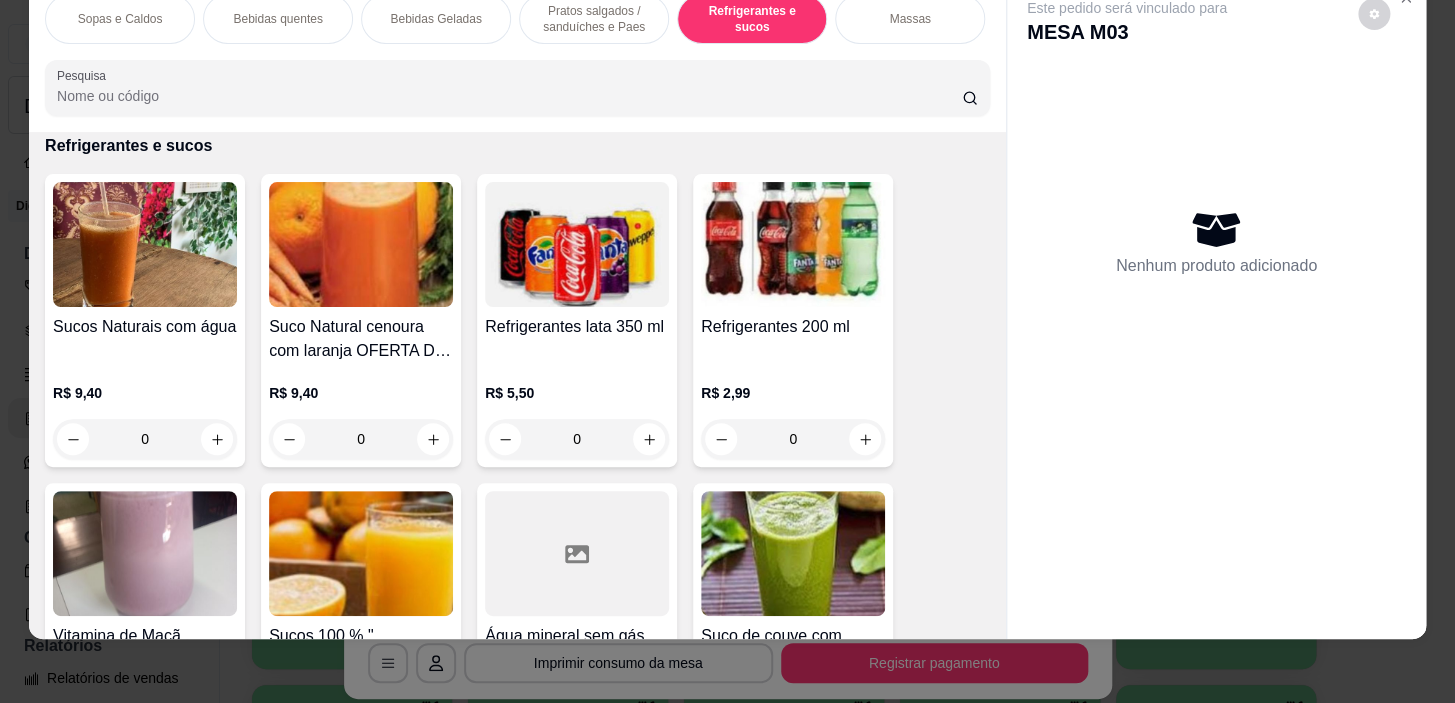 click on "Refrigerantes lata 350 ml    R$ 5,50 0" at bounding box center (577, 320) 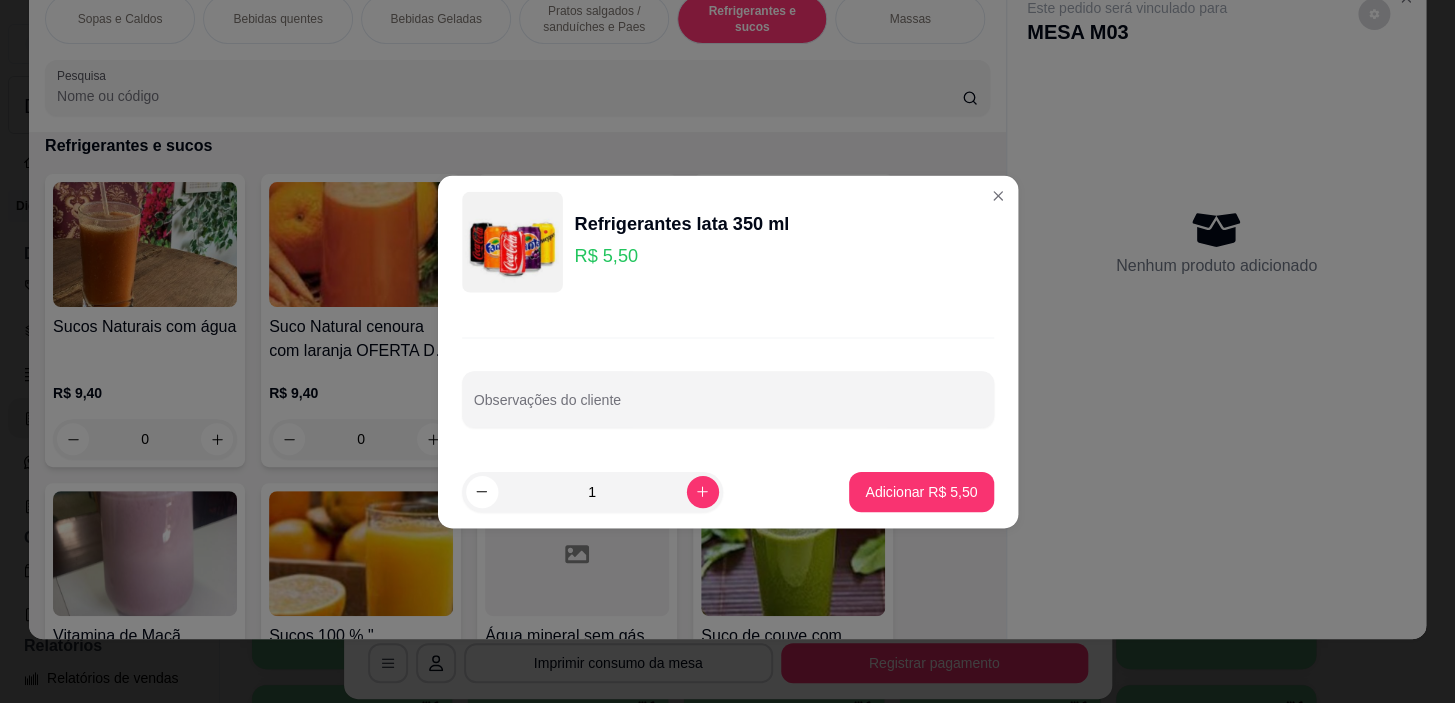 click on "Observações do cliente" at bounding box center (727, 381) 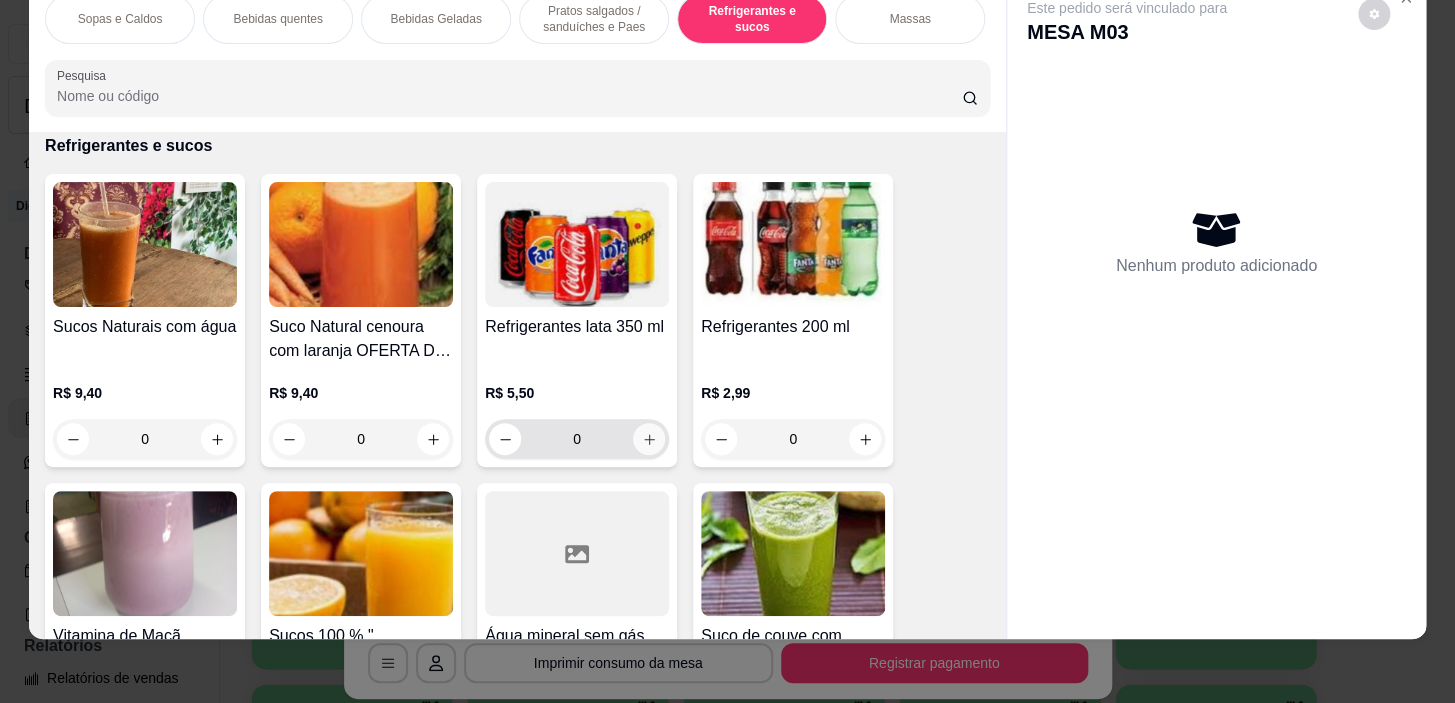 click 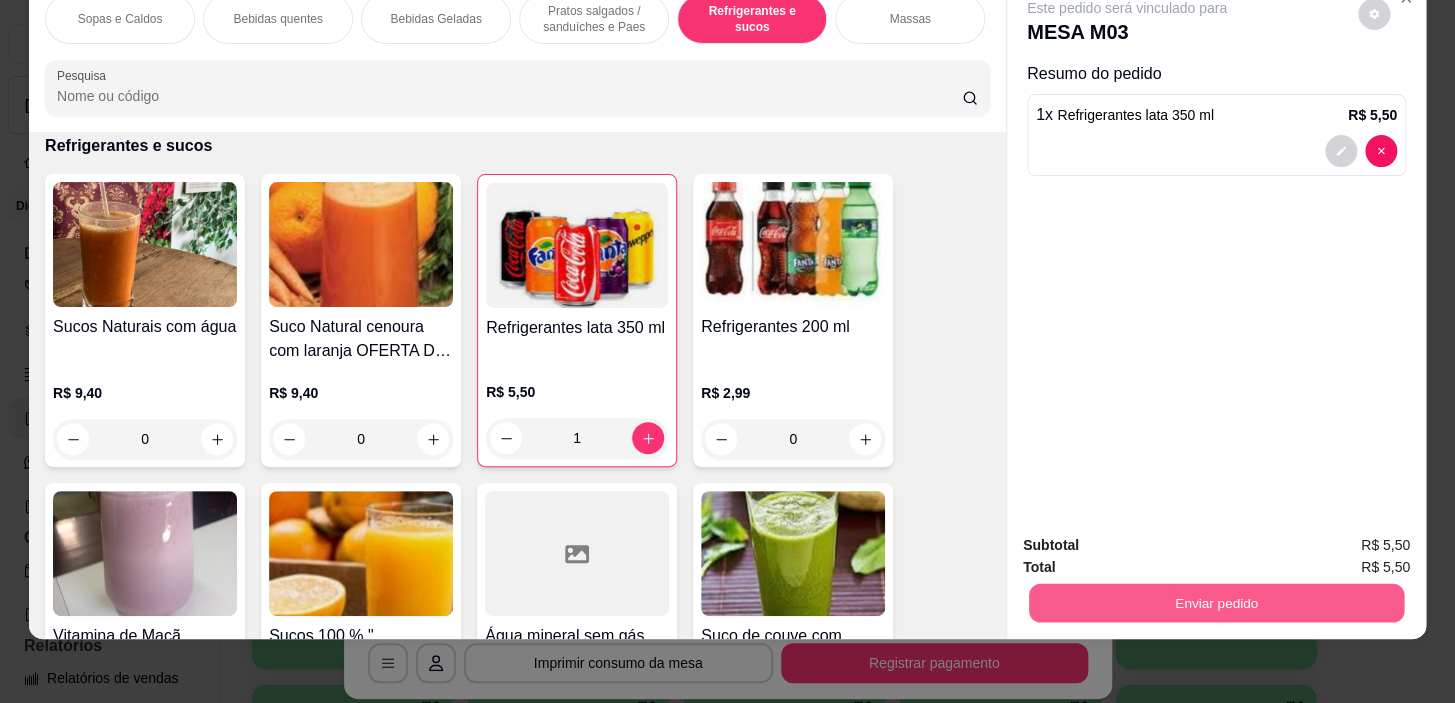 click on "Enviar pedido" at bounding box center (1216, 603) 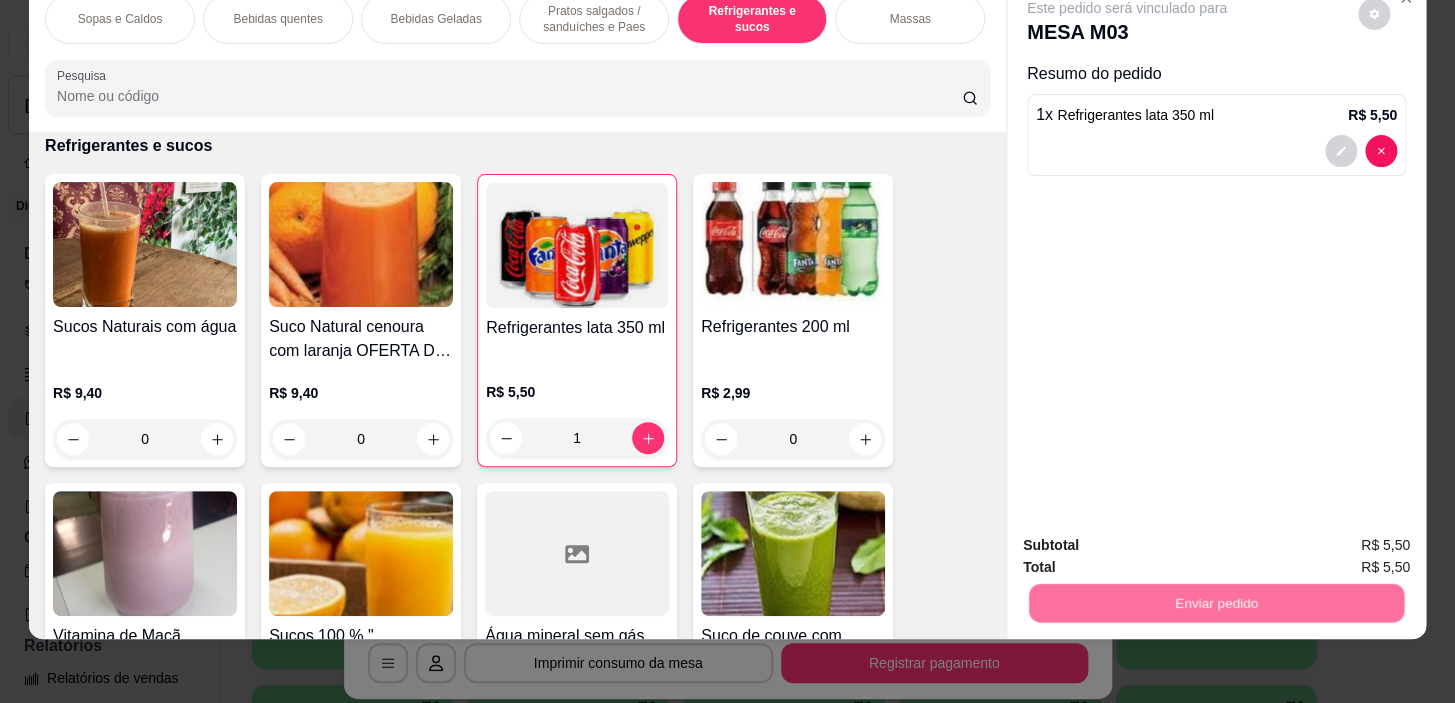 click on "Não registrar e enviar pedido" at bounding box center [1150, 539] 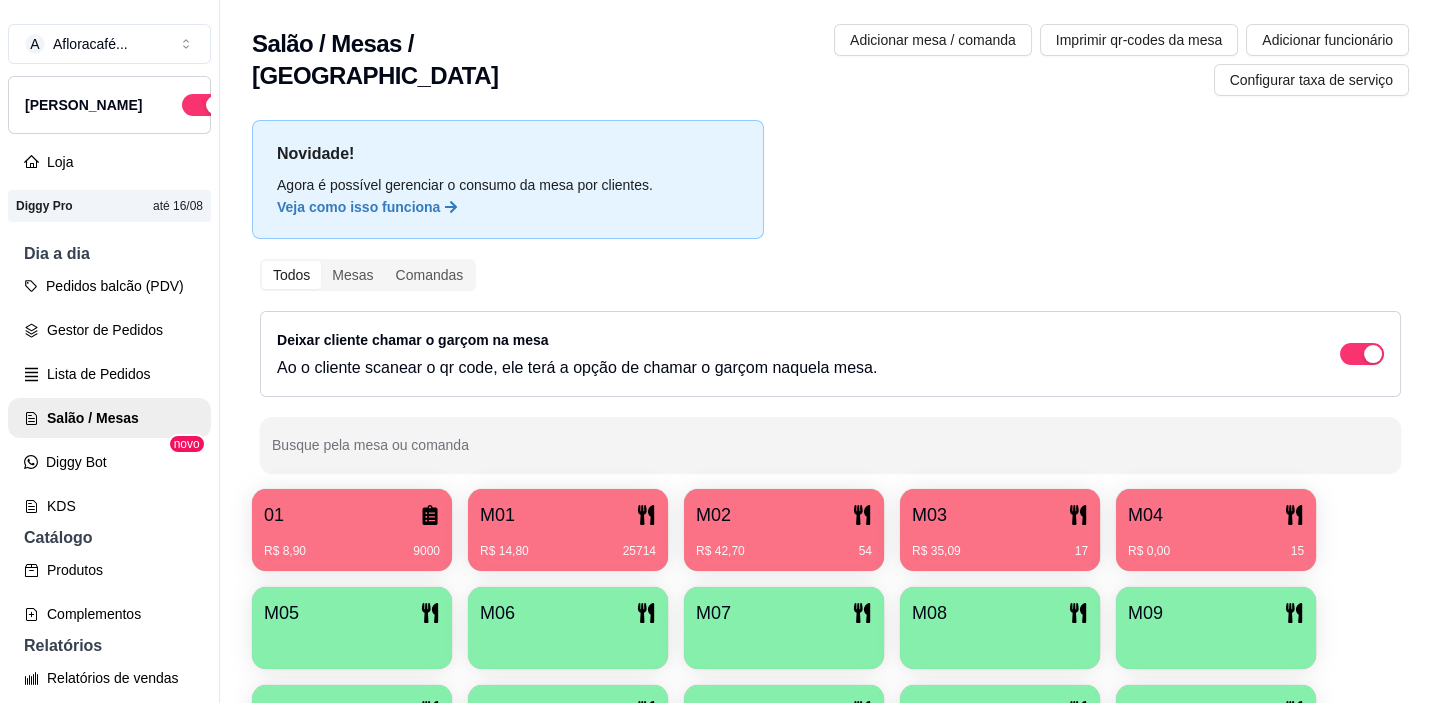 click 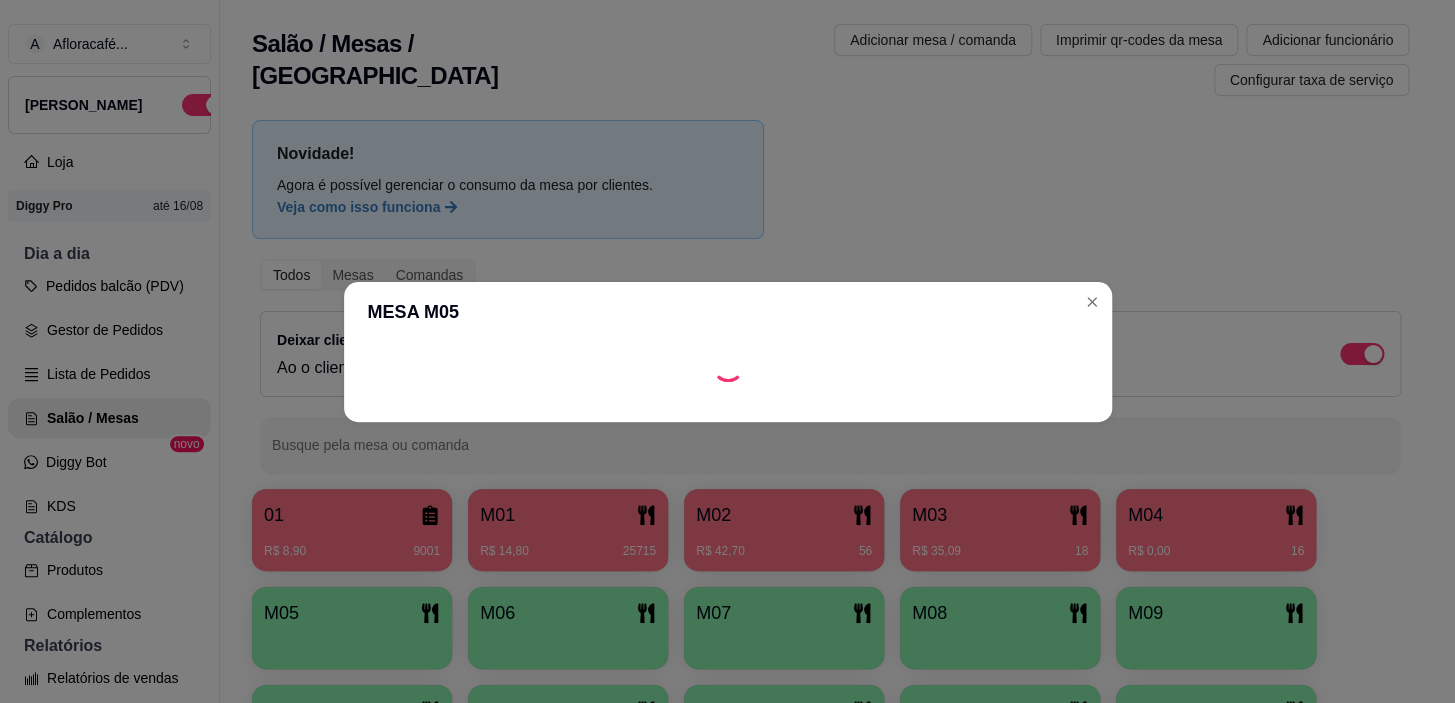click at bounding box center [728, 406] 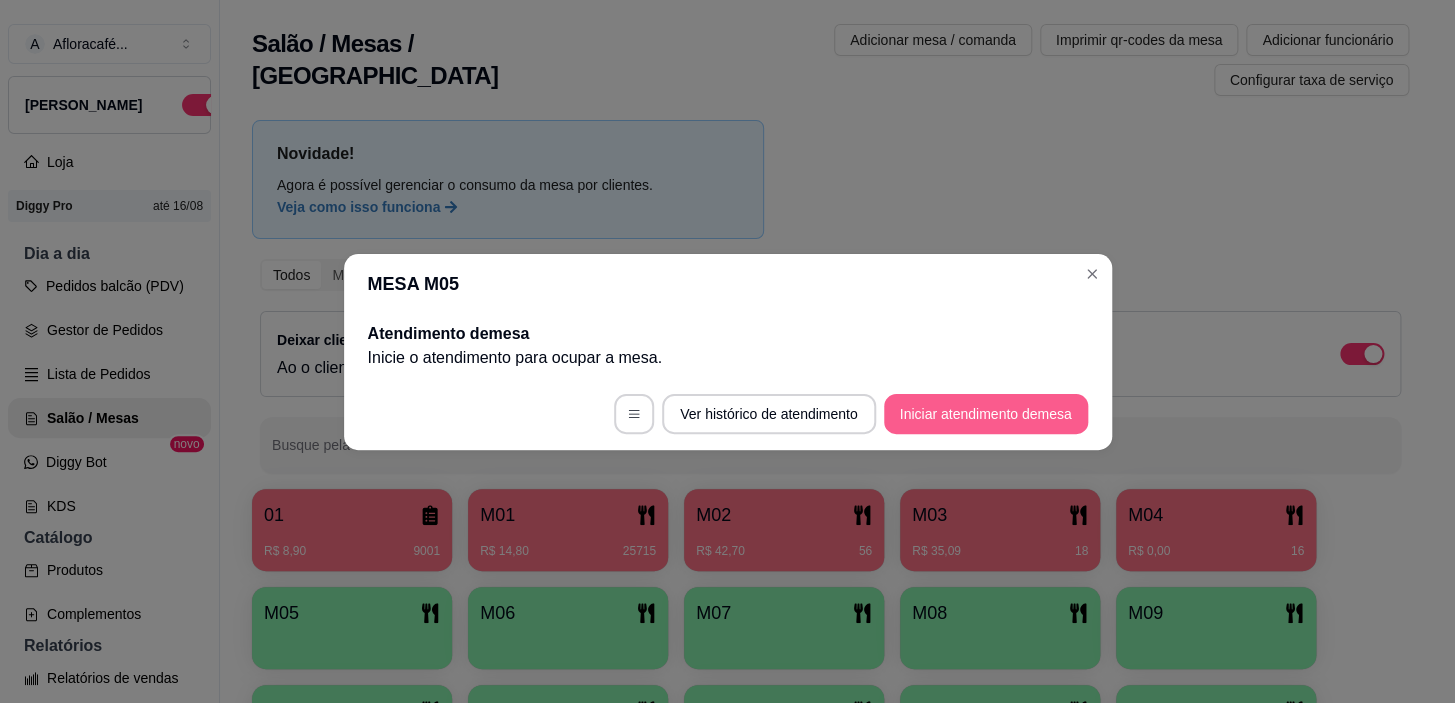 click on "Iniciar atendimento de  mesa" at bounding box center [986, 414] 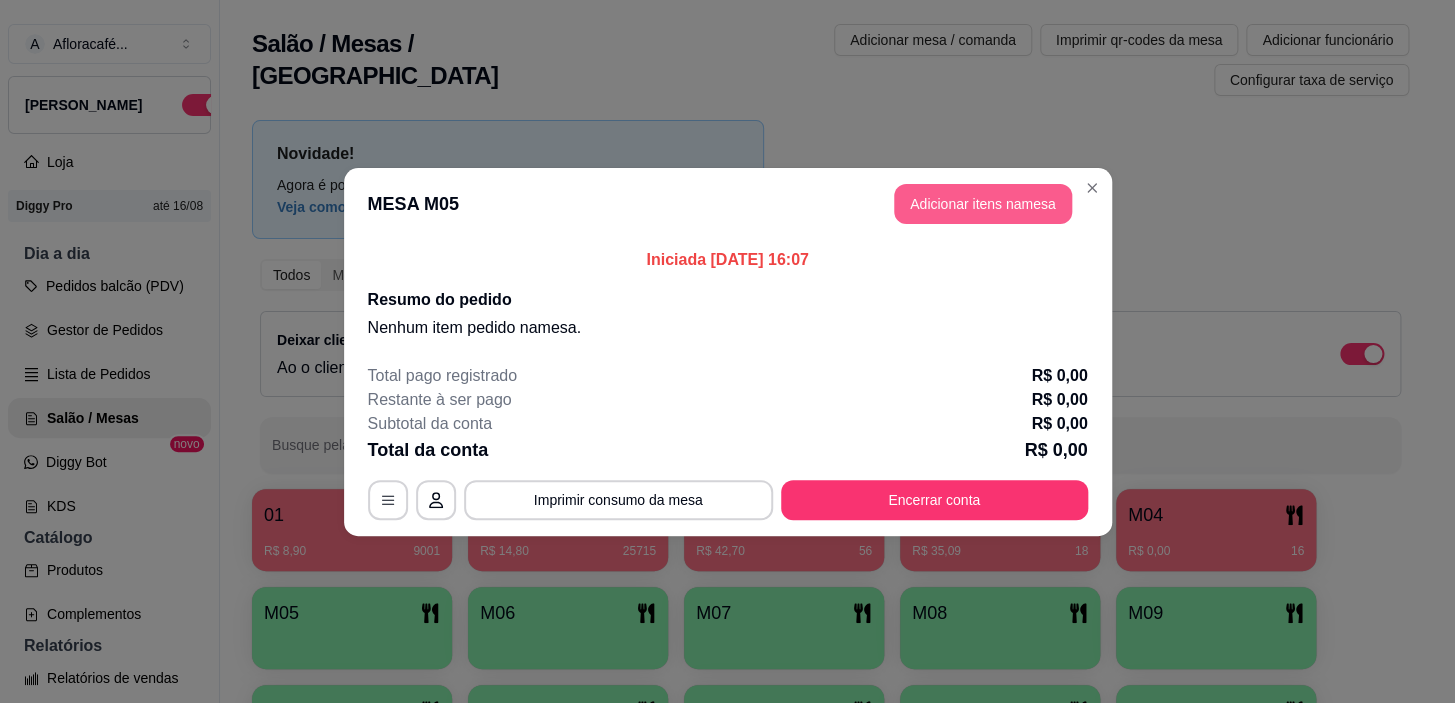 click on "Adicionar itens na  mesa" at bounding box center (983, 204) 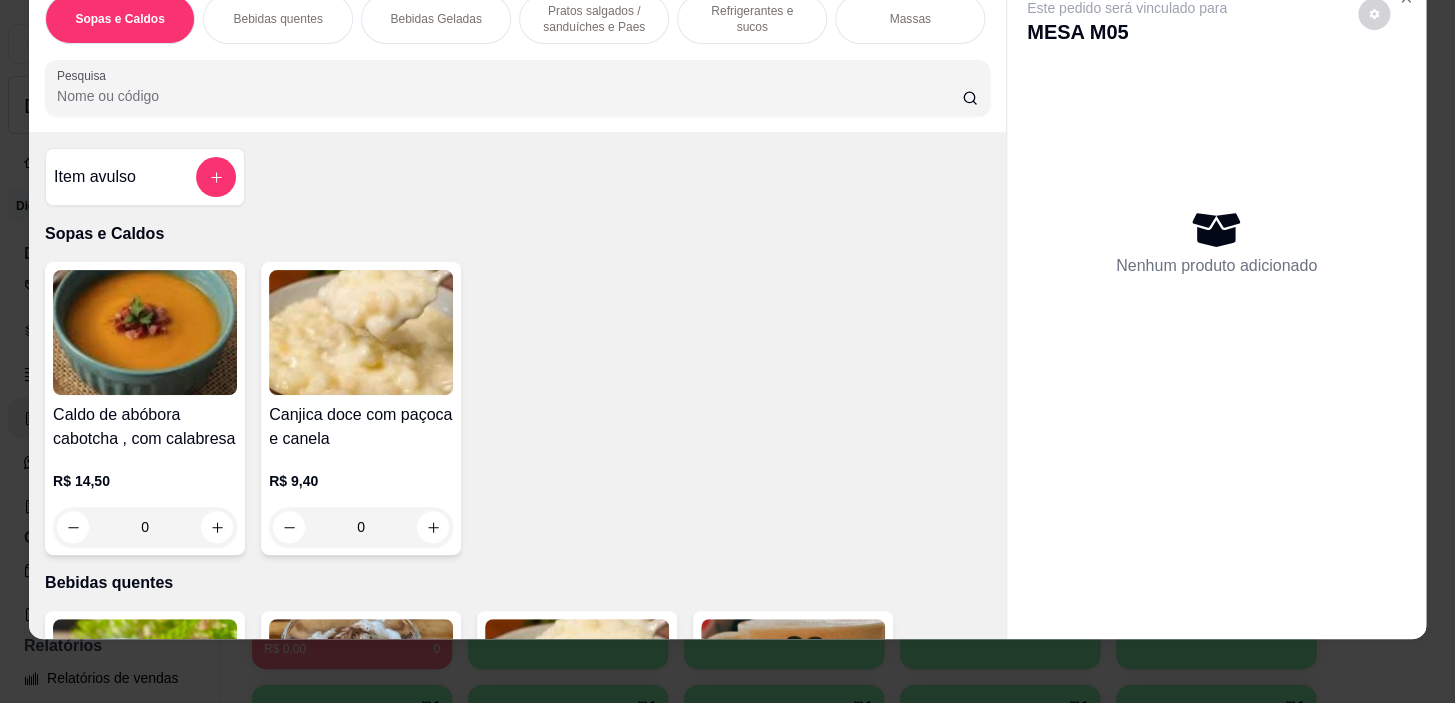 scroll, scrollTop: 0, scrollLeft: 0, axis: both 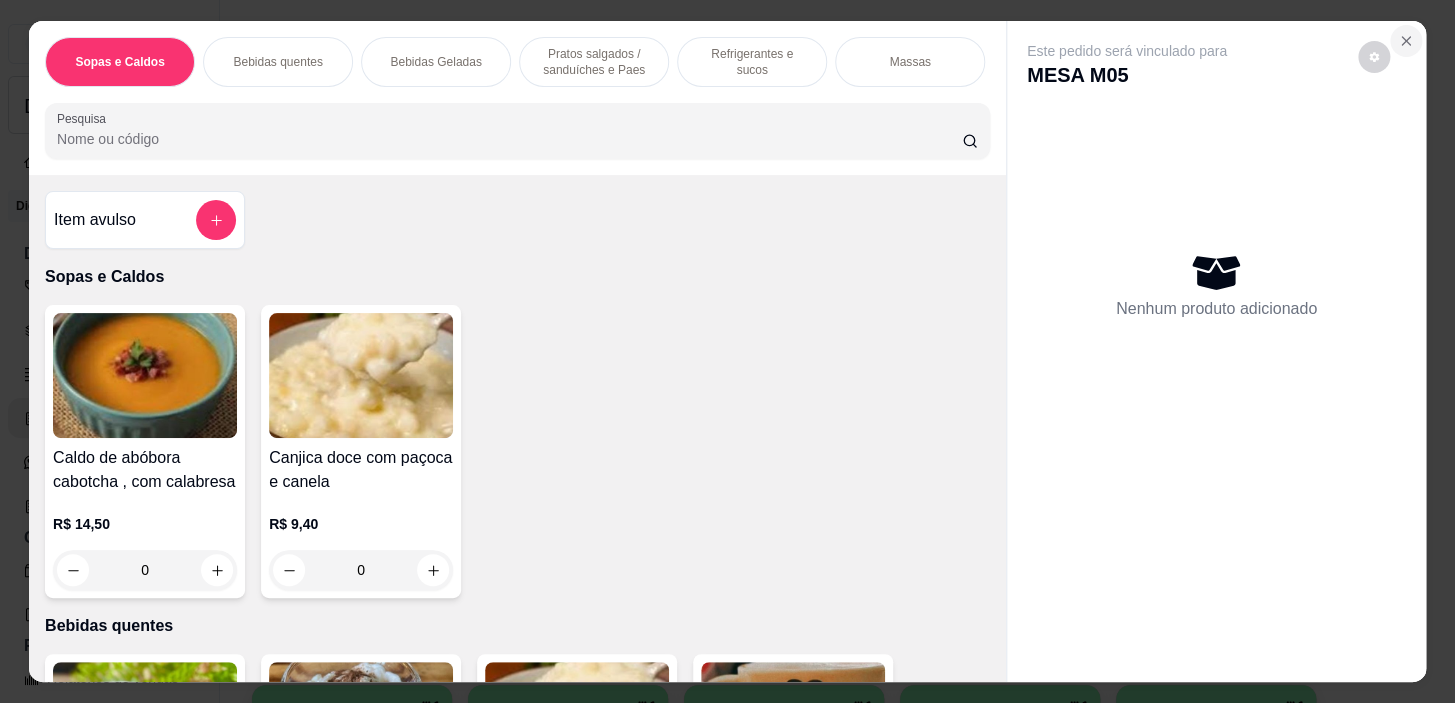 click 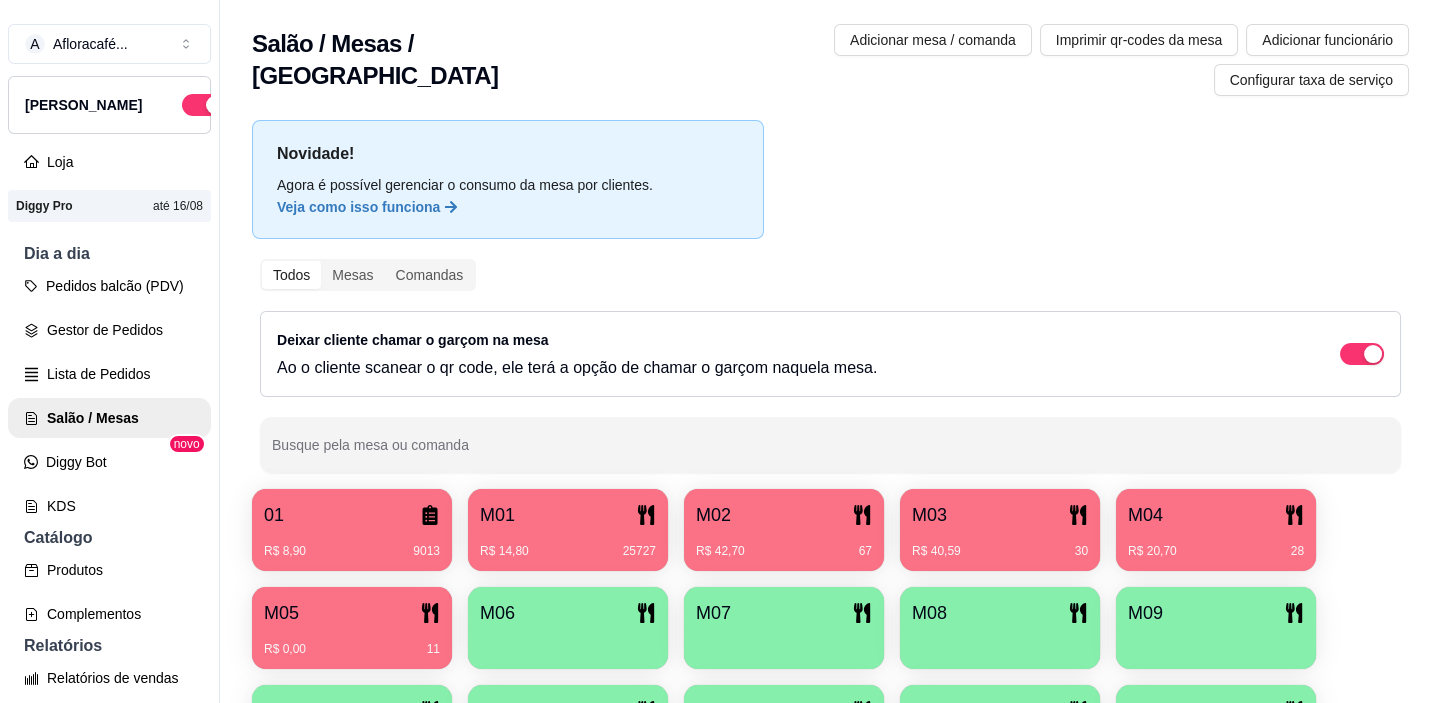 click on "M04 R$ 20,70 28" at bounding box center (1216, 530) 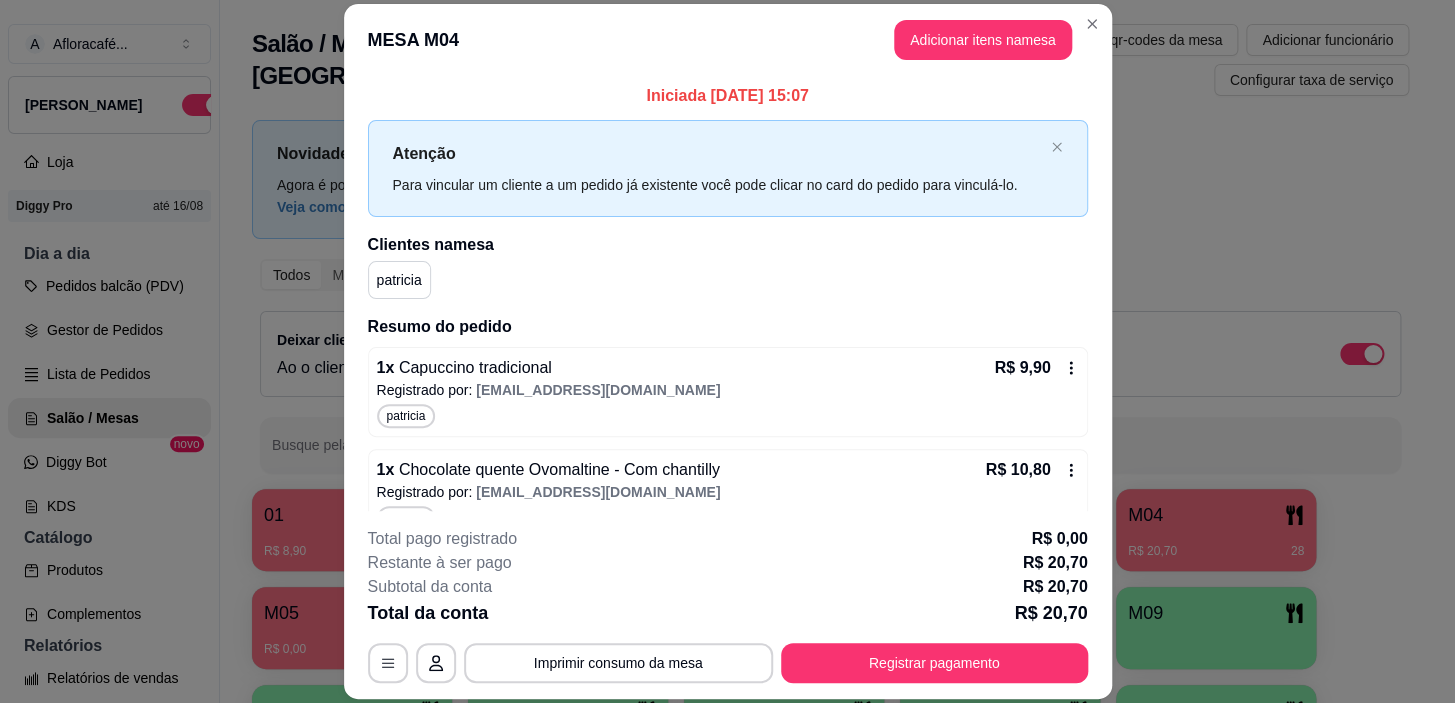 scroll, scrollTop: 34, scrollLeft: 0, axis: vertical 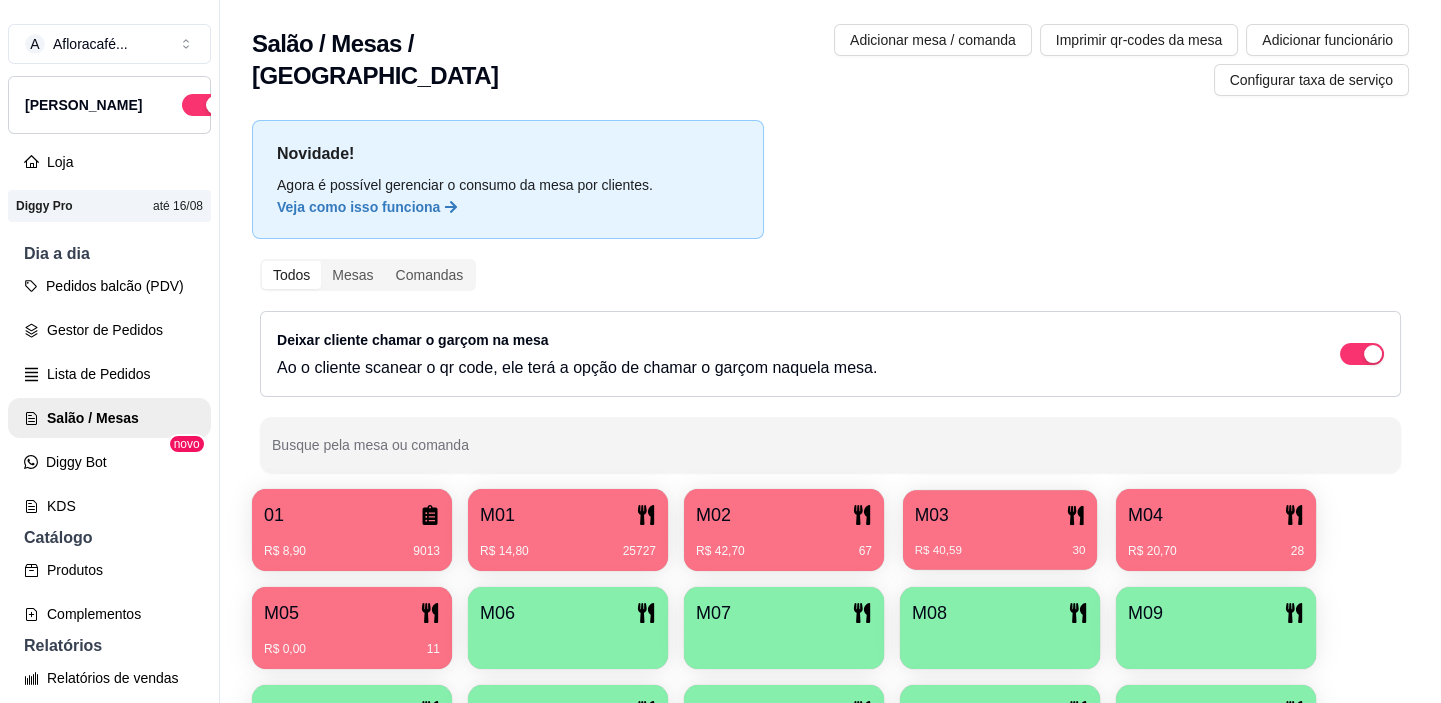 click on "M03 R$ 40,59 30" at bounding box center [1000, 530] 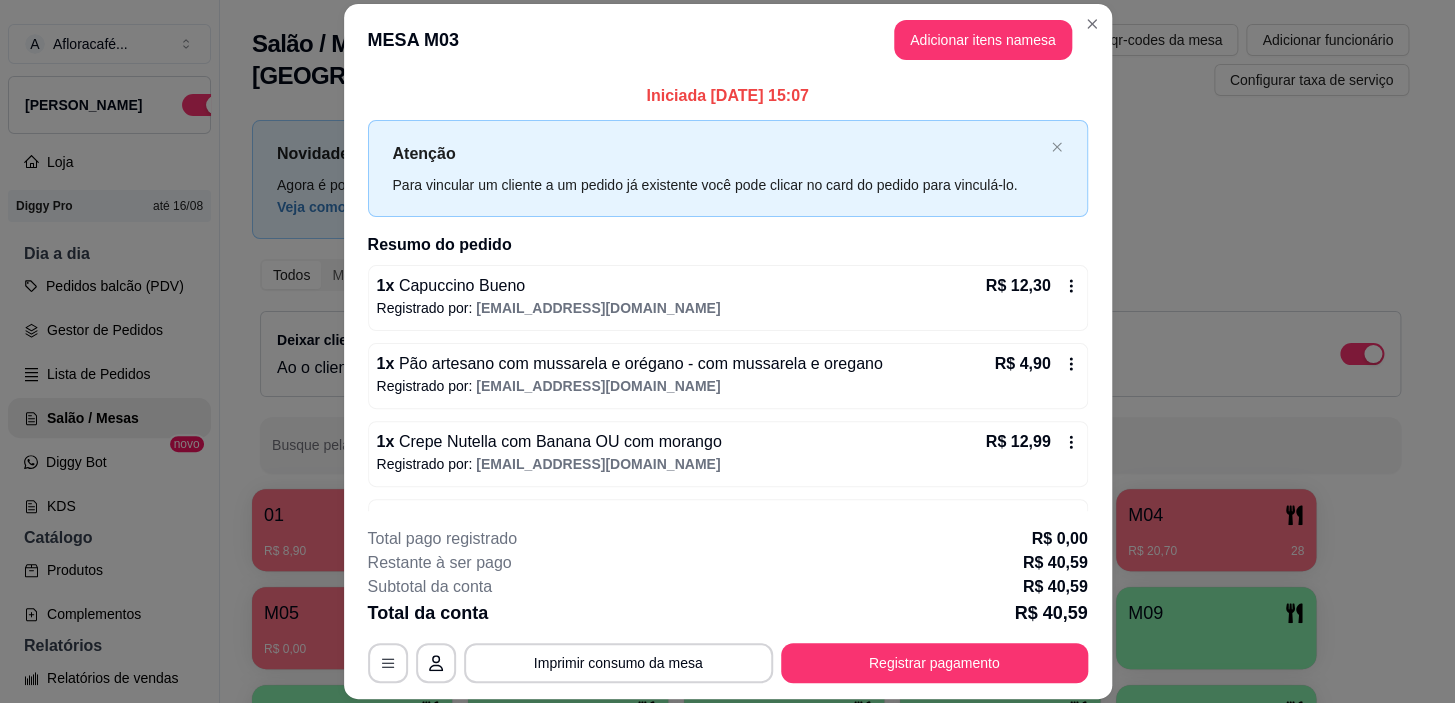 scroll, scrollTop: 138, scrollLeft: 0, axis: vertical 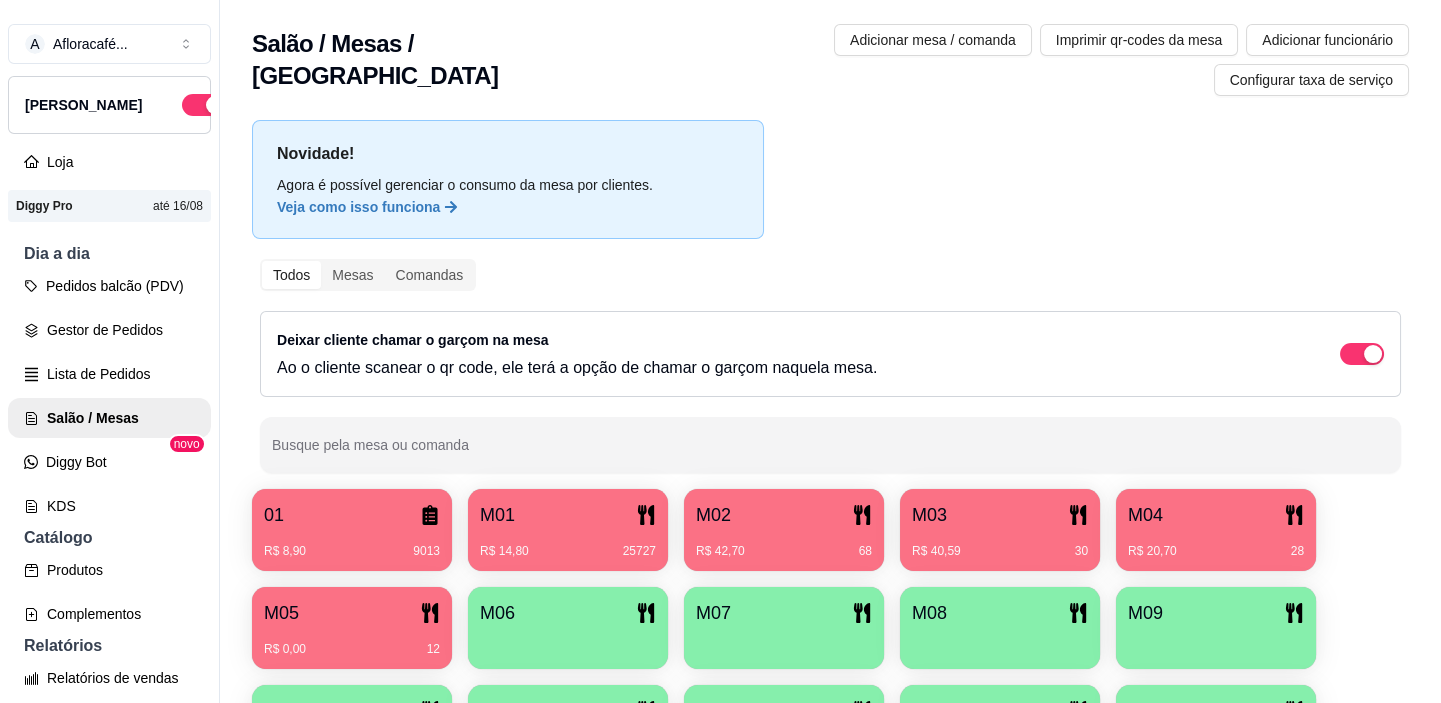 click on "M02" at bounding box center (784, 515) 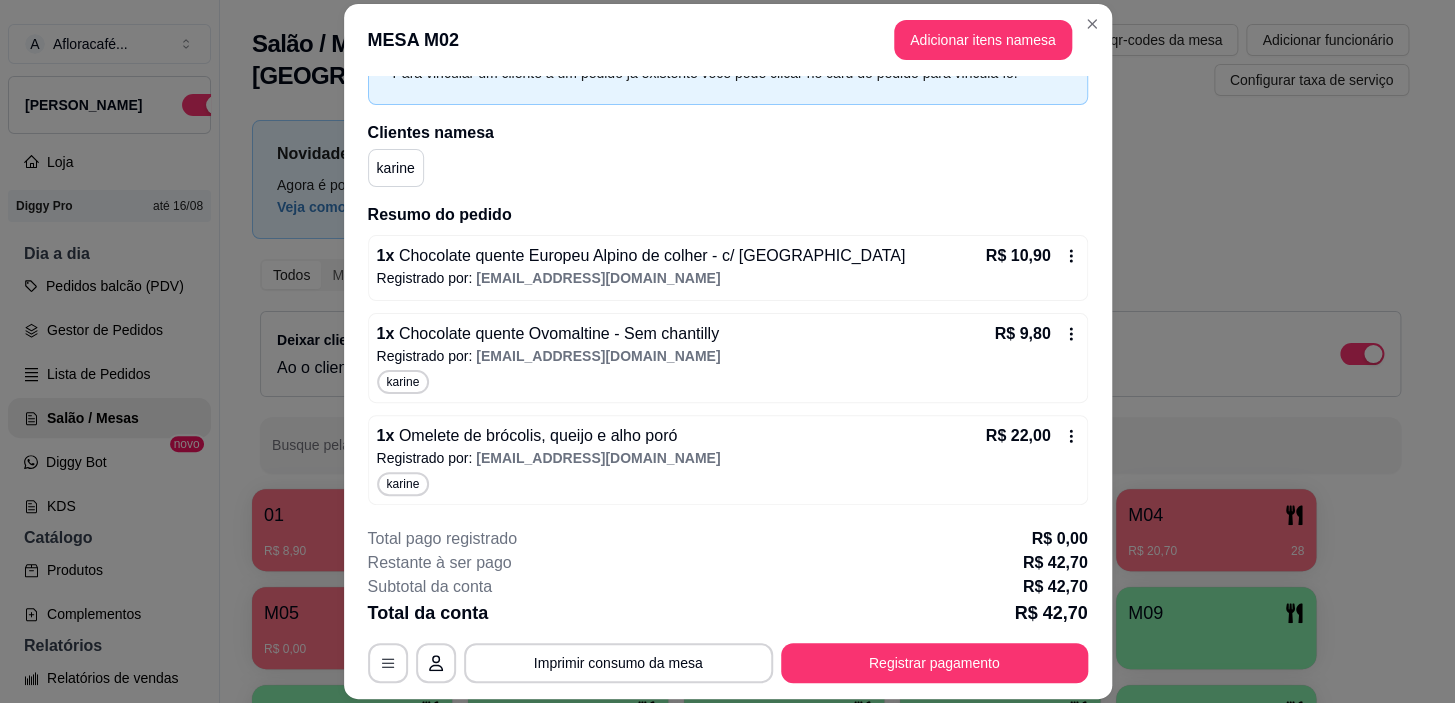 scroll, scrollTop: 0, scrollLeft: 0, axis: both 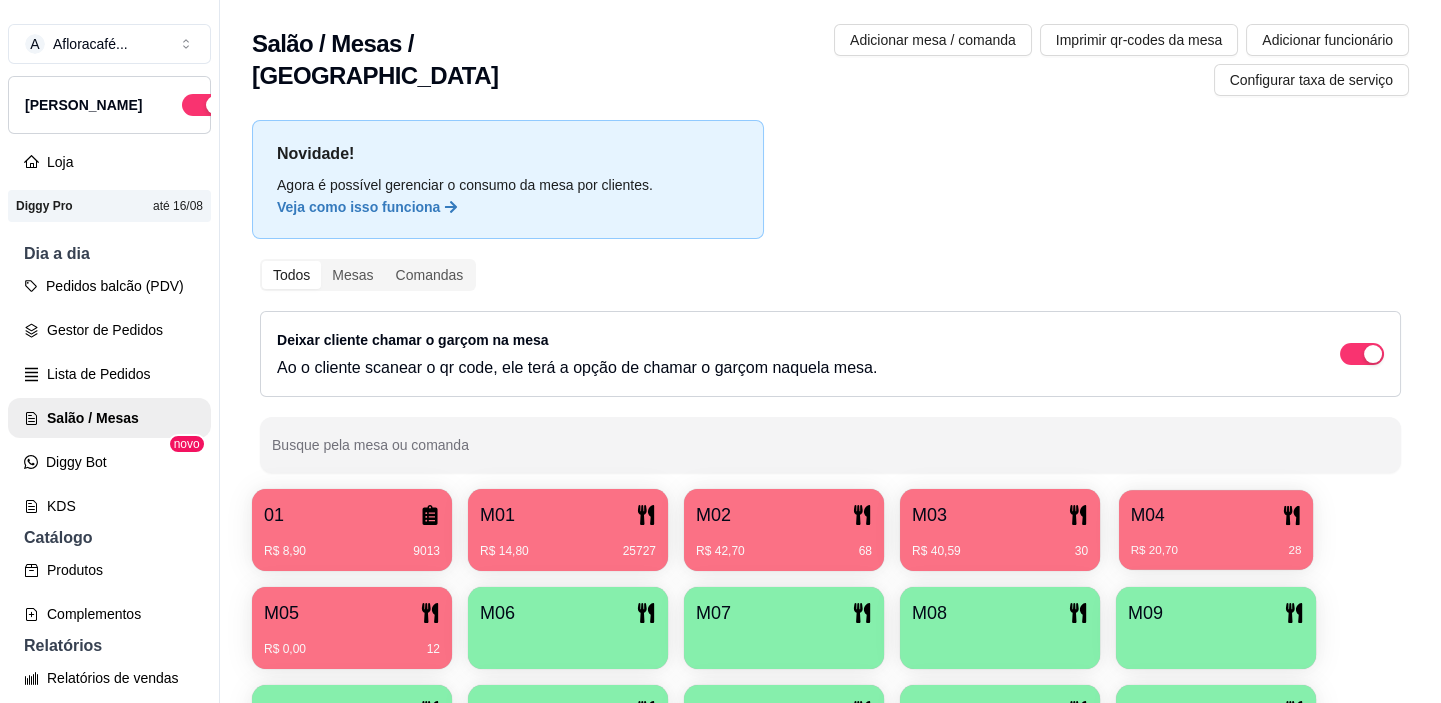 click on "01 R$ 8,90 9013 M01 R$ 14,80 25727 M02 R$ 42,70 68 M03 R$ 40,59 30 M04 R$ 20,70 28 M05 R$ 0,00 12 M06 M07 M08 M09 M10 M11 M12 M13 M14 sara" at bounding box center [830, 677] 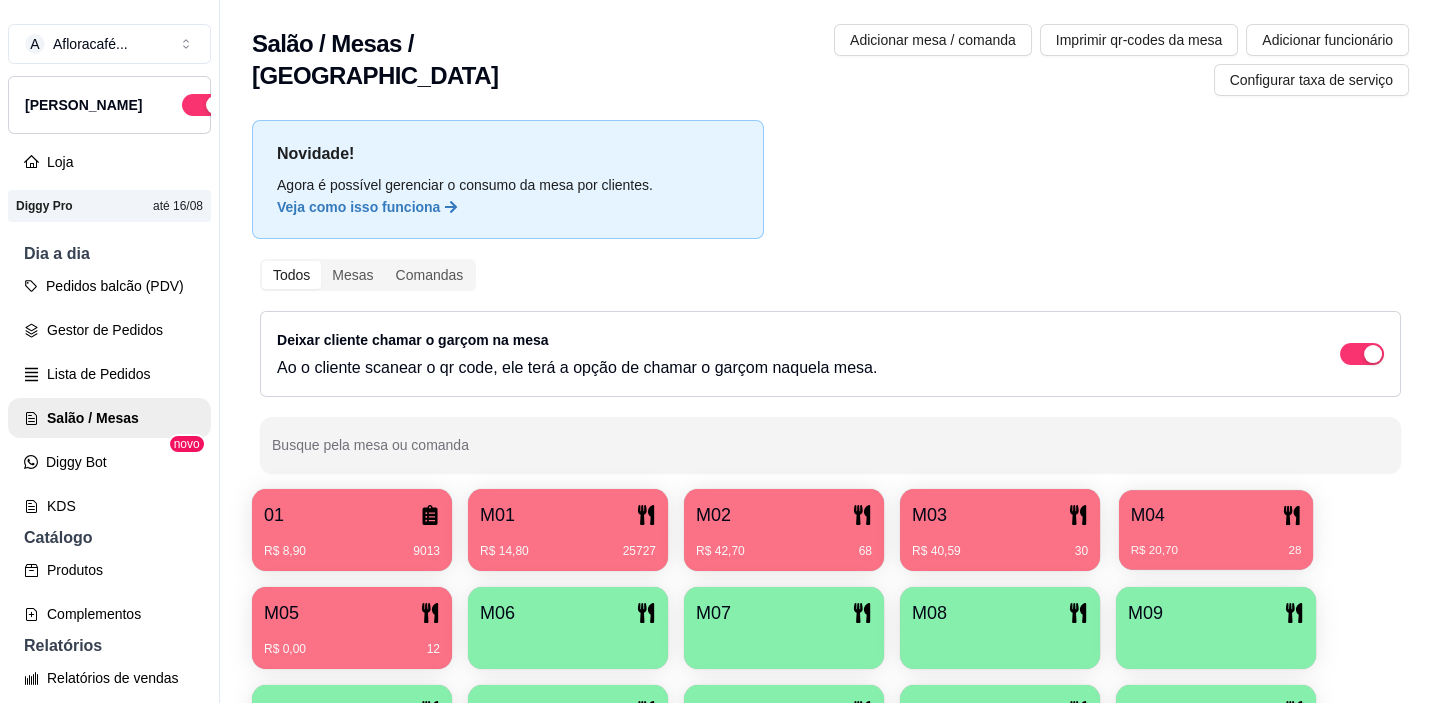 click on "R$ 20,70" at bounding box center [1154, 551] 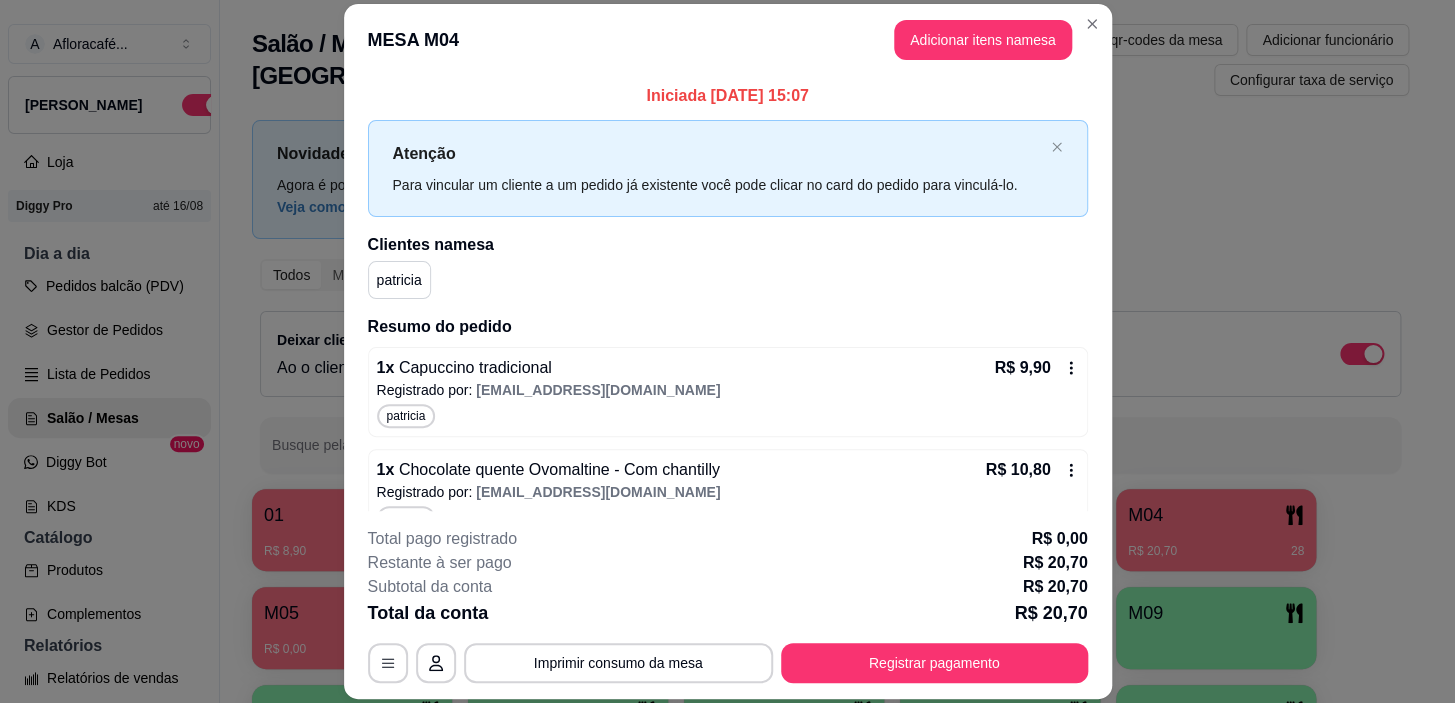 scroll, scrollTop: 34, scrollLeft: 0, axis: vertical 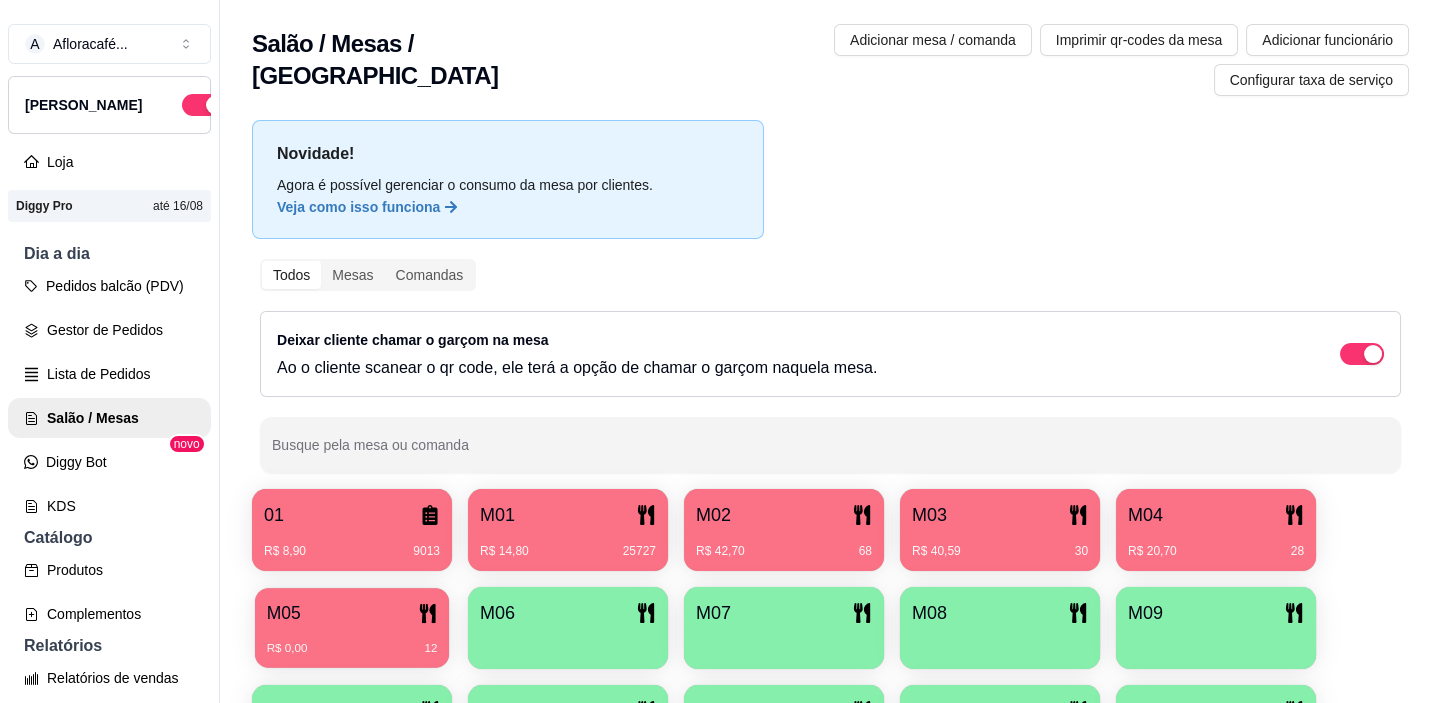 click on "M05" at bounding box center (352, 613) 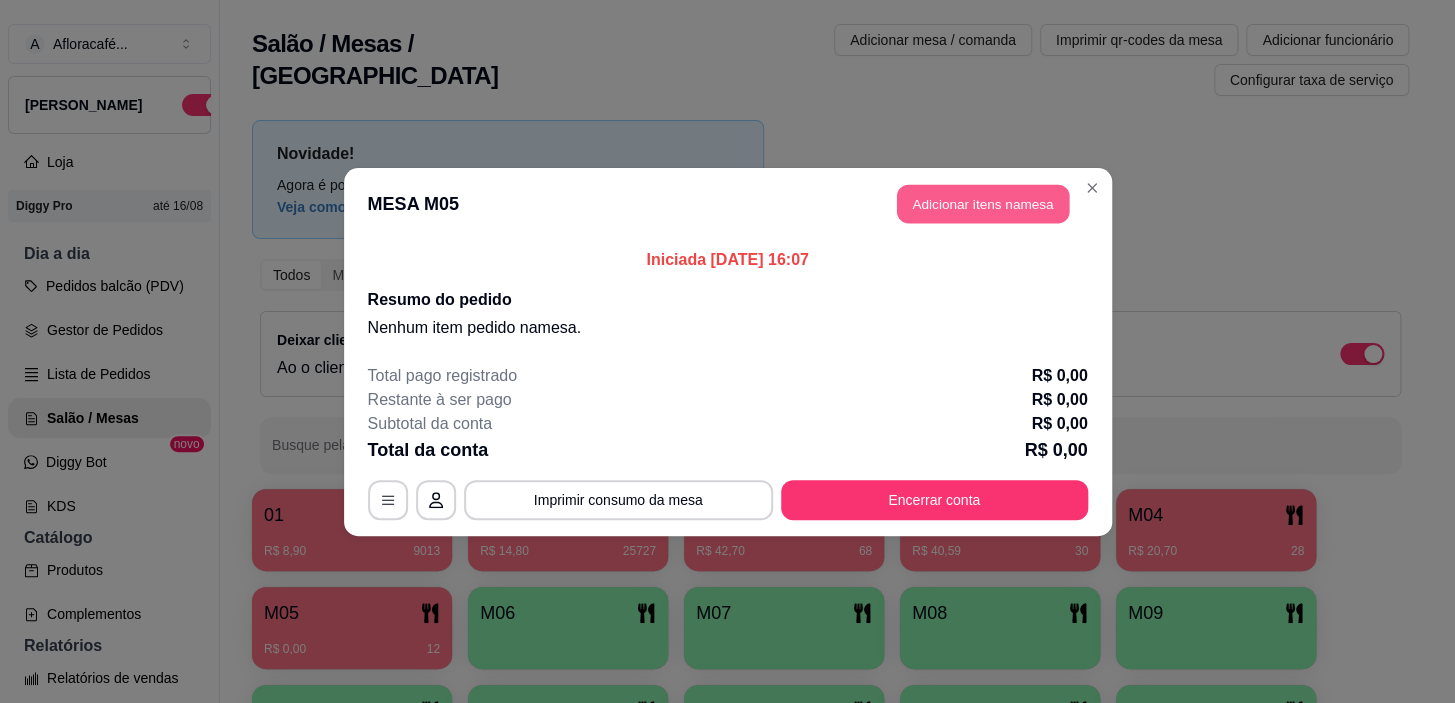 click on "Adicionar itens na  mesa" at bounding box center [983, 203] 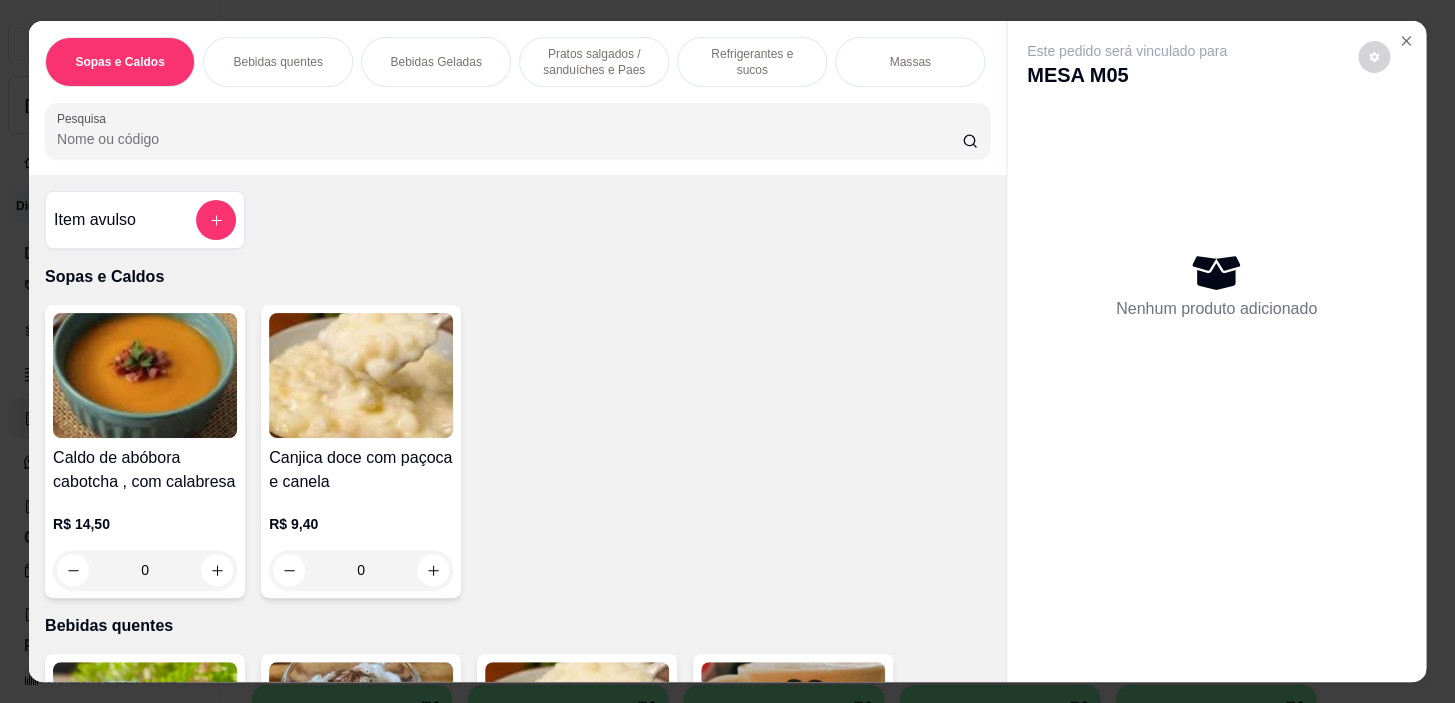 scroll, scrollTop: 50, scrollLeft: 0, axis: vertical 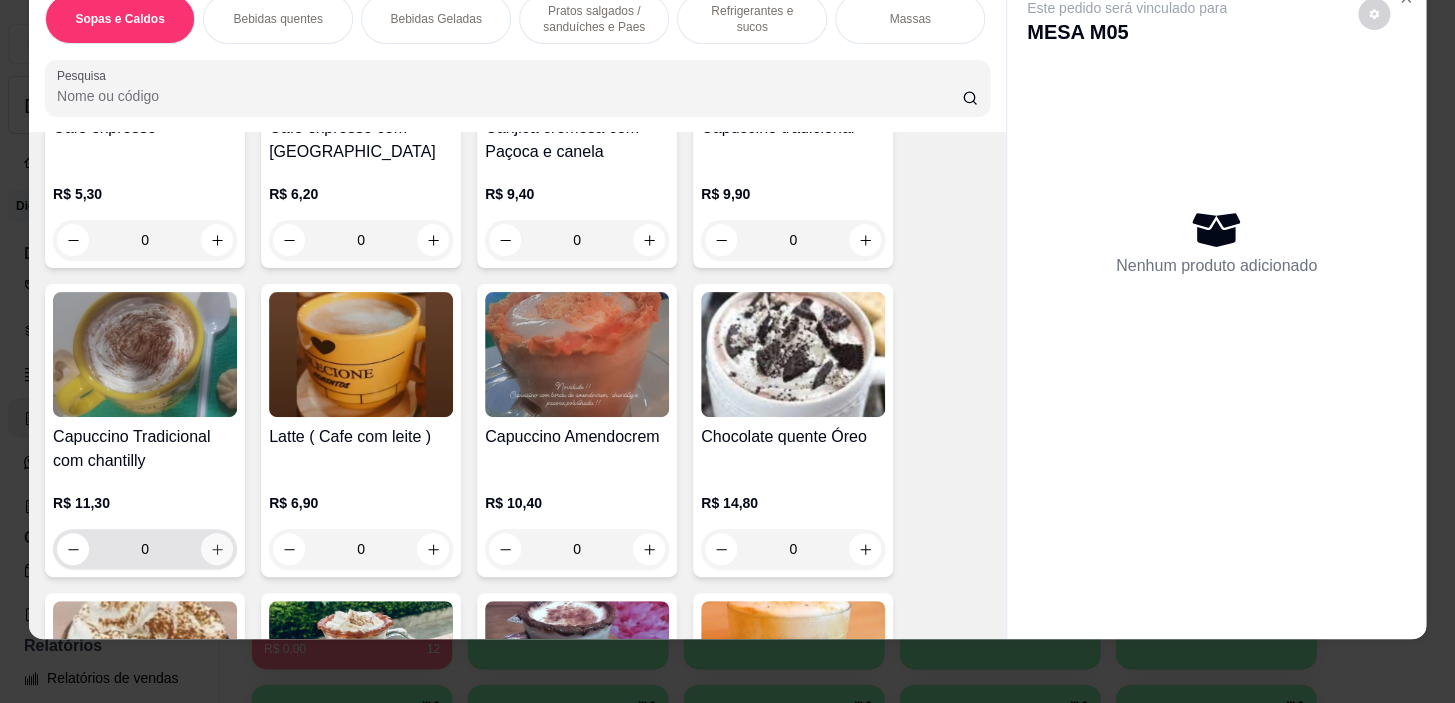 click 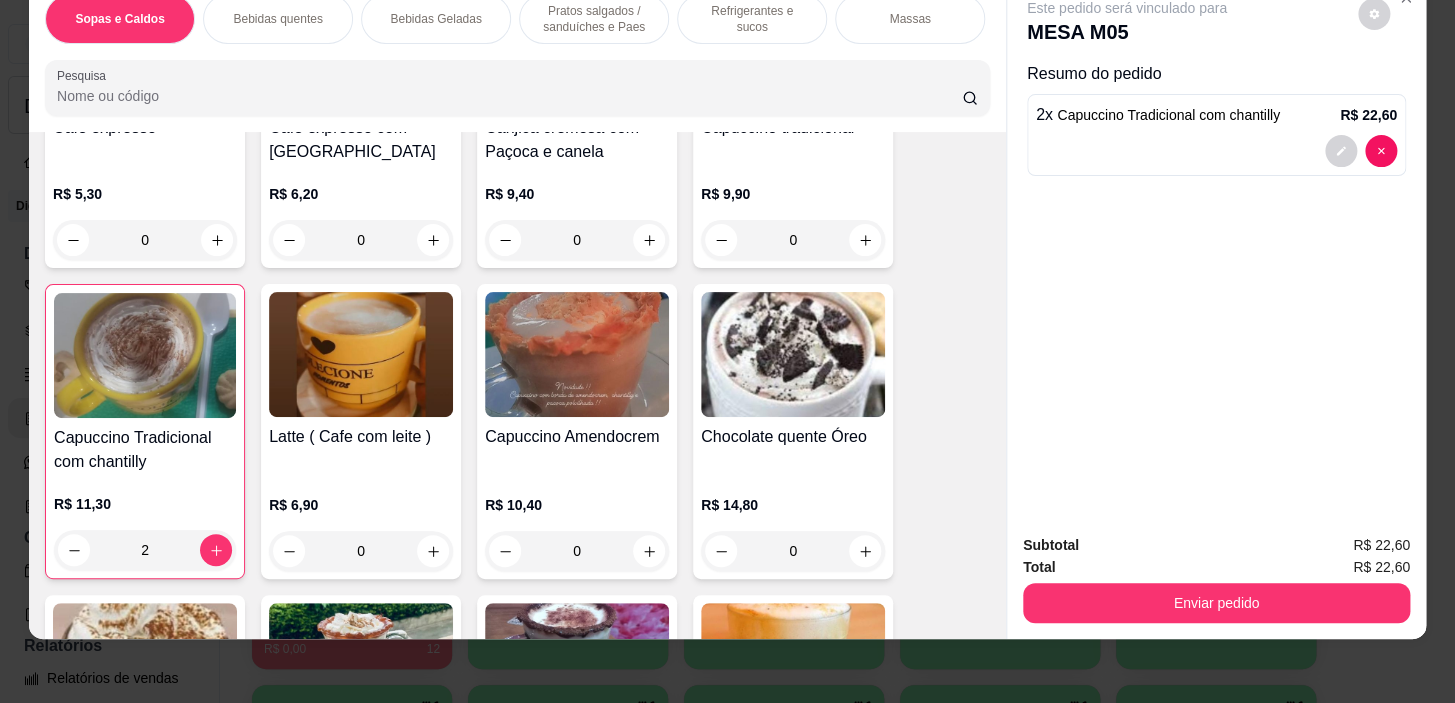 click on "Sopas e Caldos  Bebidas quentes Bebidas Geladas Pratos salgados / sanduíches e Paes  Refrigerantes e sucos  Massas  Refeições  Cervejas e drinks alcoólicos e não alcoólicos  Acompanhamentos das refeições  Pratos Doces e sobremesas  Descartáveis para consumos de alimentos que não são da loja" at bounding box center [517, 19] 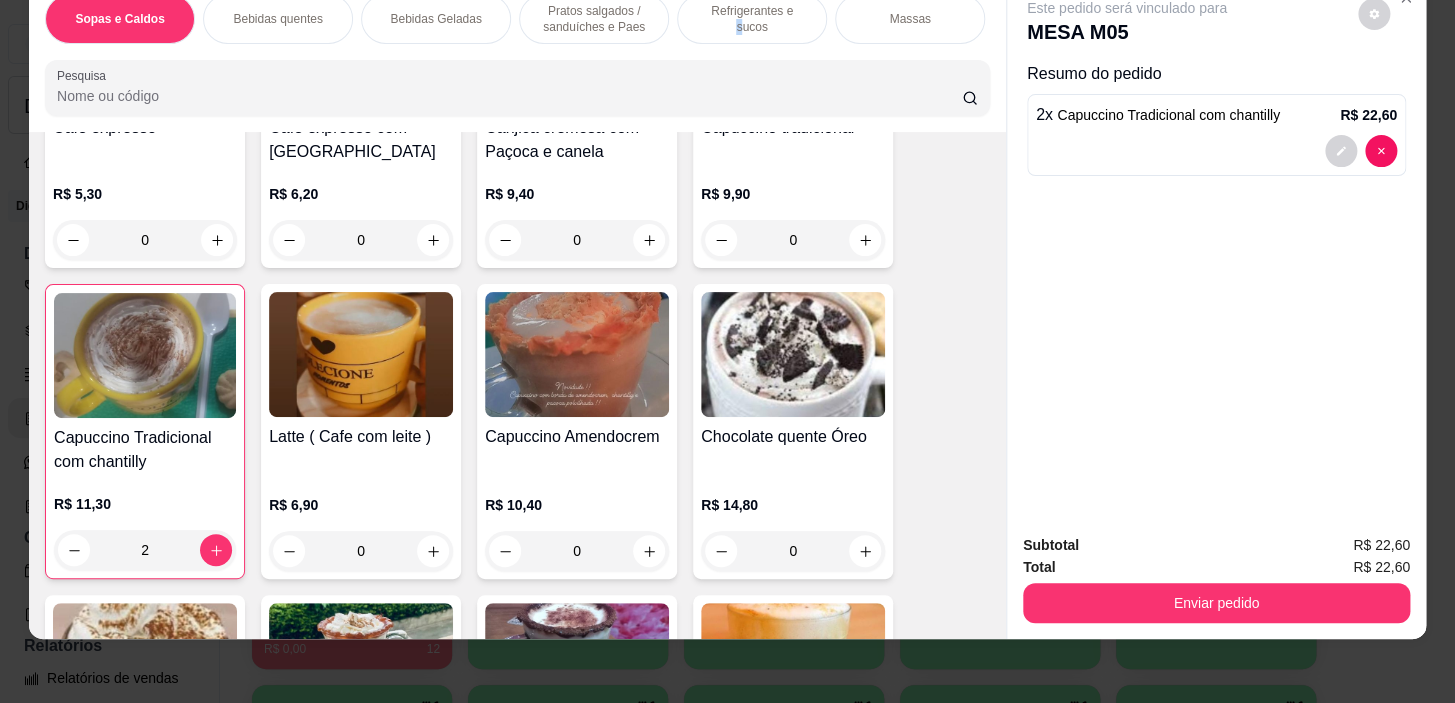 scroll, scrollTop: 0, scrollLeft: 785, axis: horizontal 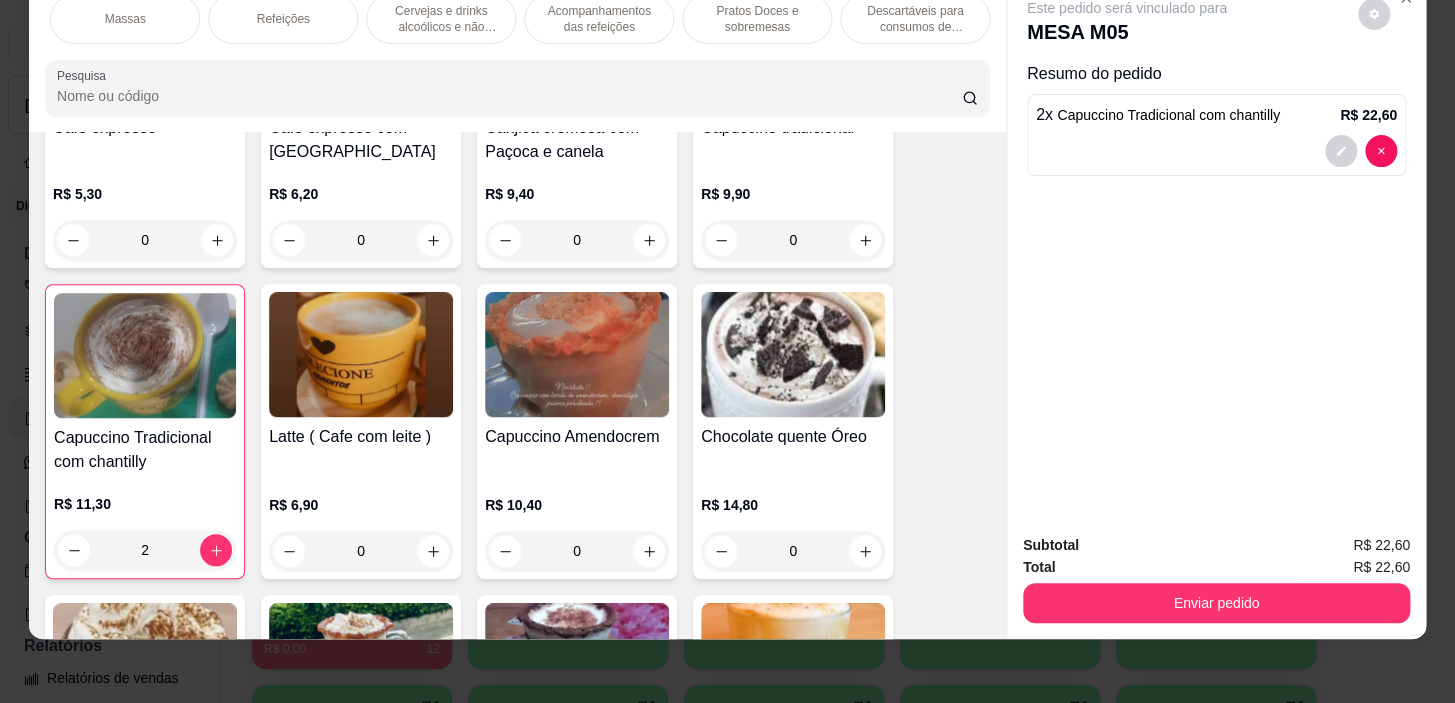 click on "Pratos Doces e sobremesas" at bounding box center [757, 19] 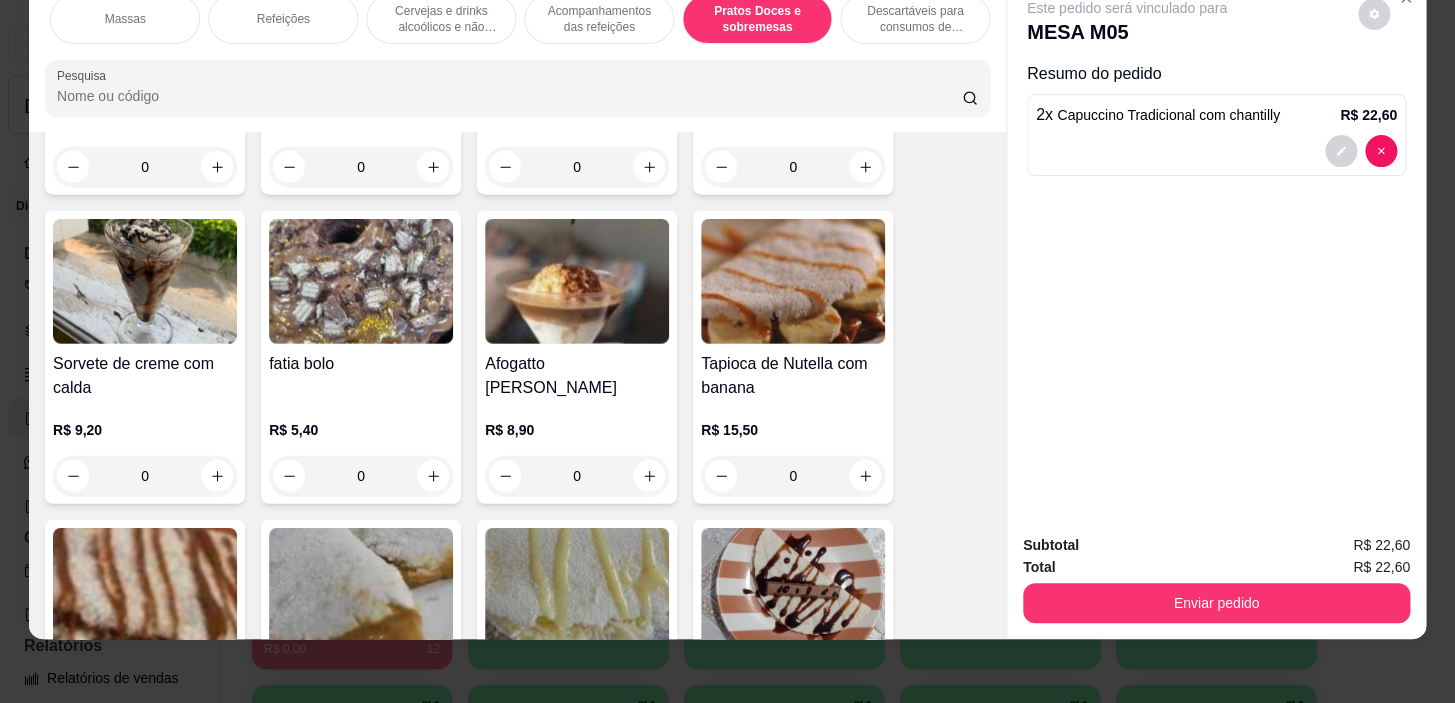 scroll, scrollTop: 14907, scrollLeft: 0, axis: vertical 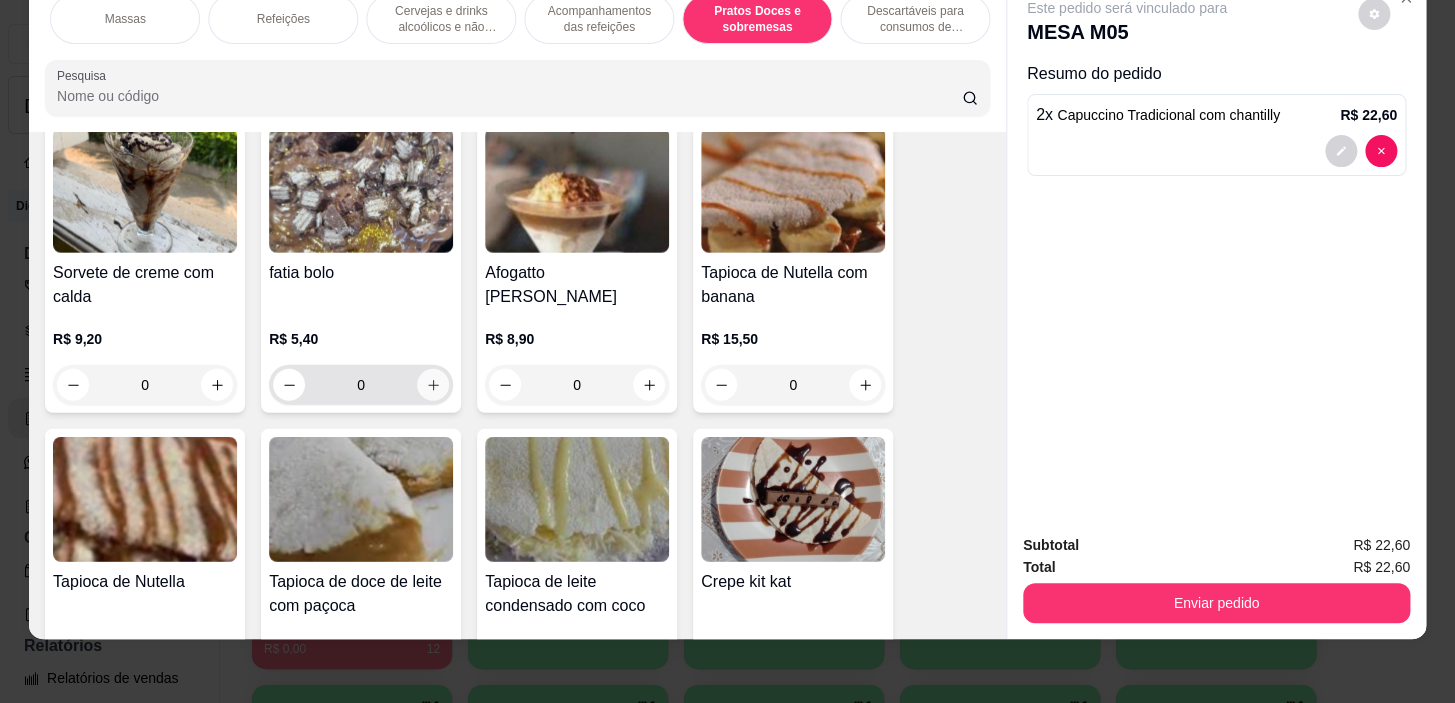 click at bounding box center [433, 385] 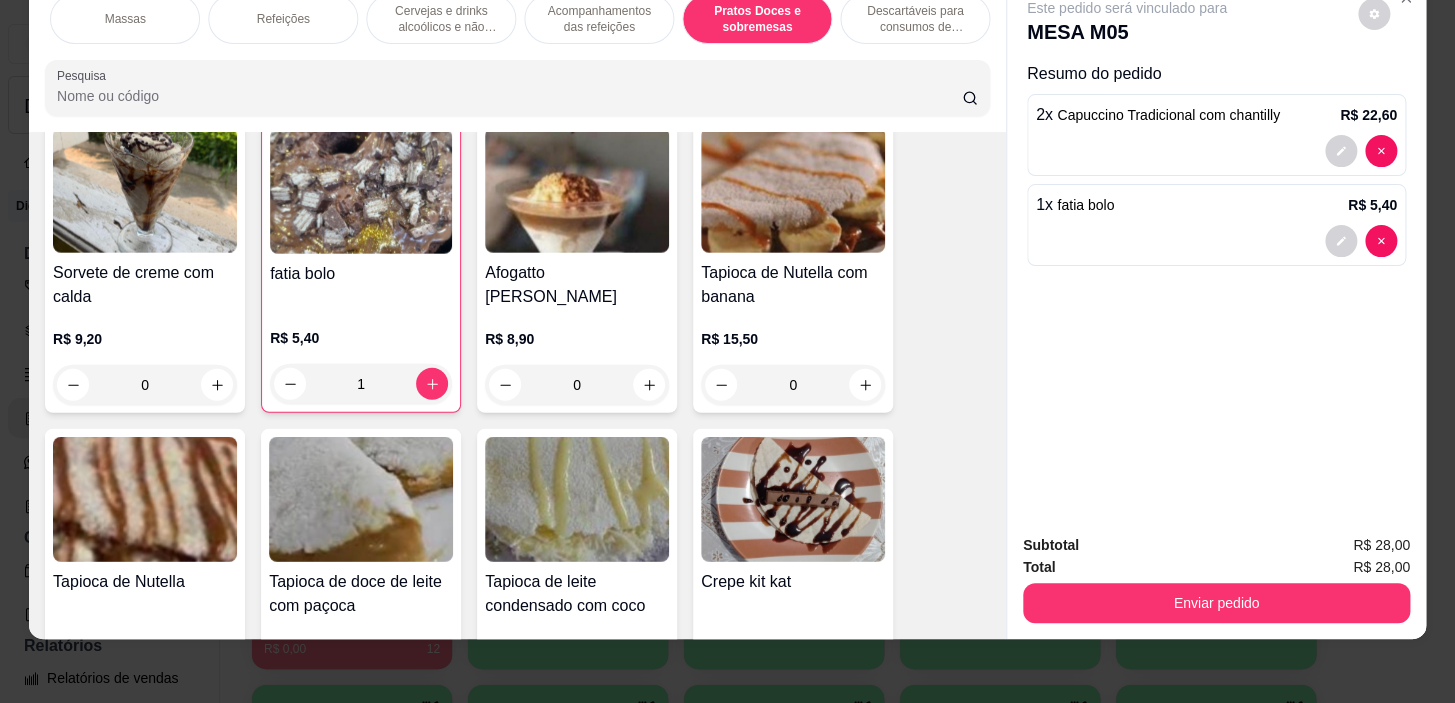 click on "Subtotal R$ 28,00 Total R$ 28,00 Enviar pedido" at bounding box center (1216, 578) 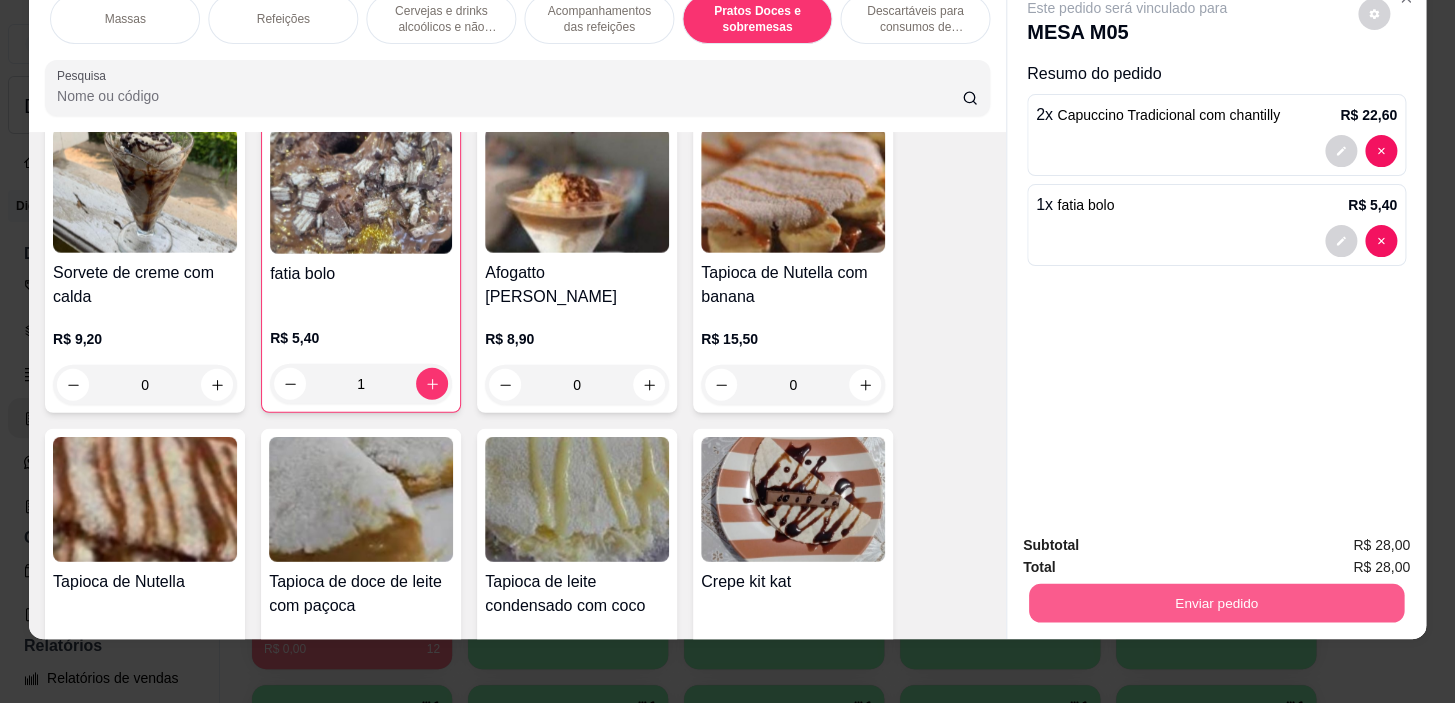 click on "Enviar pedido" at bounding box center [1216, 603] 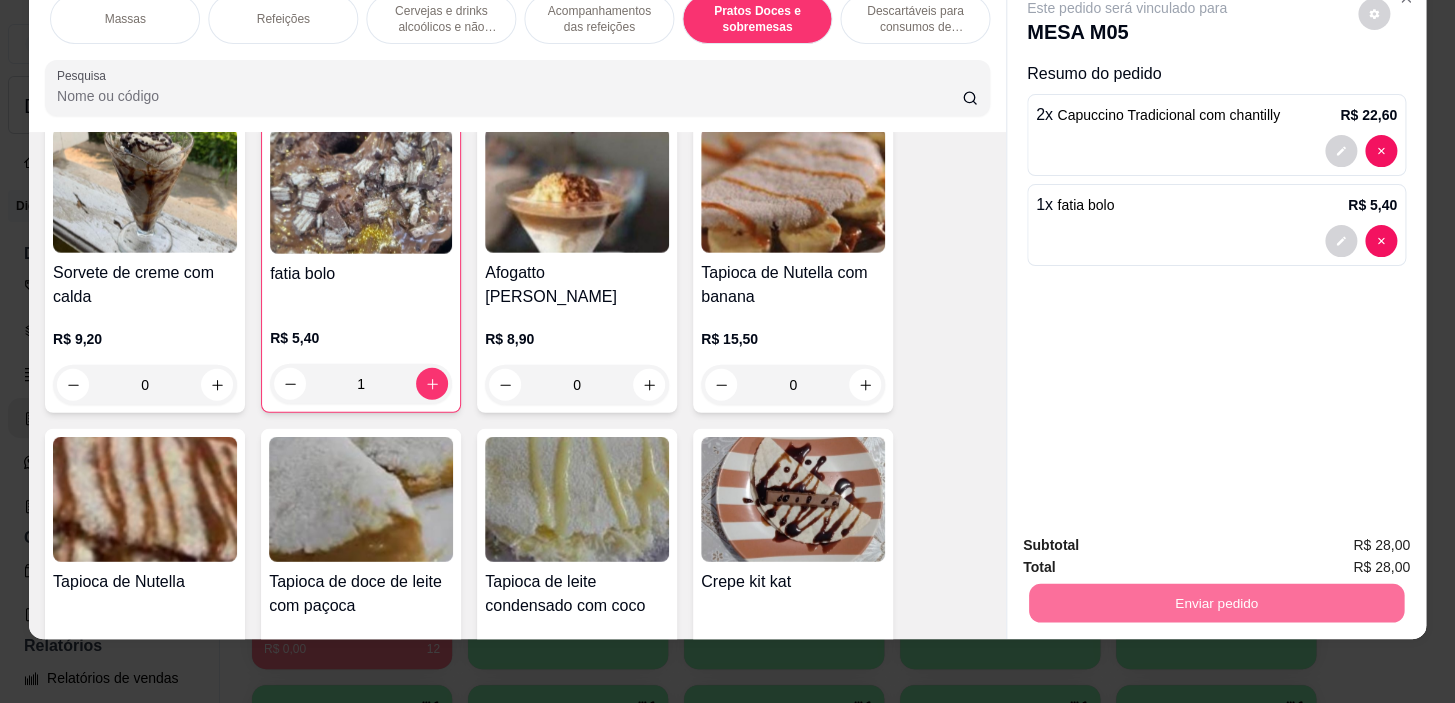 click on "Não registrar e enviar pedido" at bounding box center (1150, 539) 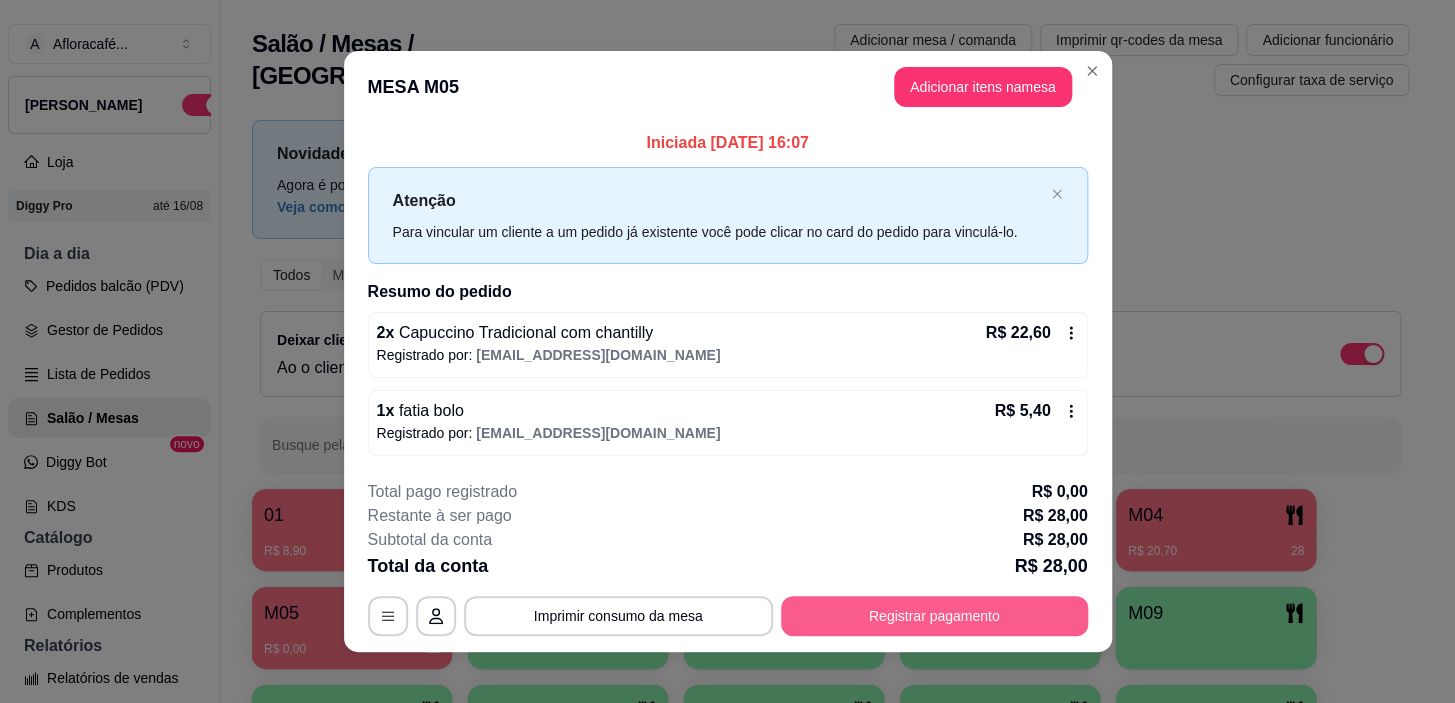 click on "Registrar pagamento" at bounding box center [934, 616] 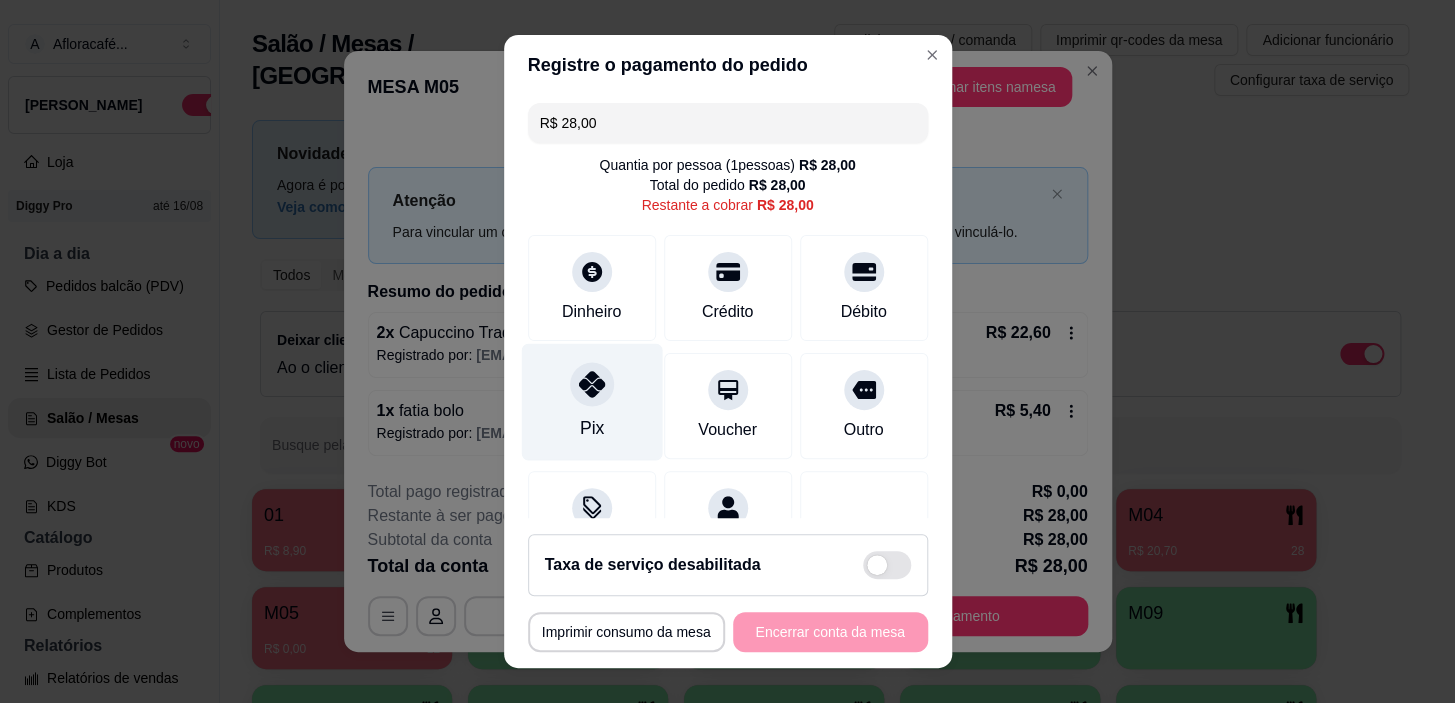 click 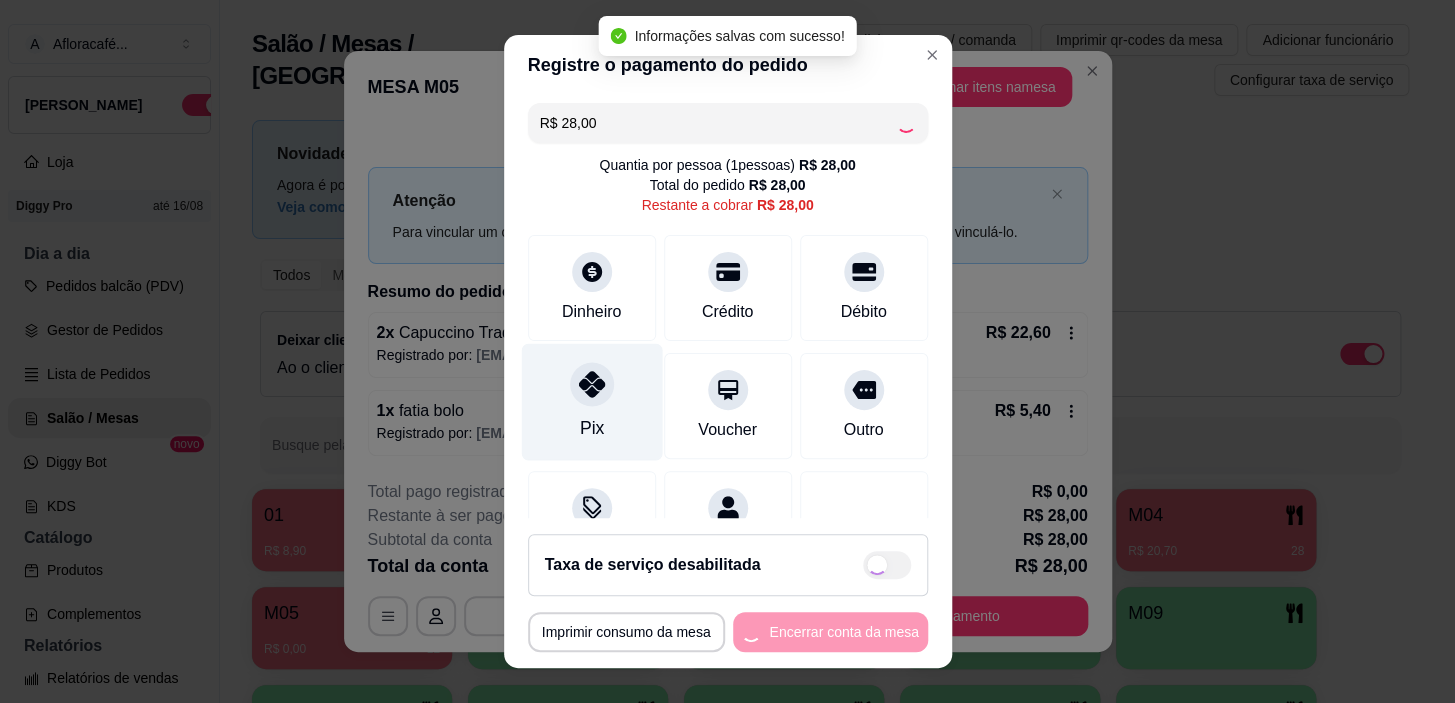 type on "R$ 0,00" 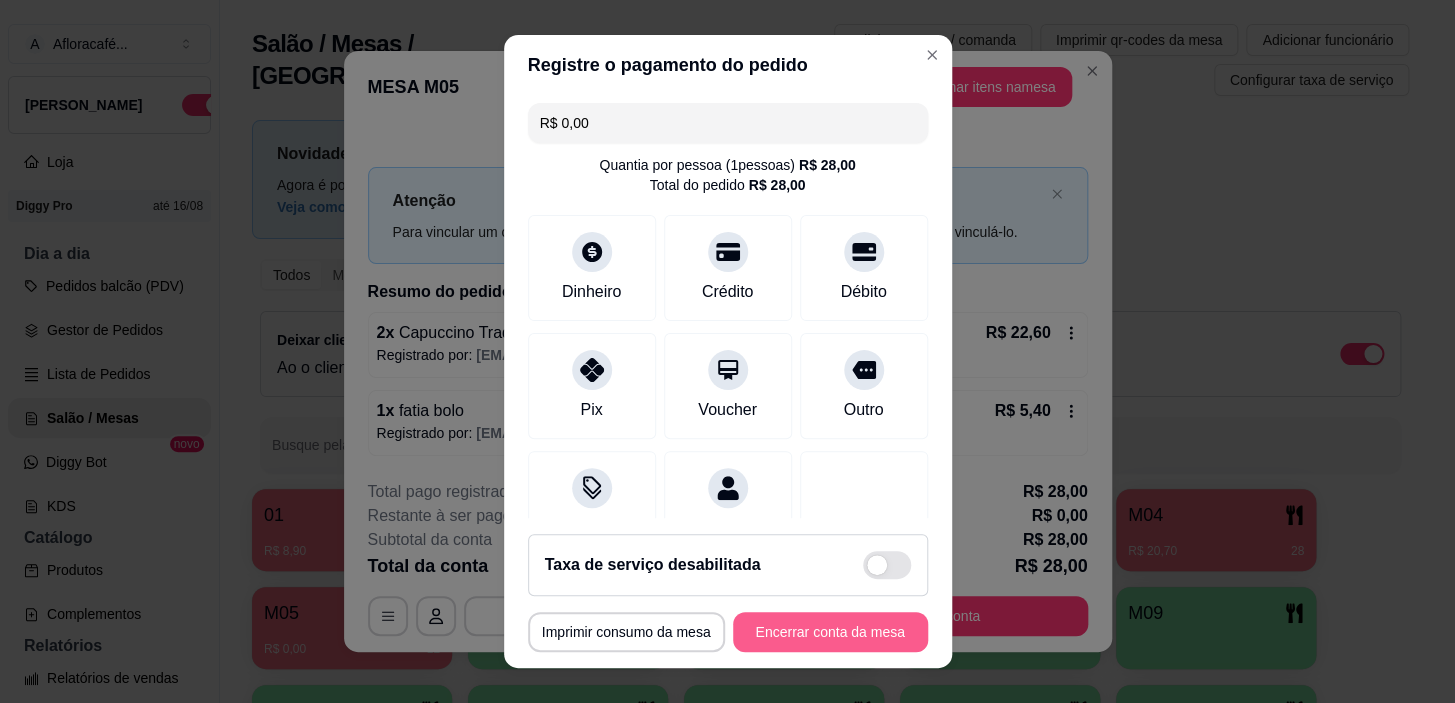 drag, startPoint x: 859, startPoint y: 606, endPoint x: 845, endPoint y: 647, distance: 43.32436 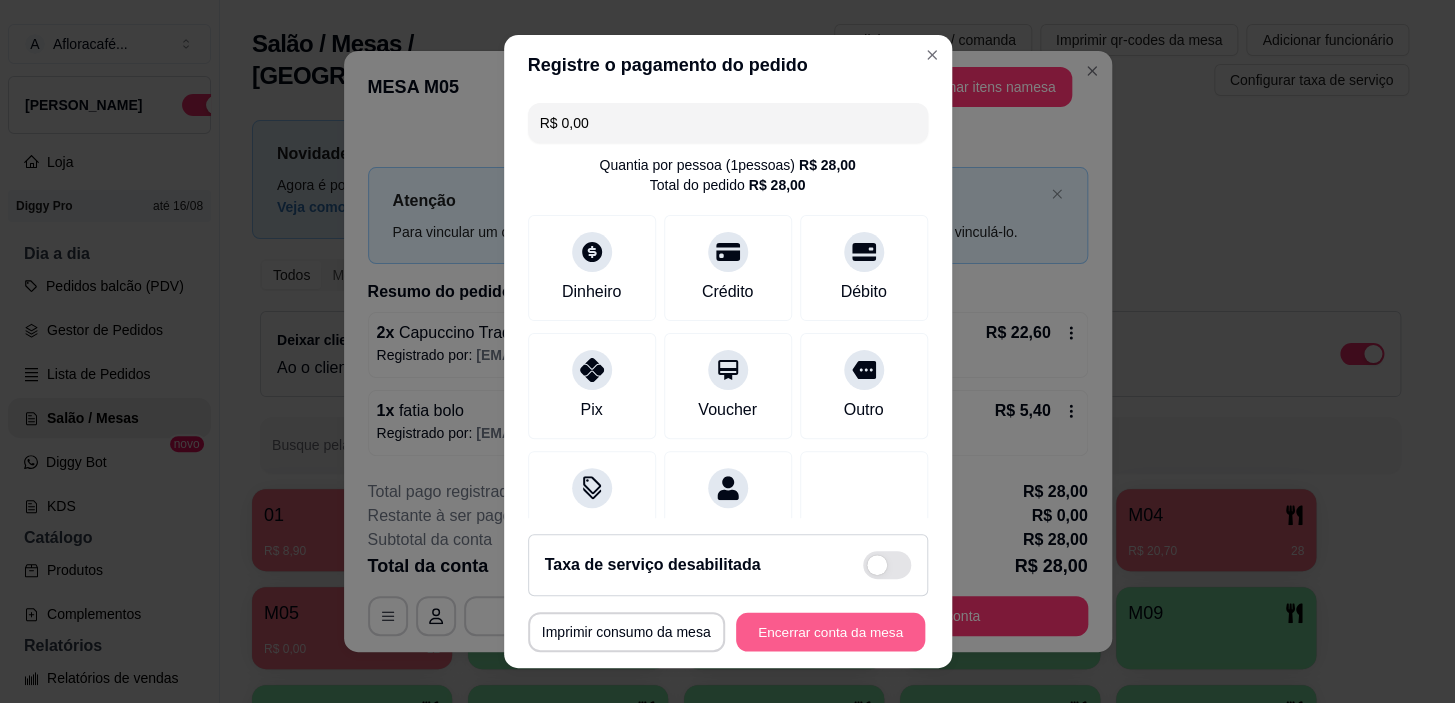 click on "Encerrar conta da mesa" at bounding box center (830, 631) 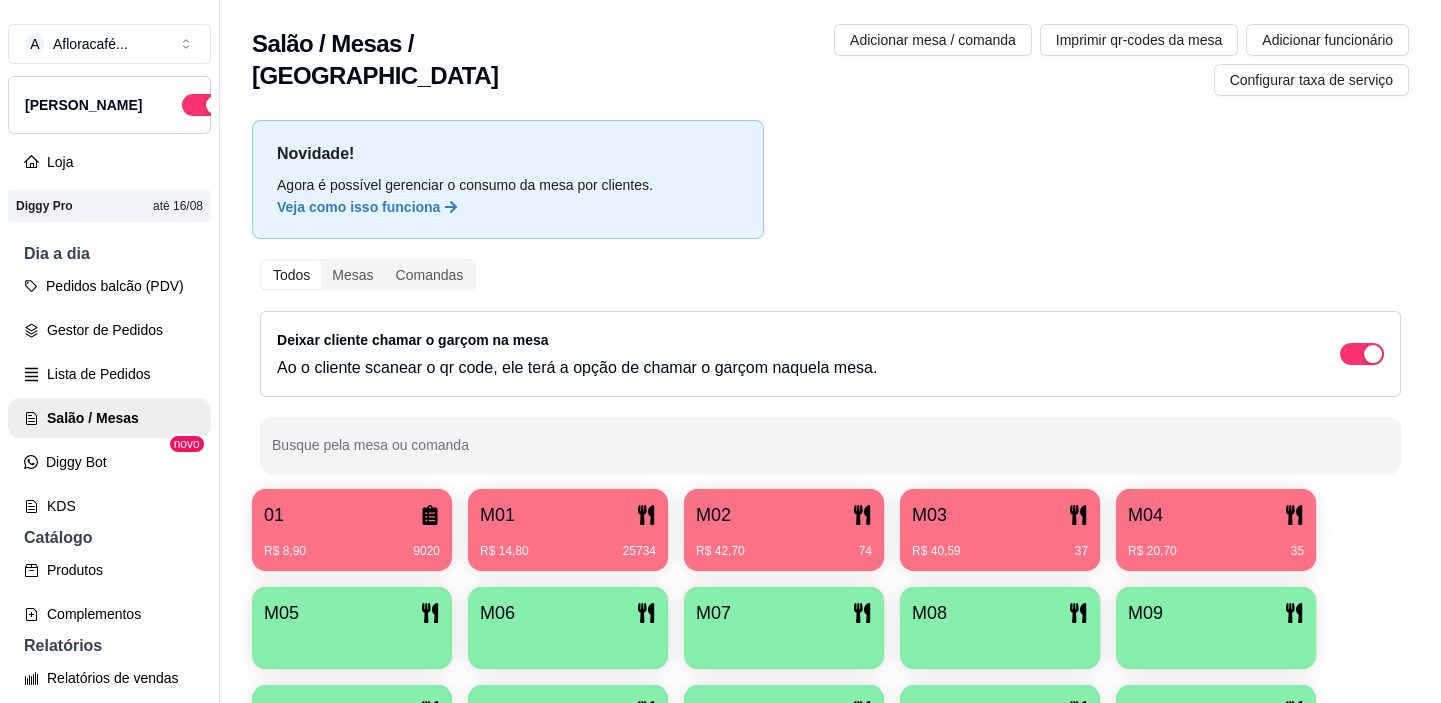 click at bounding box center [352, 642] 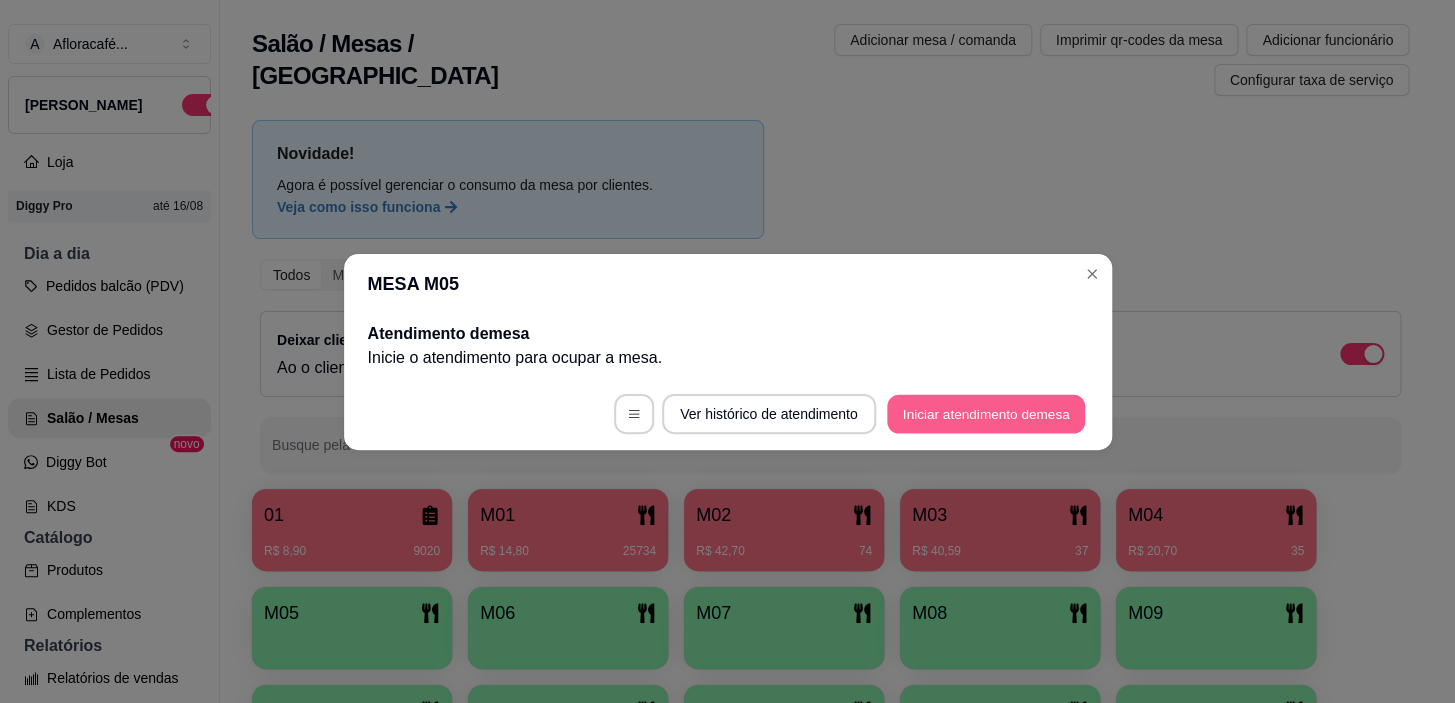 click on "Iniciar atendimento de  mesa" at bounding box center (986, 413) 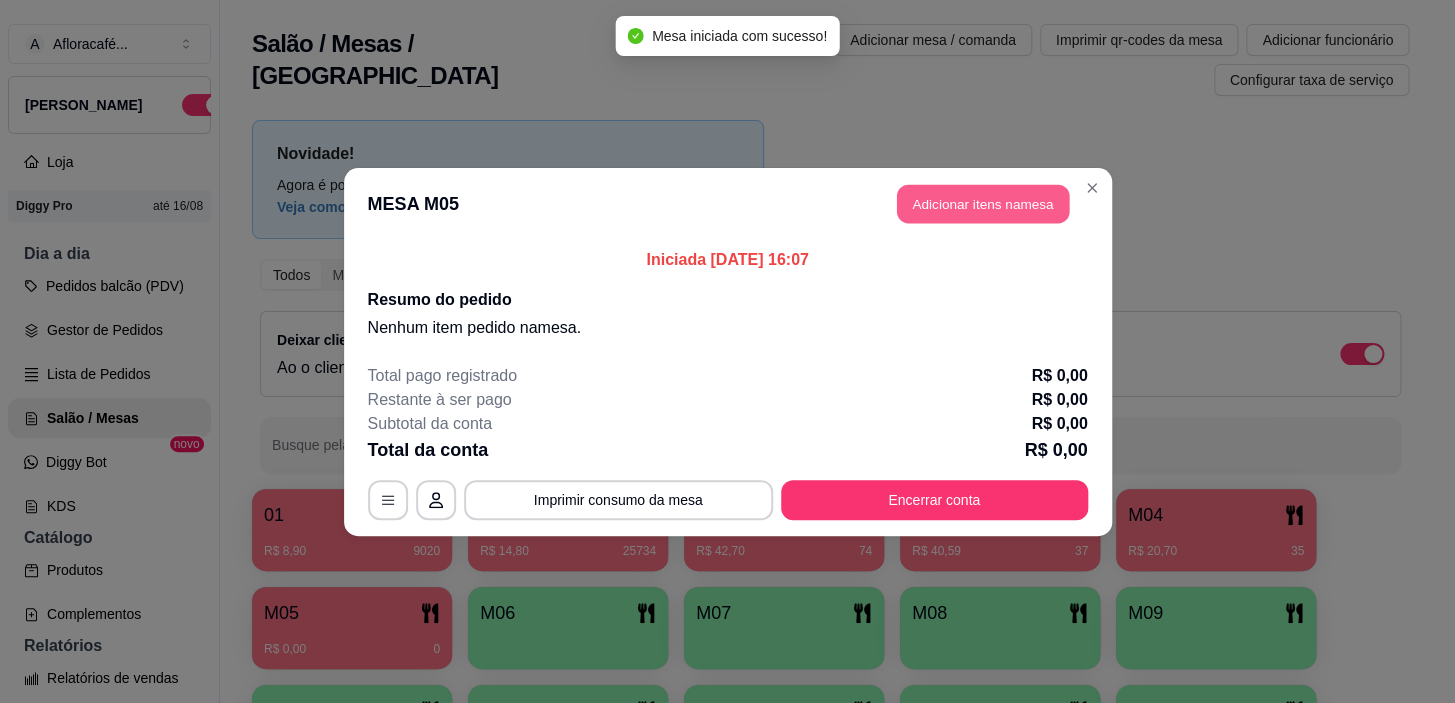 click on "Adicionar itens na  mesa" at bounding box center [983, 203] 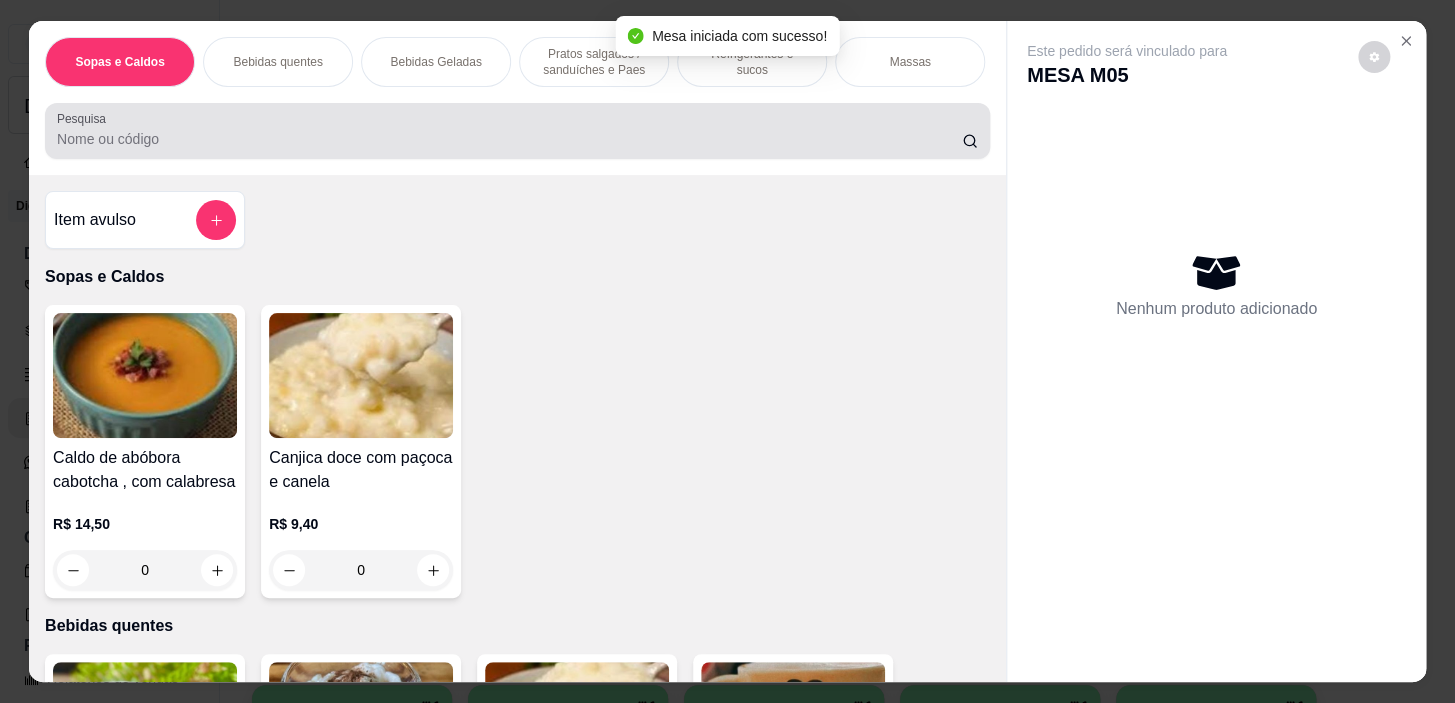 click on "Pesquisa" at bounding box center [509, 139] 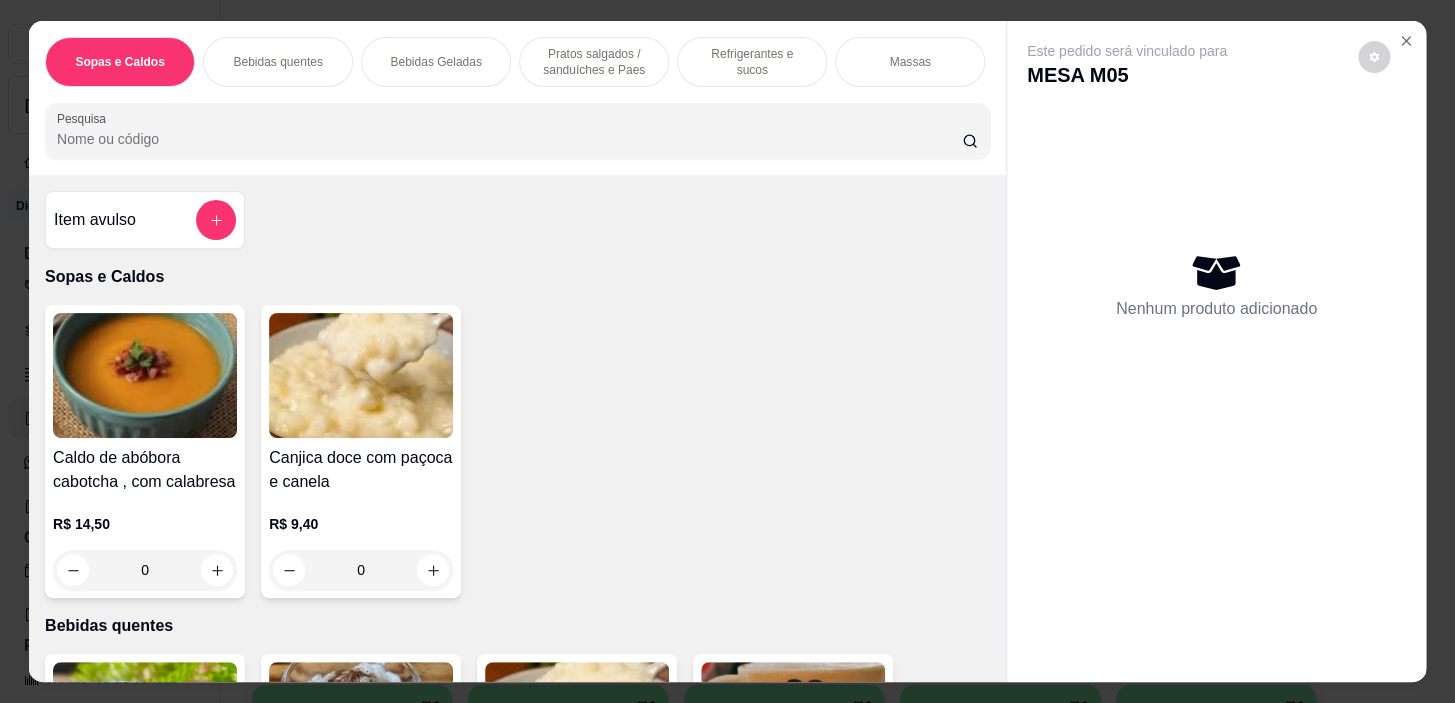 click on "Refrigerantes e sucos" at bounding box center (752, 62) 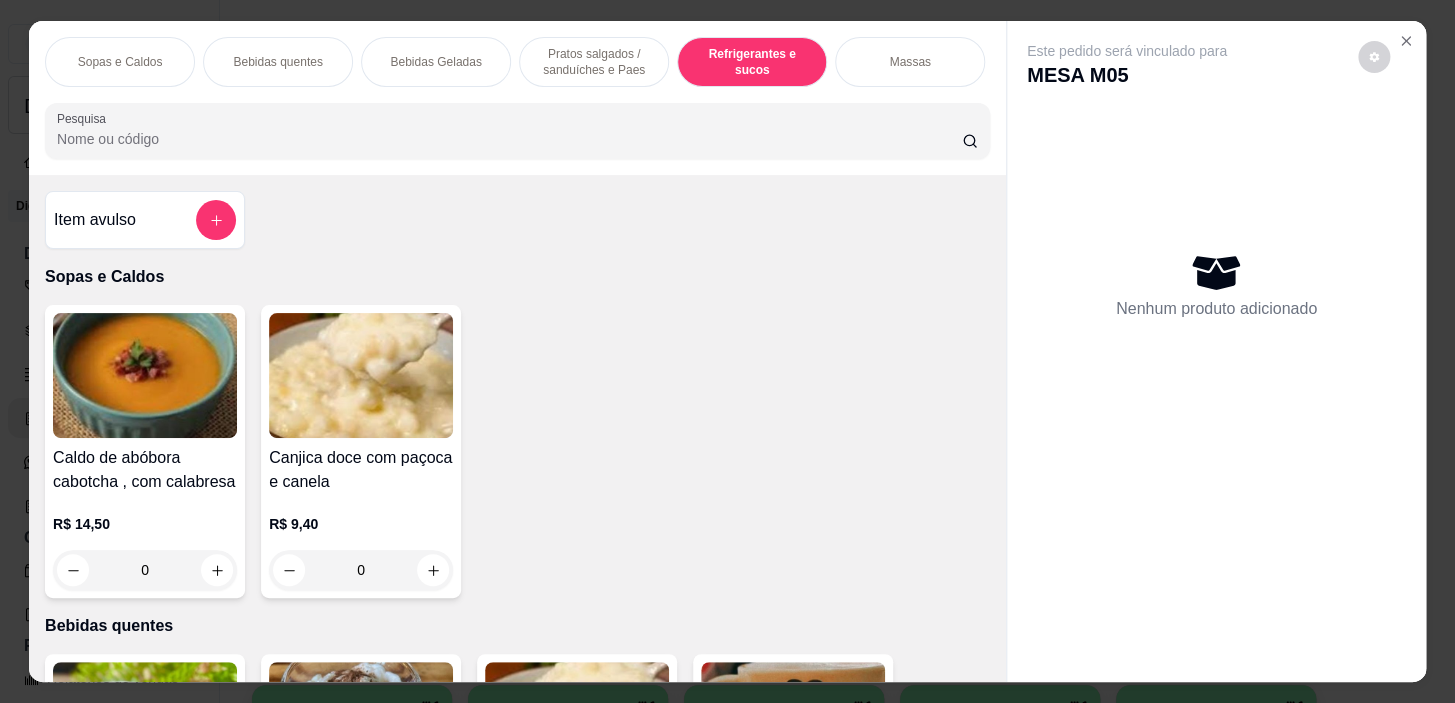 scroll, scrollTop: 8852, scrollLeft: 0, axis: vertical 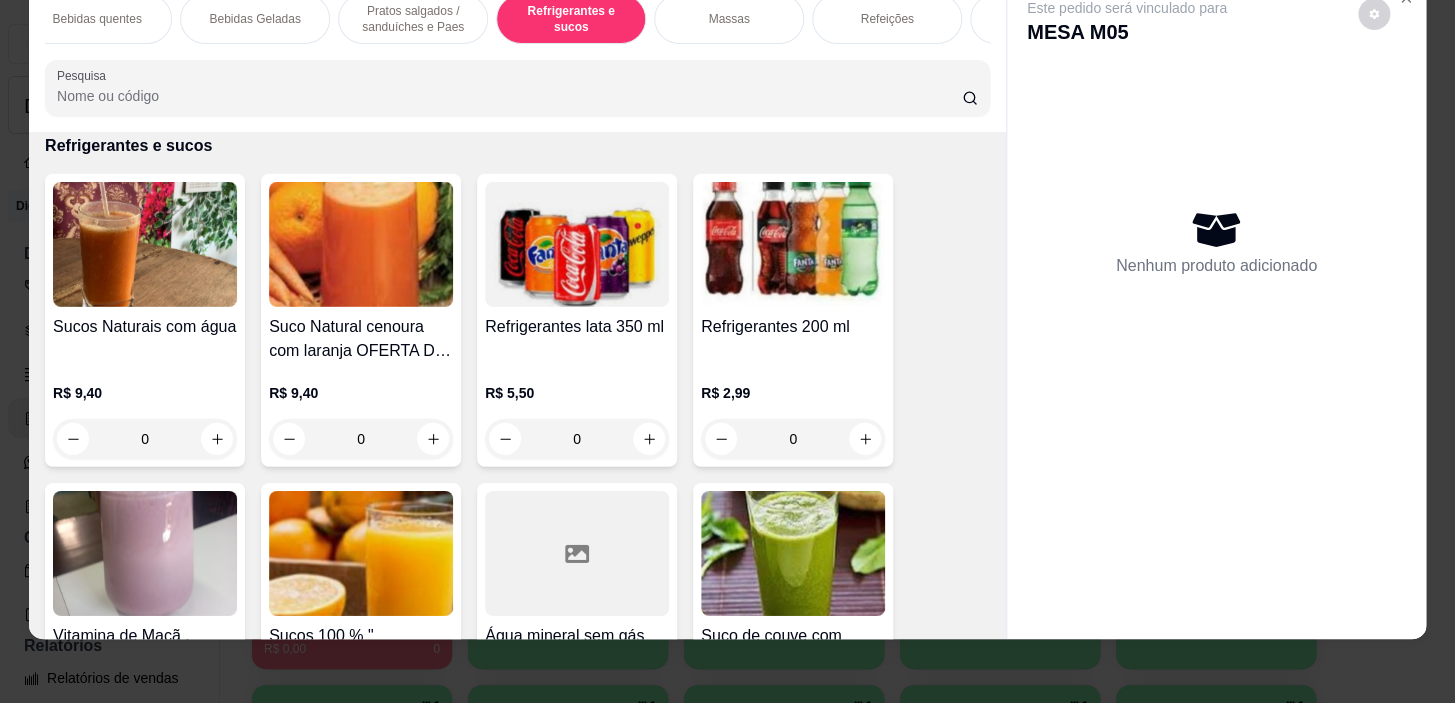 click on "Refeições" at bounding box center (886, 19) 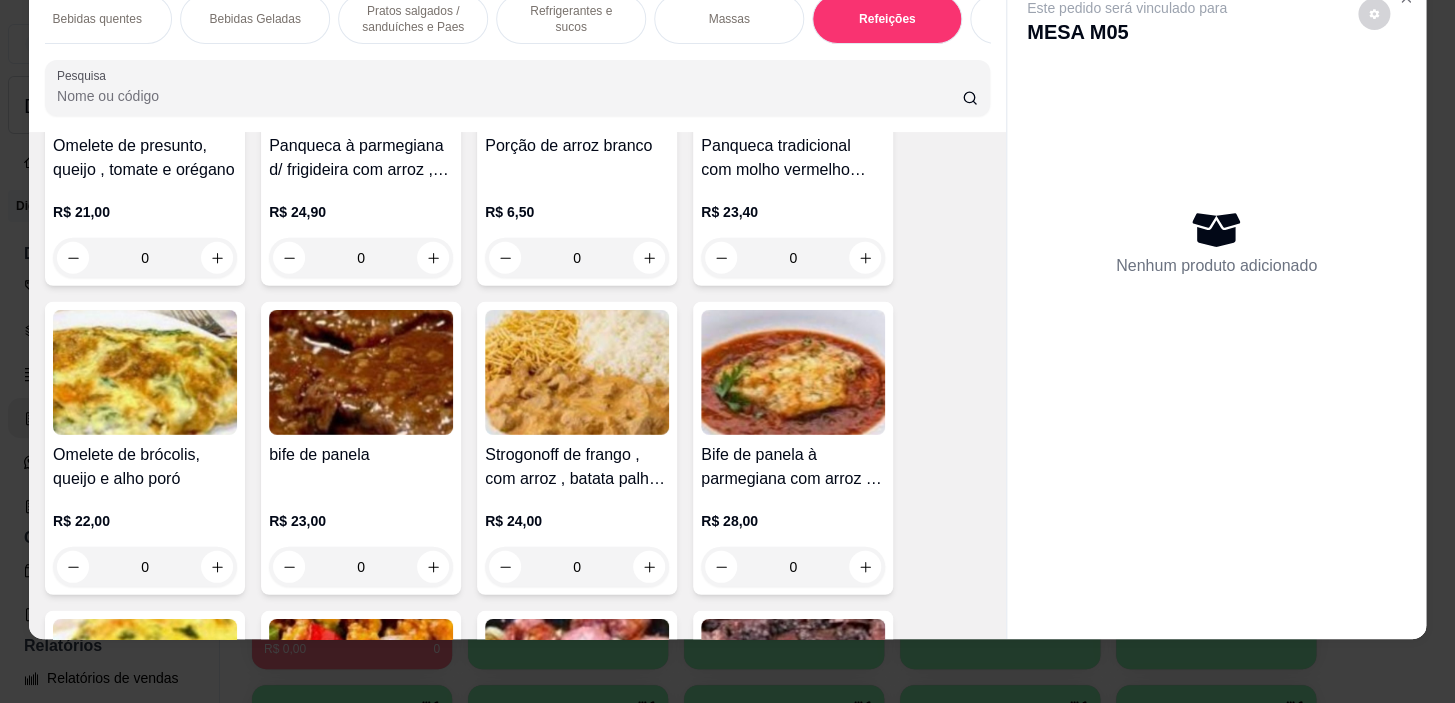 scroll, scrollTop: 11961, scrollLeft: 0, axis: vertical 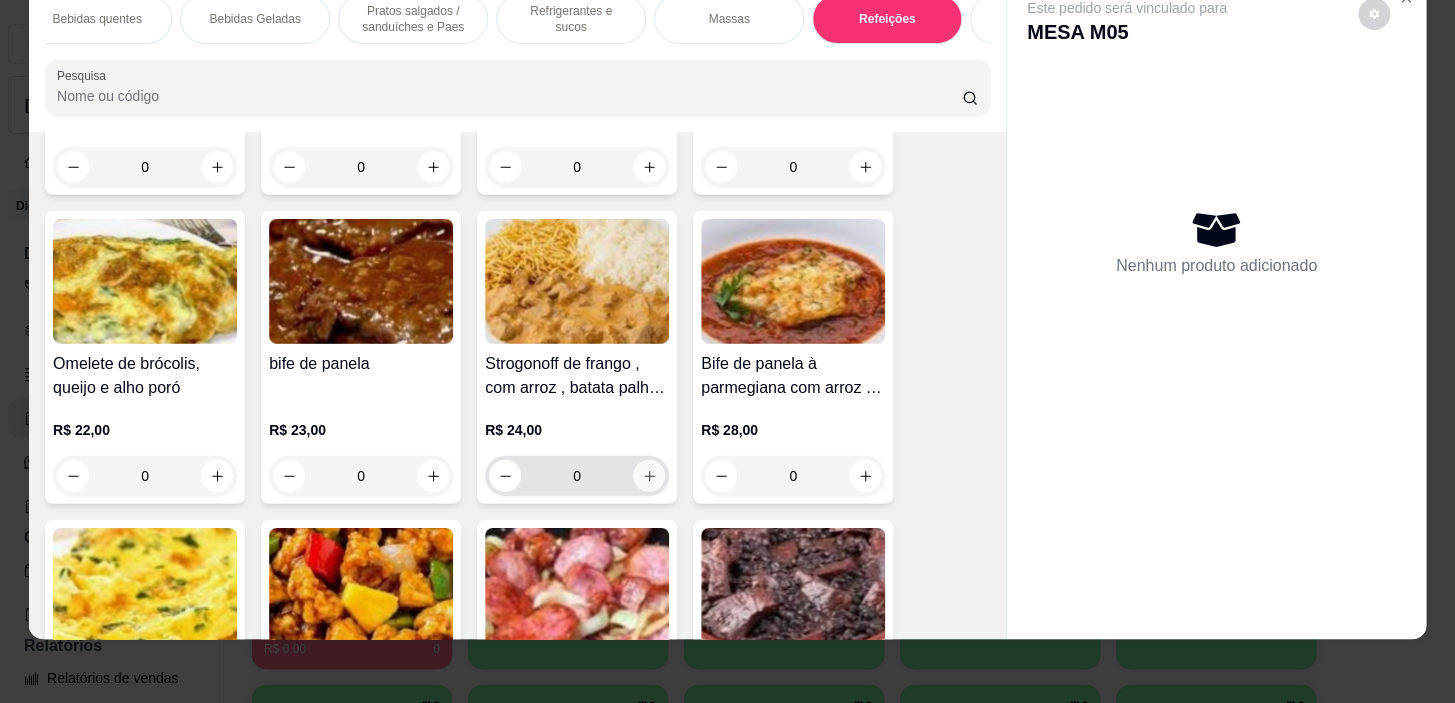 click 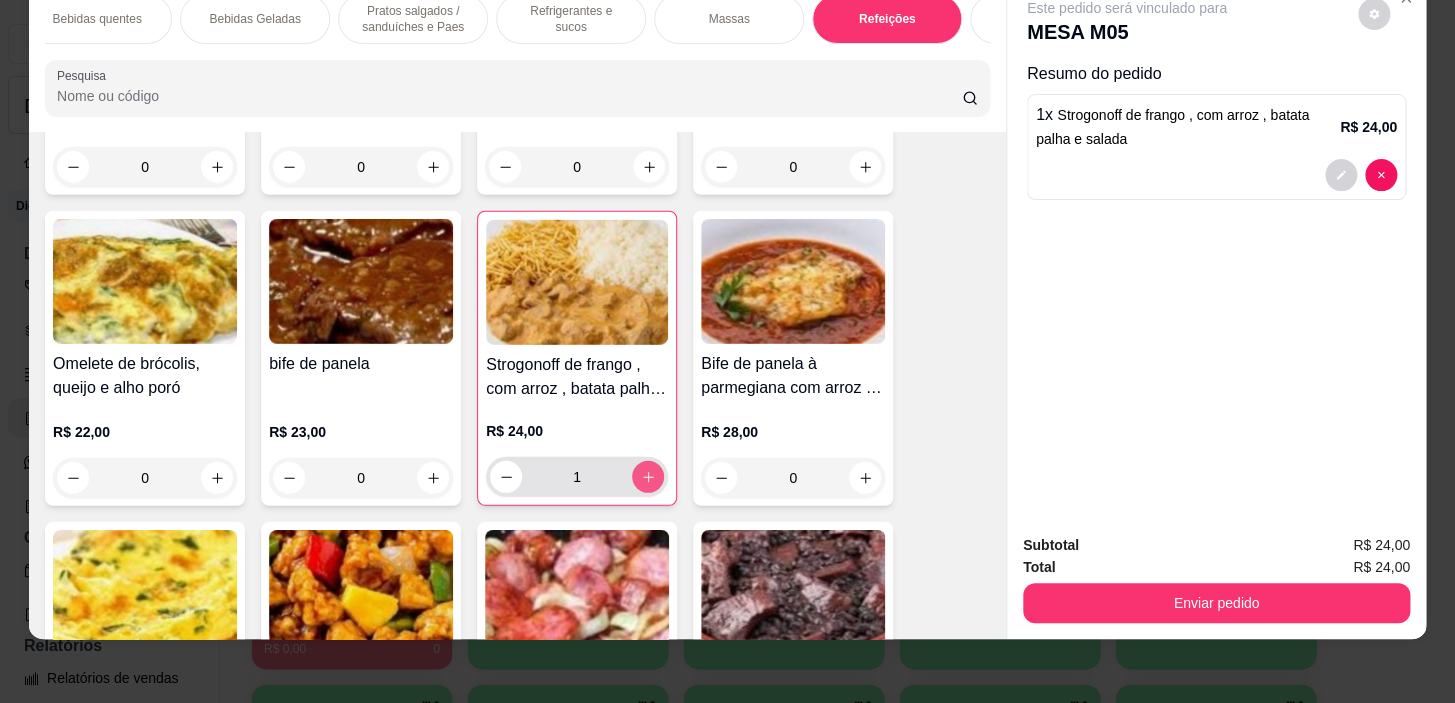 type on "1" 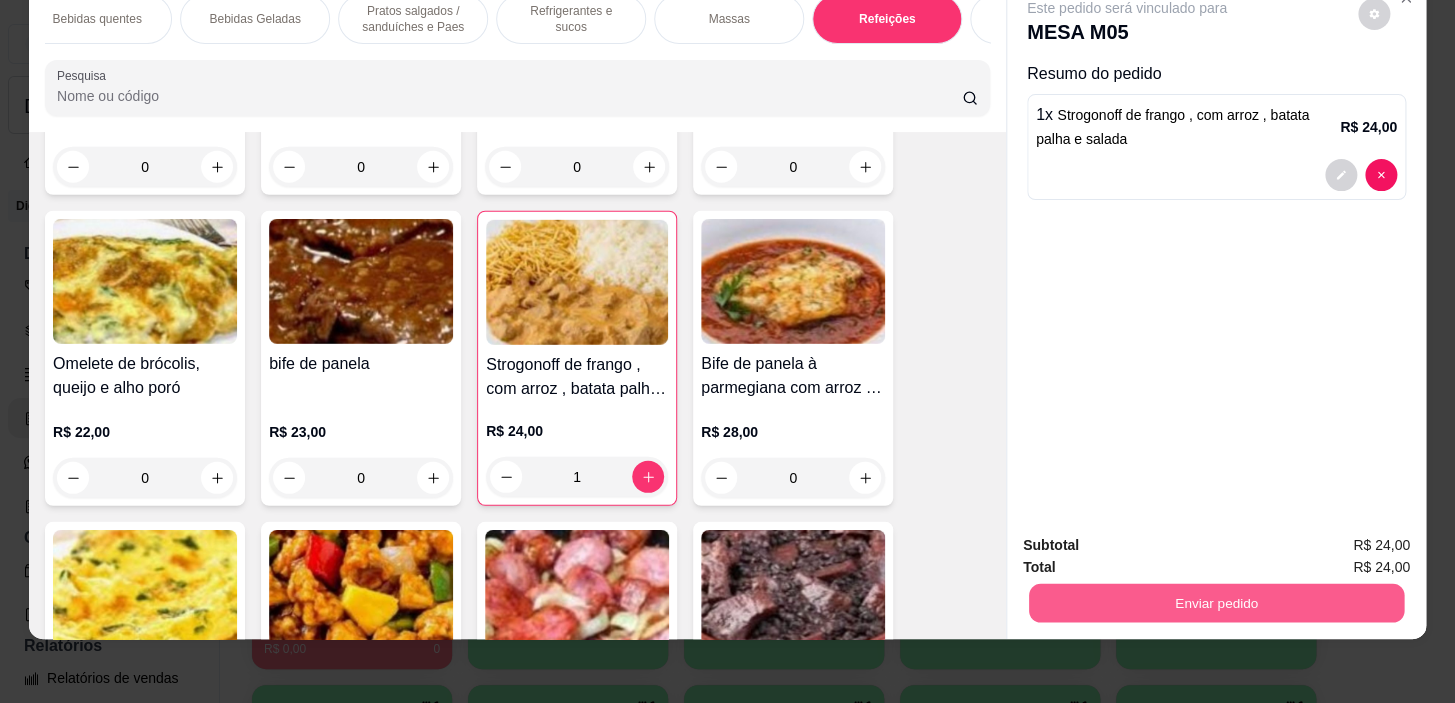 click on "Enviar pedido" at bounding box center [1216, 603] 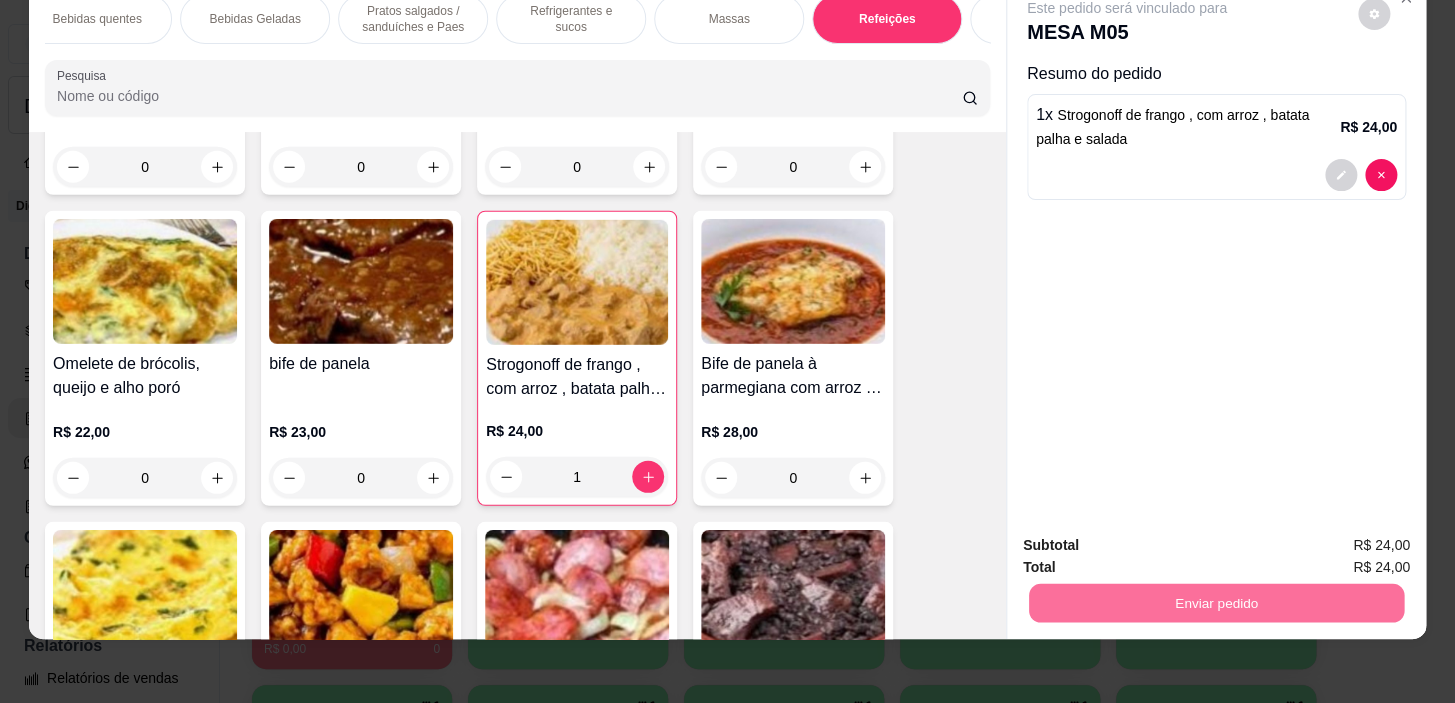 click on "Não registrar e enviar pedido" at bounding box center [1150, 540] 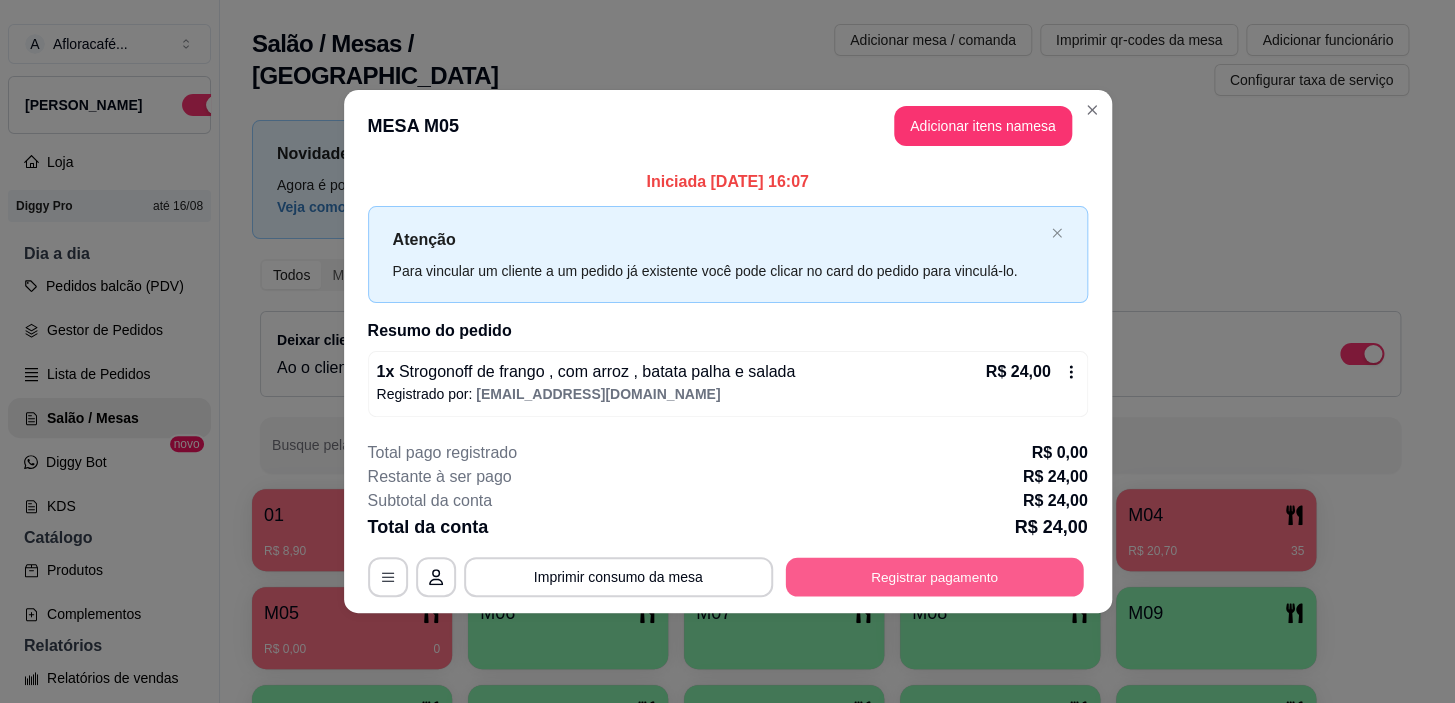 click on "Registrar pagamento" at bounding box center (934, 577) 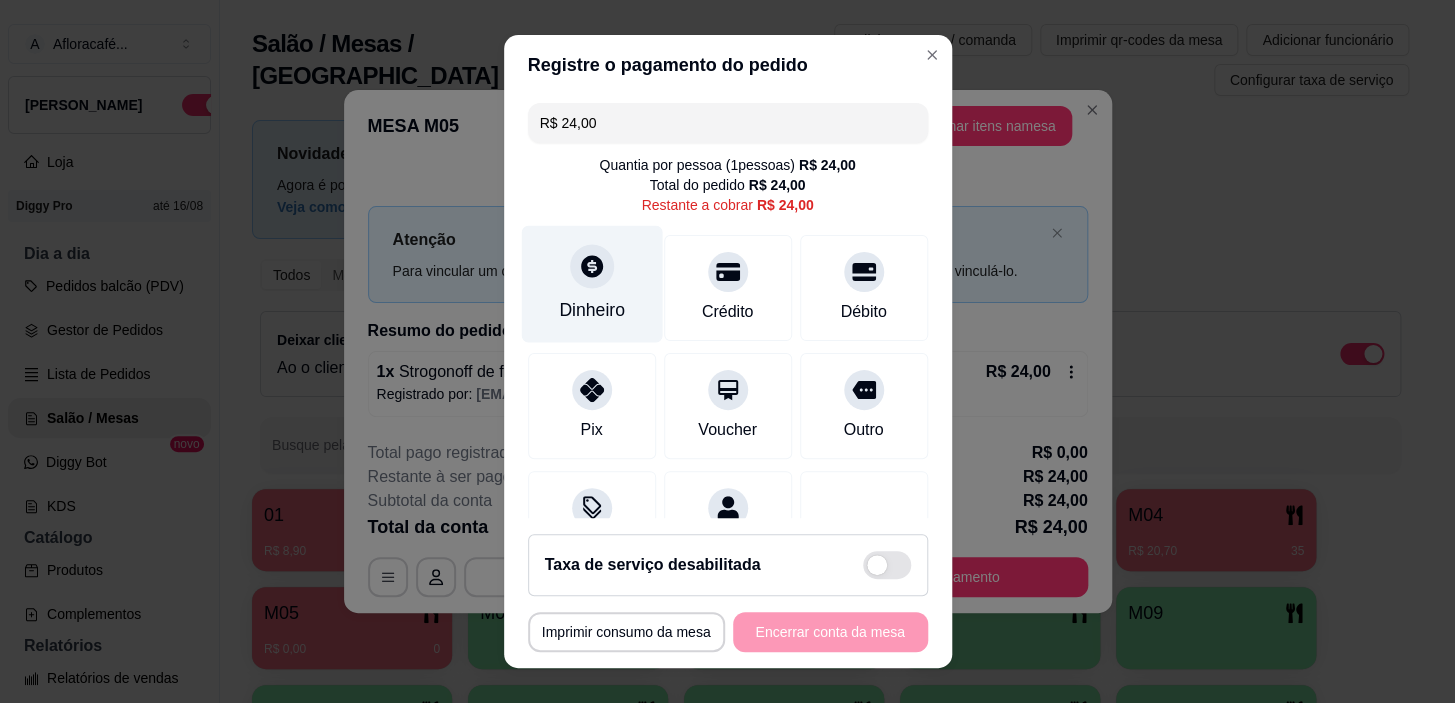 click on "Dinheiro" at bounding box center (592, 310) 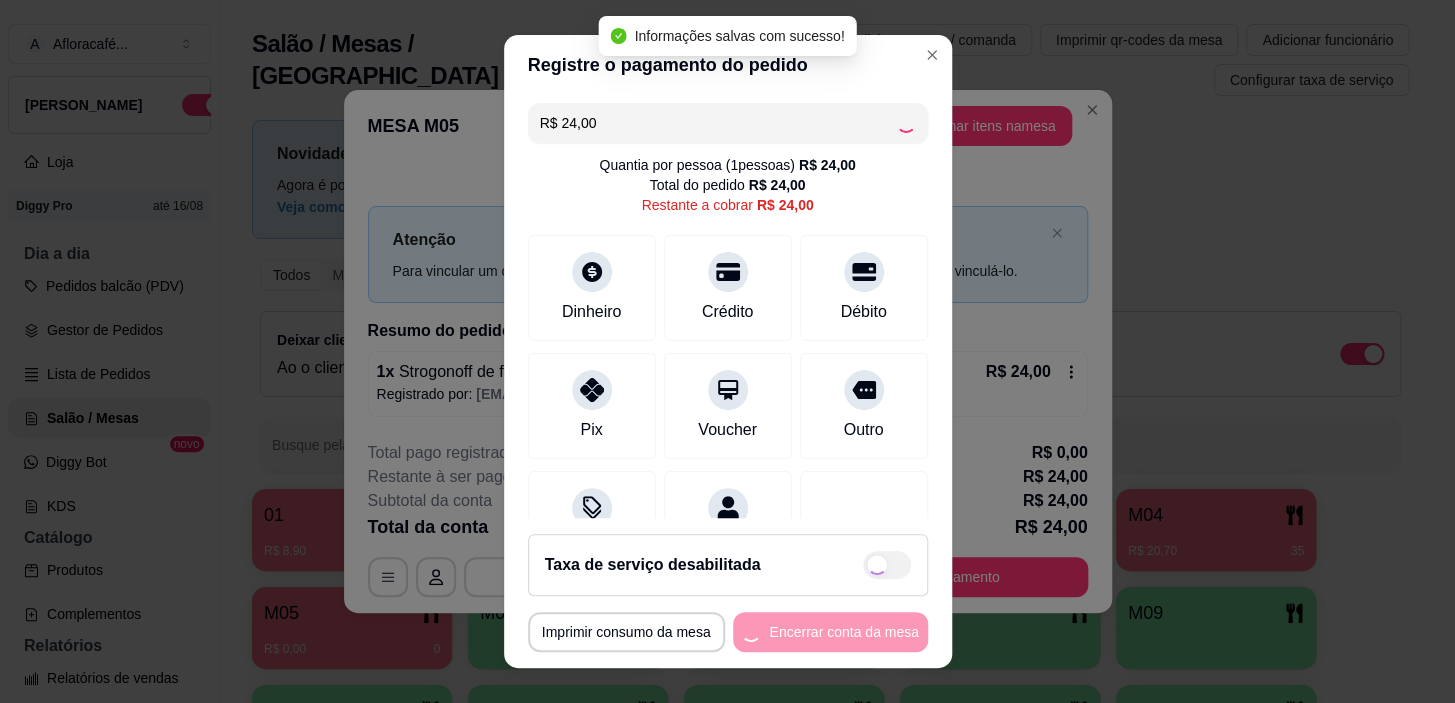 type on "R$ 0,00" 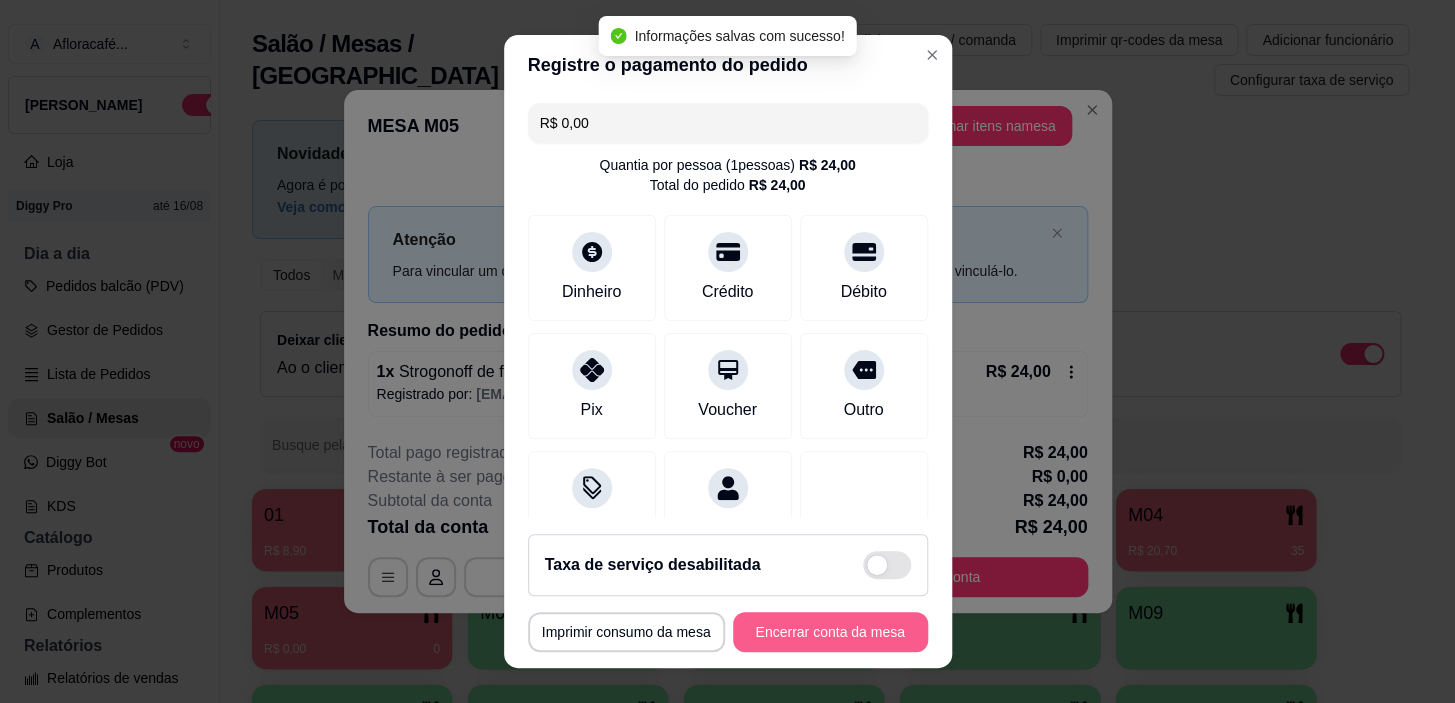click on "Encerrar conta da mesa" at bounding box center [830, 632] 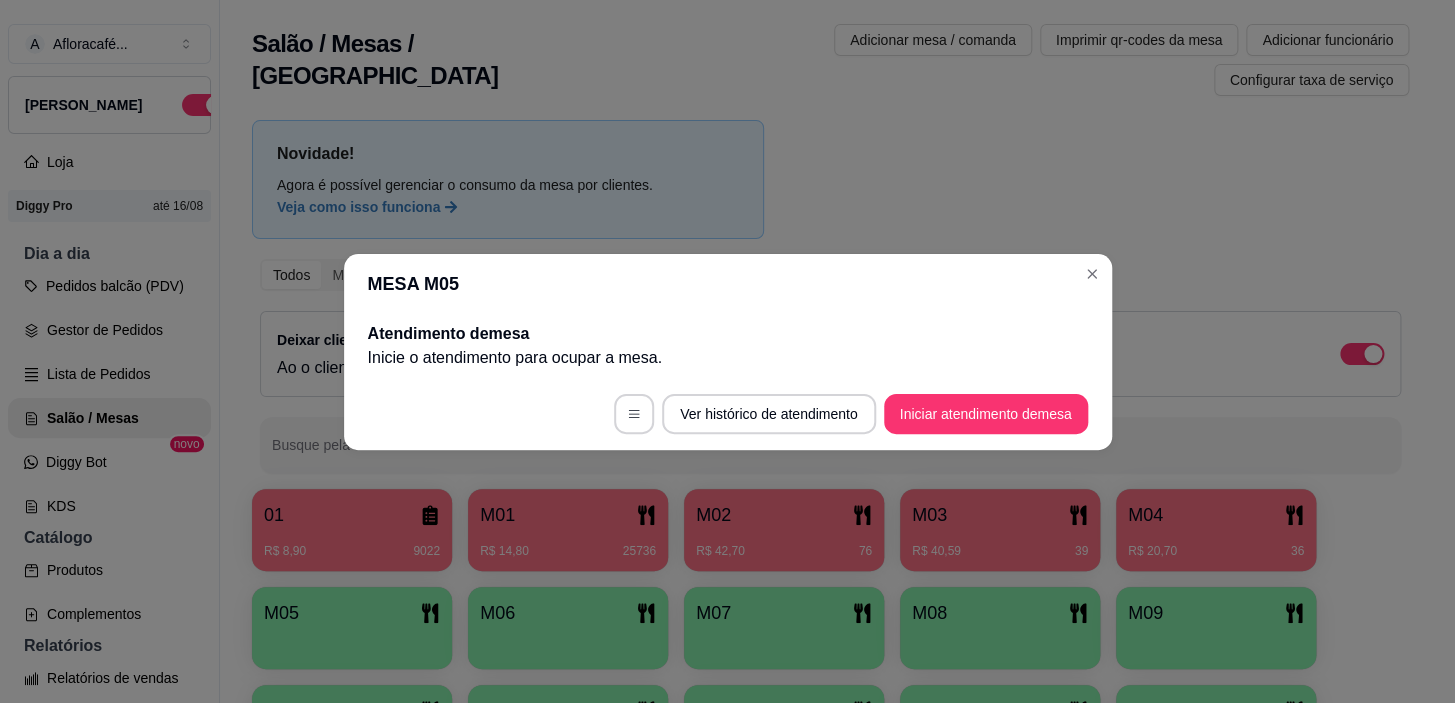 drag, startPoint x: 1062, startPoint y: 296, endPoint x: 1069, endPoint y: 285, distance: 13.038404 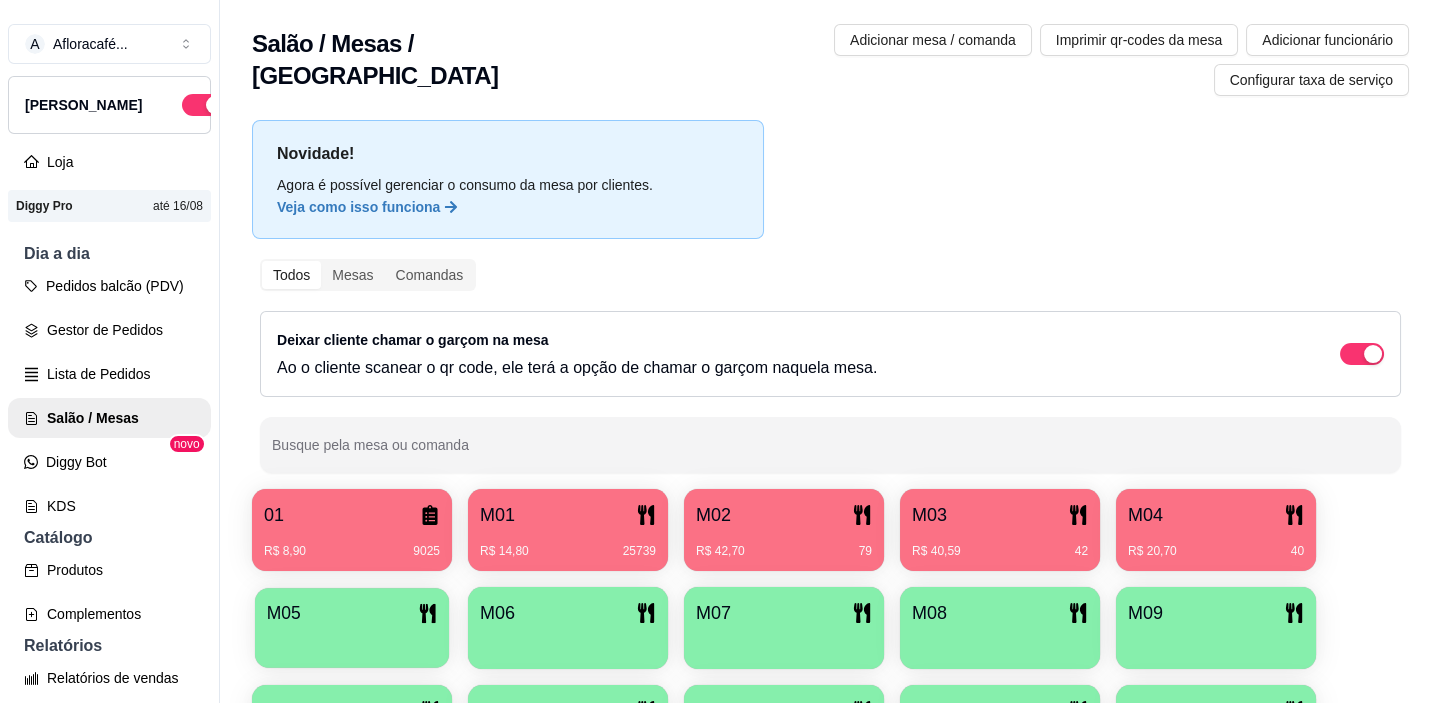 click at bounding box center (352, 641) 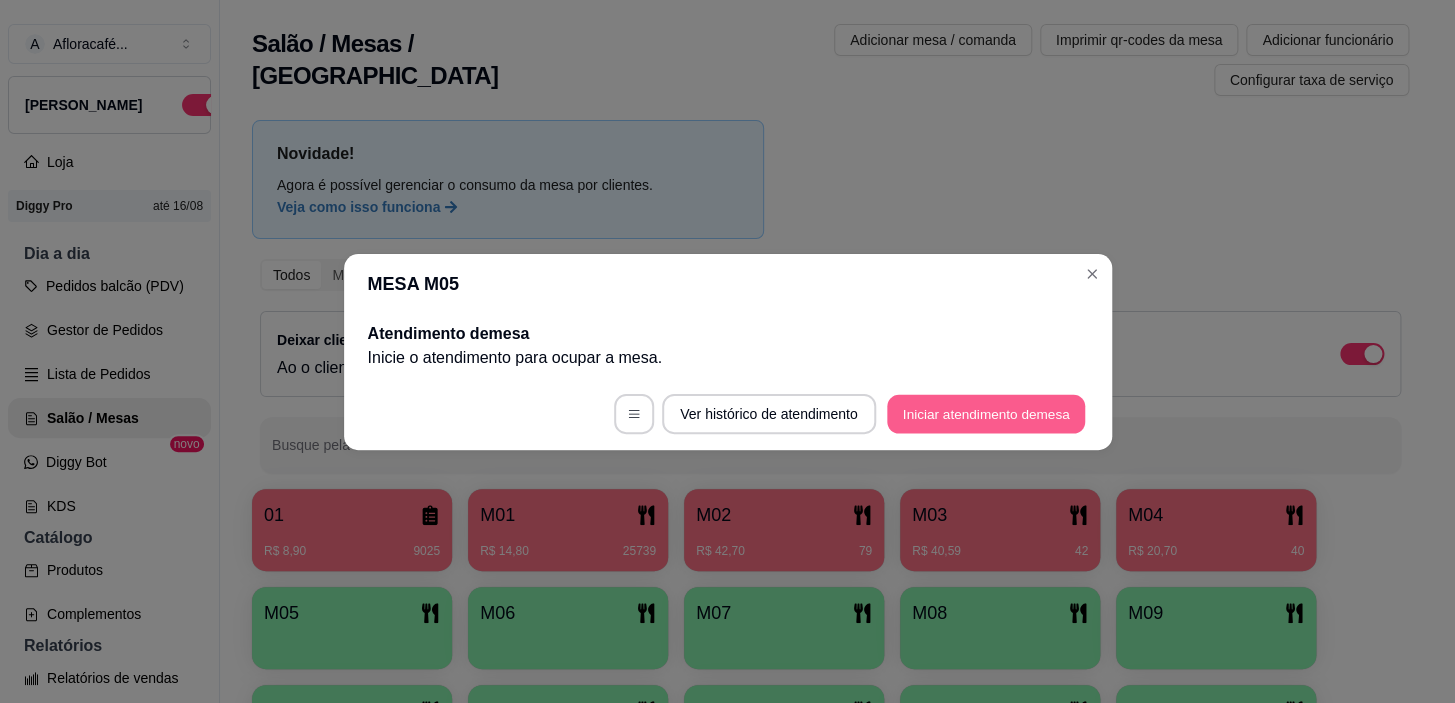 click on "Iniciar atendimento de  mesa" at bounding box center (986, 413) 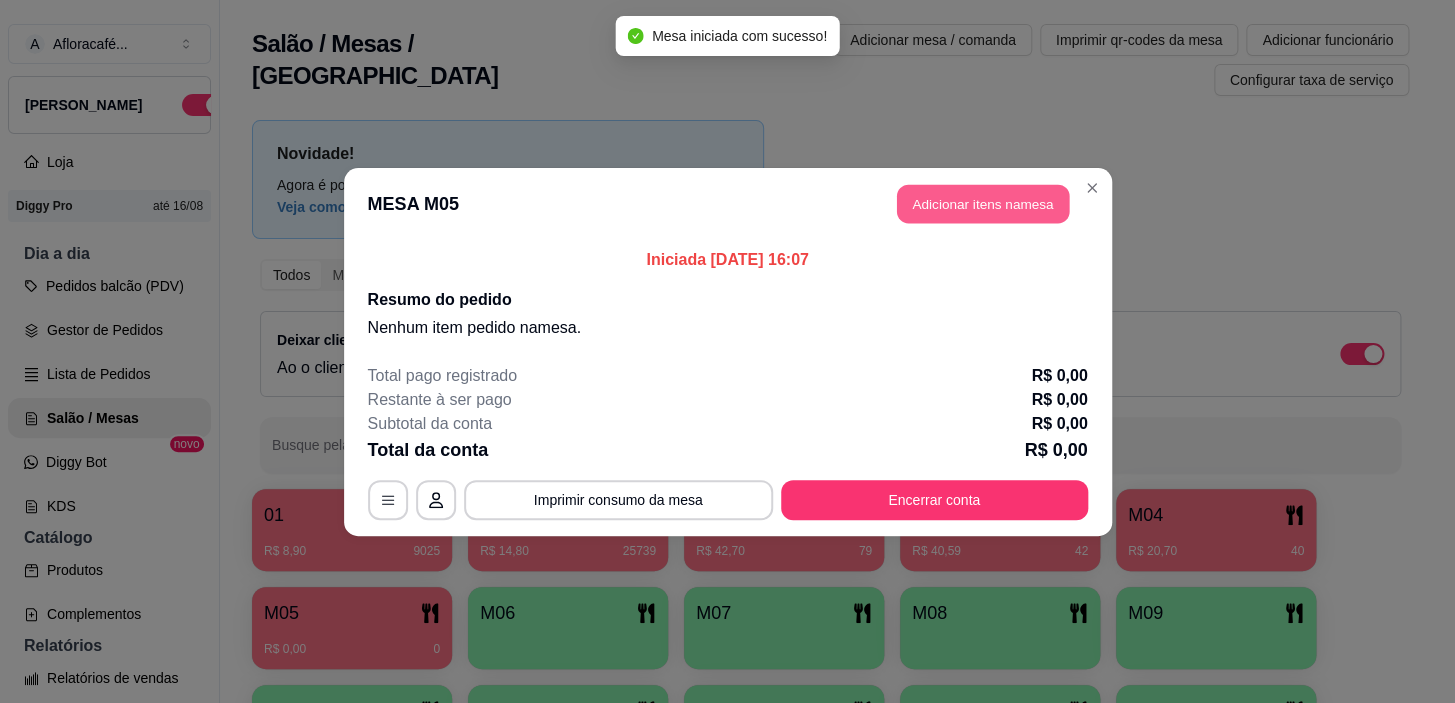click on "Adicionar itens na  mesa" at bounding box center (983, 203) 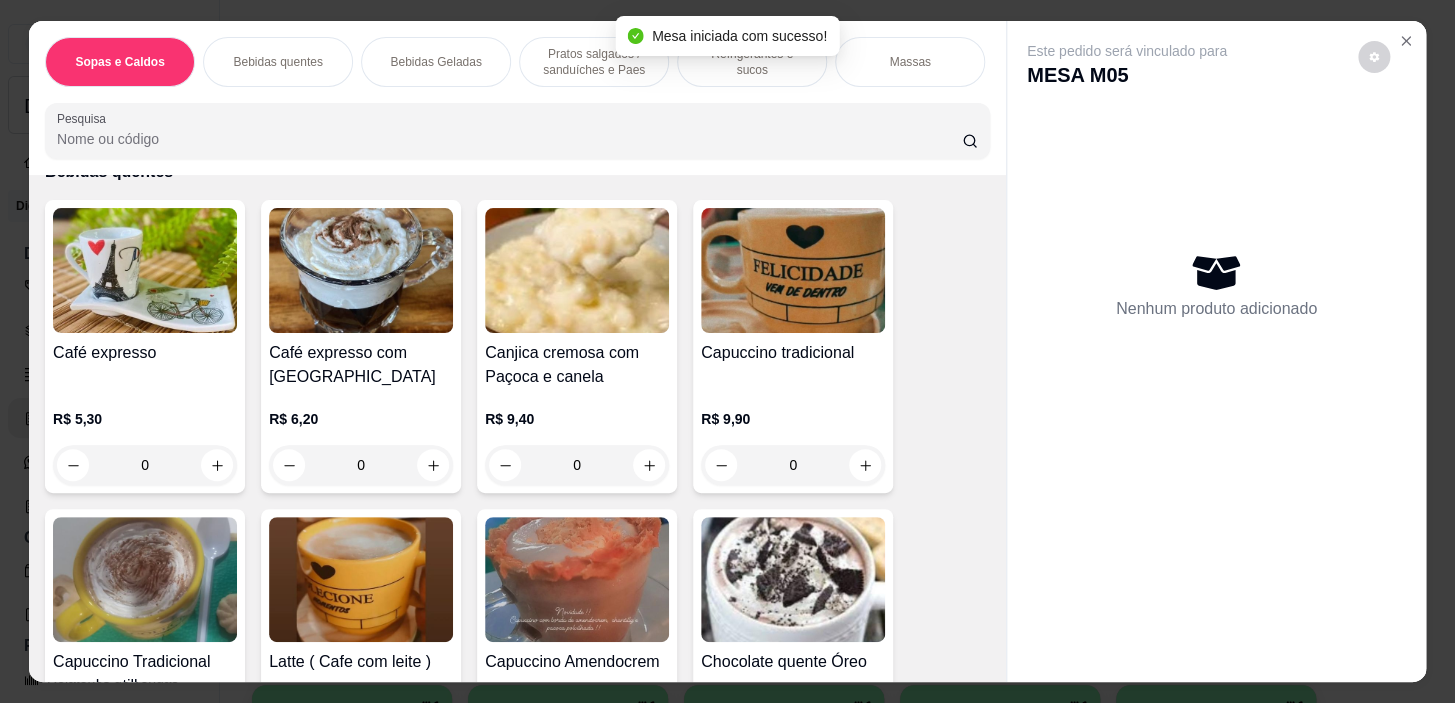 scroll, scrollTop: 727, scrollLeft: 0, axis: vertical 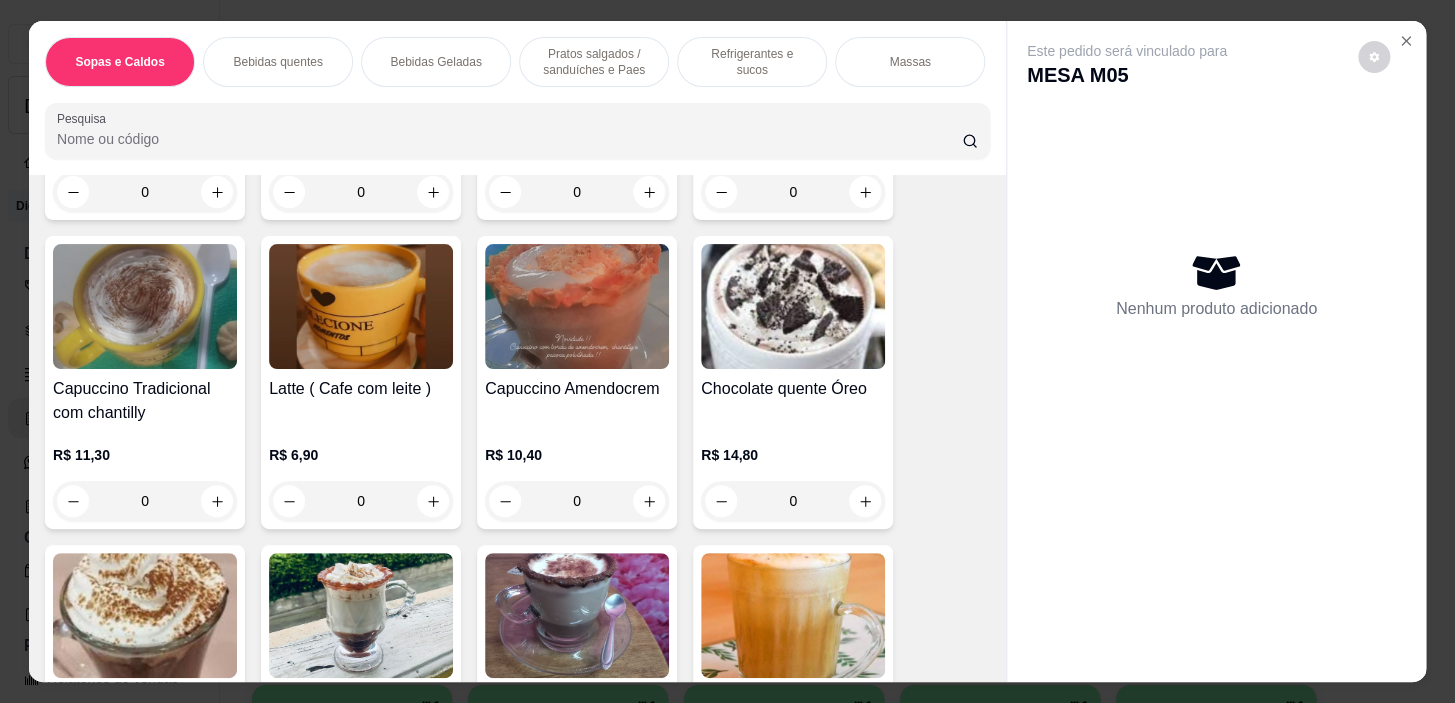 click on "0" at bounding box center [361, 501] 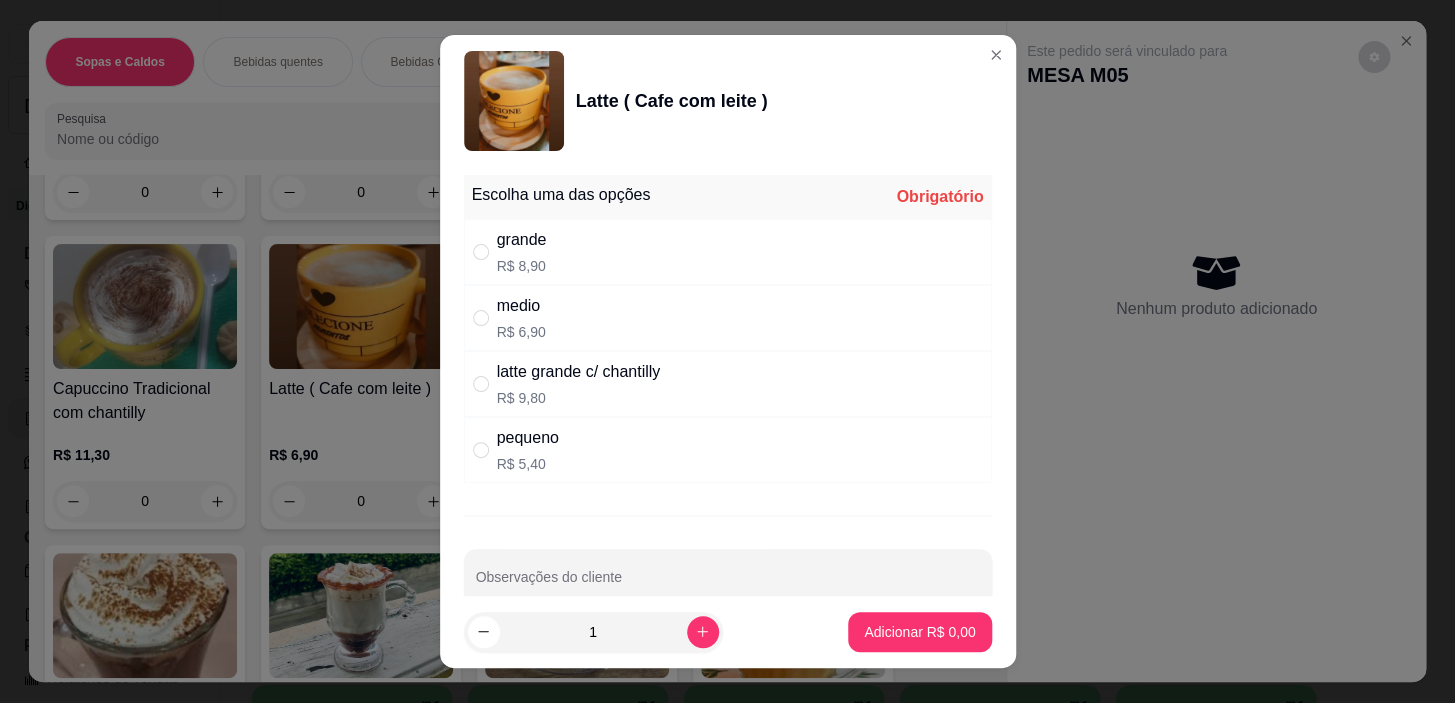 click on "medio R$ 6,90" at bounding box center (728, 318) 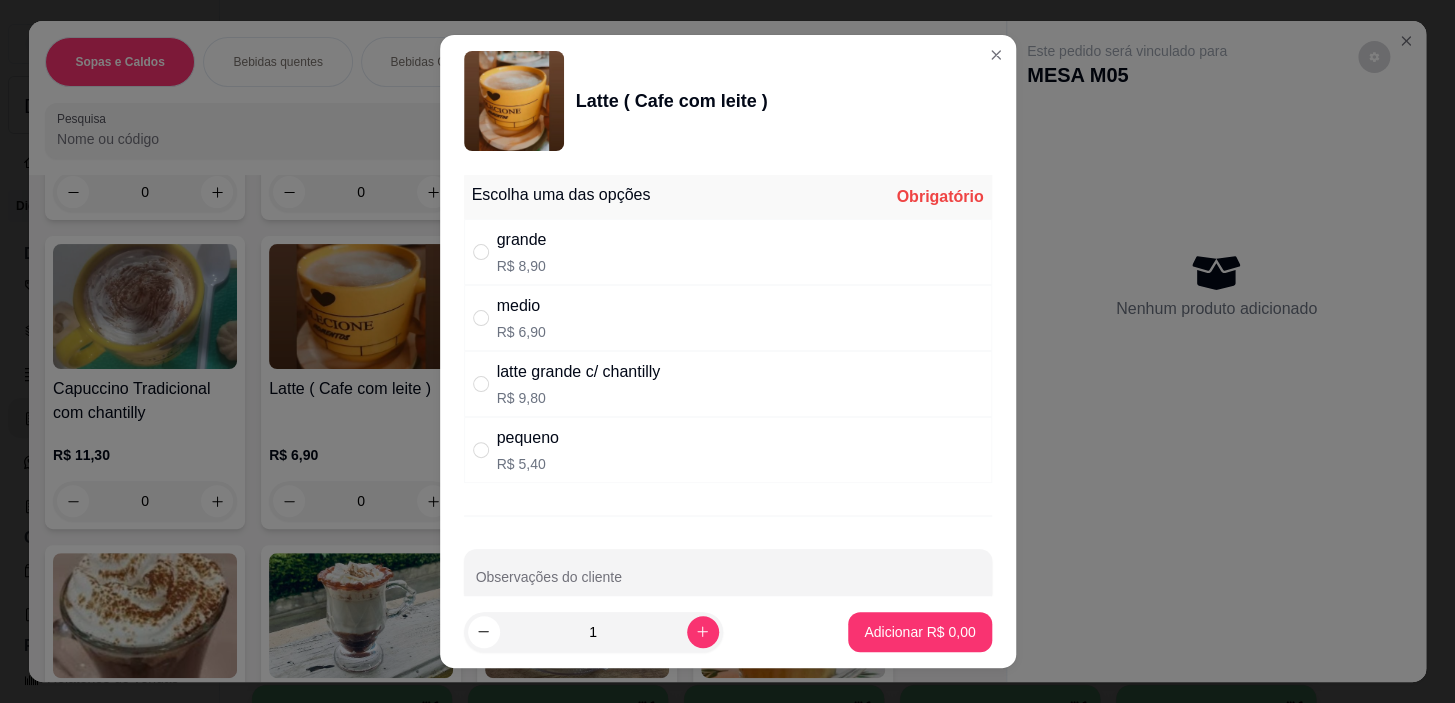 radio on "true" 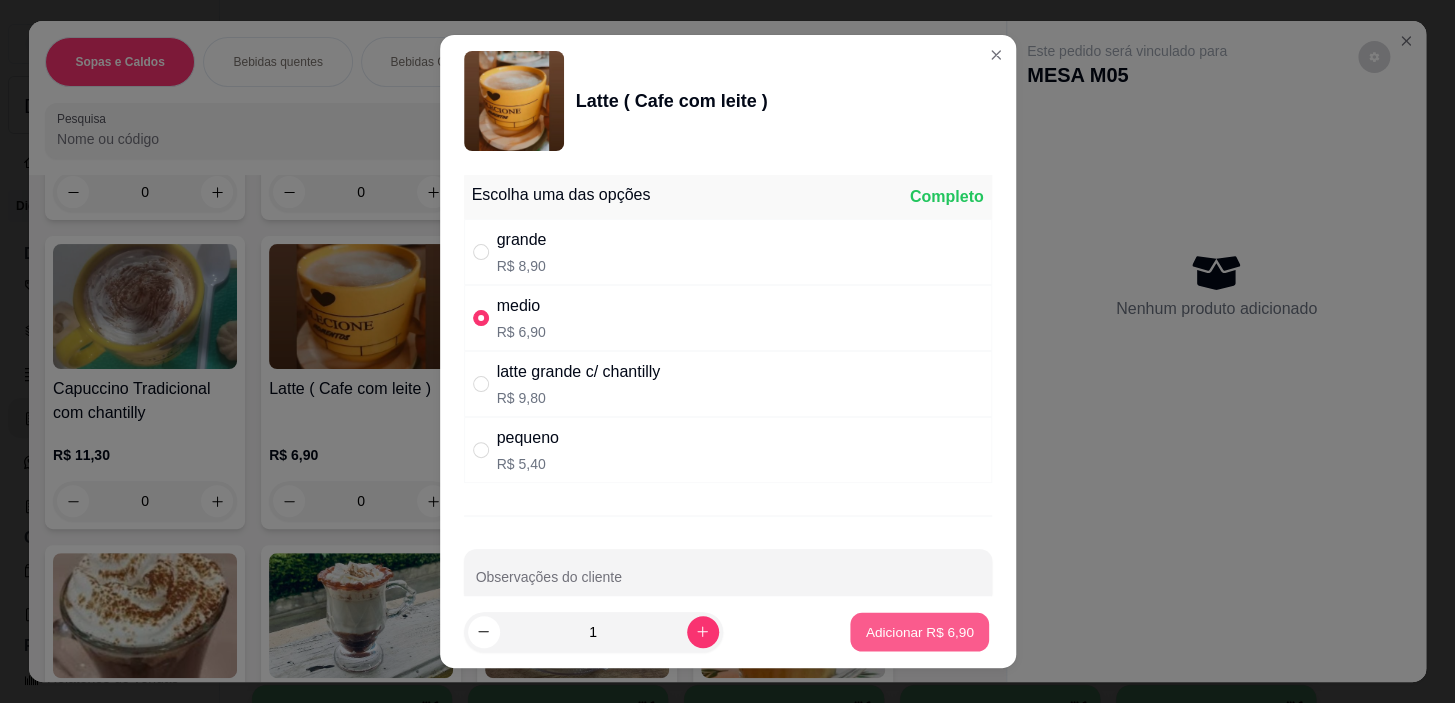 click on "Adicionar   R$ 6,90" at bounding box center [919, 631] 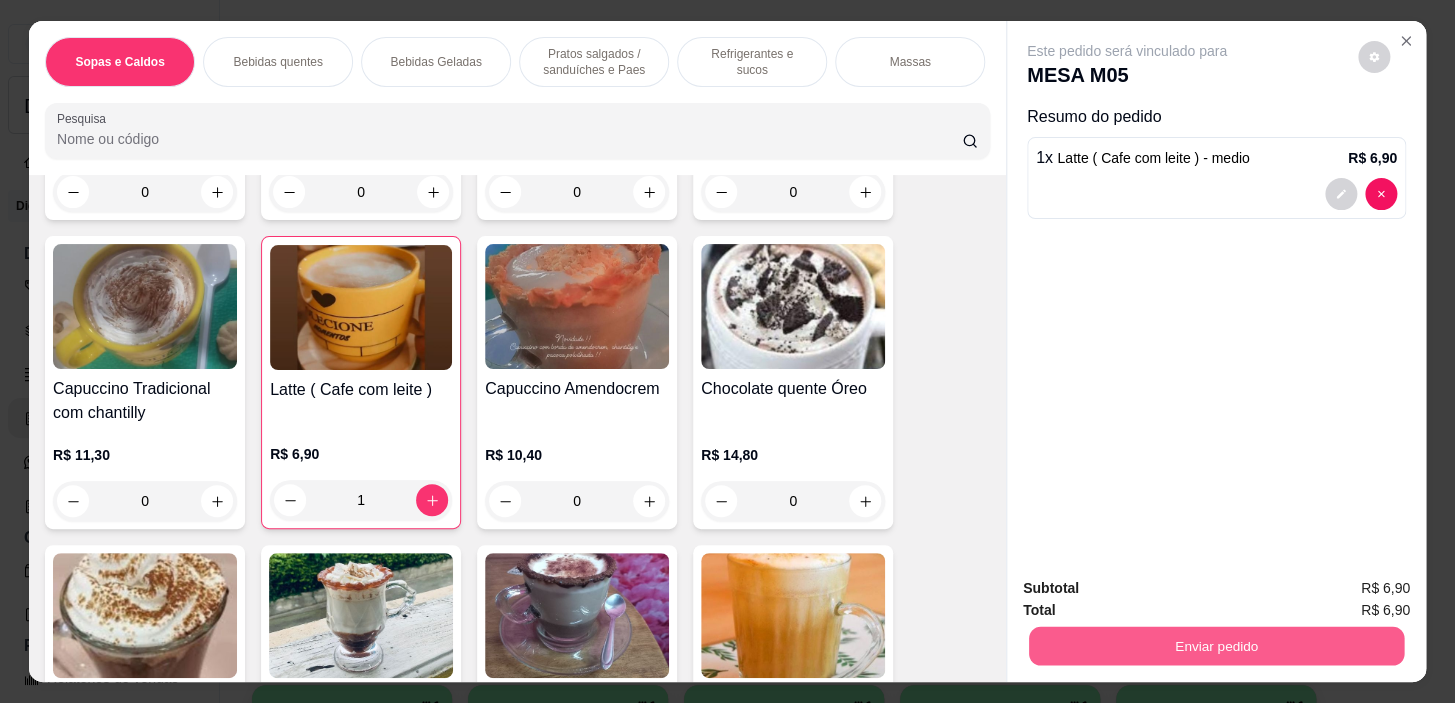 click on "Enviar pedido" at bounding box center [1216, 646] 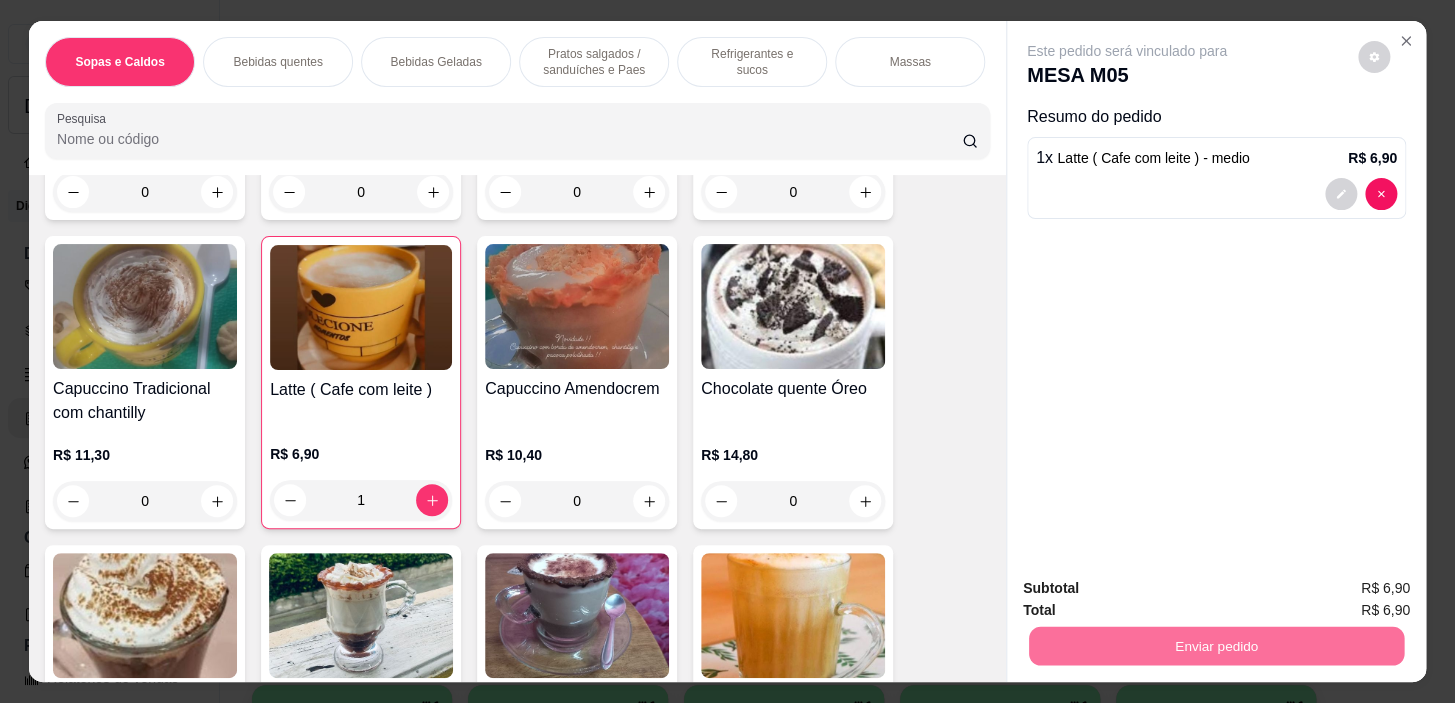 click on "Não registrar e enviar pedido" at bounding box center [1150, 590] 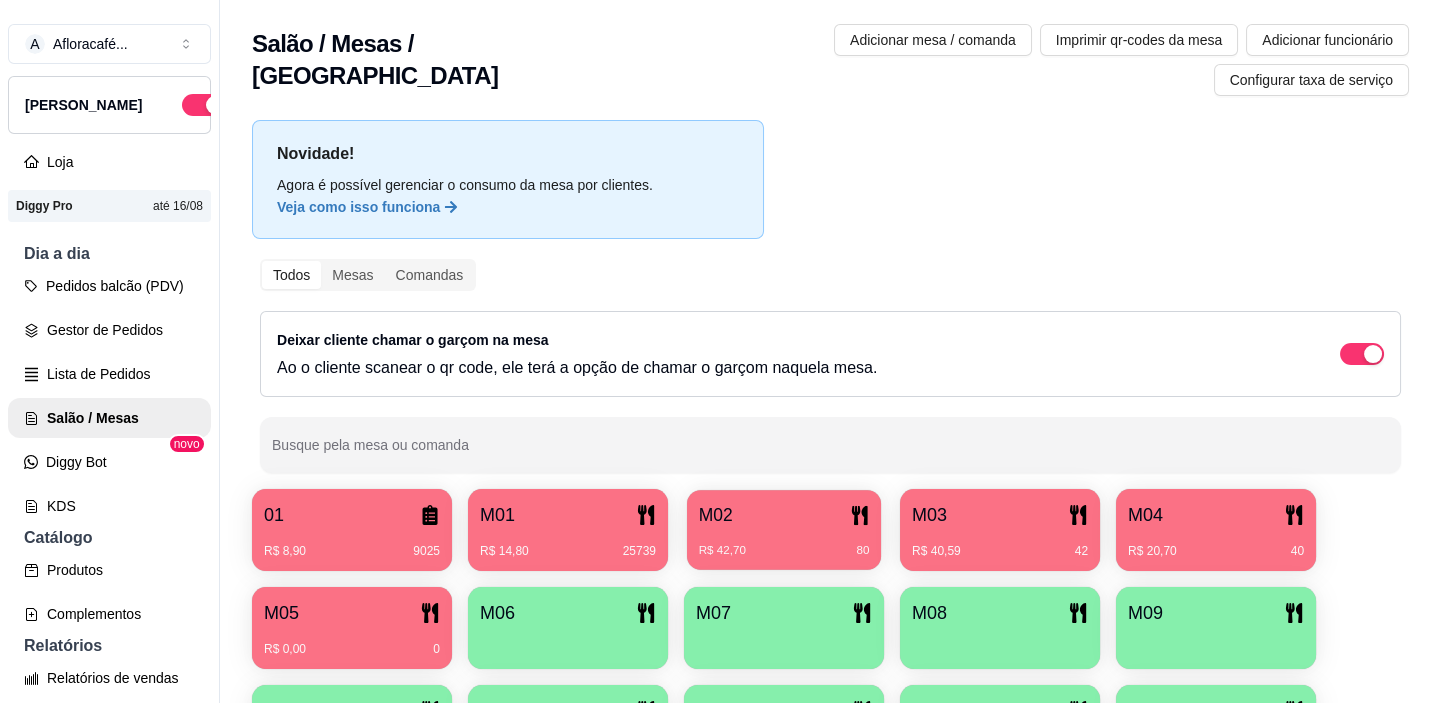 click on "M02 R$ 42,70 80" at bounding box center [784, 530] 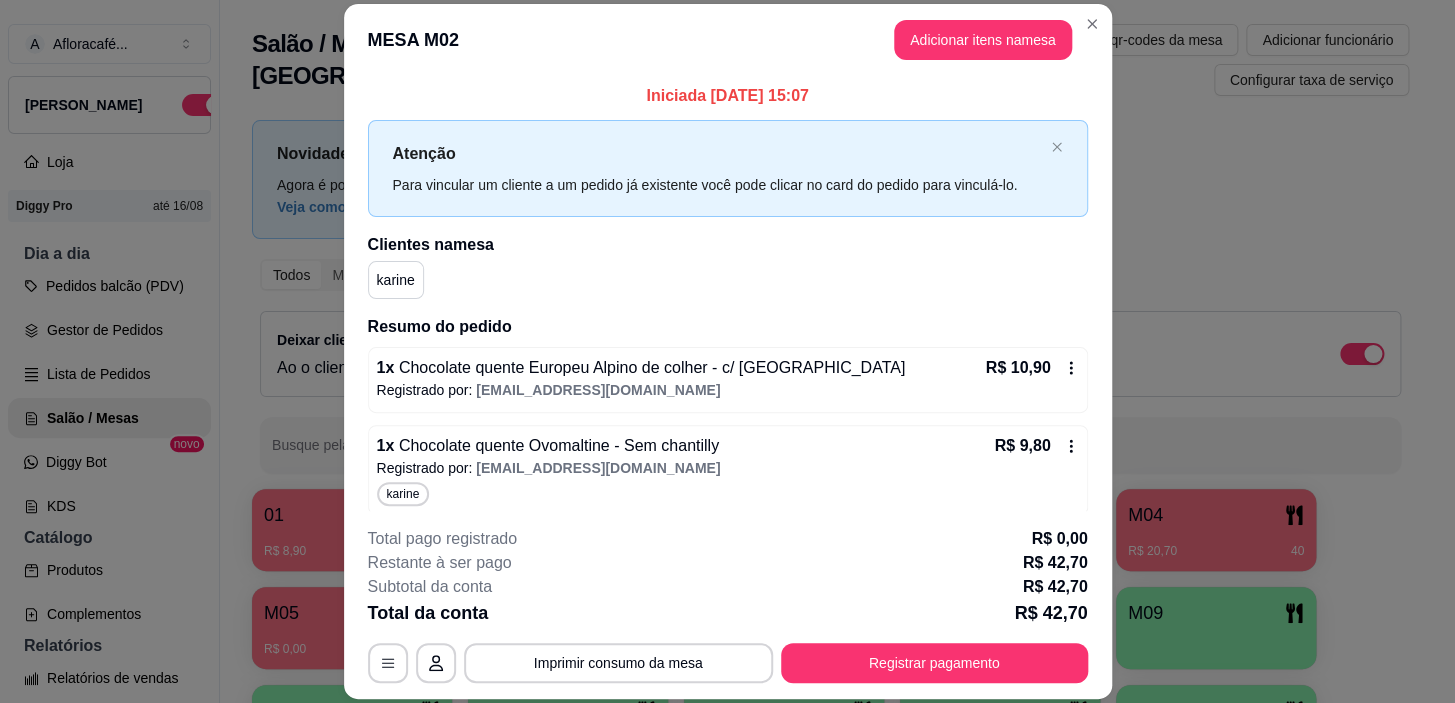 scroll, scrollTop: 112, scrollLeft: 0, axis: vertical 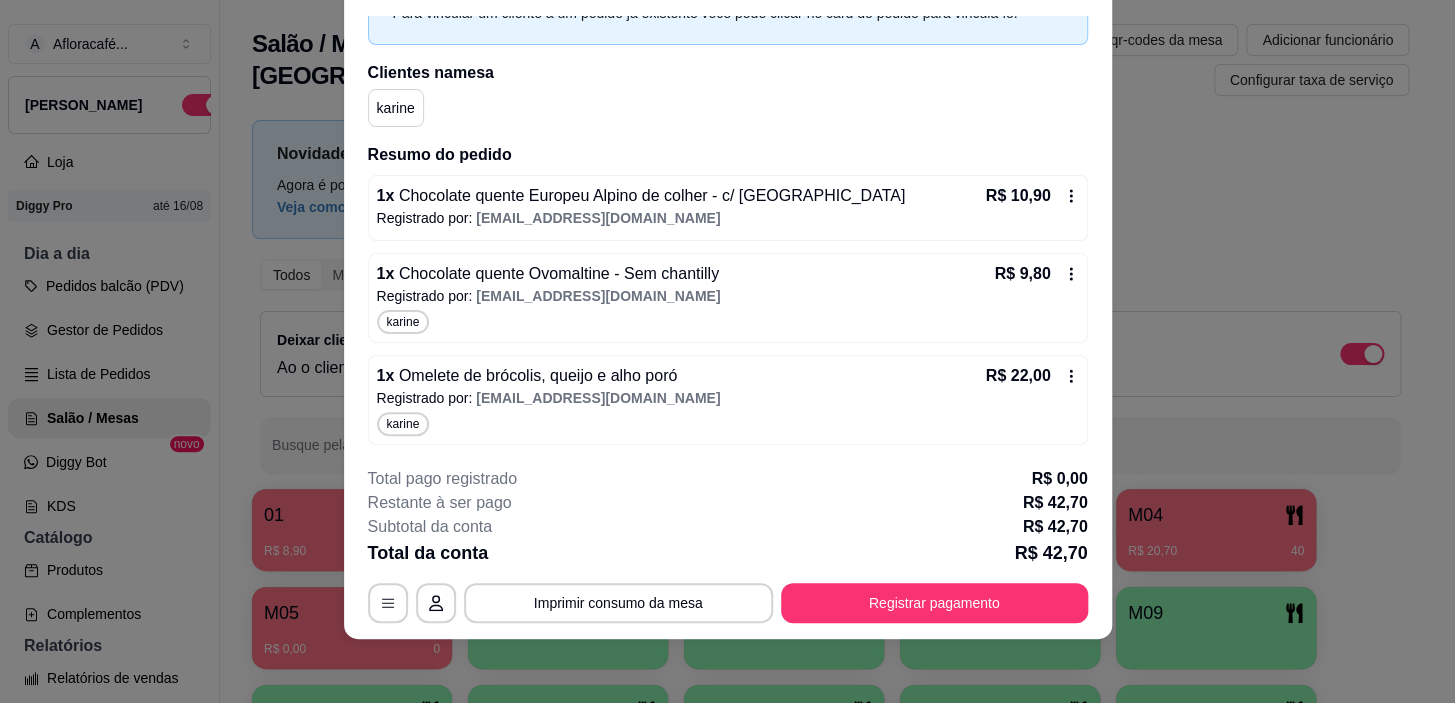 click on "Chocolate quente Europeu  Alpino de colher  - c/ [GEOGRAPHIC_DATA]" at bounding box center (649, 195) 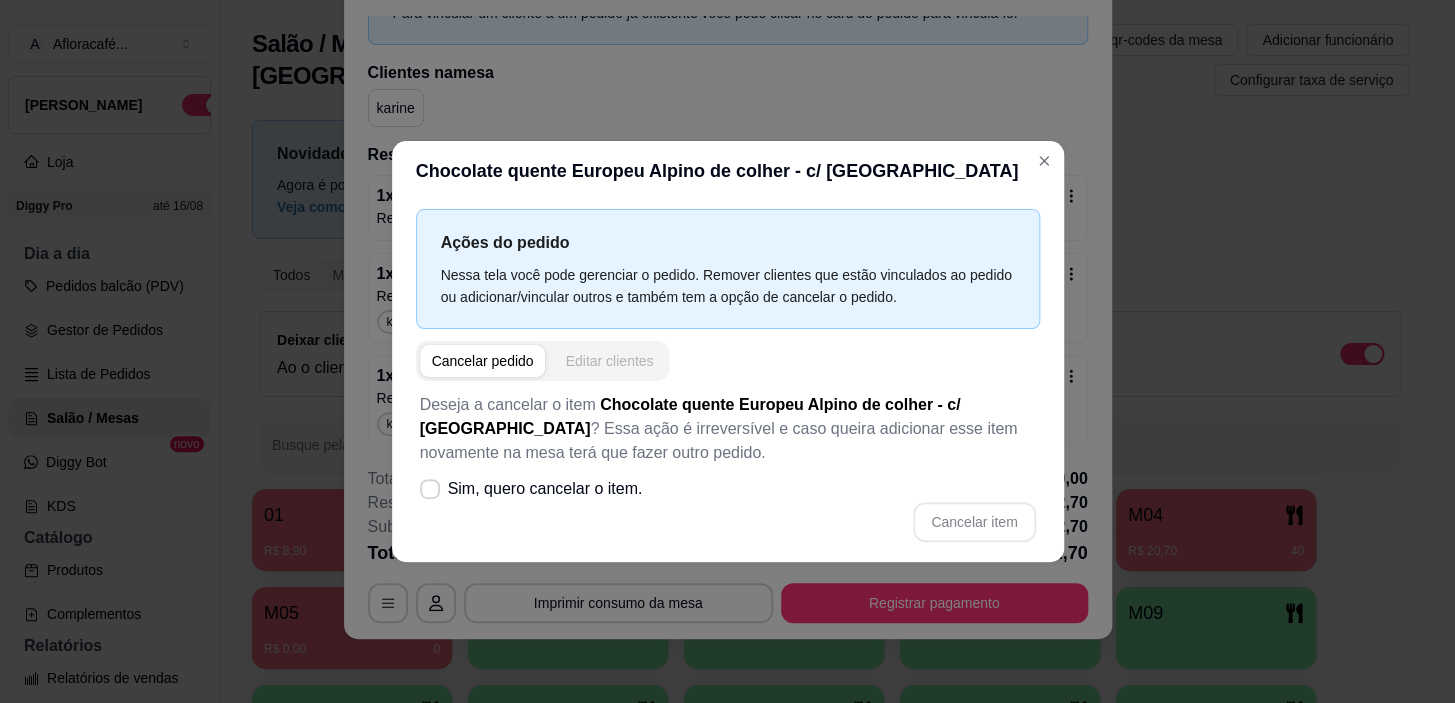 click on "Editar clientes" at bounding box center [609, 361] 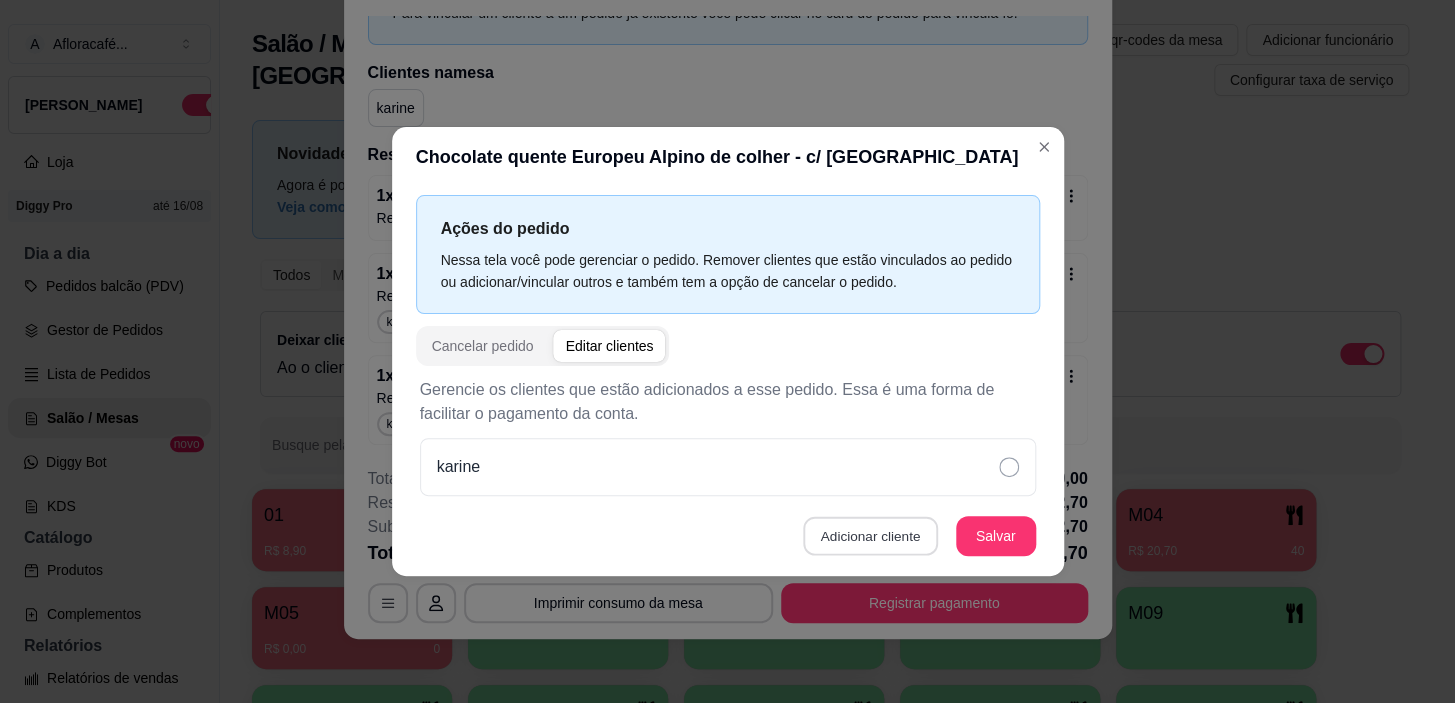 click on "Adicionar cliente" at bounding box center [870, 536] 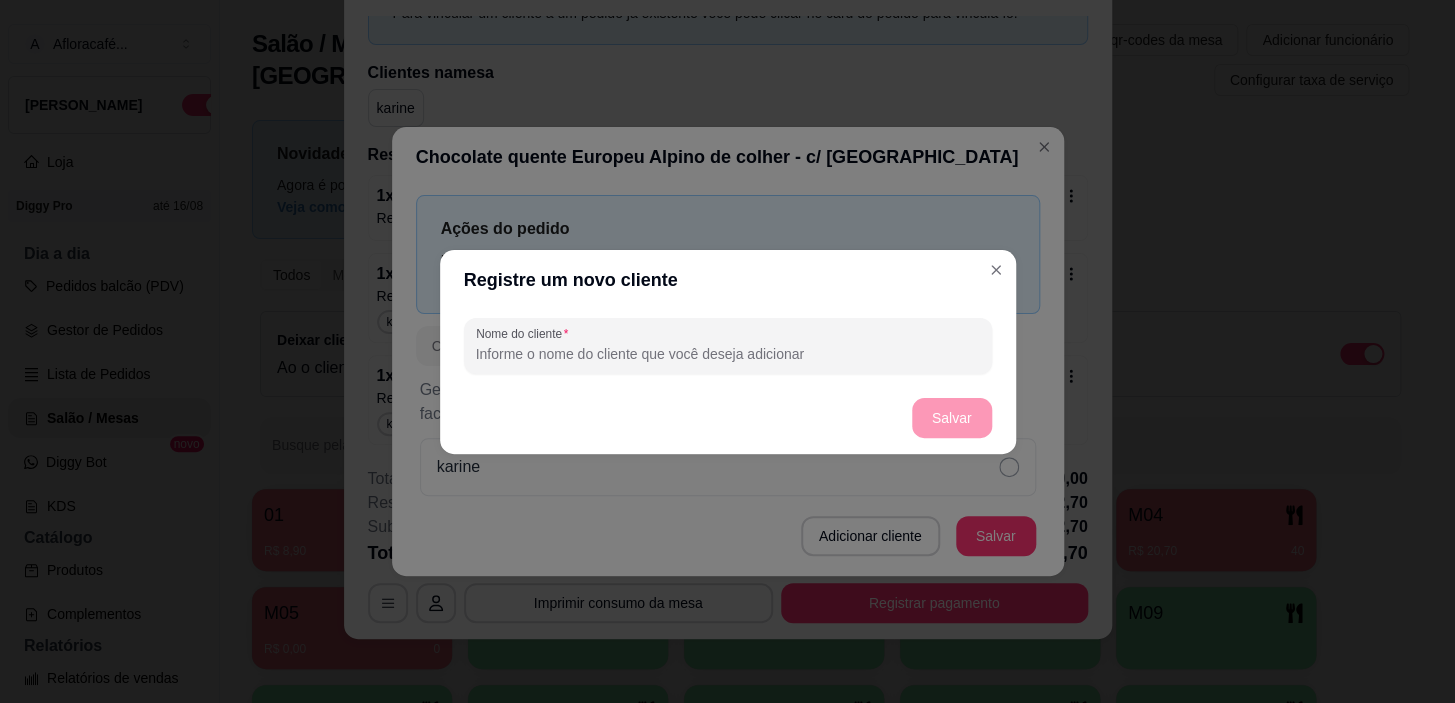 click on "Nome do cliente" at bounding box center (728, 346) 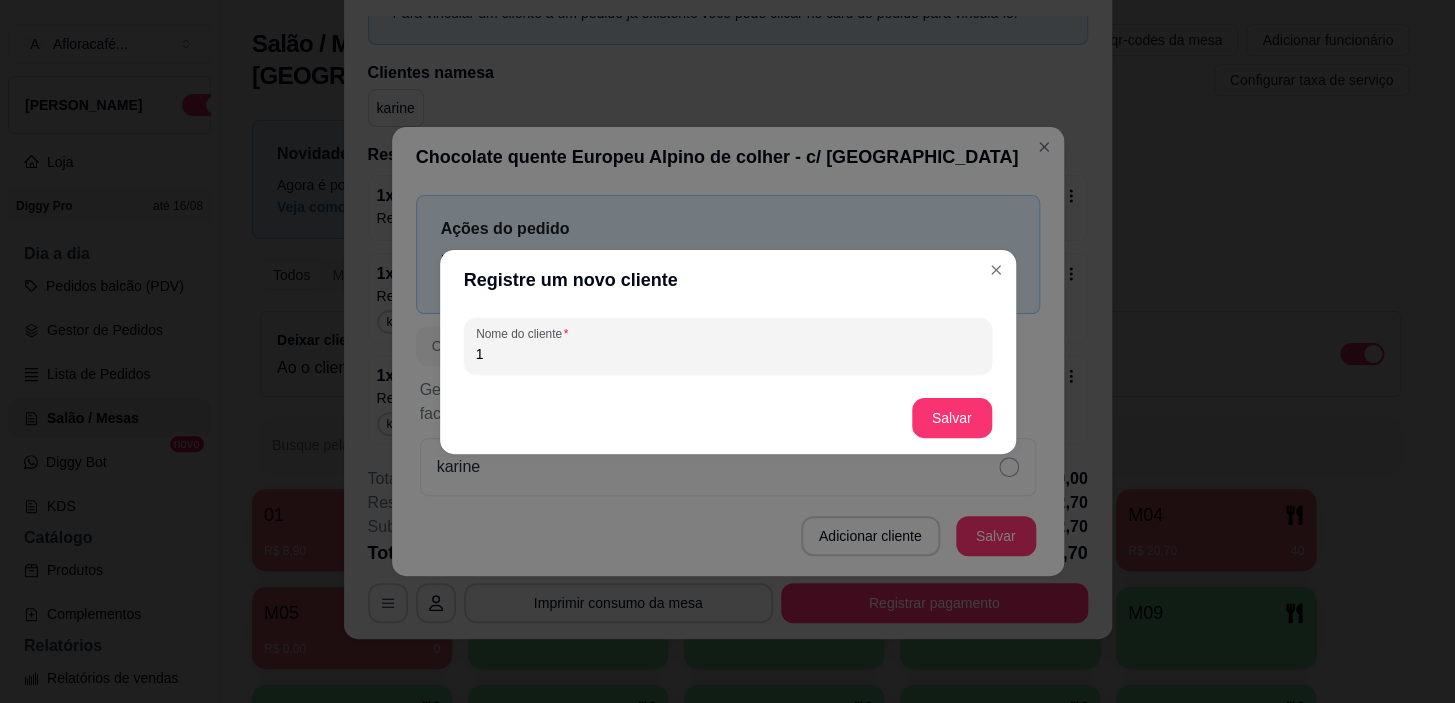 type on "1" 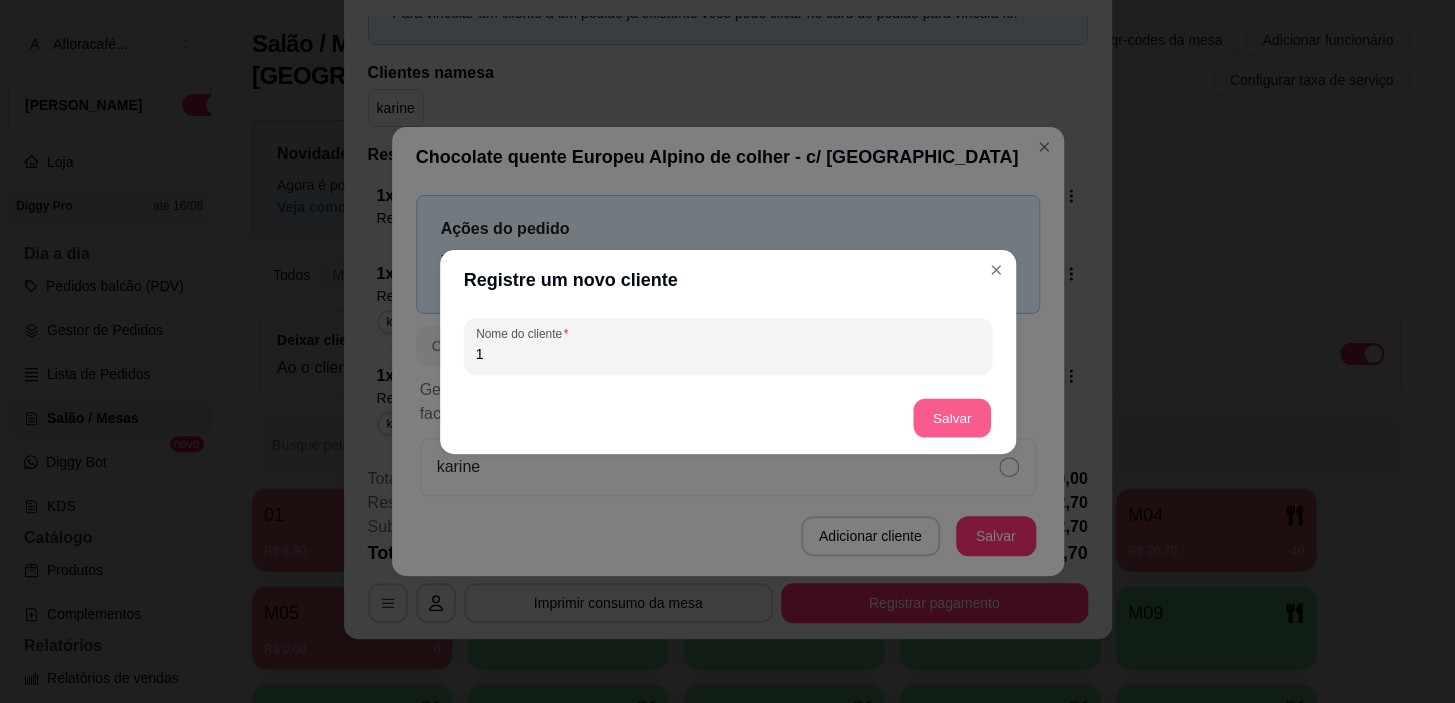 click on "Salvar" at bounding box center [952, 417] 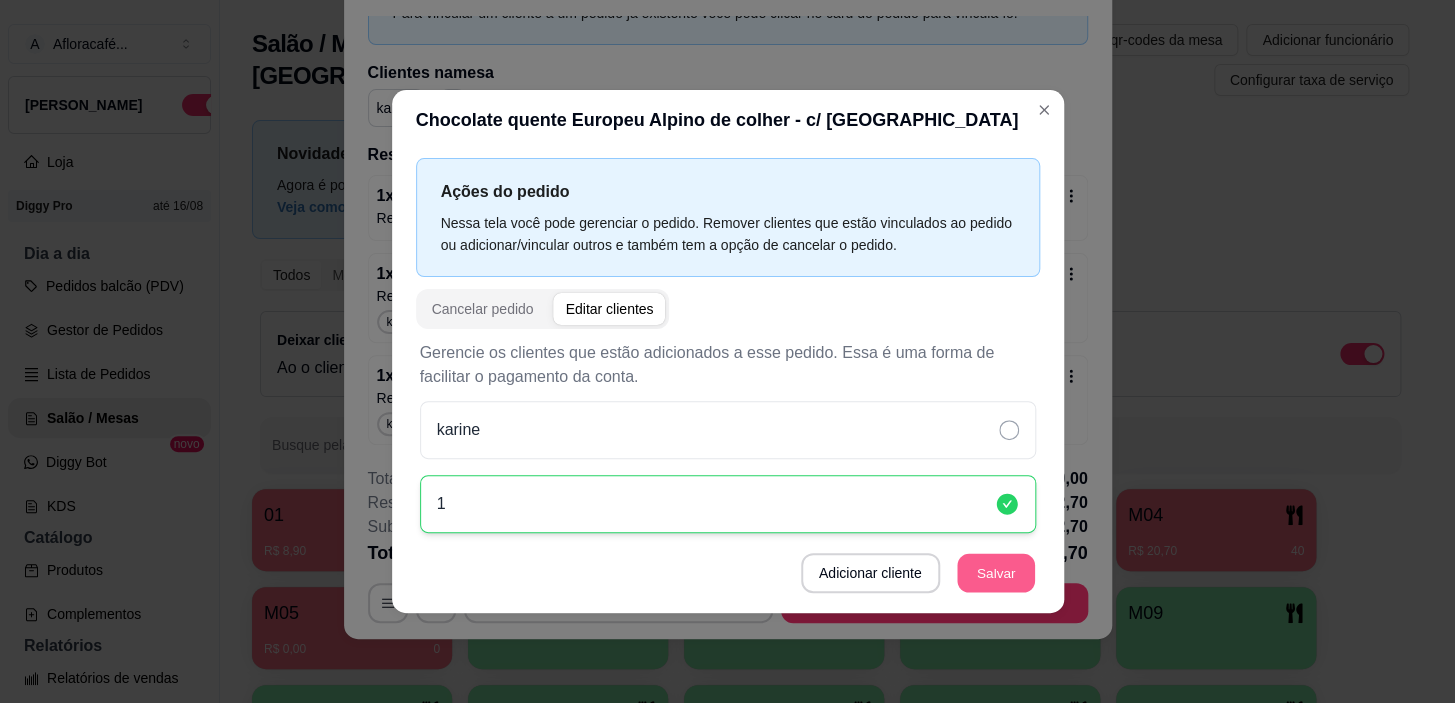 click on "Salvar" at bounding box center (996, 573) 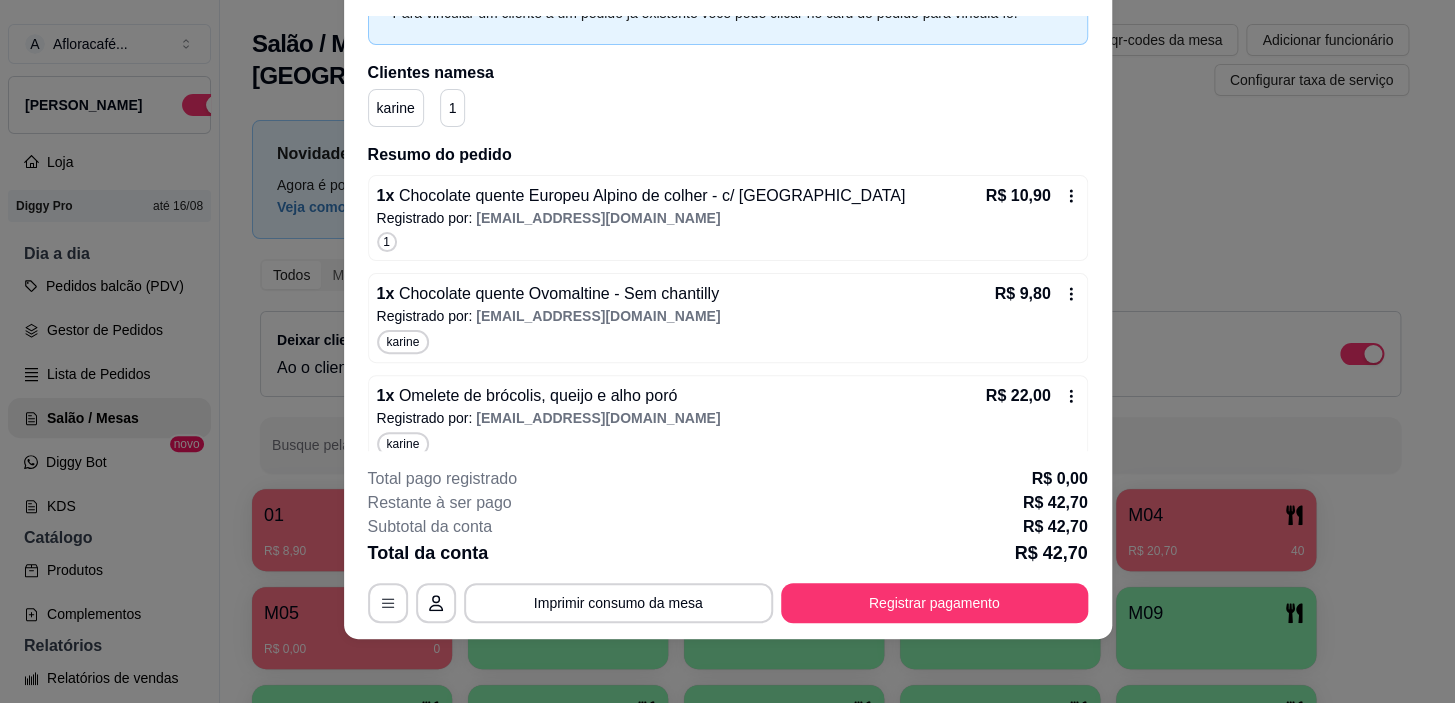scroll, scrollTop: 0, scrollLeft: 0, axis: both 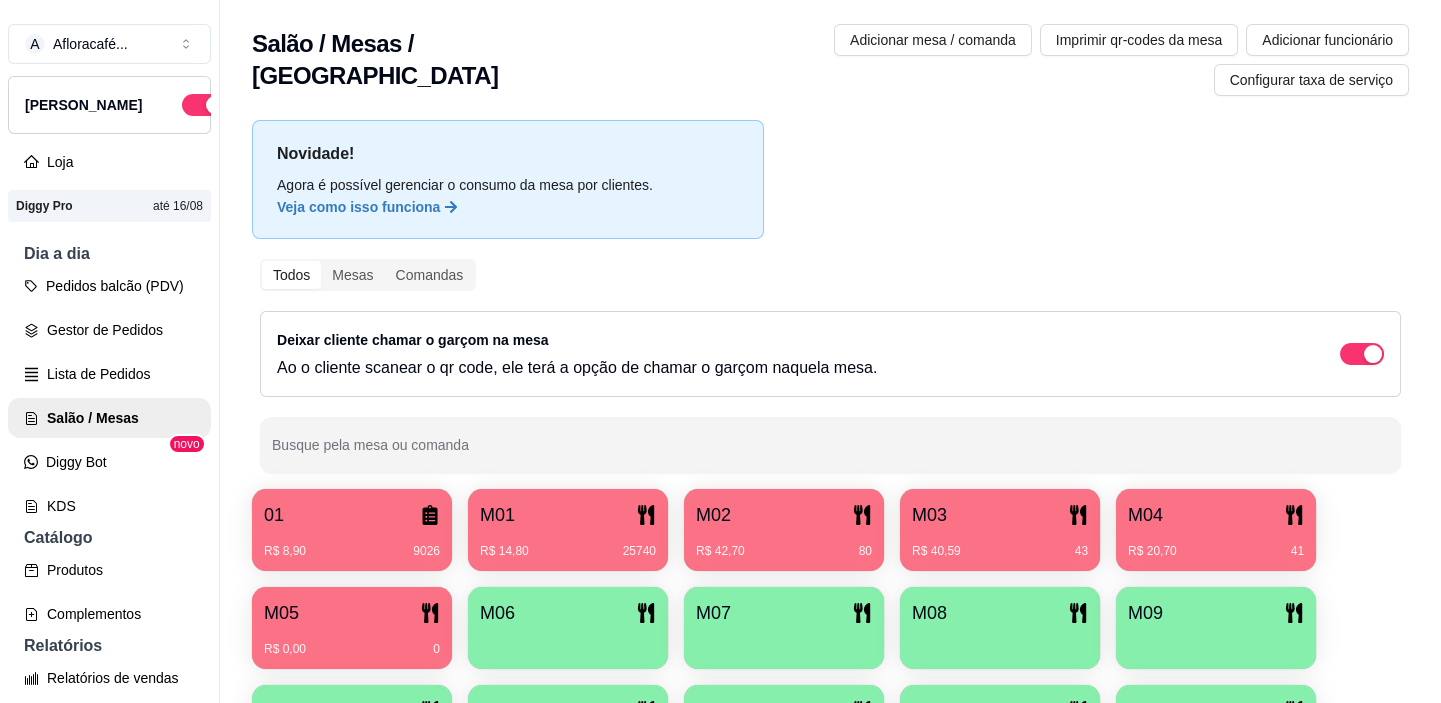 click on "R$ 40,59 43" at bounding box center (1000, 544) 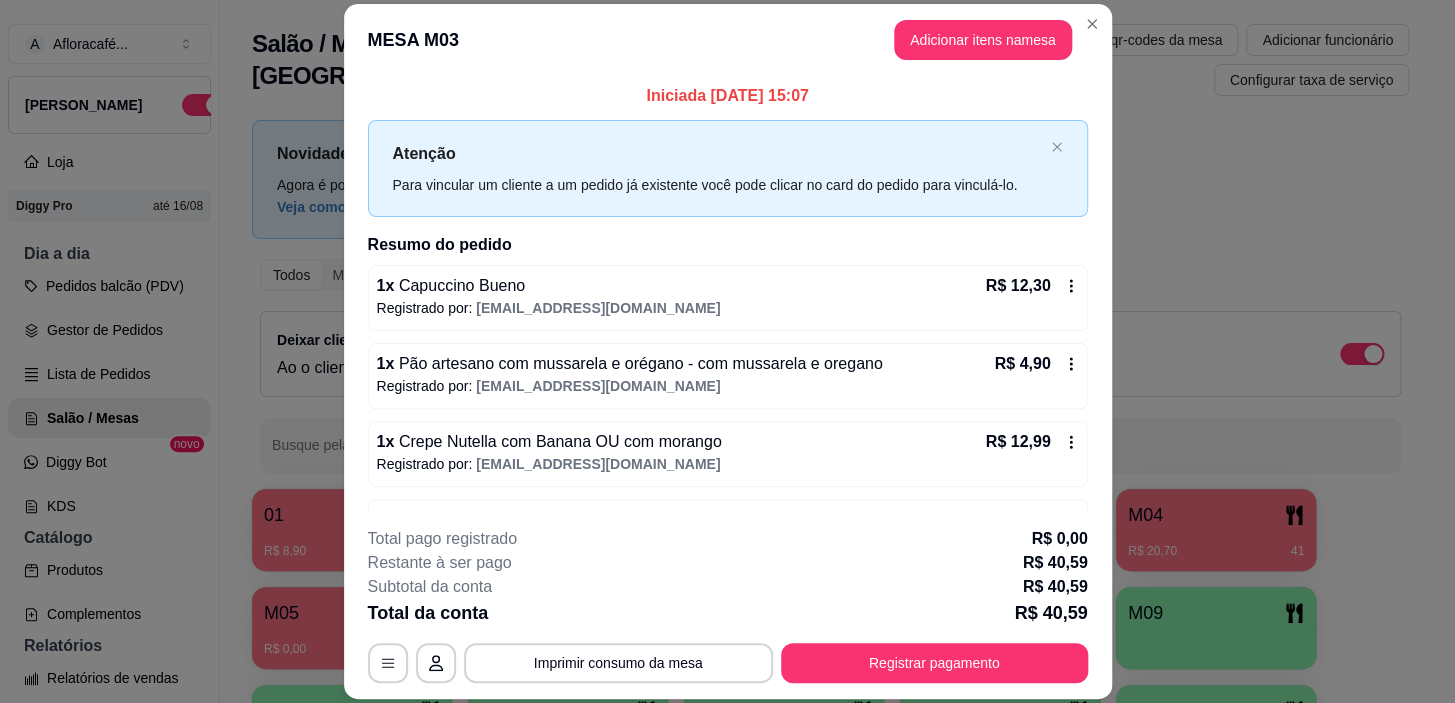 scroll, scrollTop: 138, scrollLeft: 0, axis: vertical 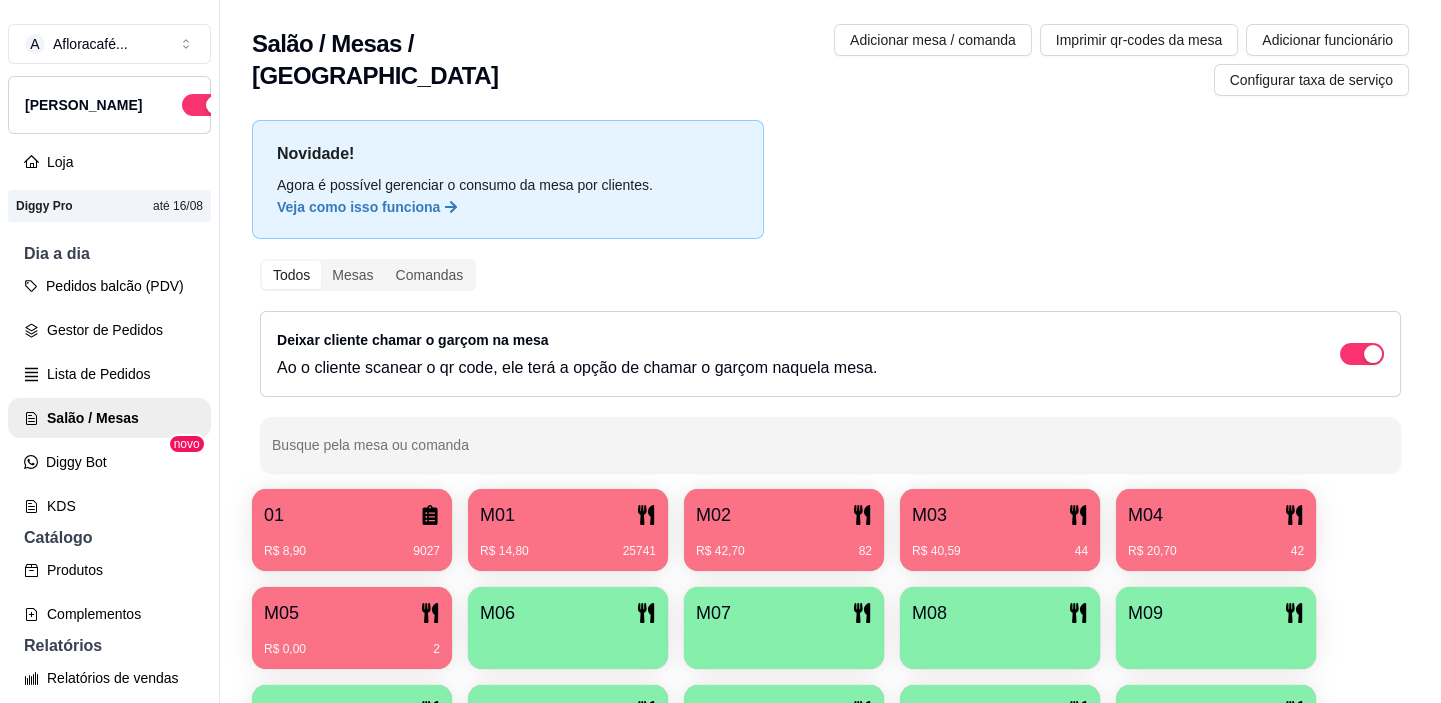 click on "M03" at bounding box center (1000, 515) 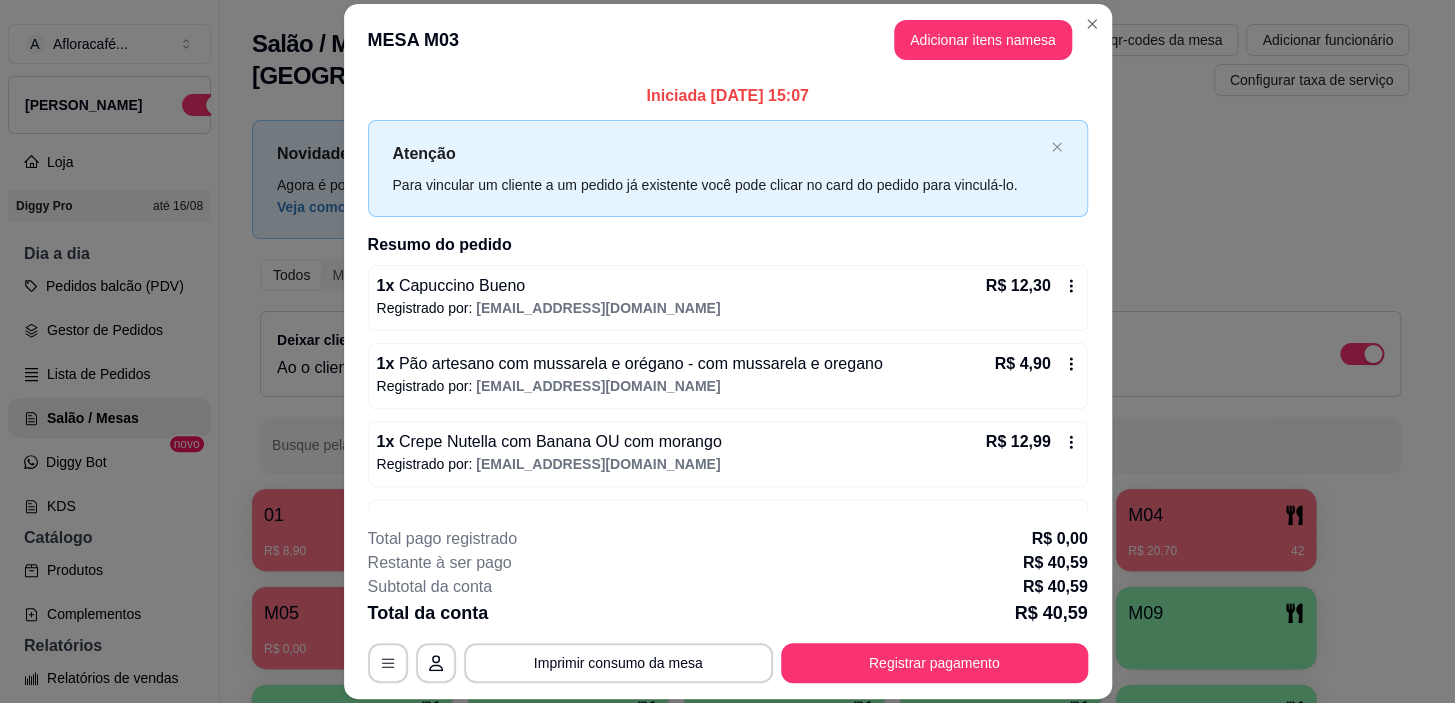 scroll, scrollTop: 138, scrollLeft: 0, axis: vertical 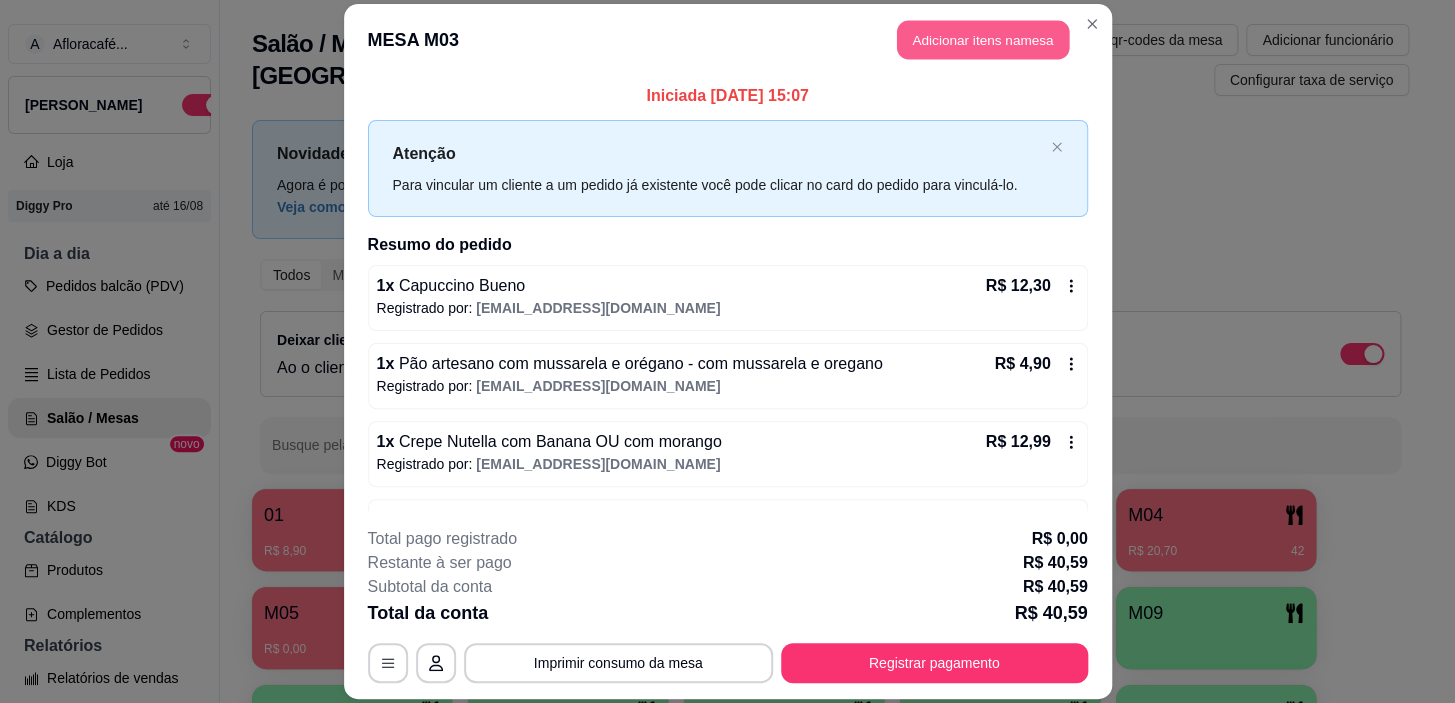 click on "Adicionar itens na  mesa" at bounding box center (983, 39) 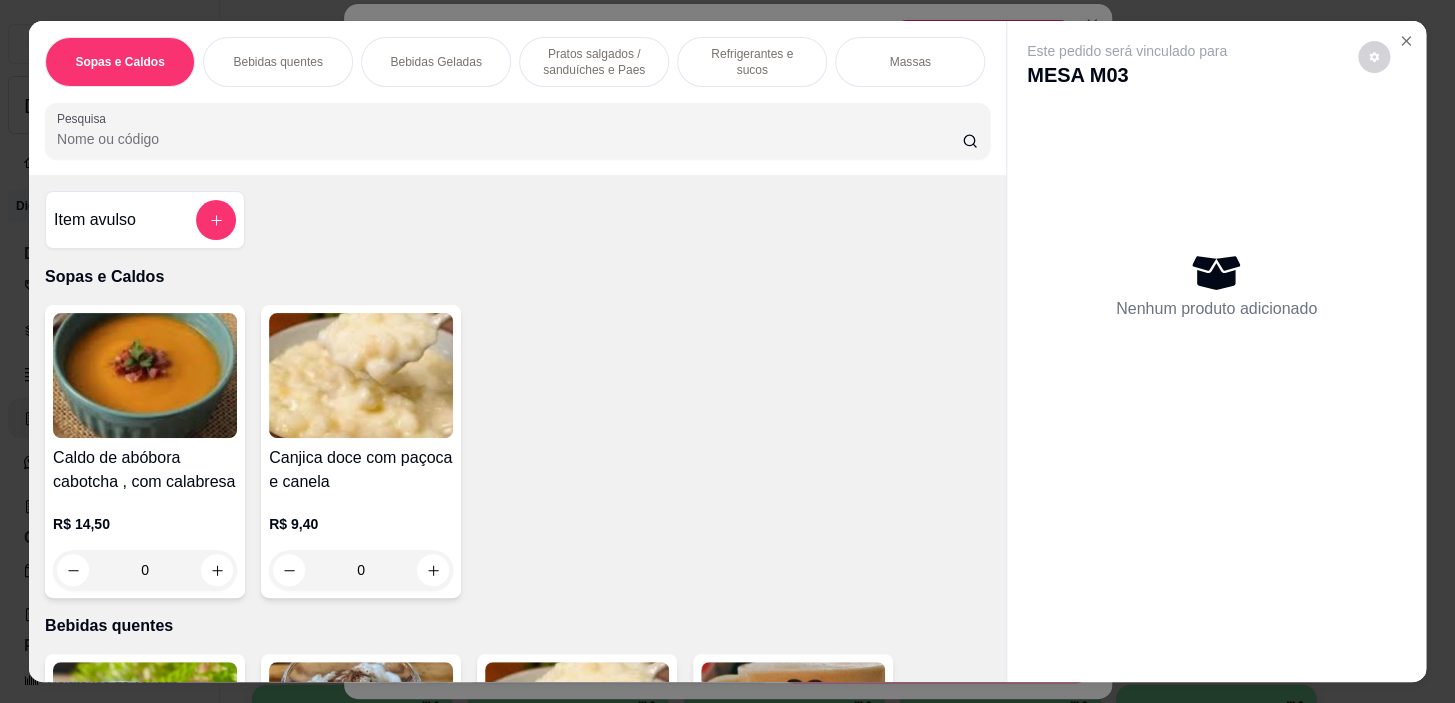 scroll, scrollTop: 454, scrollLeft: 0, axis: vertical 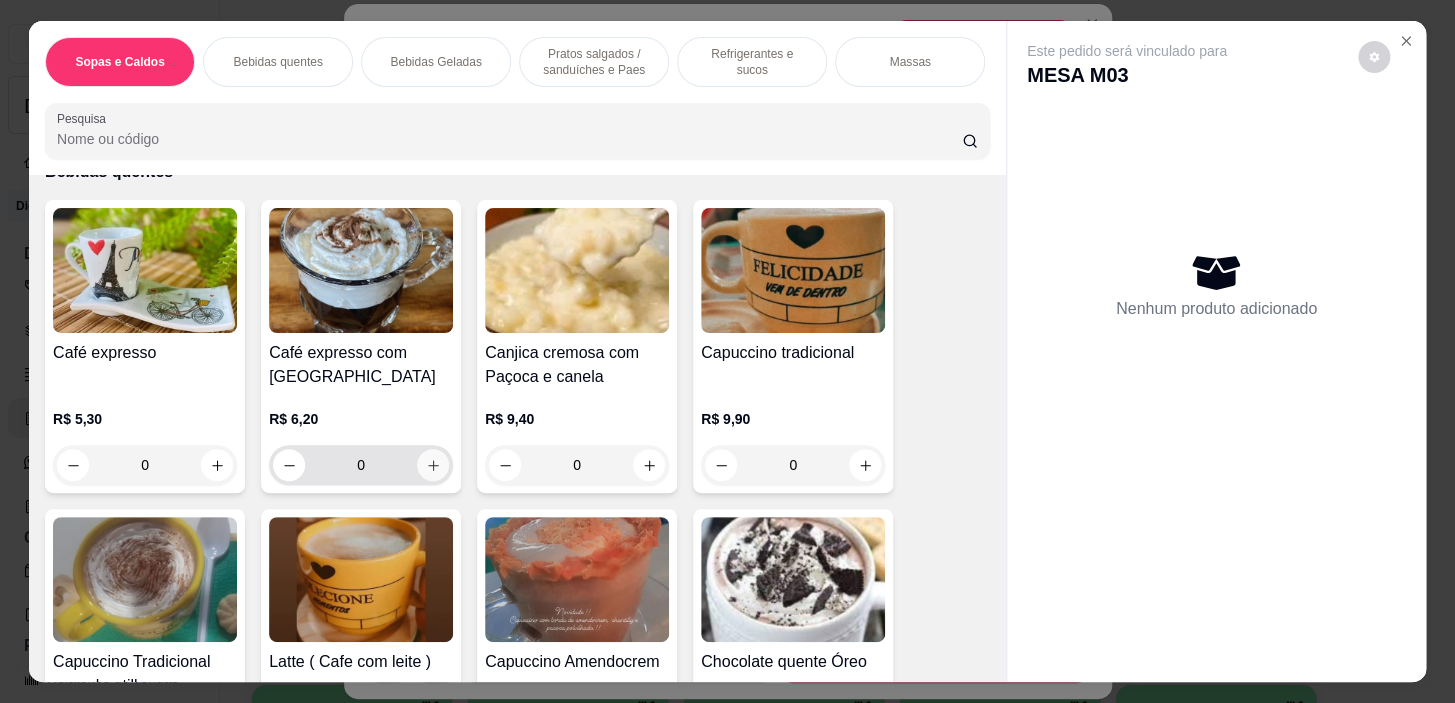 click 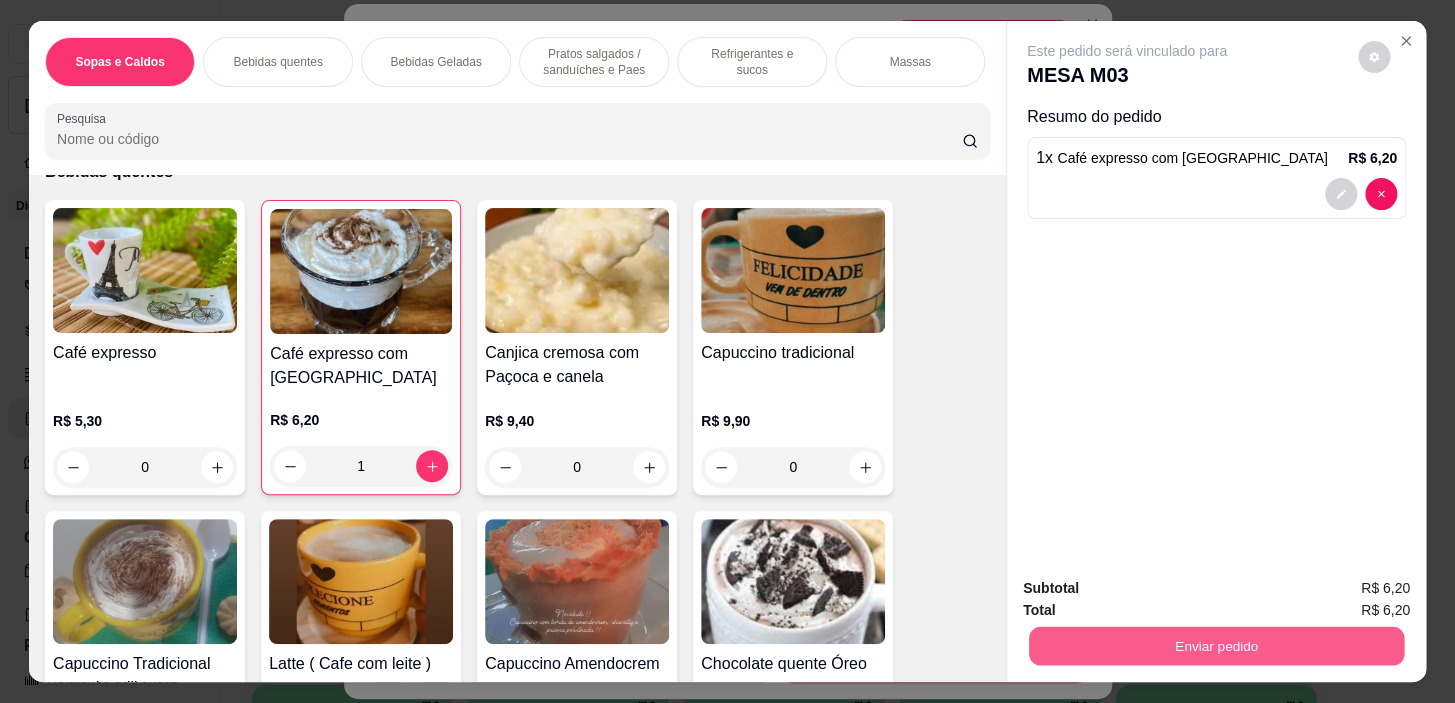 click on "Enviar pedido" at bounding box center [1216, 646] 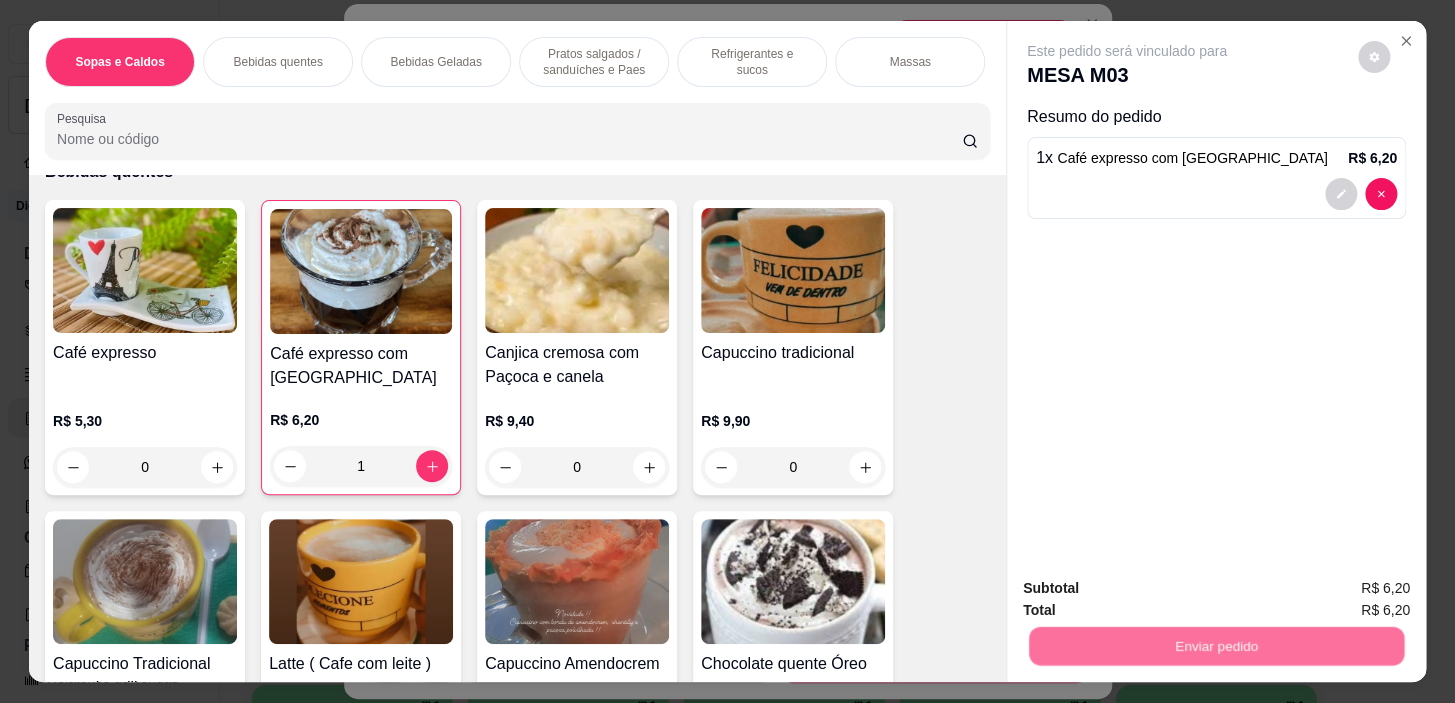 click on "Não registrar e enviar pedido" at bounding box center [1150, 590] 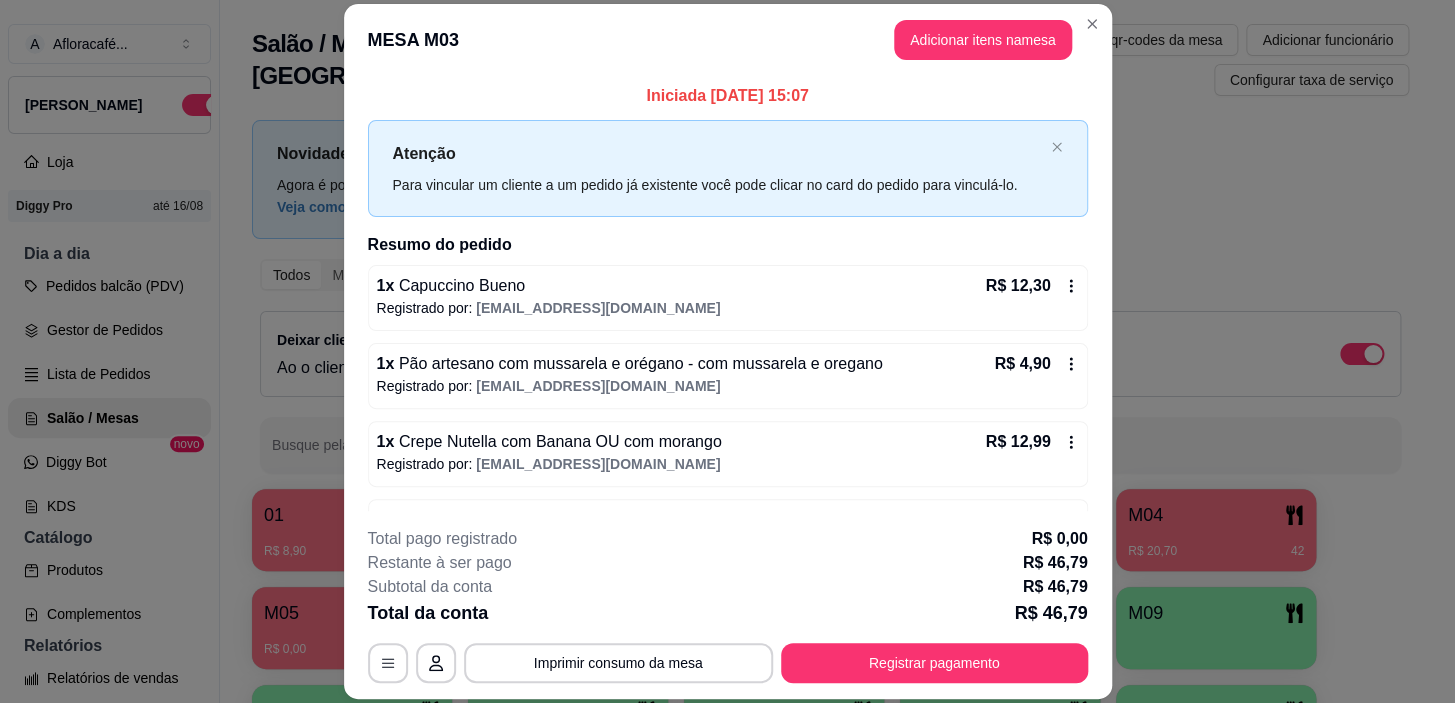 scroll, scrollTop: 60, scrollLeft: 0, axis: vertical 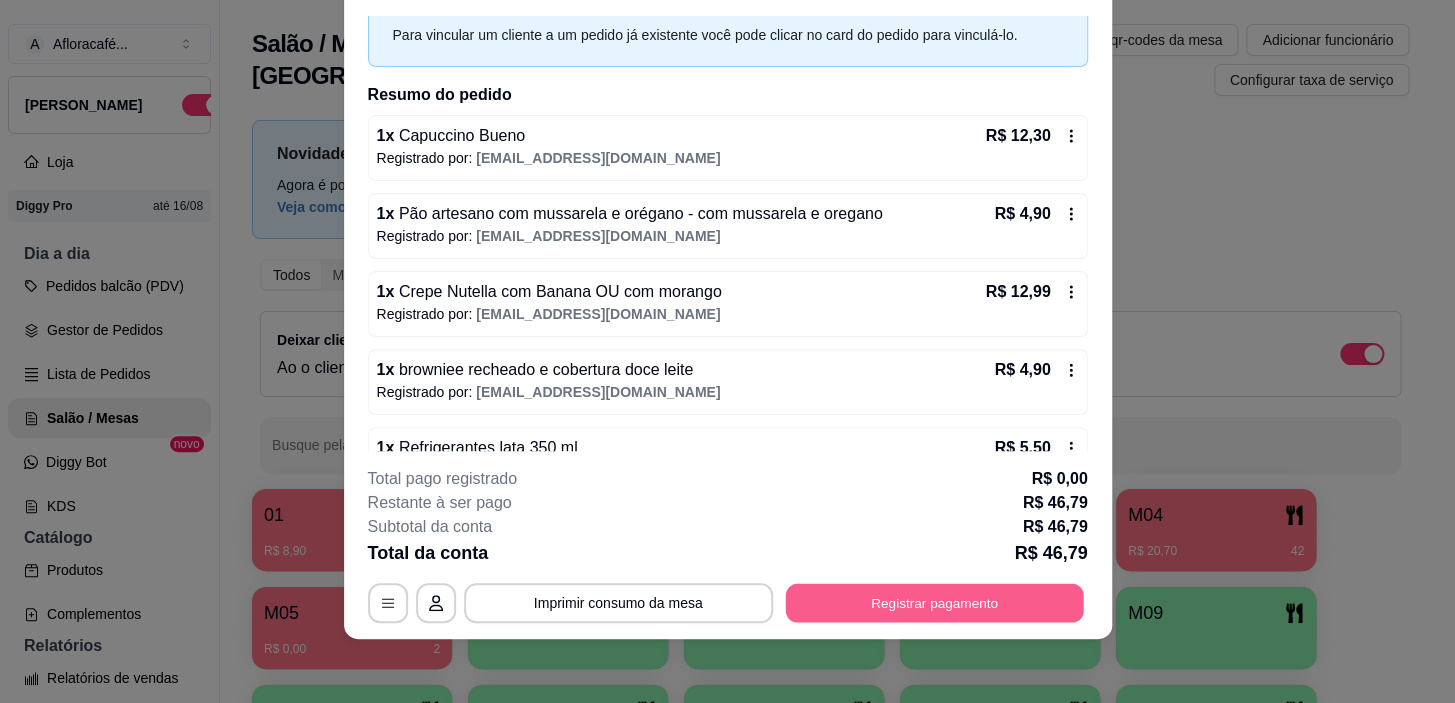click on "Registrar pagamento" at bounding box center [934, 603] 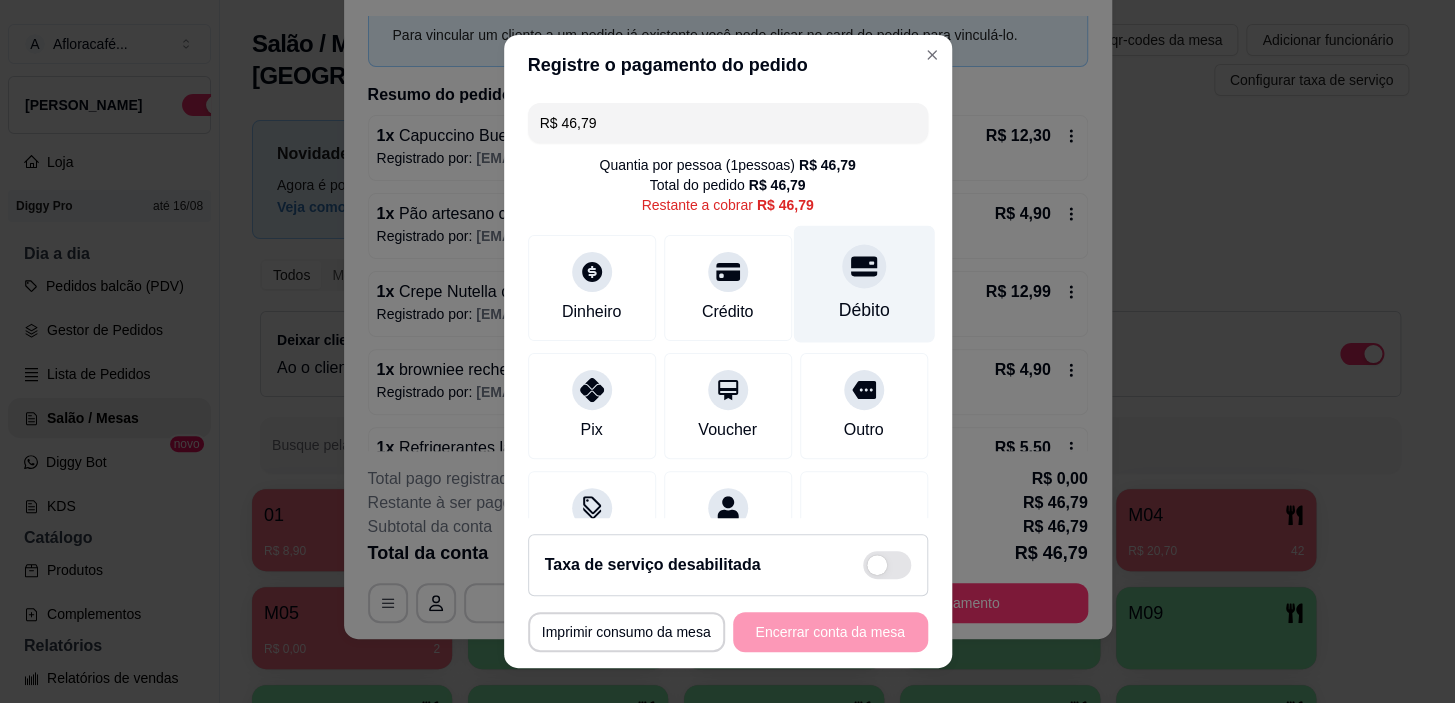 click on "Débito" at bounding box center (863, 284) 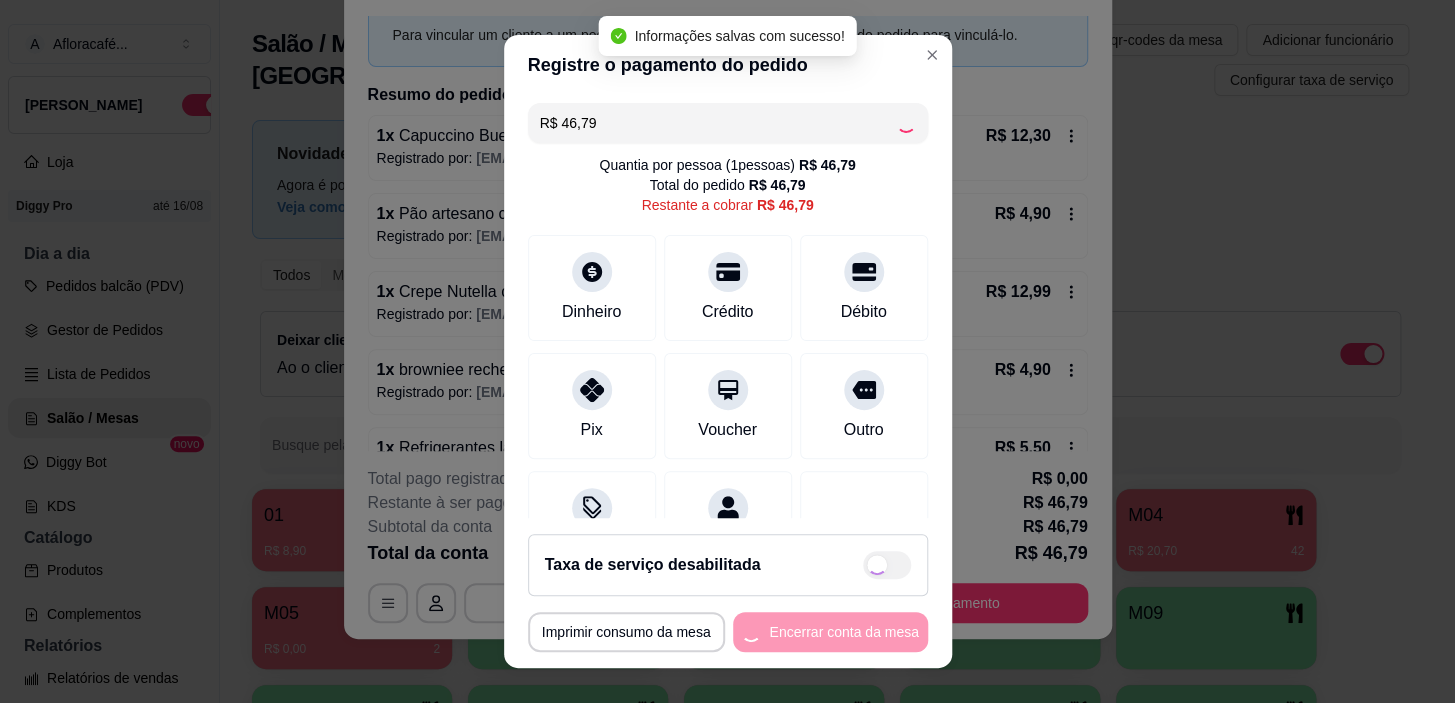 type on "R$ 0,00" 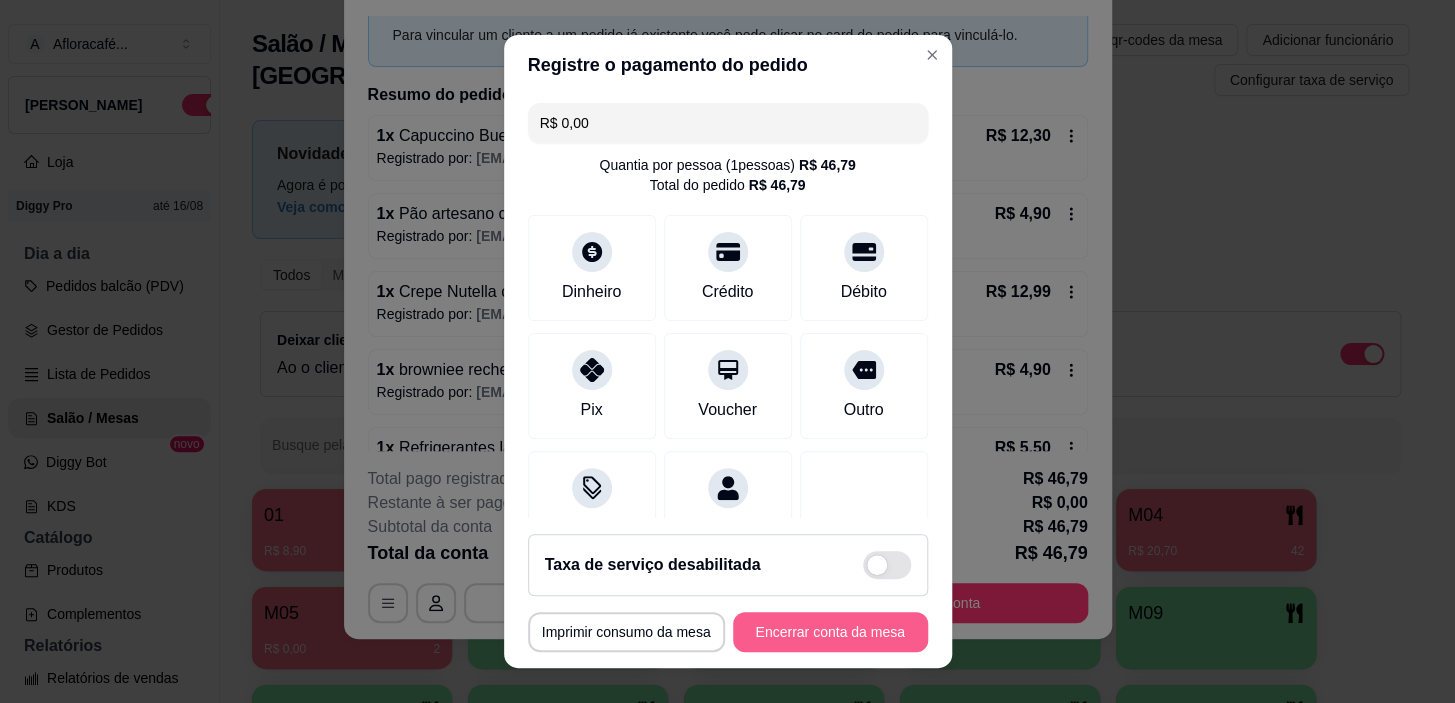 click on "Encerrar conta da mesa" at bounding box center (830, 632) 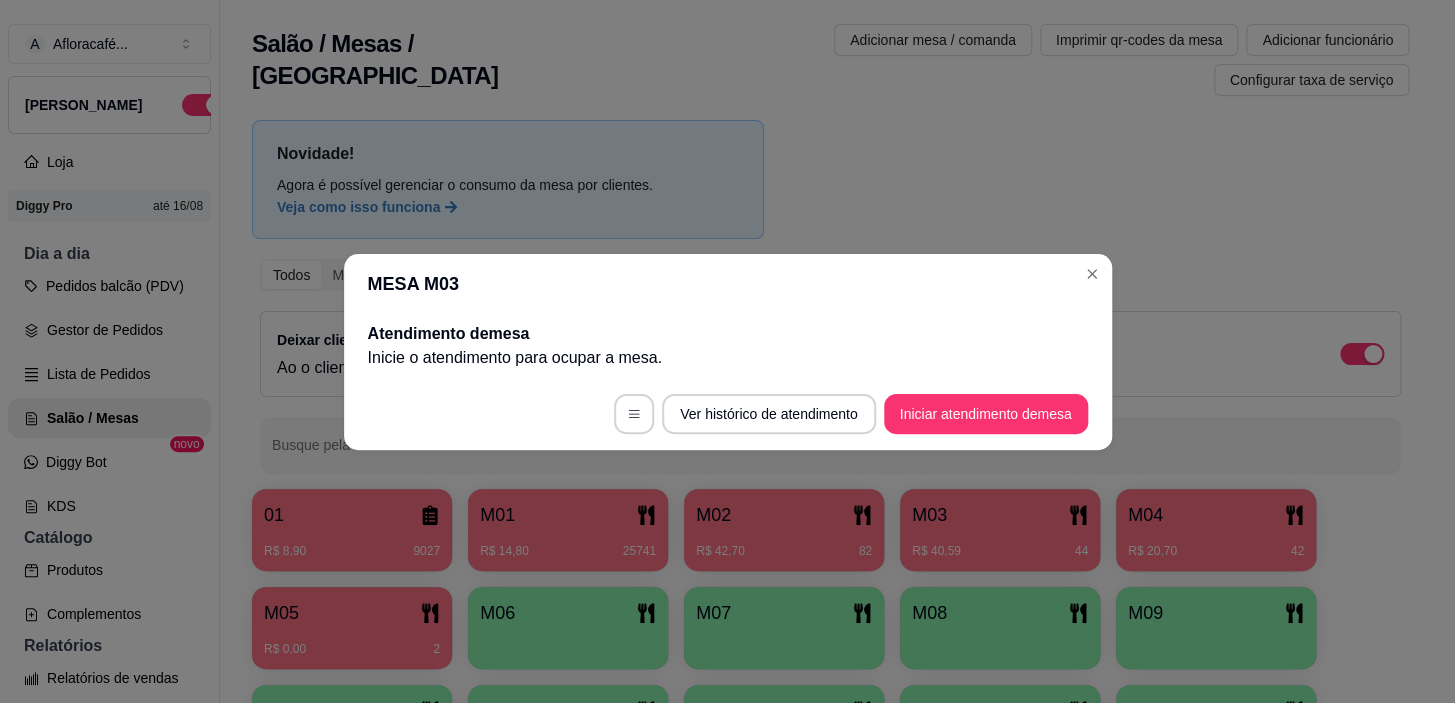 scroll, scrollTop: 0, scrollLeft: 0, axis: both 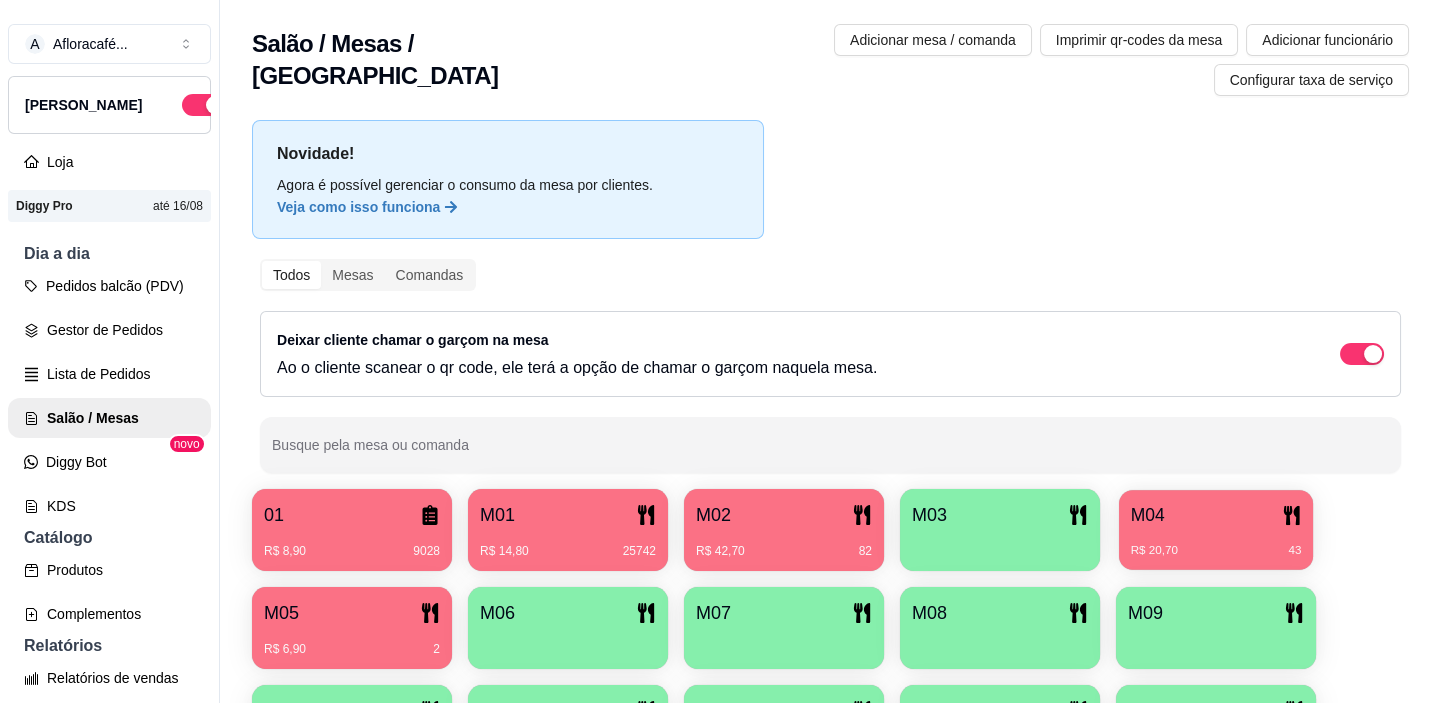 click on "R$ 20,70 43" at bounding box center (1216, 543) 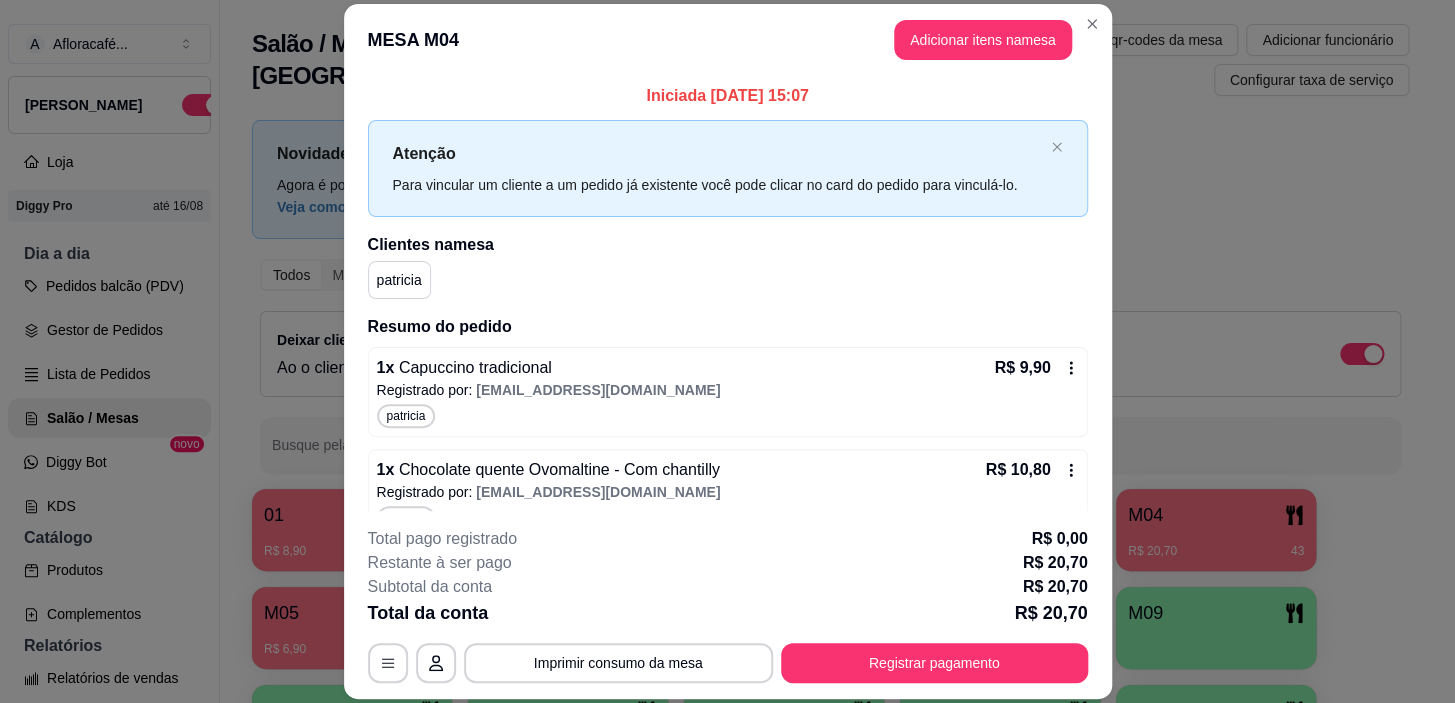scroll, scrollTop: 34, scrollLeft: 0, axis: vertical 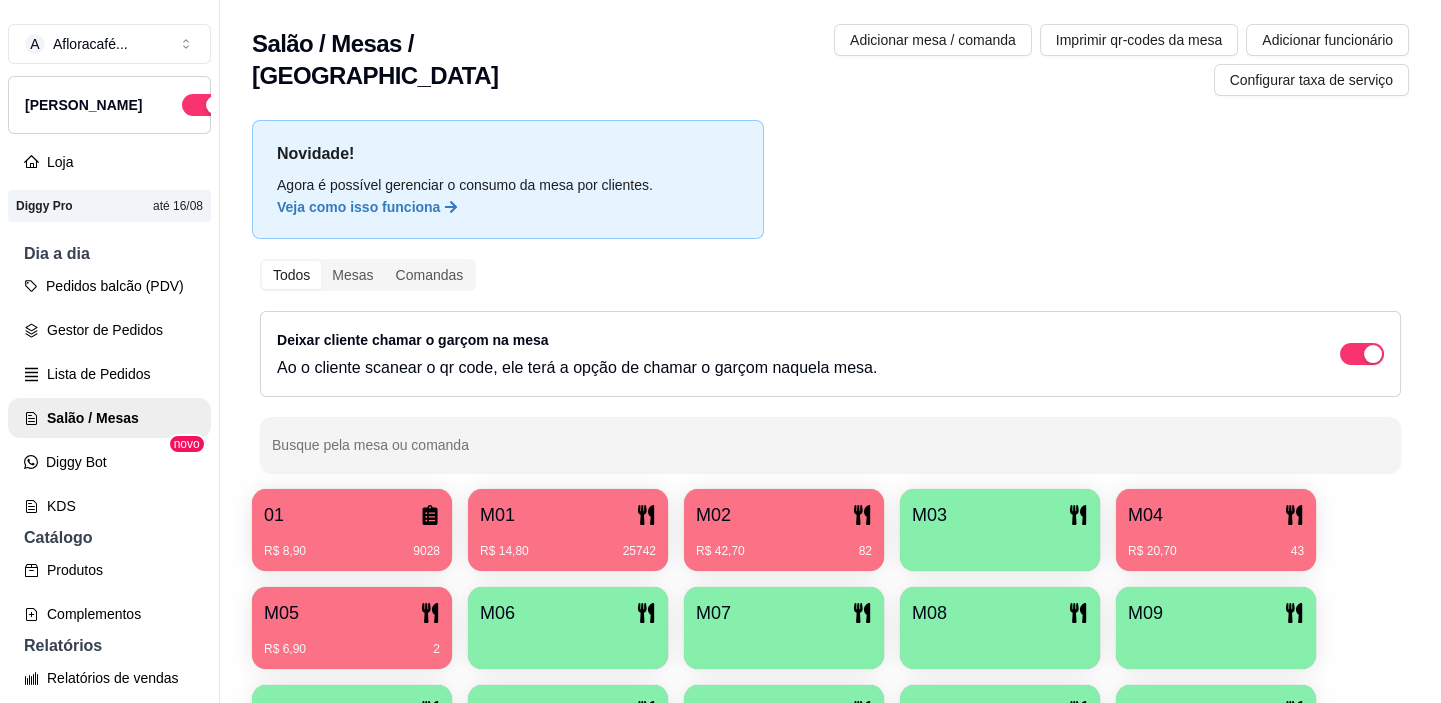 click on "R$ 6,90" at bounding box center (285, 649) 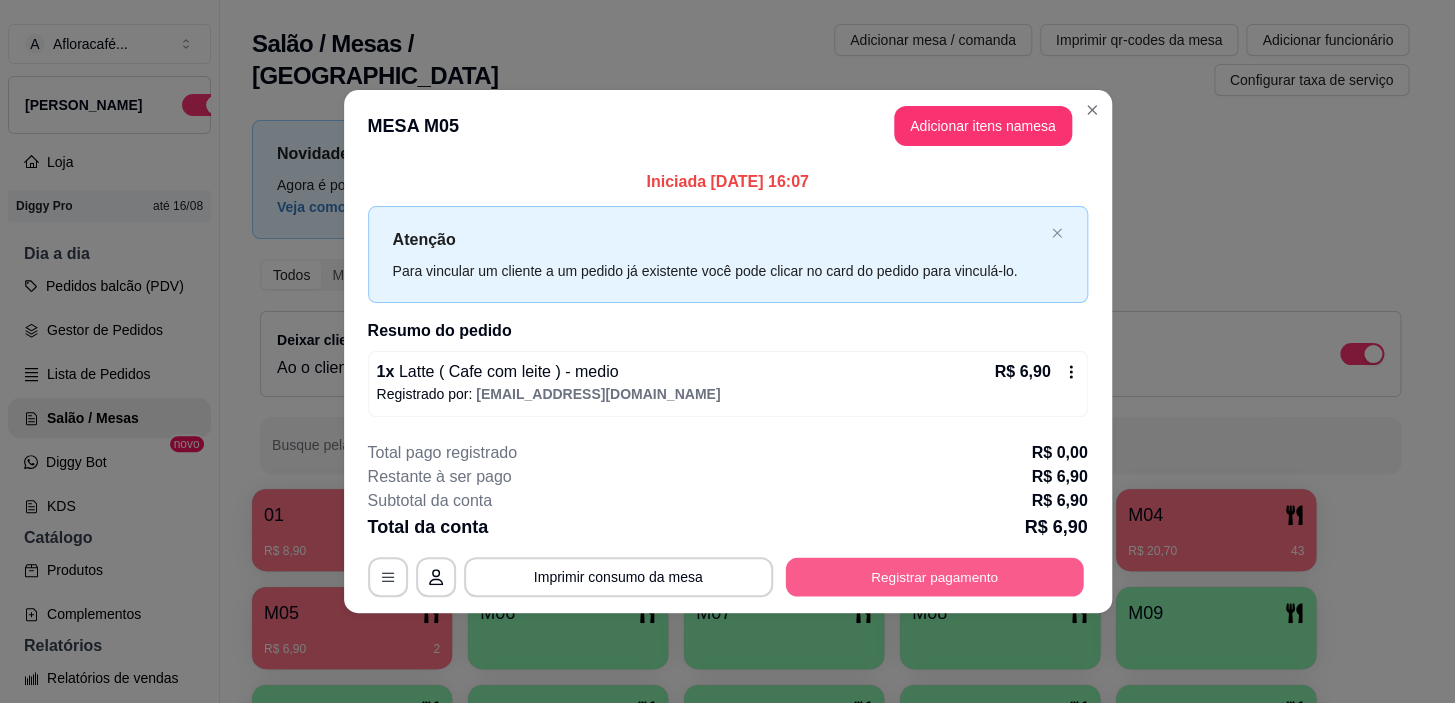 click on "Registrar pagamento" at bounding box center (934, 577) 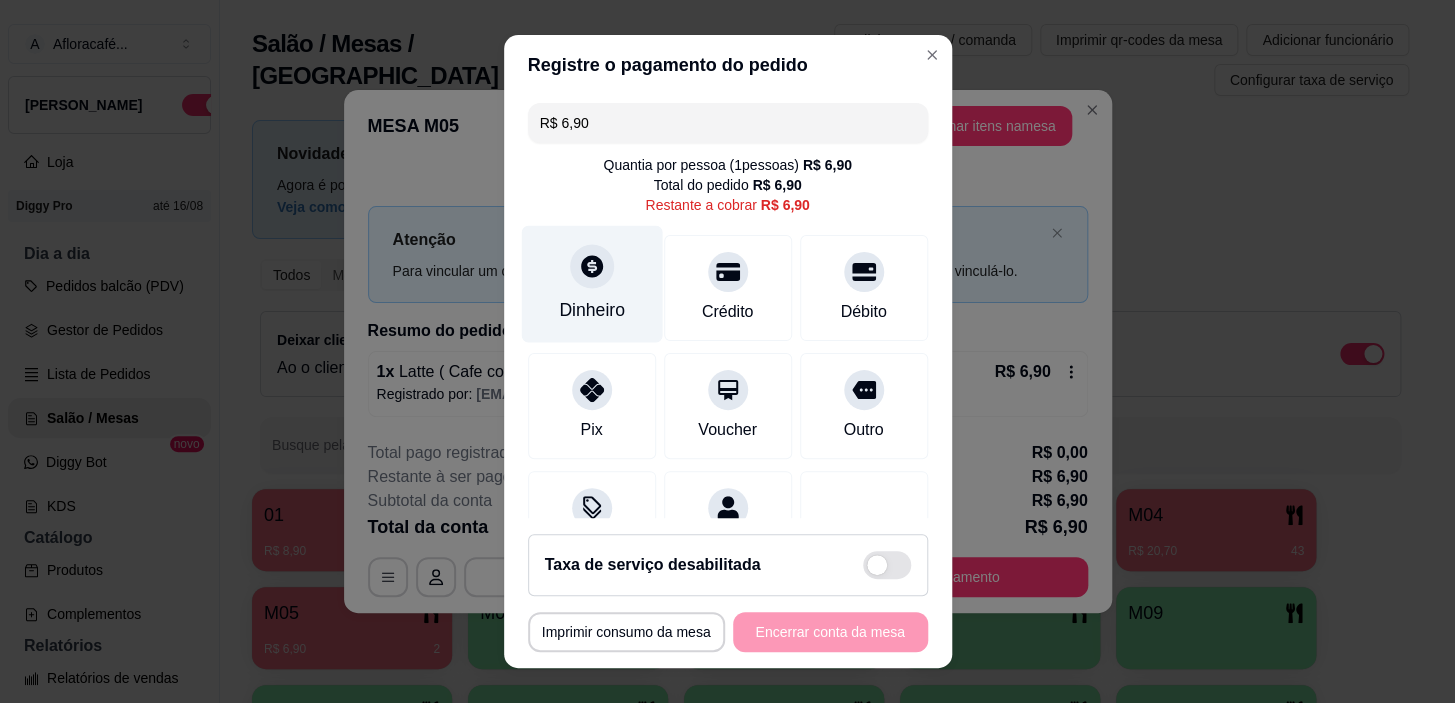 click on "Dinheiro" at bounding box center [591, 284] 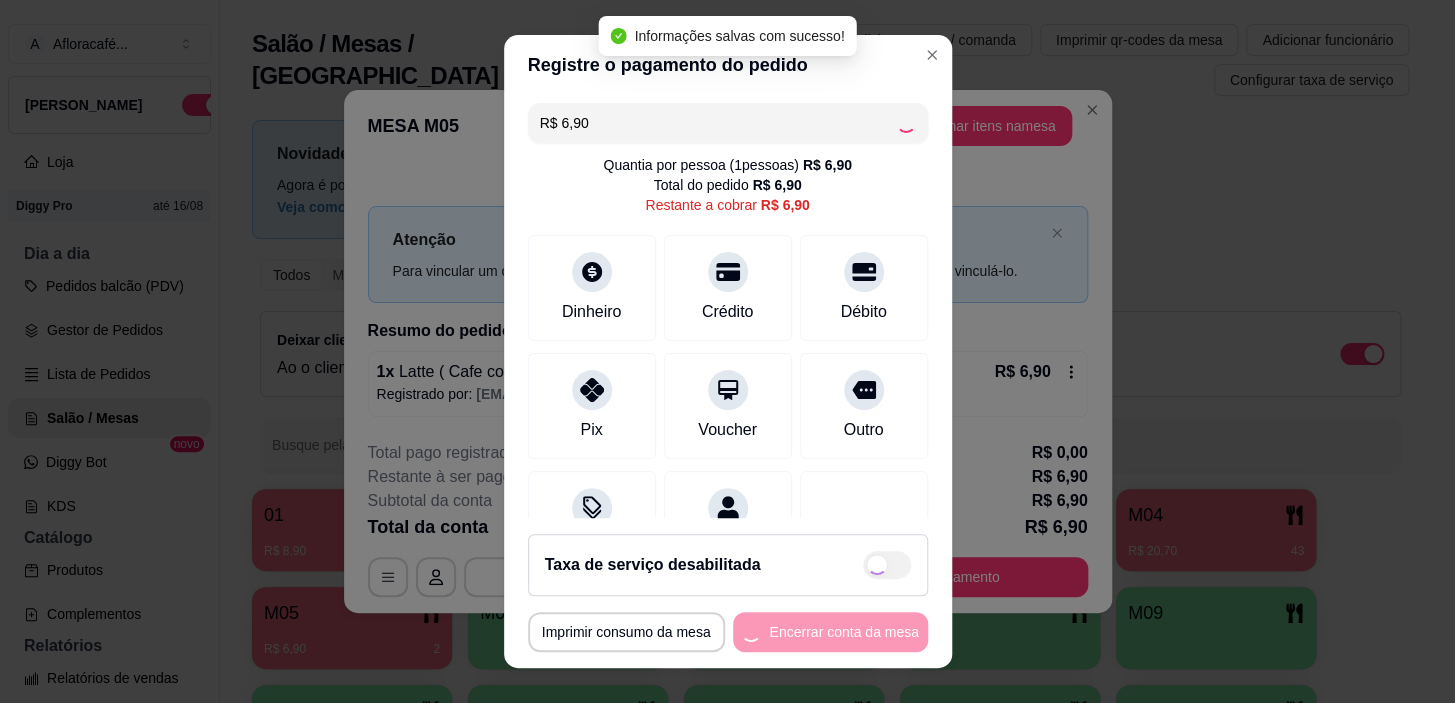 type on "R$ 0,00" 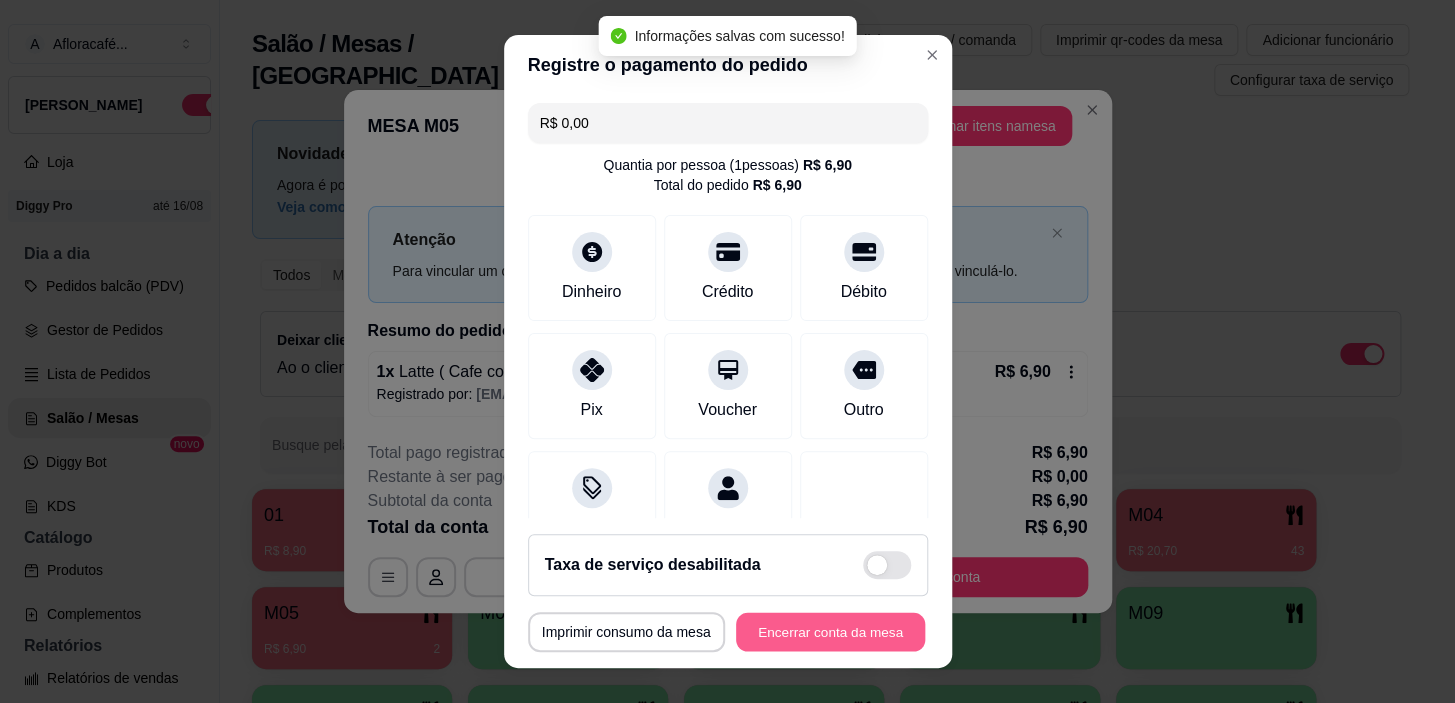 click on "Encerrar conta da mesa" at bounding box center (830, 631) 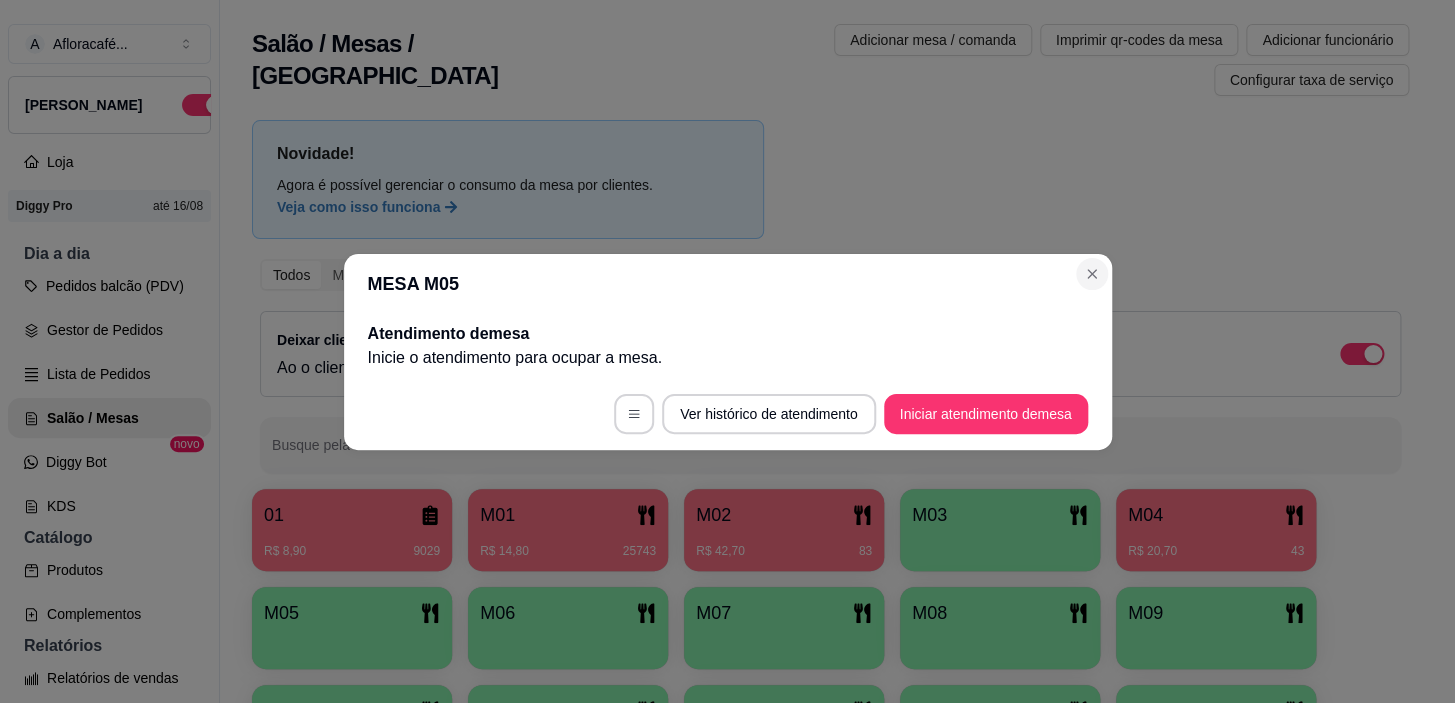 drag, startPoint x: 1099, startPoint y: 258, endPoint x: 1097, endPoint y: 275, distance: 17.117243 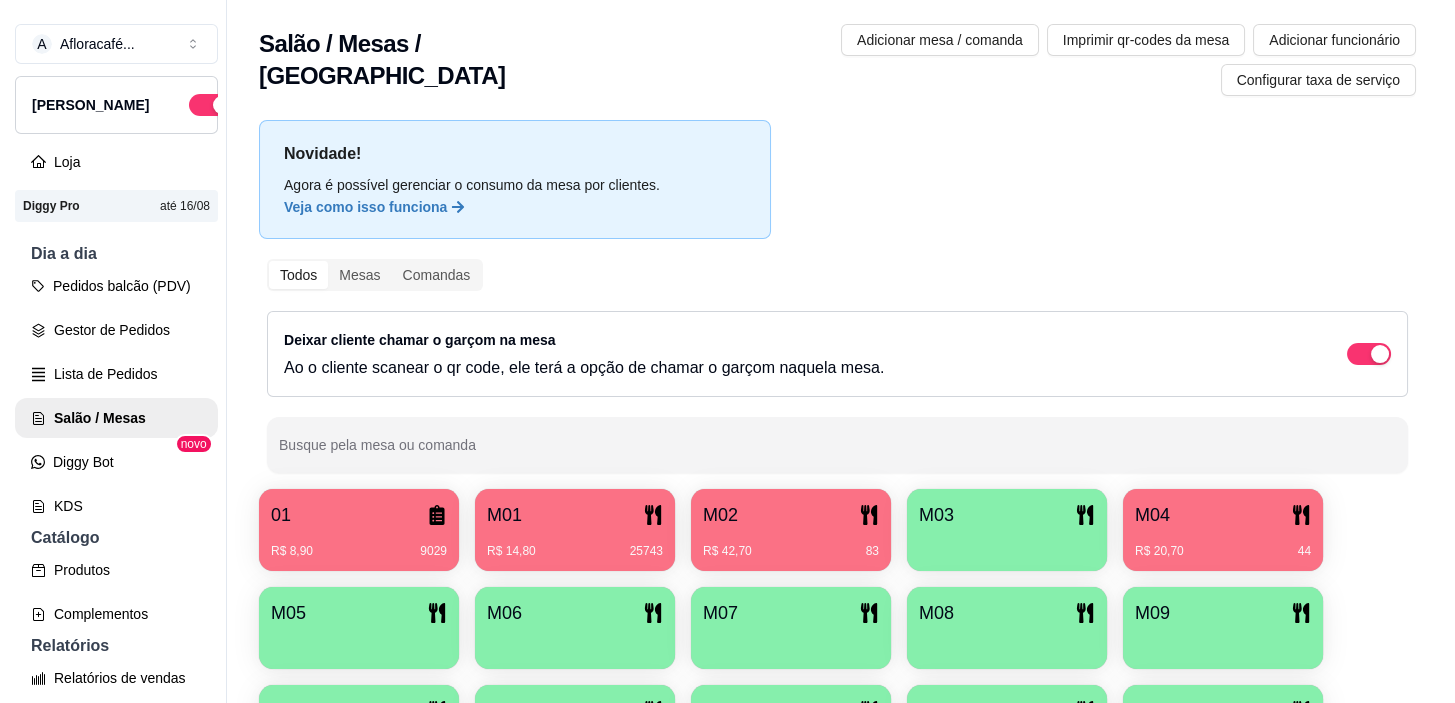 scroll, scrollTop: 215, scrollLeft: 0, axis: vertical 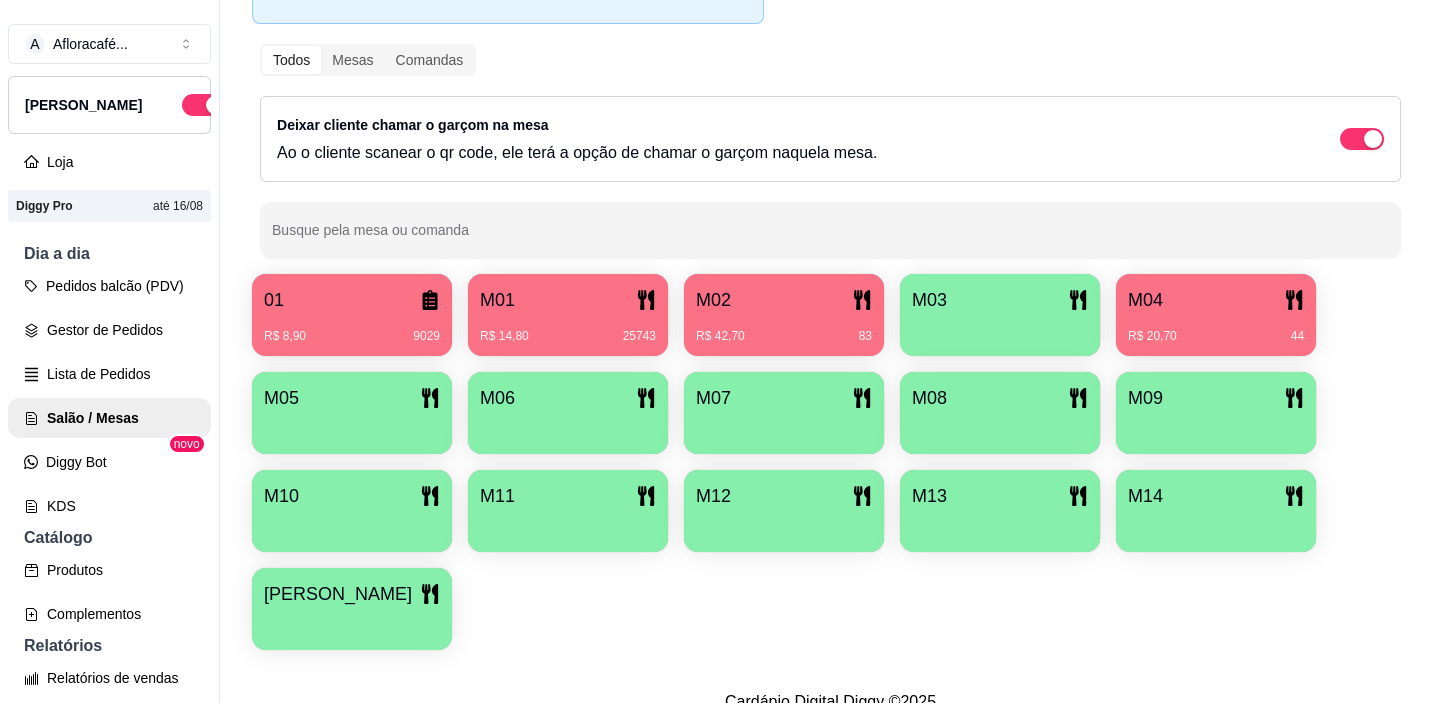click on "M04" at bounding box center (1216, 300) 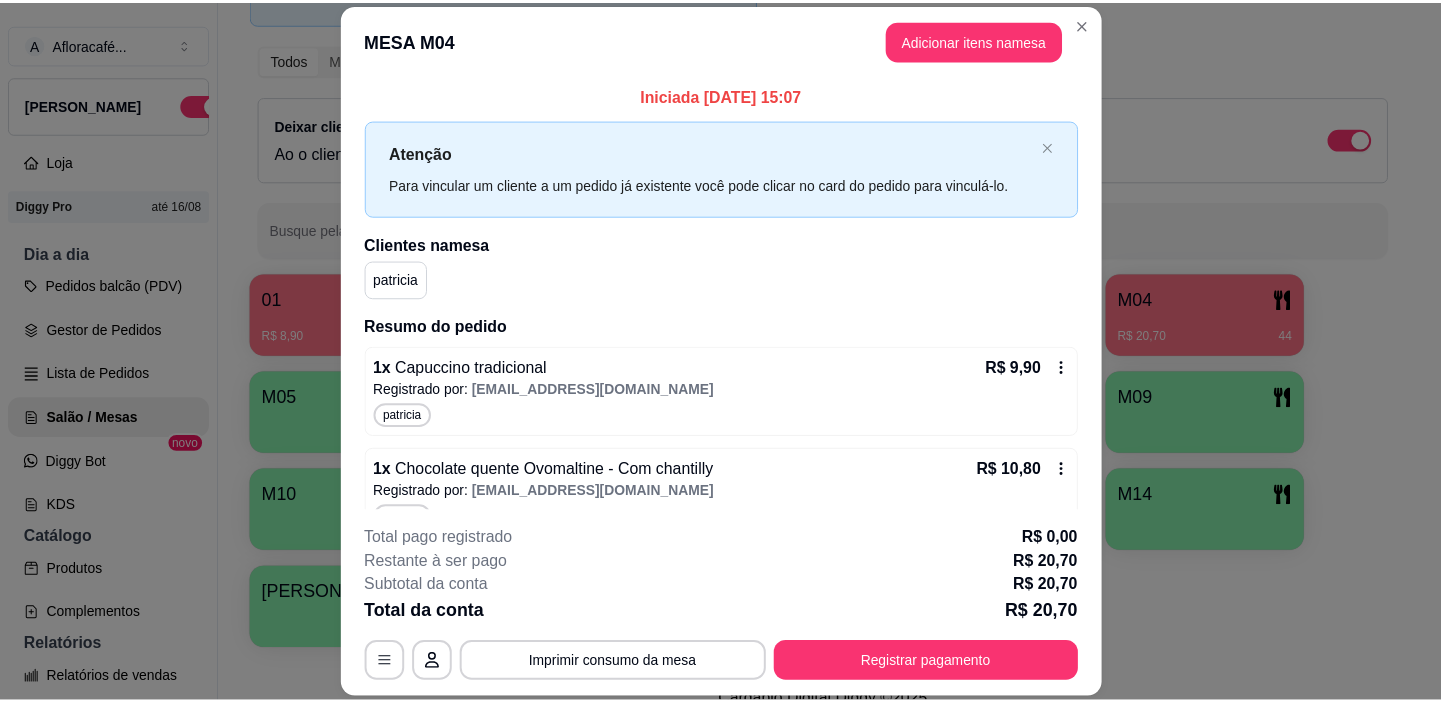scroll, scrollTop: 34, scrollLeft: 0, axis: vertical 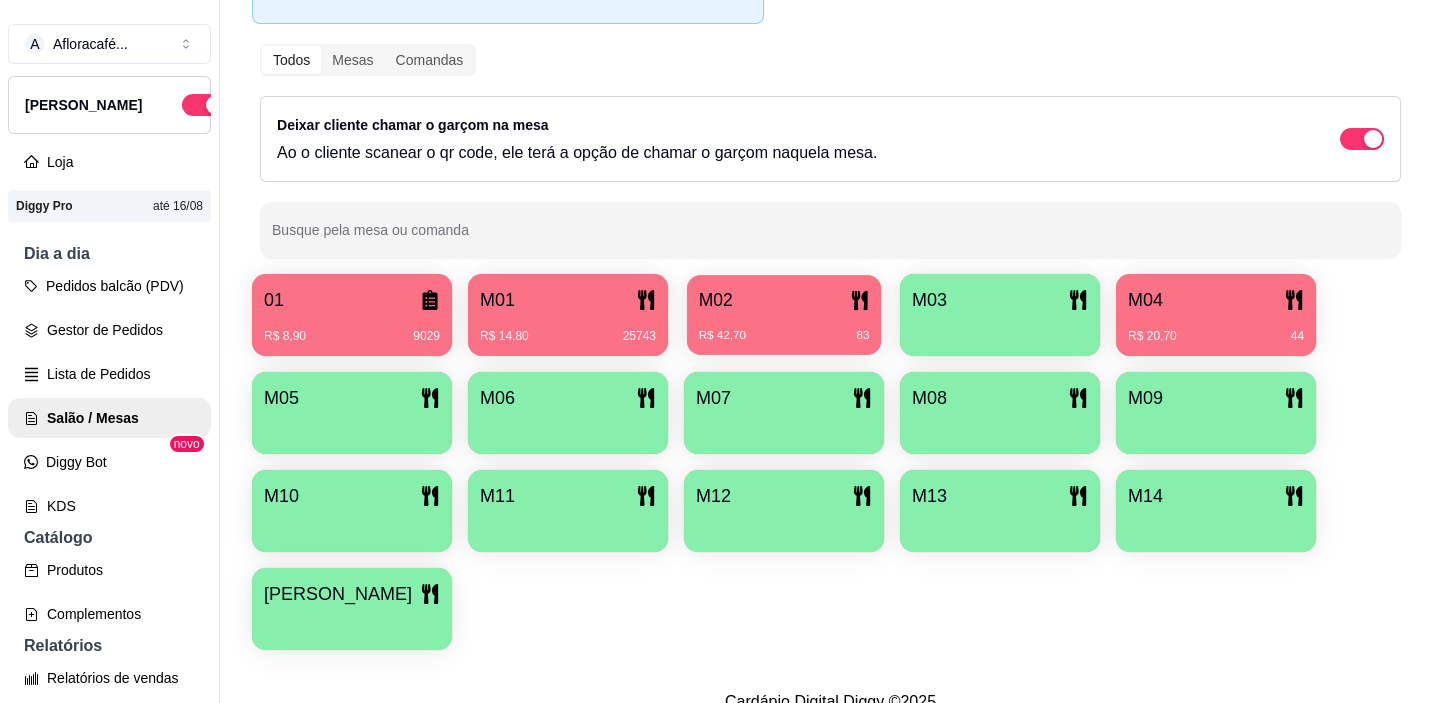 click on "R$ 42,70 83" at bounding box center [784, 336] 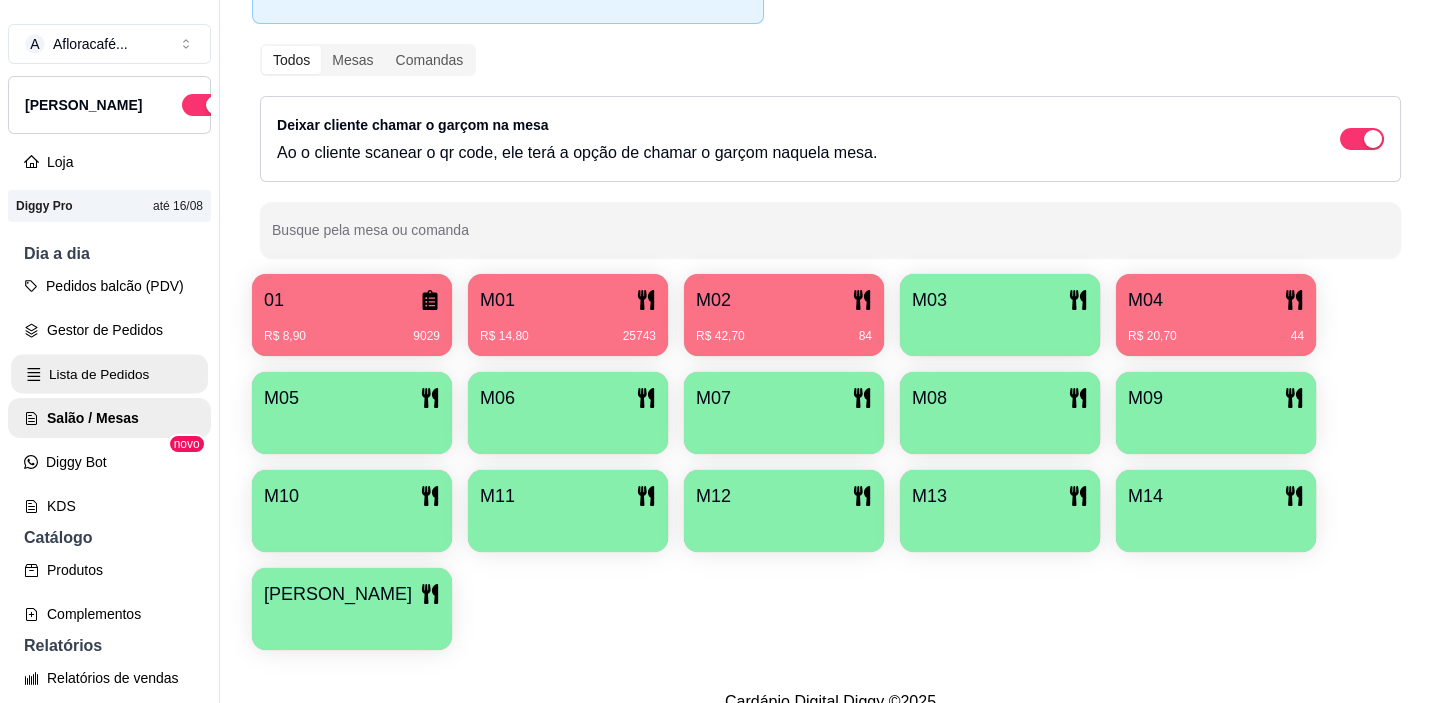 click on "Lista de Pedidos" at bounding box center (109, 374) 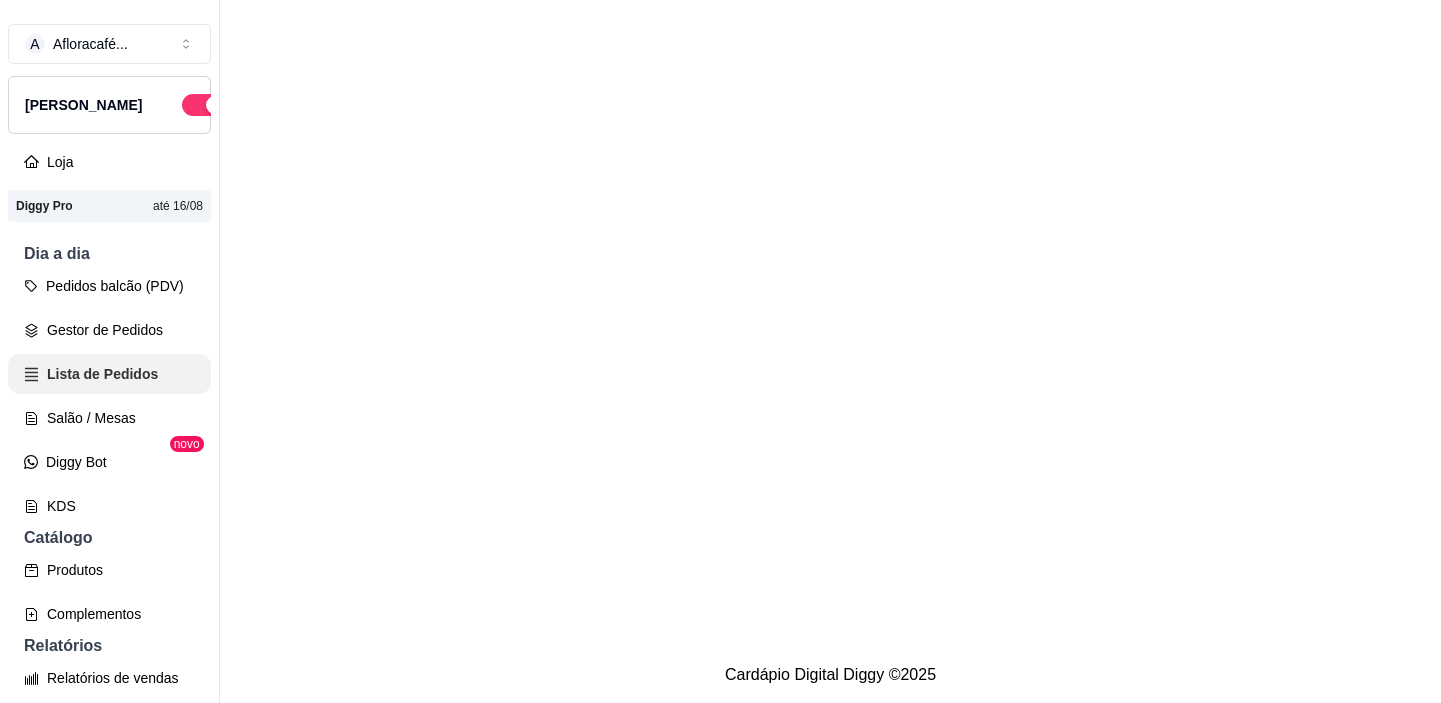 scroll, scrollTop: 0, scrollLeft: 0, axis: both 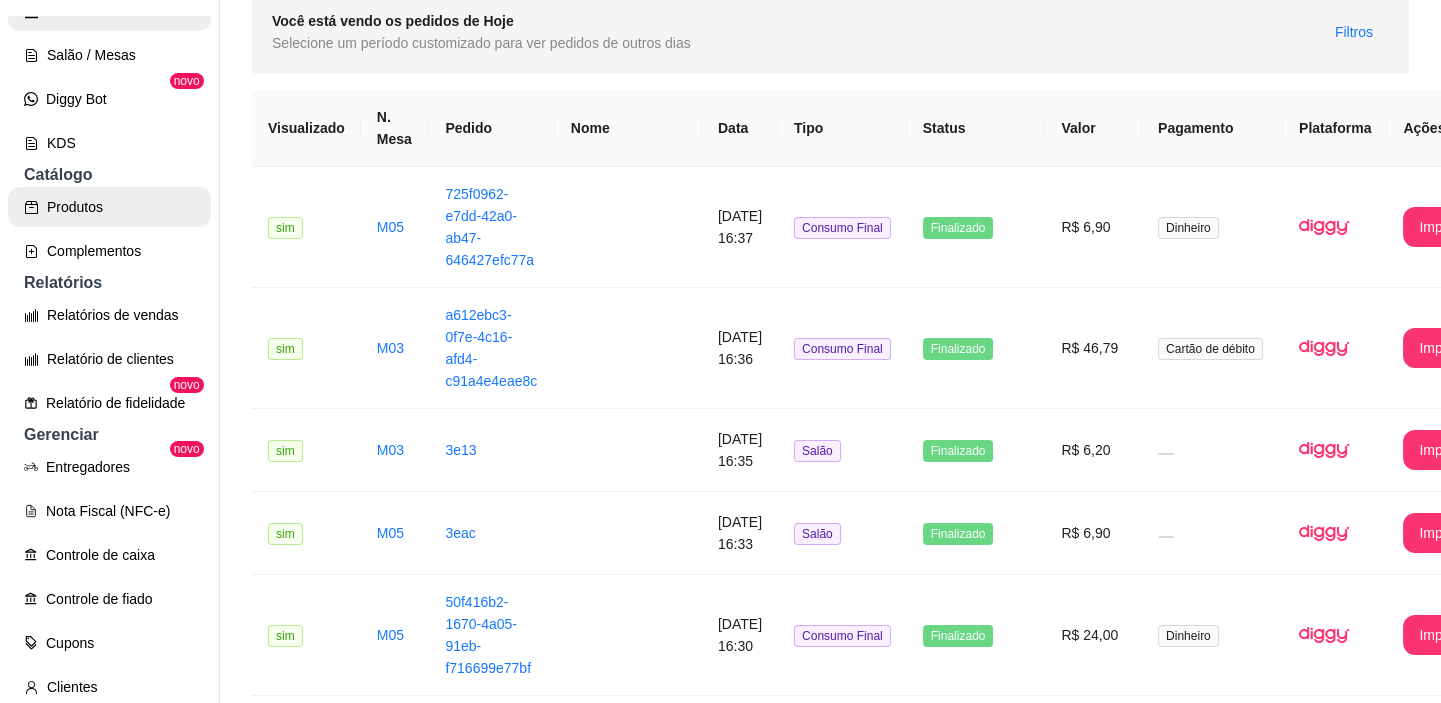 click on "Produtos" at bounding box center [109, 207] 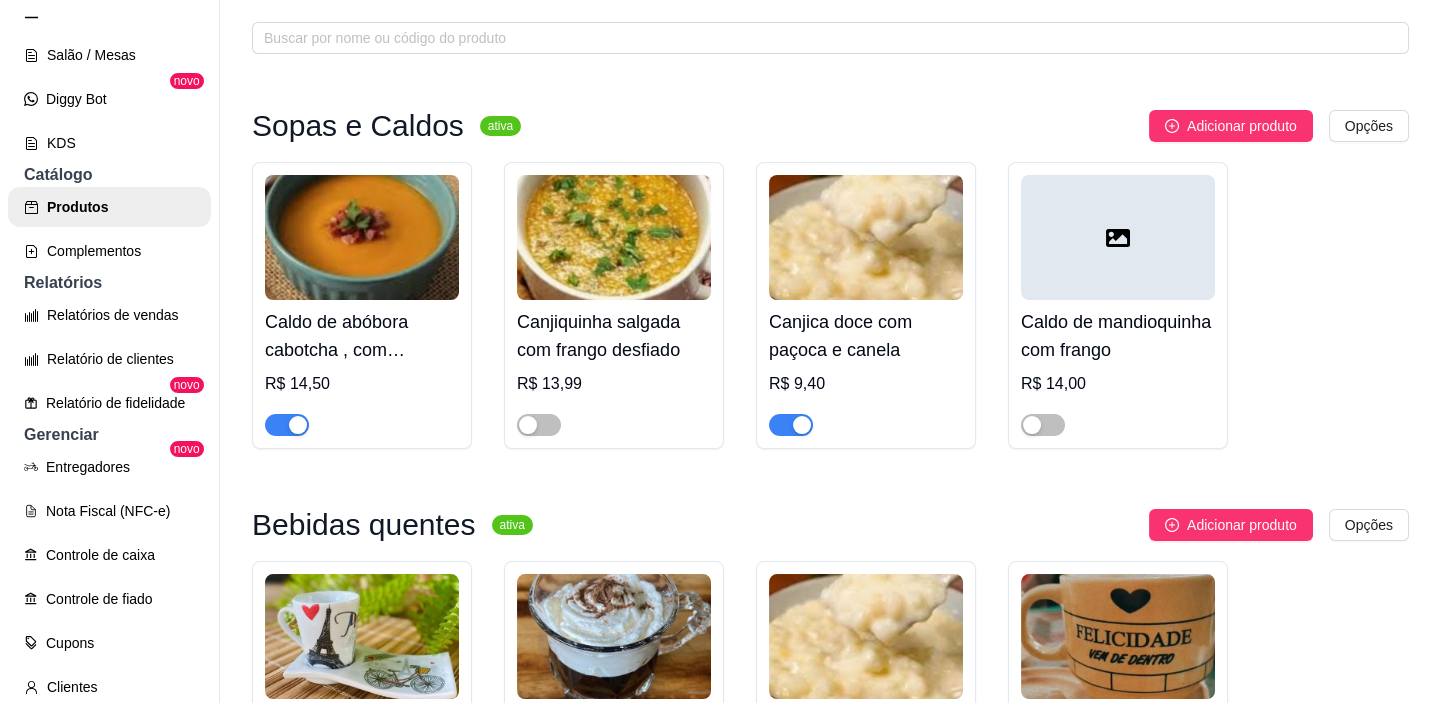 scroll, scrollTop: 0, scrollLeft: 0, axis: both 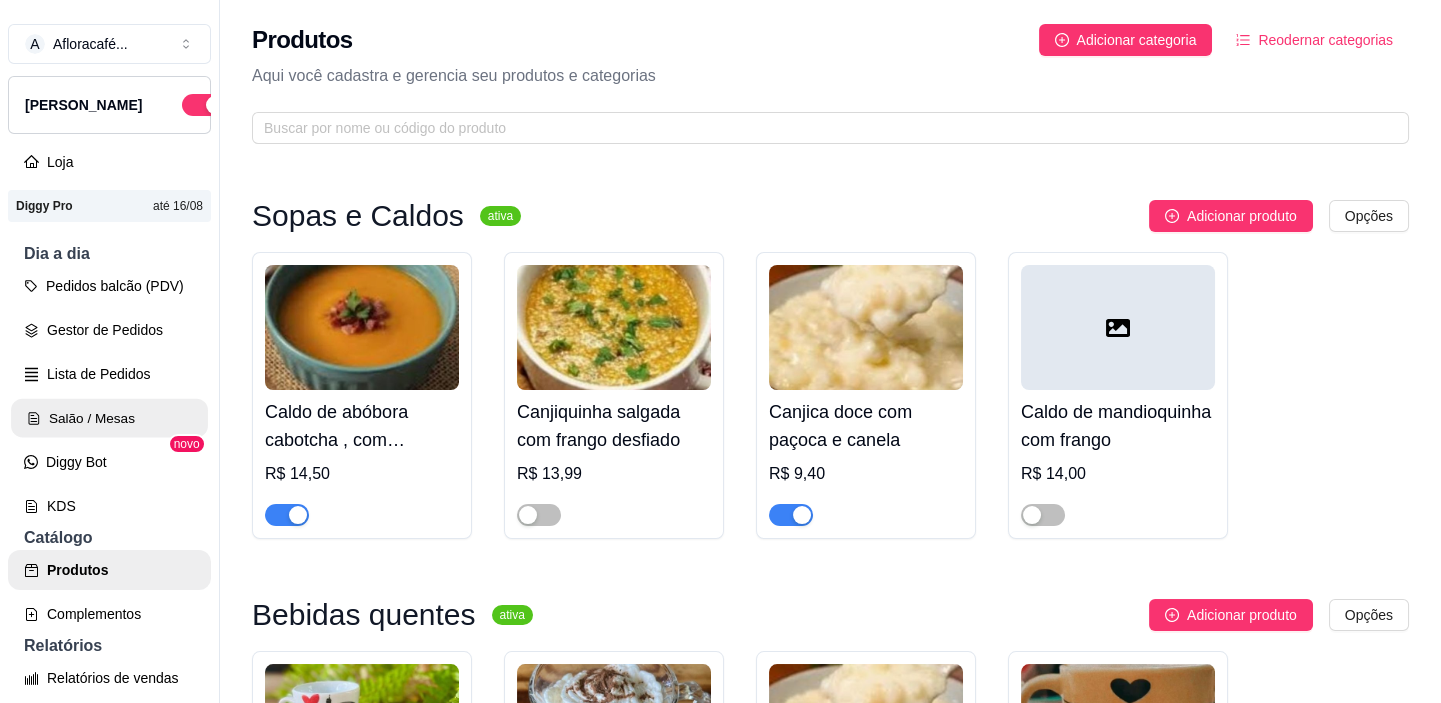 click on "Salão / Mesas" at bounding box center (109, 418) 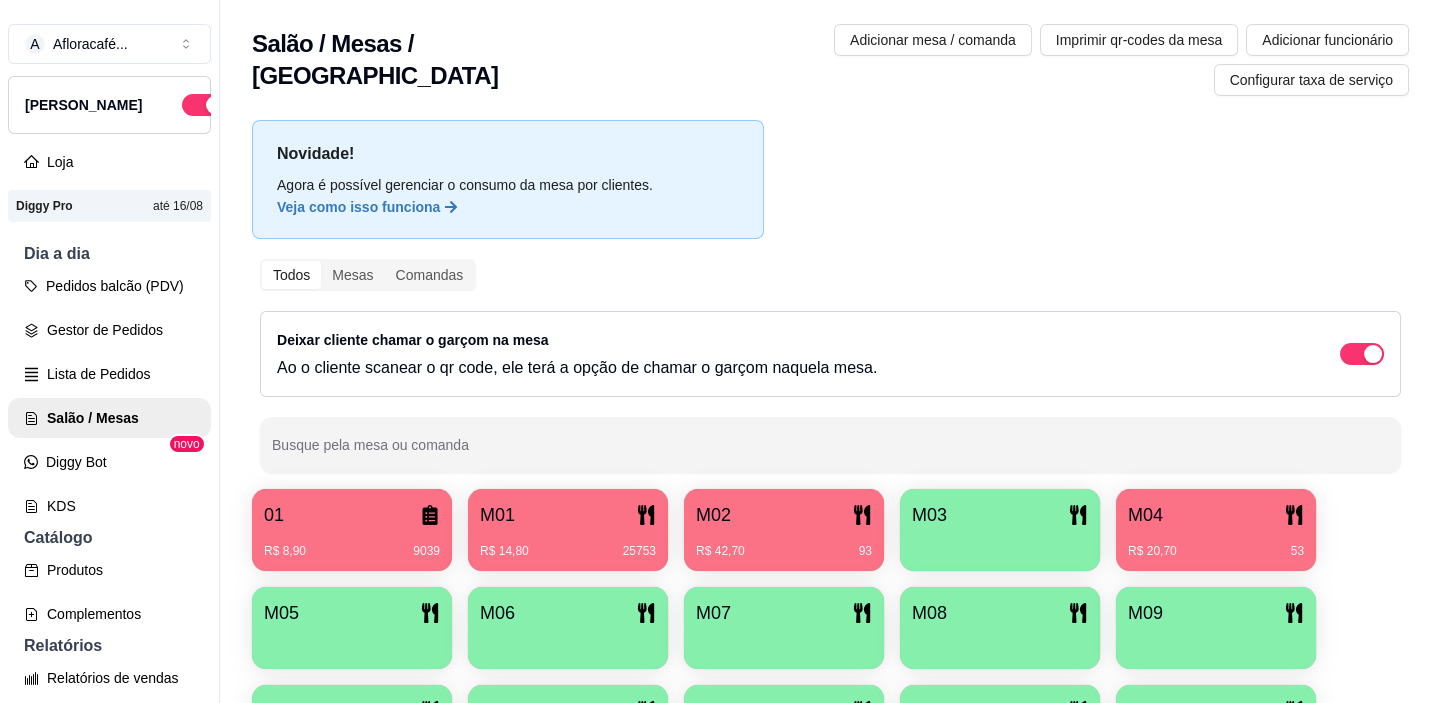click at bounding box center (1000, 544) 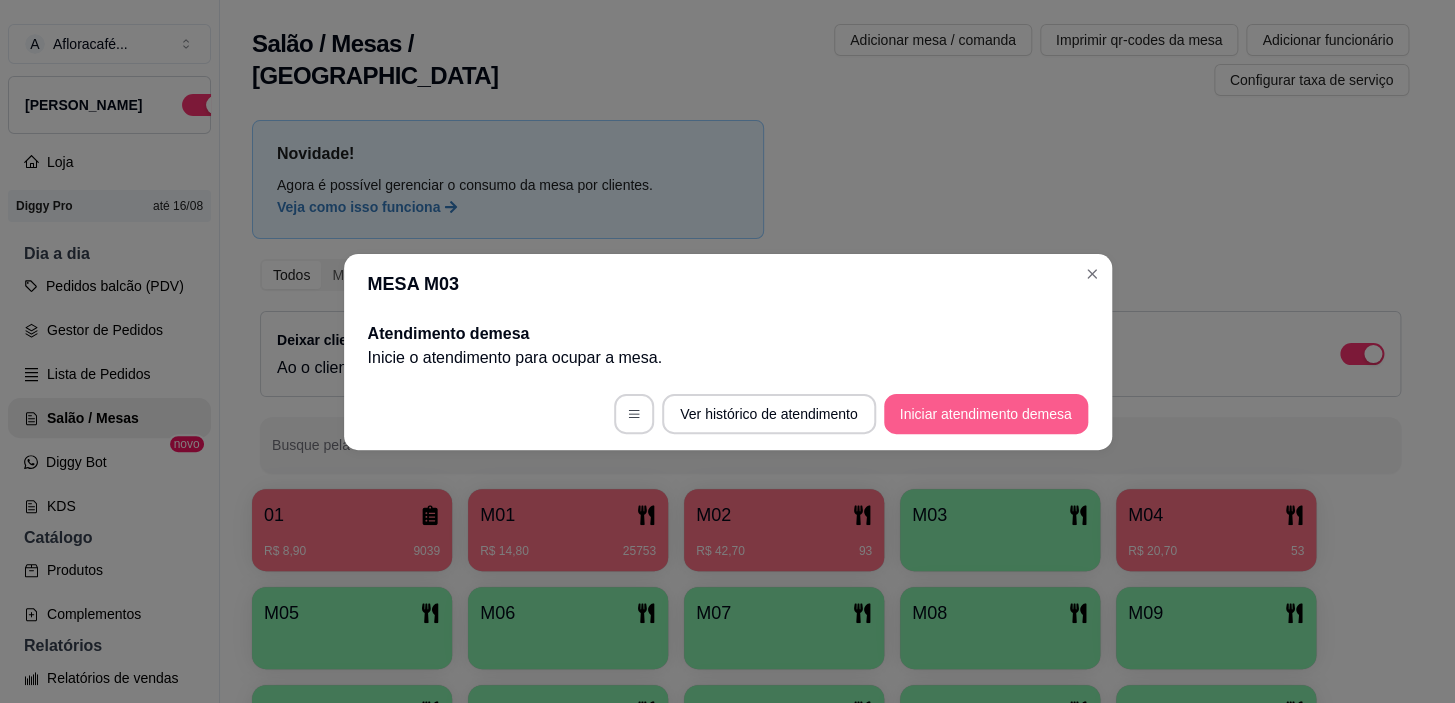 click on "Iniciar atendimento de  mesa" at bounding box center [986, 414] 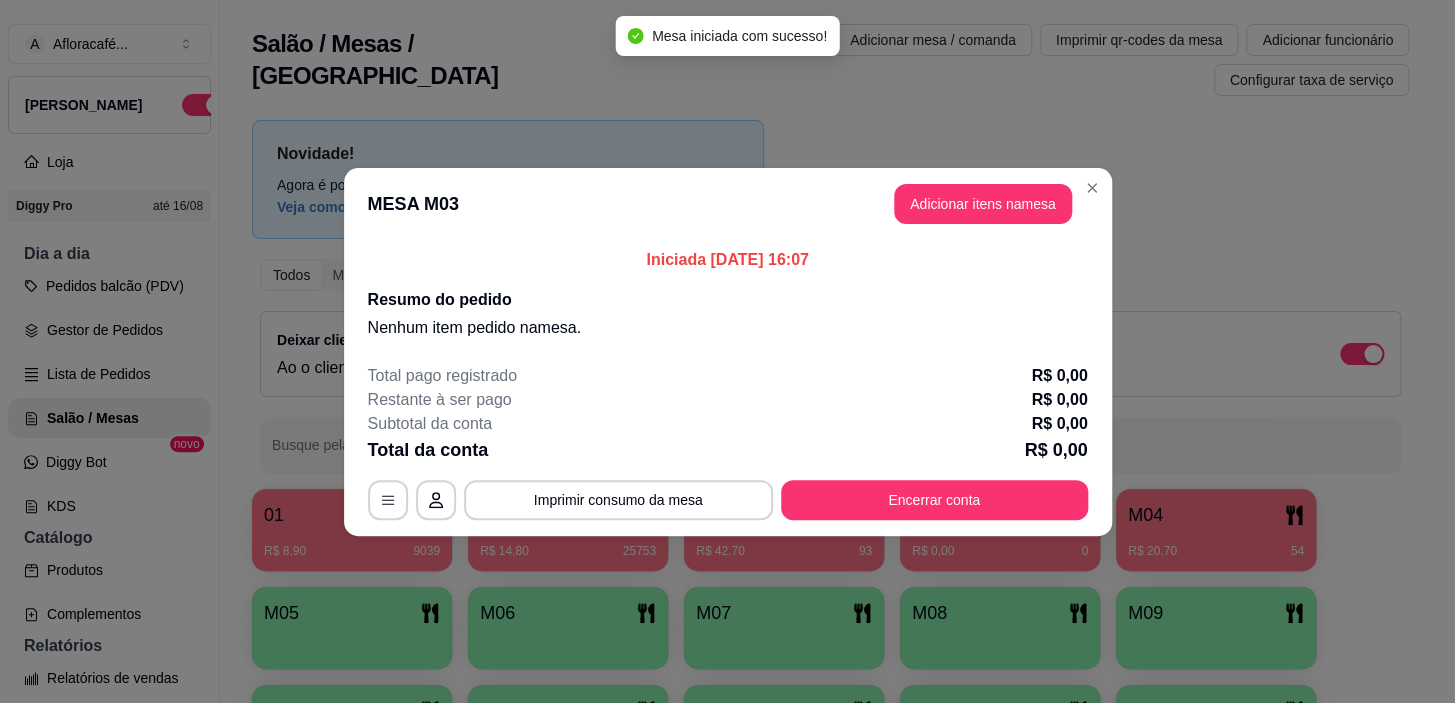 click on "MESA M03 Adicionar itens na  mesa" at bounding box center [728, 204] 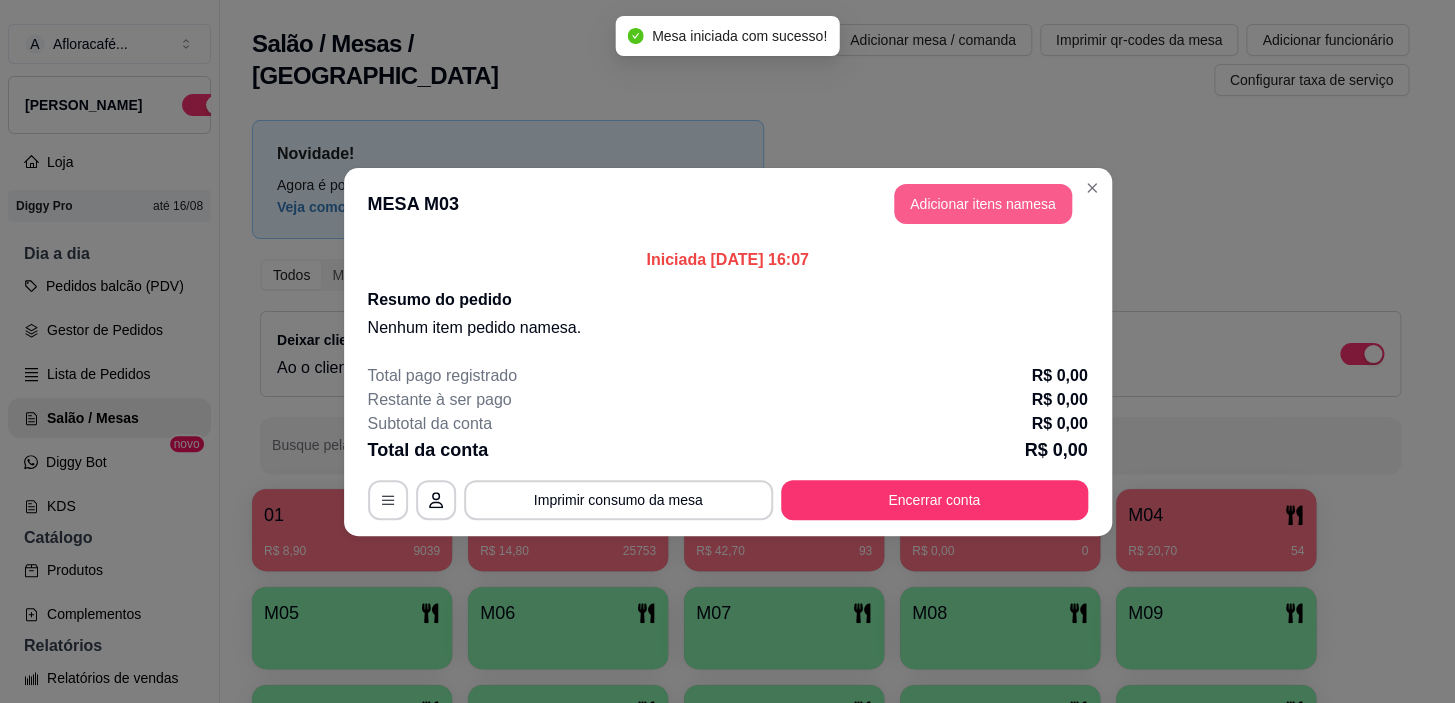 click on "Adicionar itens na  mesa" at bounding box center (983, 204) 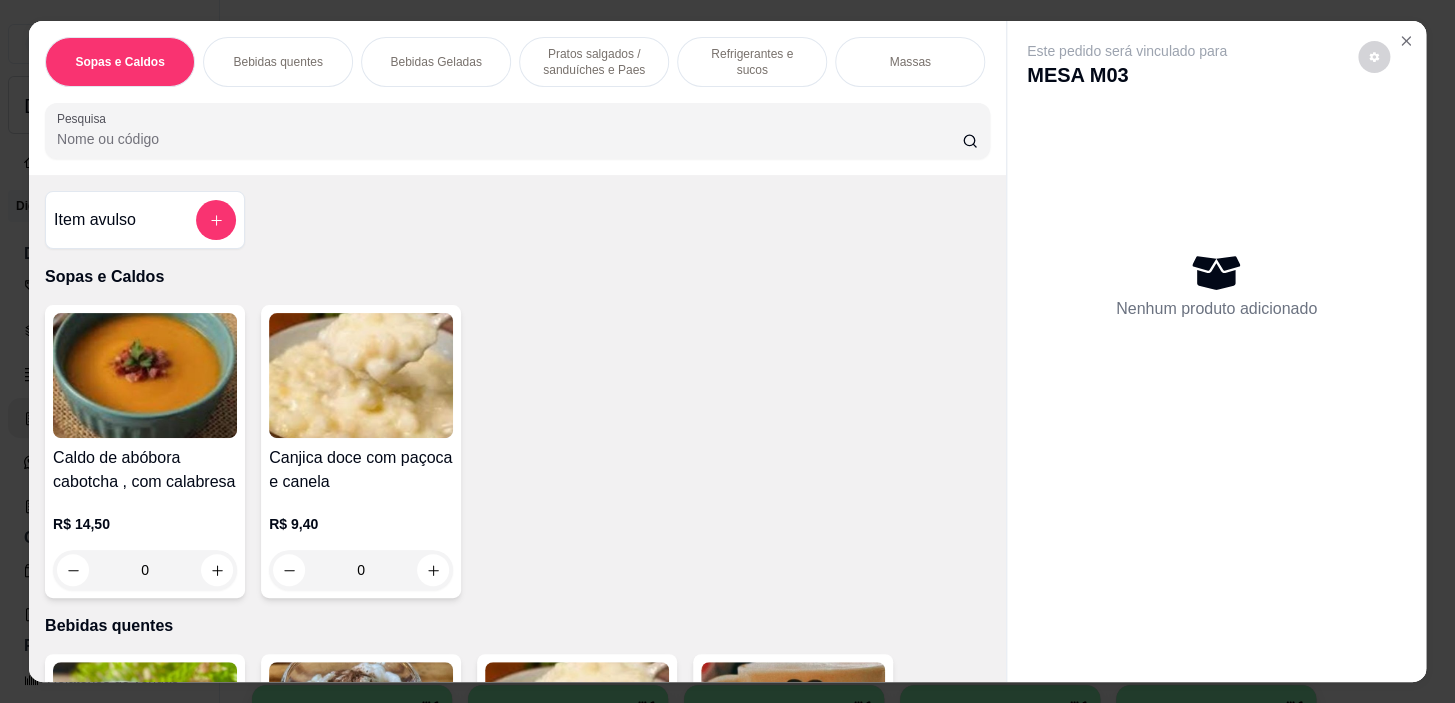 click on "Pratos salgados / sanduíches e Paes" at bounding box center (594, 62) 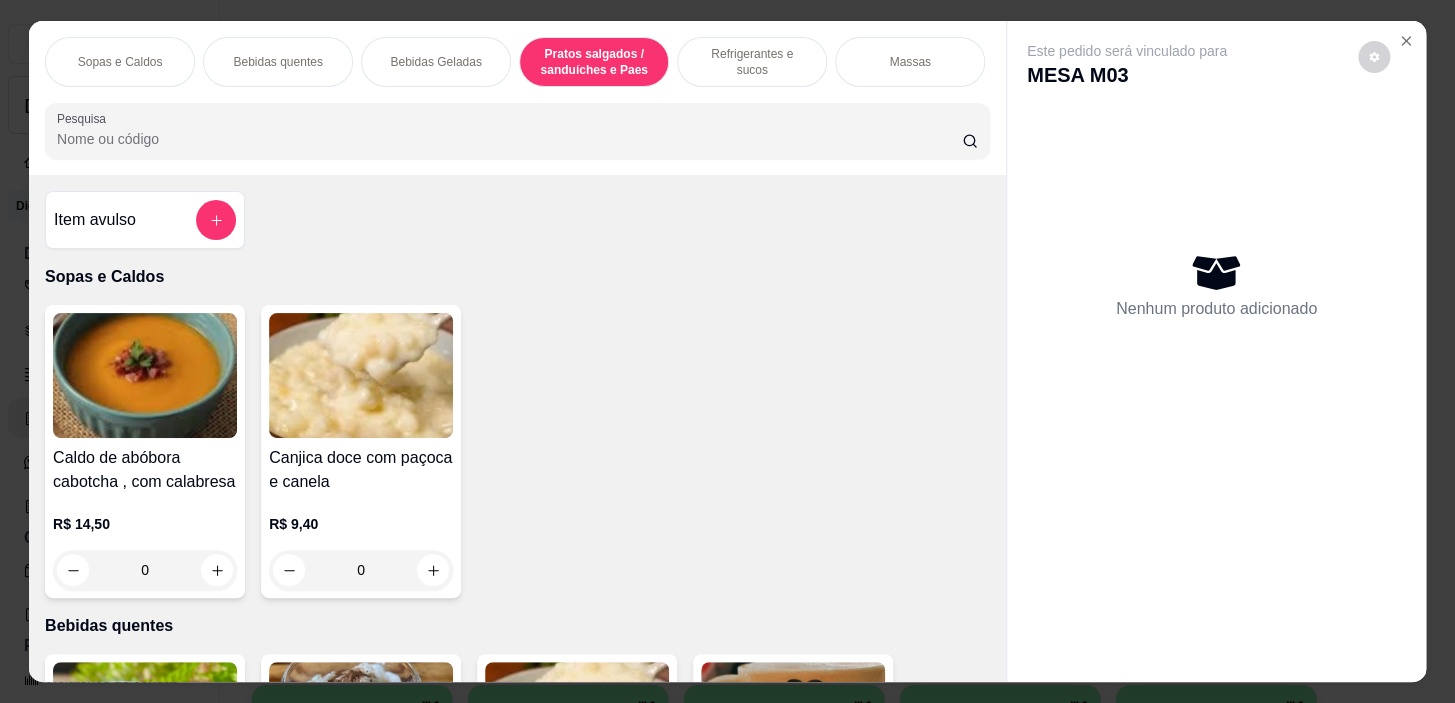 scroll, scrollTop: 5722, scrollLeft: 0, axis: vertical 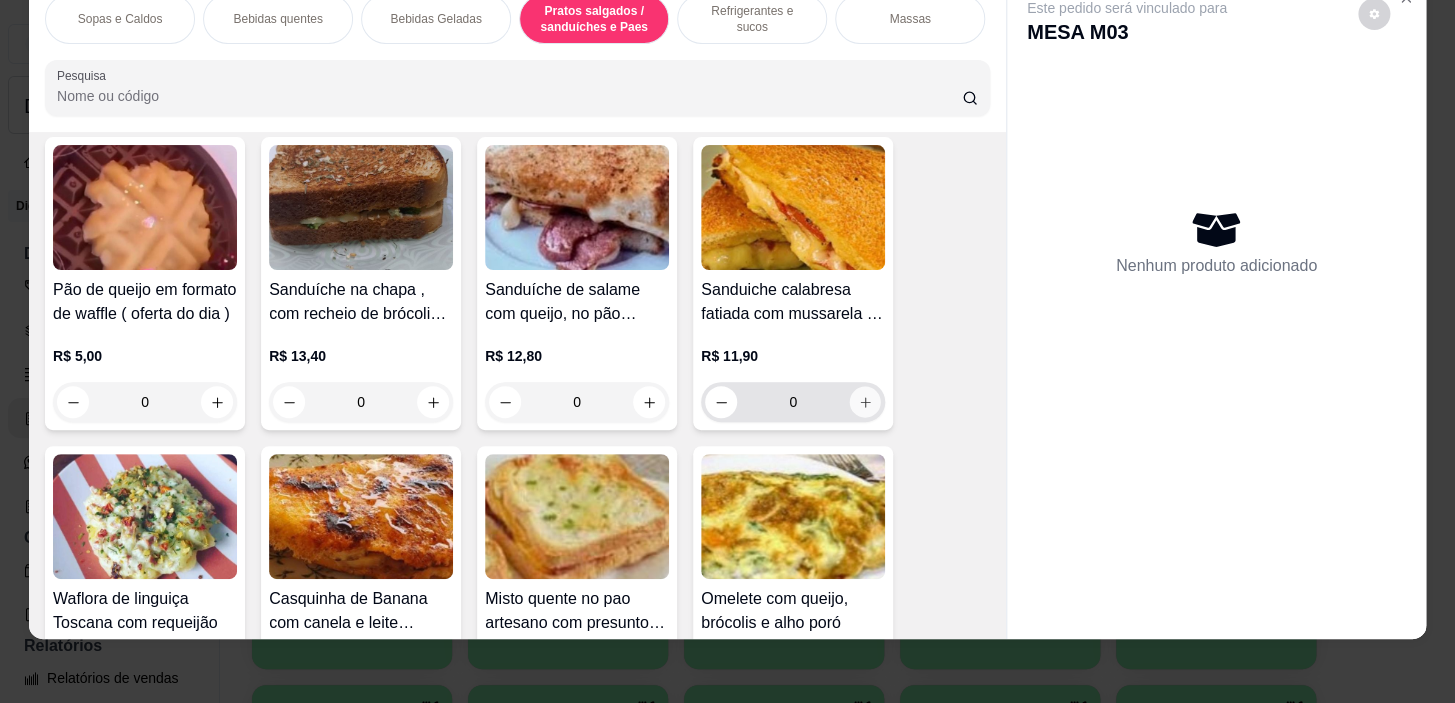 click at bounding box center (865, 402) 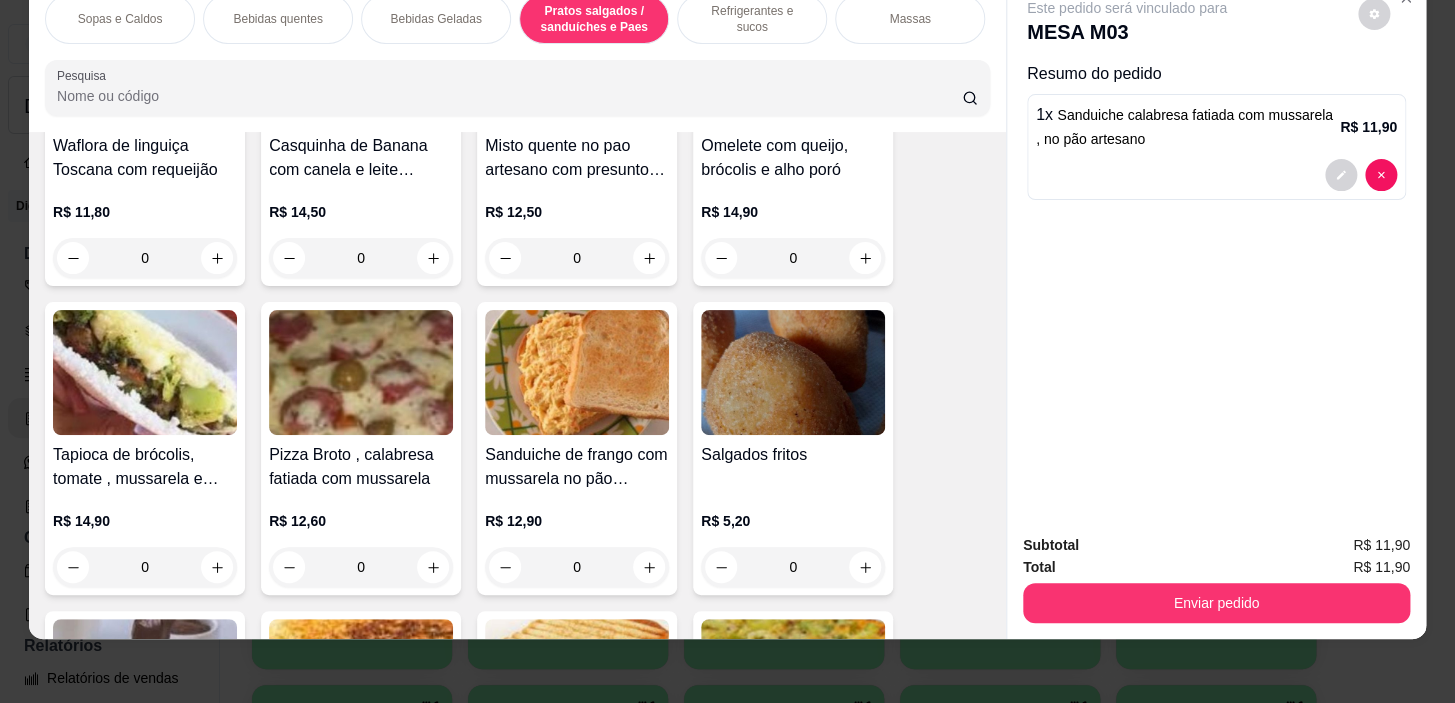 scroll, scrollTop: 7540, scrollLeft: 0, axis: vertical 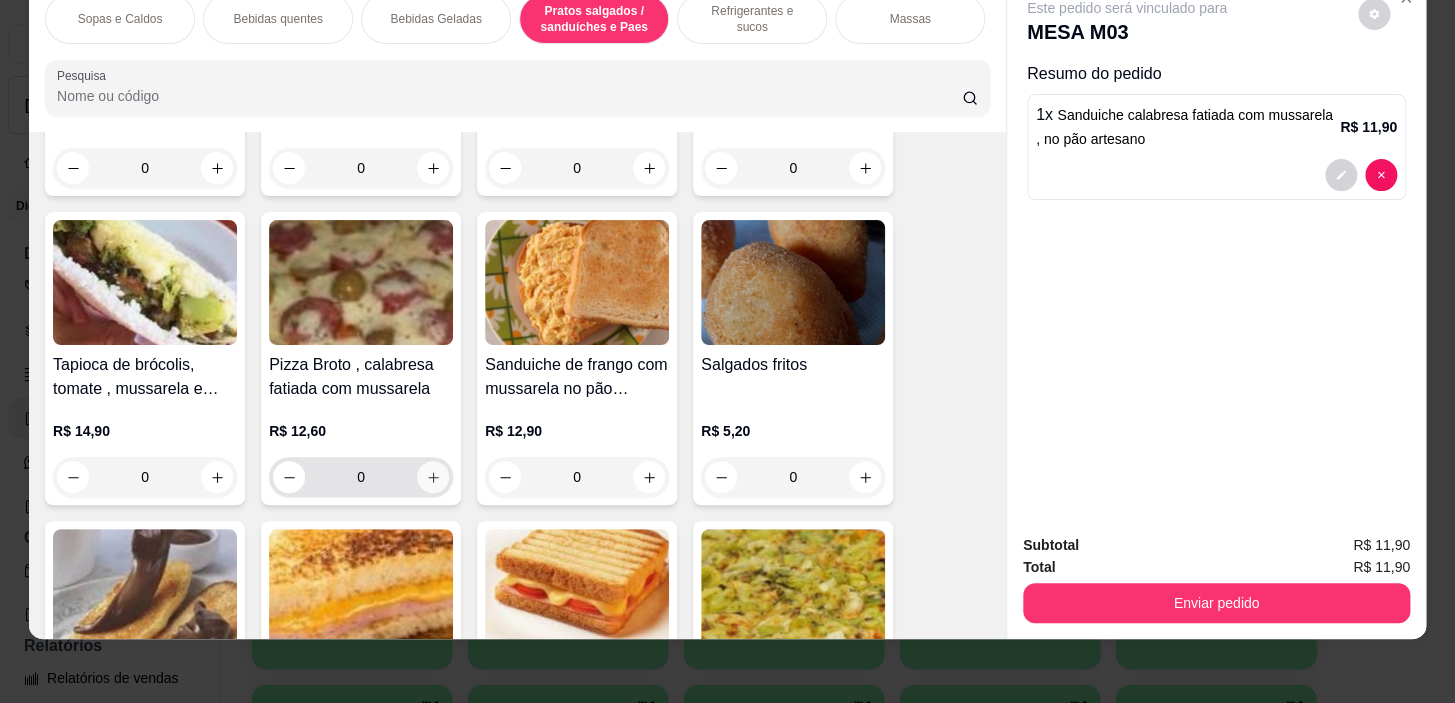 click at bounding box center [433, 477] 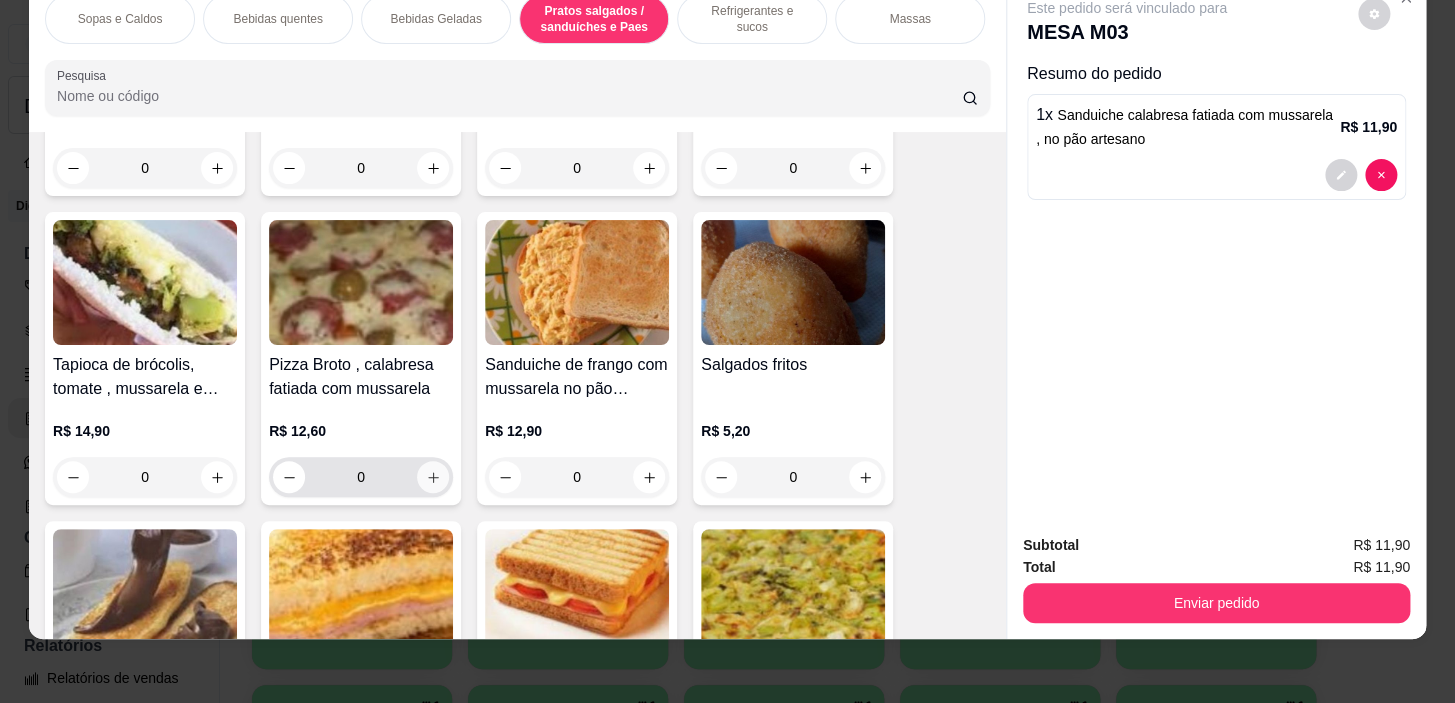 type on "1" 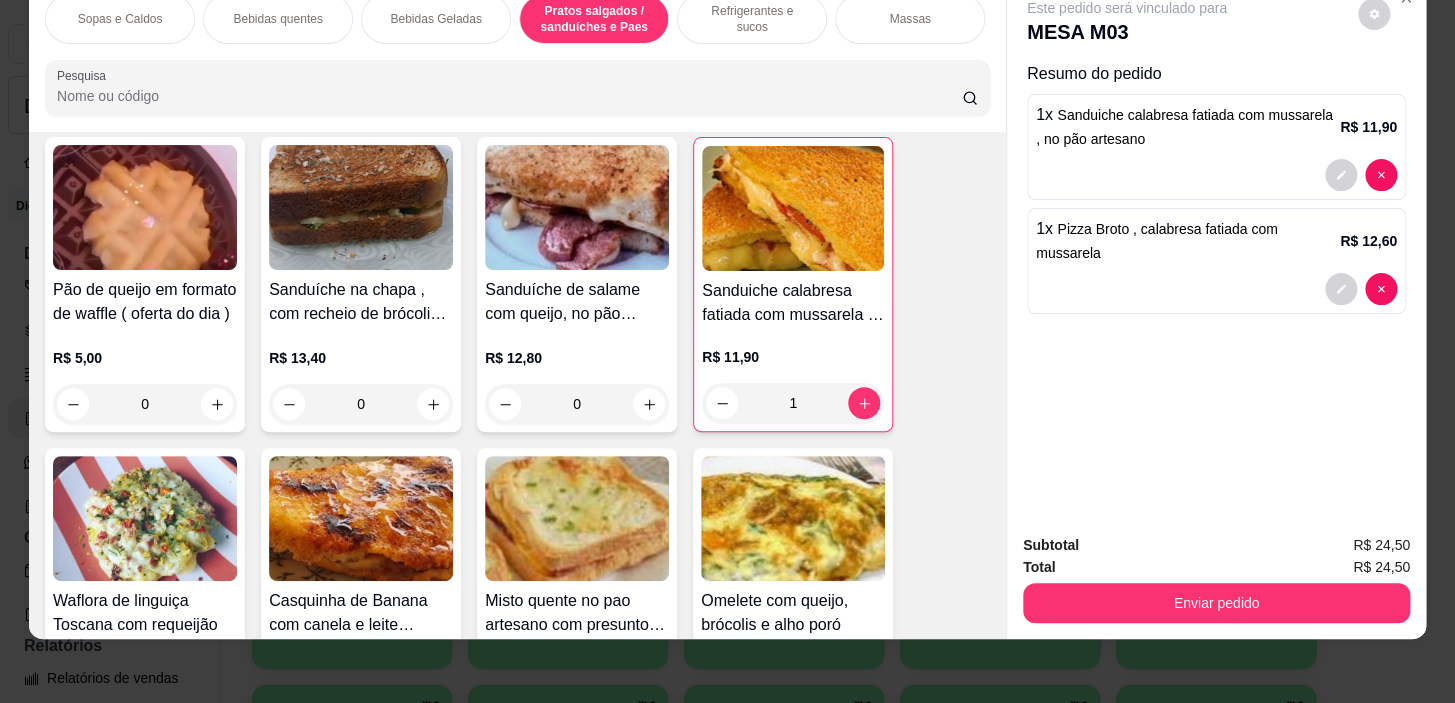 scroll, scrollTop: 6359, scrollLeft: 0, axis: vertical 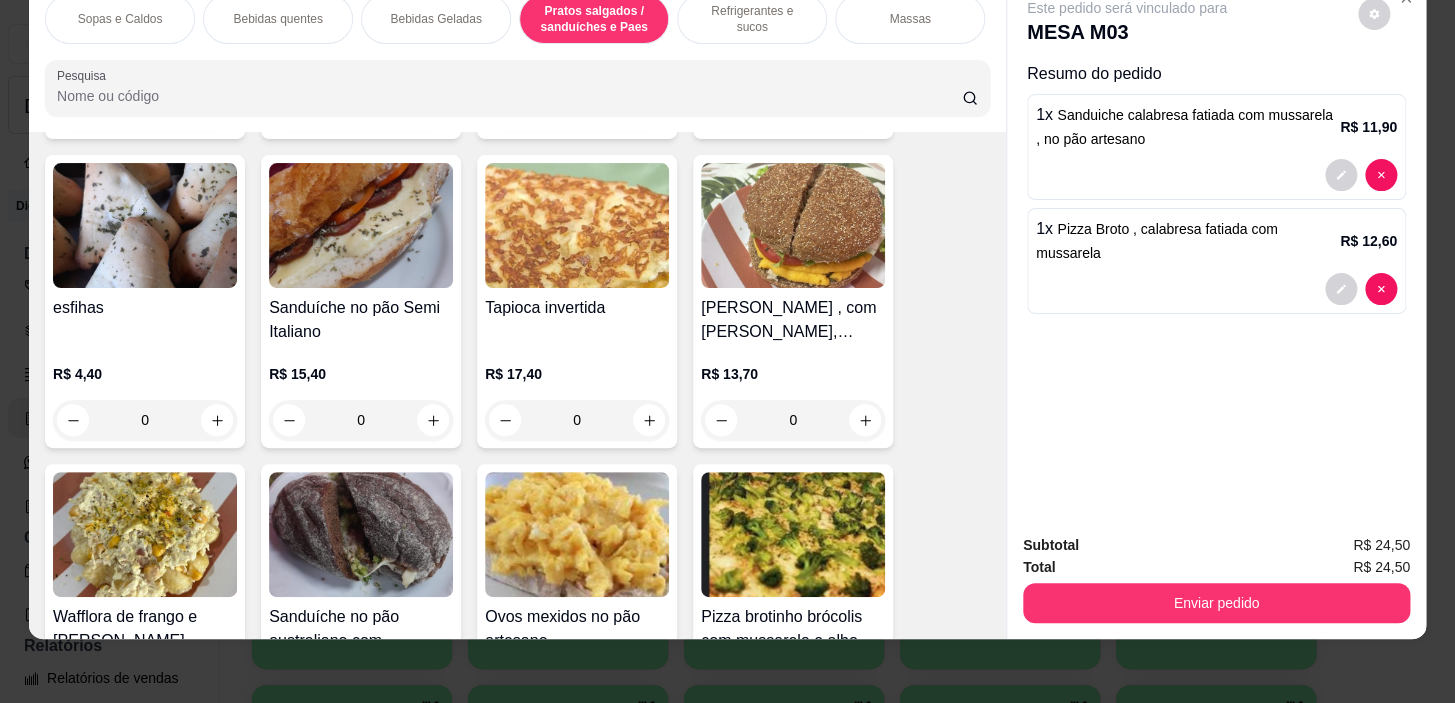 click on "Sopas e Caldos" at bounding box center [120, 19] 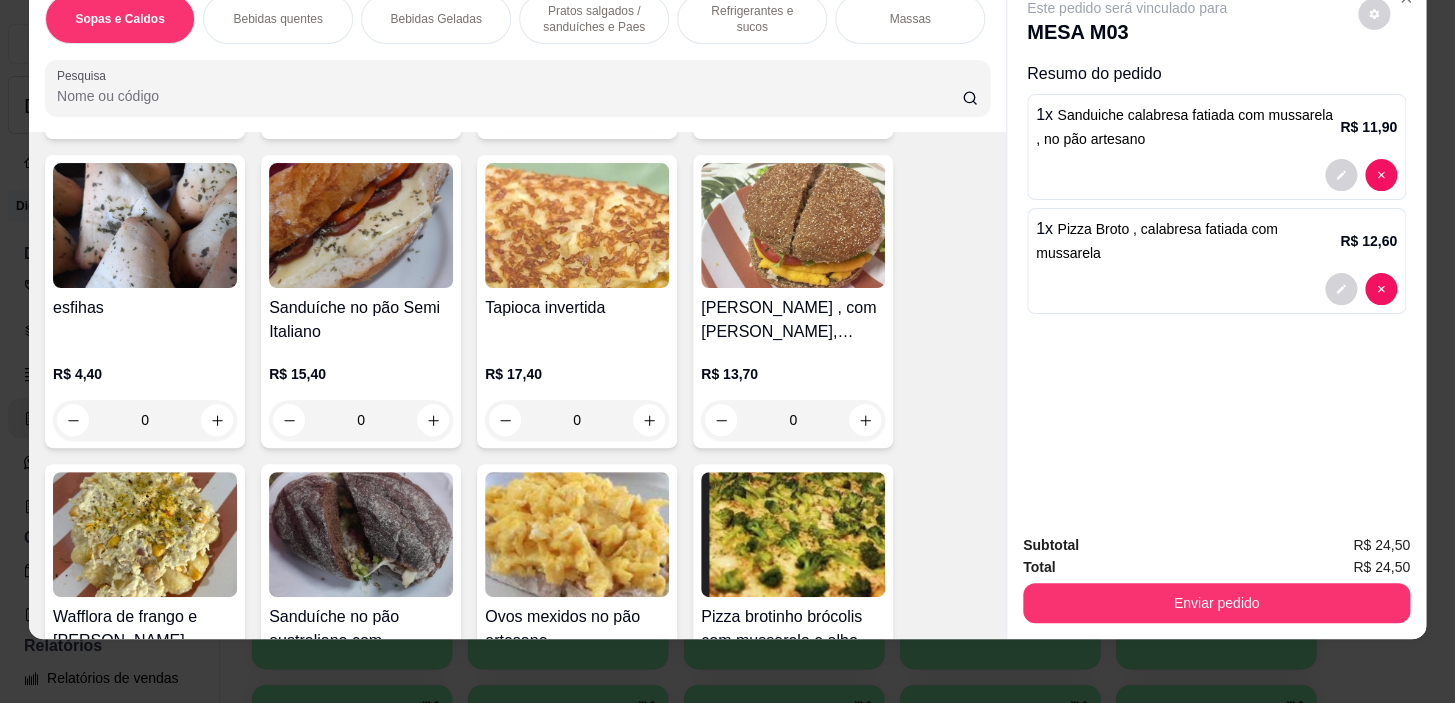 scroll, scrollTop: 90, scrollLeft: 0, axis: vertical 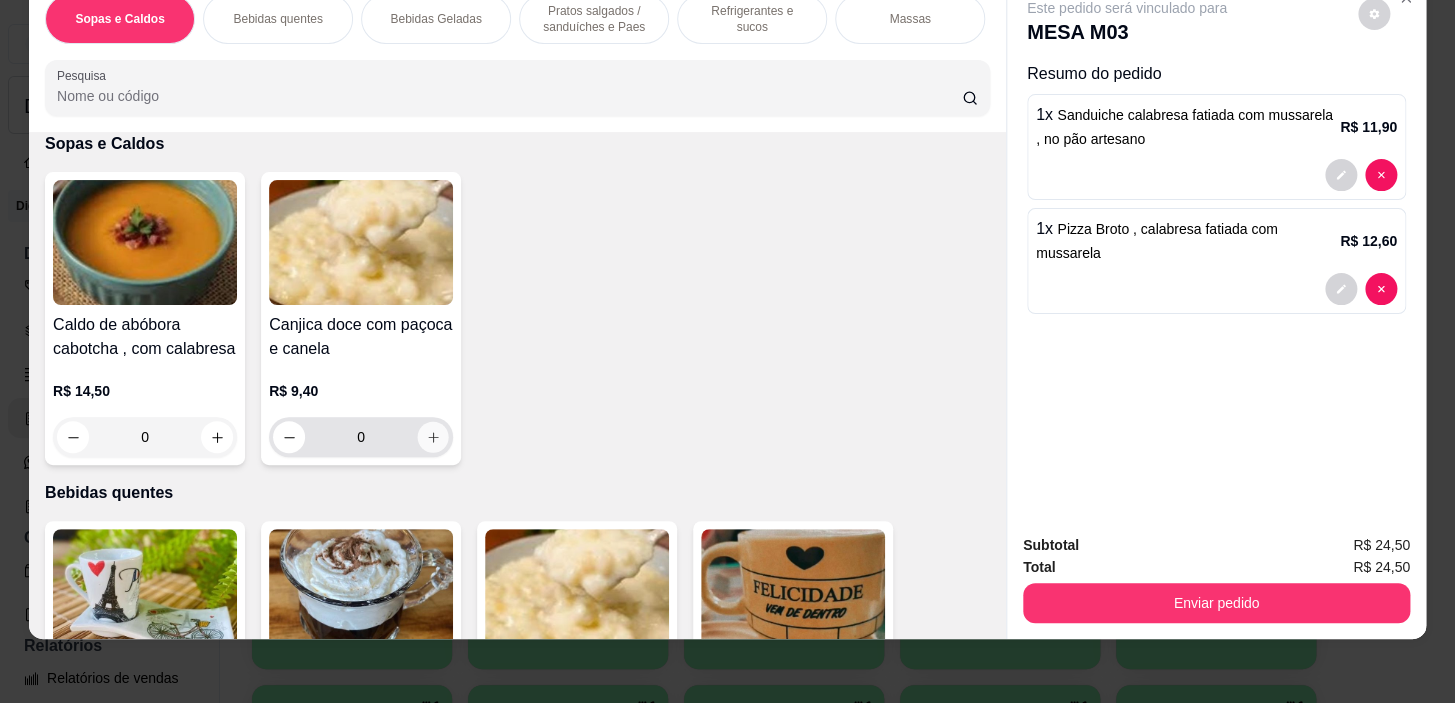 click 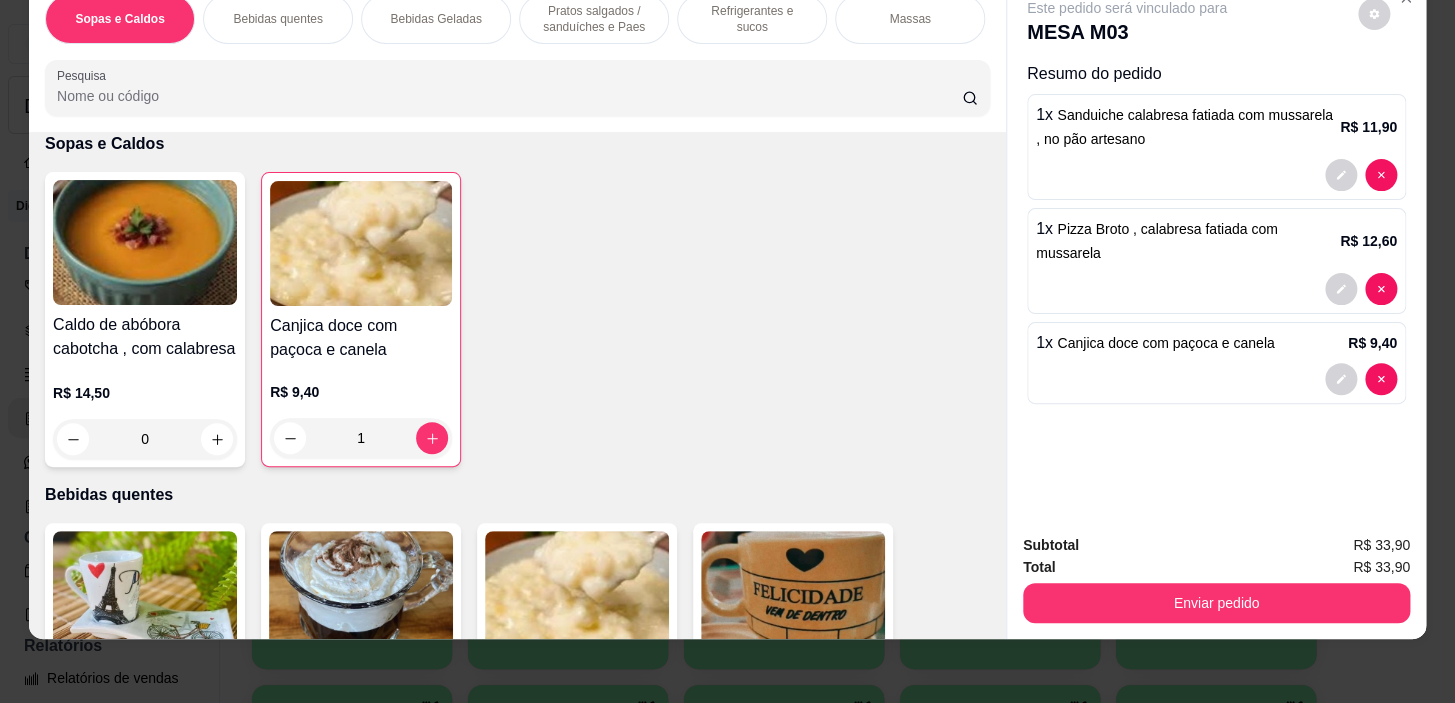 click on "Refrigerantes e sucos" at bounding box center [752, 19] 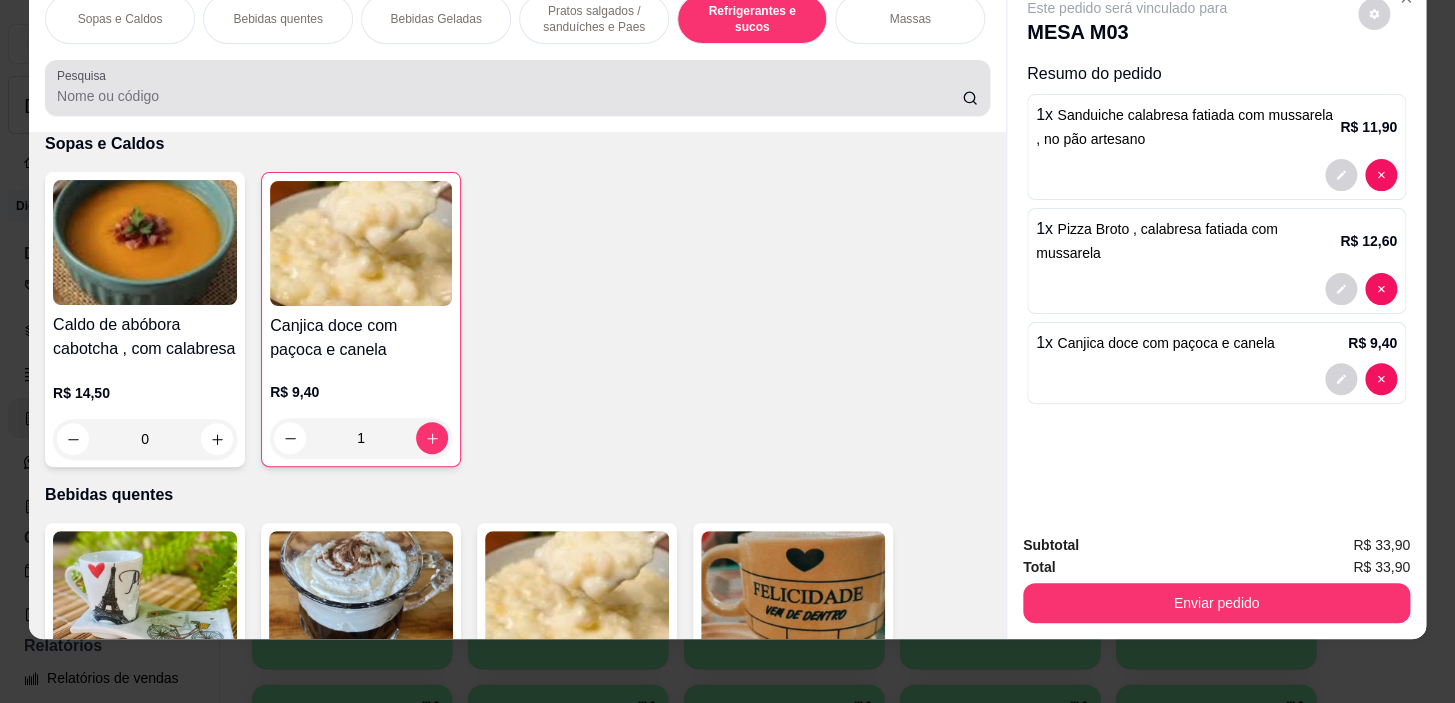 scroll, scrollTop: 8858, scrollLeft: 0, axis: vertical 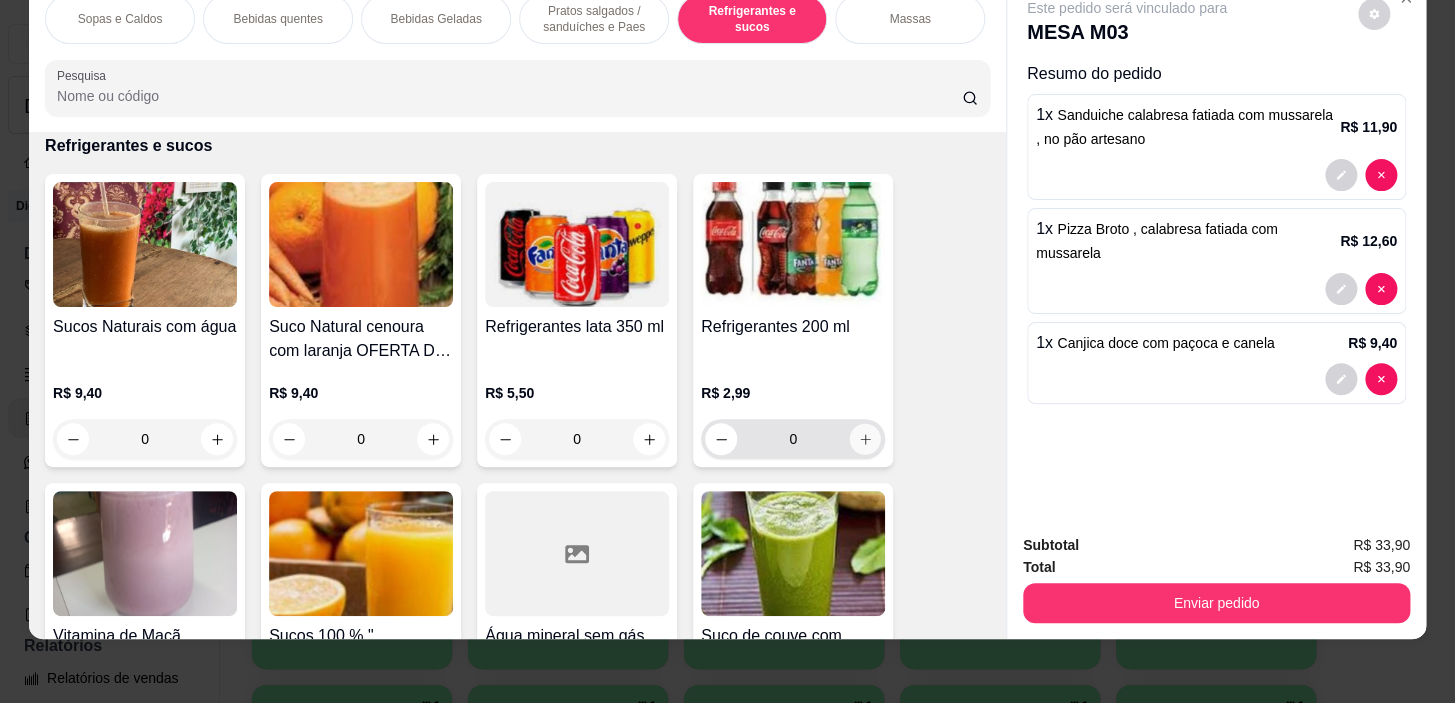 click 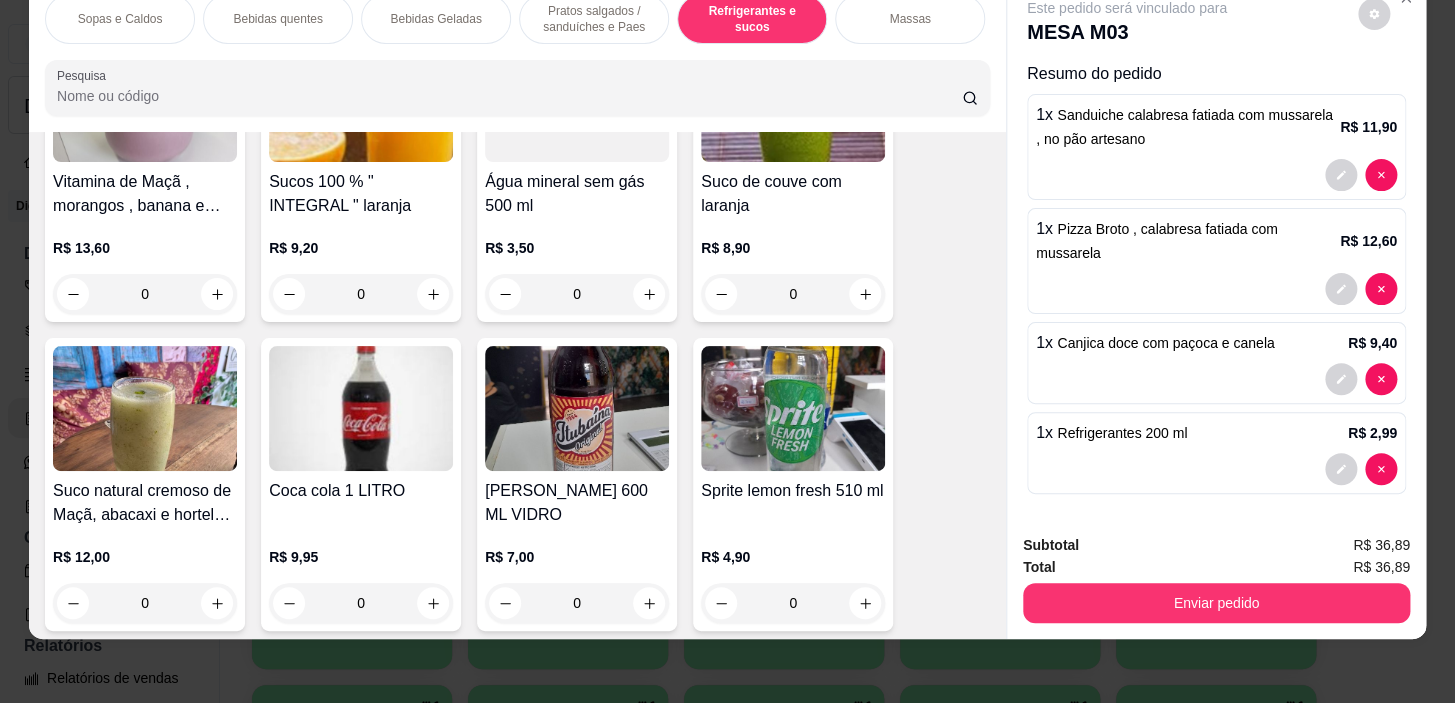 scroll, scrollTop: 9767, scrollLeft: 0, axis: vertical 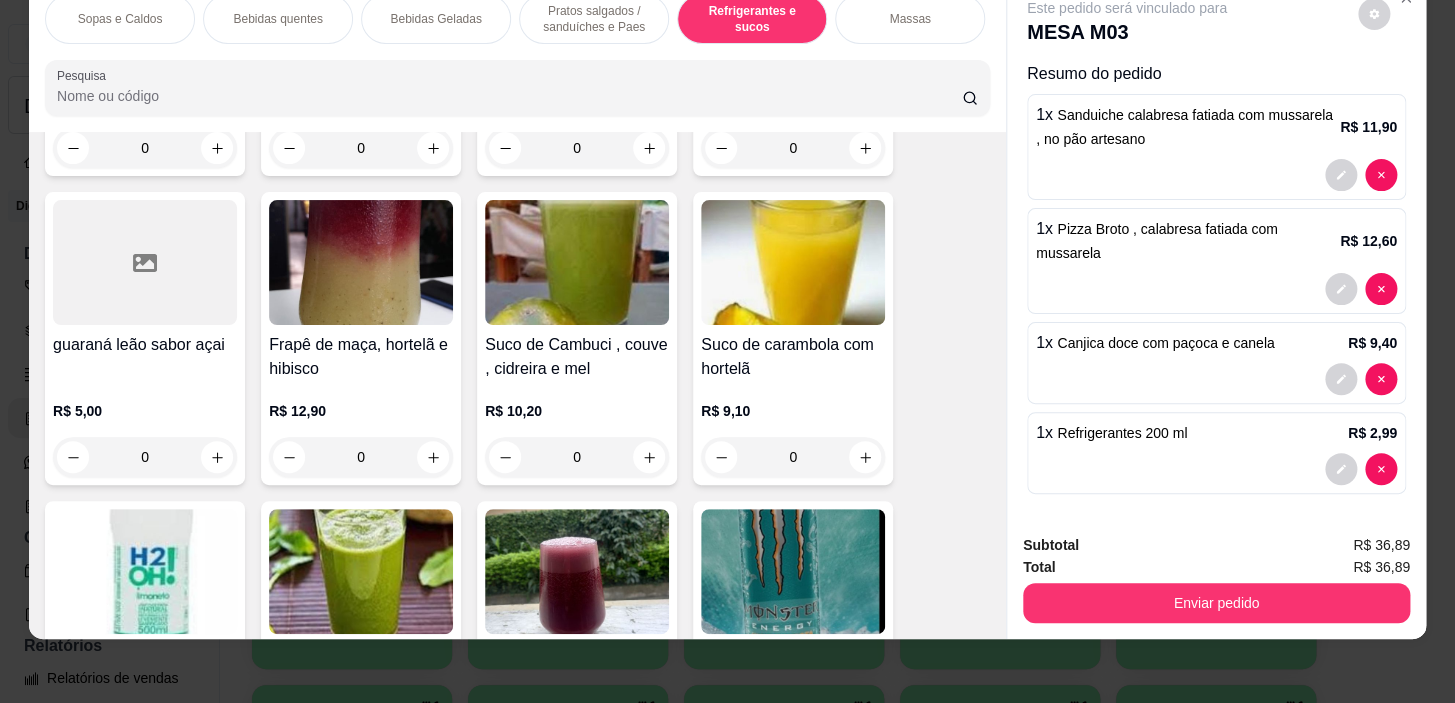 drag, startPoint x: 286, startPoint y: 8, endPoint x: 414, endPoint y: 183, distance: 216.81558 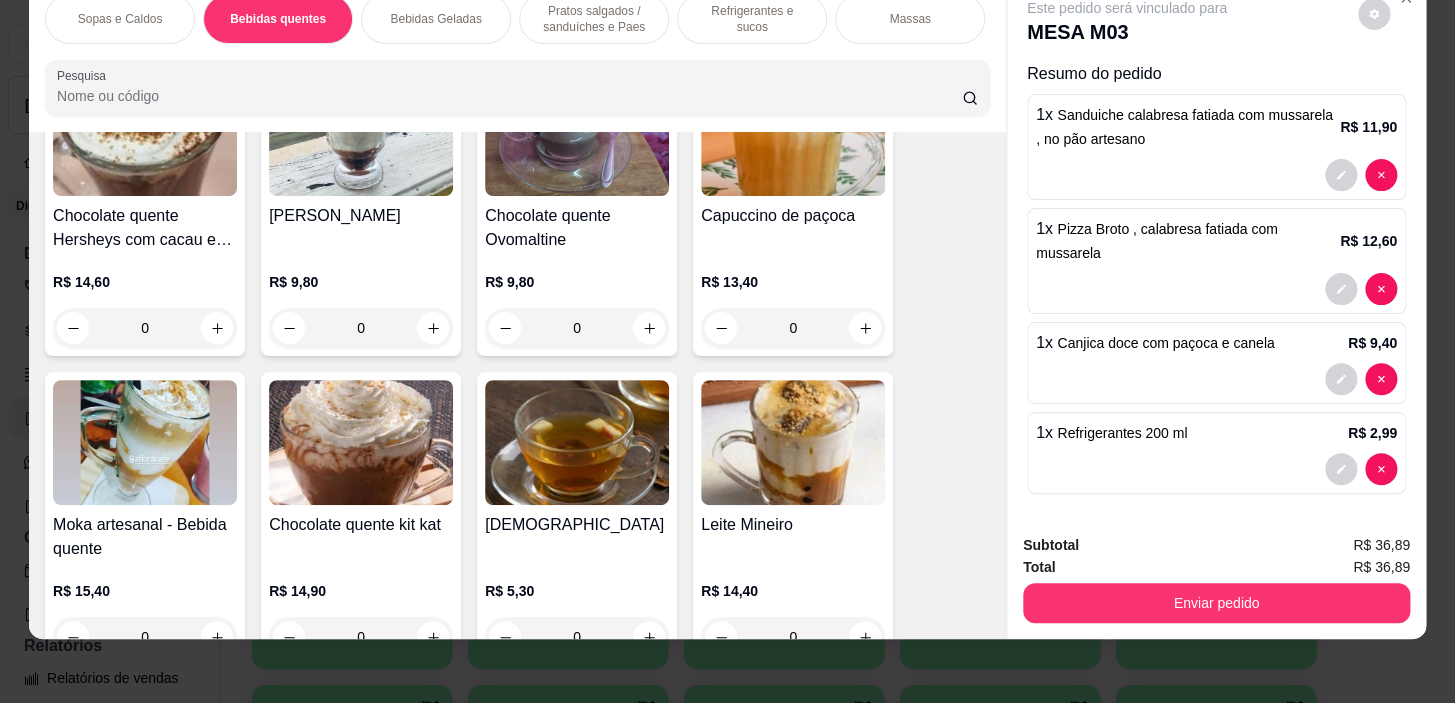 scroll, scrollTop: 1350, scrollLeft: 0, axis: vertical 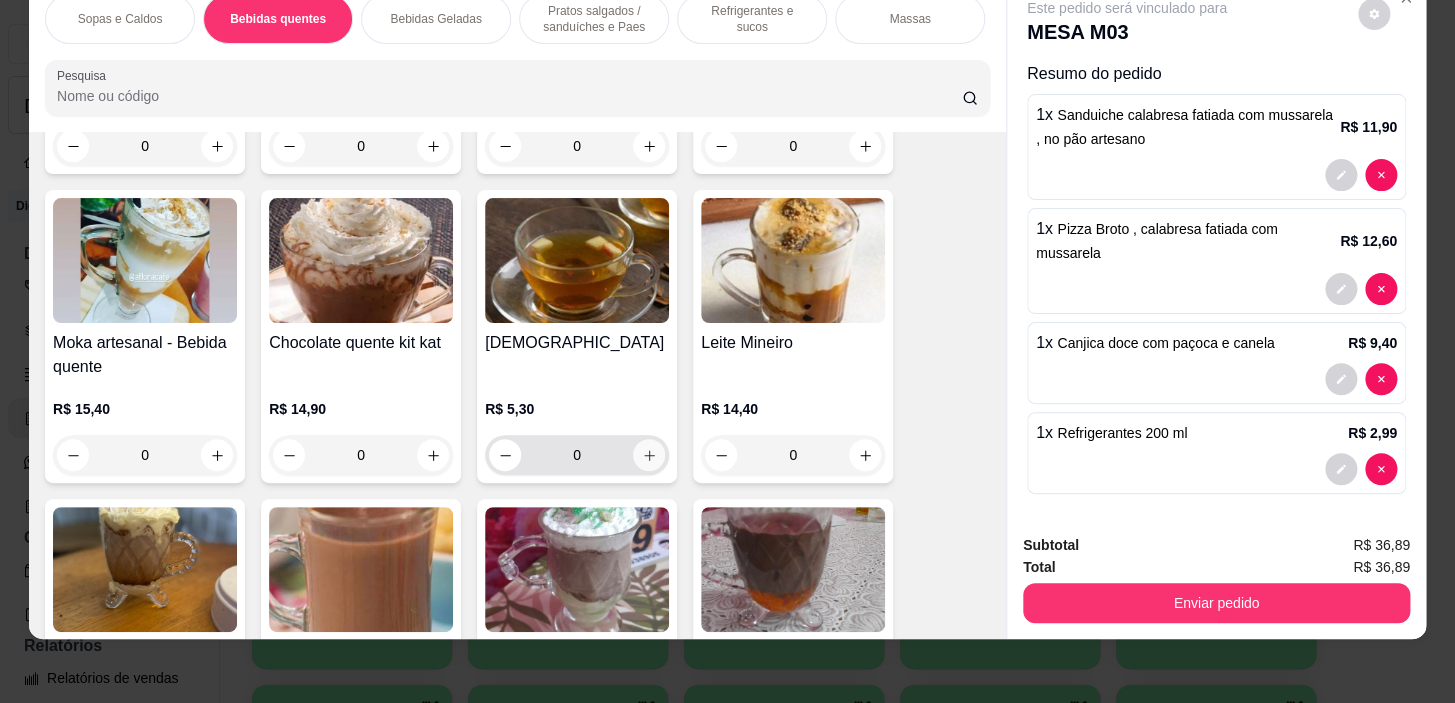 click at bounding box center (649, 455) 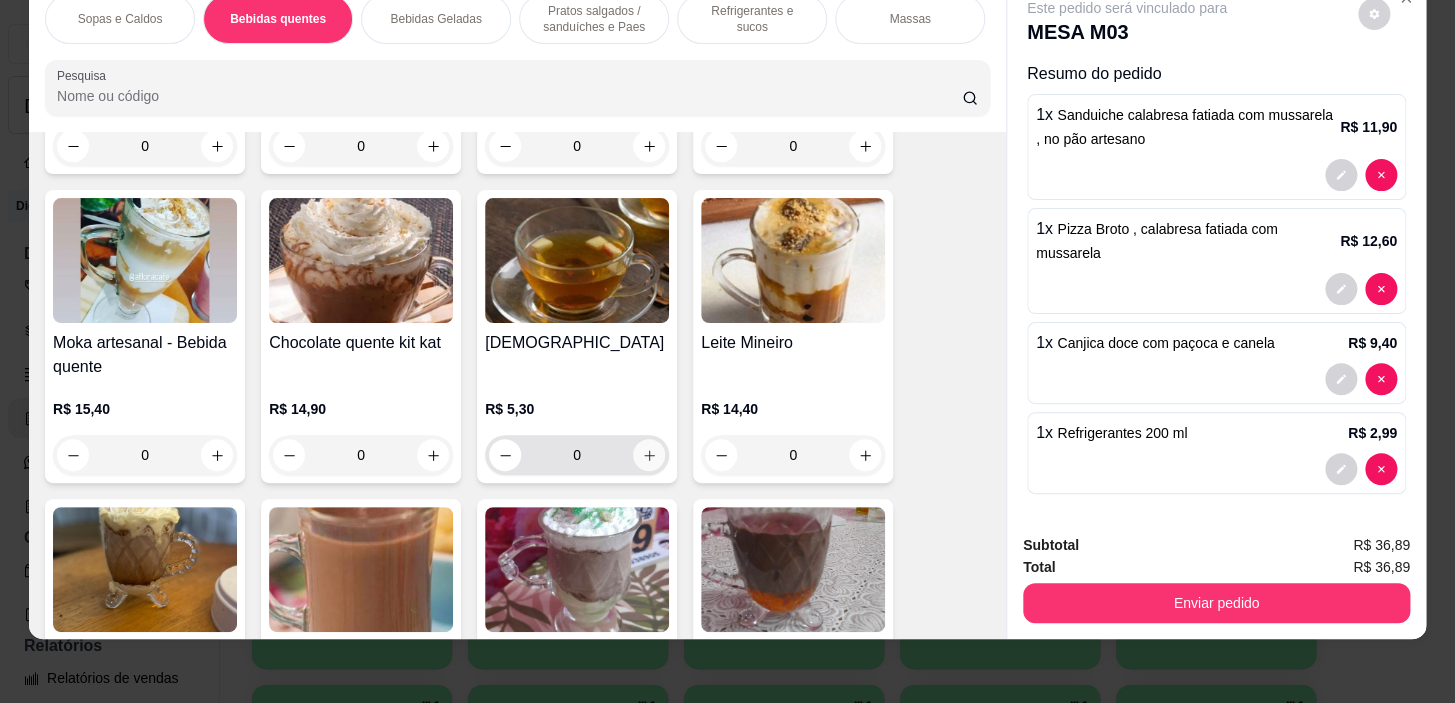 type on "1" 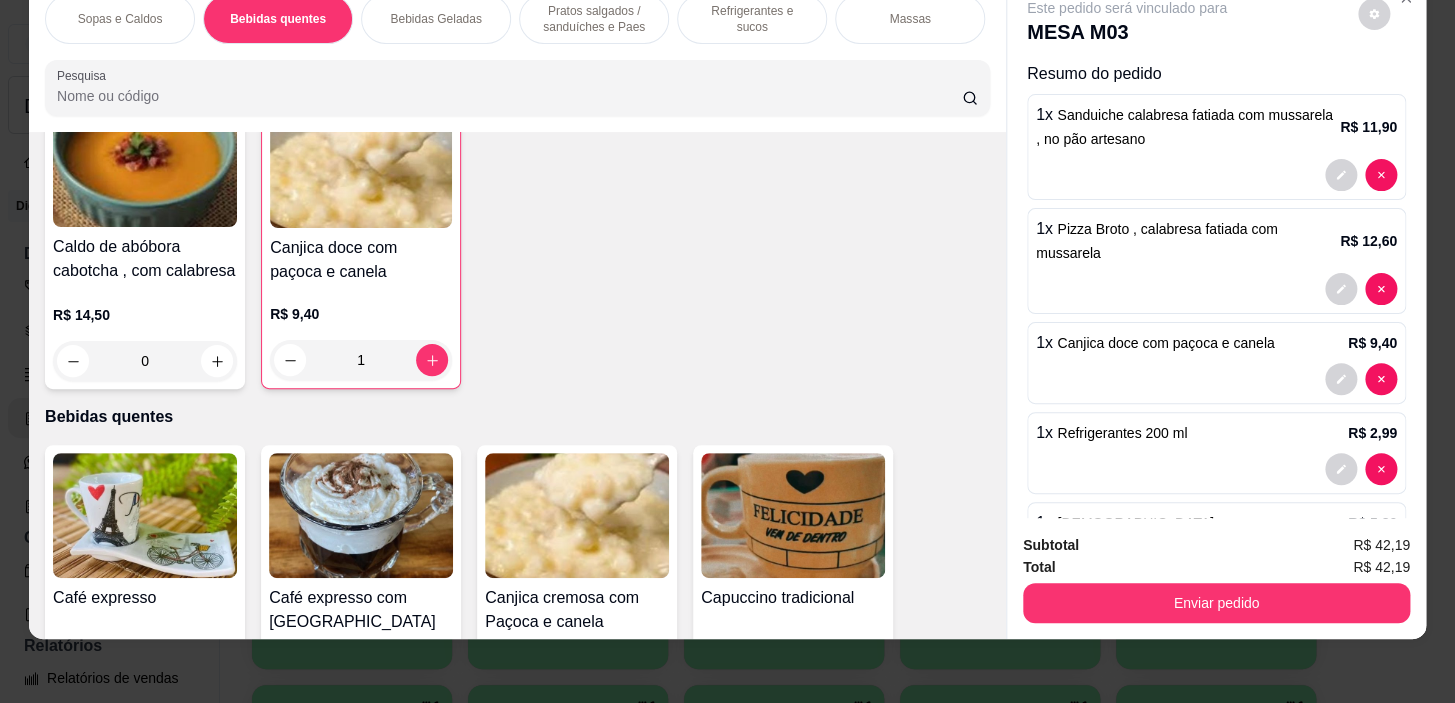 scroll, scrollTop: 531, scrollLeft: 0, axis: vertical 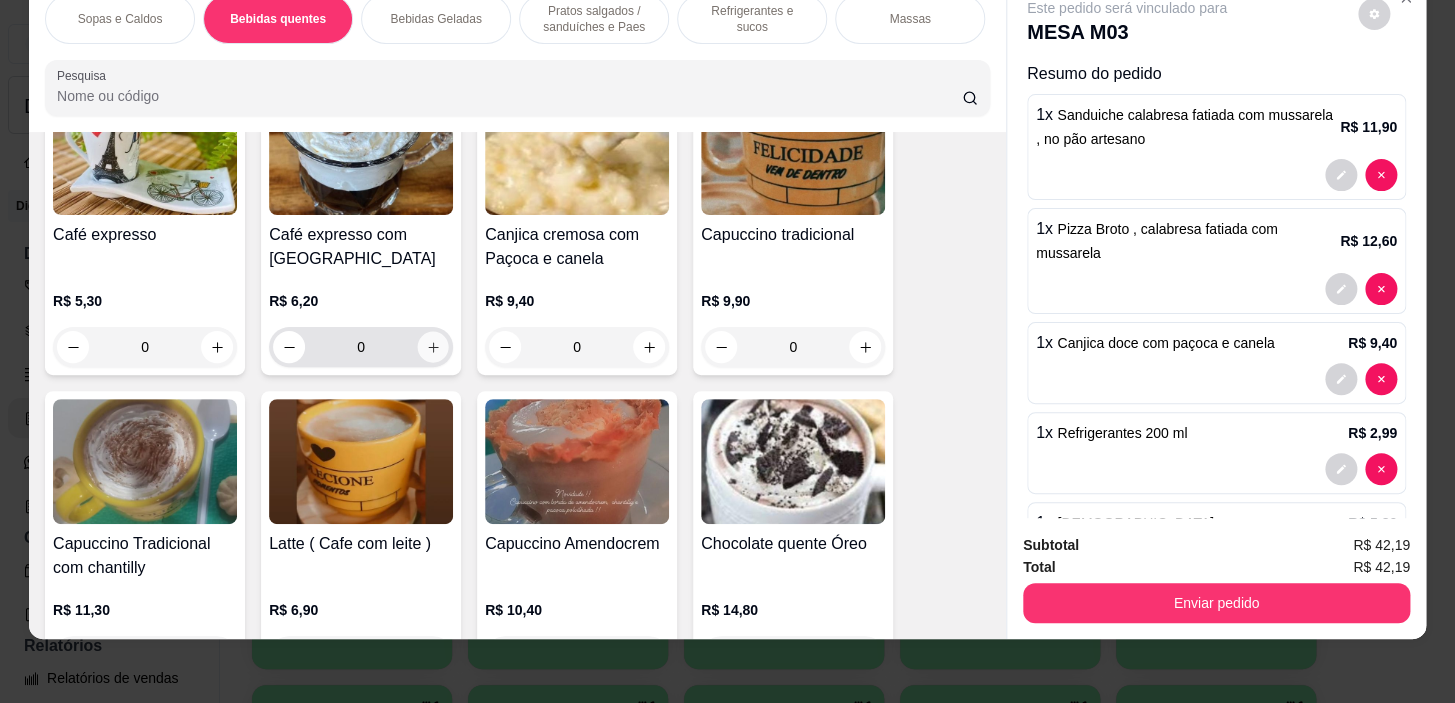 click at bounding box center (433, 347) 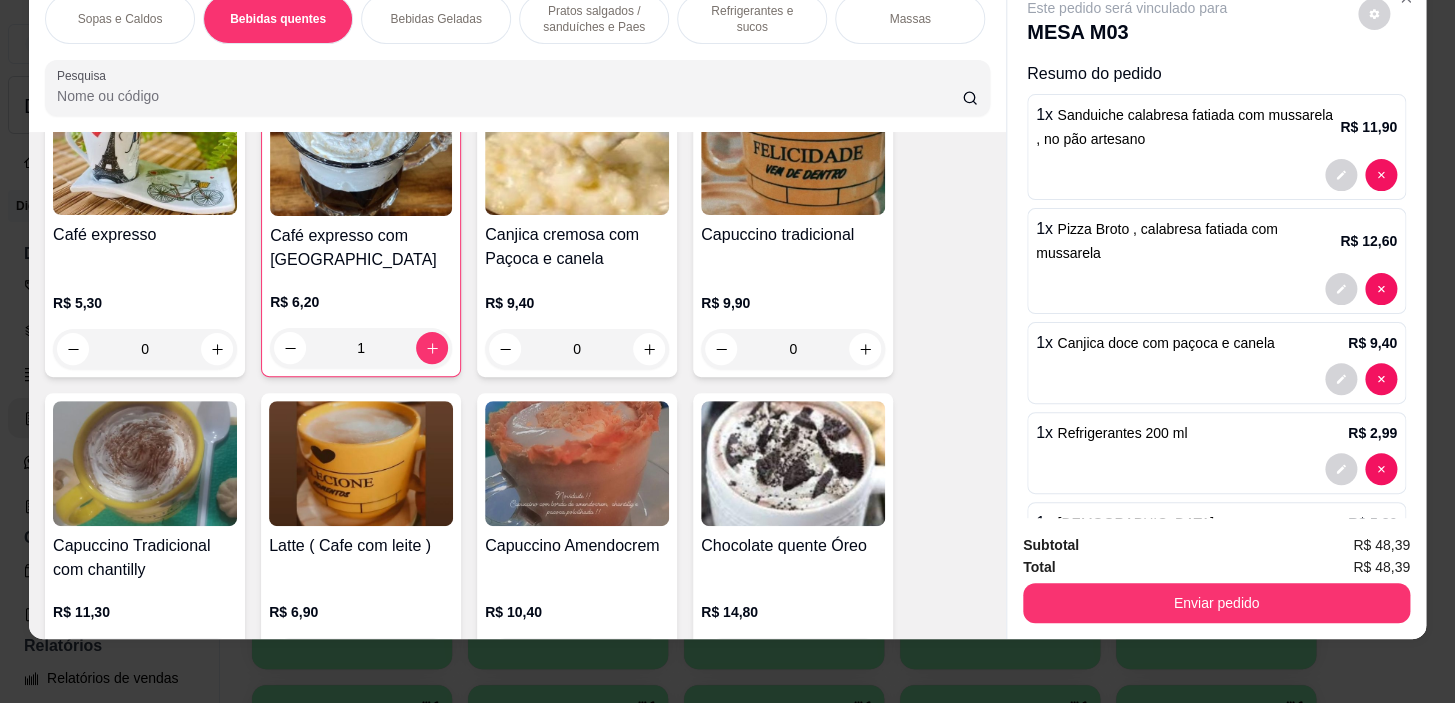 scroll, scrollTop: 0, scrollLeft: 0, axis: both 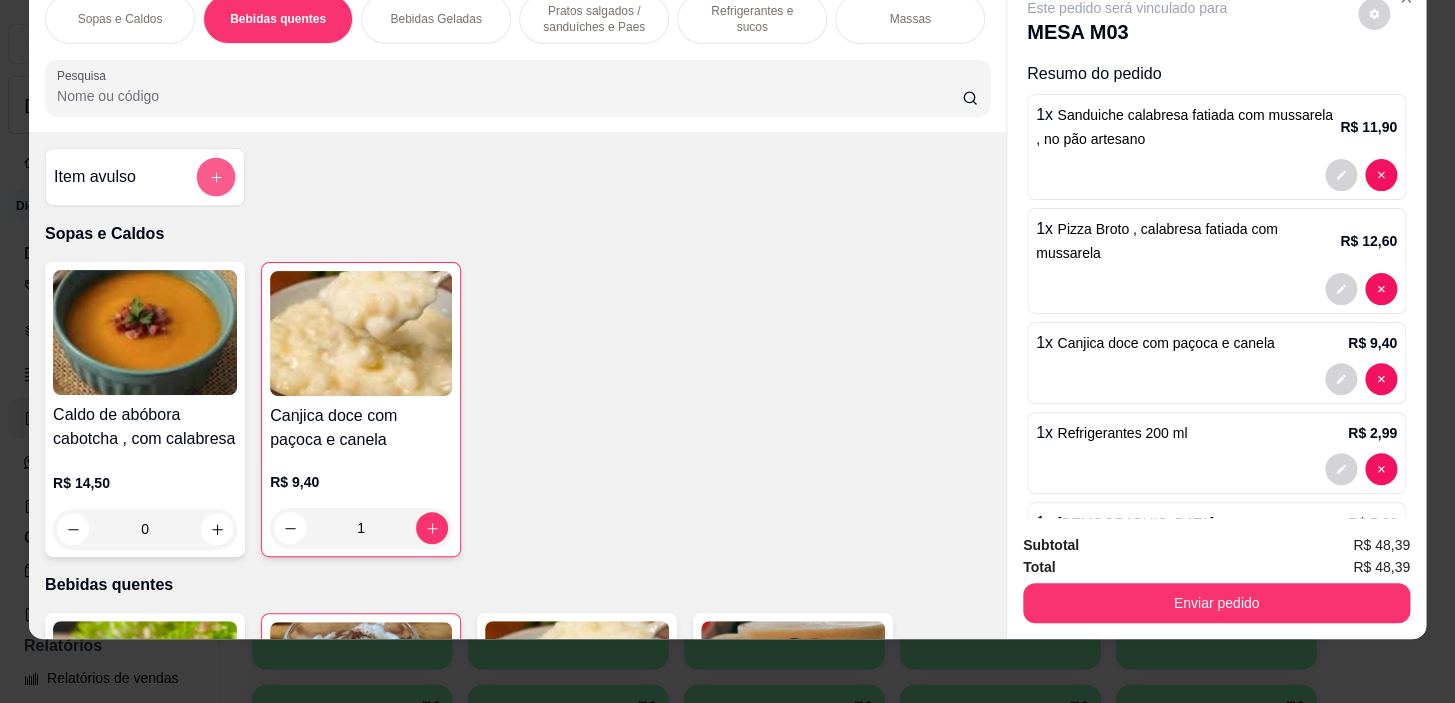click 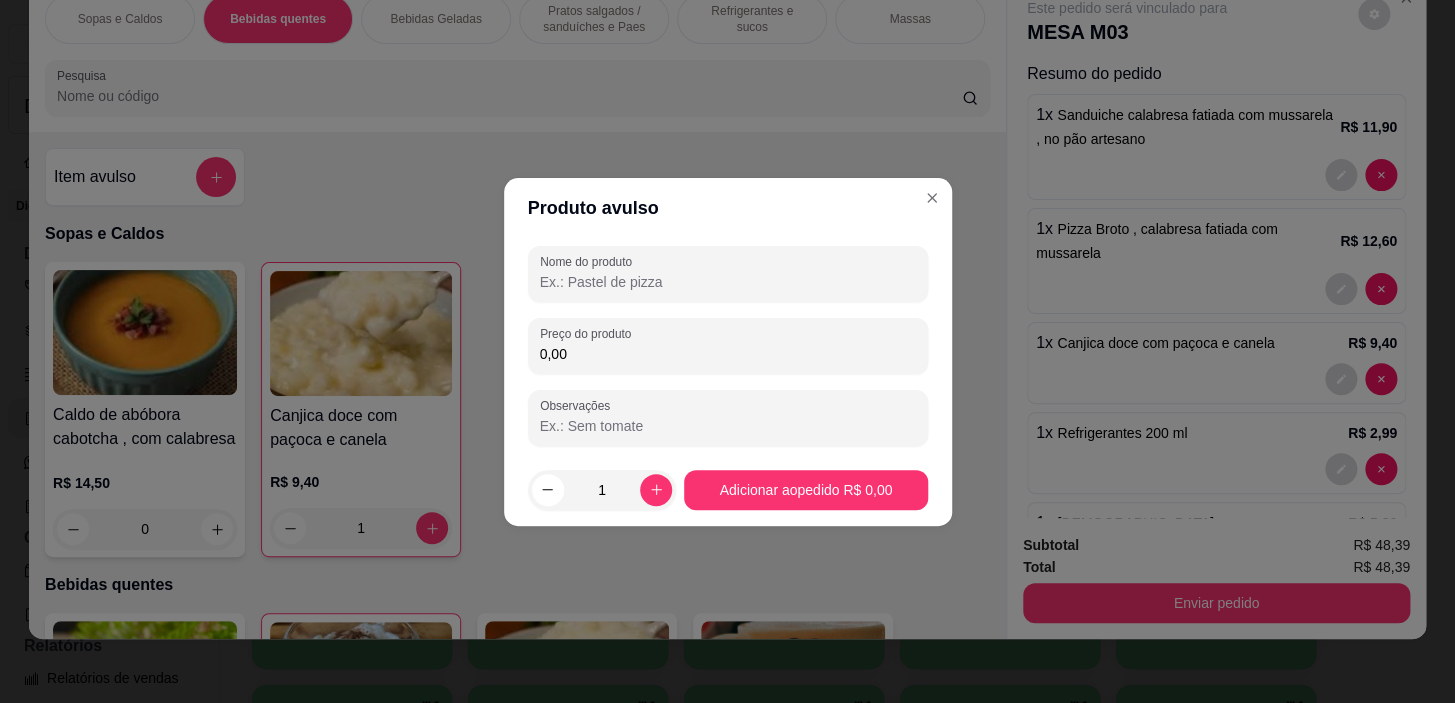 click on "Nome do produto Preço do produto 0,00 Observações" at bounding box center (728, 346) 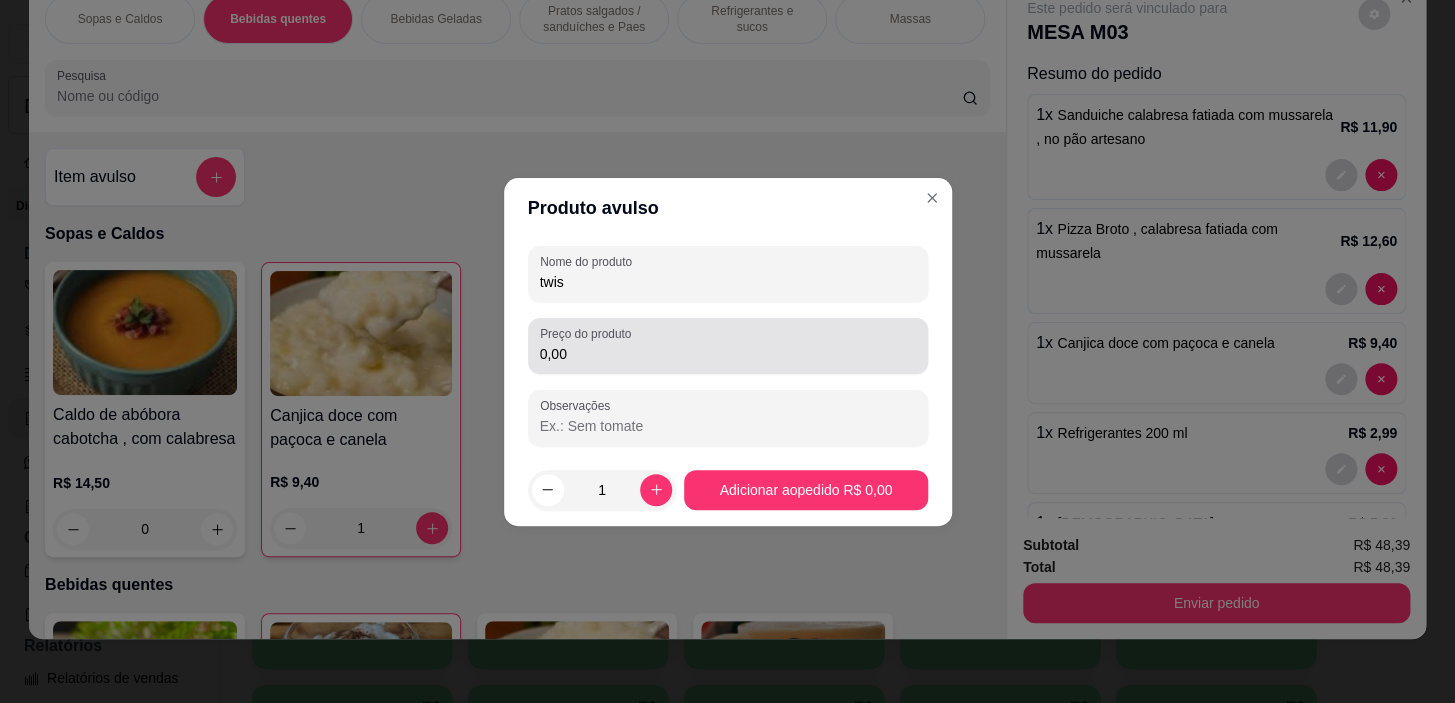 type on "twis" 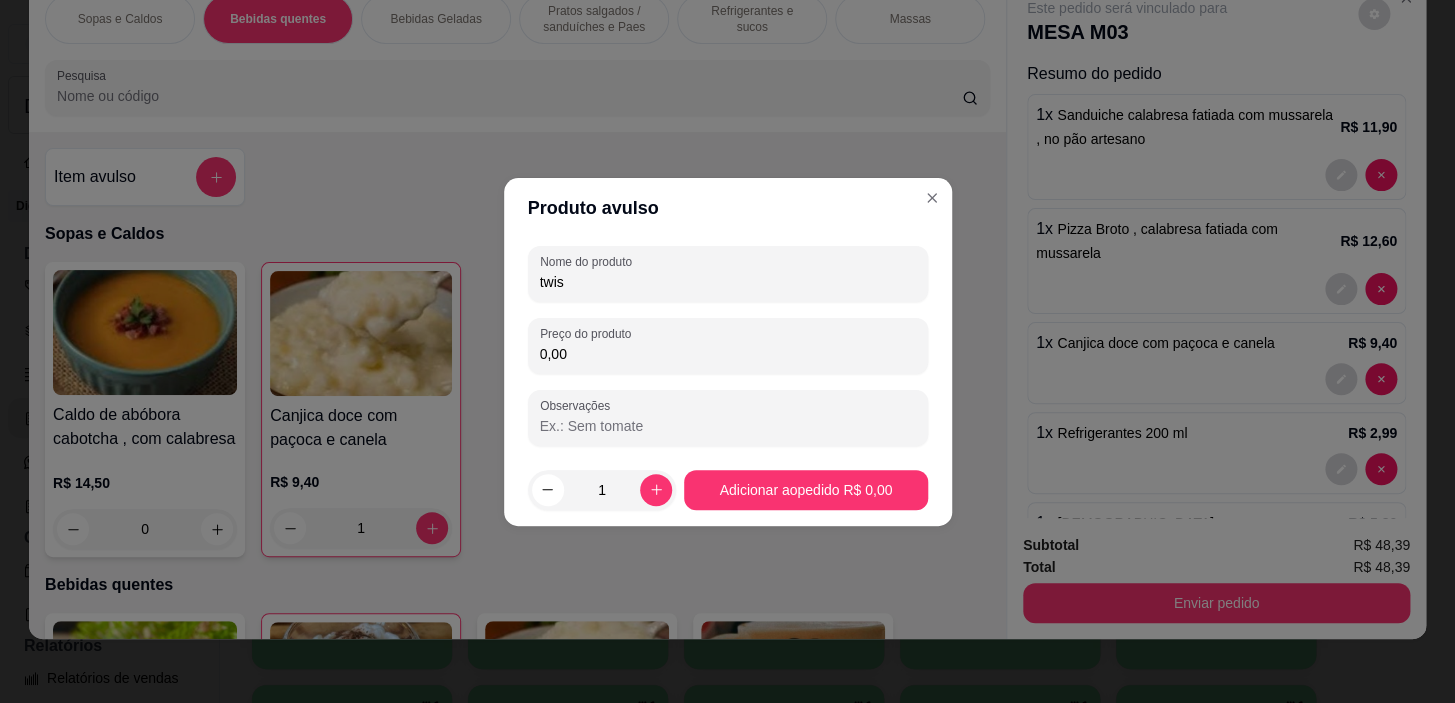 click on "0,00" at bounding box center (728, 354) 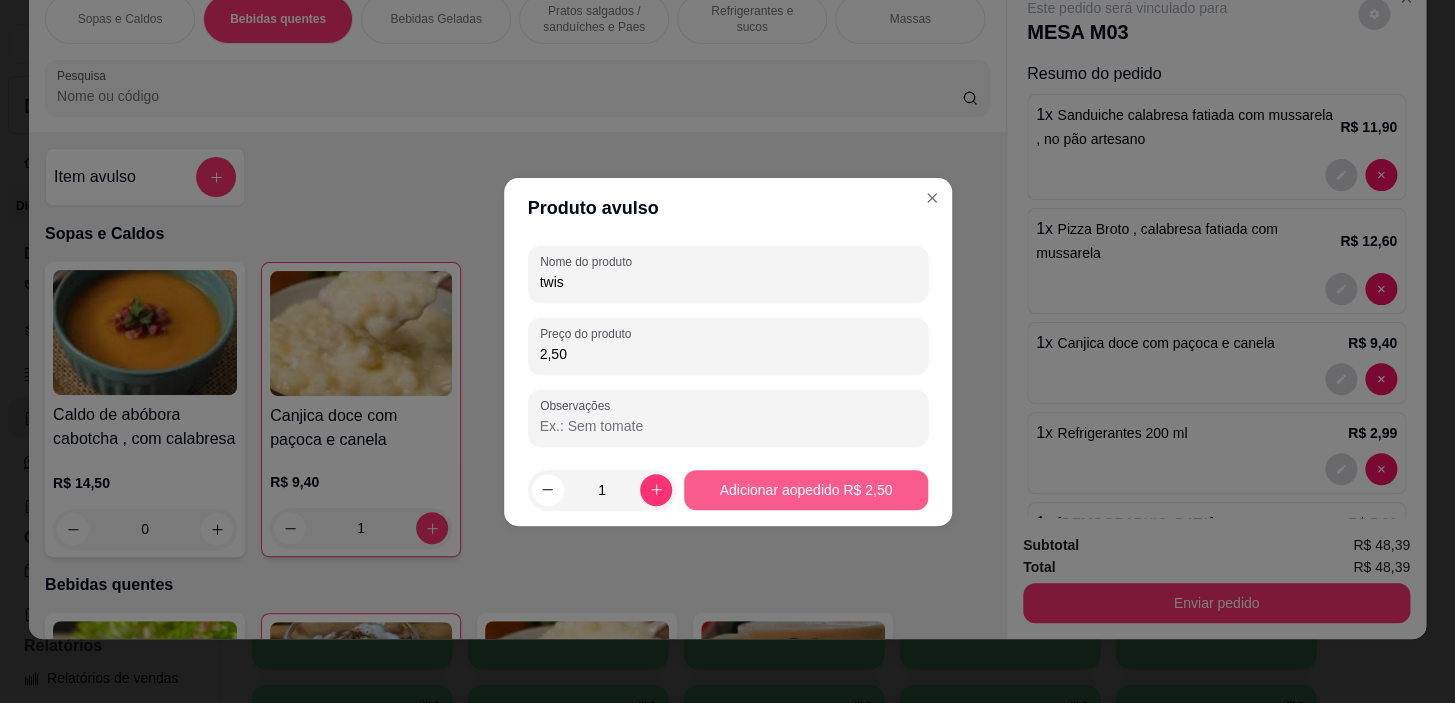 type on "2,50" 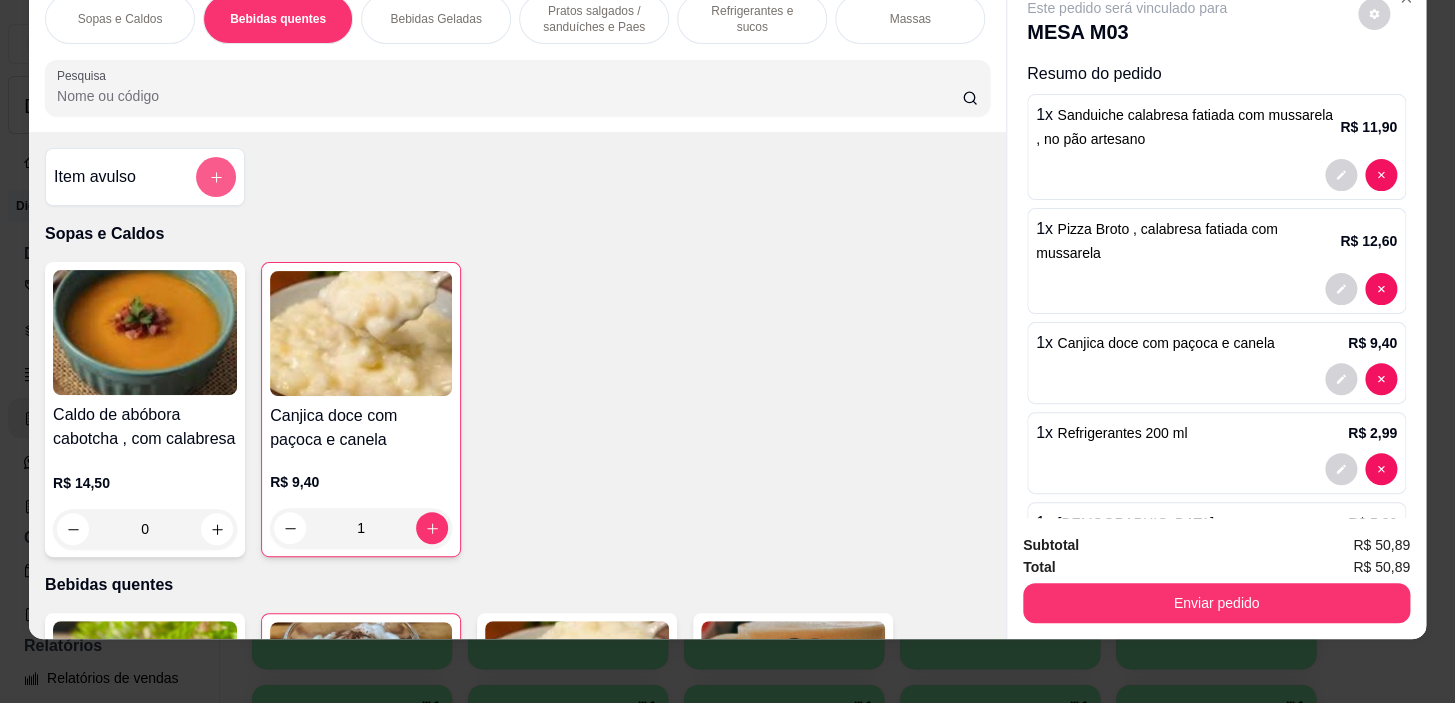 click 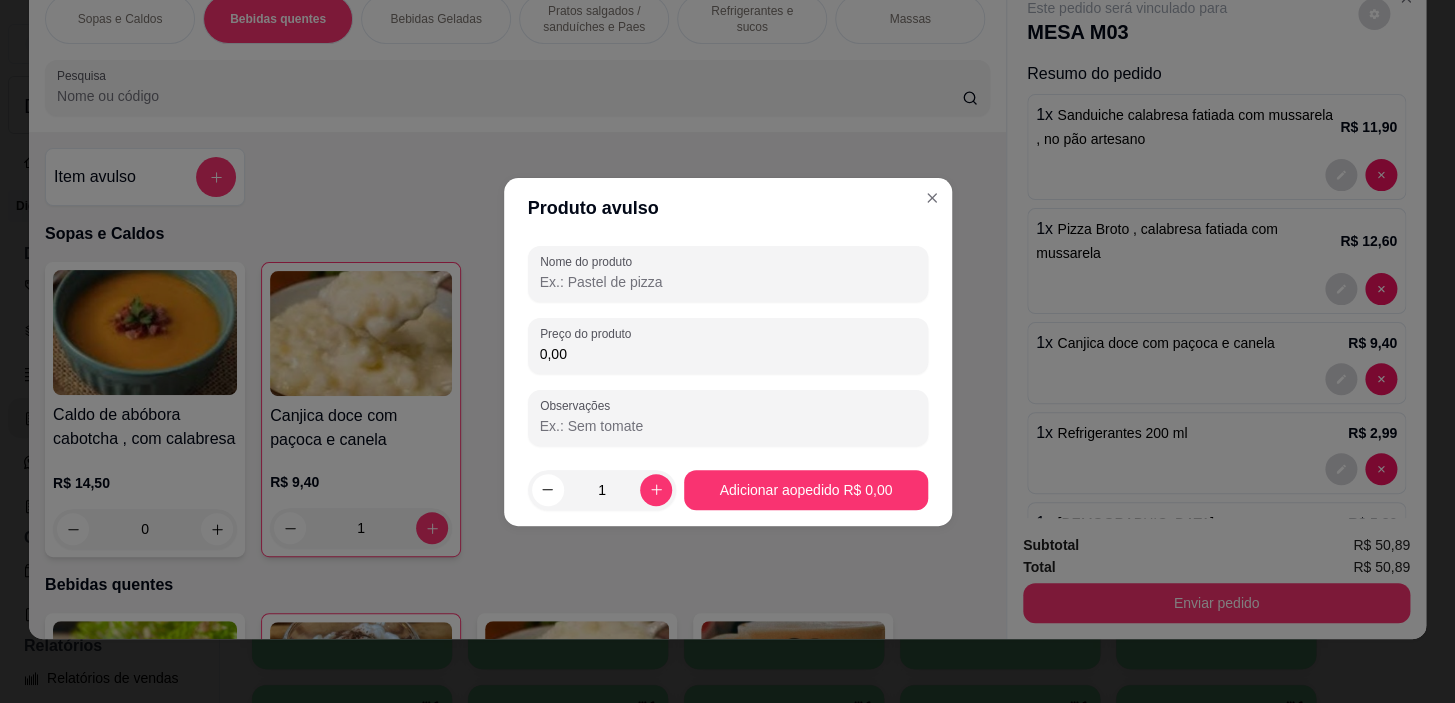 click on "Nome do produto" at bounding box center (728, 282) 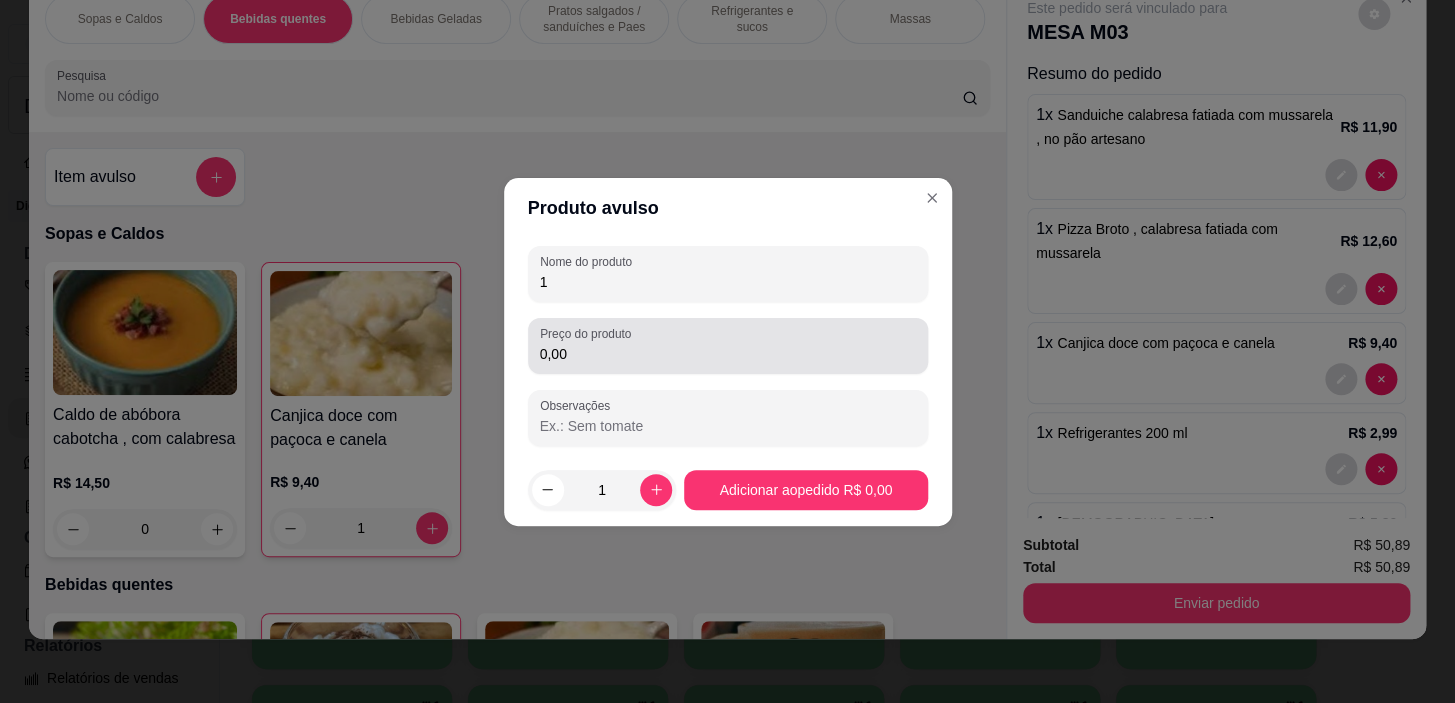 type on "1" 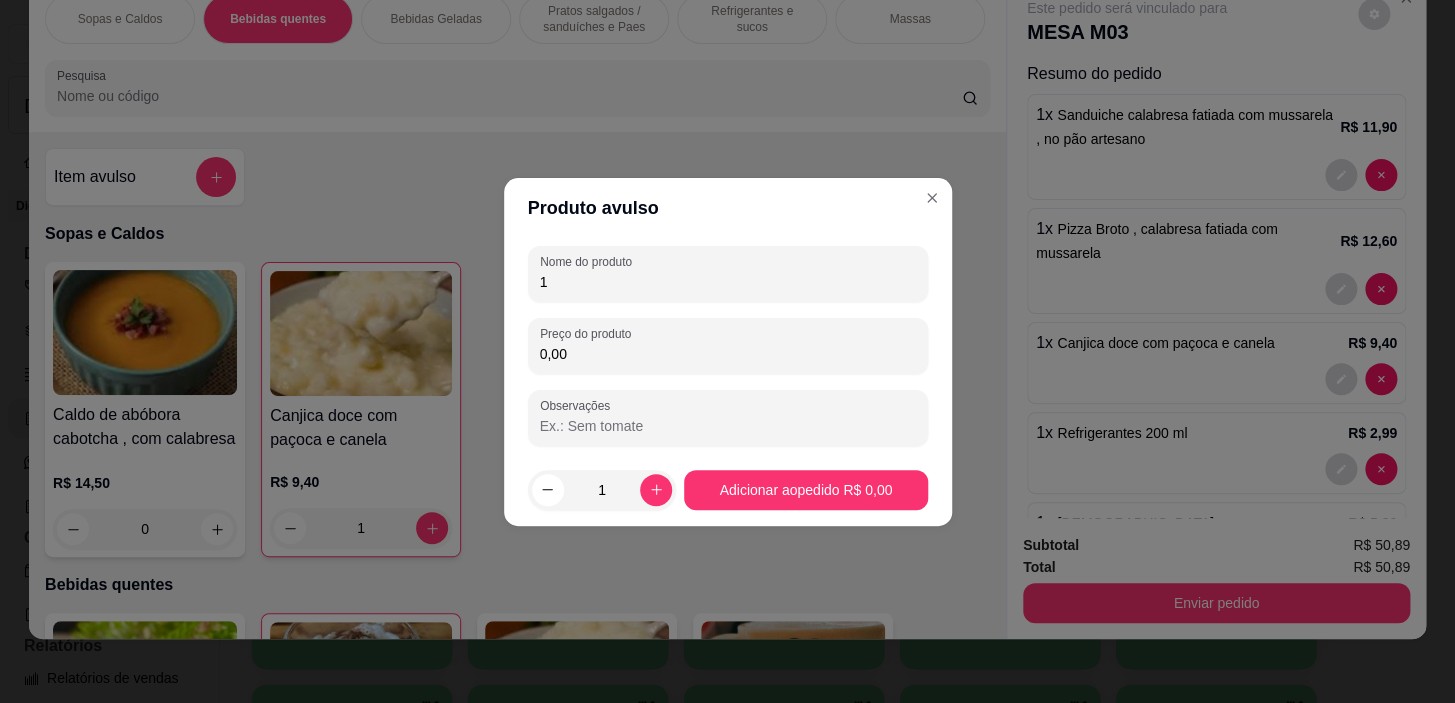 click on "0,00" at bounding box center [728, 354] 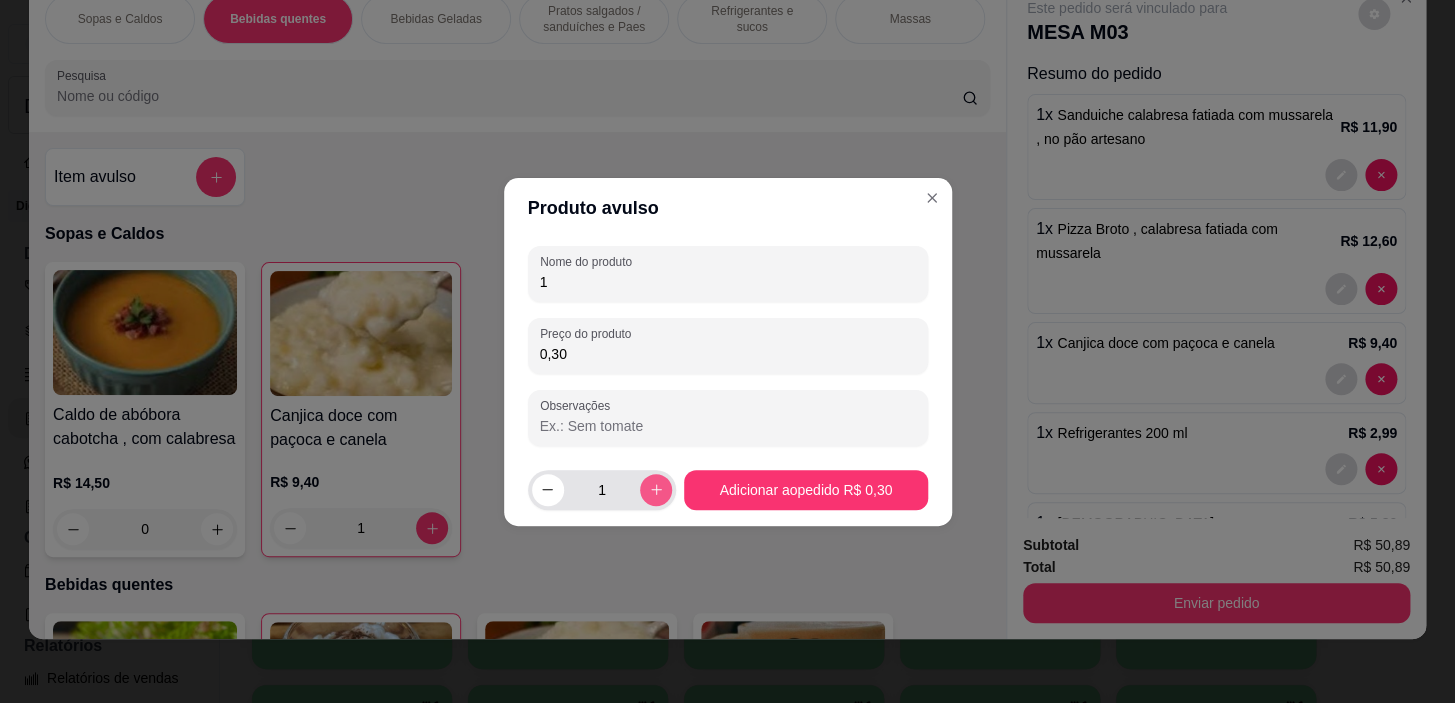 type on "0,30" 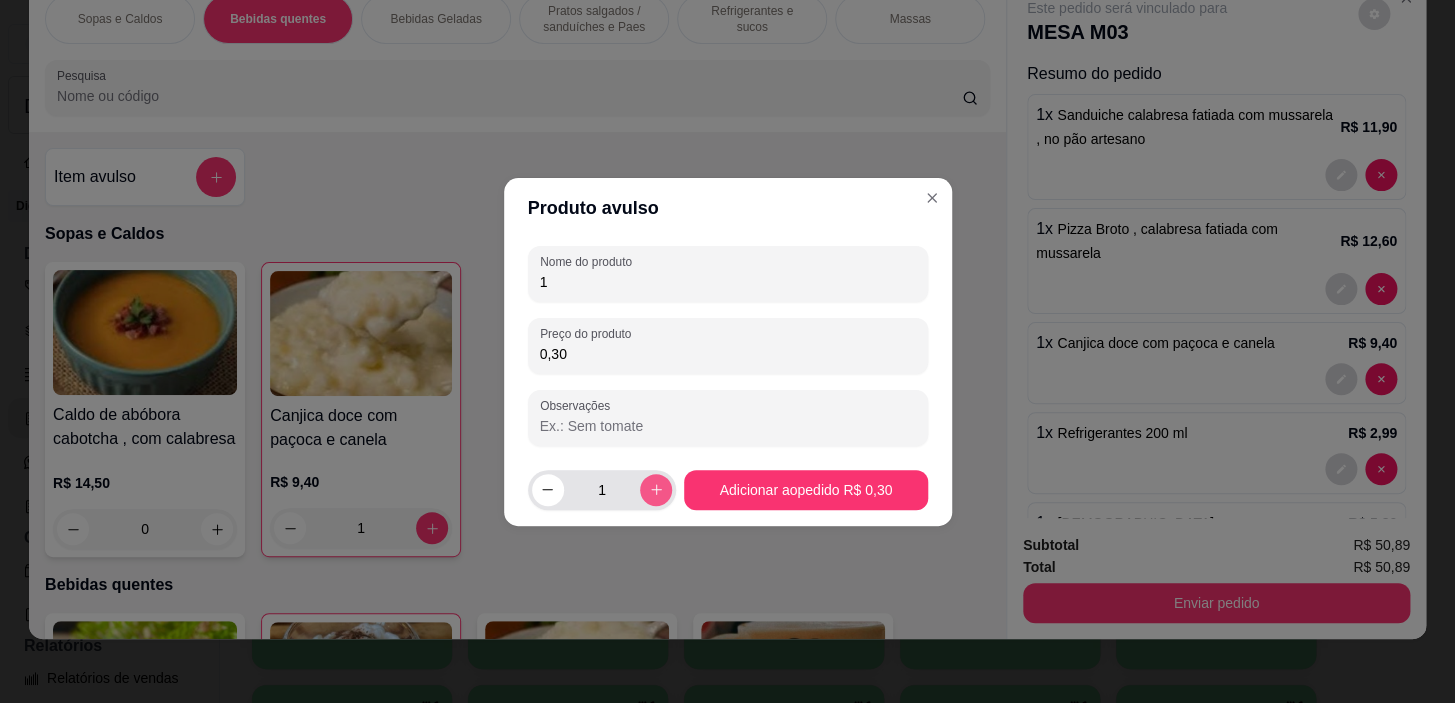 click 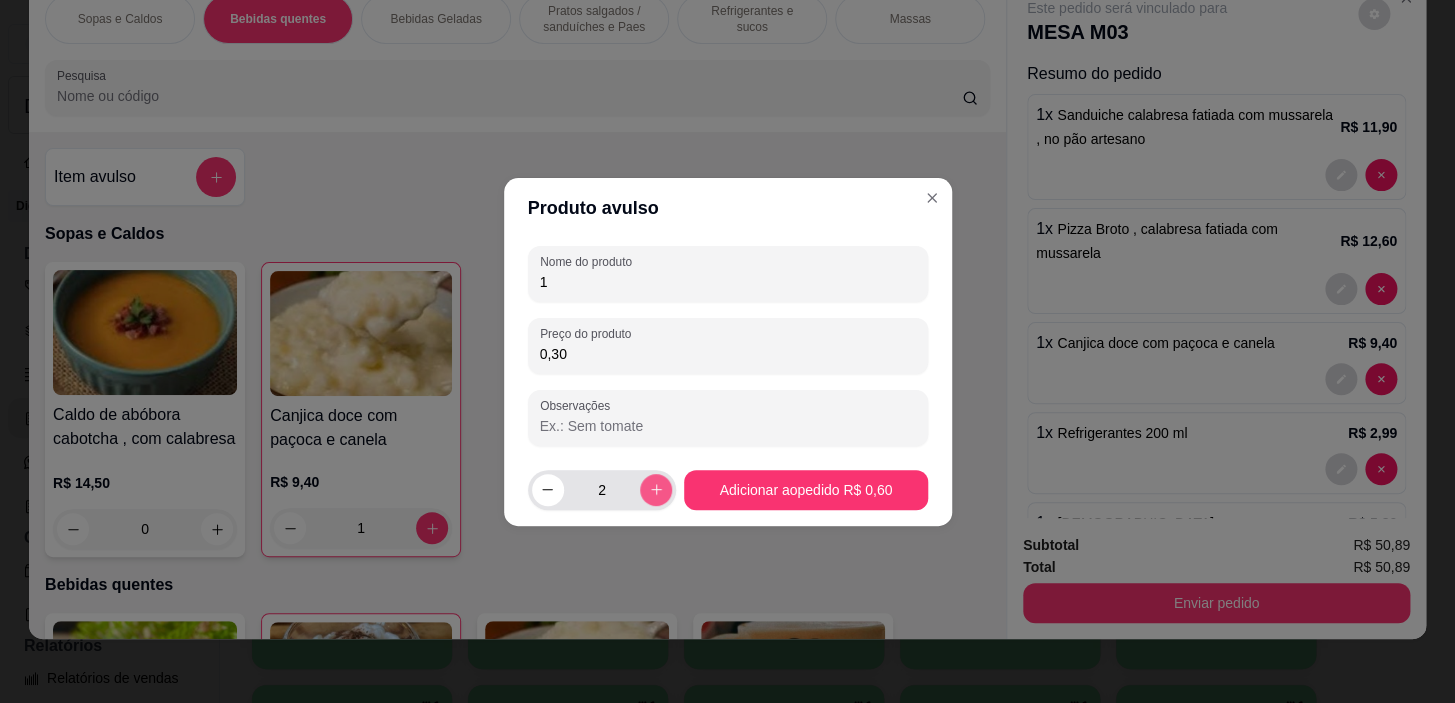 click at bounding box center [656, 490] 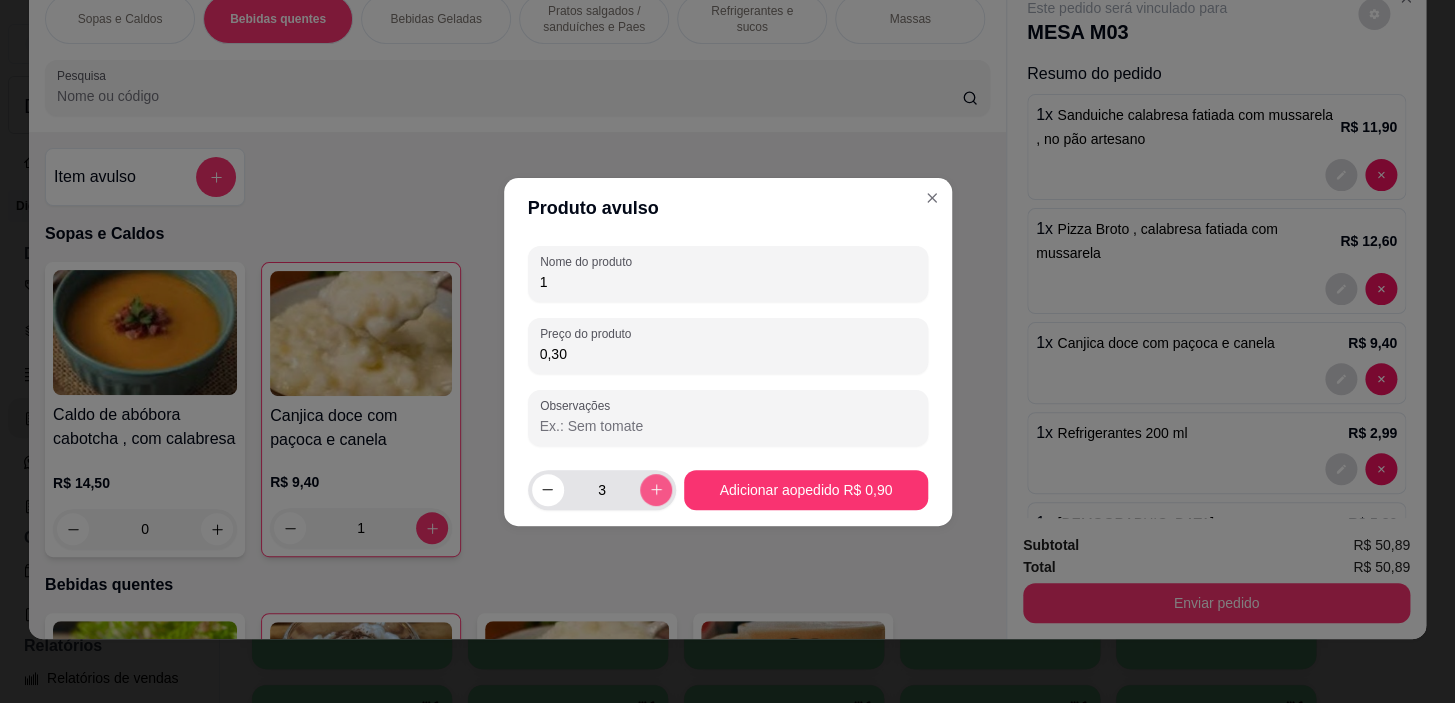 click 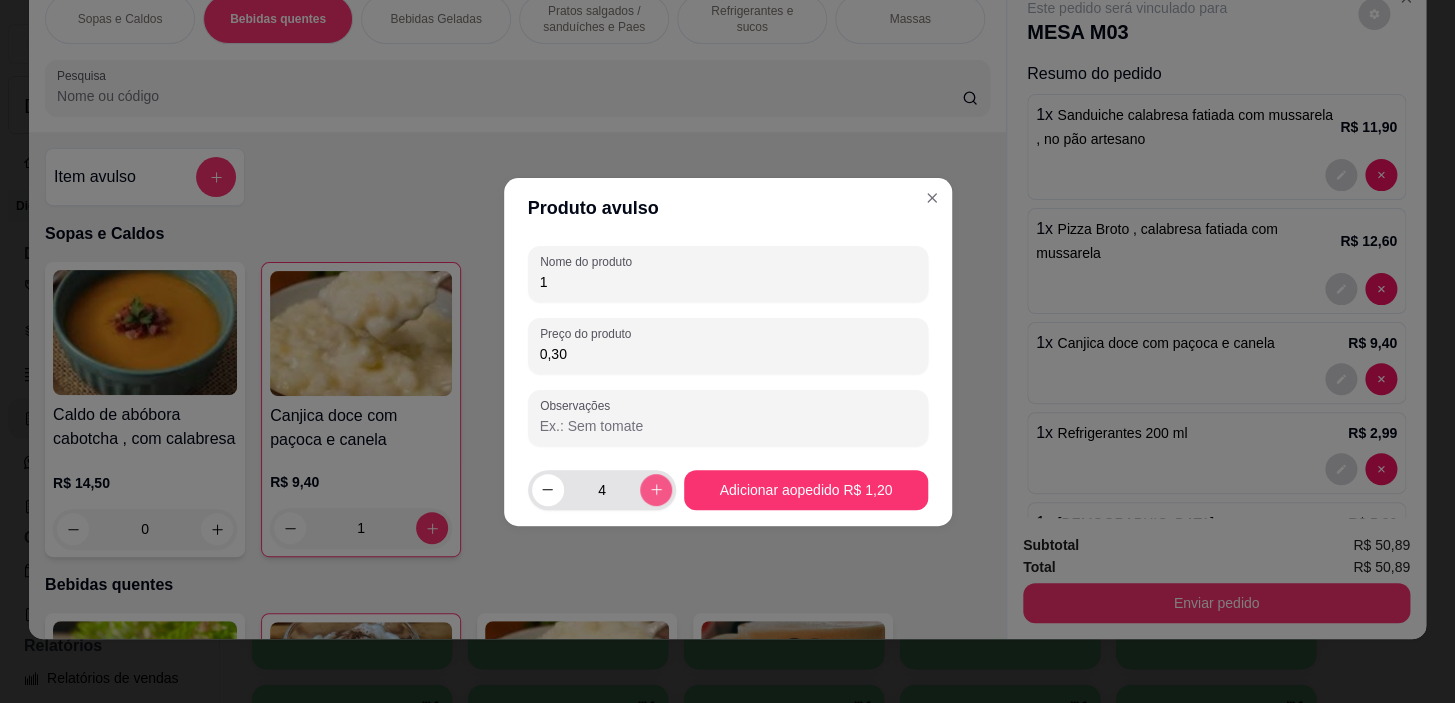 click 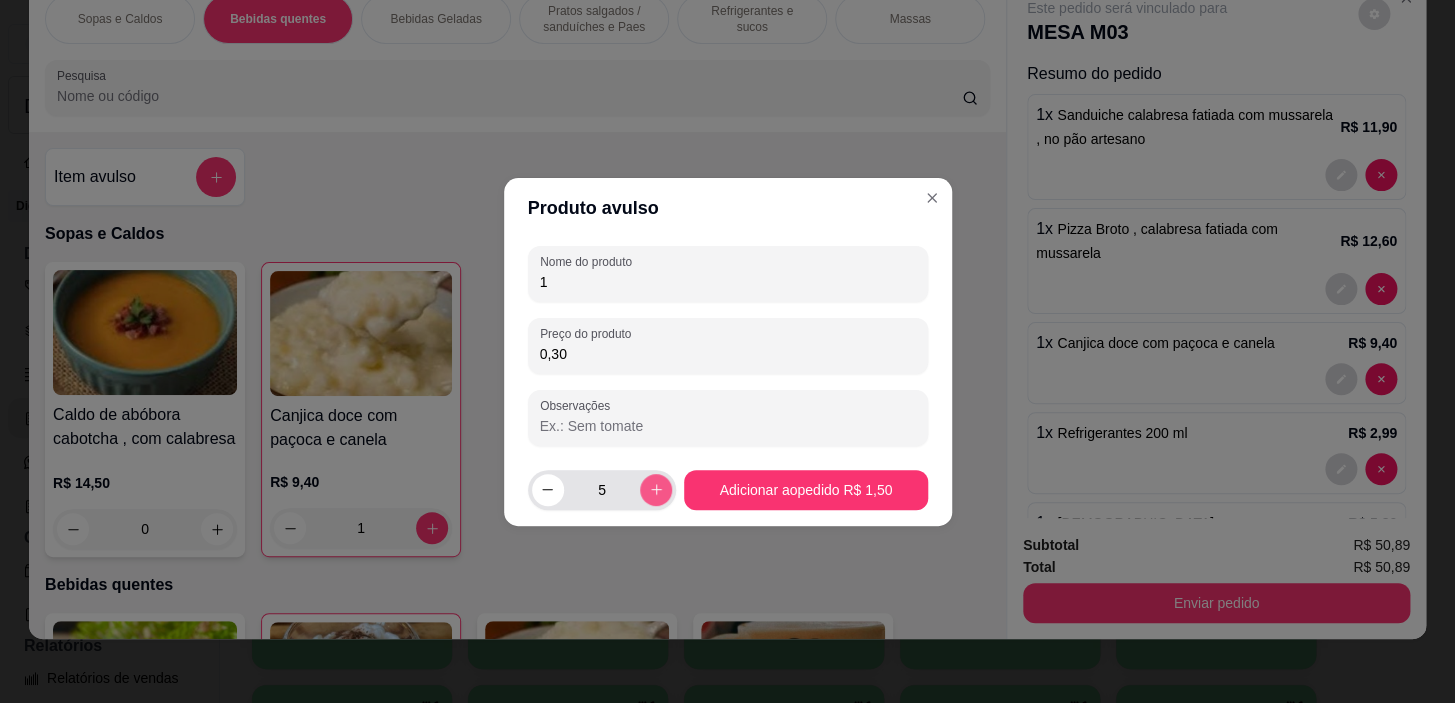 click at bounding box center [656, 490] 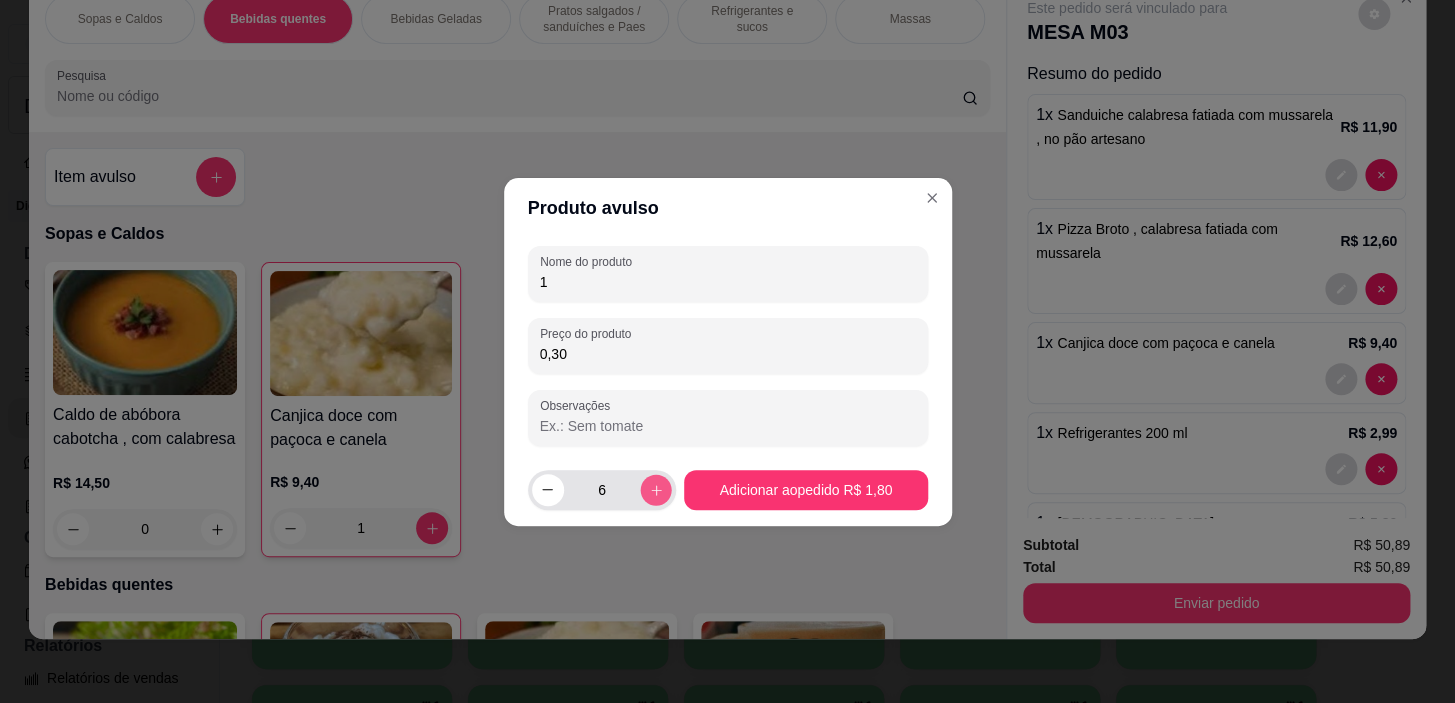 click at bounding box center [656, 489] 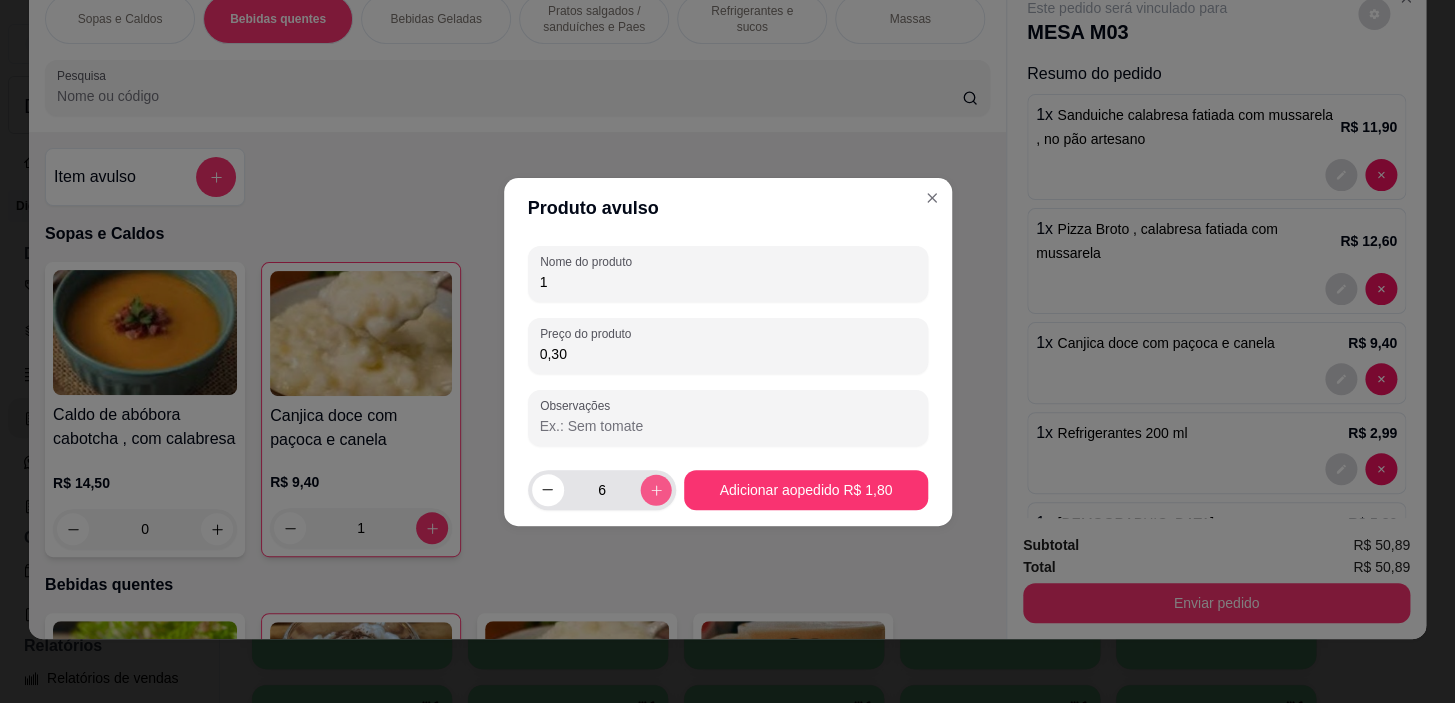 type on "7" 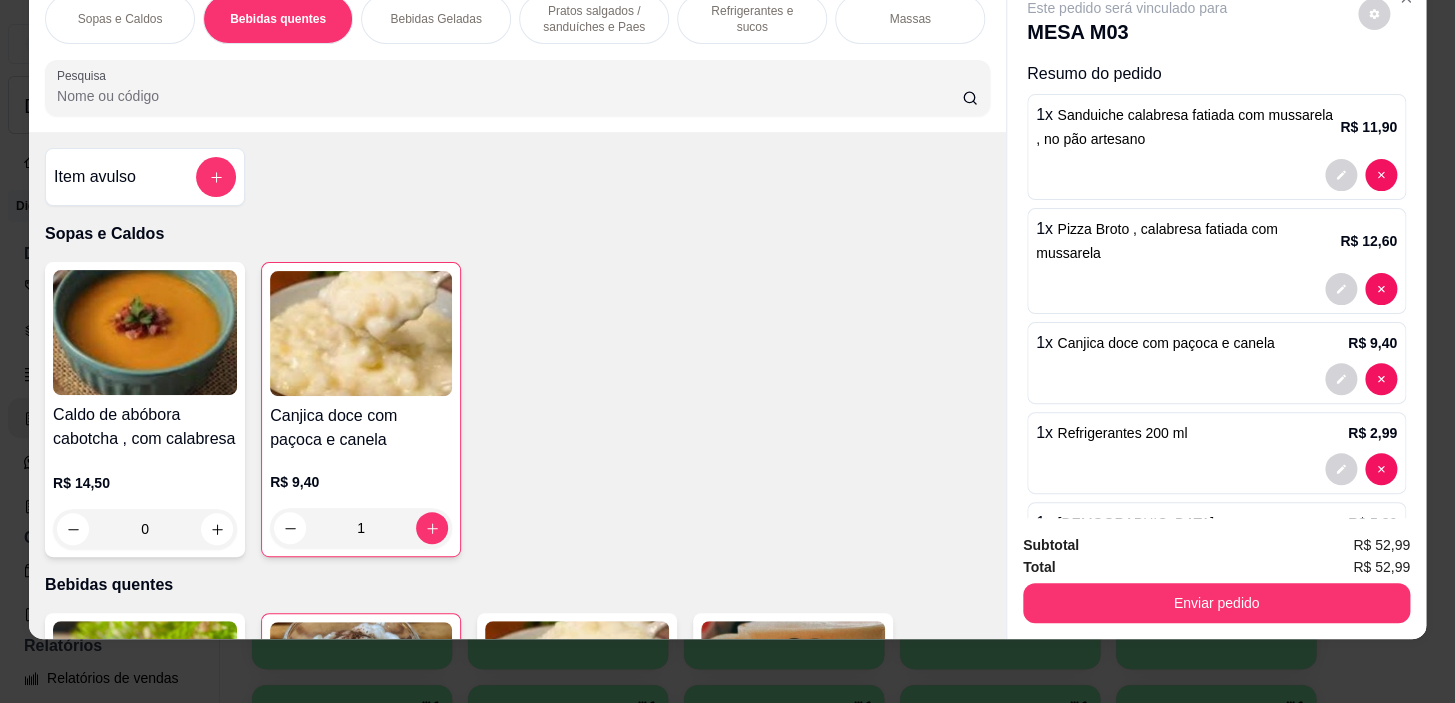 drag, startPoint x: 1093, startPoint y: 563, endPoint x: 1093, endPoint y: 576, distance: 13 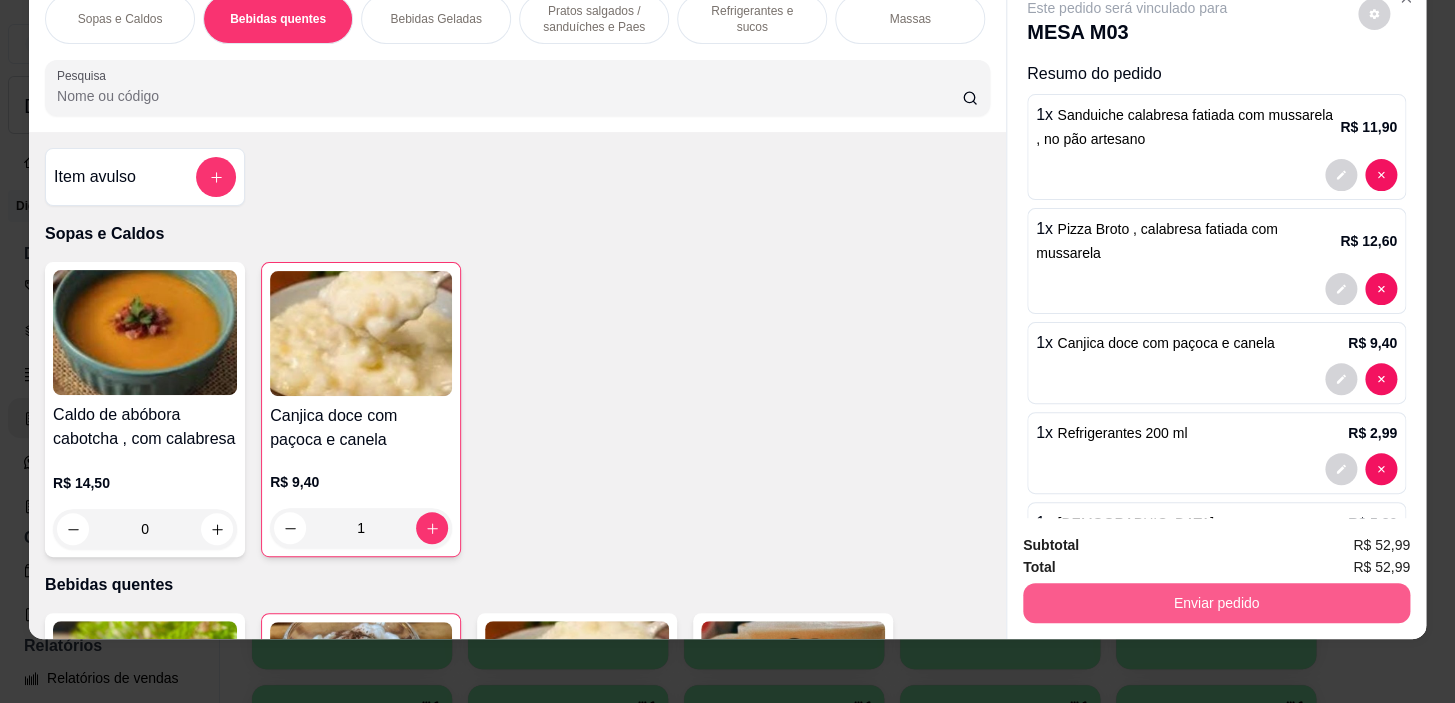 click on "Enviar pedido" at bounding box center [1216, 603] 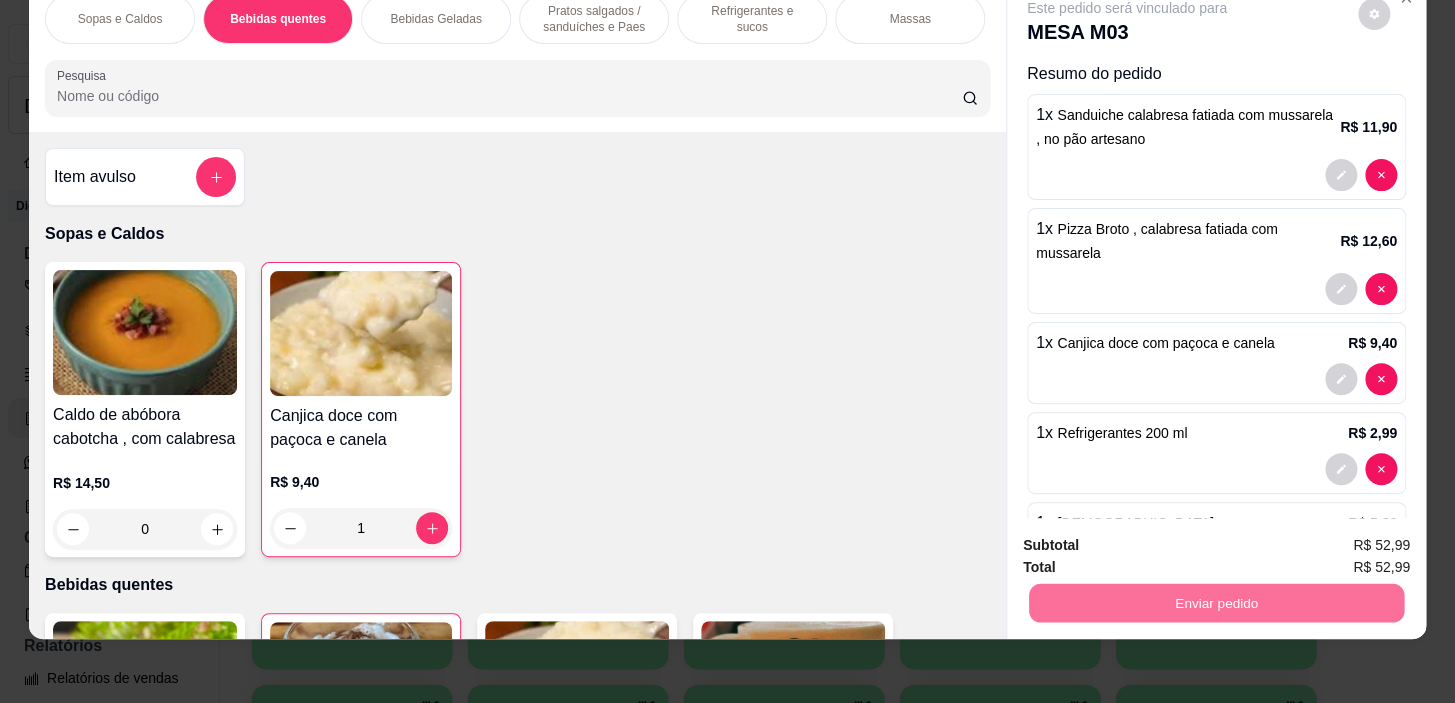 click on "Não registrar e enviar pedido" at bounding box center [1150, 540] 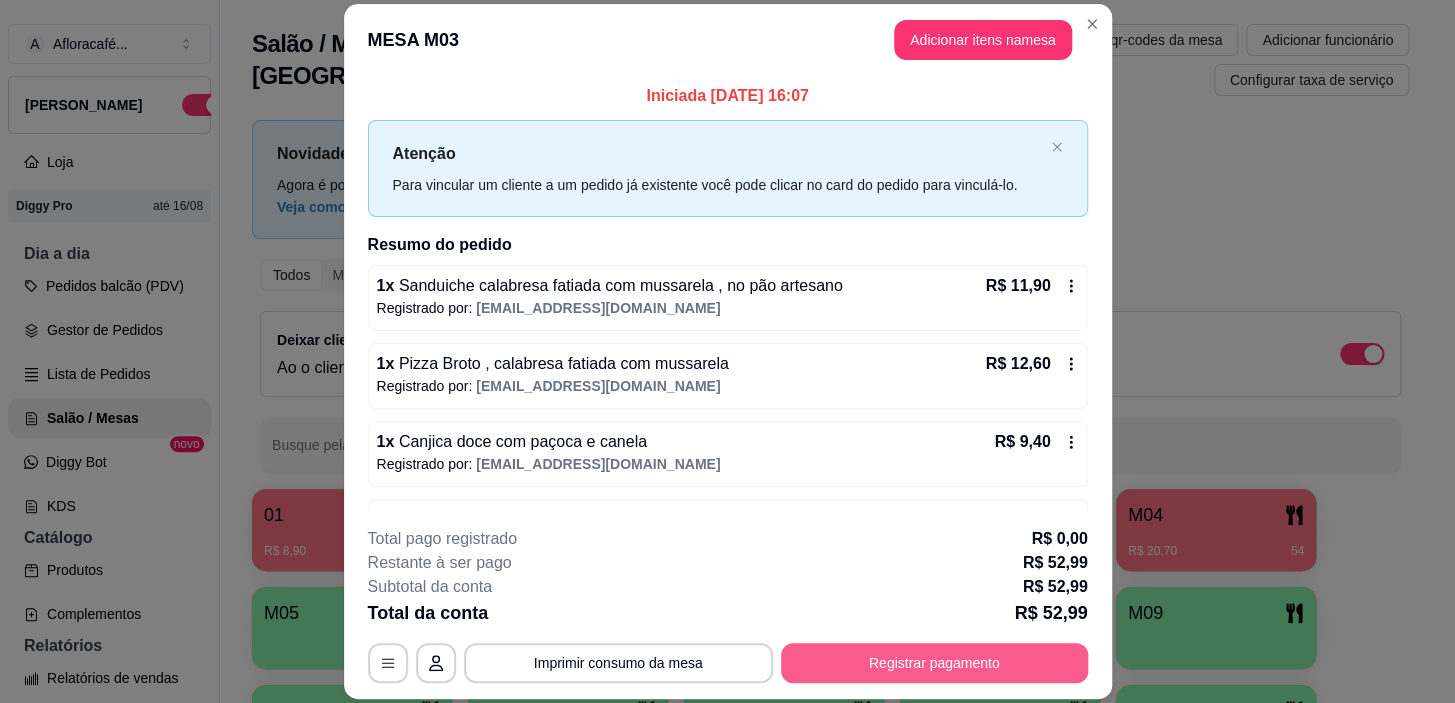 click on "Registrar pagamento" at bounding box center [934, 663] 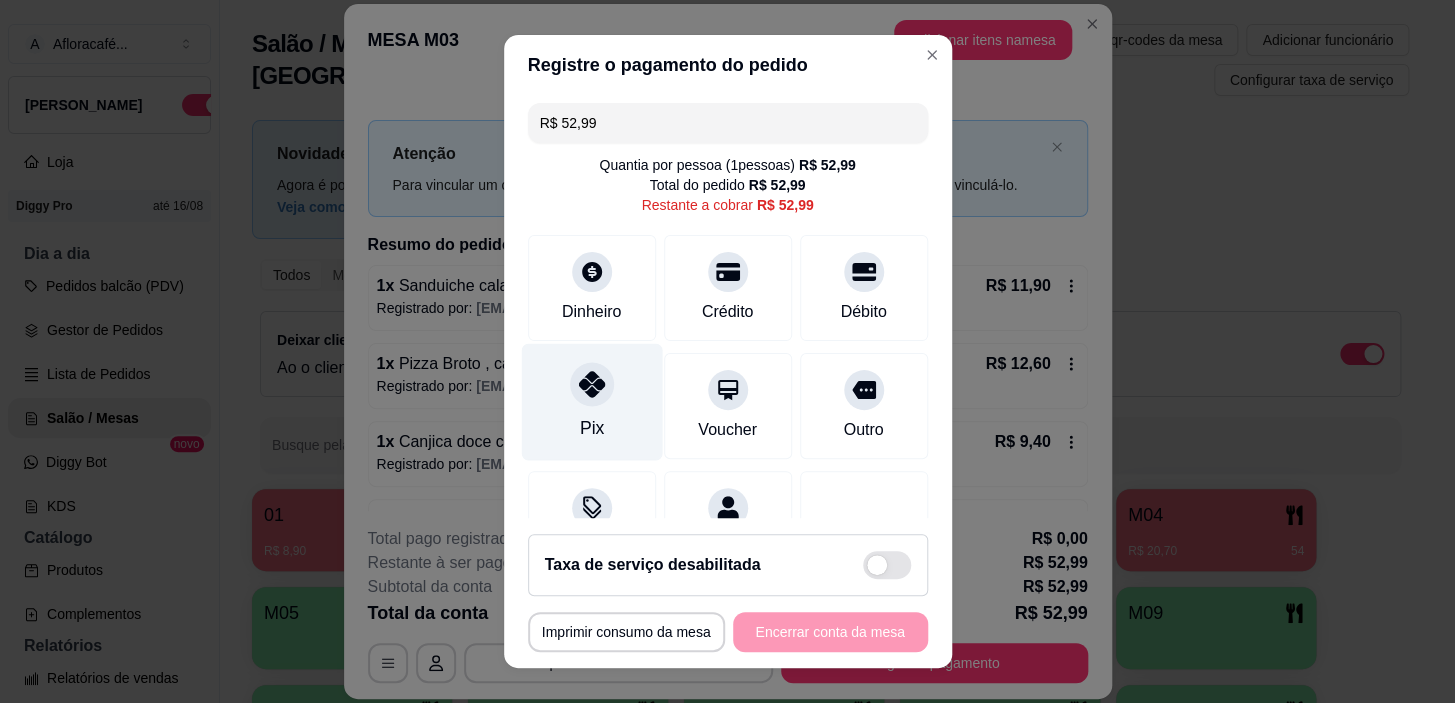 click at bounding box center [592, 385] 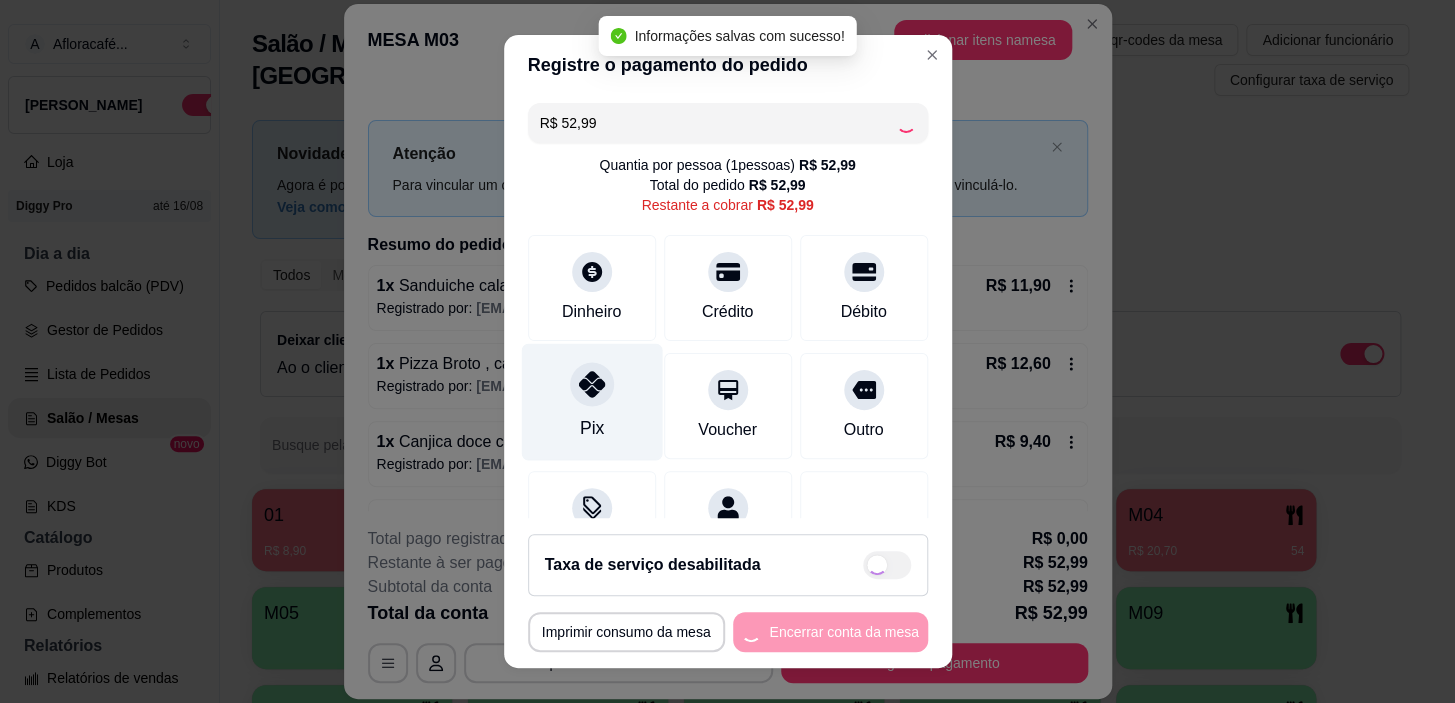 type on "R$ 0,00" 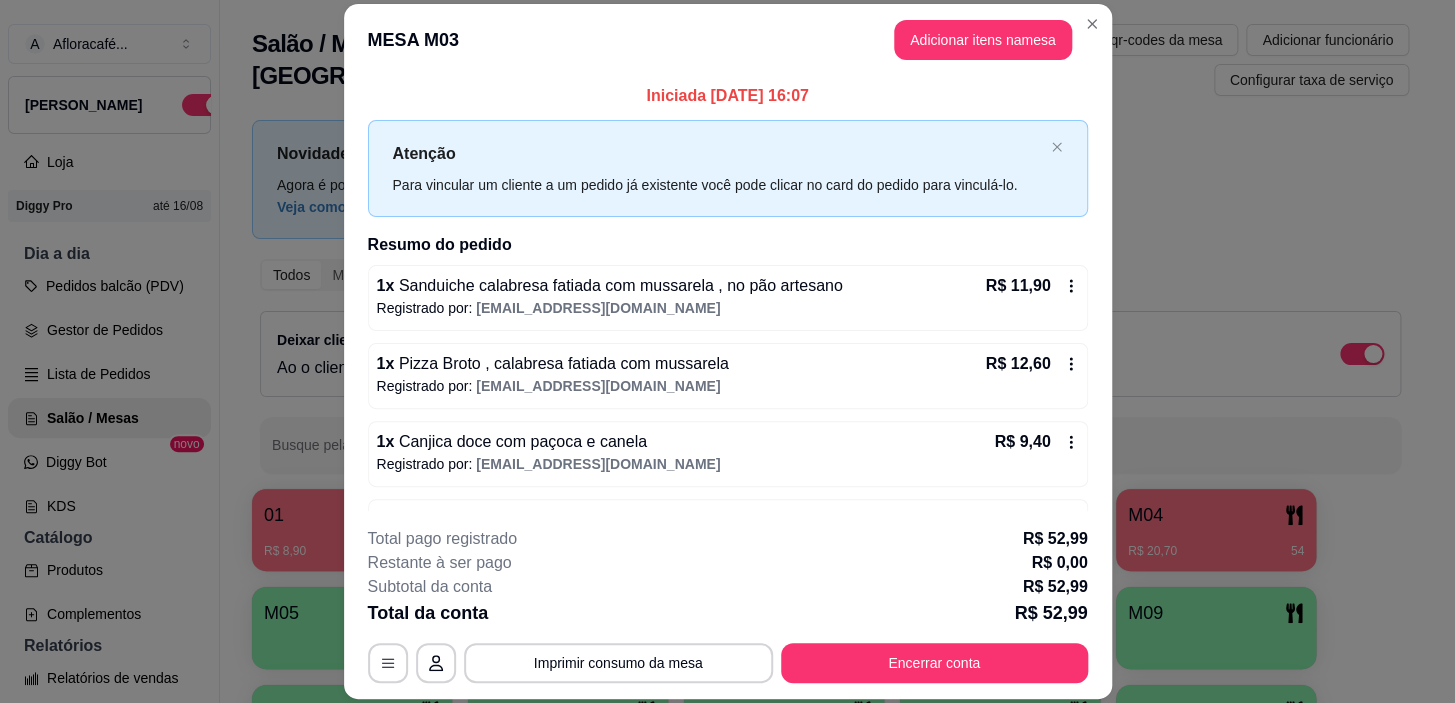 scroll, scrollTop: 371, scrollLeft: 0, axis: vertical 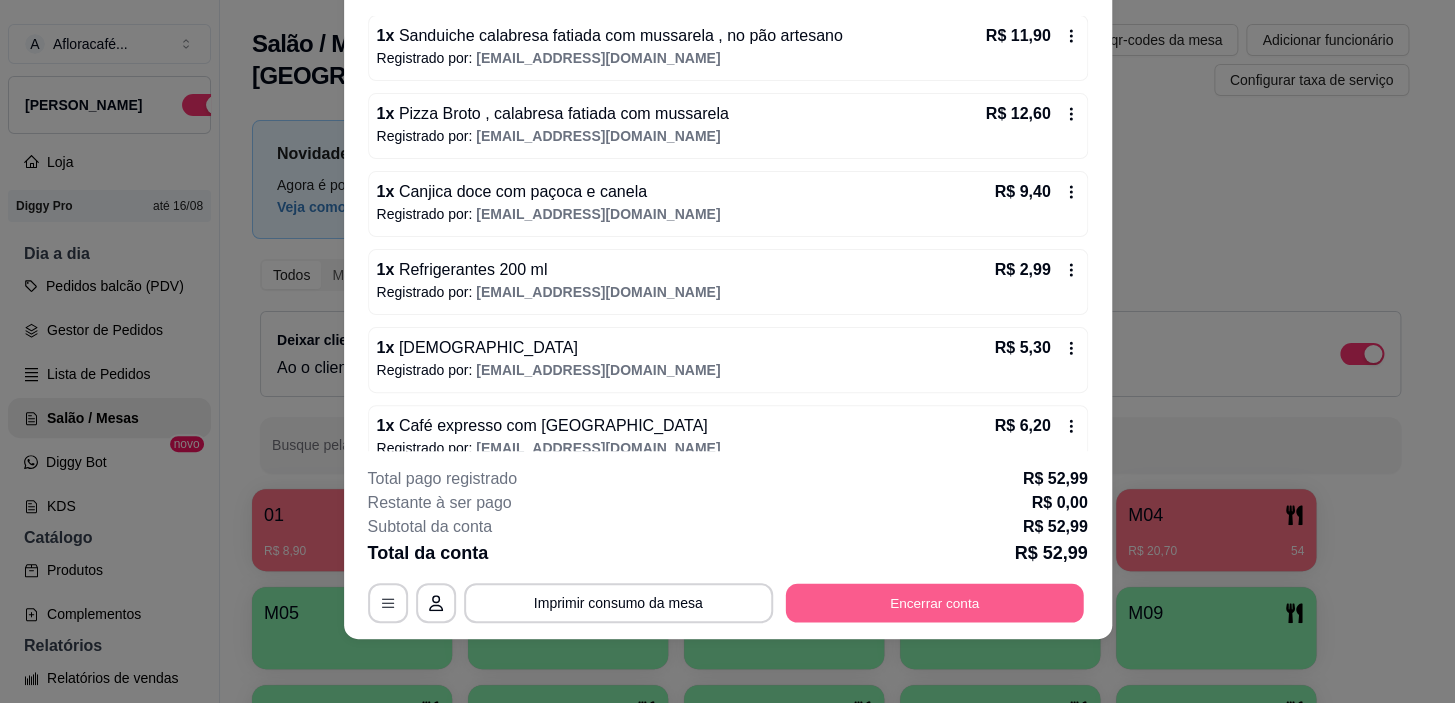 click on "Encerrar conta" at bounding box center (934, 603) 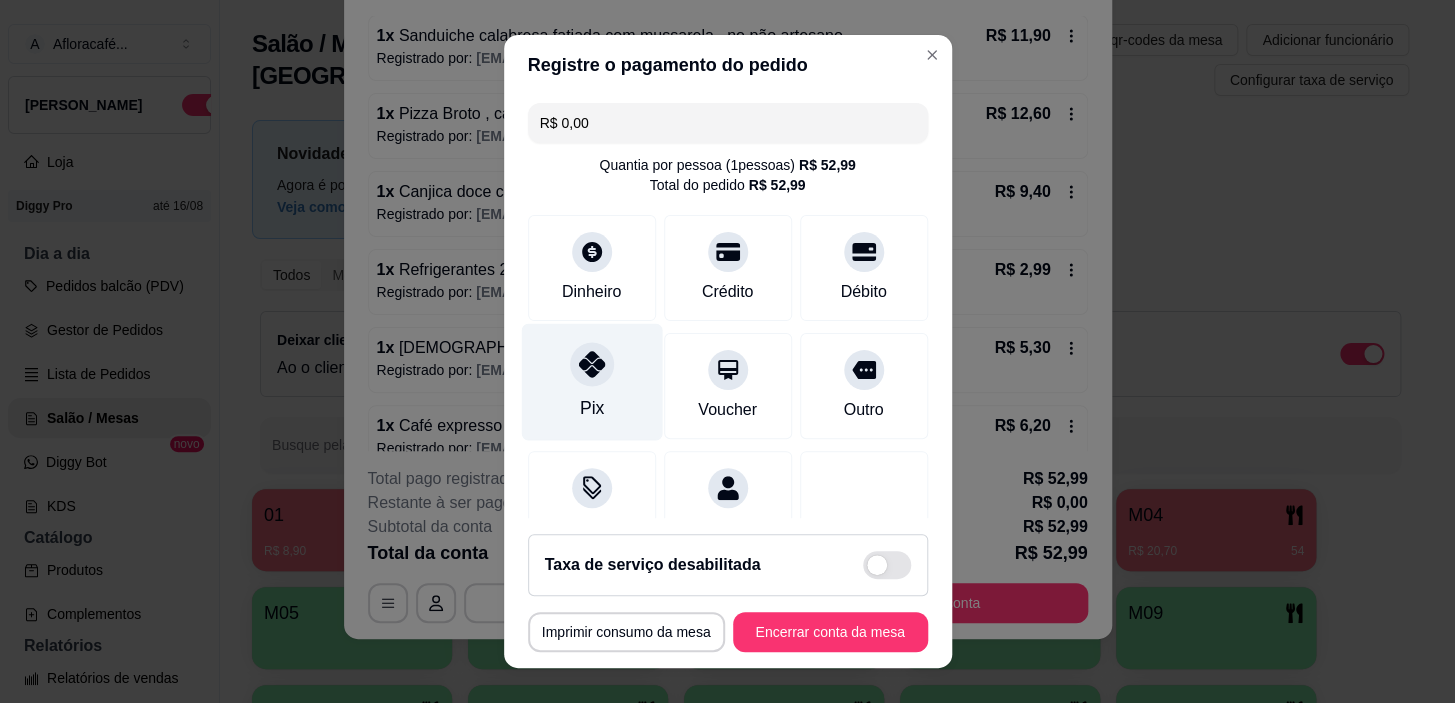 click on "Pix" at bounding box center (591, 382) 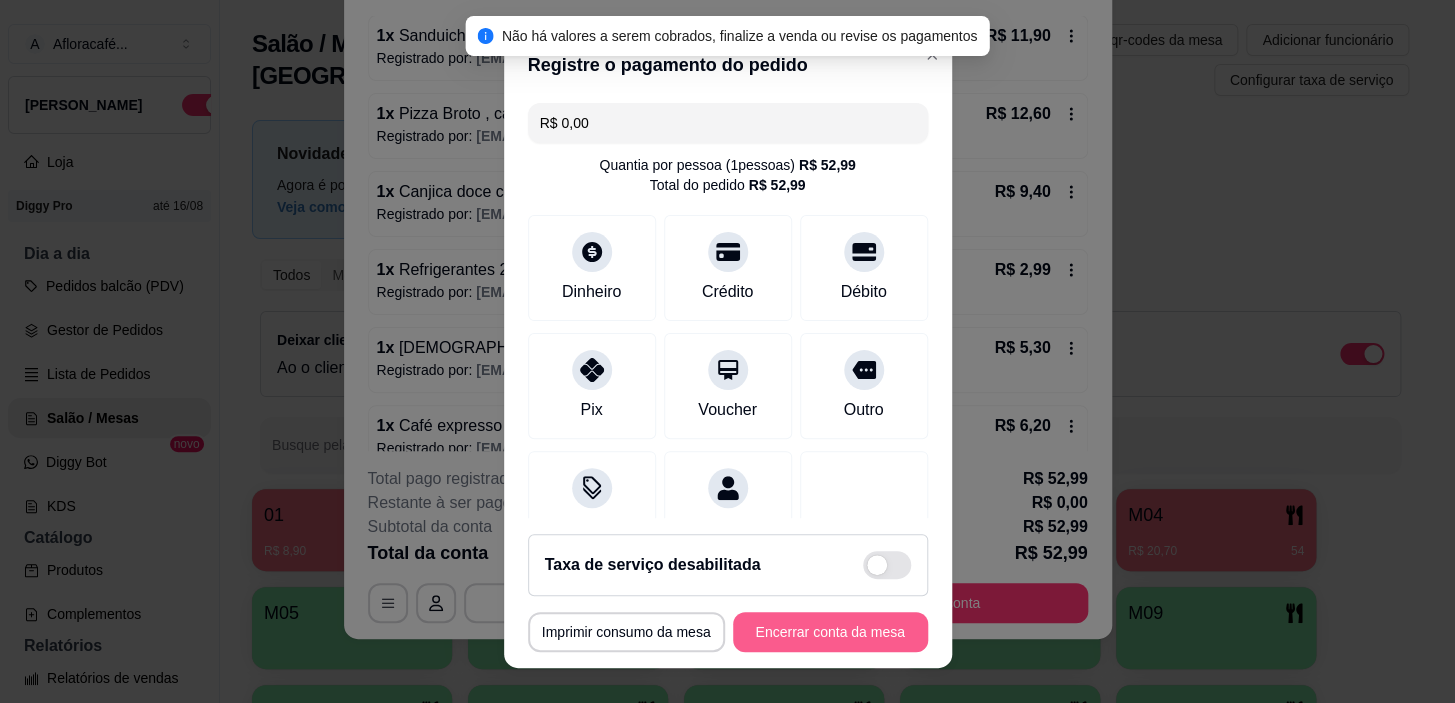 click on "Encerrar conta da mesa" at bounding box center [830, 632] 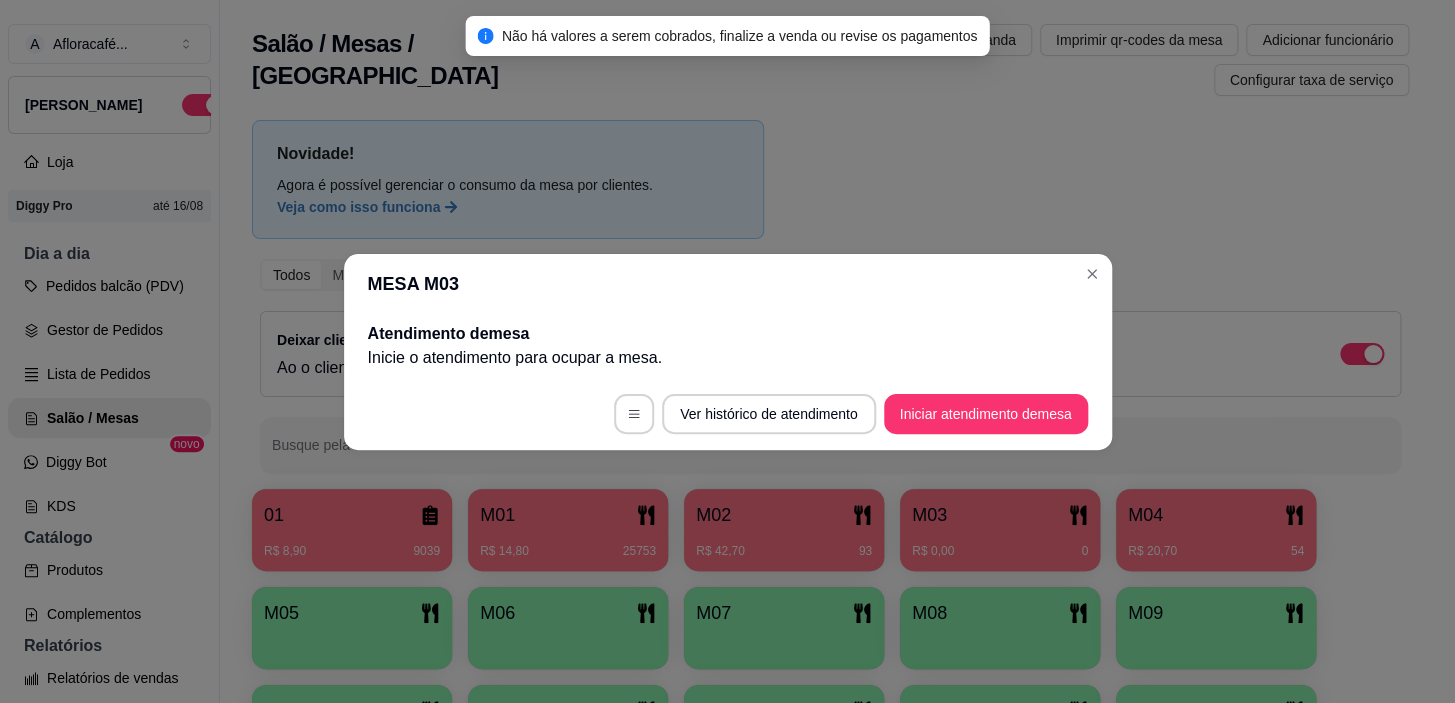 scroll, scrollTop: 0, scrollLeft: 0, axis: both 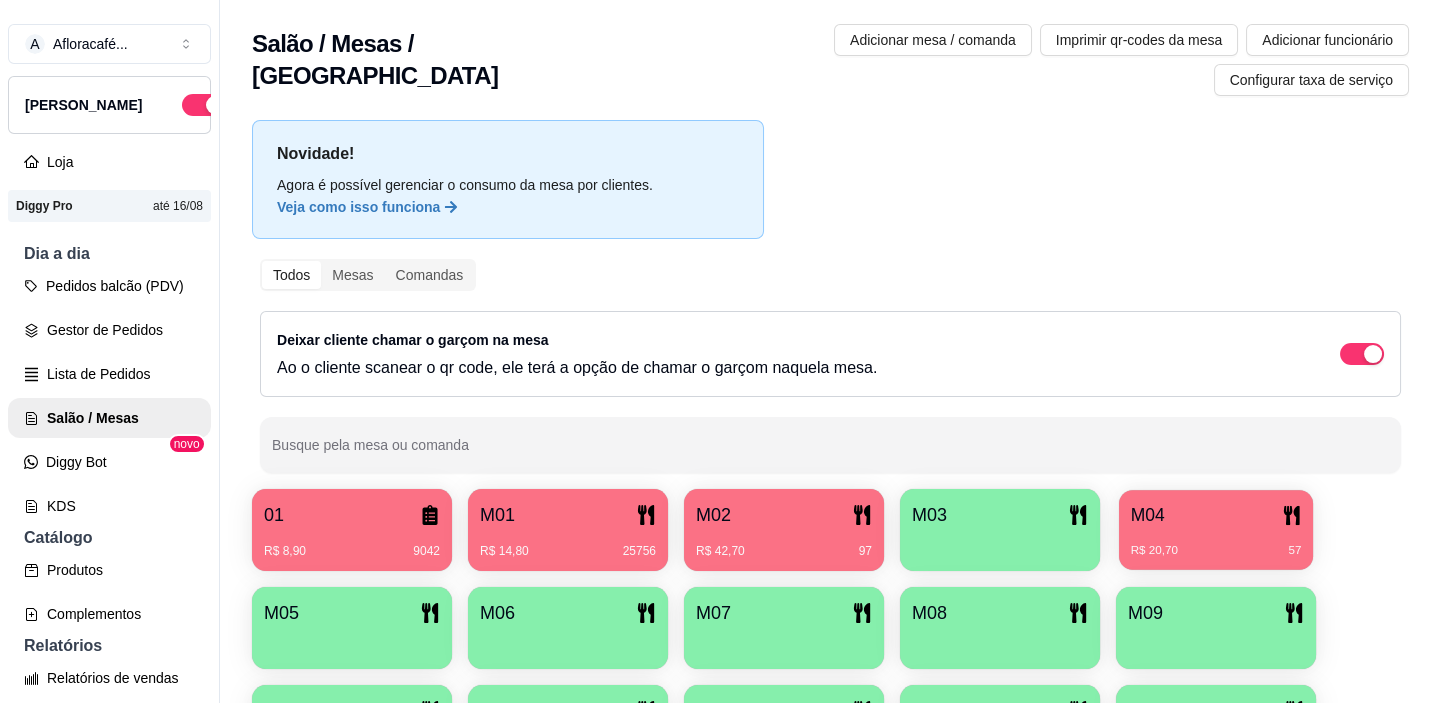 click on "R$ 20,70" at bounding box center (1154, 551) 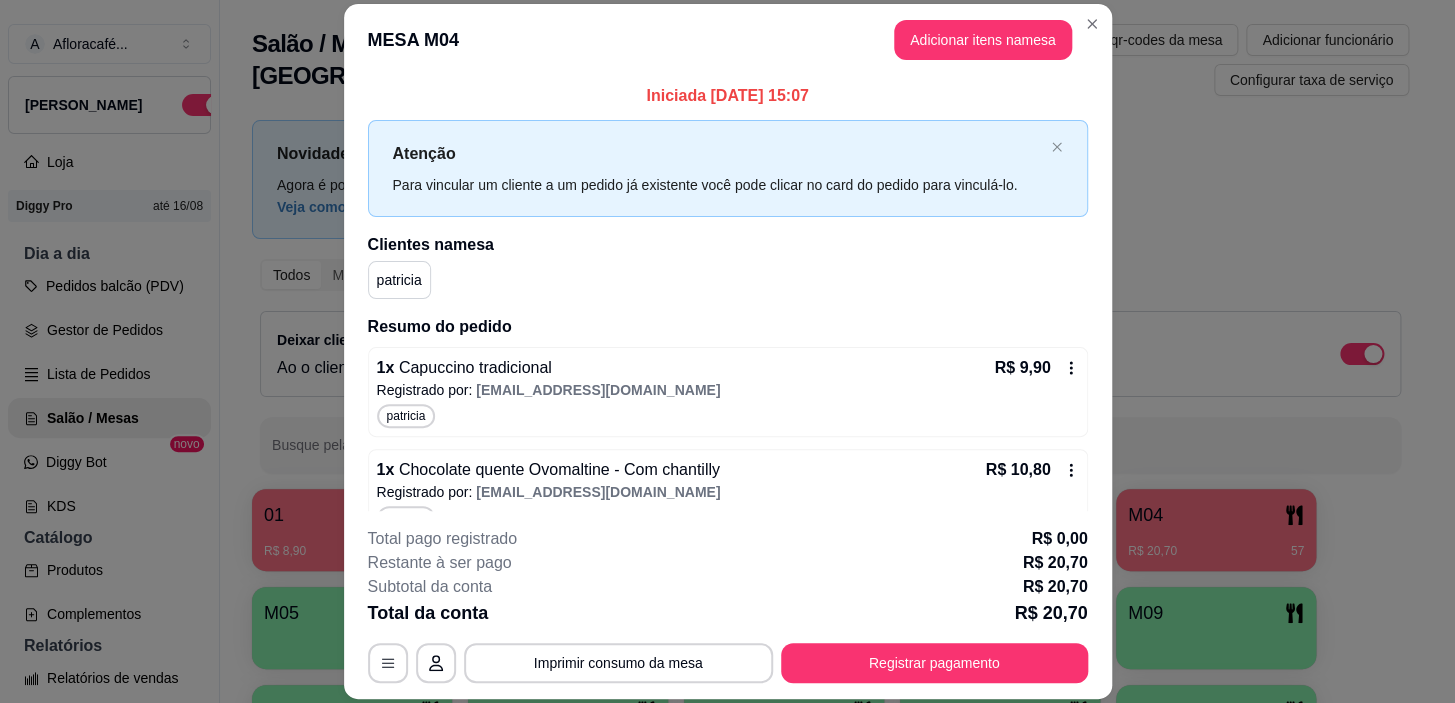 scroll, scrollTop: 34, scrollLeft: 0, axis: vertical 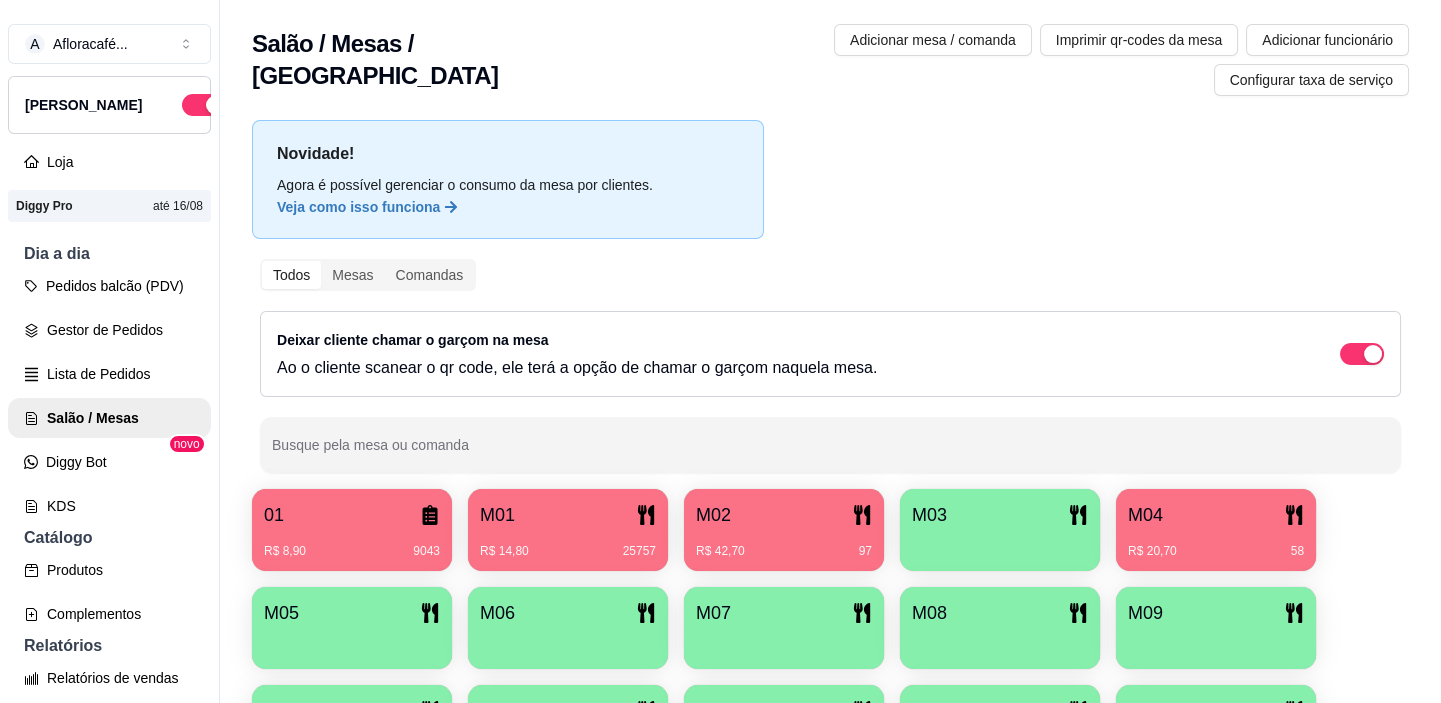 click on "R$ 42,70 97" at bounding box center [784, 544] 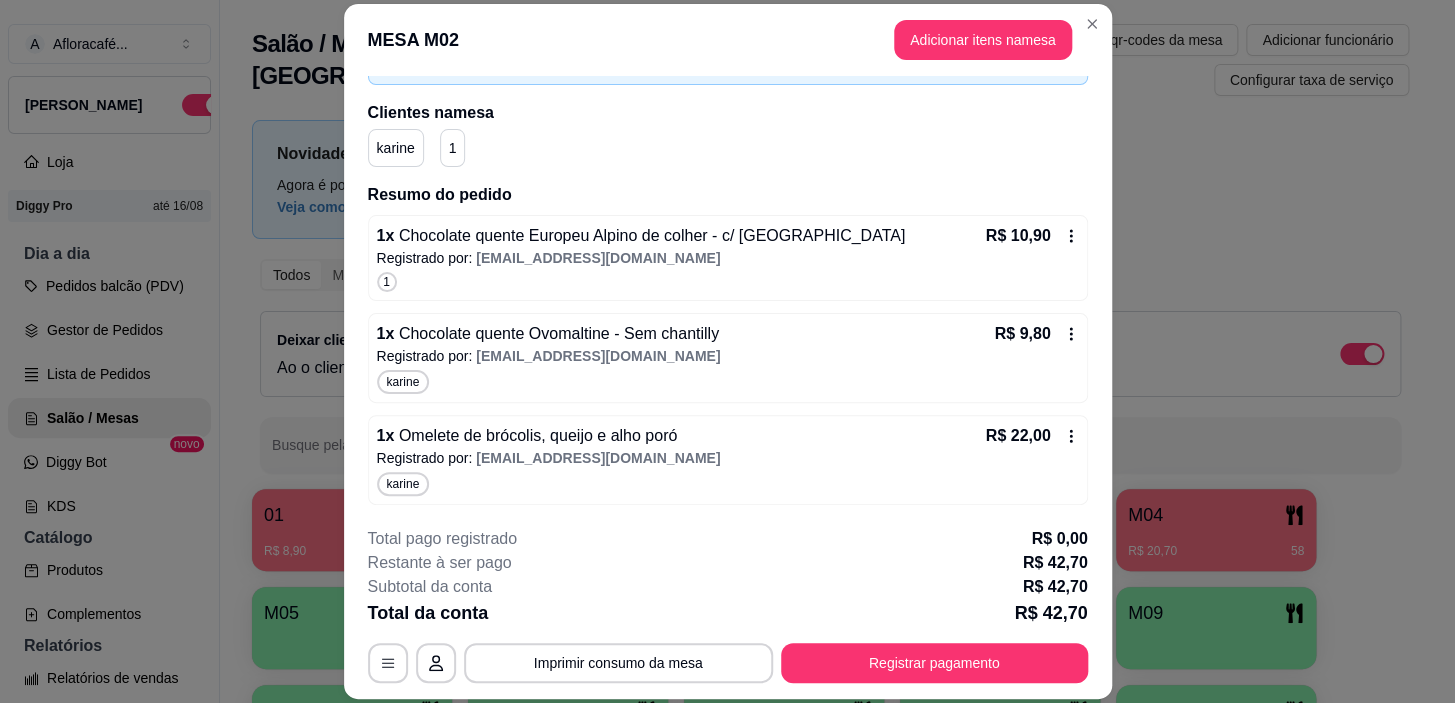 scroll, scrollTop: 0, scrollLeft: 0, axis: both 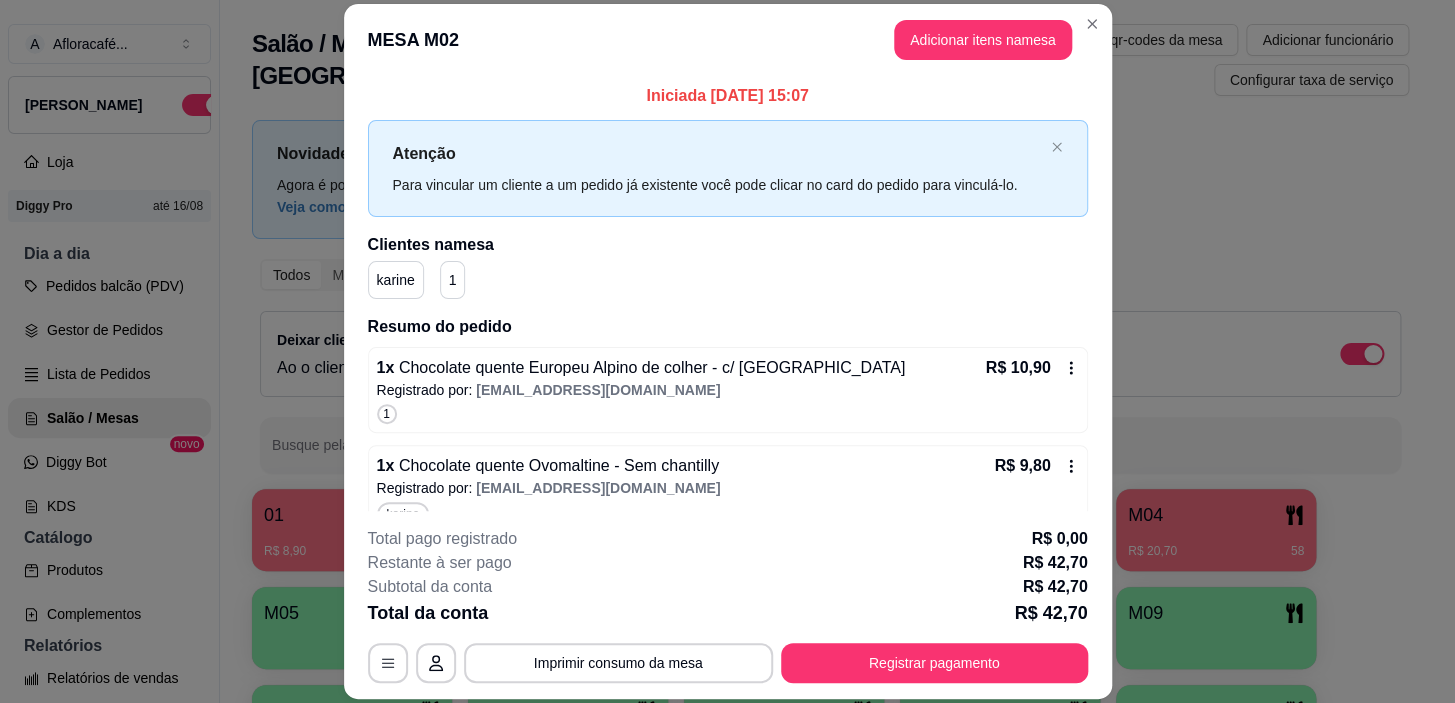 click on "**********" at bounding box center (727, 351) 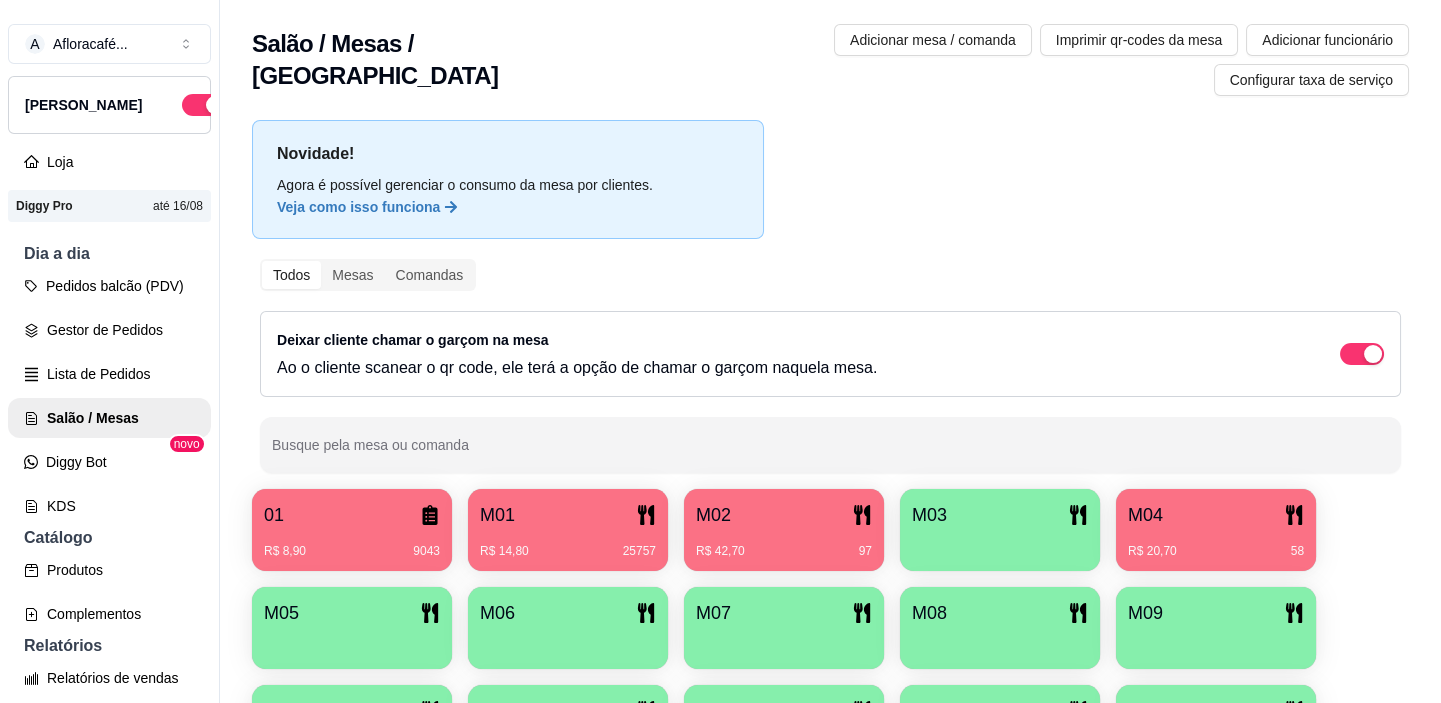 click on "M03" at bounding box center (1000, 515) 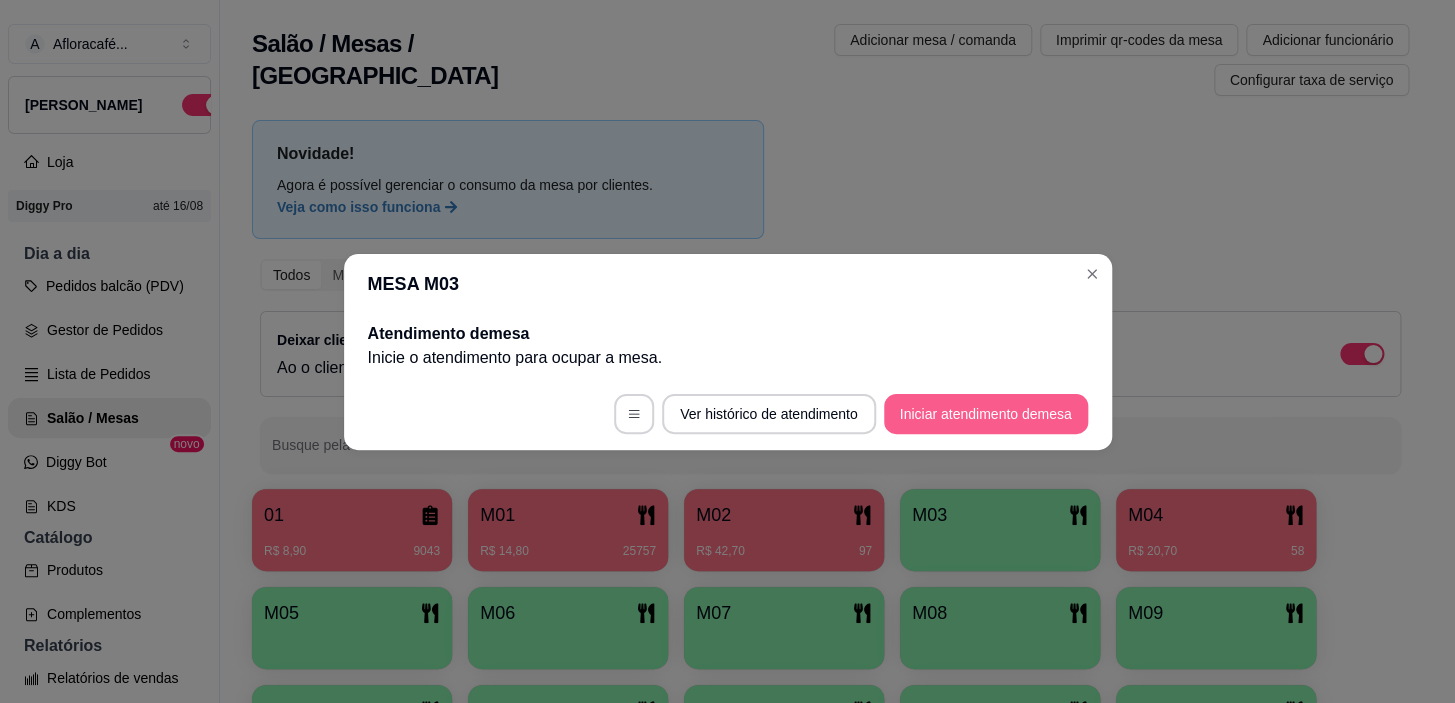 click on "Iniciar atendimento de  mesa" at bounding box center (986, 414) 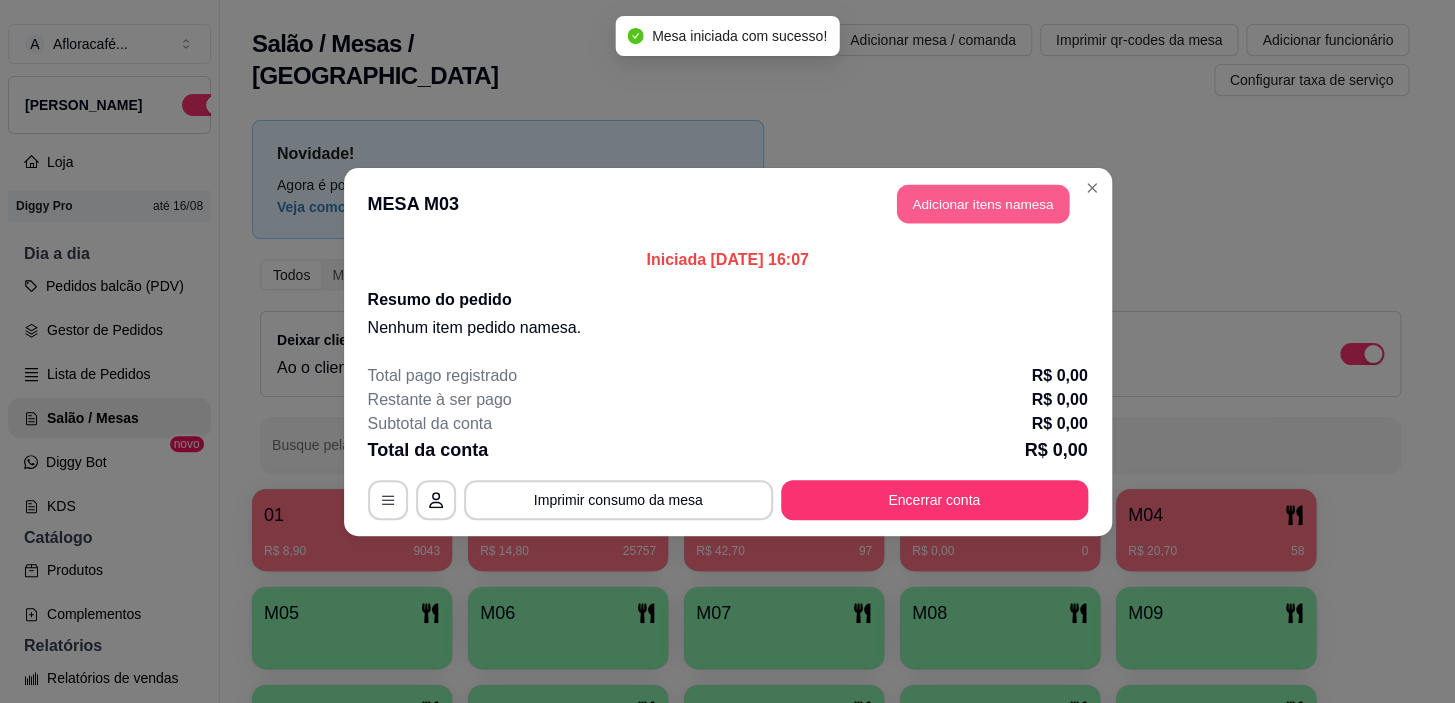 click on "Adicionar itens na  mesa" at bounding box center (983, 203) 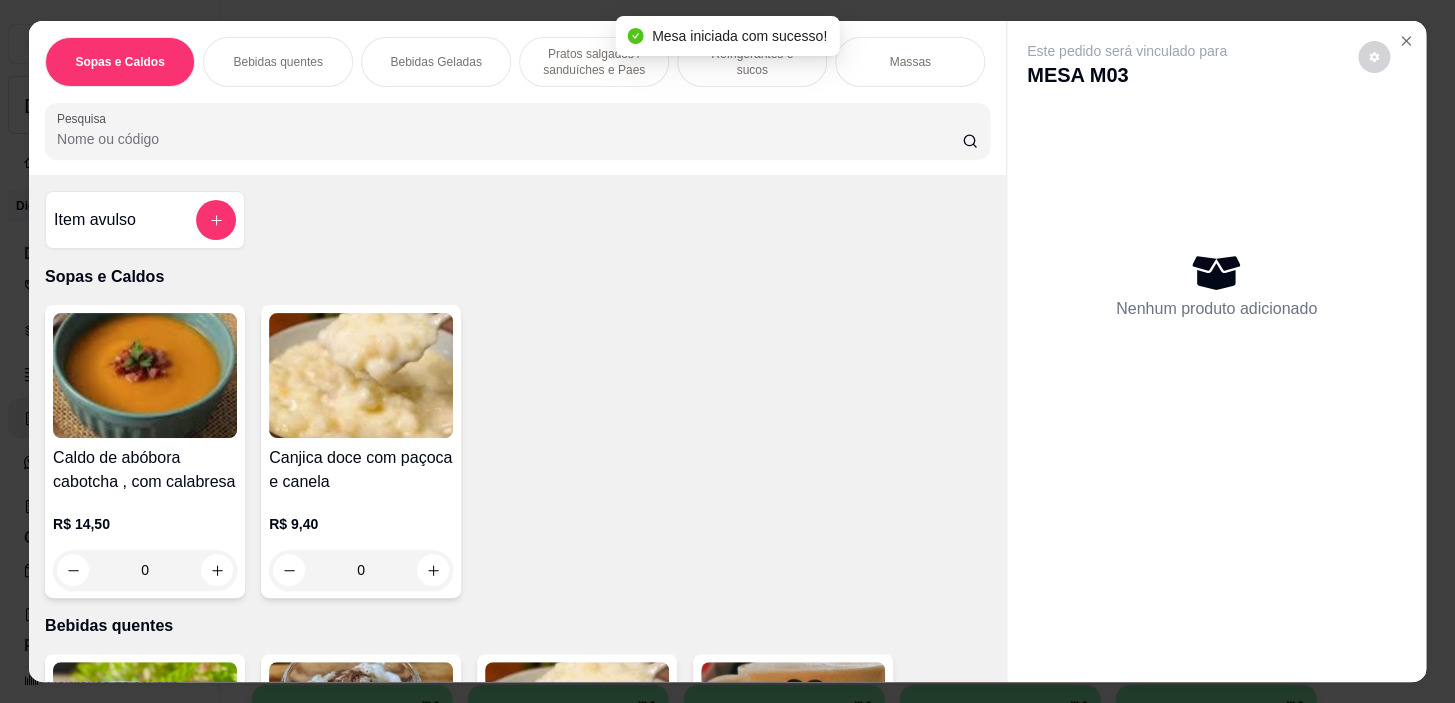 click on "Pratos salgados / sanduíches e Paes" at bounding box center (594, 62) 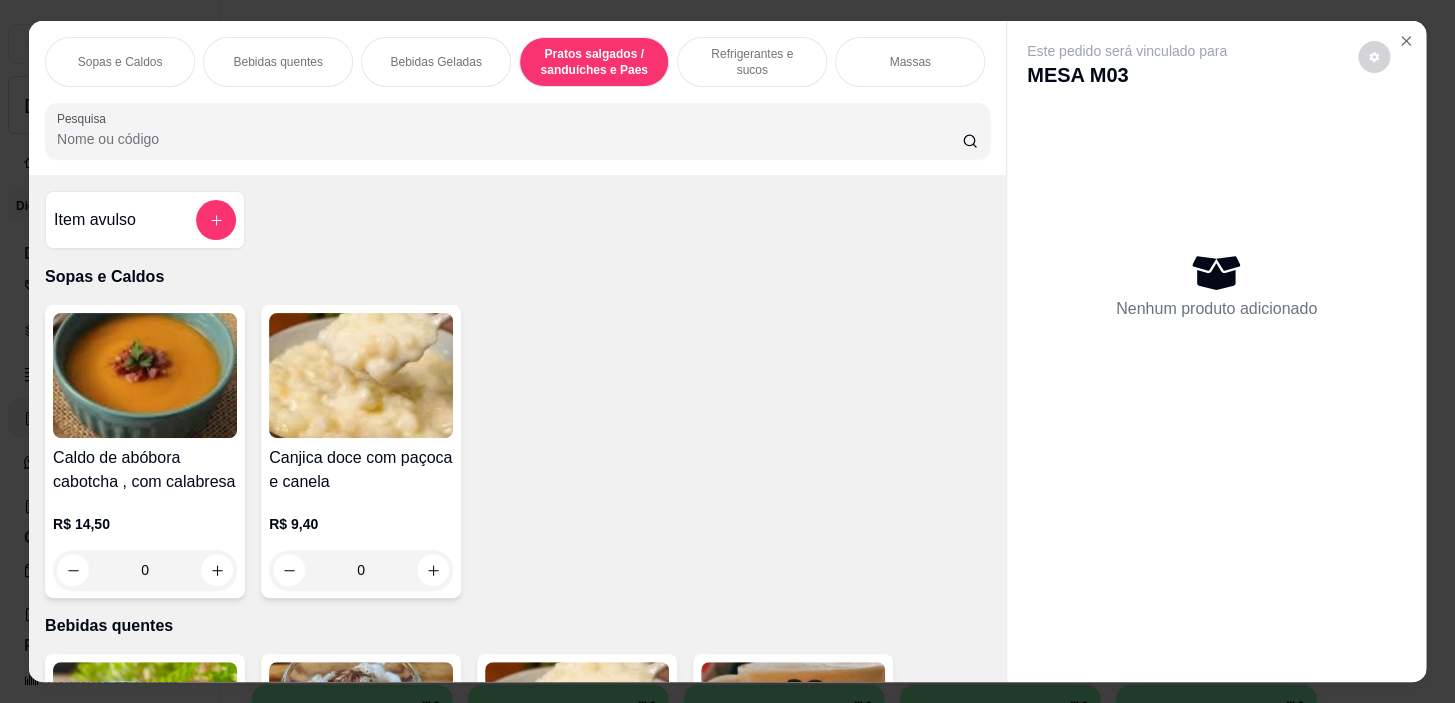 scroll, scrollTop: 5722, scrollLeft: 0, axis: vertical 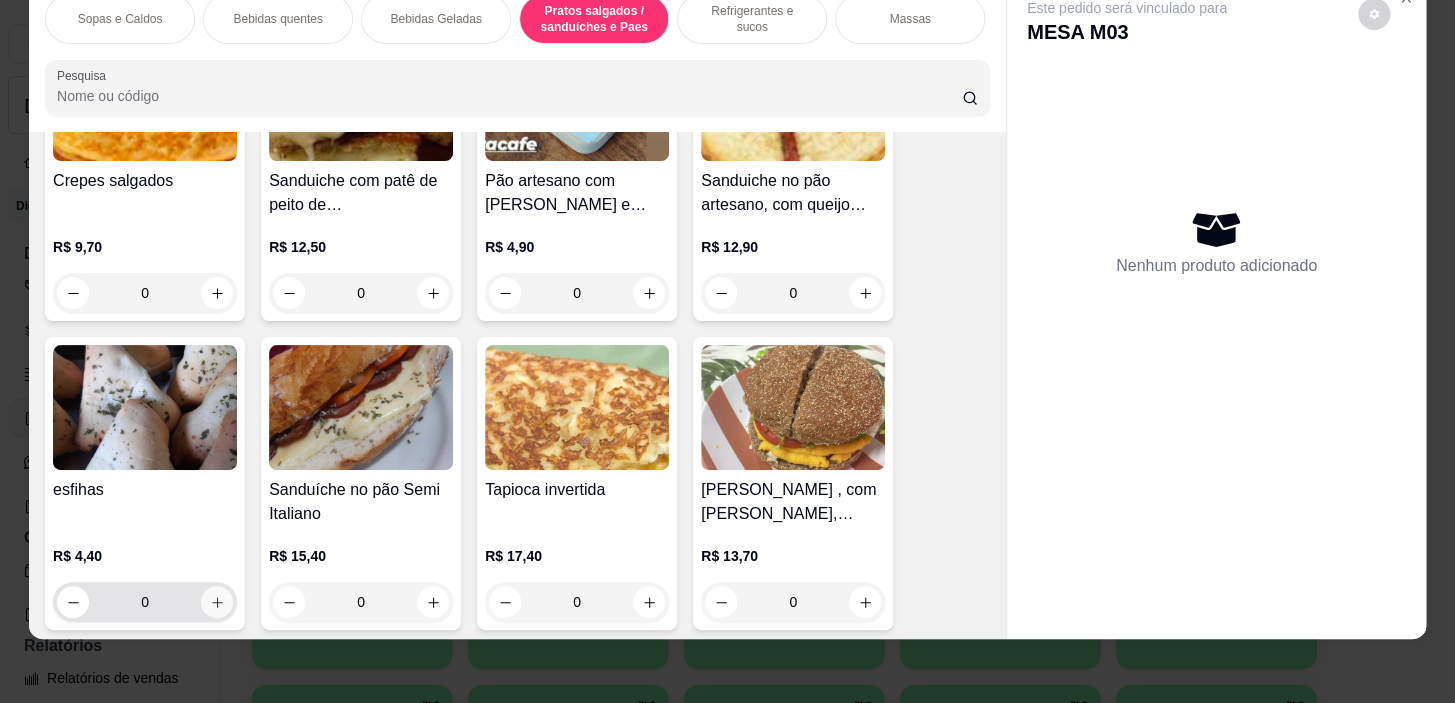 click at bounding box center [217, 602] 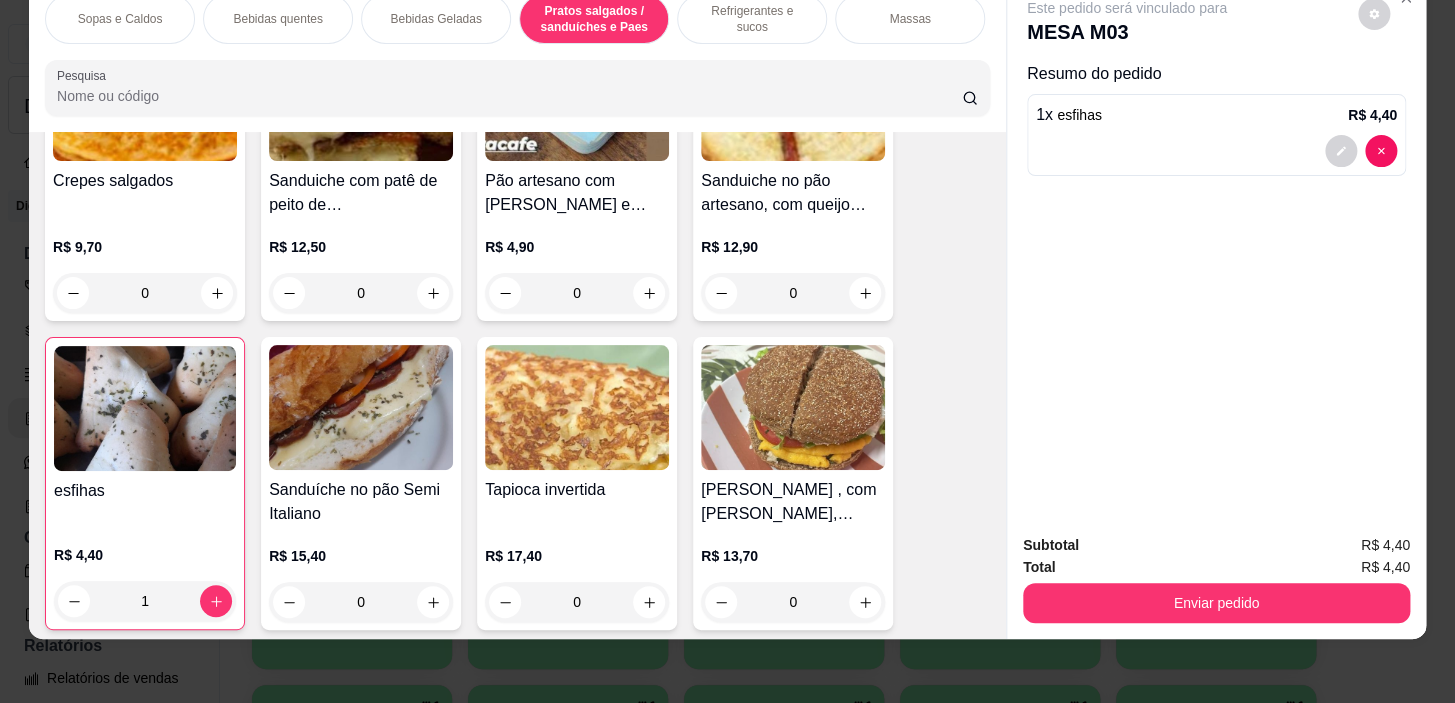 click on "Bebidas quentes" at bounding box center (277, 19) 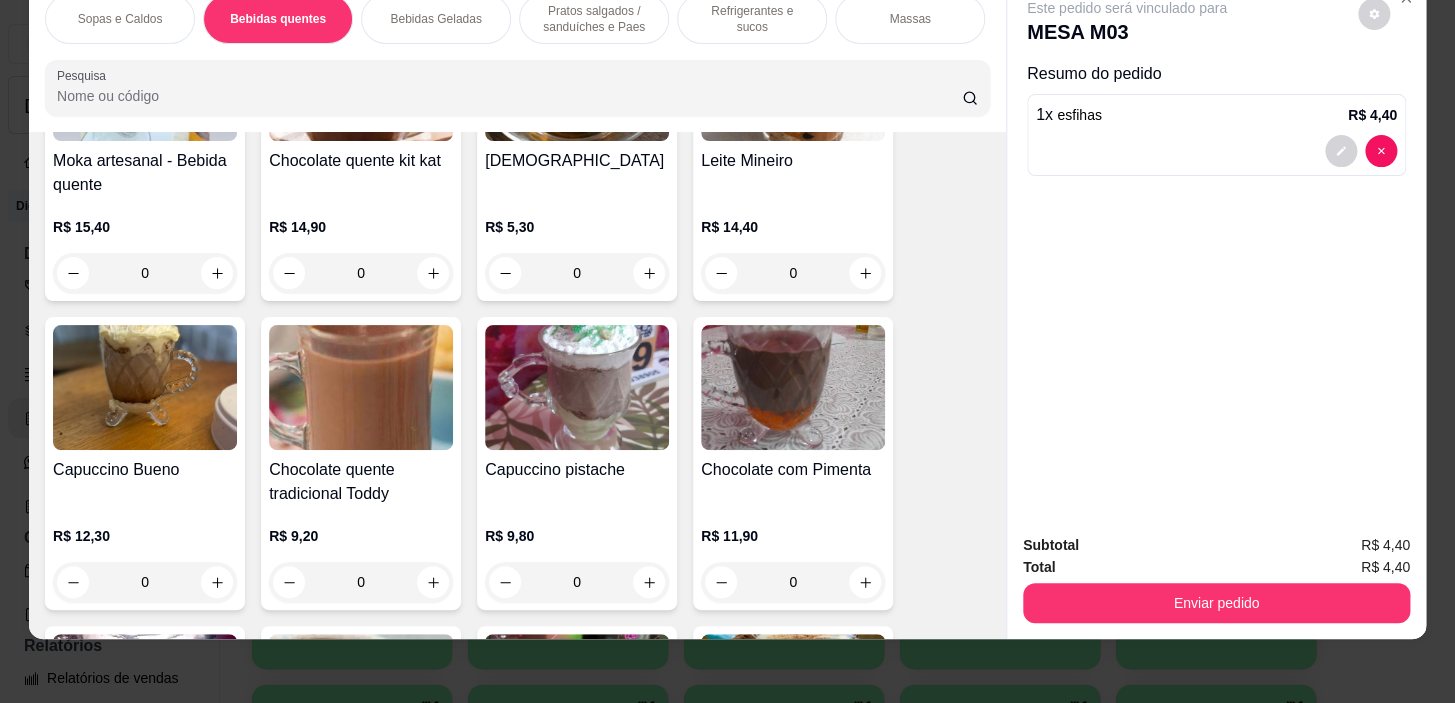 scroll, scrollTop: 1620, scrollLeft: 0, axis: vertical 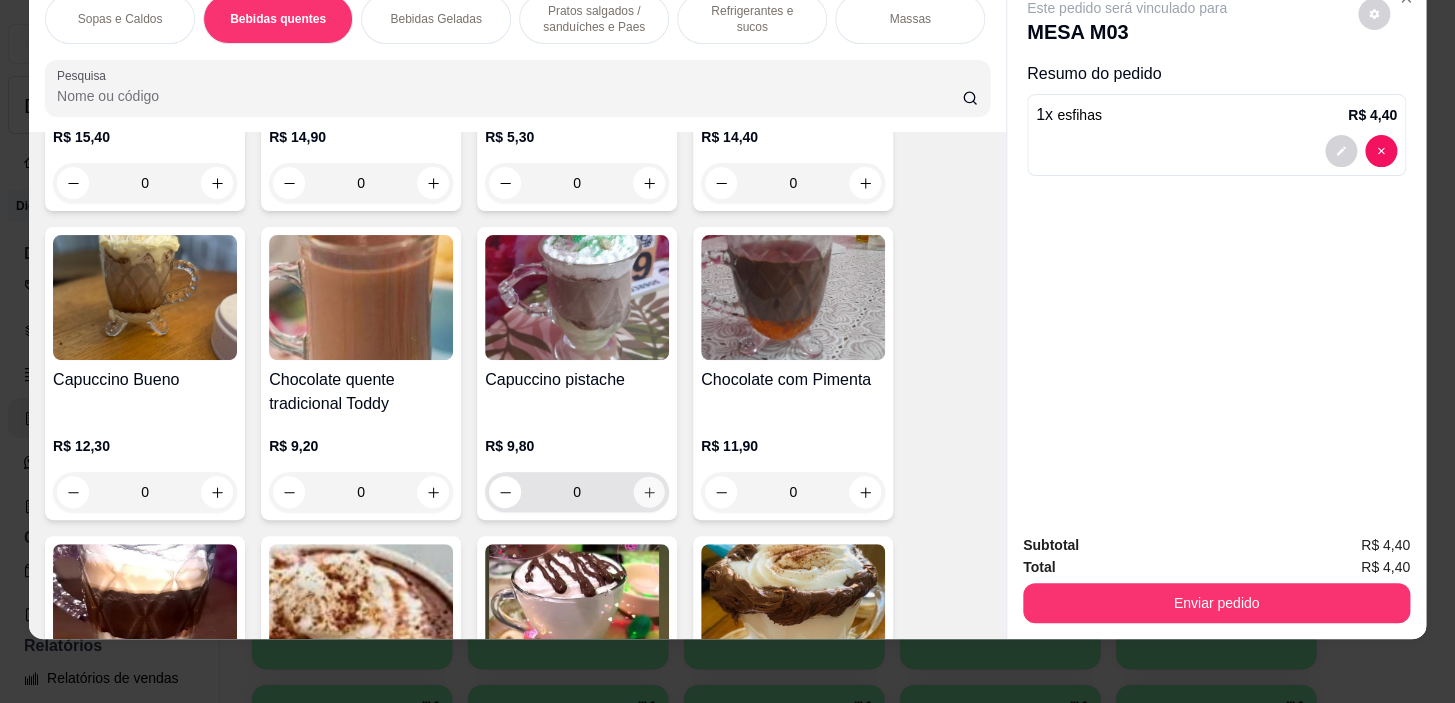 click at bounding box center [649, 492] 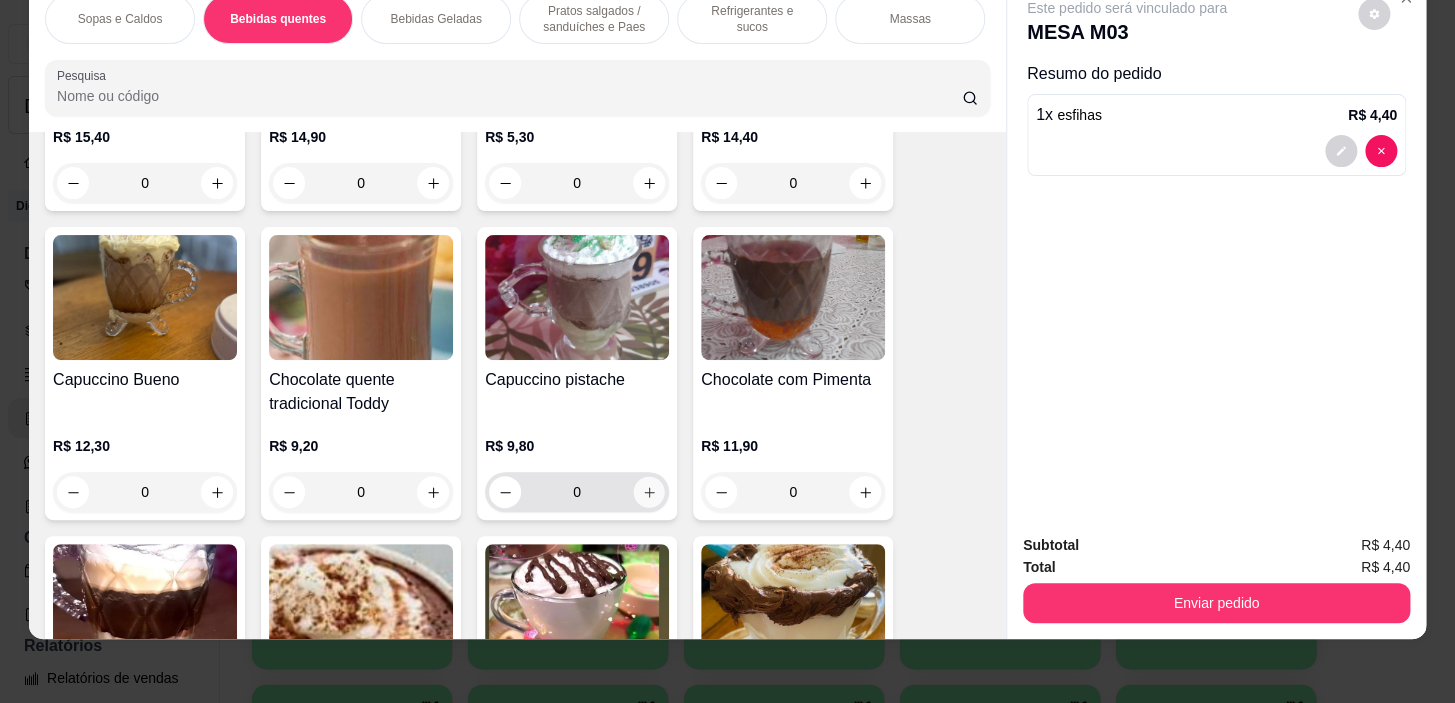 type on "1" 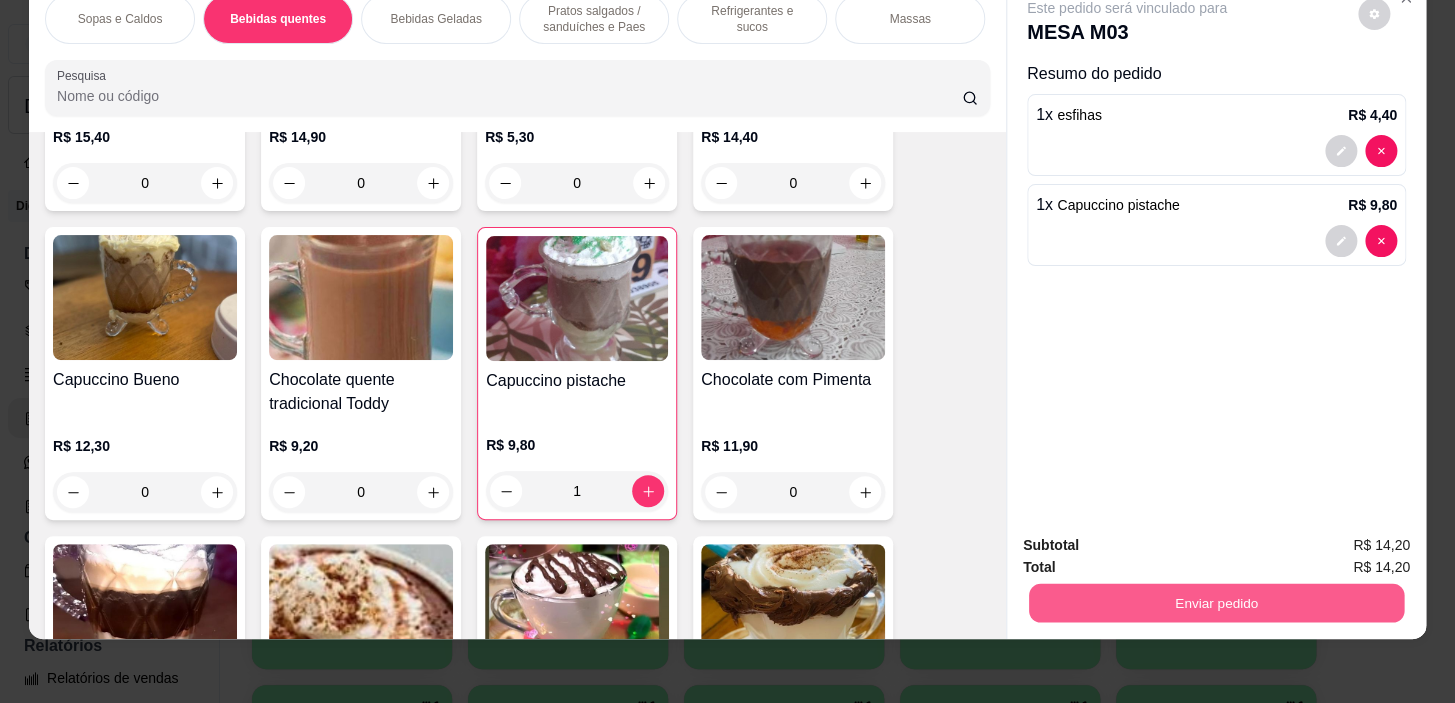 click on "Enviar pedido" at bounding box center [1216, 603] 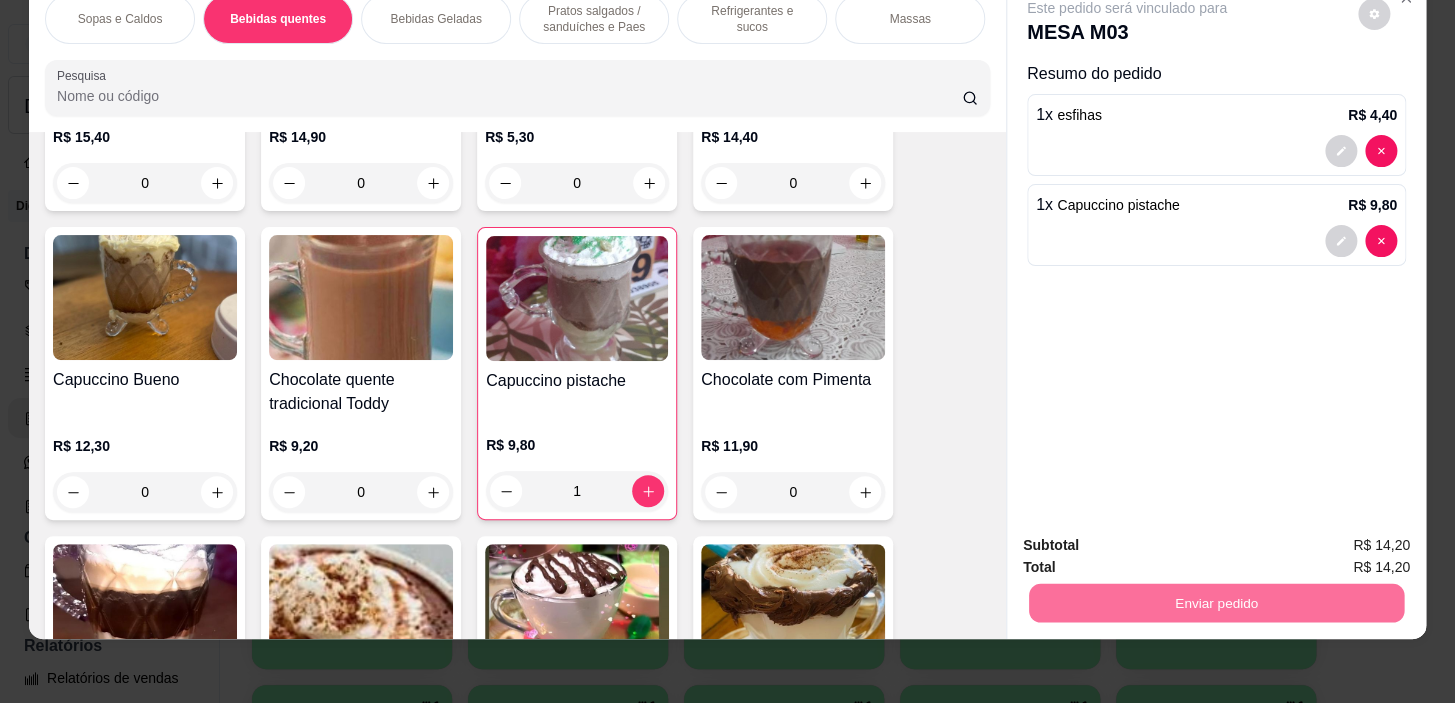 click on "Não registrar e enviar pedido" at bounding box center (1150, 540) 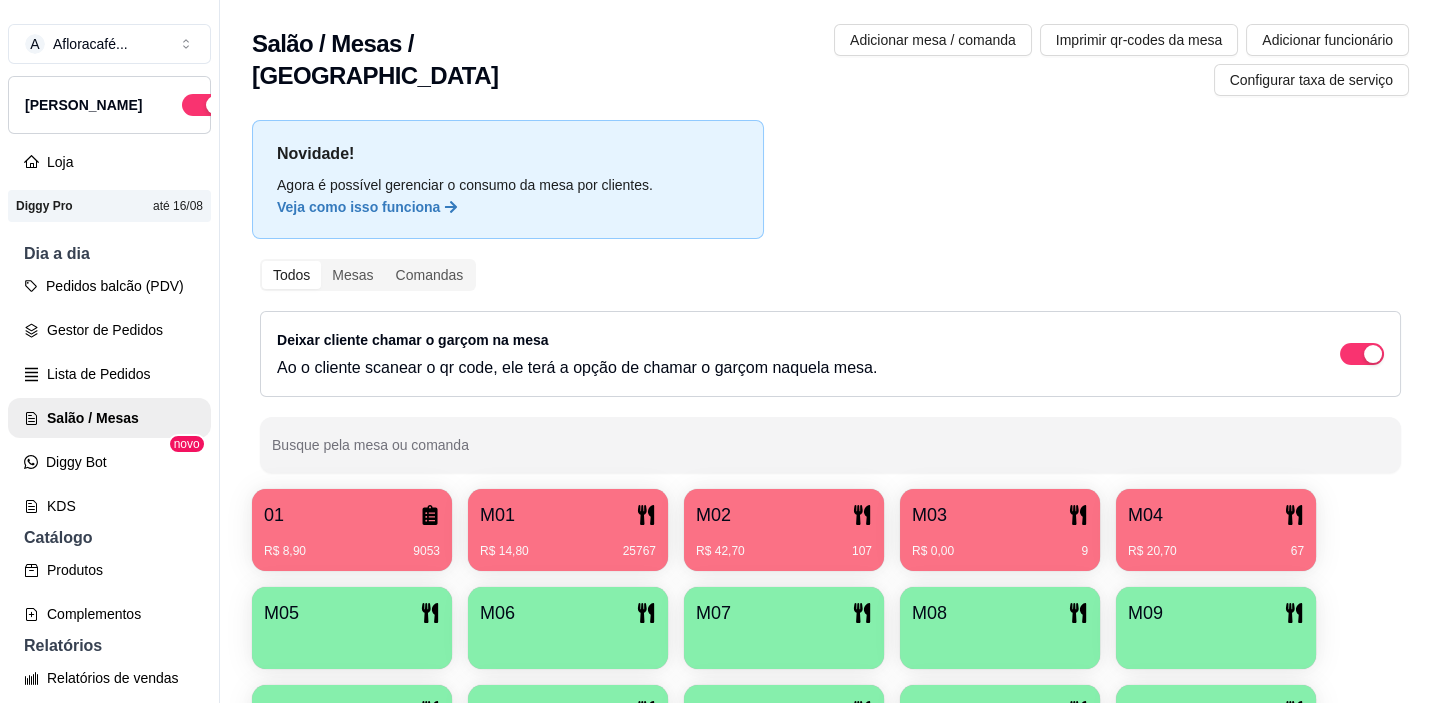 click on "M03 R$ 0,00 9" at bounding box center (1000, 530) 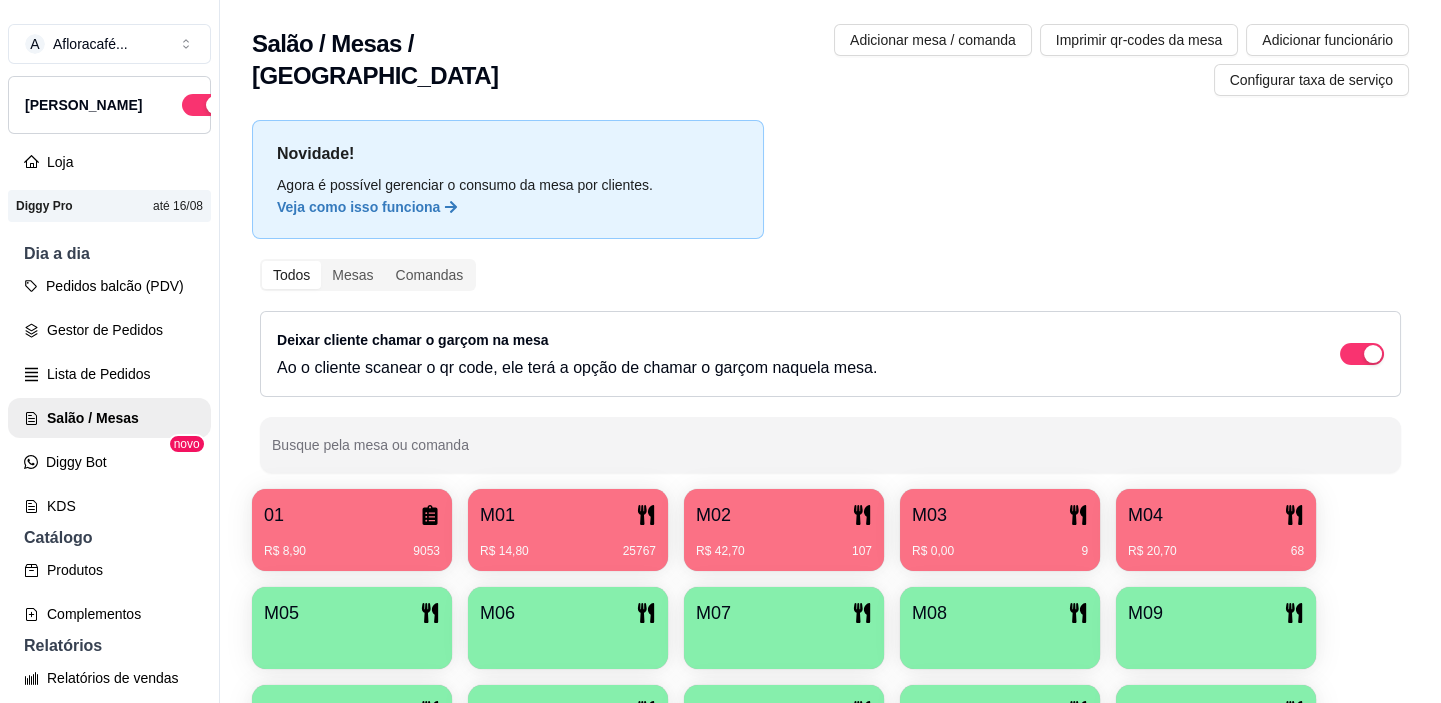 click on "R$ 20,70 68" at bounding box center (1216, 544) 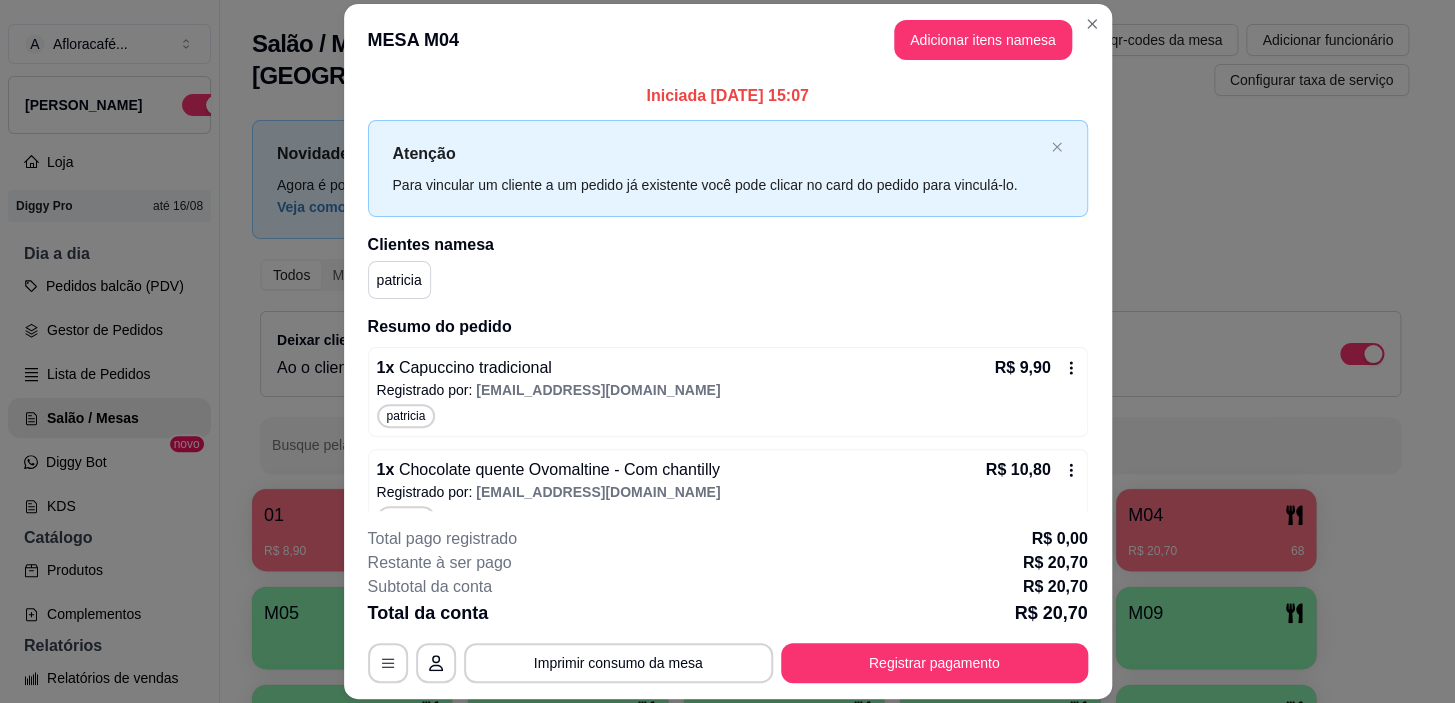 scroll, scrollTop: 34, scrollLeft: 0, axis: vertical 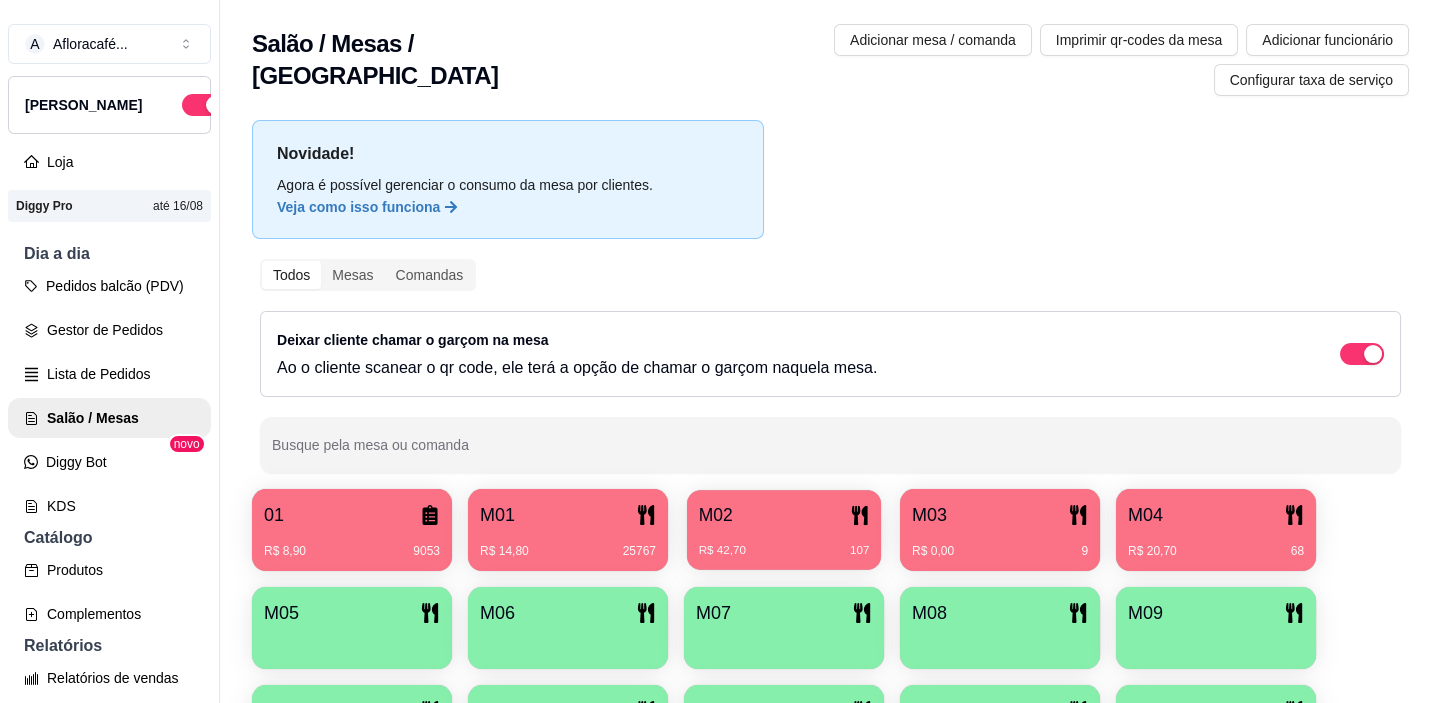 click on "M02" at bounding box center (784, 515) 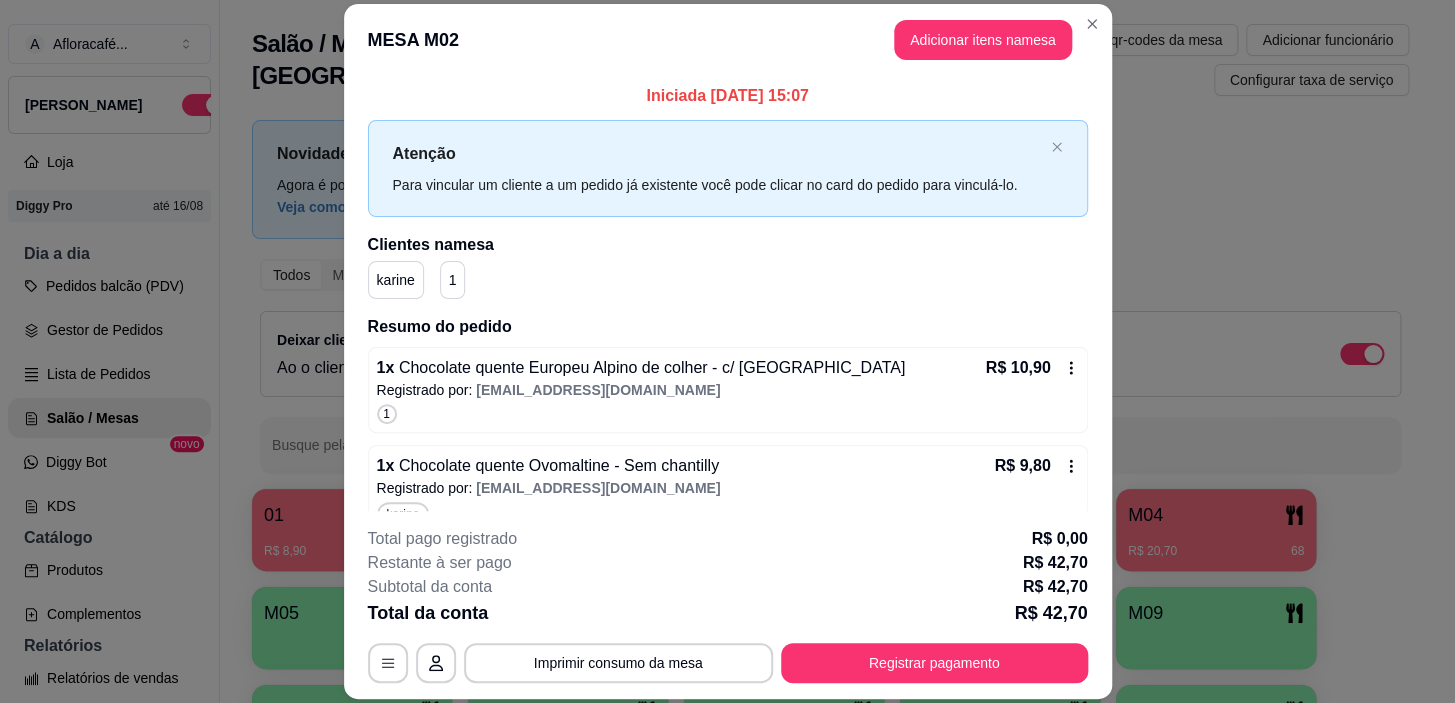 scroll, scrollTop: 132, scrollLeft: 0, axis: vertical 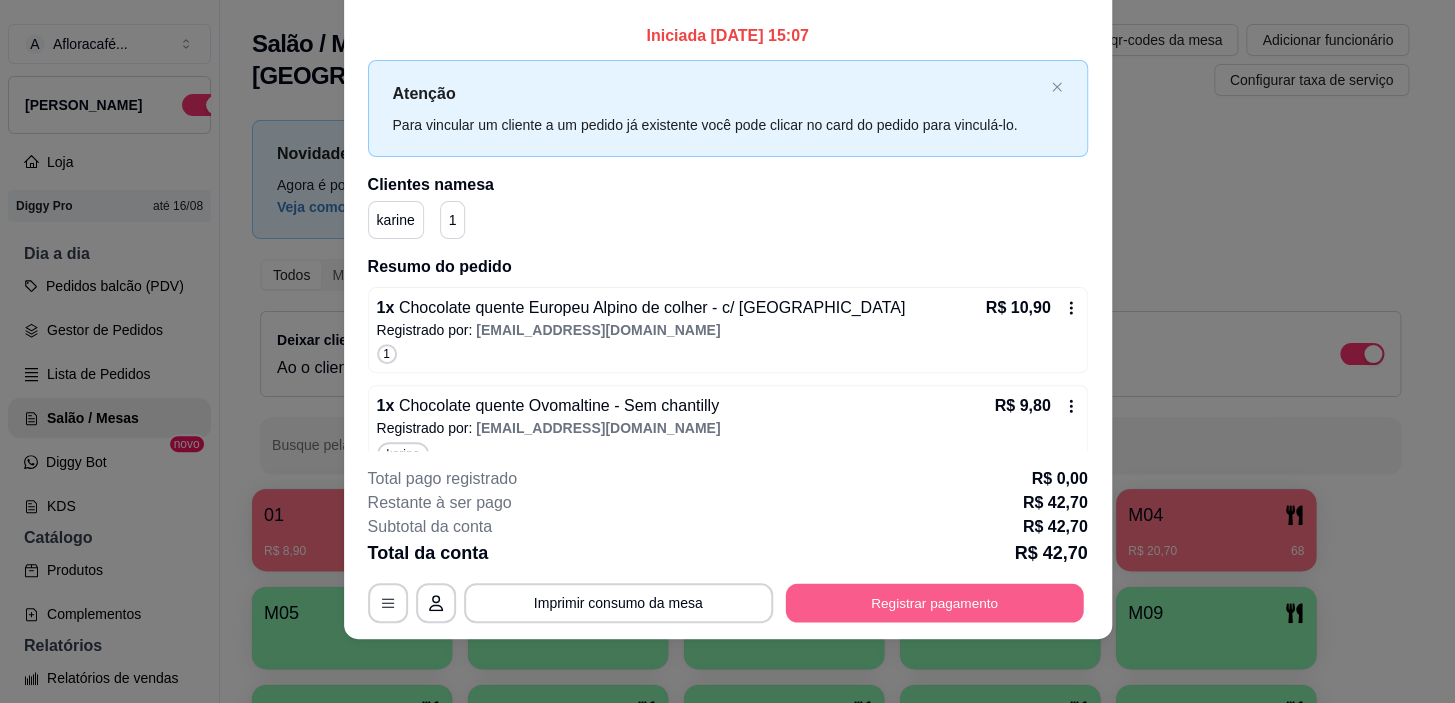 click on "Registrar pagamento" at bounding box center [934, 603] 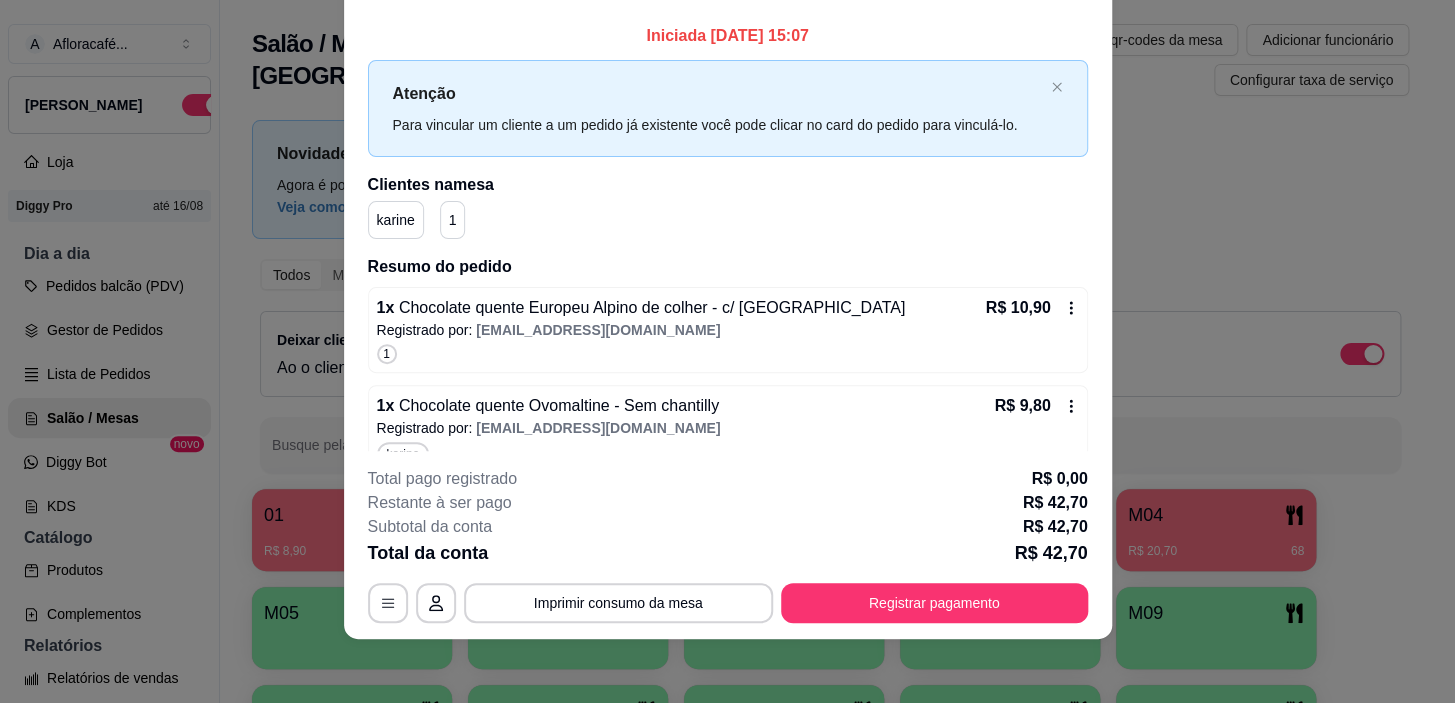 scroll, scrollTop: 132, scrollLeft: 0, axis: vertical 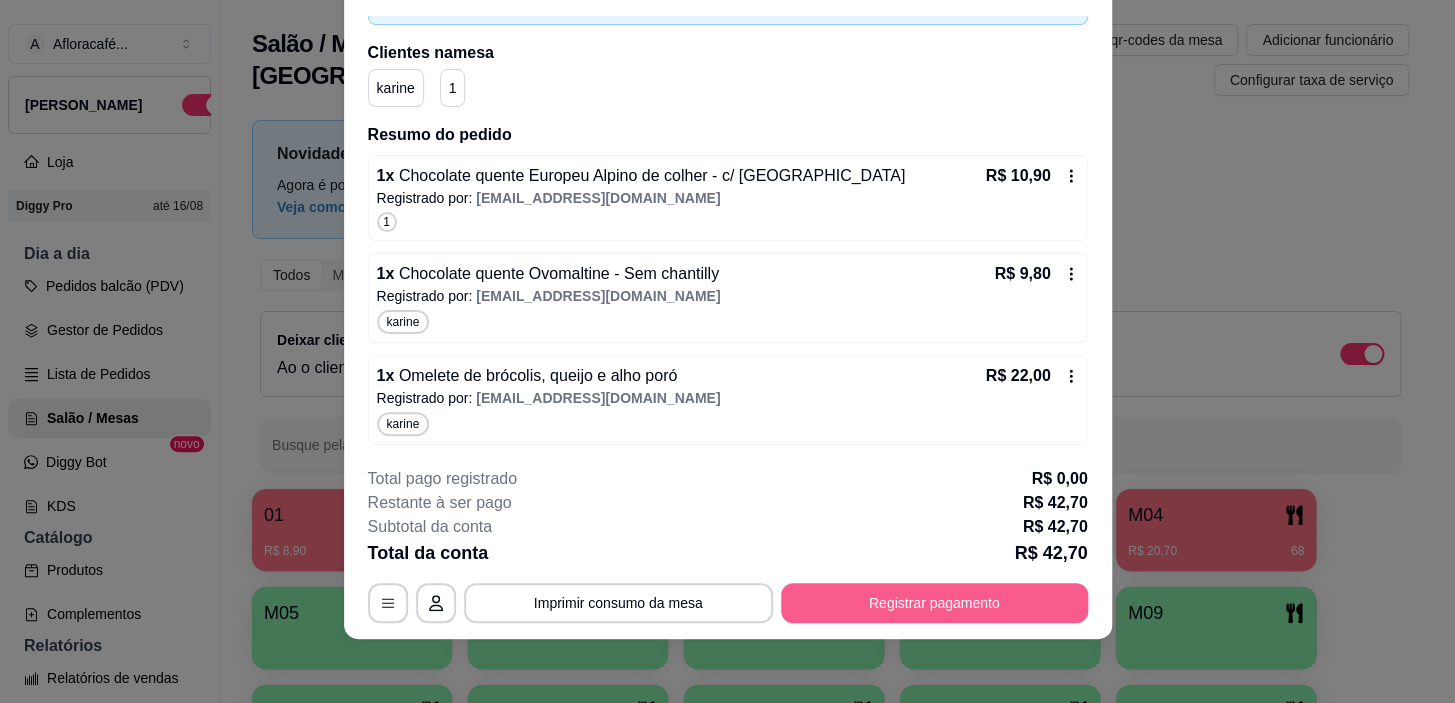 click on "Registrar pagamento" at bounding box center (934, 603) 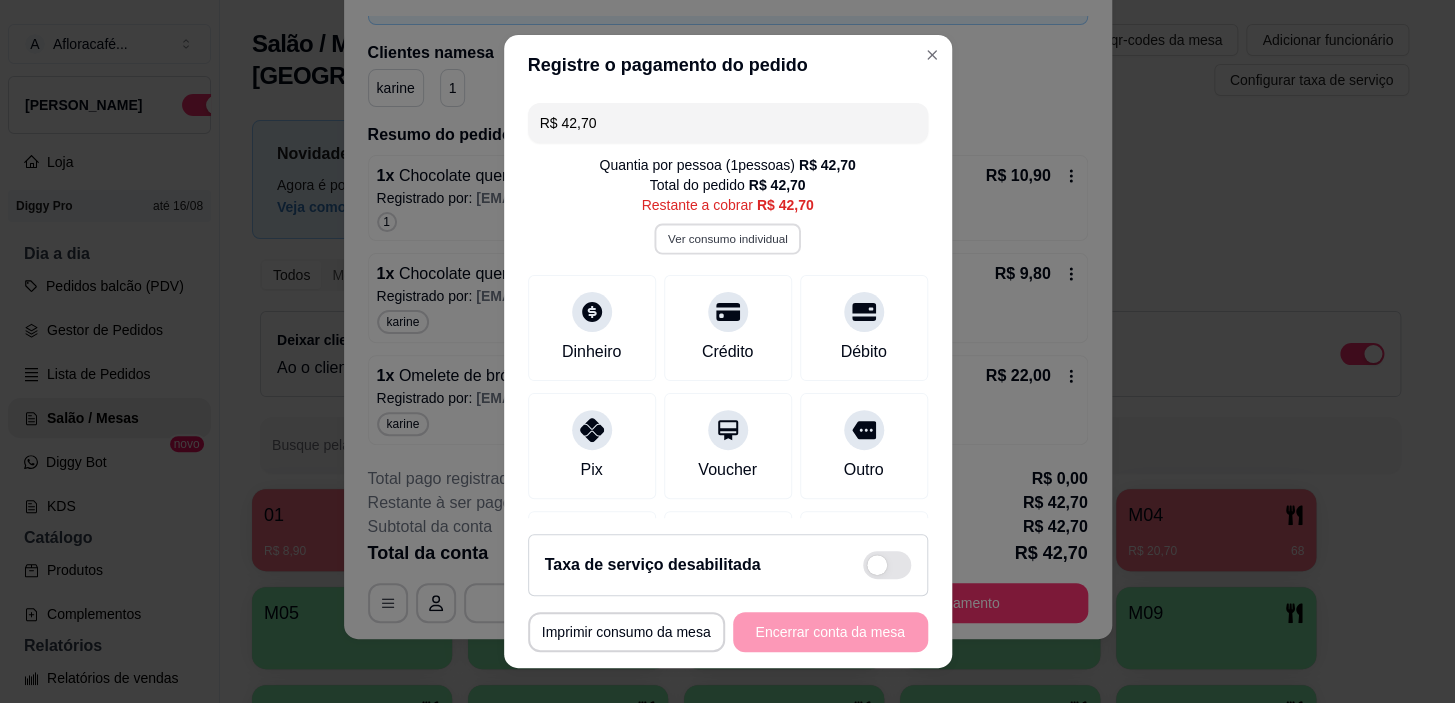 click on "Ver consumo individual" at bounding box center [727, 239] 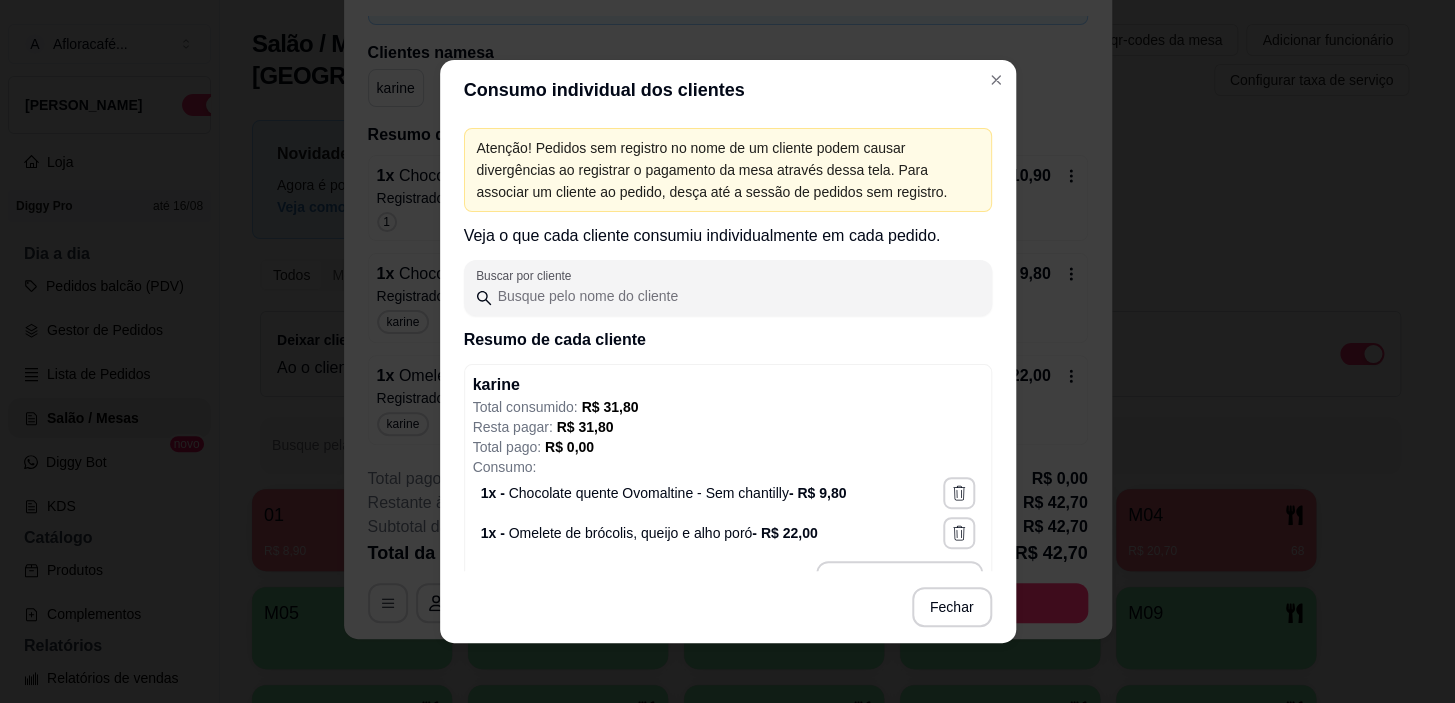 scroll, scrollTop: 264, scrollLeft: 0, axis: vertical 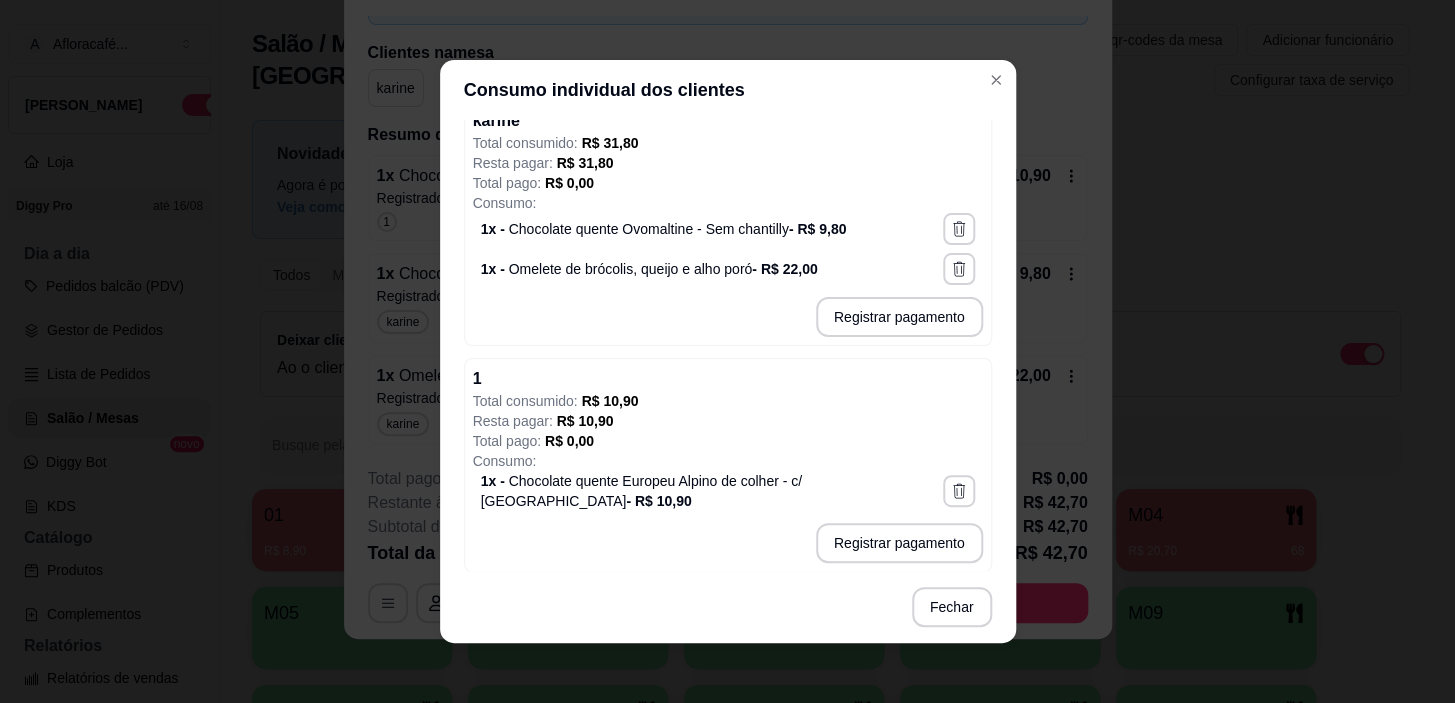 click on "Consumo individual dos clientes Atenção! Pedidos sem registro no nome de um cliente podem causar divergências ao registrar o pagamento da mesa através dessa tela. Para associar um cliente ao pedido, desça até a sessão de pedidos sem registro. Veja o que cada cliente consumiu individualmente em cada pedido. Buscar por cliente Resumo de cada cliente karine Total consumido:   R$ 31,80 Resta pagar:   R$ 31,80 Total pago:   R$ 0,00 Consumo: 1 x -   Chocolate quente Ovomaltine - Sem chantilly   -   R$ 9,80 1 x -   Omelete de brócolis,  queijo e alho poró   -   R$ 22,00 Registrar pagamento 1 Total consumido:   R$ 10,90 Resta pagar:   R$ 10,90 Total pago:   R$ 0,00 Consumo: 1 x -   Chocolate quente Europeu  Alpino de colher  - c/ chantilly  -   R$ 10,90 Registrar pagamento Fechar" at bounding box center [727, 351] 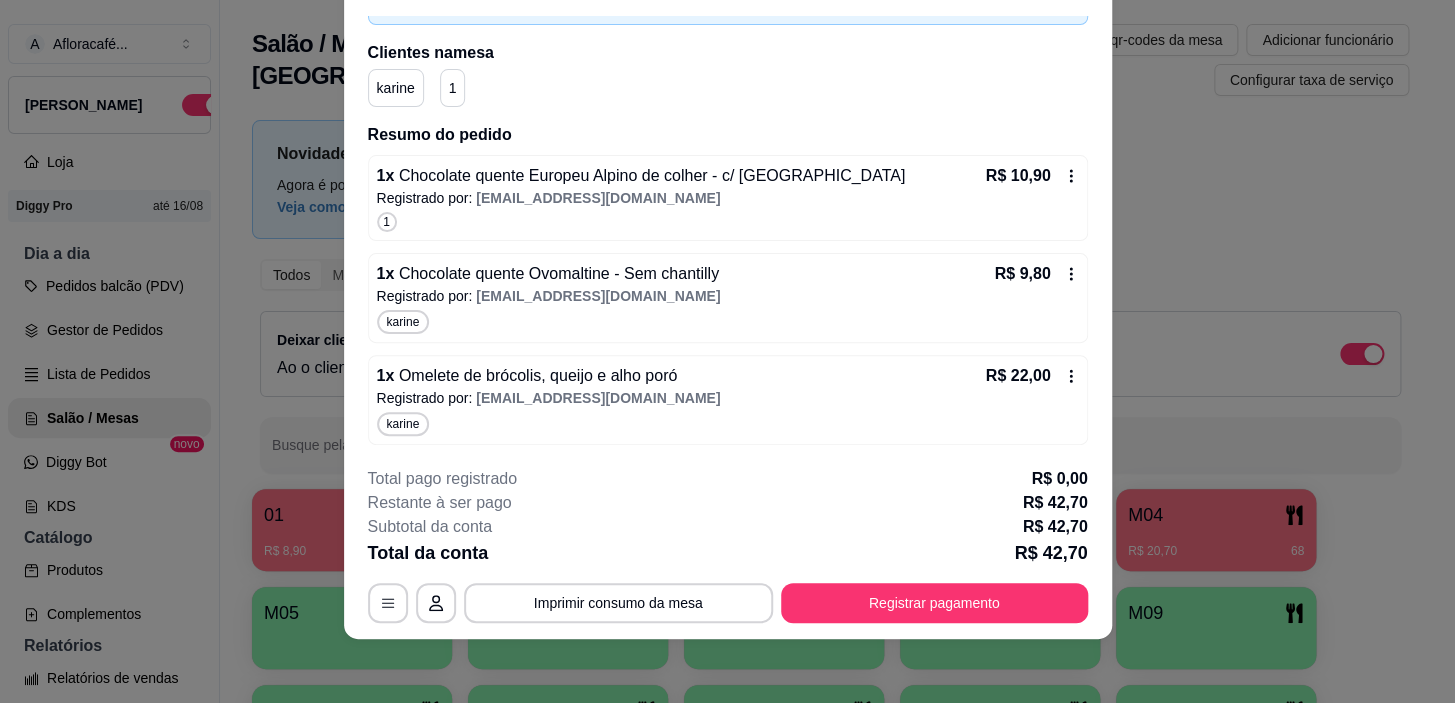 scroll, scrollTop: 0, scrollLeft: 0, axis: both 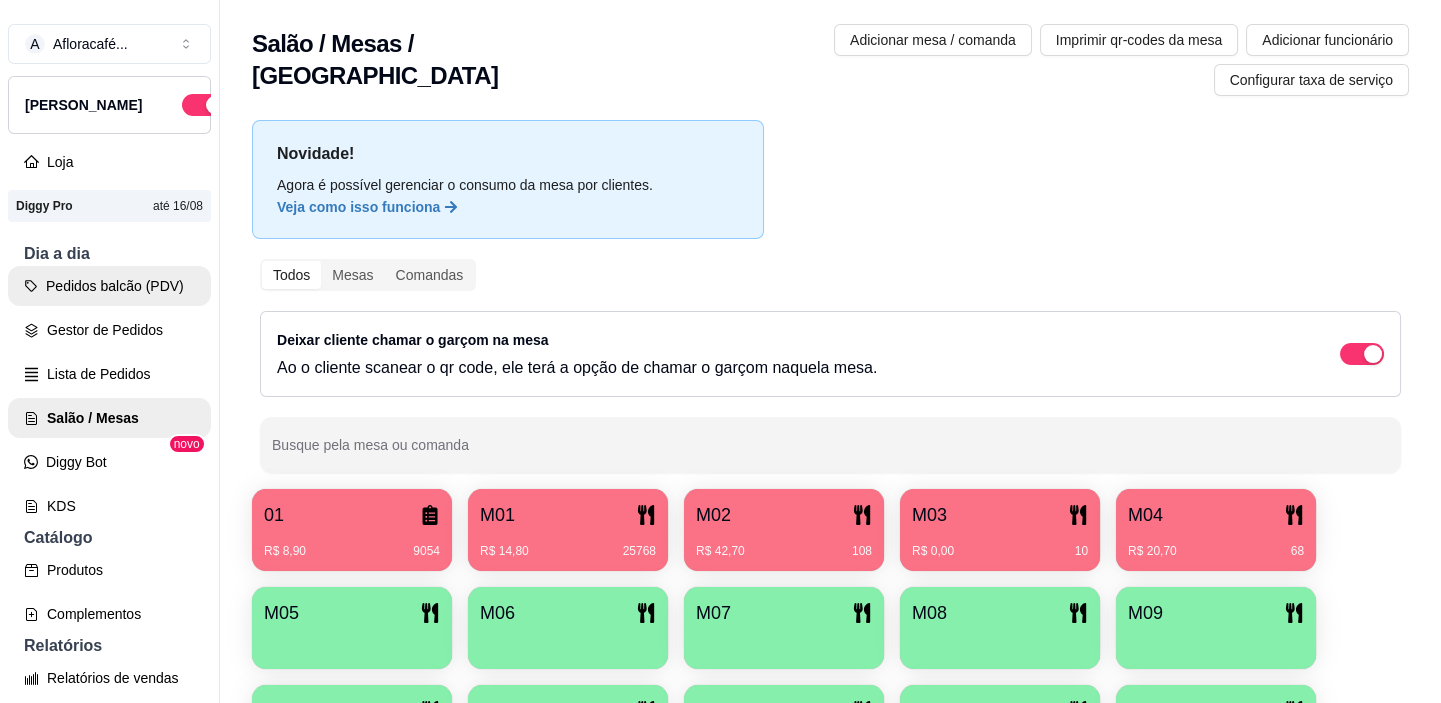 click on "Pedidos balcão (PDV)" at bounding box center (109, 286) 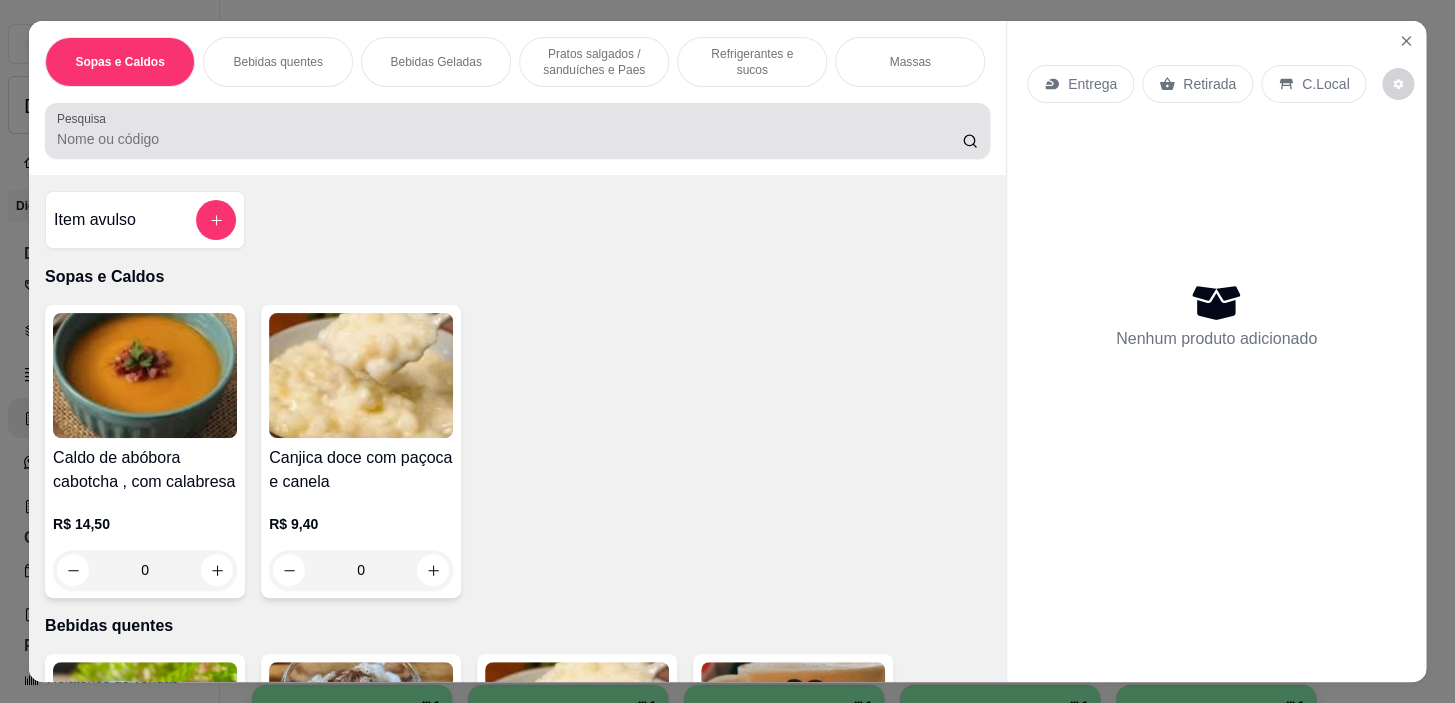 click on "Pesquisa" at bounding box center [509, 139] 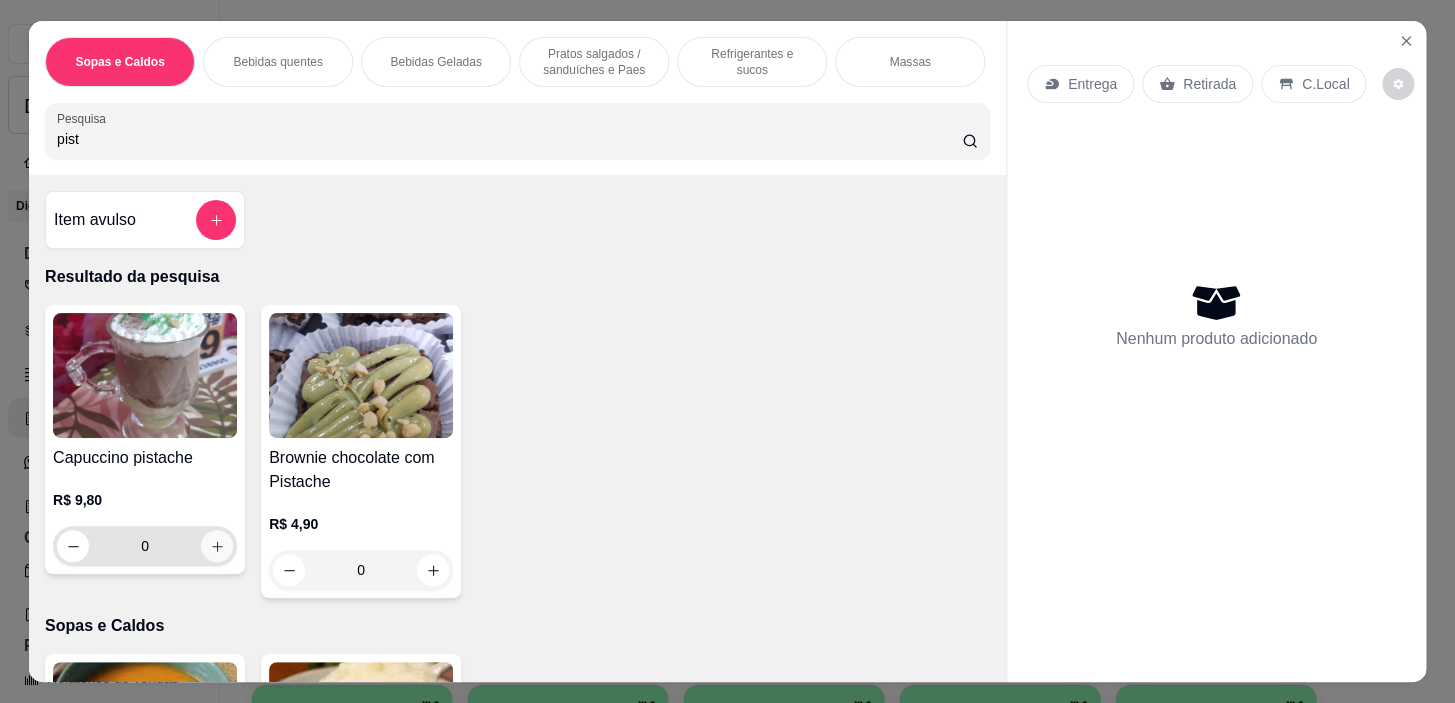 type on "pist" 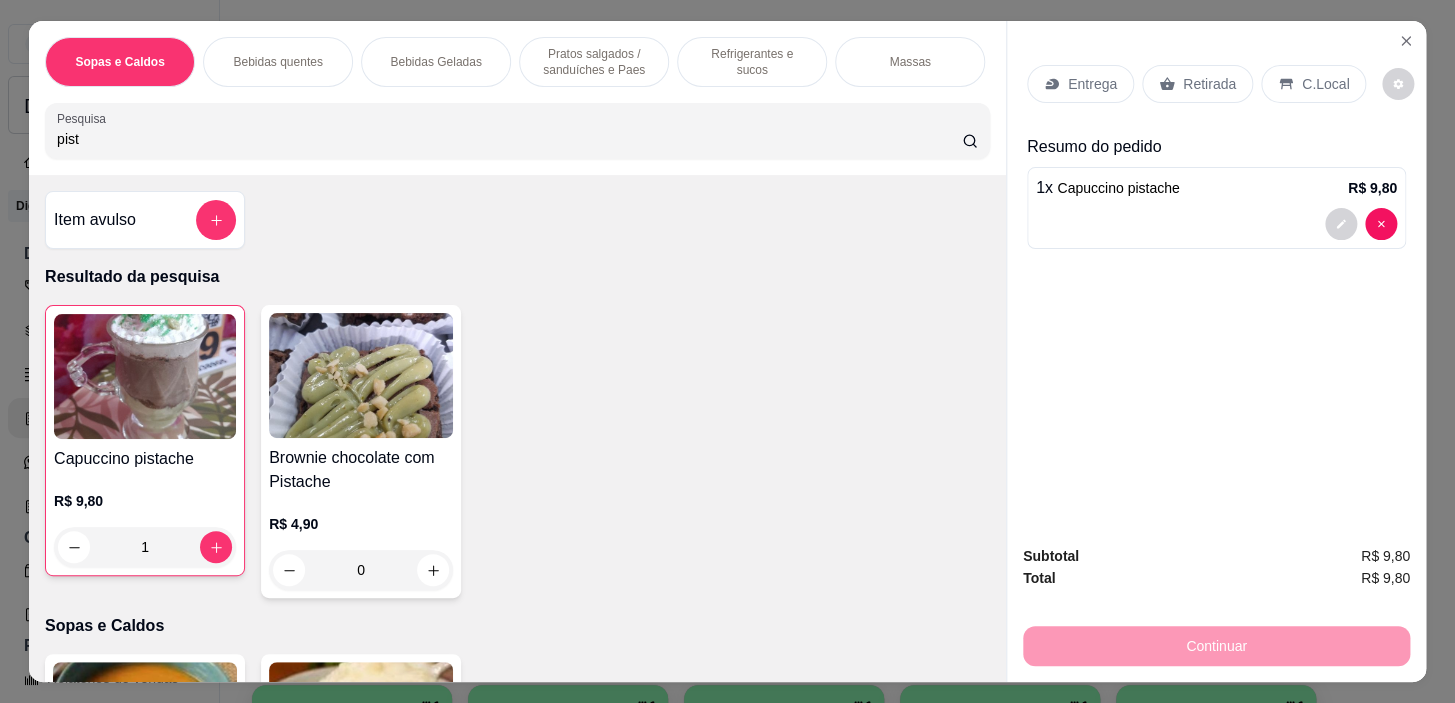 click on "Pratos salgados / sanduíches e Paes" at bounding box center [594, 62] 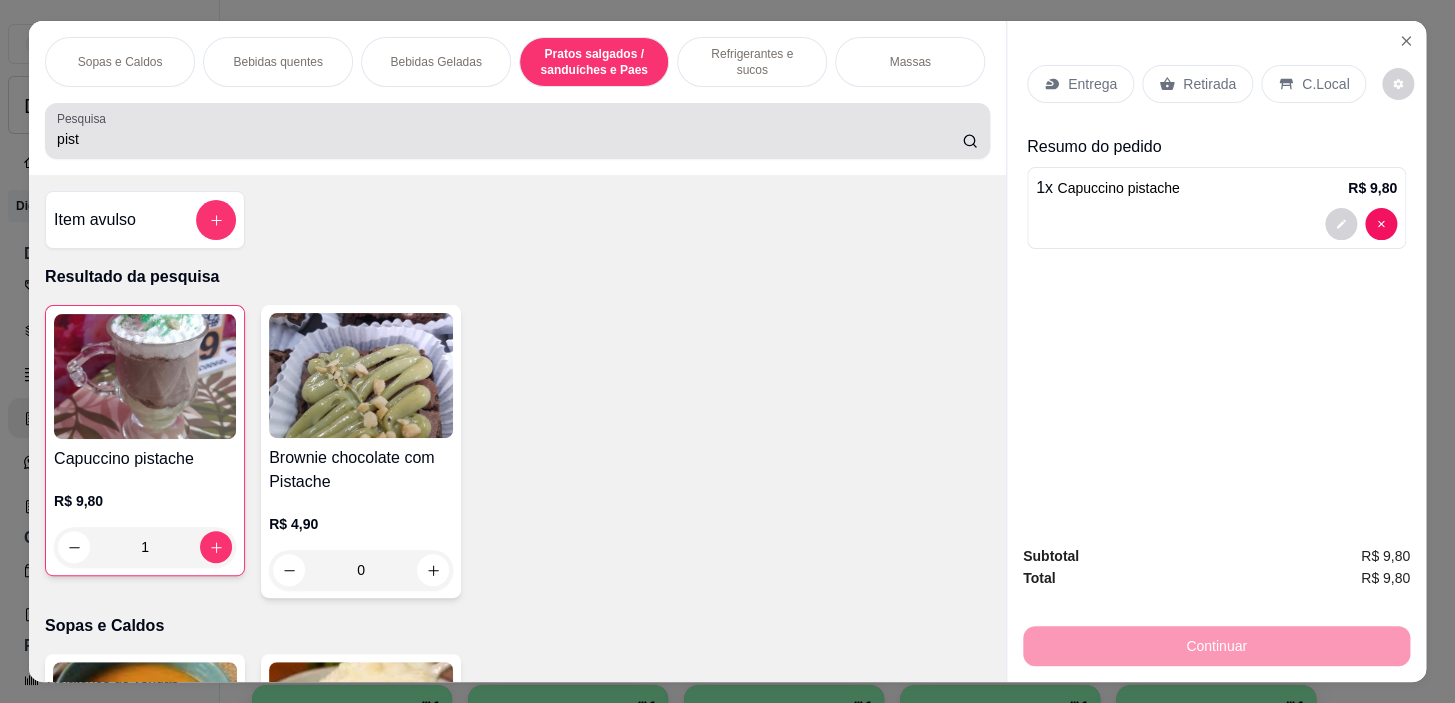 scroll, scrollTop: 6071, scrollLeft: 0, axis: vertical 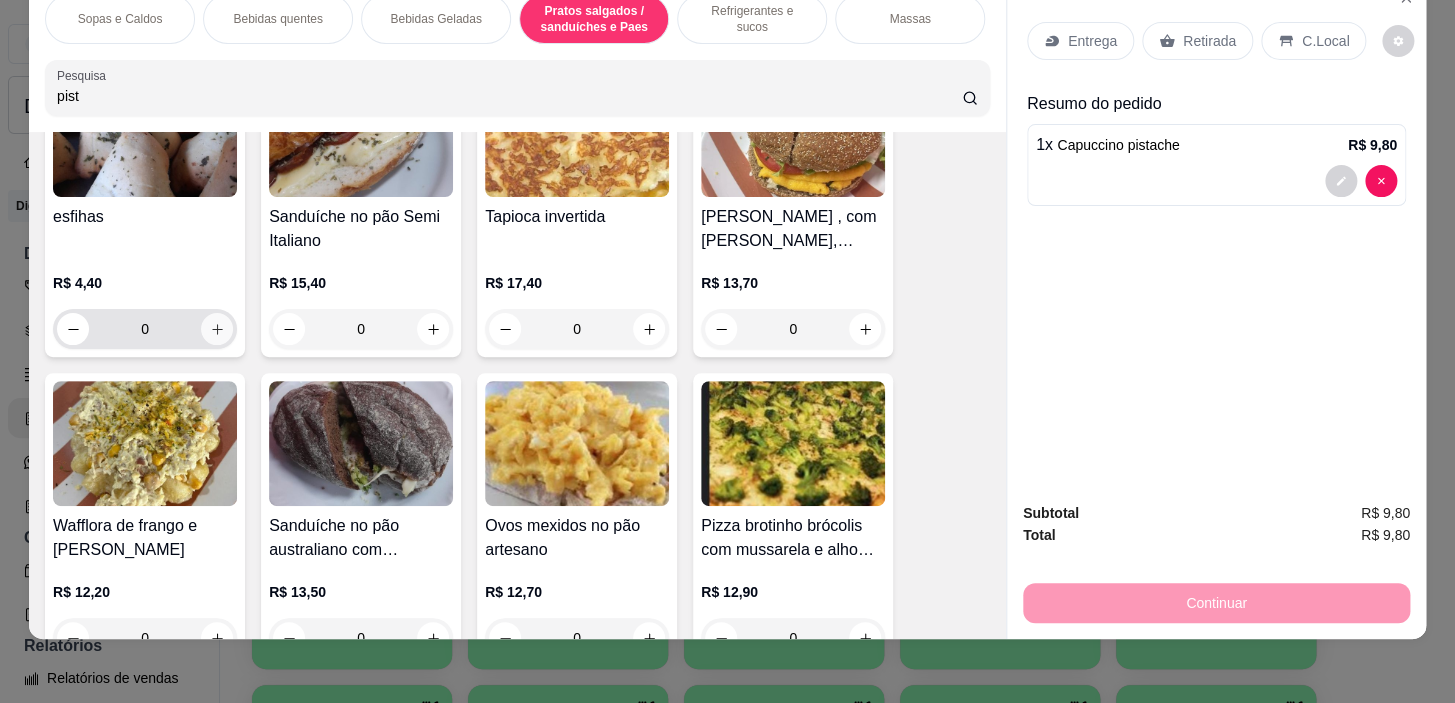 click 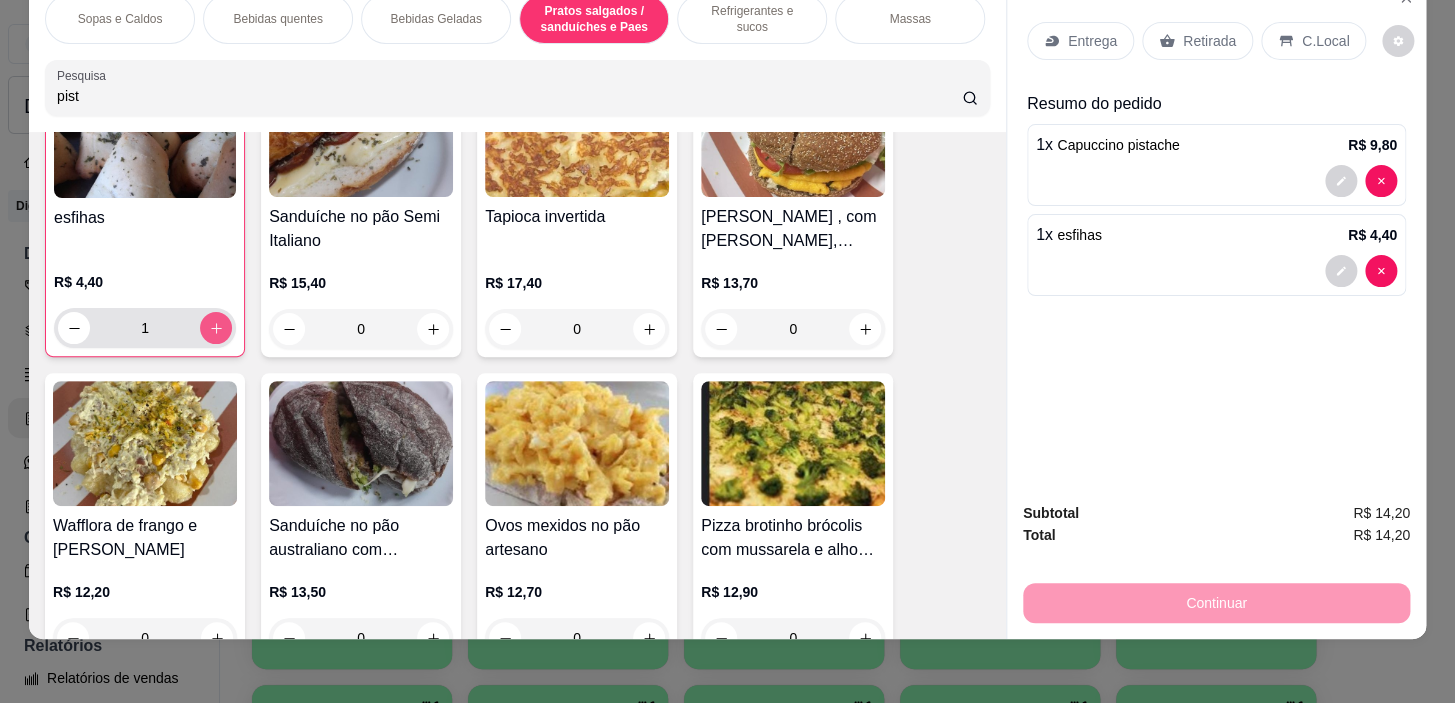 type on "1" 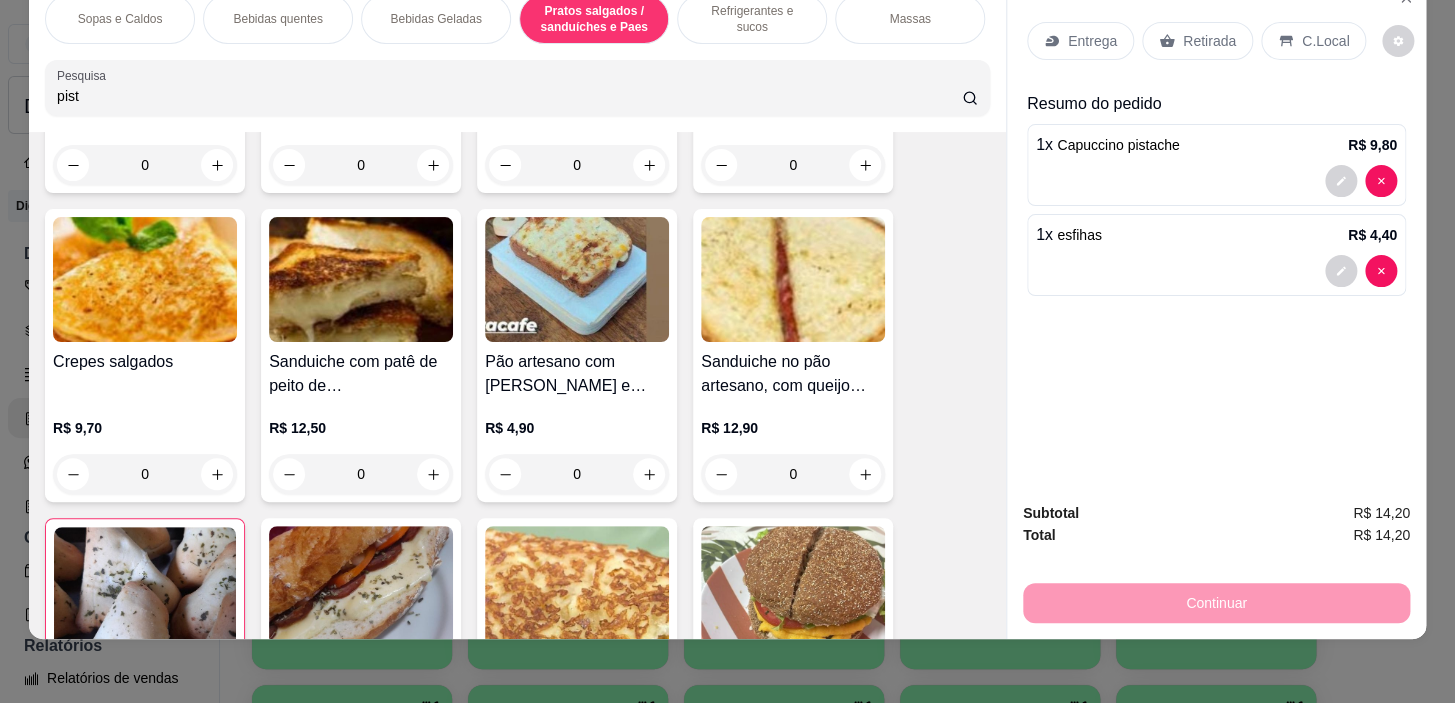 scroll, scrollTop: 6254, scrollLeft: 0, axis: vertical 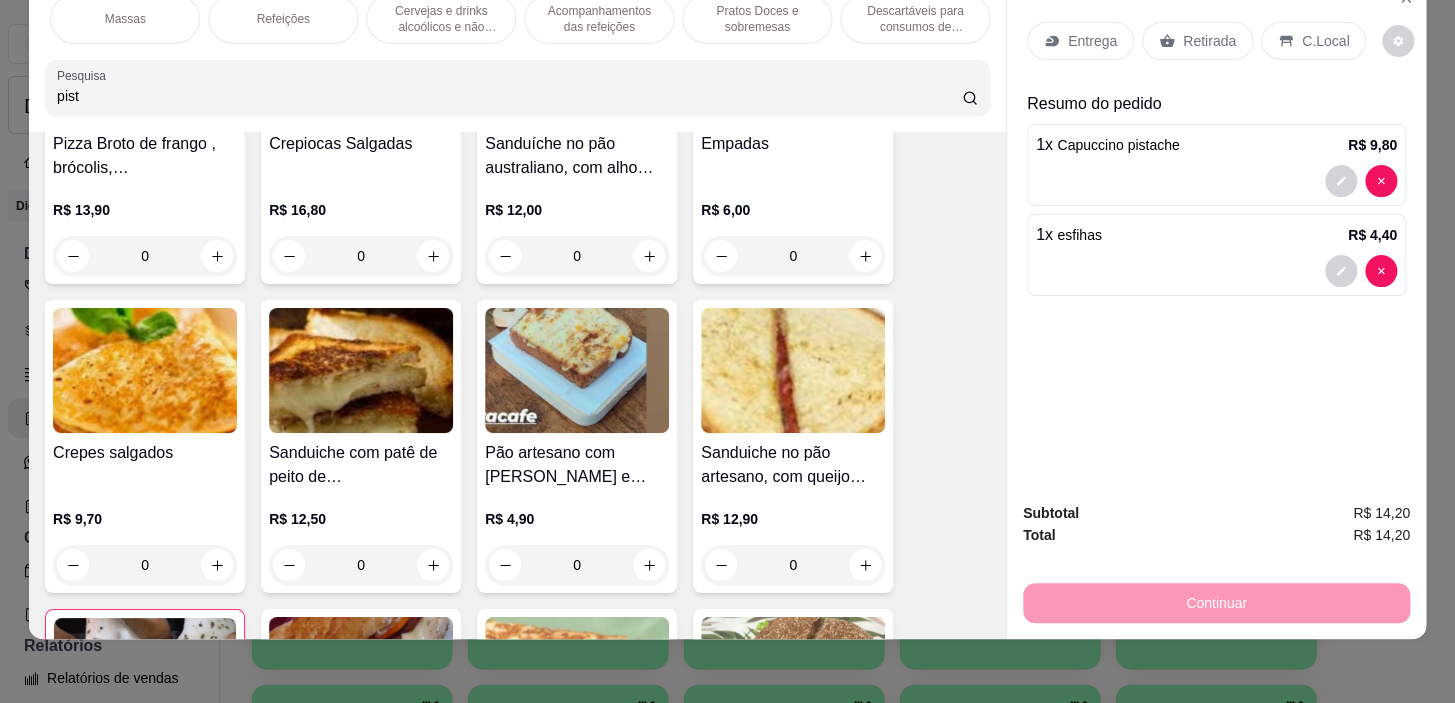 click on "Pratos Doces e sobremesas" at bounding box center [757, 19] 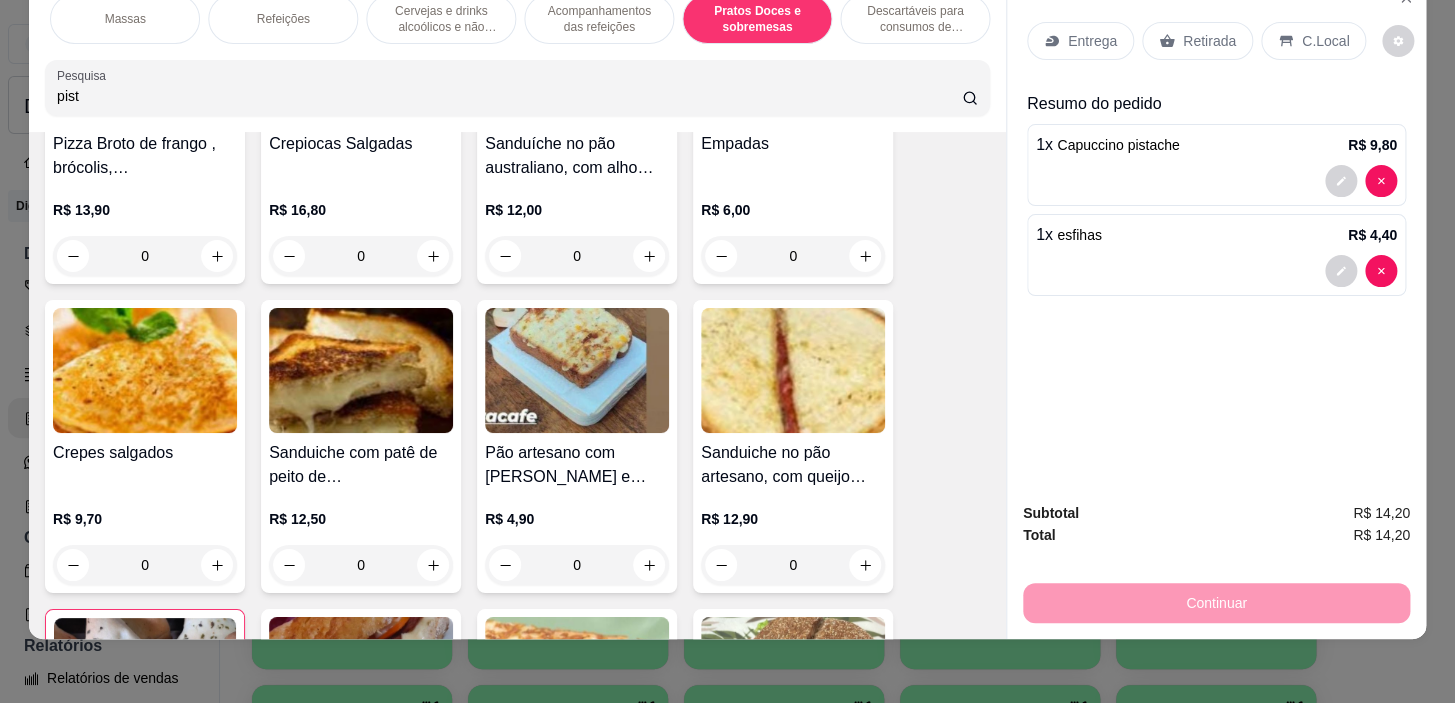 scroll, scrollTop: 14890, scrollLeft: 0, axis: vertical 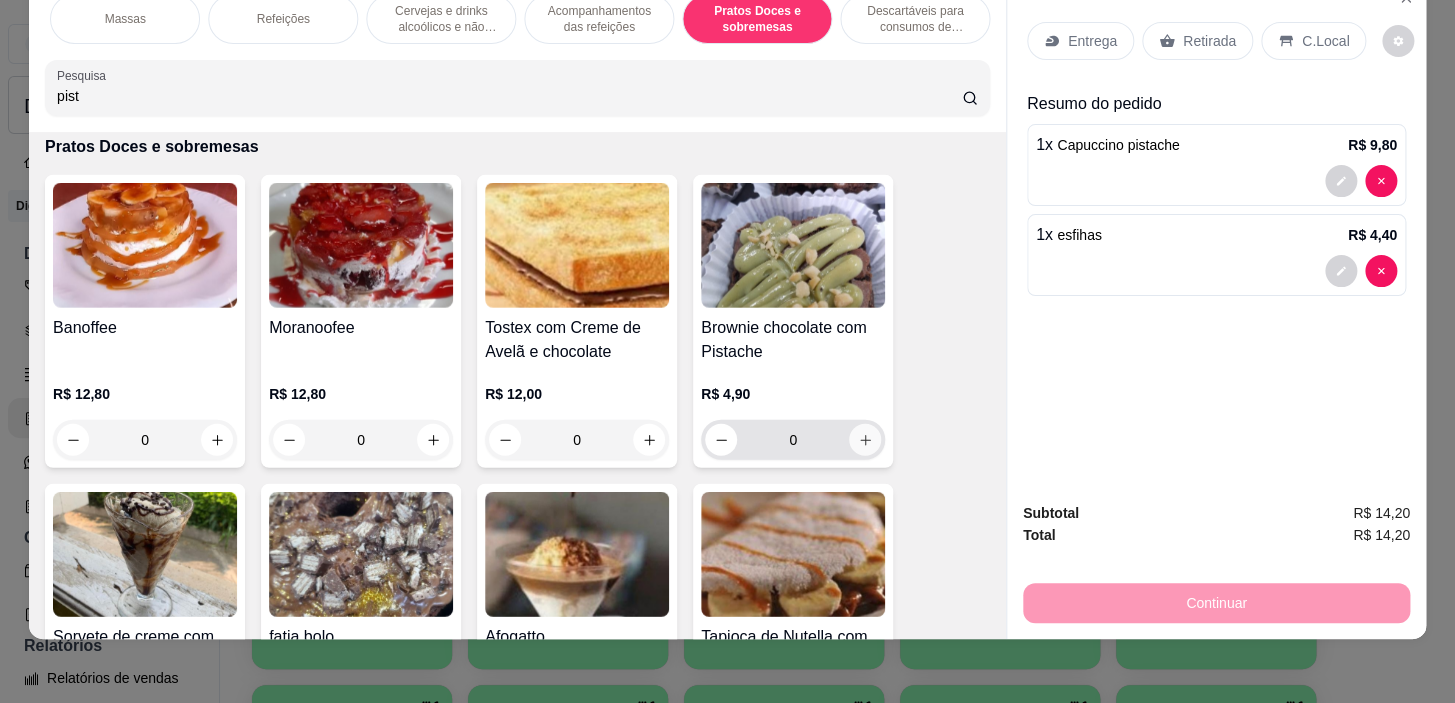 click 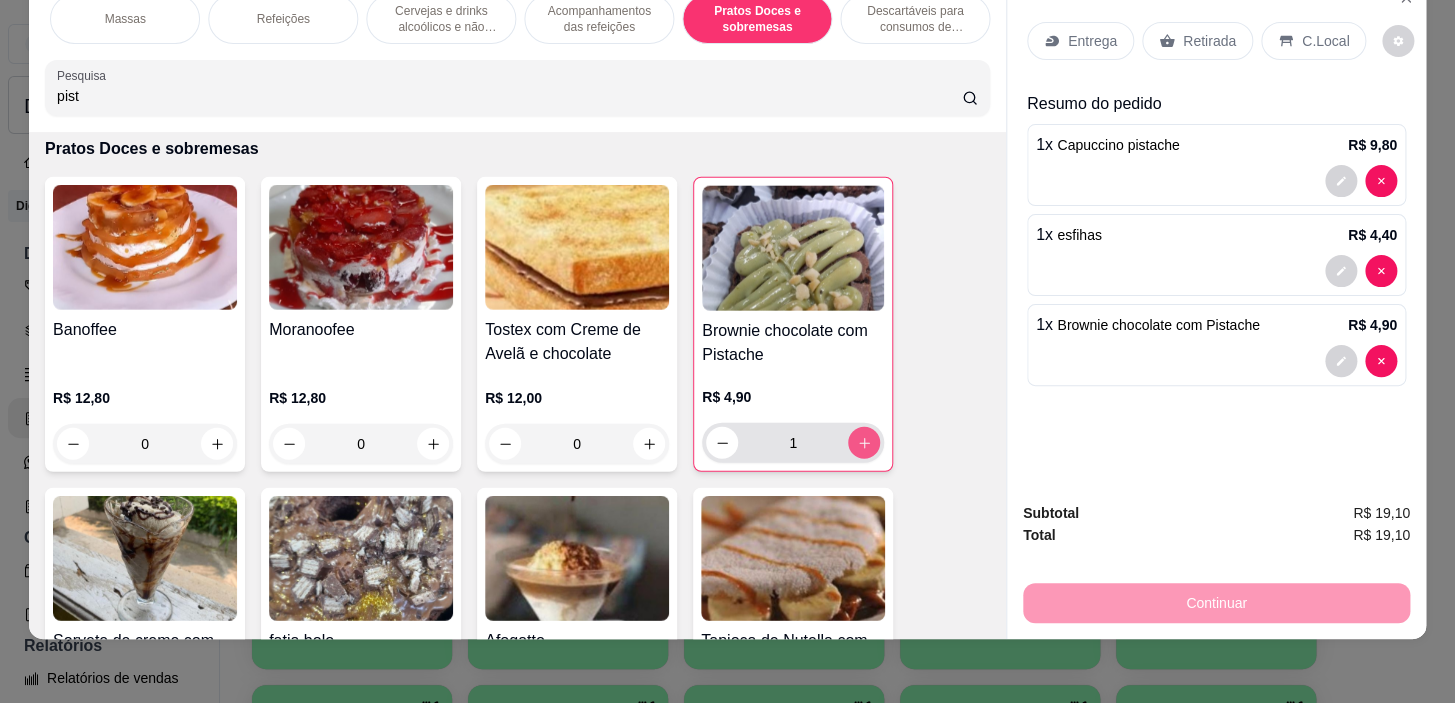 scroll, scrollTop: 14892, scrollLeft: 0, axis: vertical 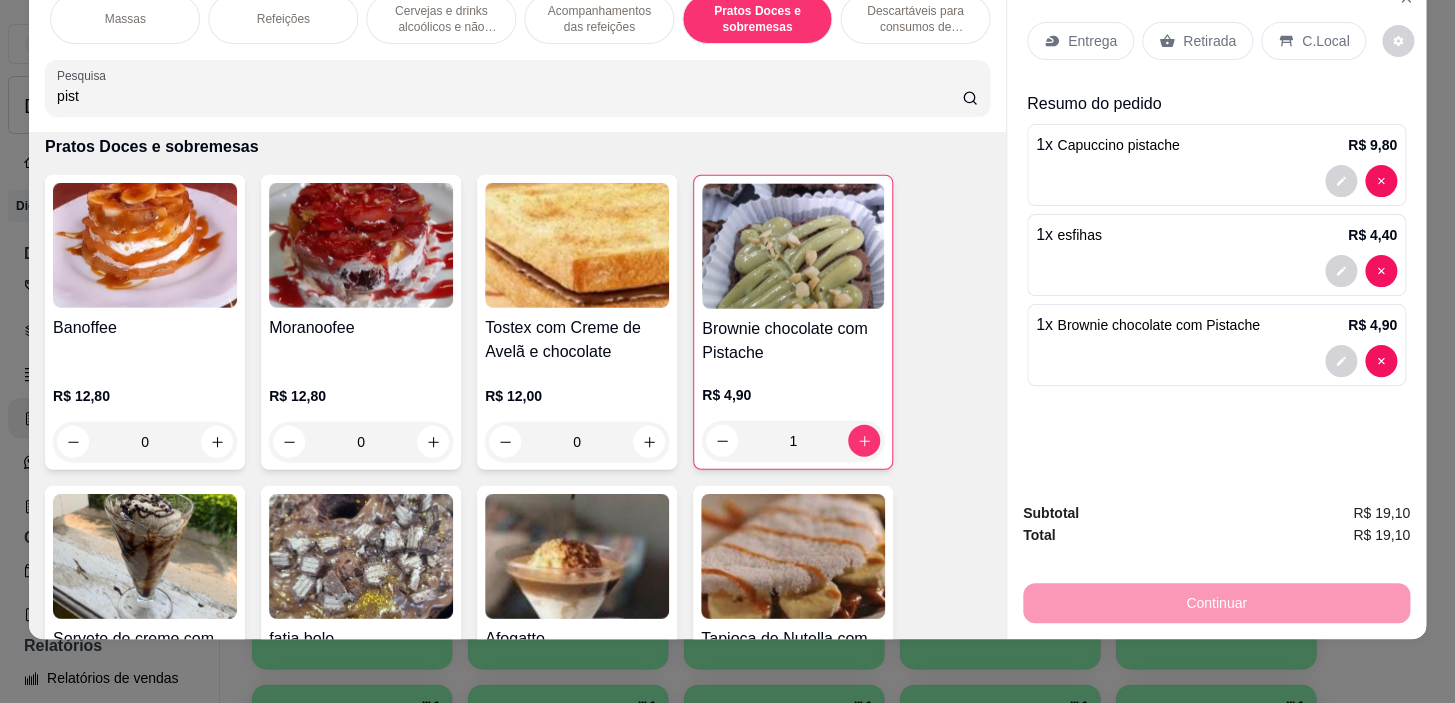 click on "C.Local" at bounding box center (1325, 41) 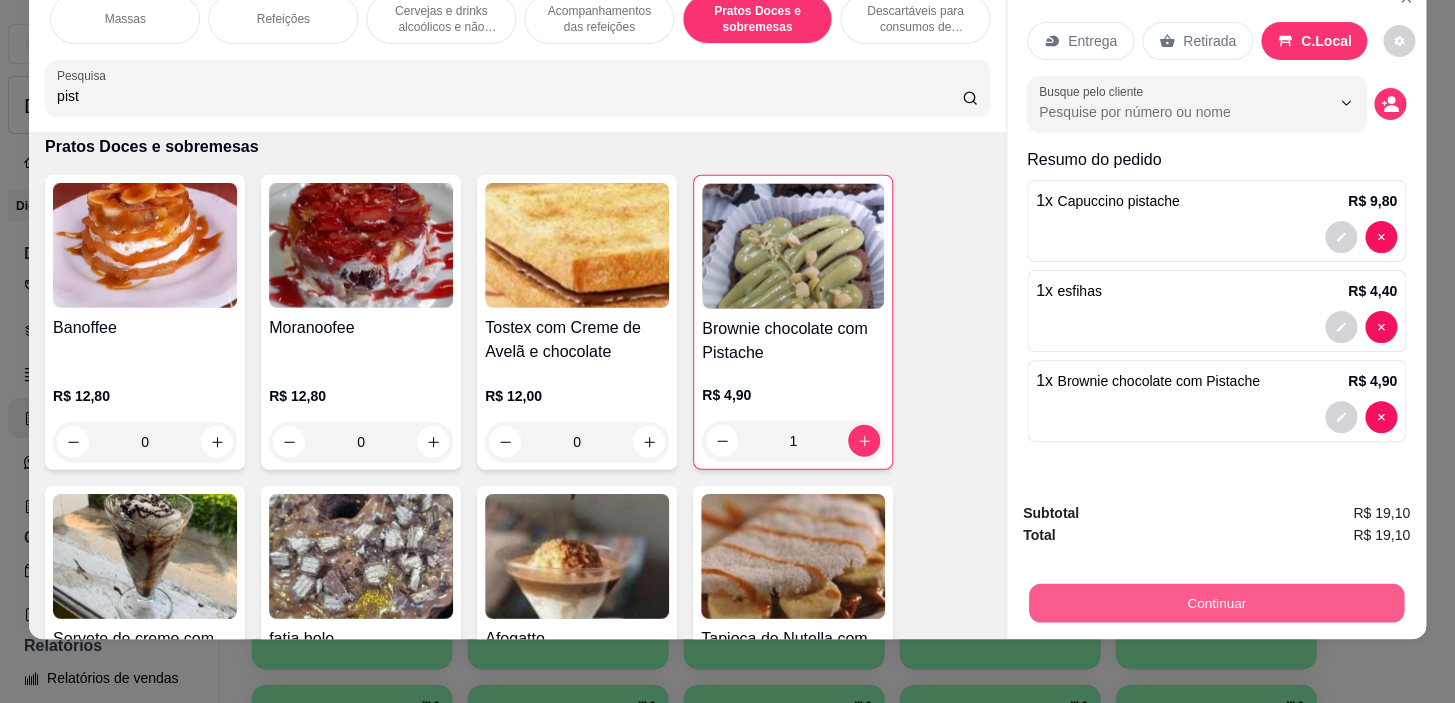 click on "Continuar" at bounding box center (1216, 603) 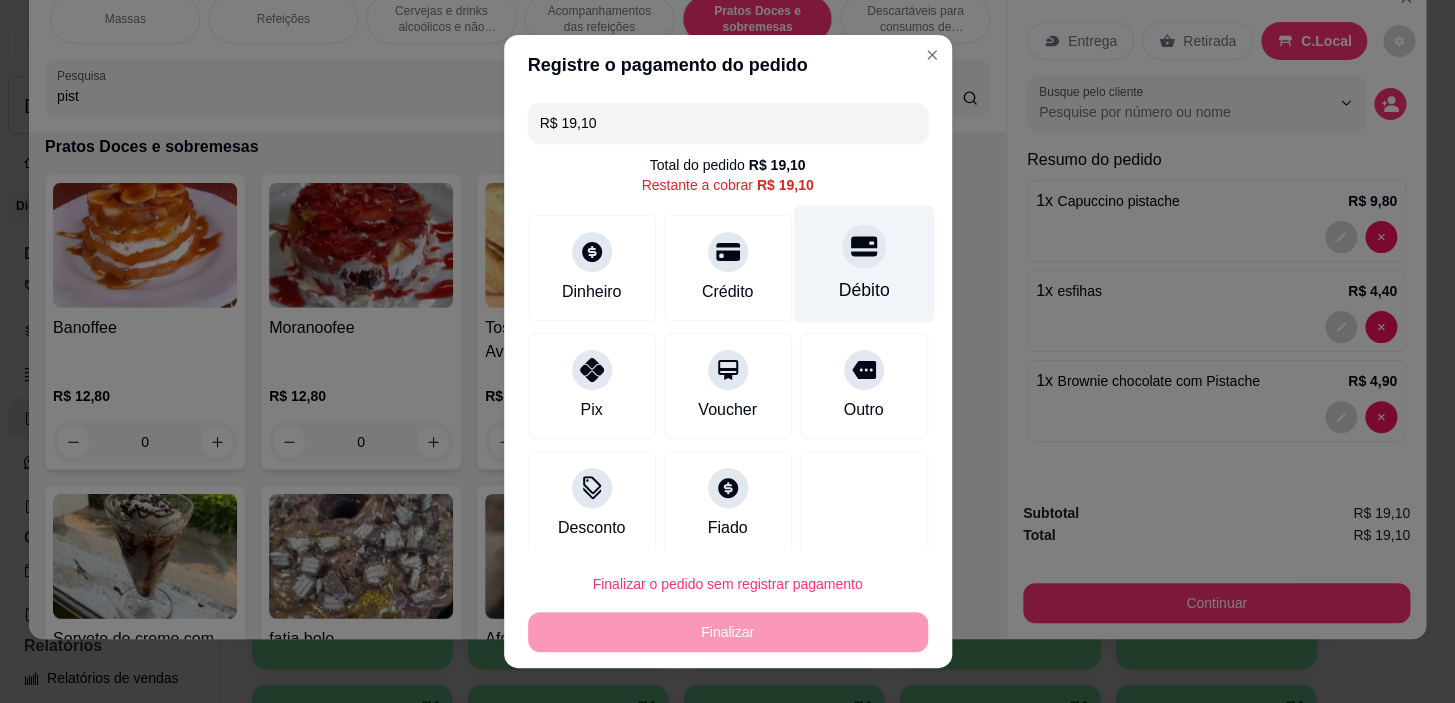 click 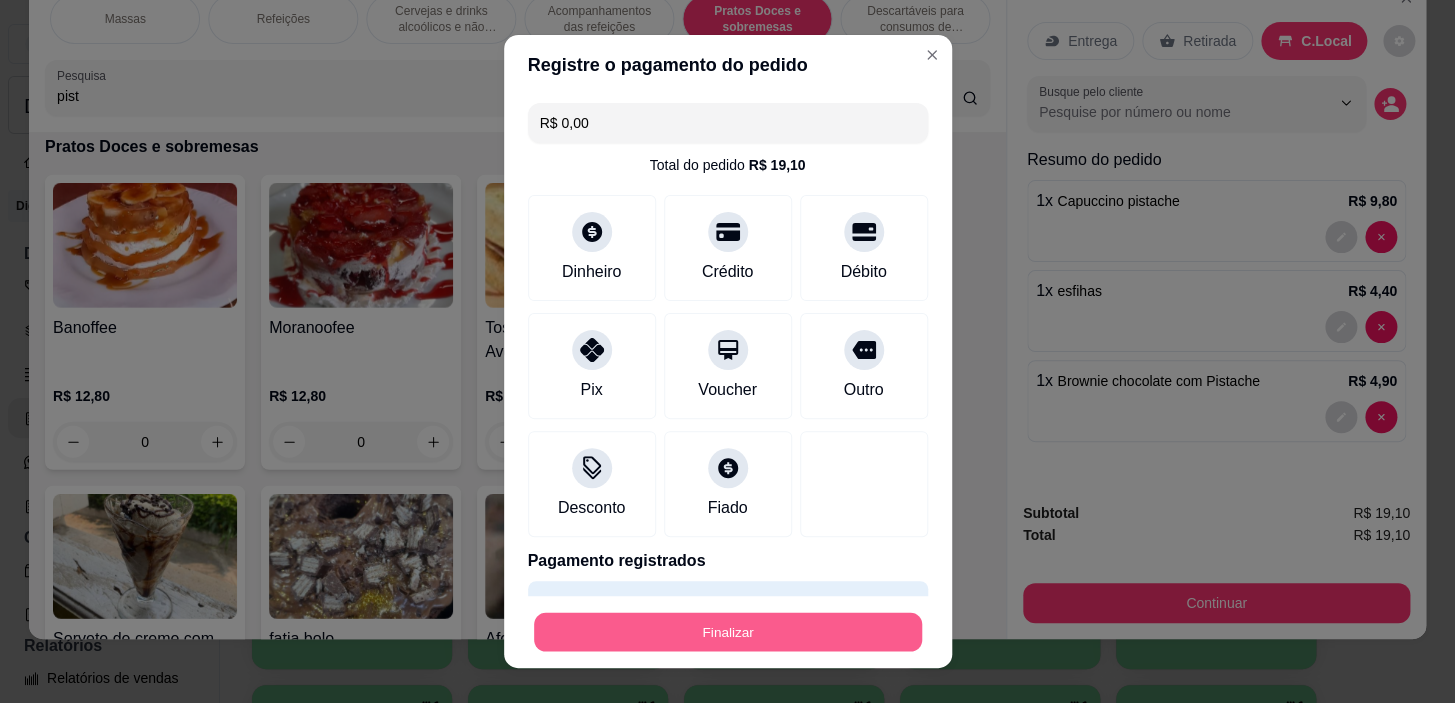 click on "Finalizar" at bounding box center [728, 631] 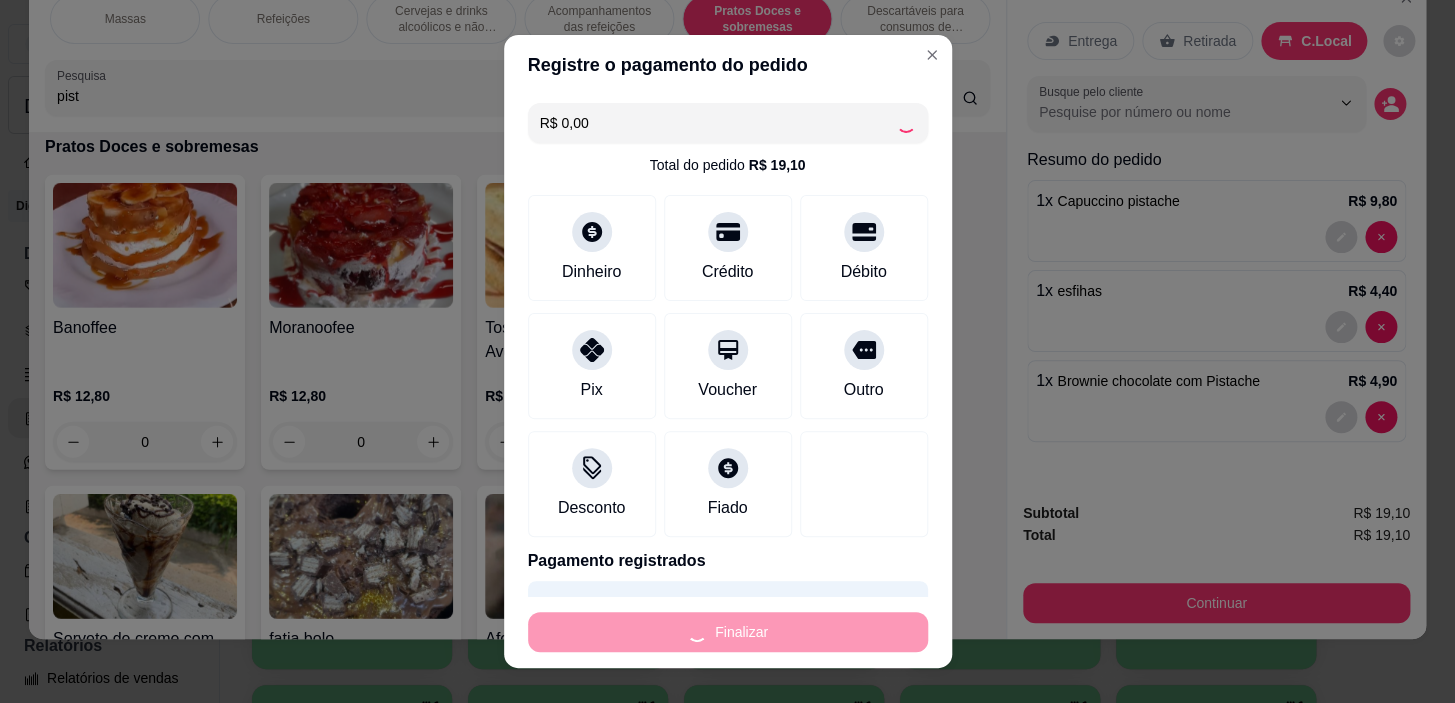 type on "0" 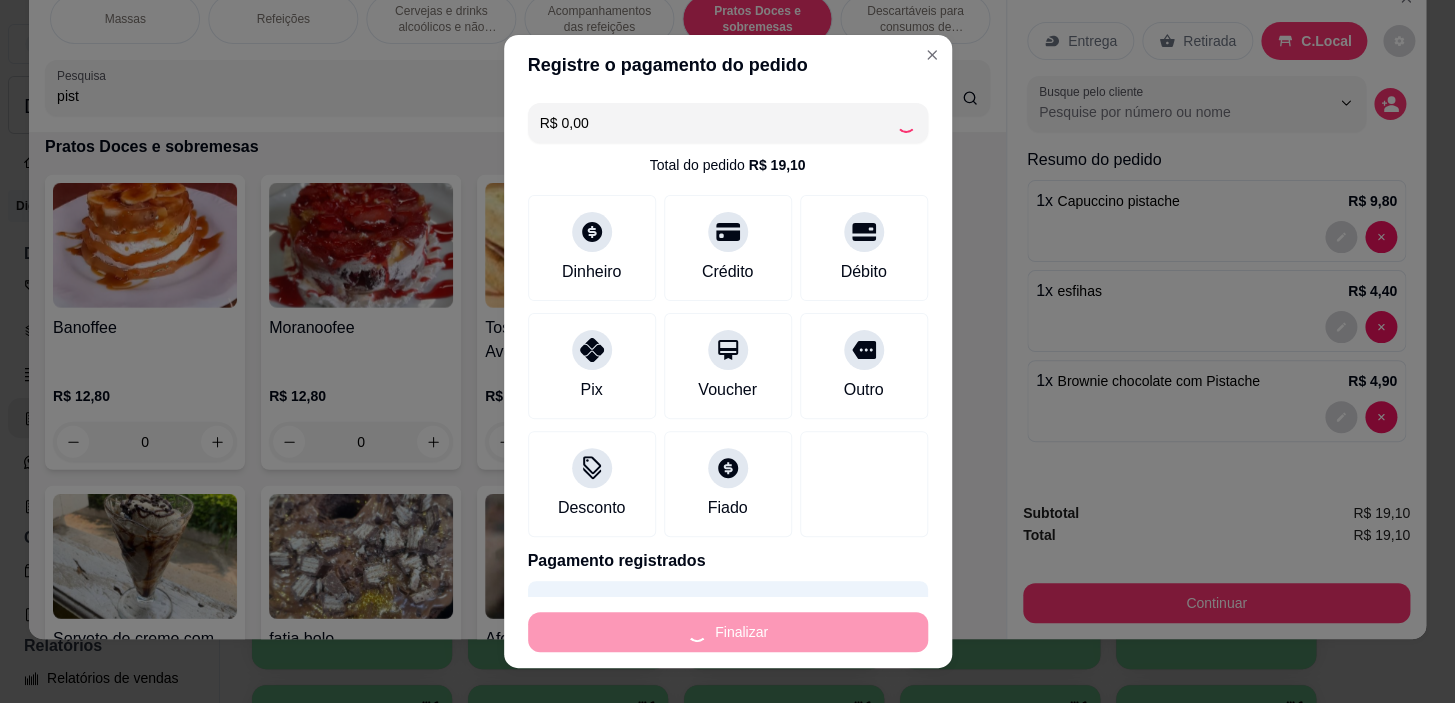 type on "0" 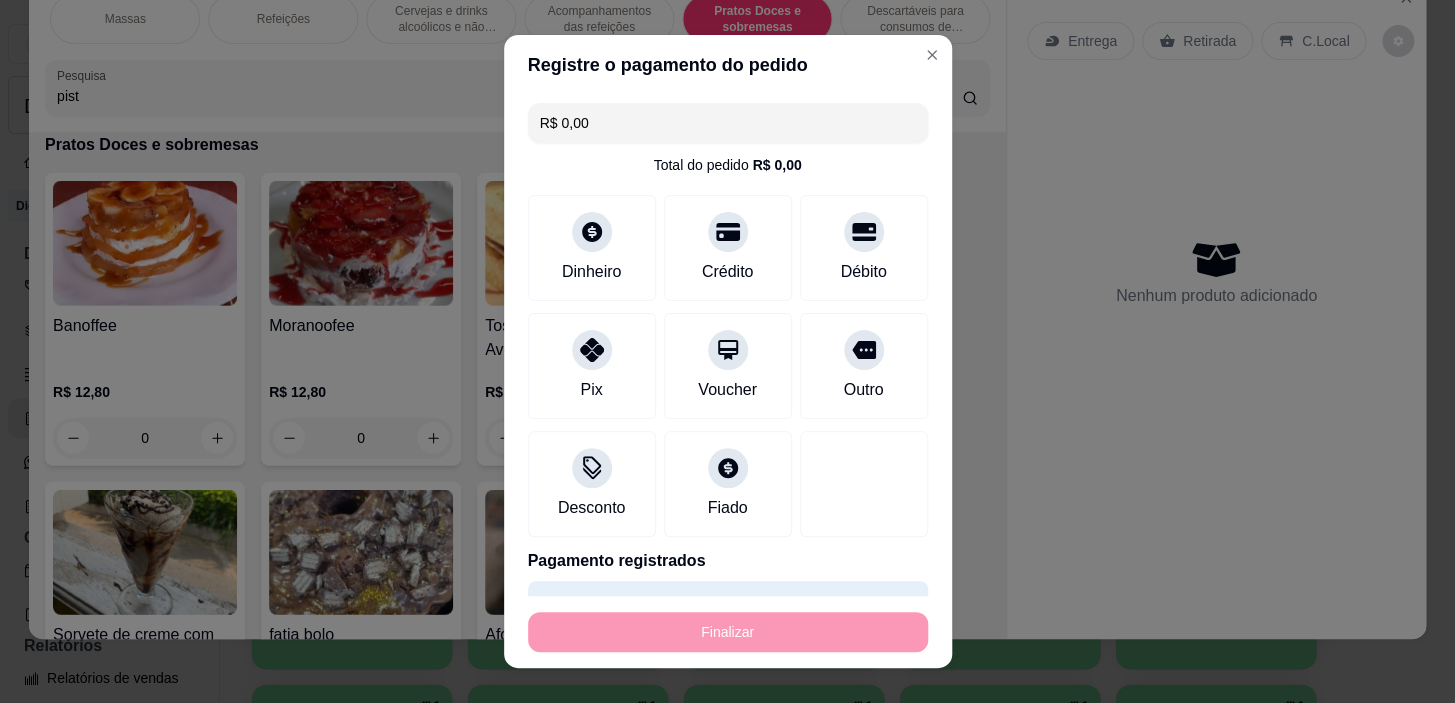 type on "-R$ 19,10" 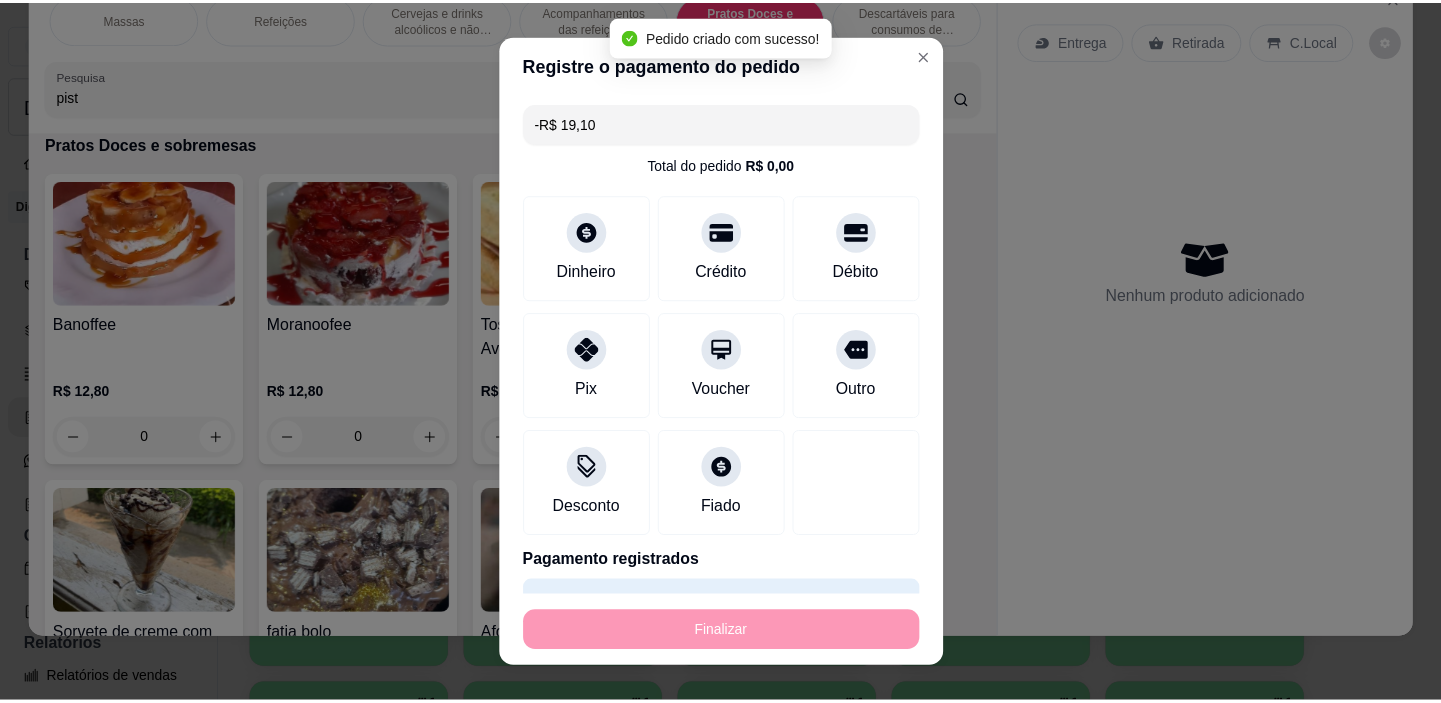 scroll, scrollTop: 14890, scrollLeft: 0, axis: vertical 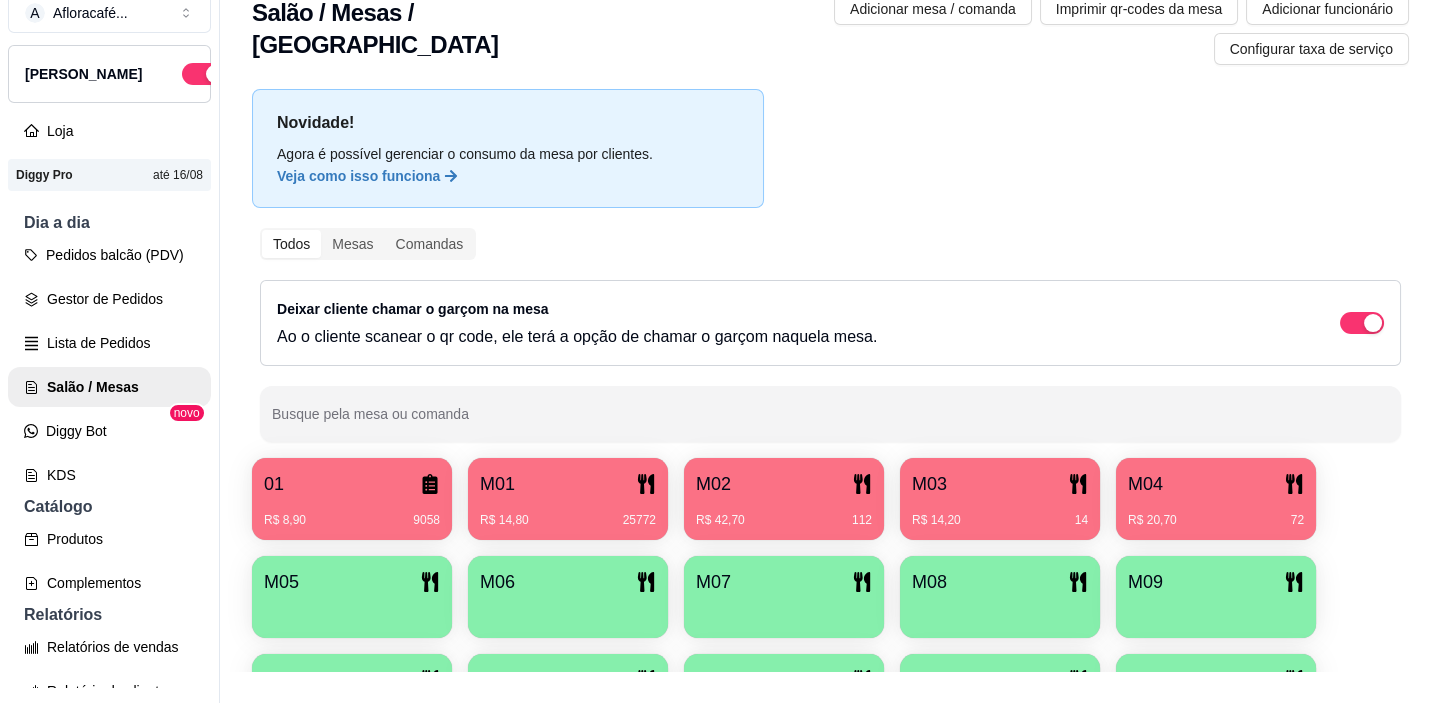 click at bounding box center [352, 611] 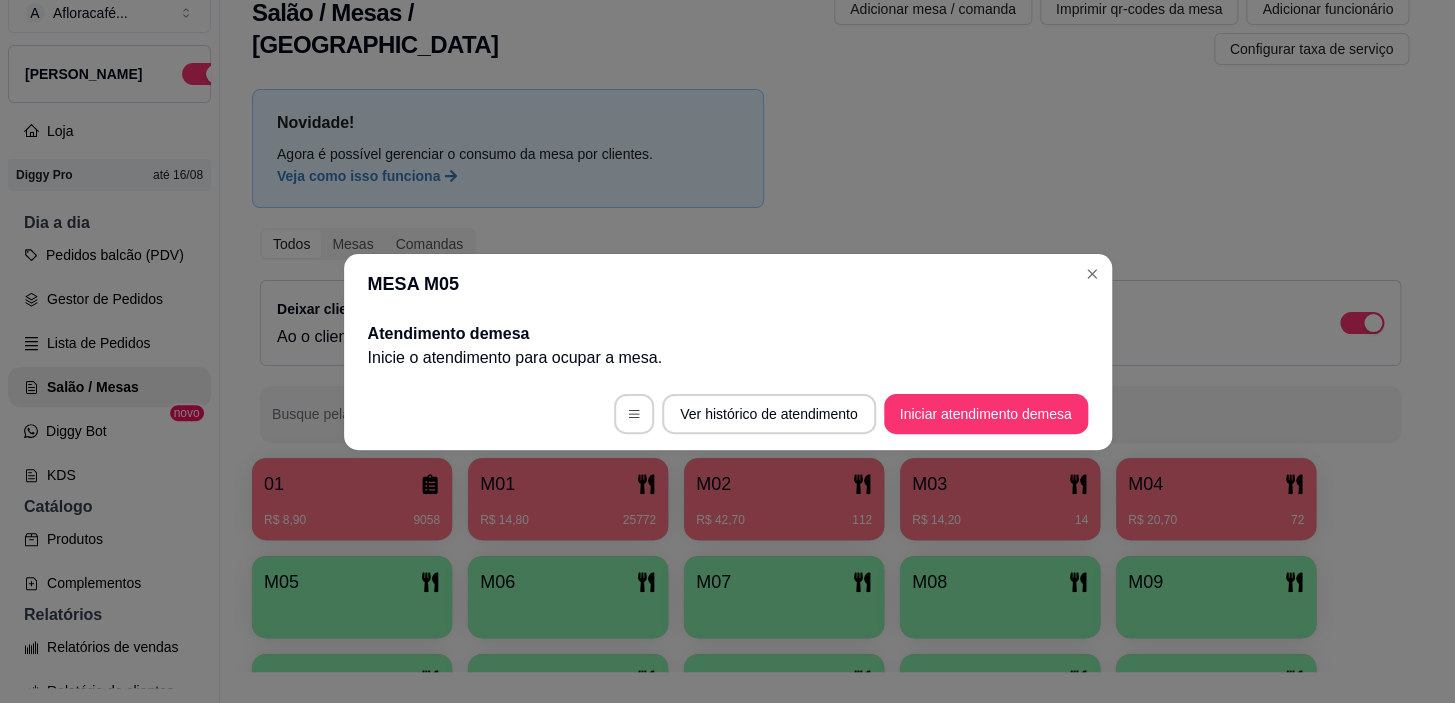click on "Iniciar atendimento de  mesa" at bounding box center [986, 414] 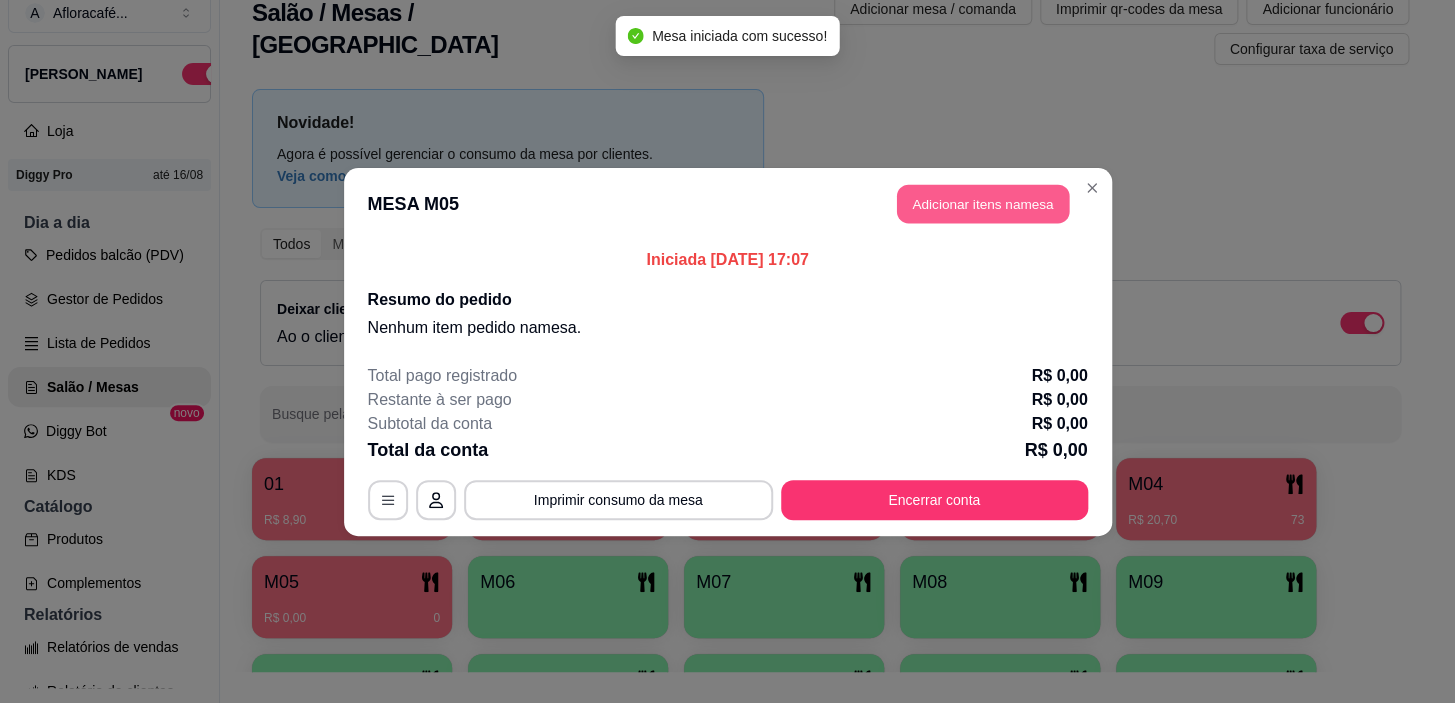 click on "Adicionar itens na  mesa" at bounding box center (983, 203) 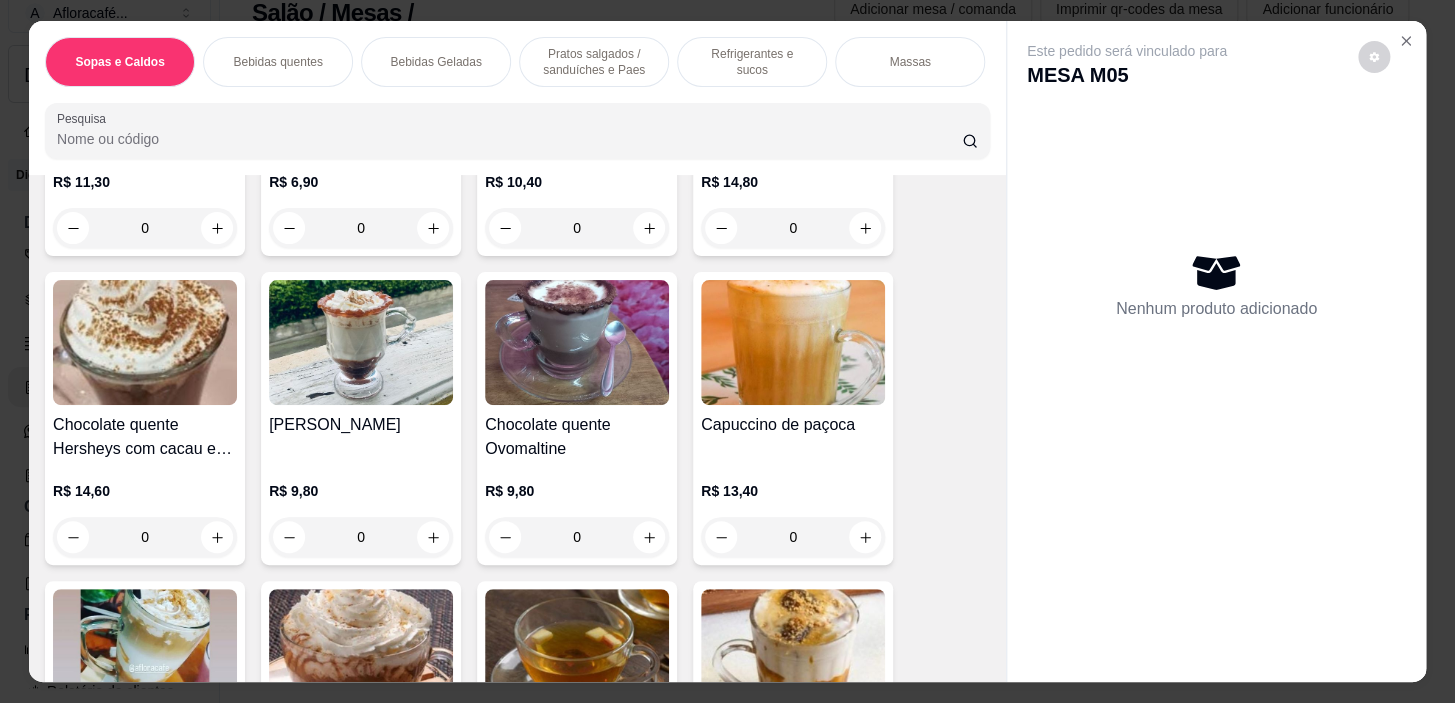 scroll, scrollTop: 1090, scrollLeft: 0, axis: vertical 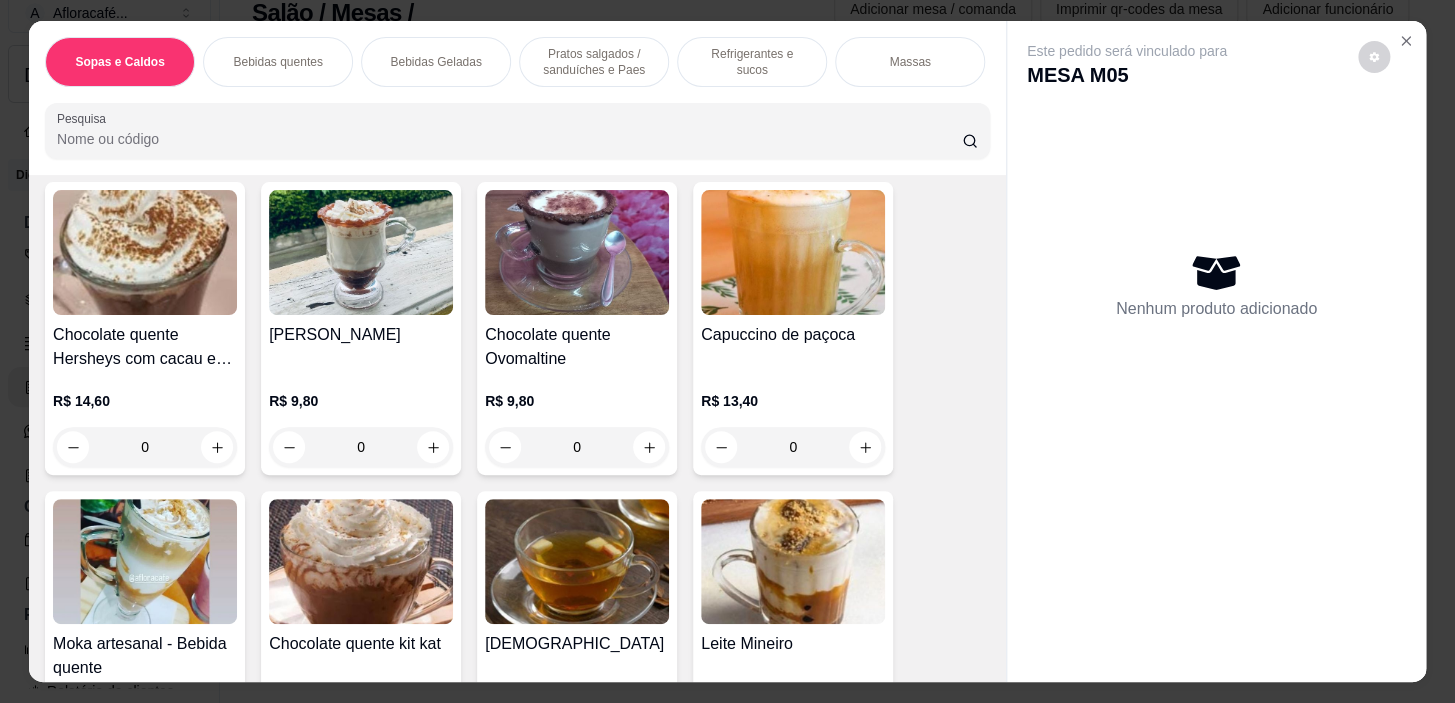 click on "0" at bounding box center (577, 447) 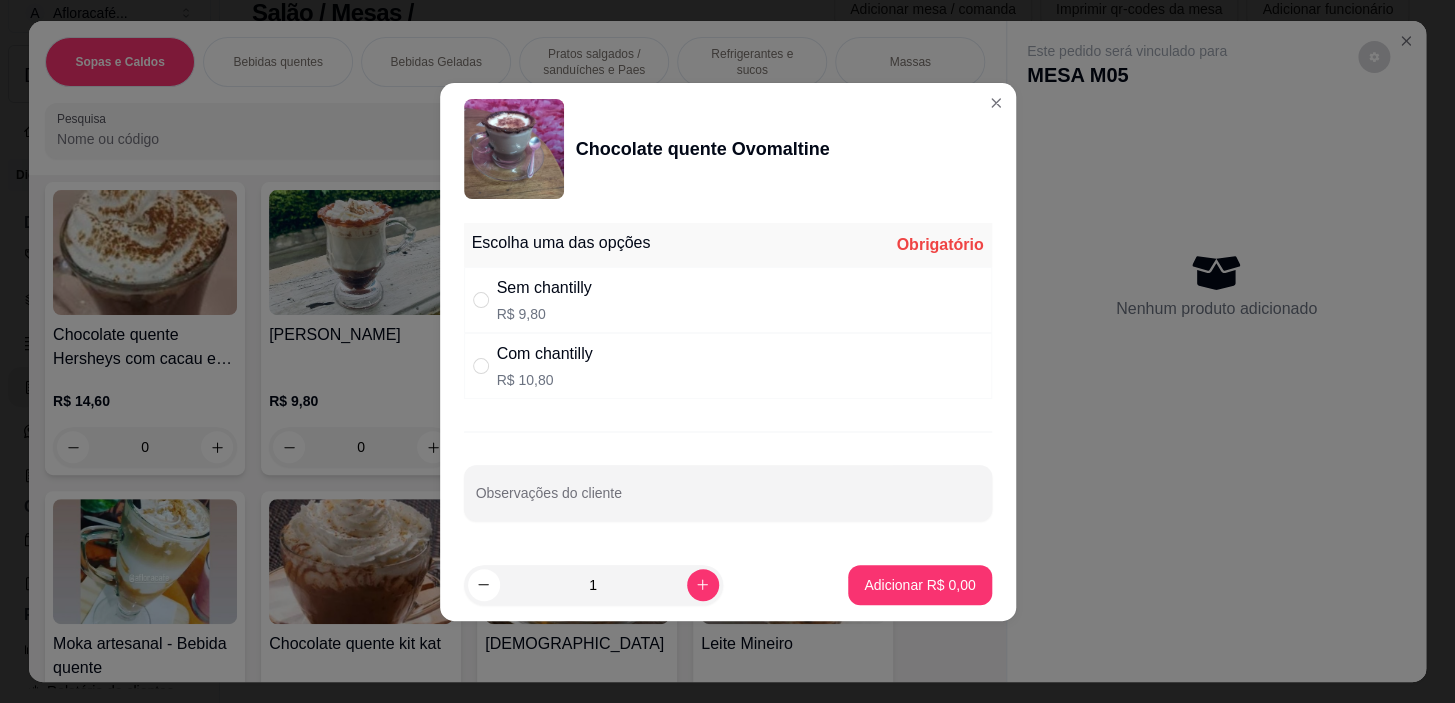 click on "Com chantilly  R$ 10,80" at bounding box center (728, 366) 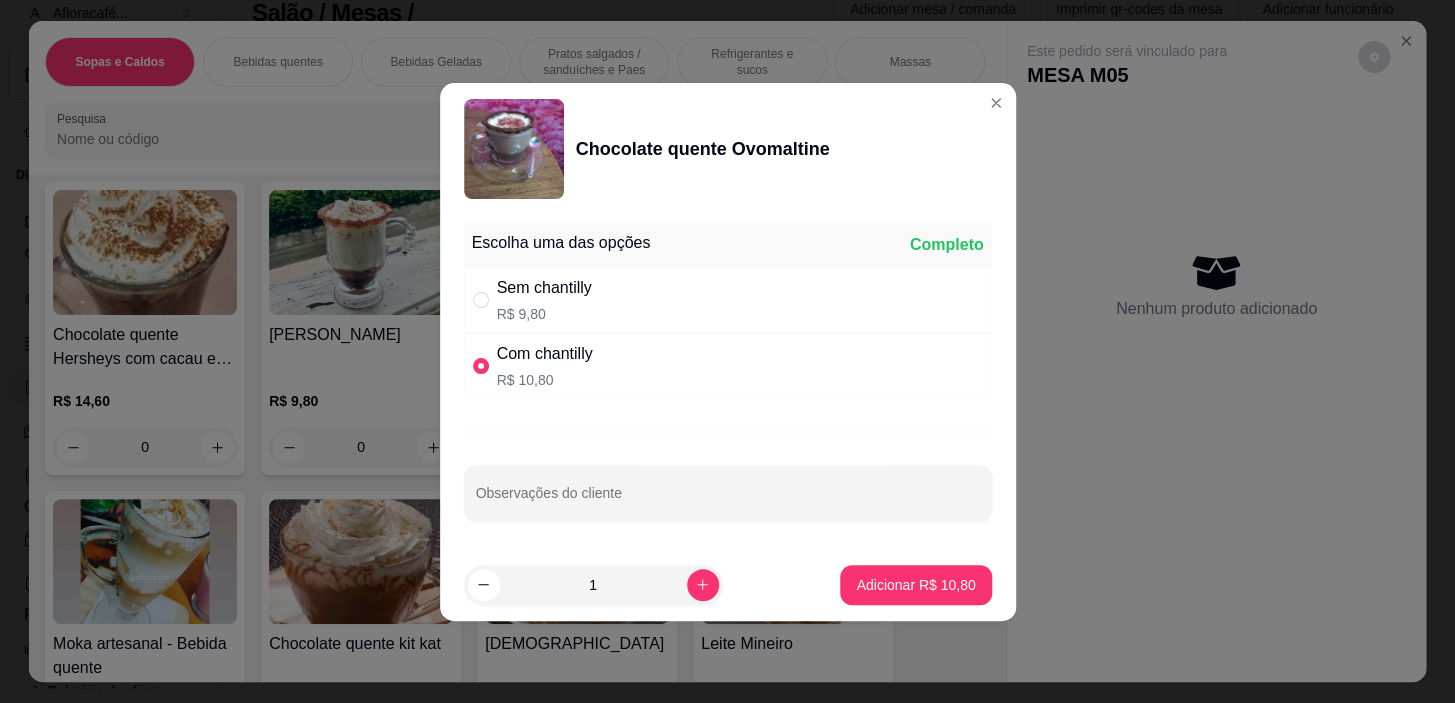 drag, startPoint x: 668, startPoint y: 247, endPoint x: 660, endPoint y: 270, distance: 24.351591 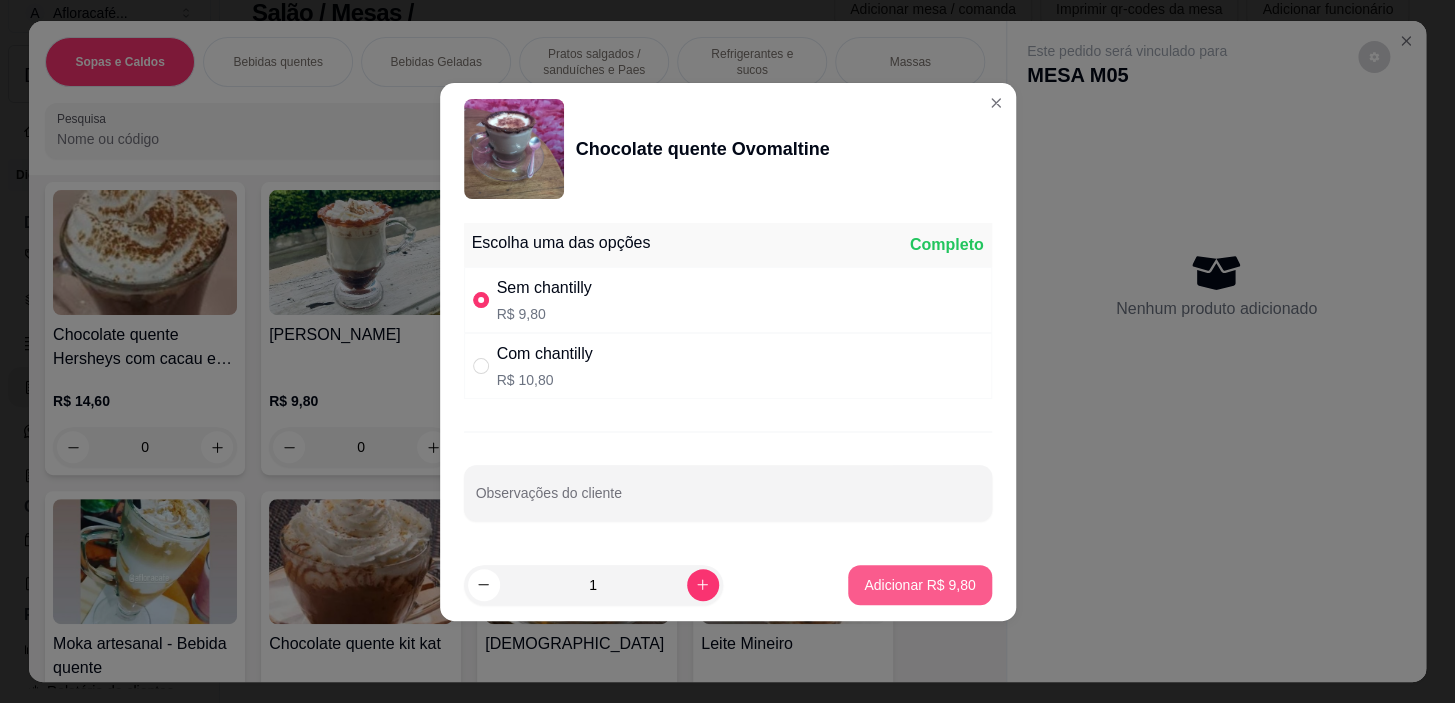 click on "Adicionar   R$ 9,80" at bounding box center (919, 585) 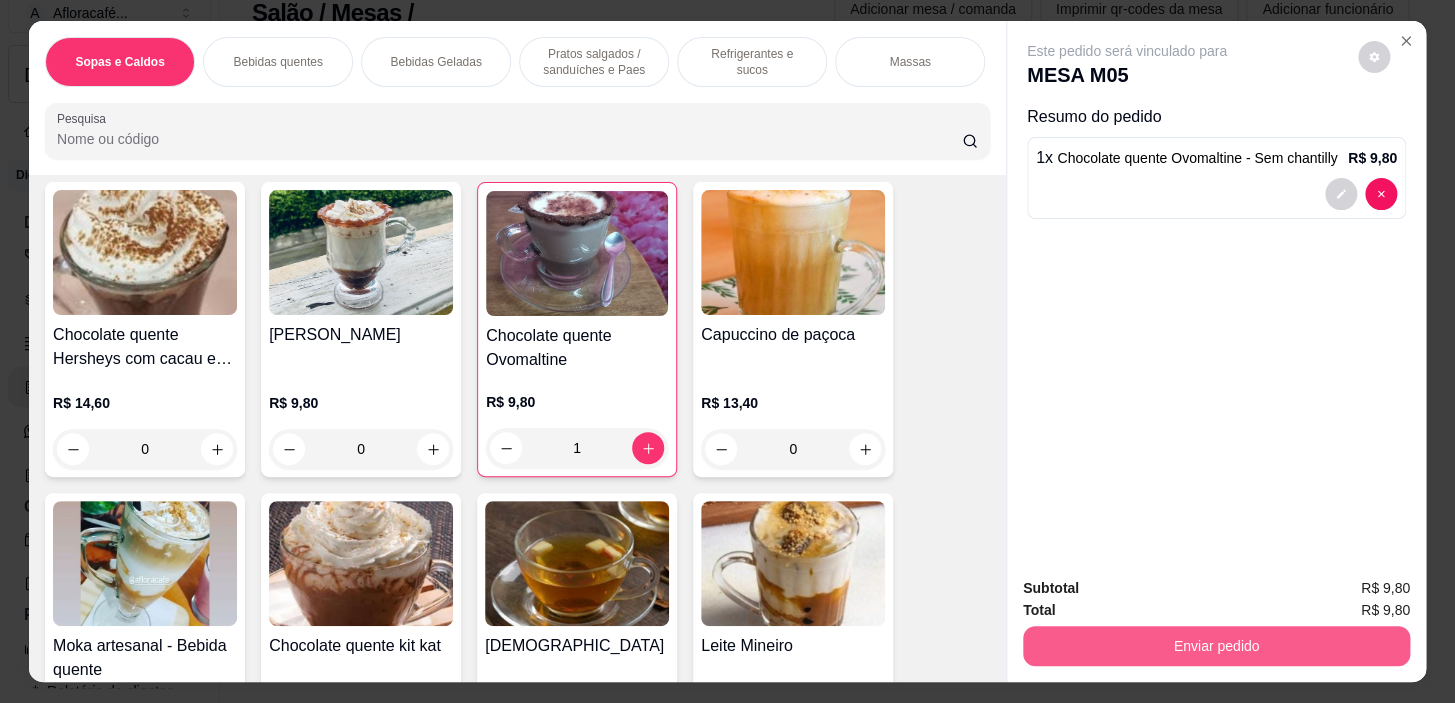 click on "Enviar pedido" at bounding box center (1216, 646) 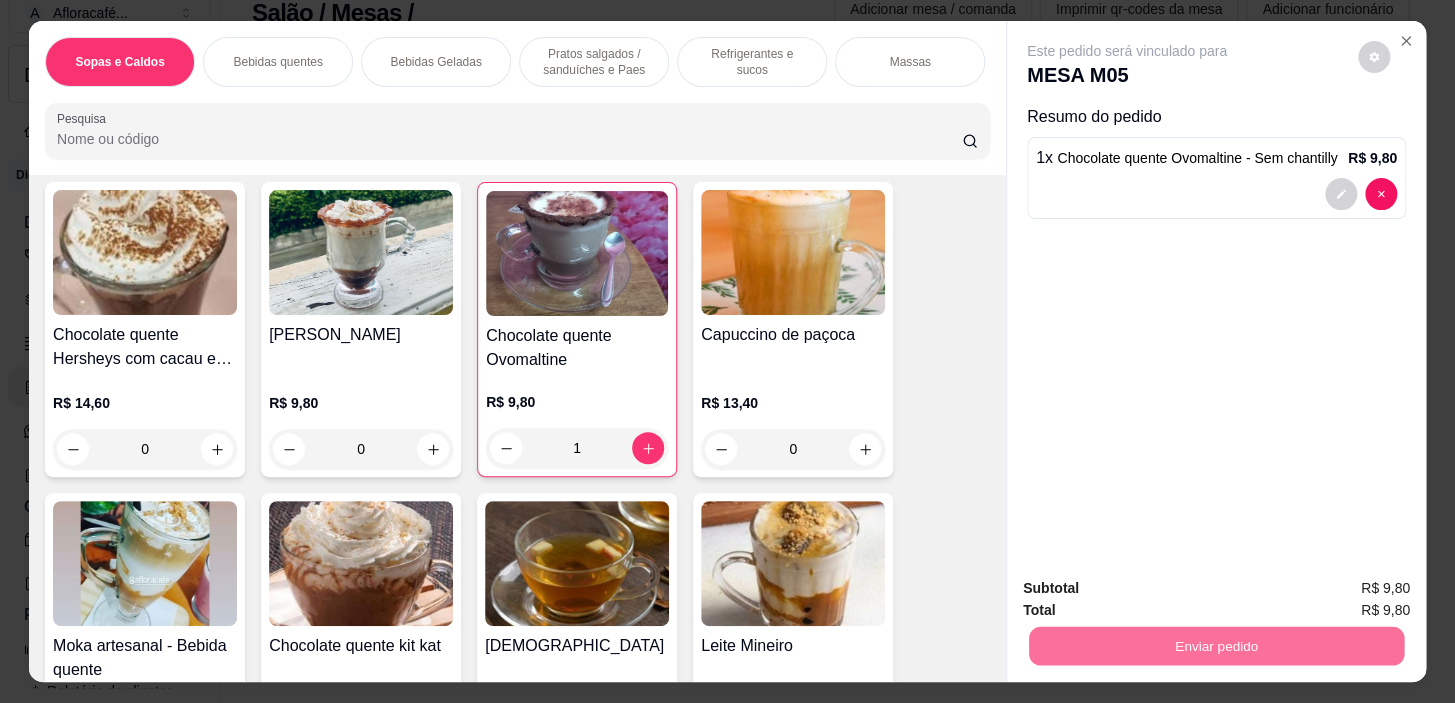 click on "Sim, quero registrar" at bounding box center [1340, 590] 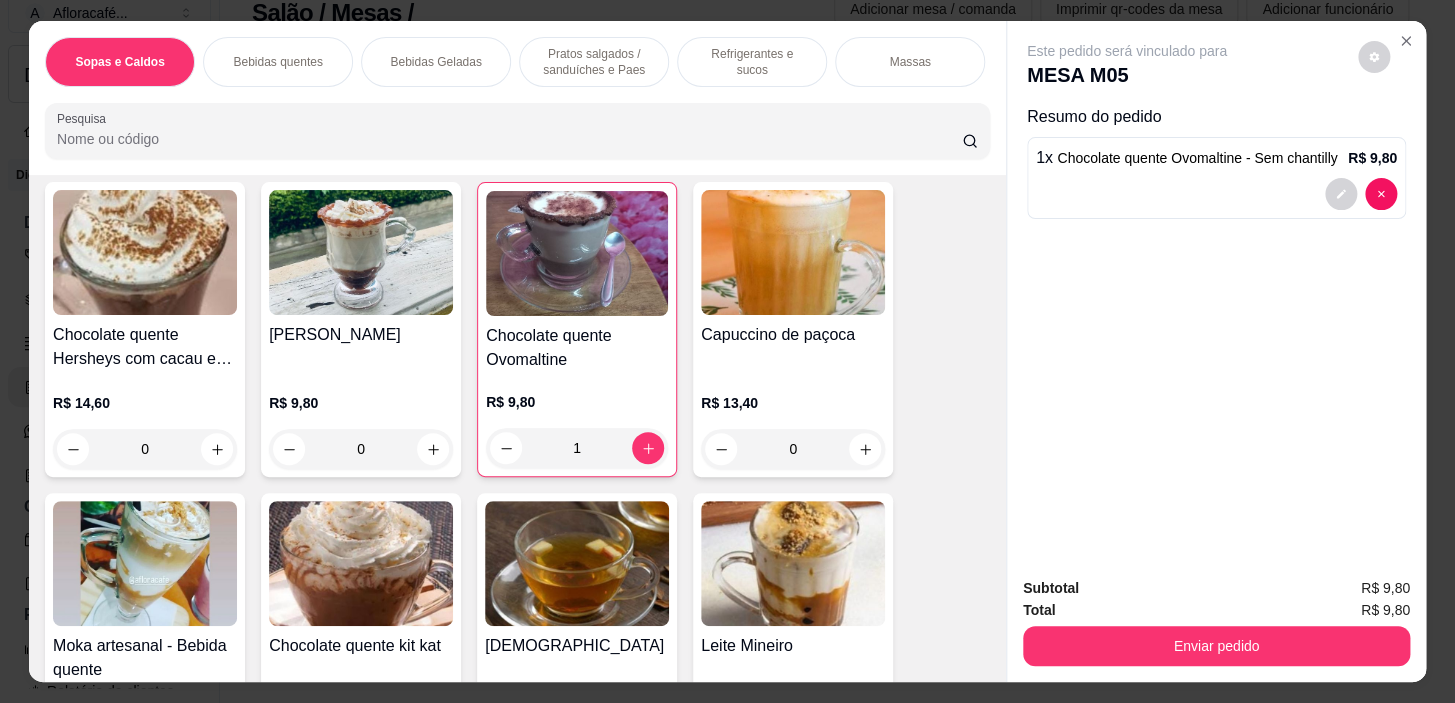 scroll, scrollTop: 1181, scrollLeft: 0, axis: vertical 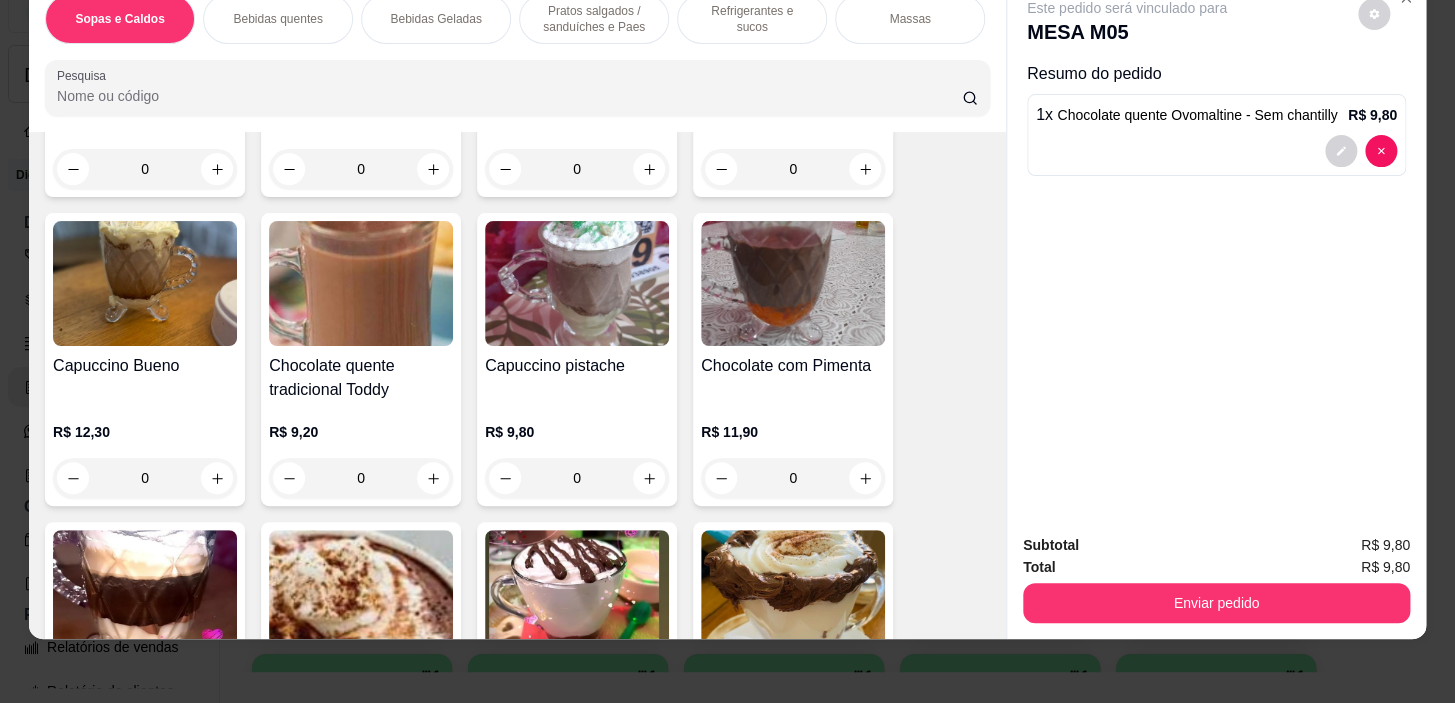 drag, startPoint x: 580, startPoint y: 8, endPoint x: 386, endPoint y: 360, distance: 401.92038 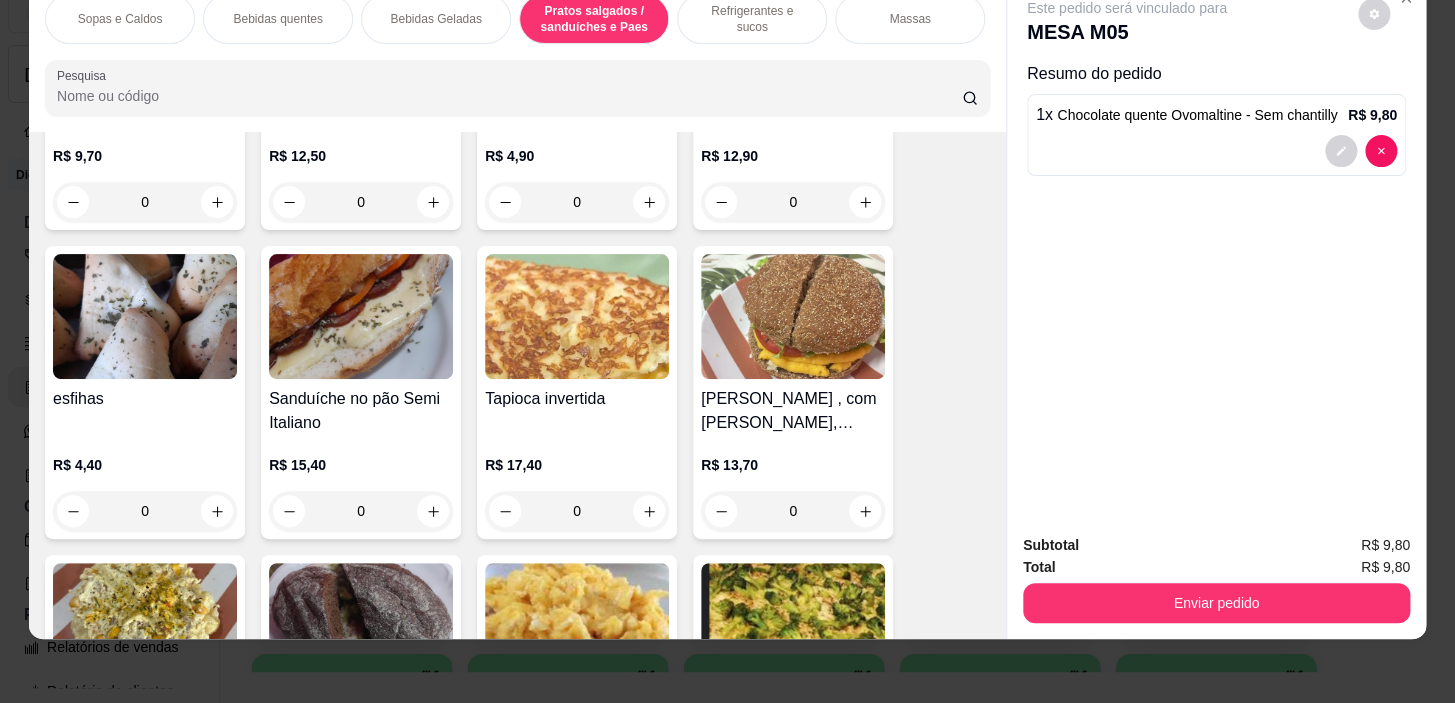scroll, scrollTop: 6451, scrollLeft: 0, axis: vertical 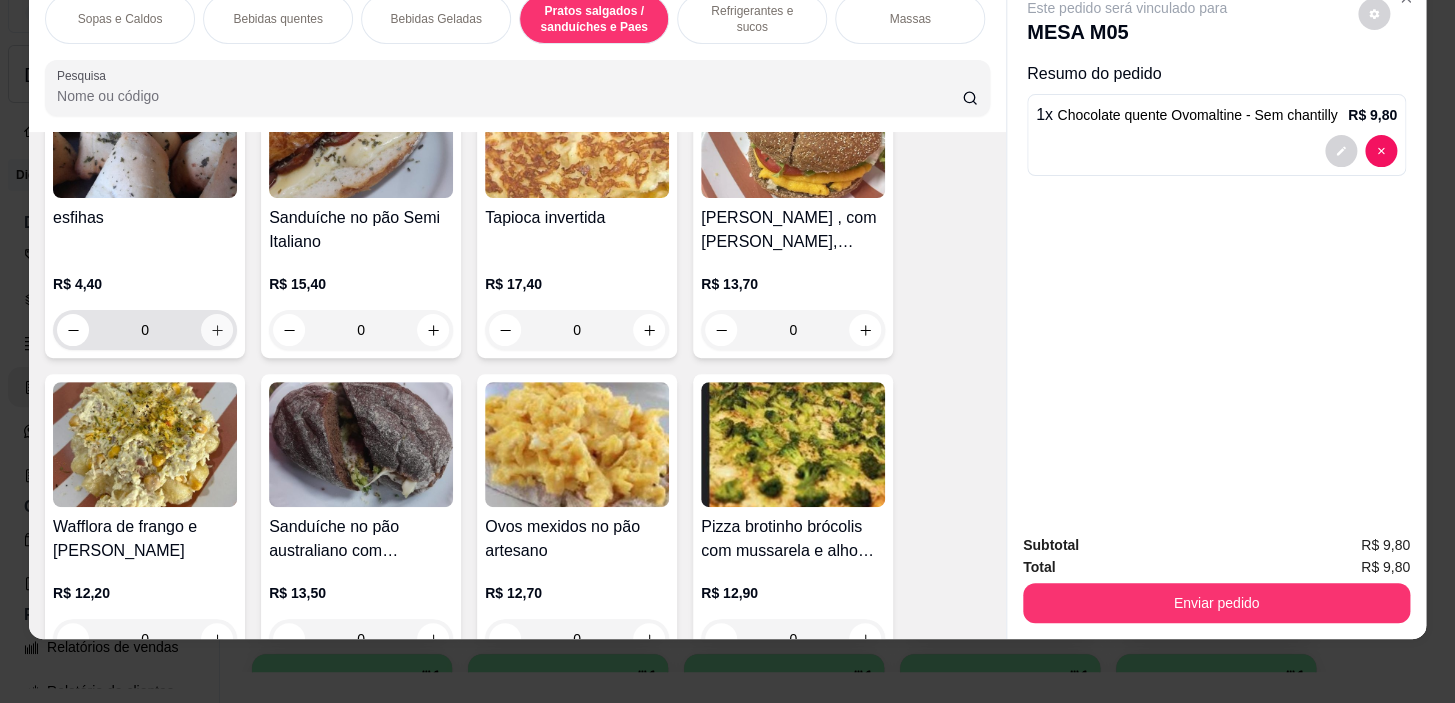 click on "0" at bounding box center (145, 330) 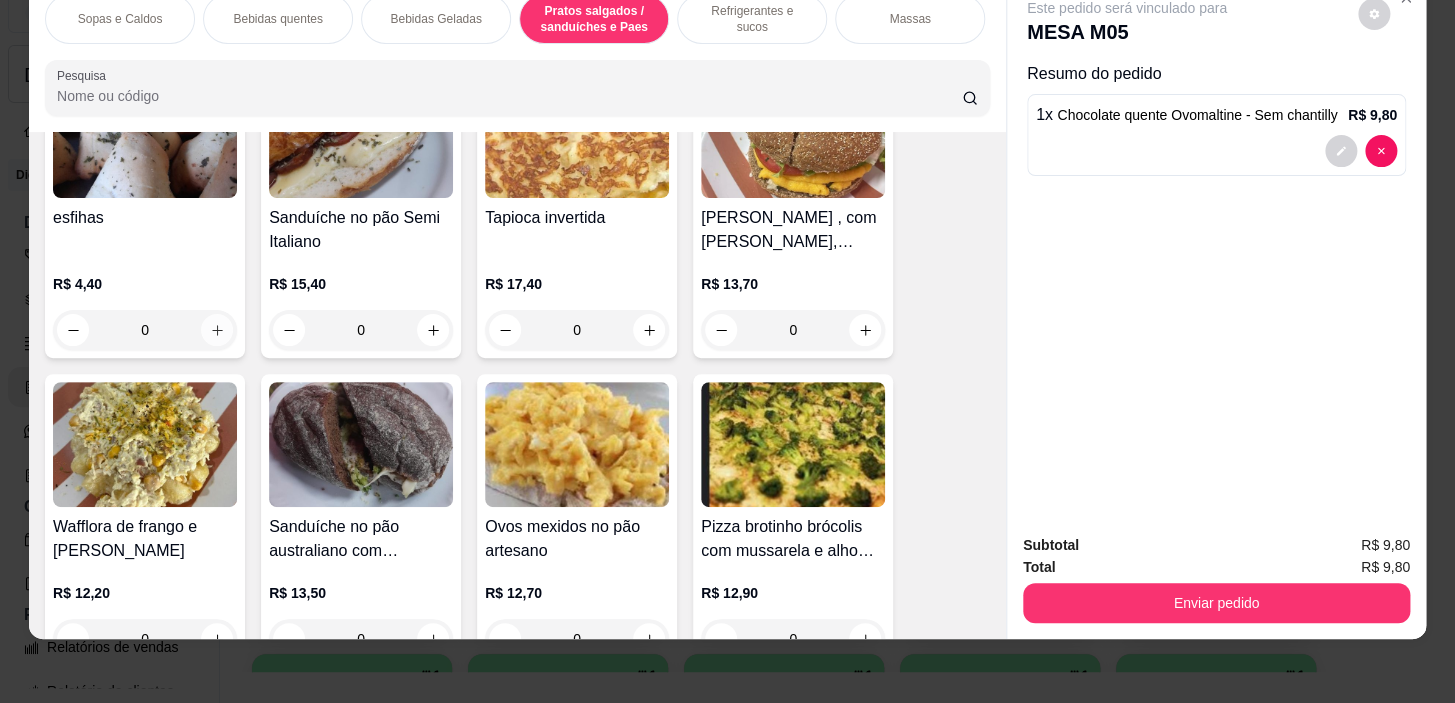 click 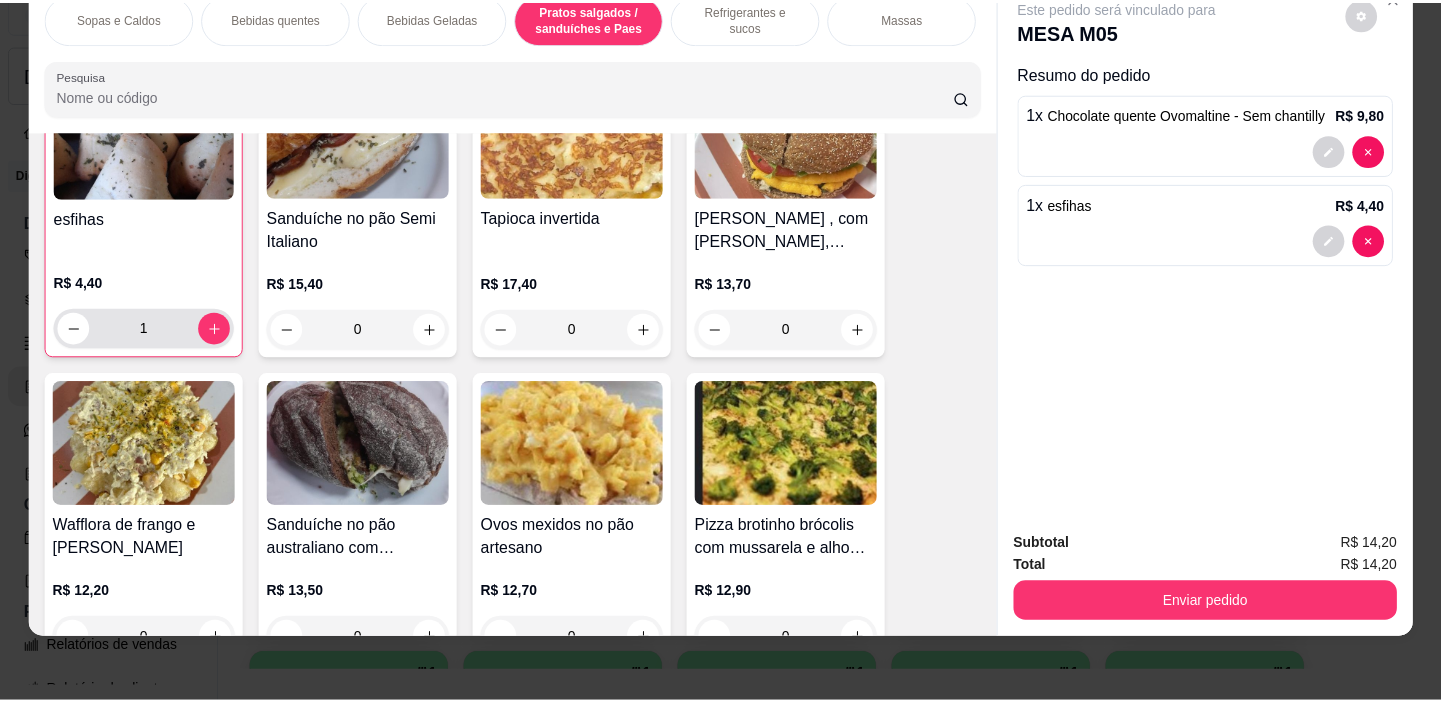 scroll, scrollTop: 6452, scrollLeft: 0, axis: vertical 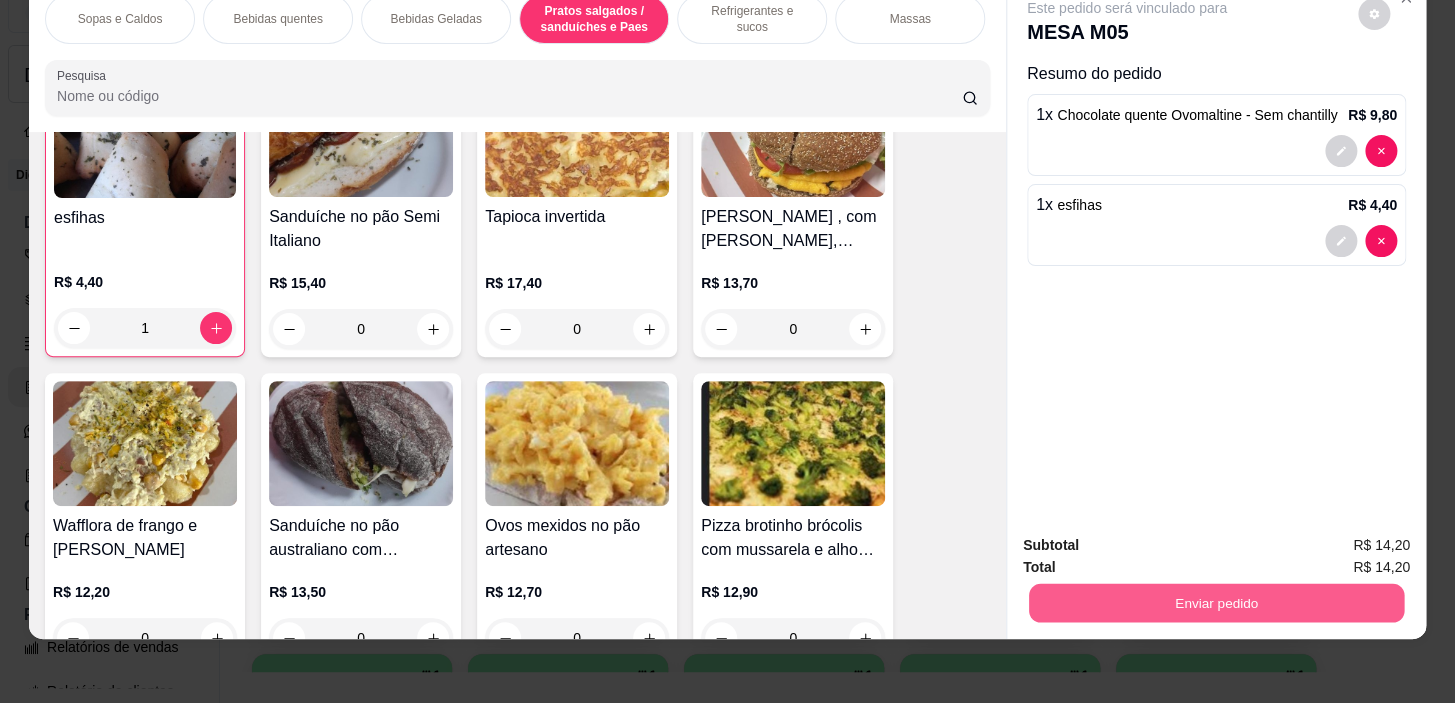 click on "Enviar pedido" at bounding box center (1216, 603) 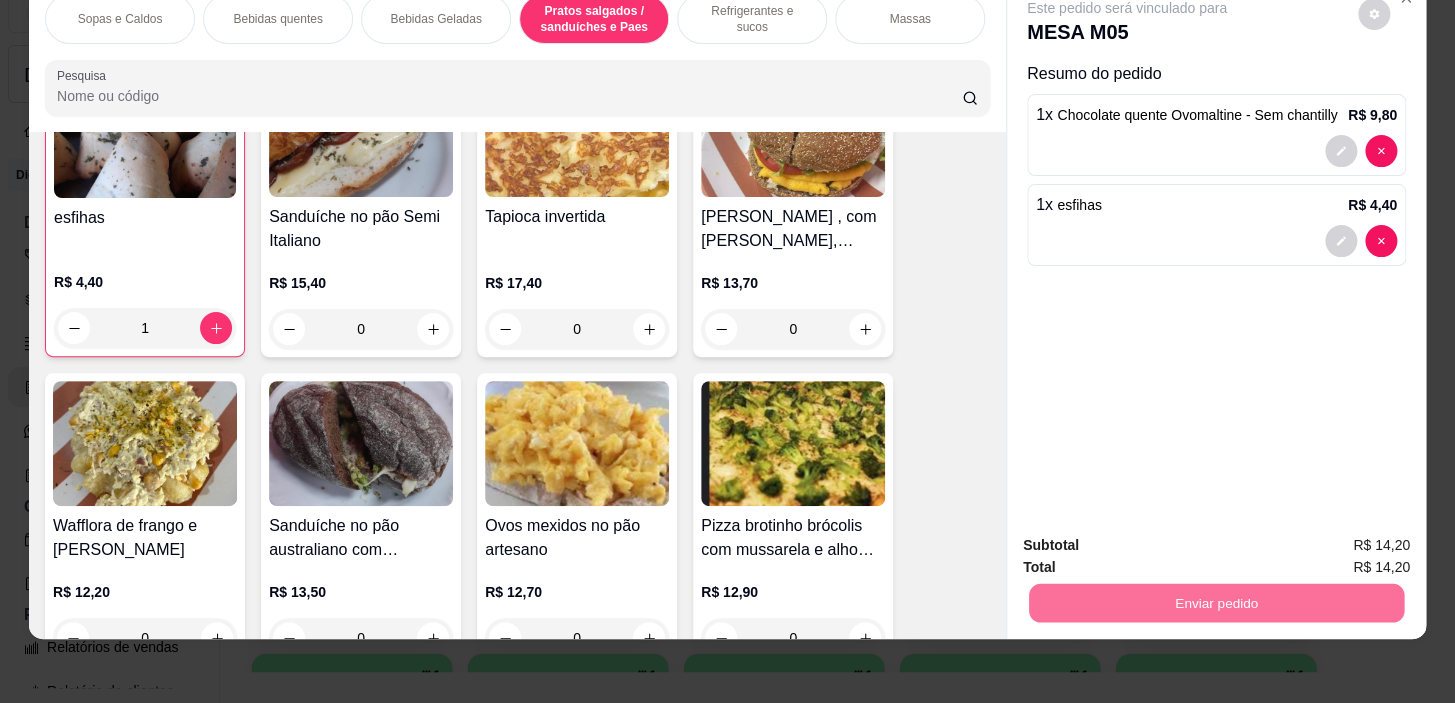 click on "Não registrar e enviar pedido" at bounding box center (1150, 541) 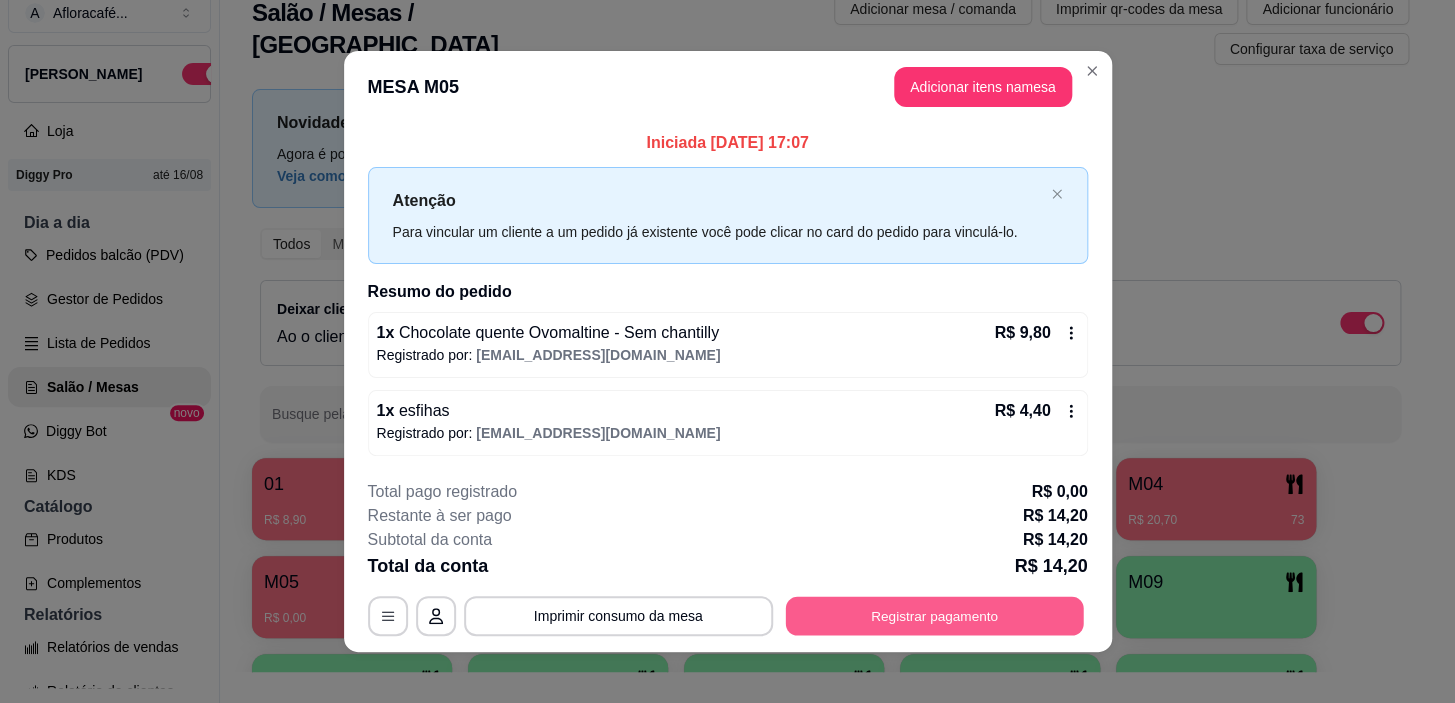 click on "Registrar pagamento" at bounding box center [934, 616] 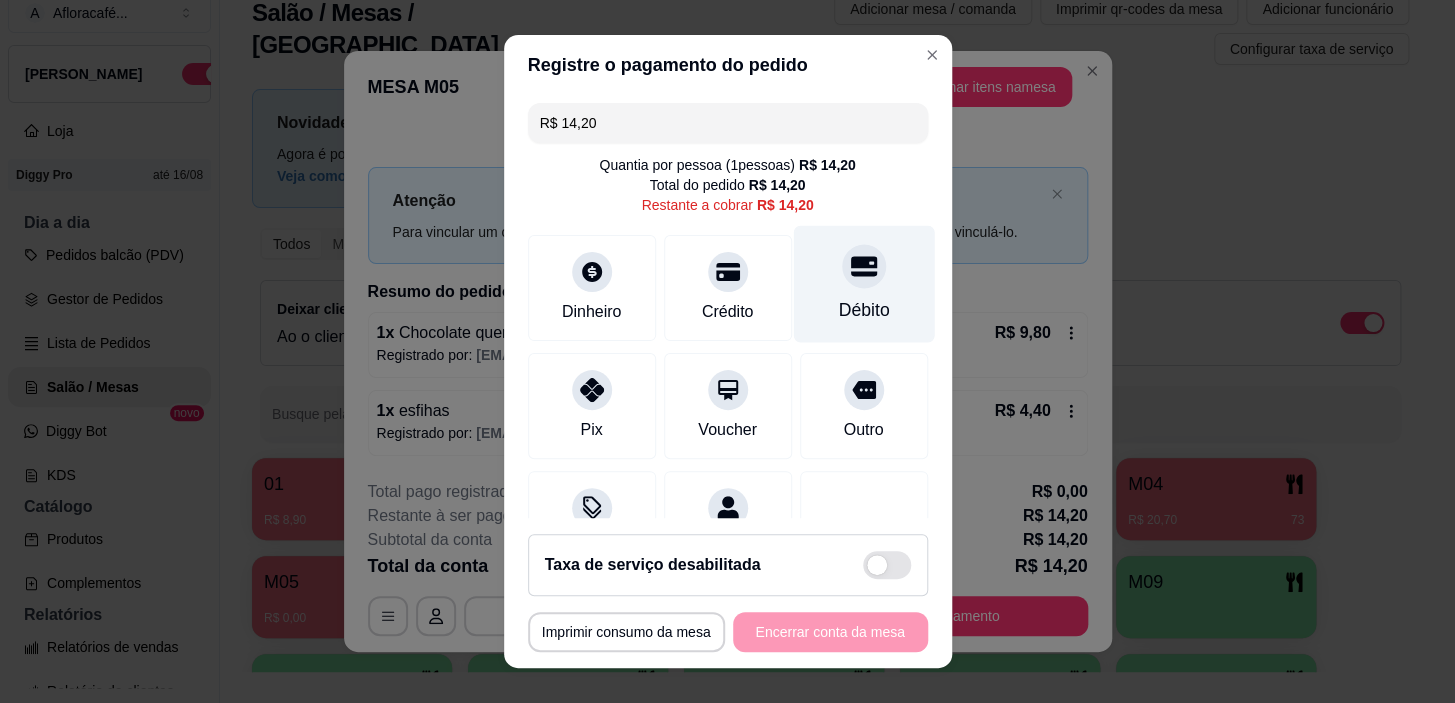 click on "Débito" at bounding box center [863, 284] 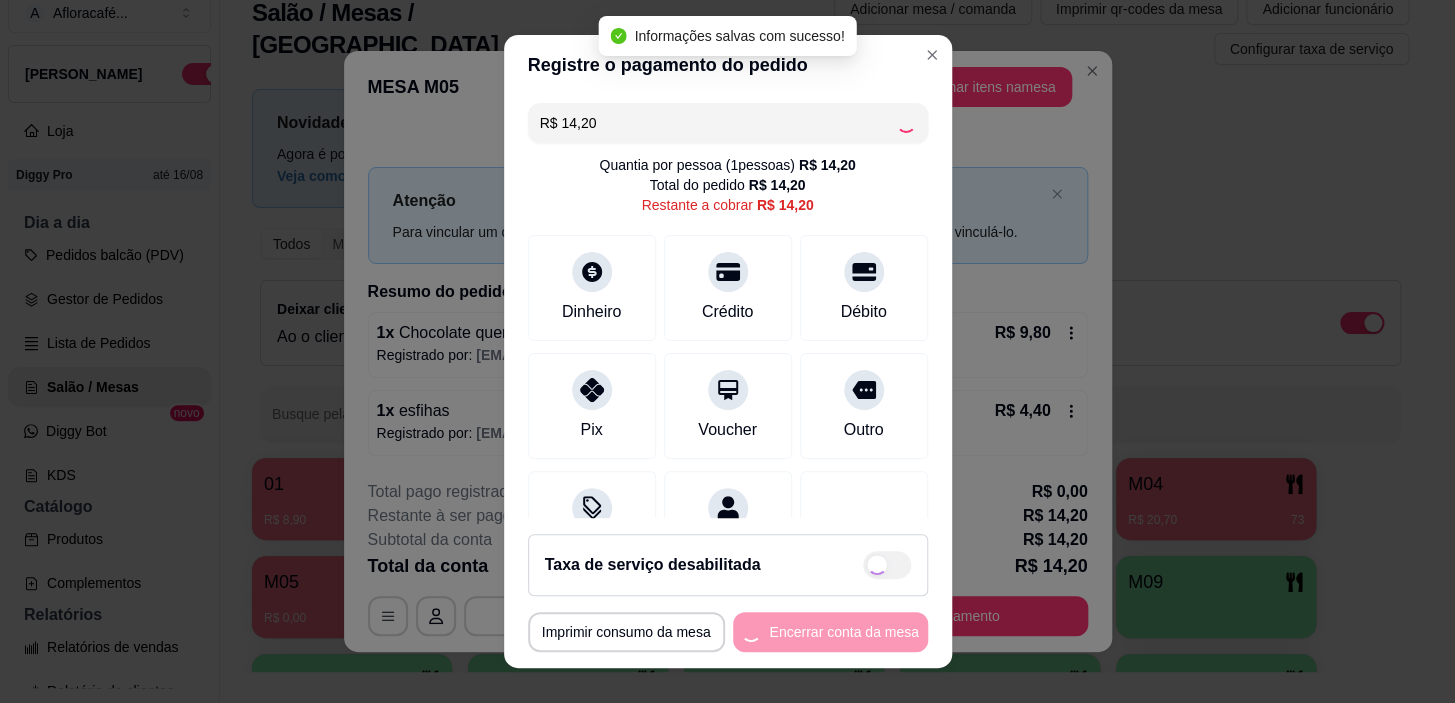 type on "R$ 0,00" 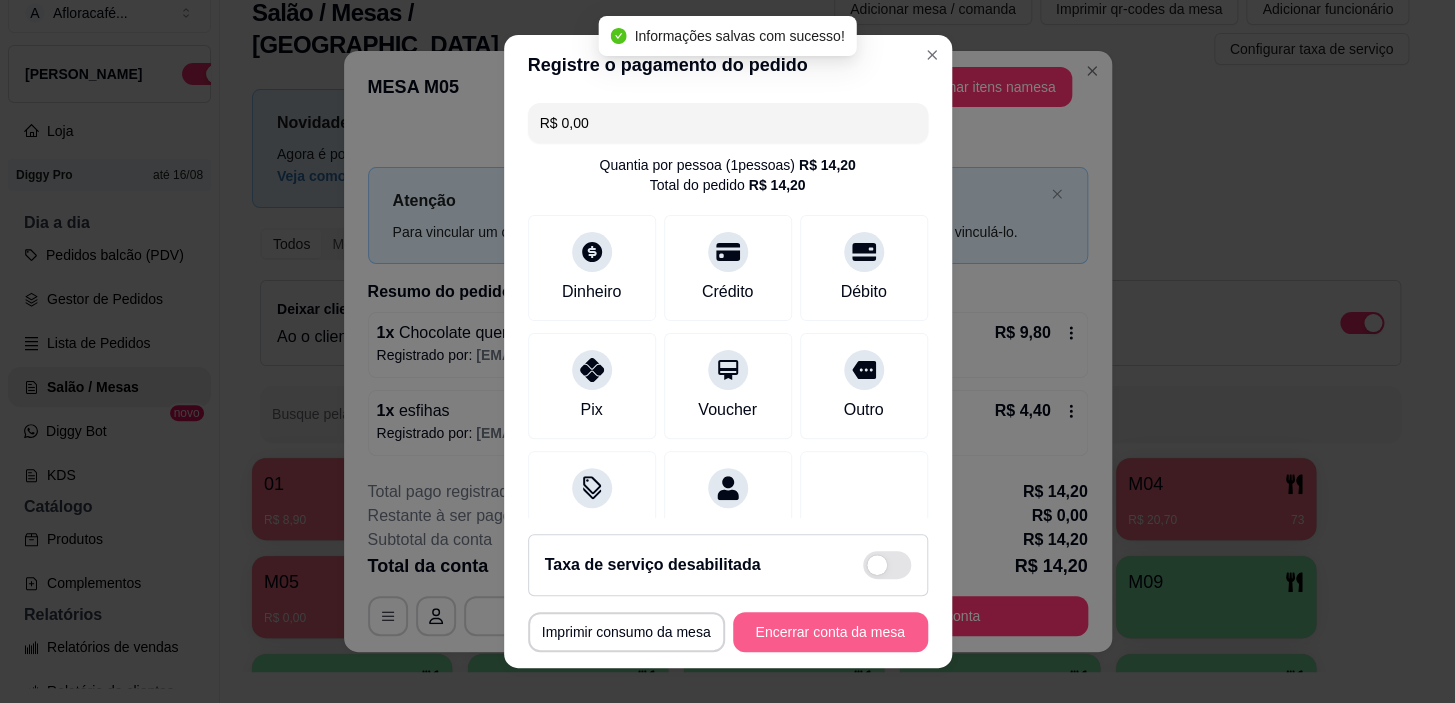 click on "Encerrar conta da mesa" at bounding box center (830, 632) 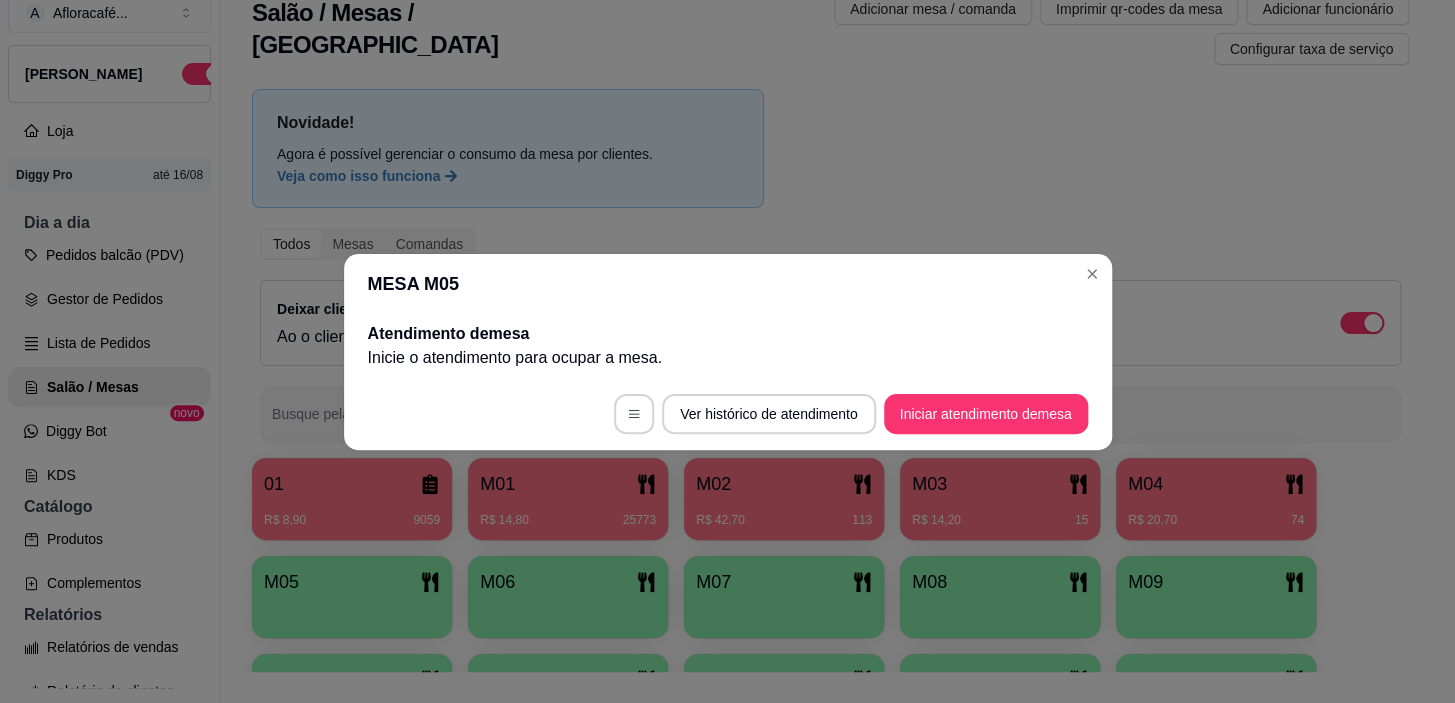 click on "MESA M05" at bounding box center (728, 284) 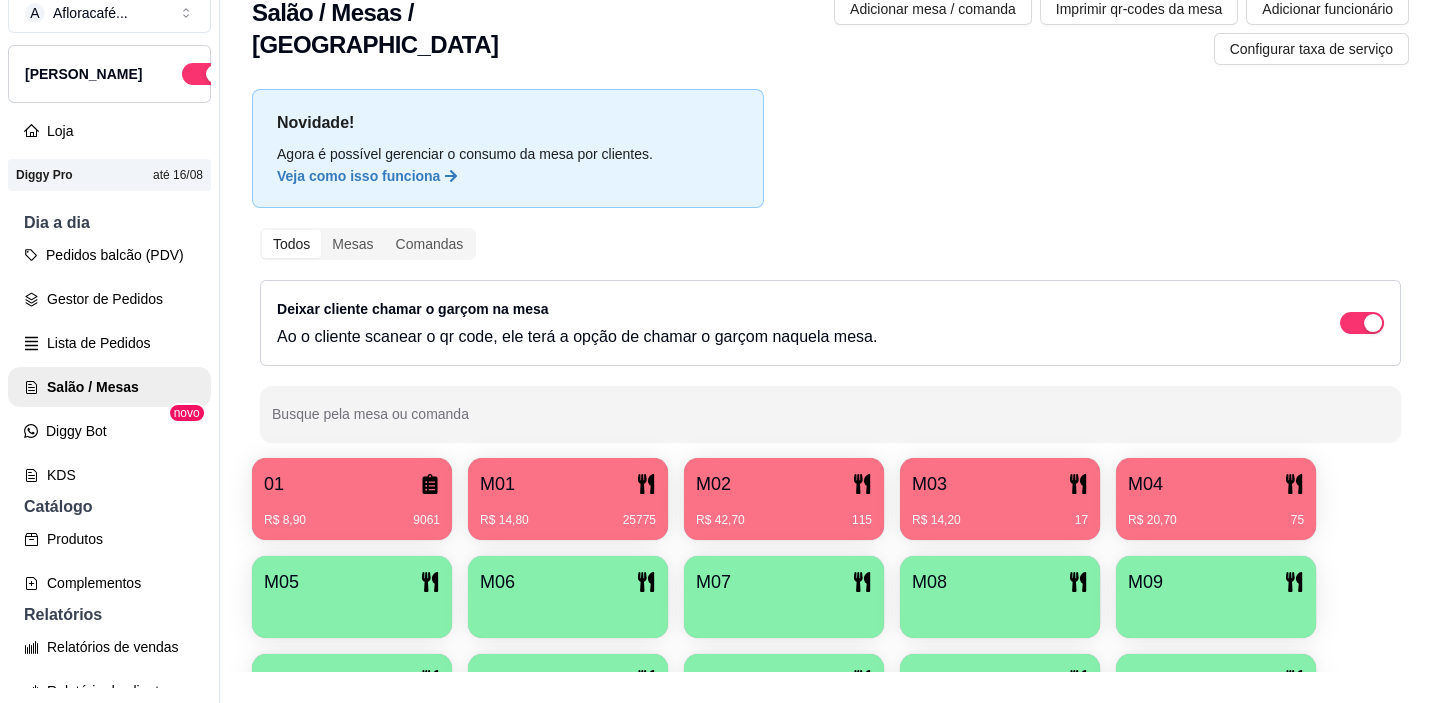 type 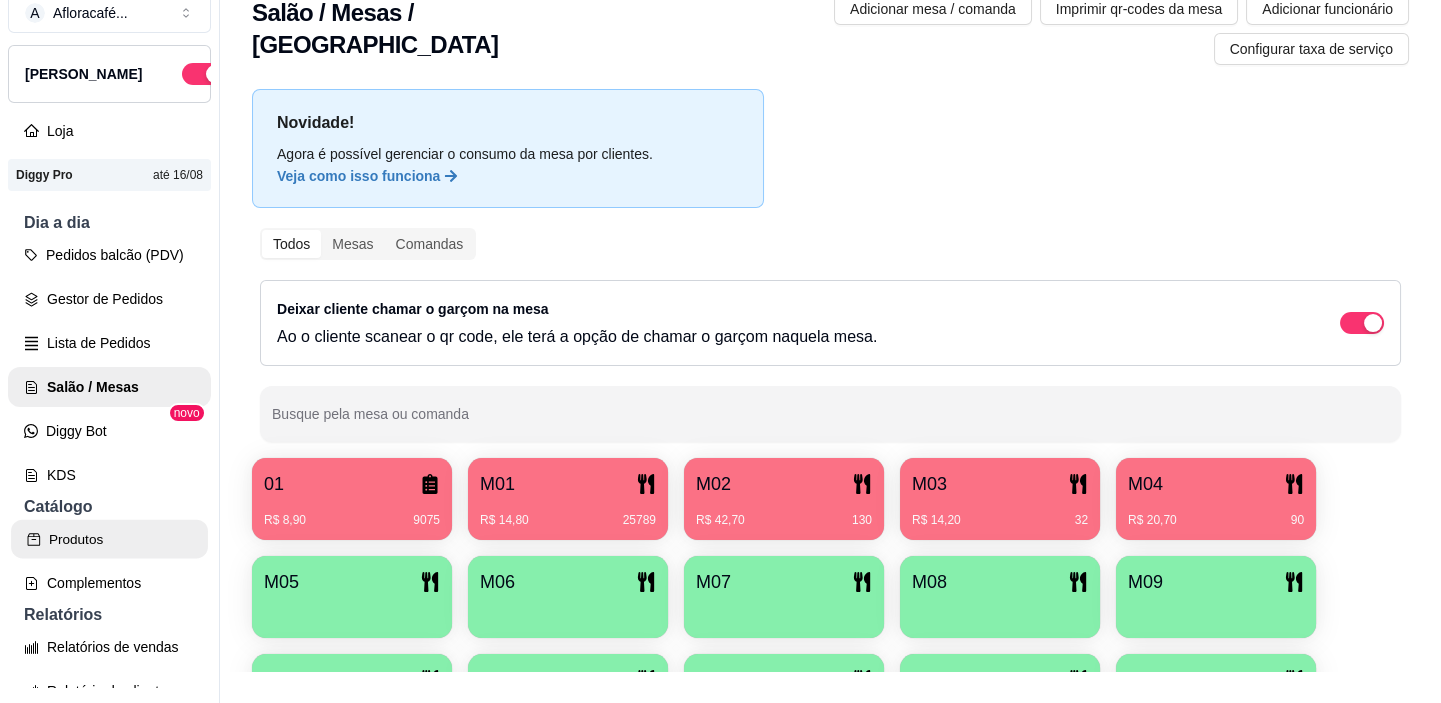 click on "Produtos" at bounding box center (109, 539) 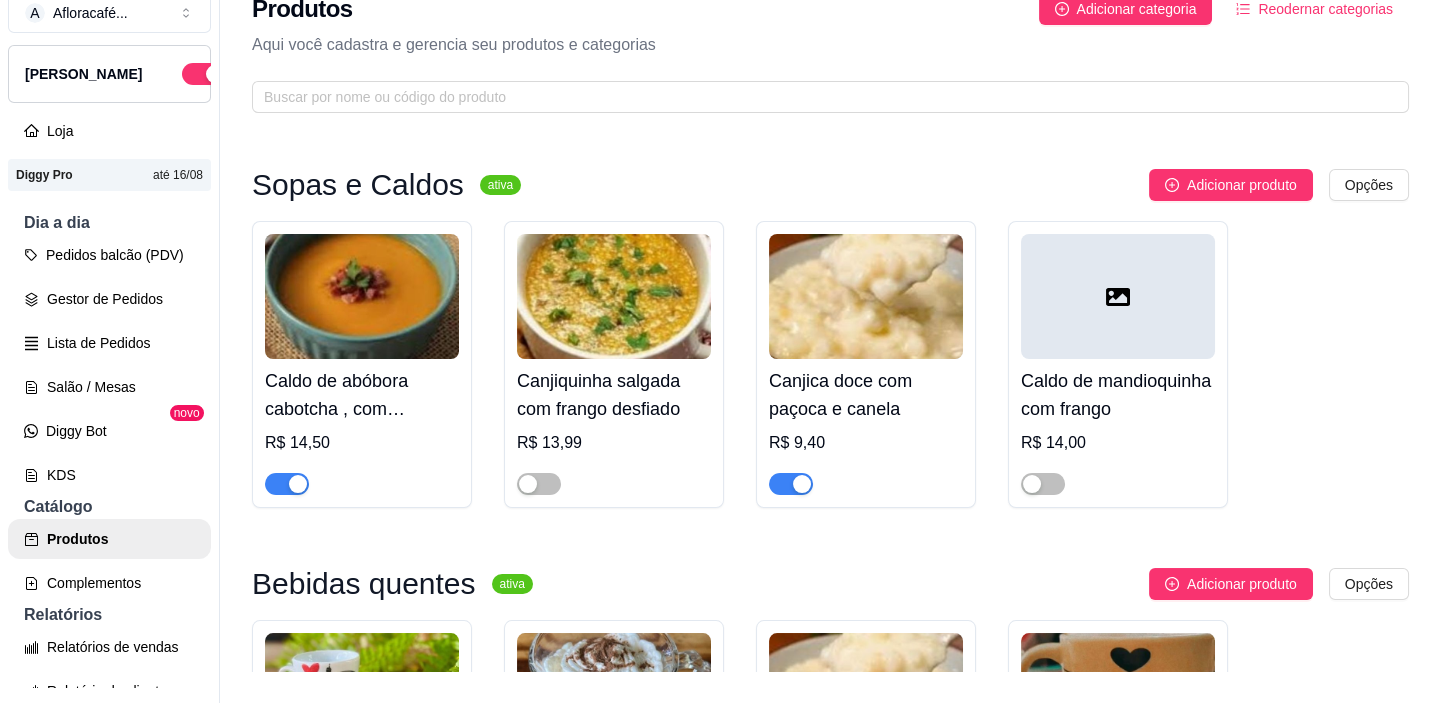 scroll, scrollTop: 0, scrollLeft: 0, axis: both 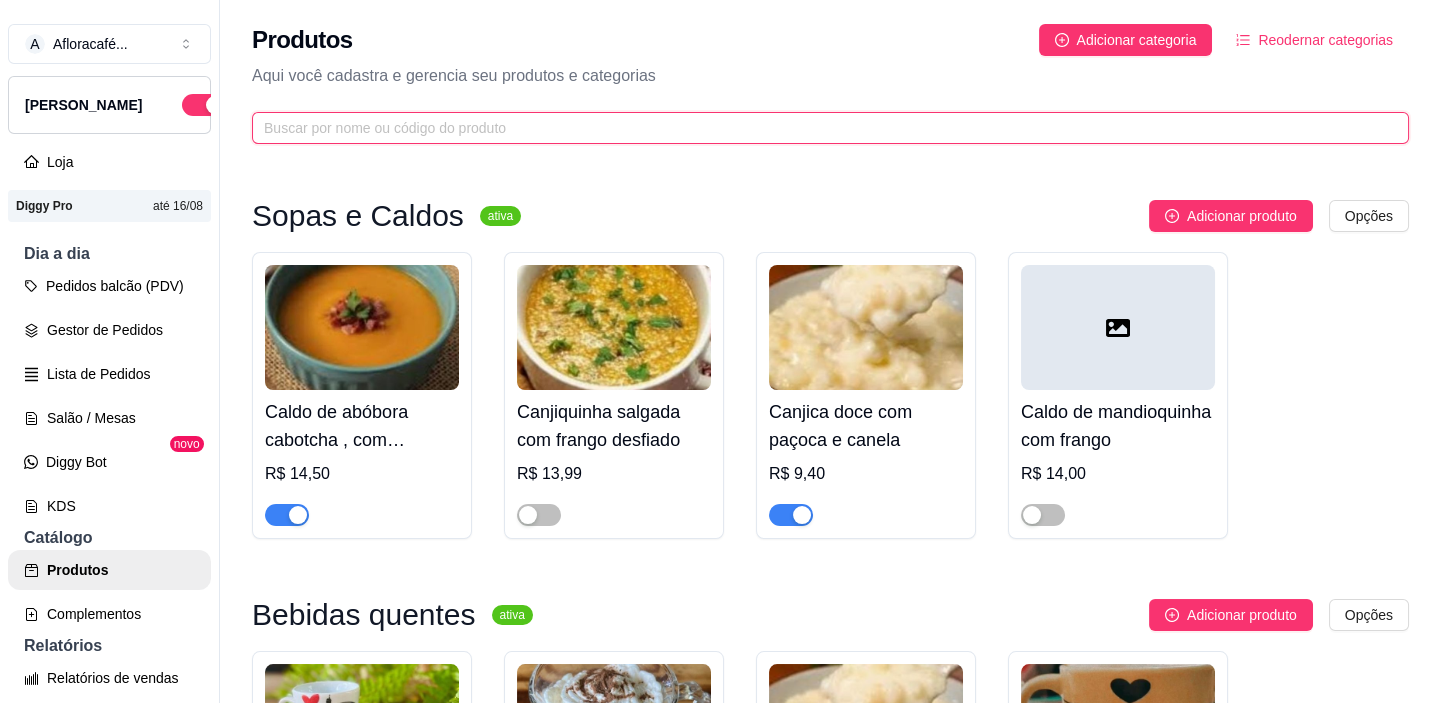 click at bounding box center (822, 128) 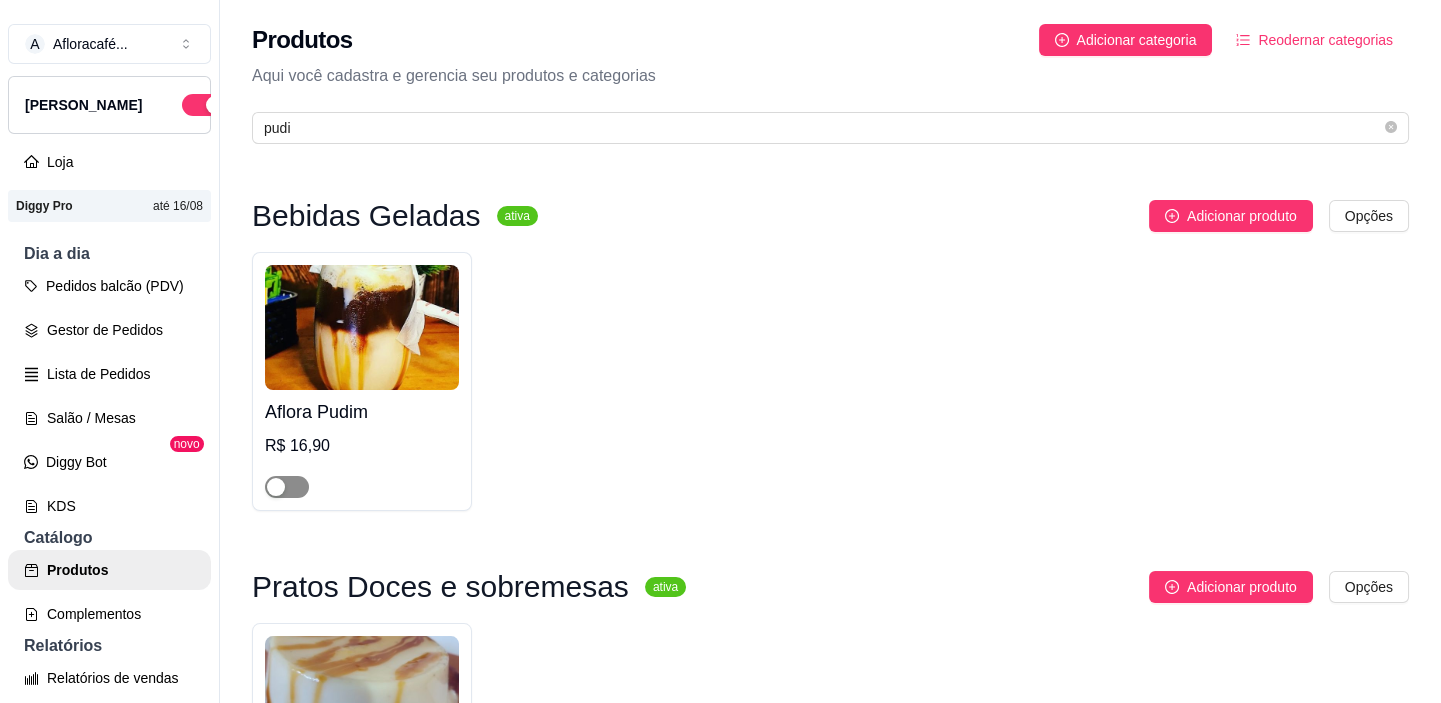 click at bounding box center [287, 487] 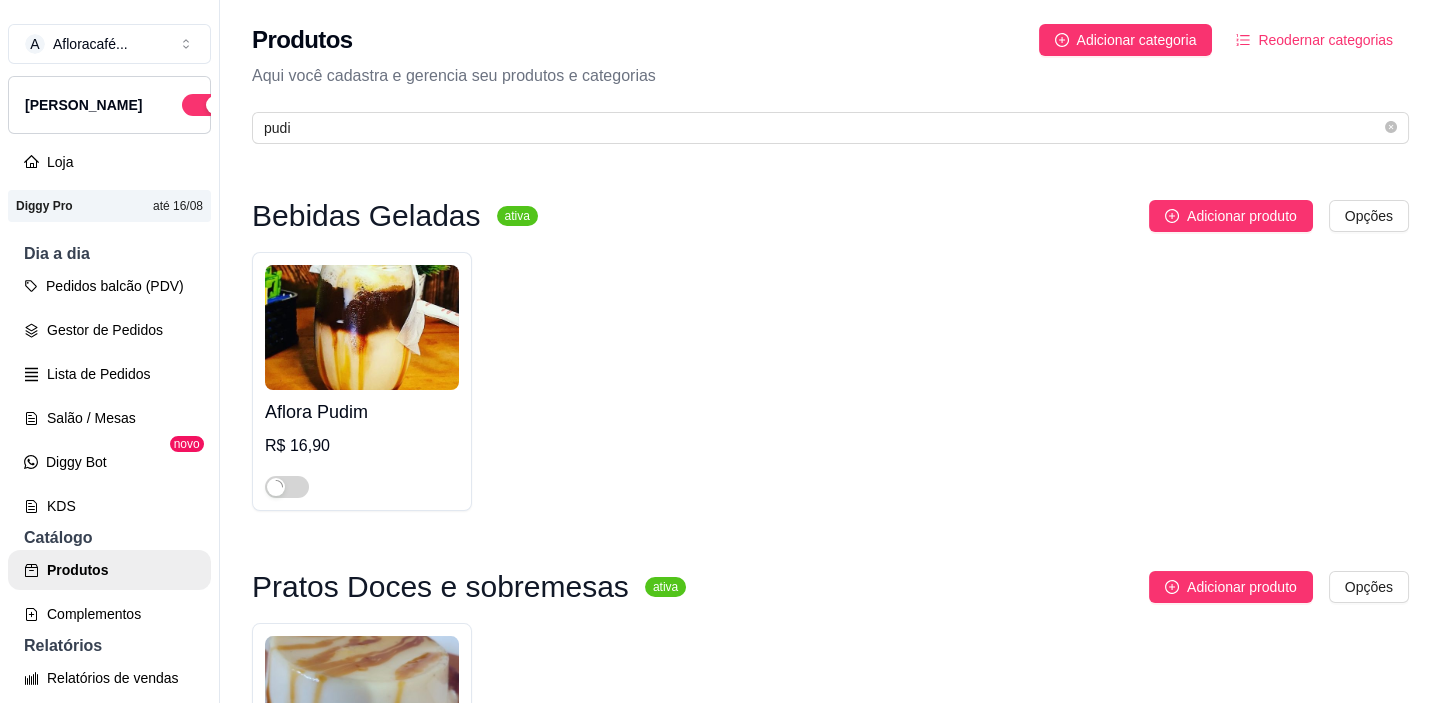 scroll, scrollTop: 322, scrollLeft: 0, axis: vertical 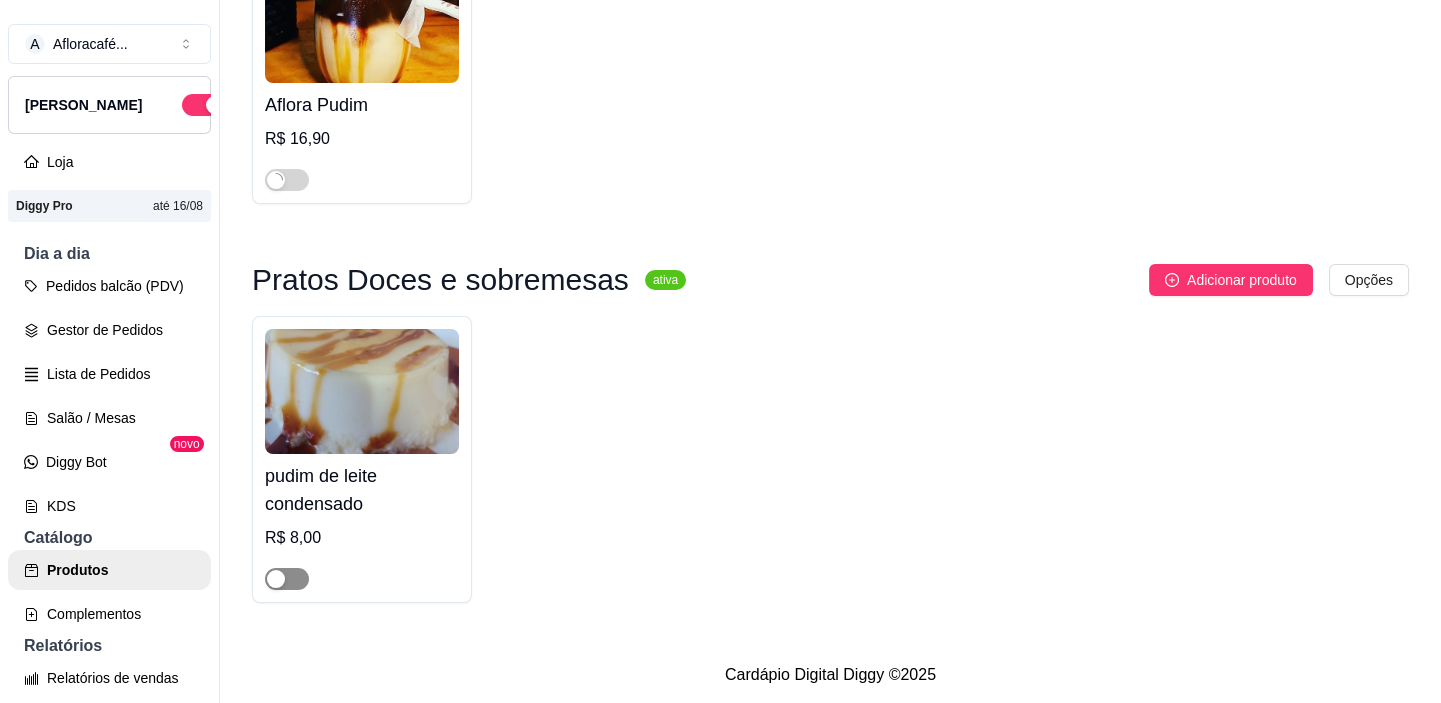 drag, startPoint x: 302, startPoint y: 565, endPoint x: 310, endPoint y: 457, distance: 108.29589 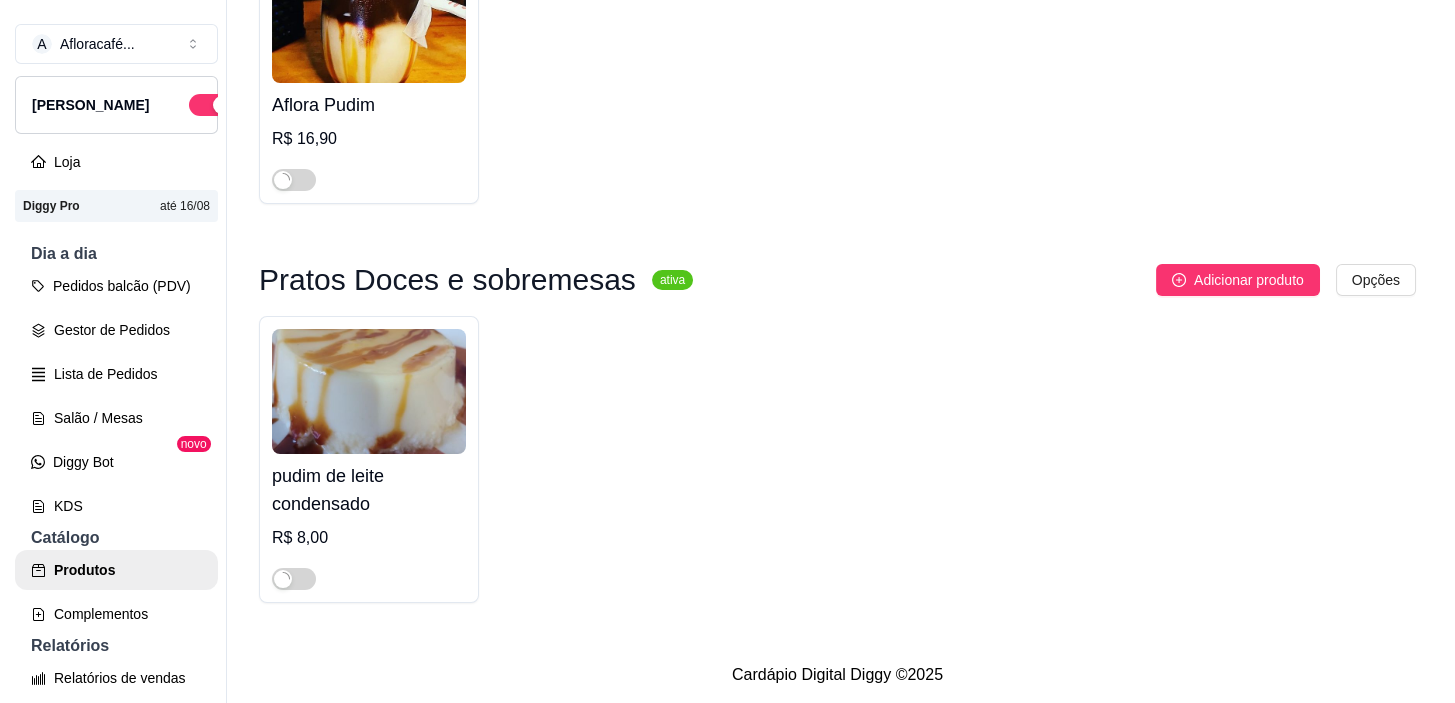scroll, scrollTop: 0, scrollLeft: 0, axis: both 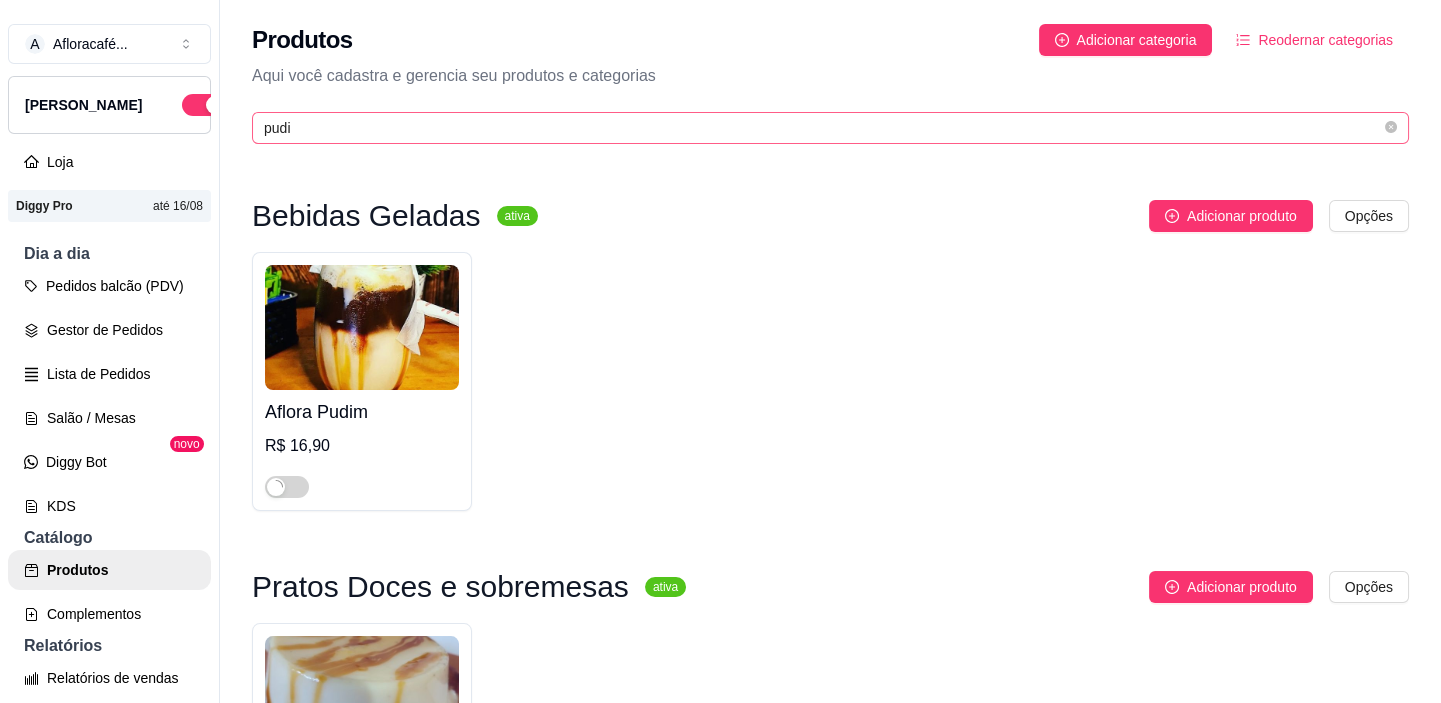 click on "pudi" at bounding box center [830, 128] 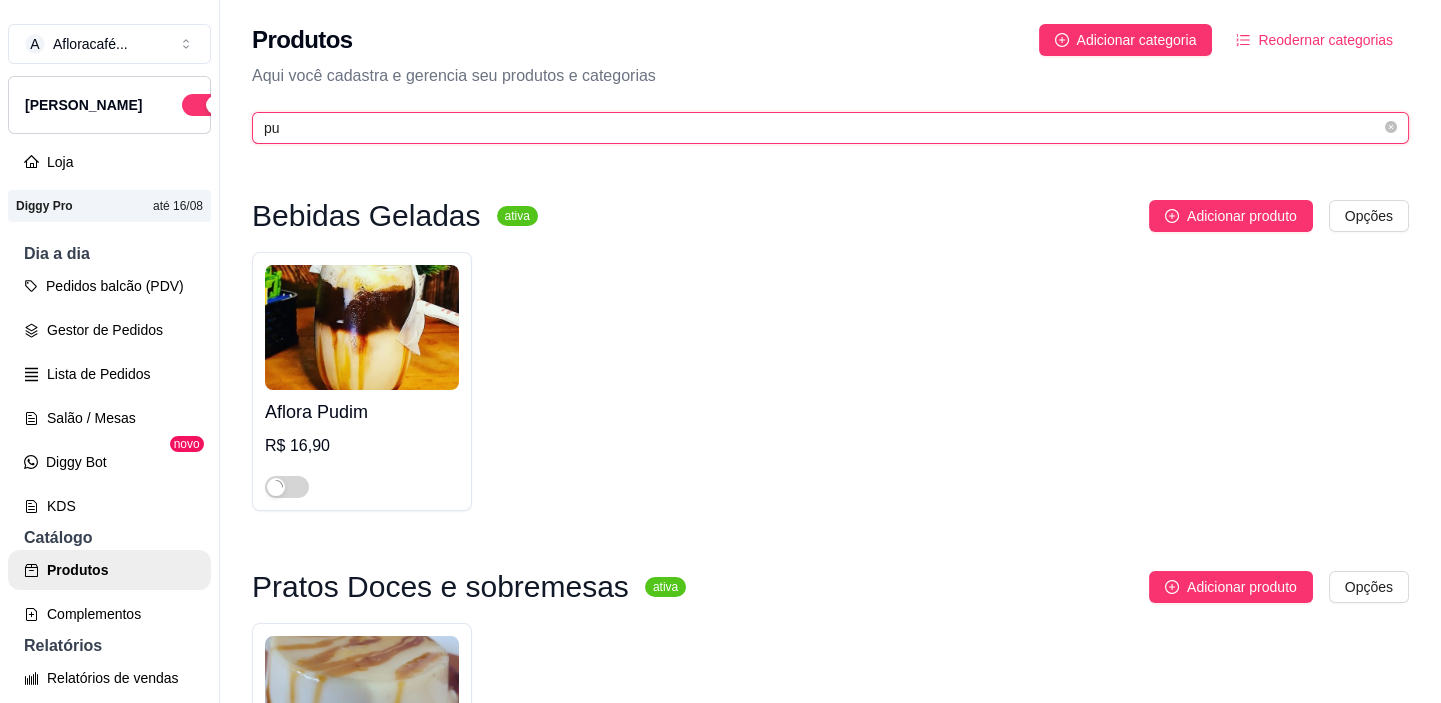 type on "p" 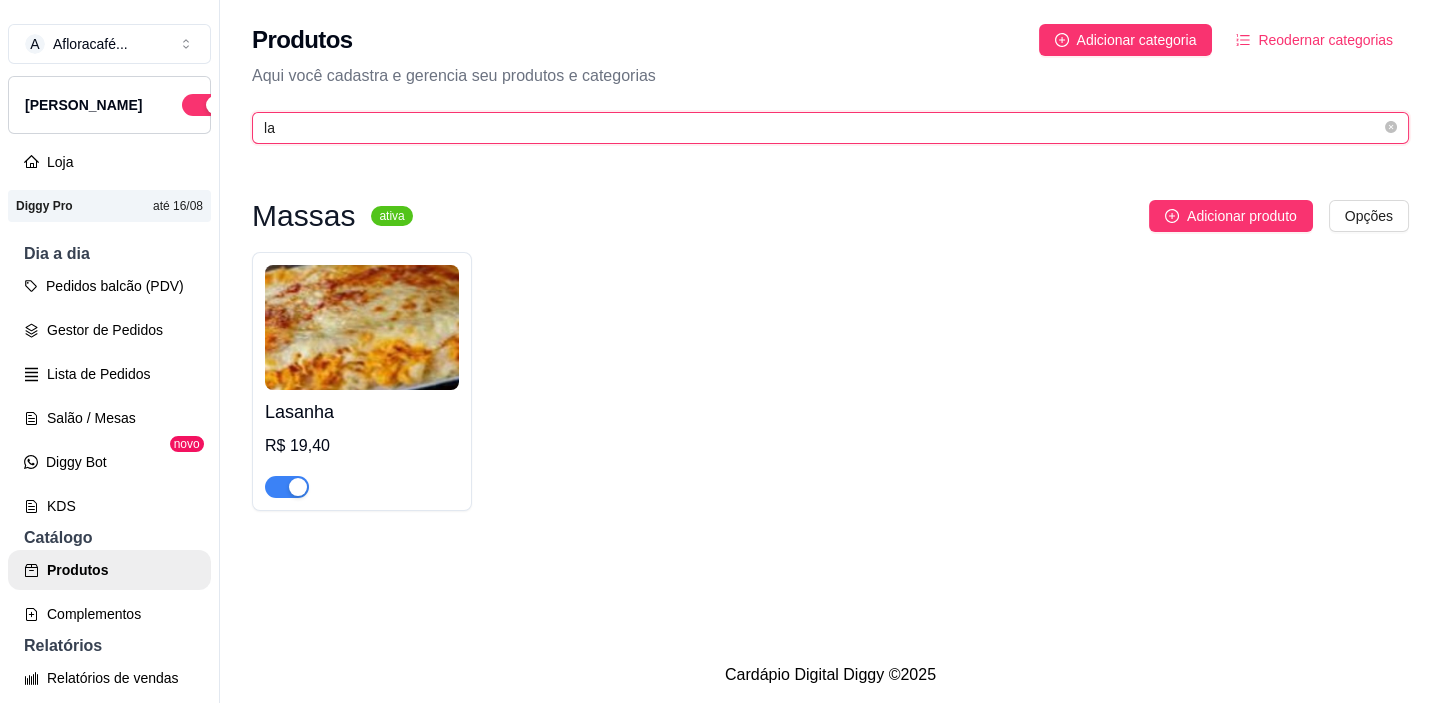 type on "l" 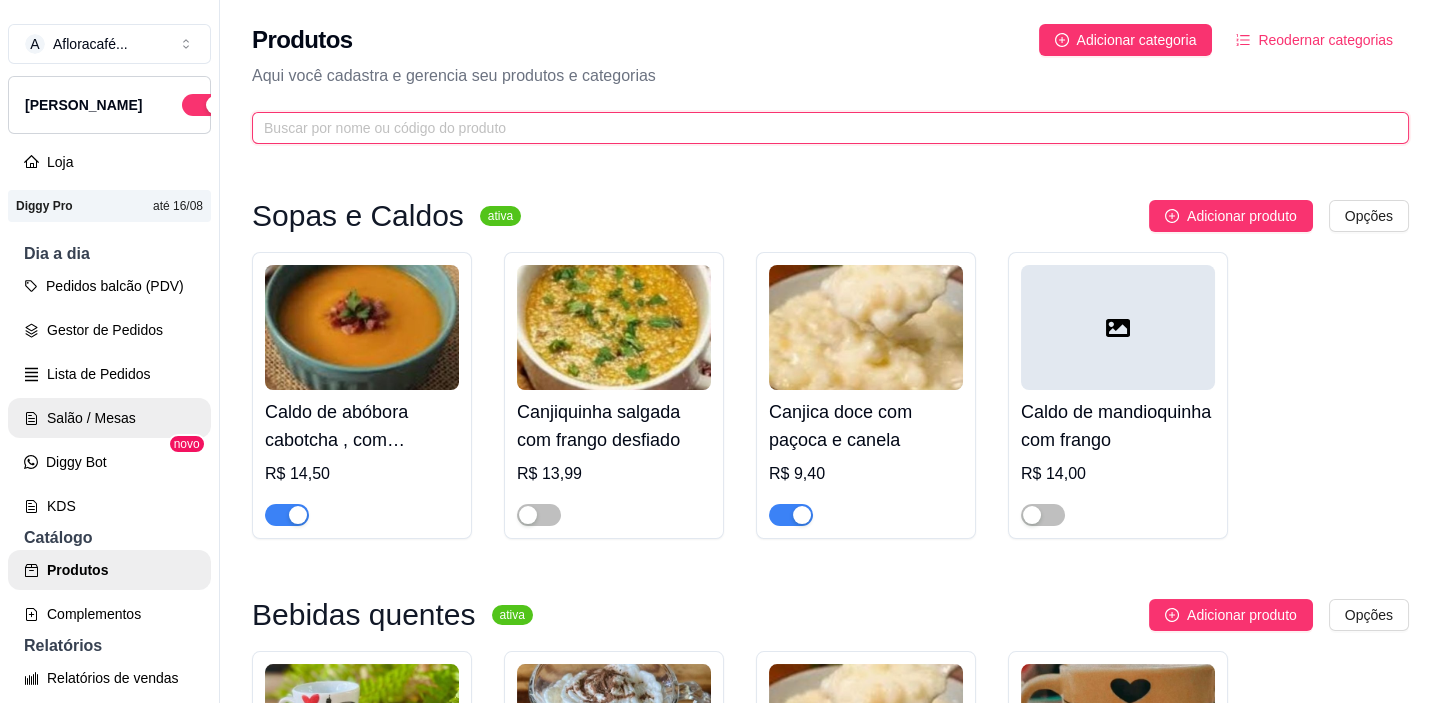 type 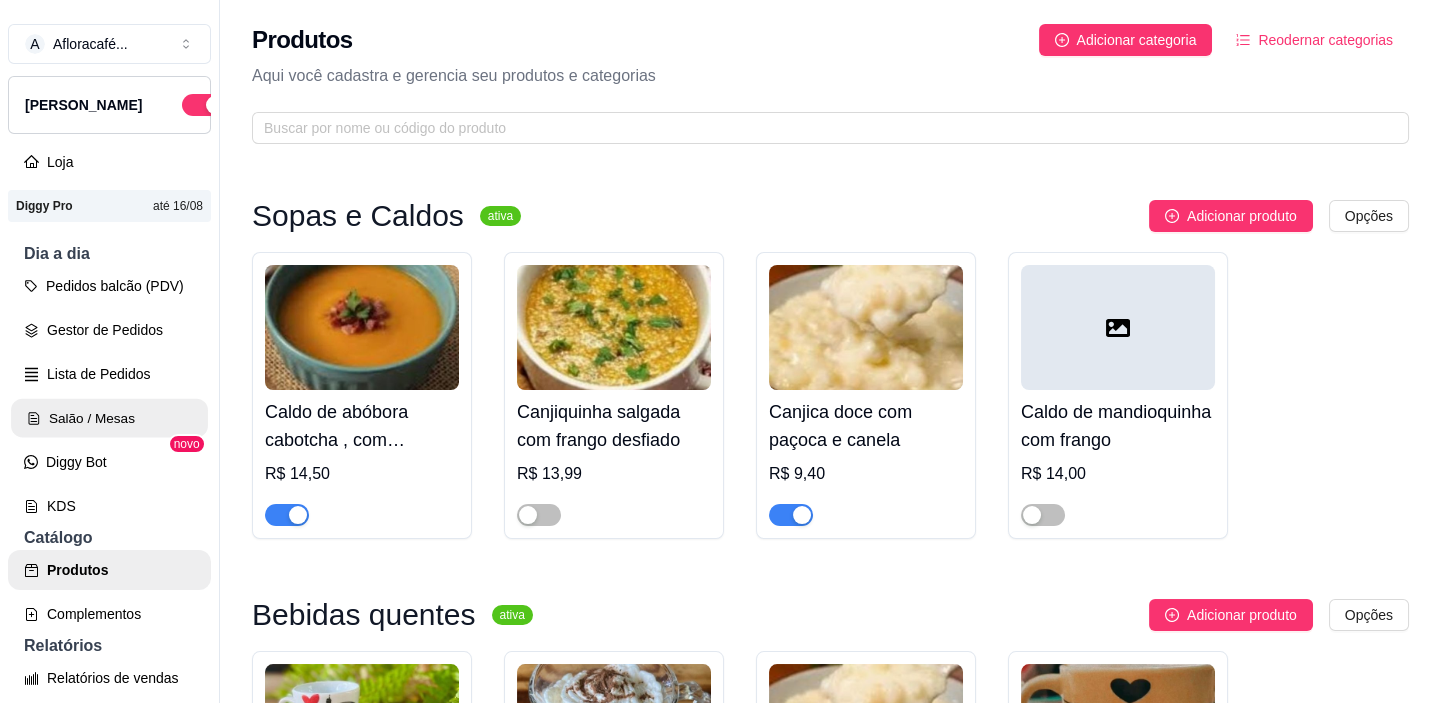 click on "Salão / Mesas" at bounding box center (109, 418) 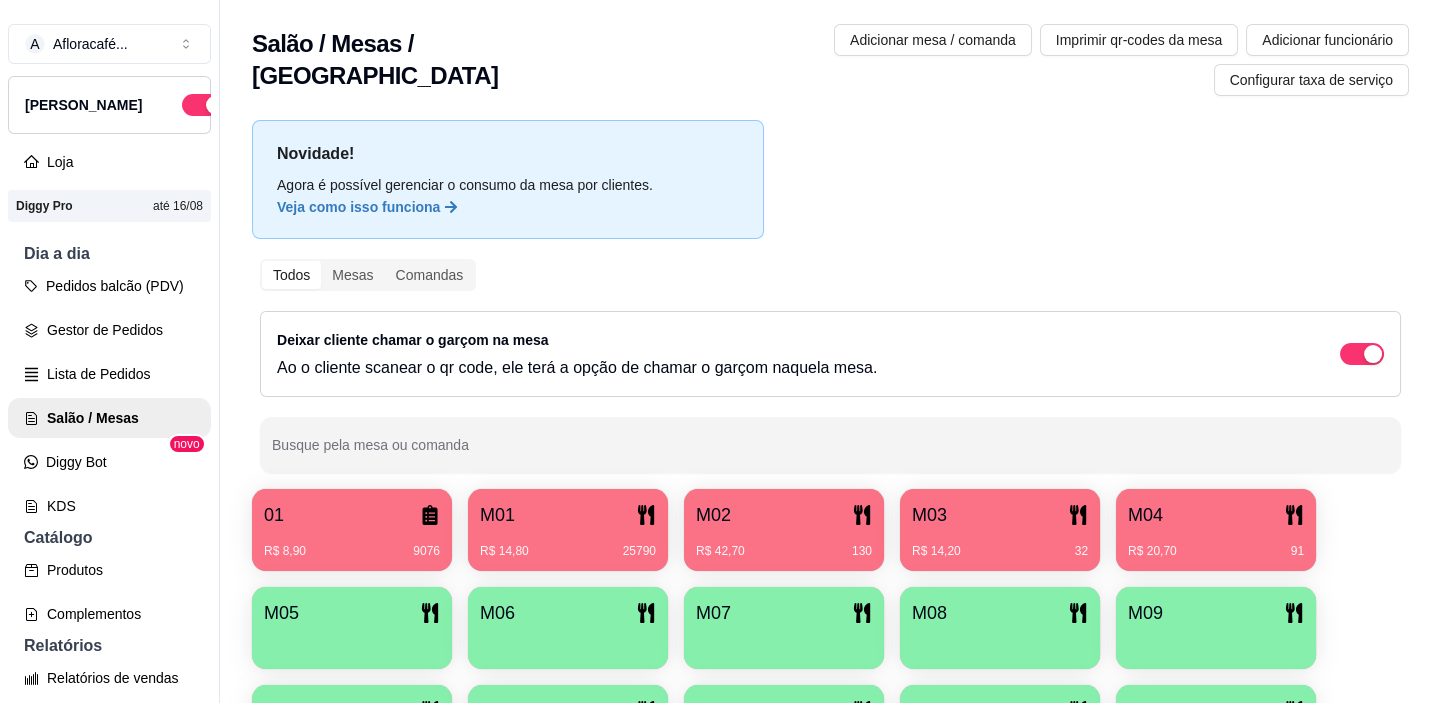 click on "R$ 14,20 32" at bounding box center (1000, 544) 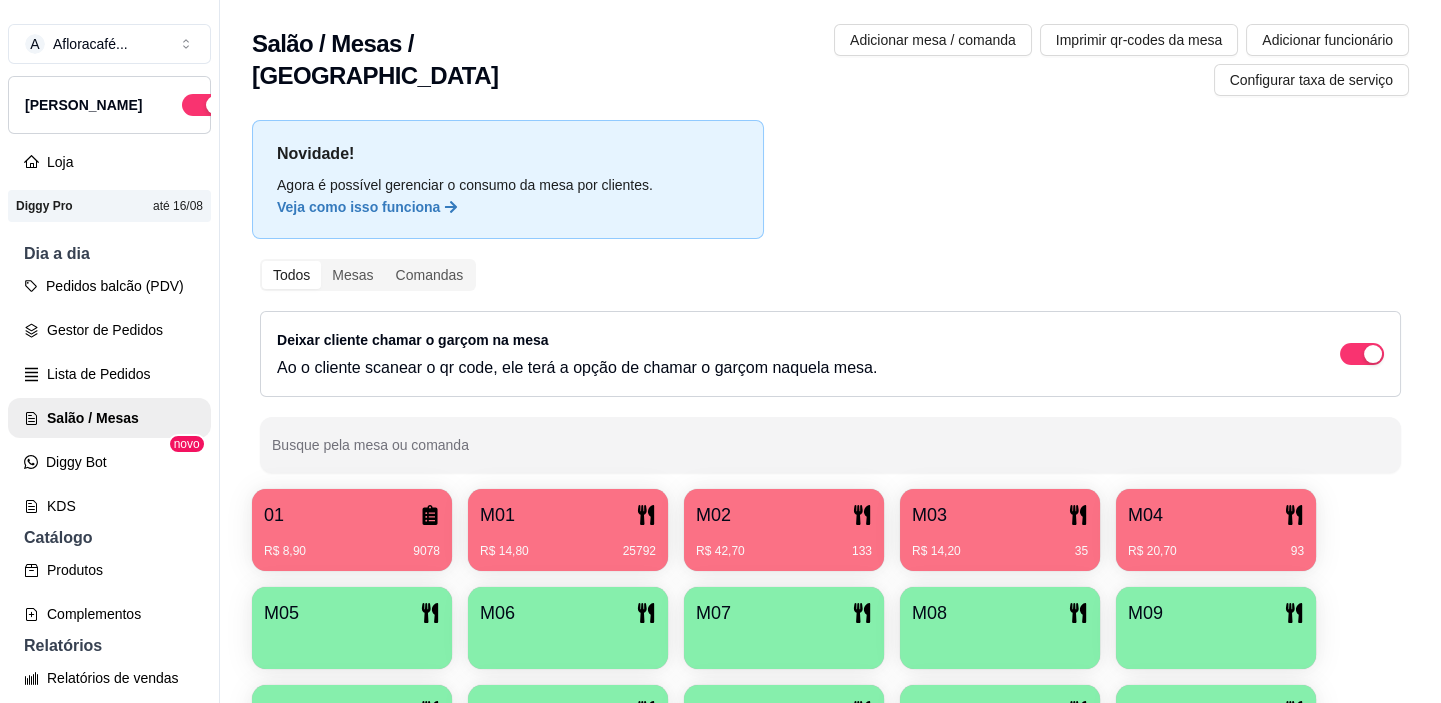 type 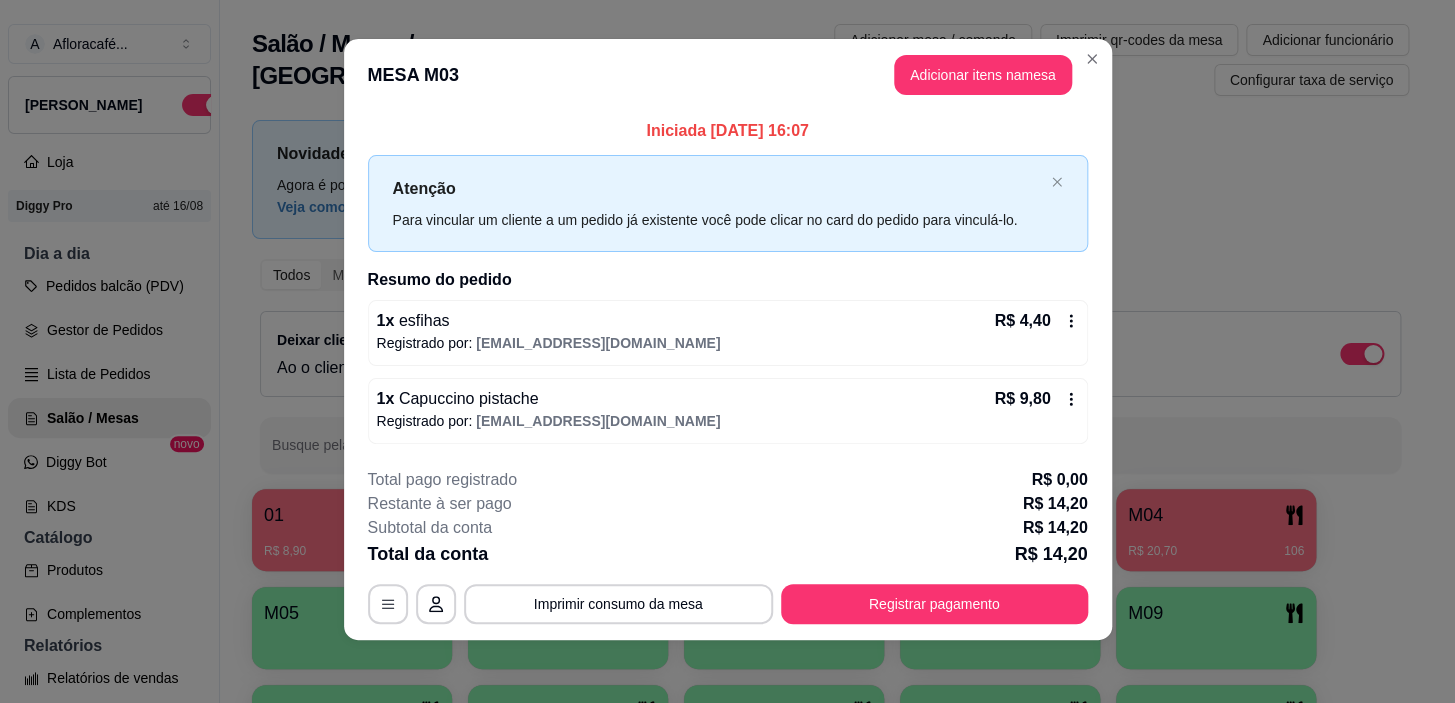 scroll, scrollTop: 0, scrollLeft: 0, axis: both 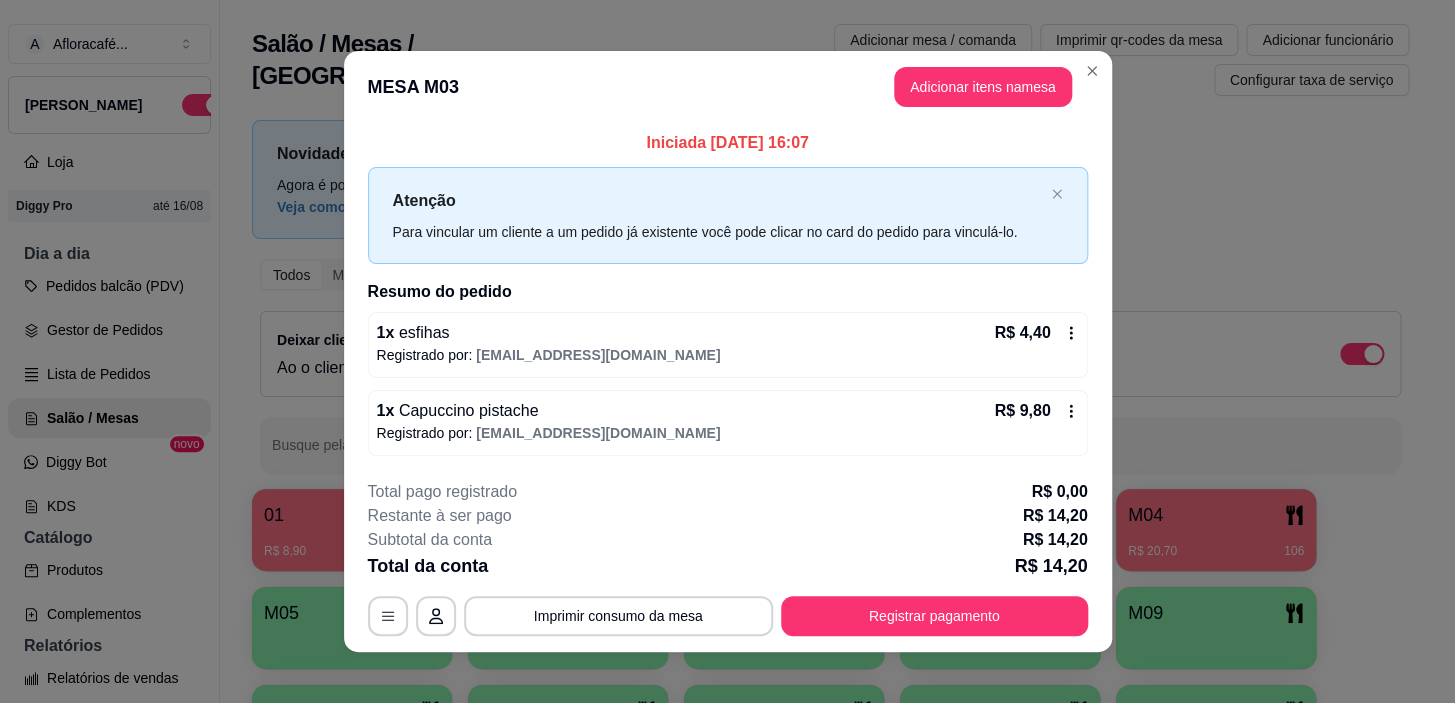 click on "MESA M03 Adicionar itens na  mesa" at bounding box center (728, 87) 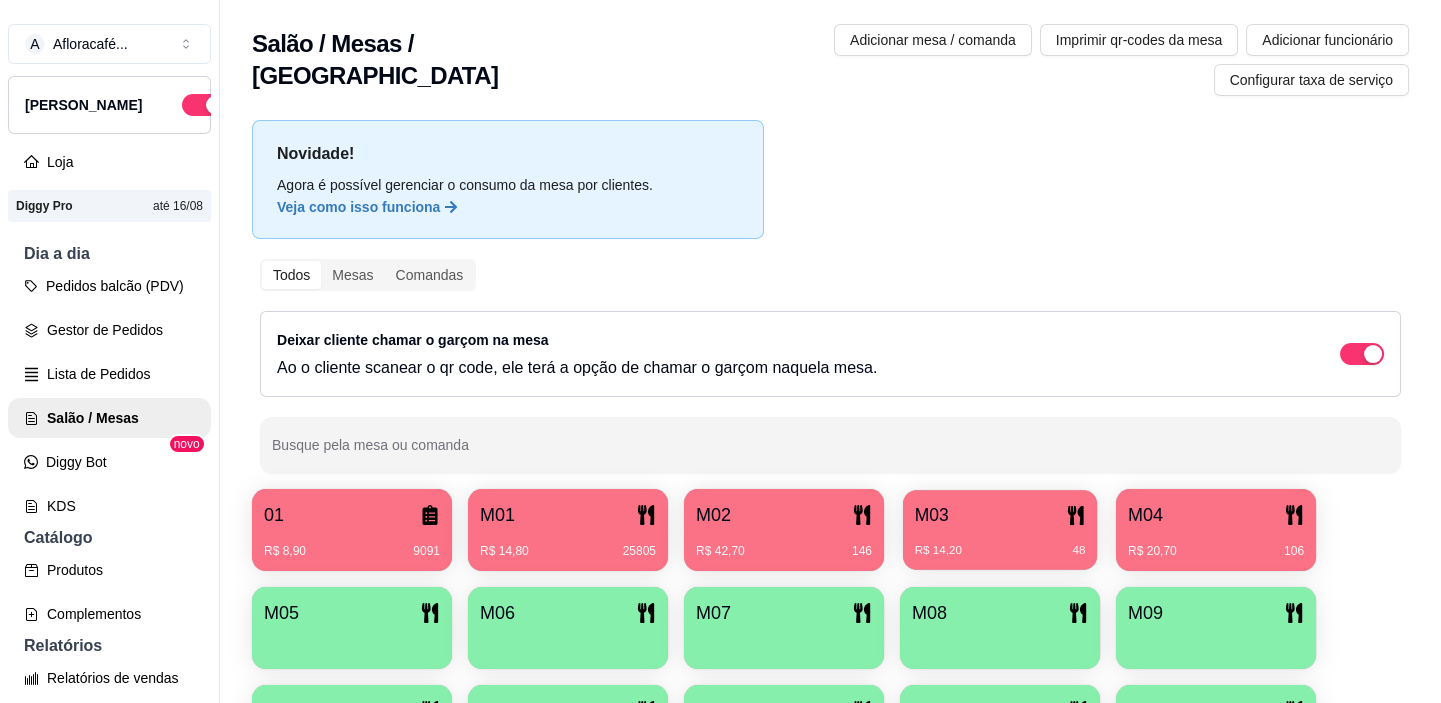 click on "R$ 14,20 48" at bounding box center [1000, 543] 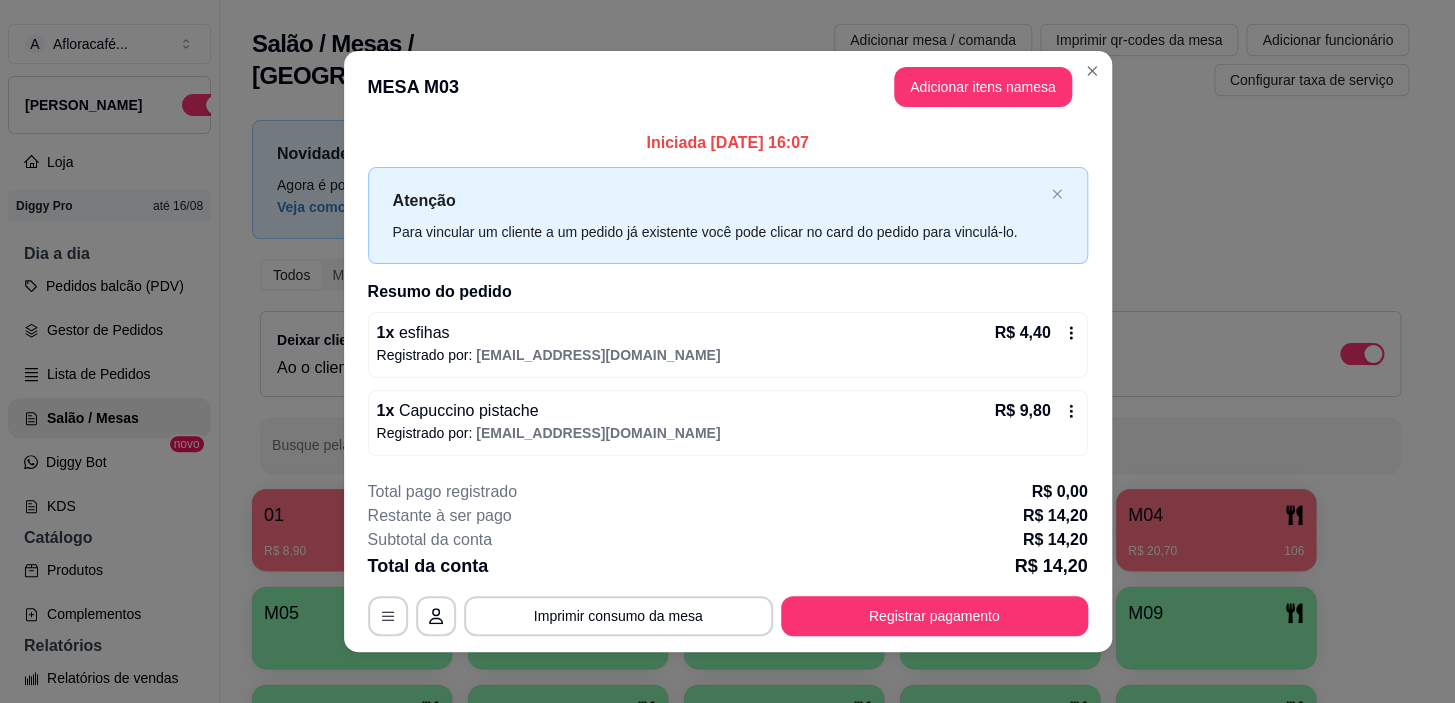 scroll, scrollTop: 12, scrollLeft: 0, axis: vertical 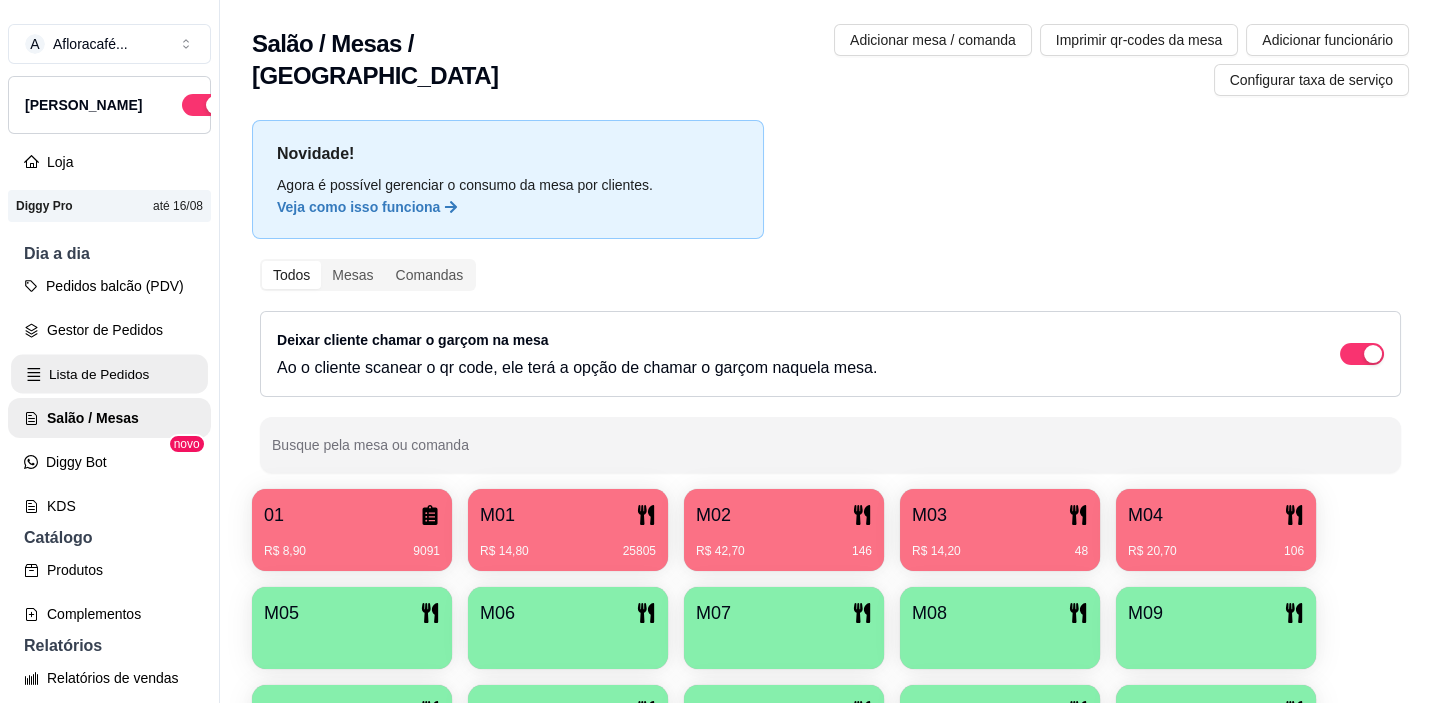 click on "Lista de Pedidos" at bounding box center (109, 374) 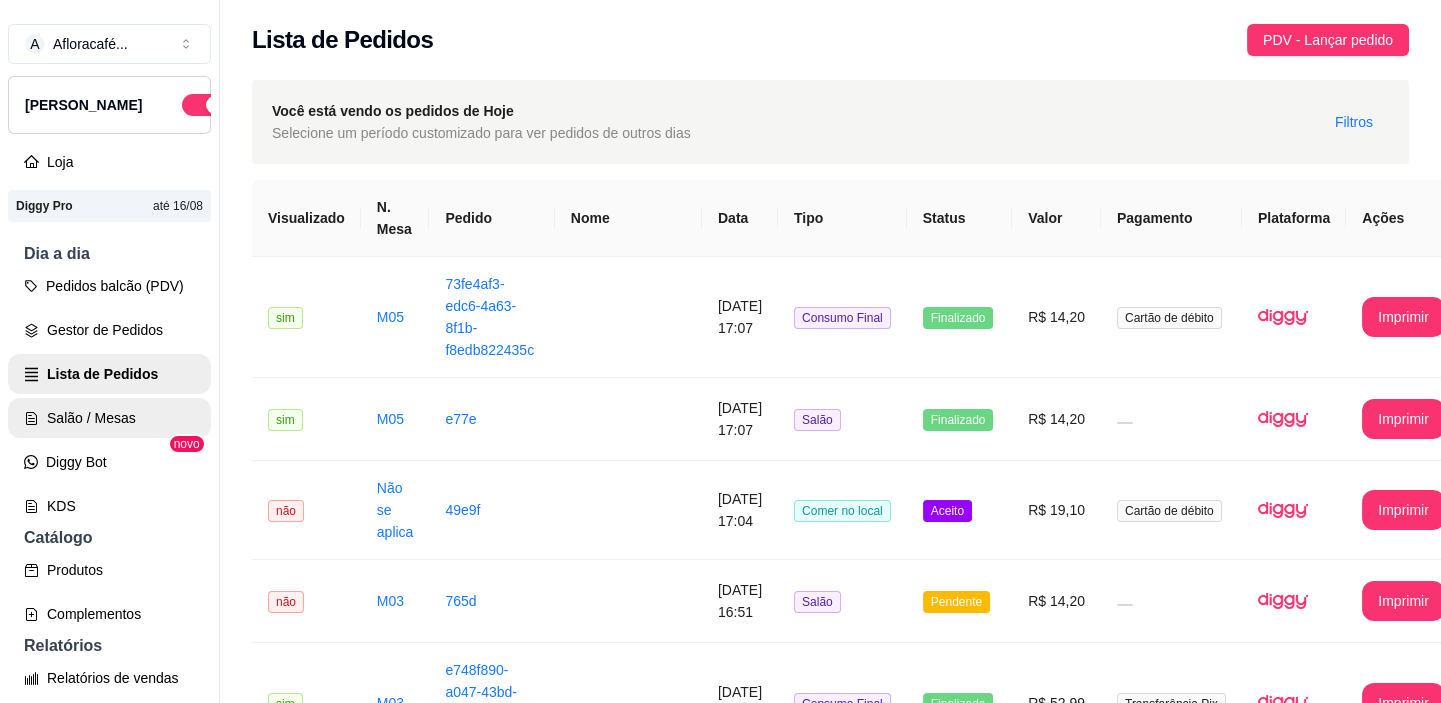 click on "Salão / Mesas" at bounding box center [109, 418] 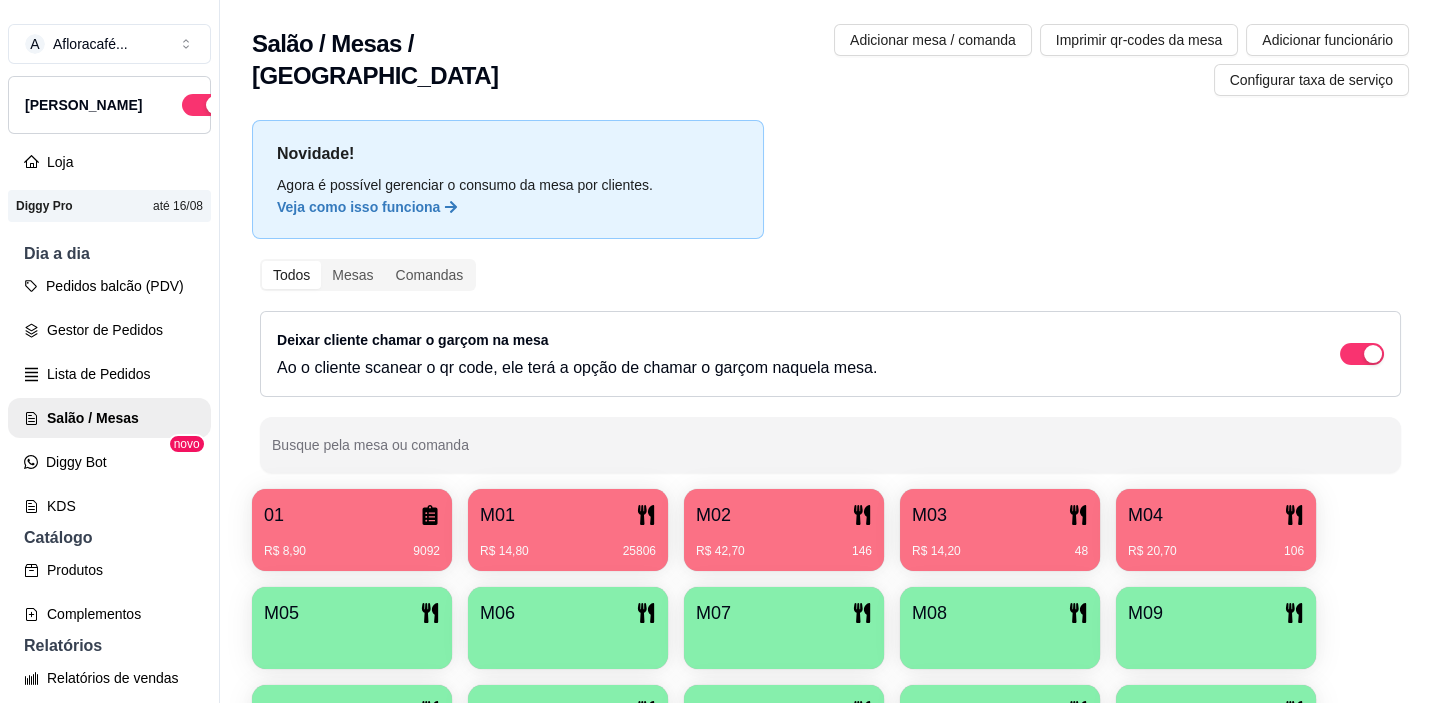 click on "M04" at bounding box center [1216, 515] 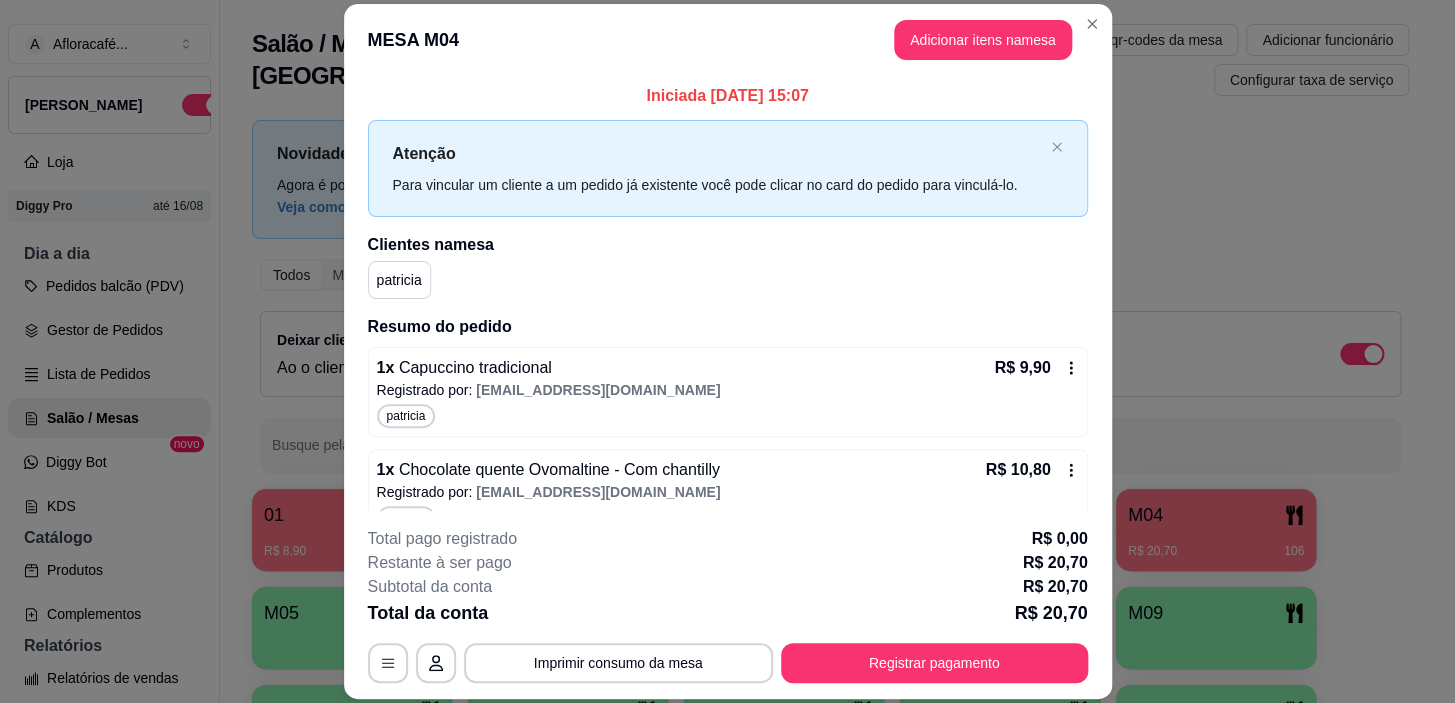 scroll, scrollTop: 34, scrollLeft: 0, axis: vertical 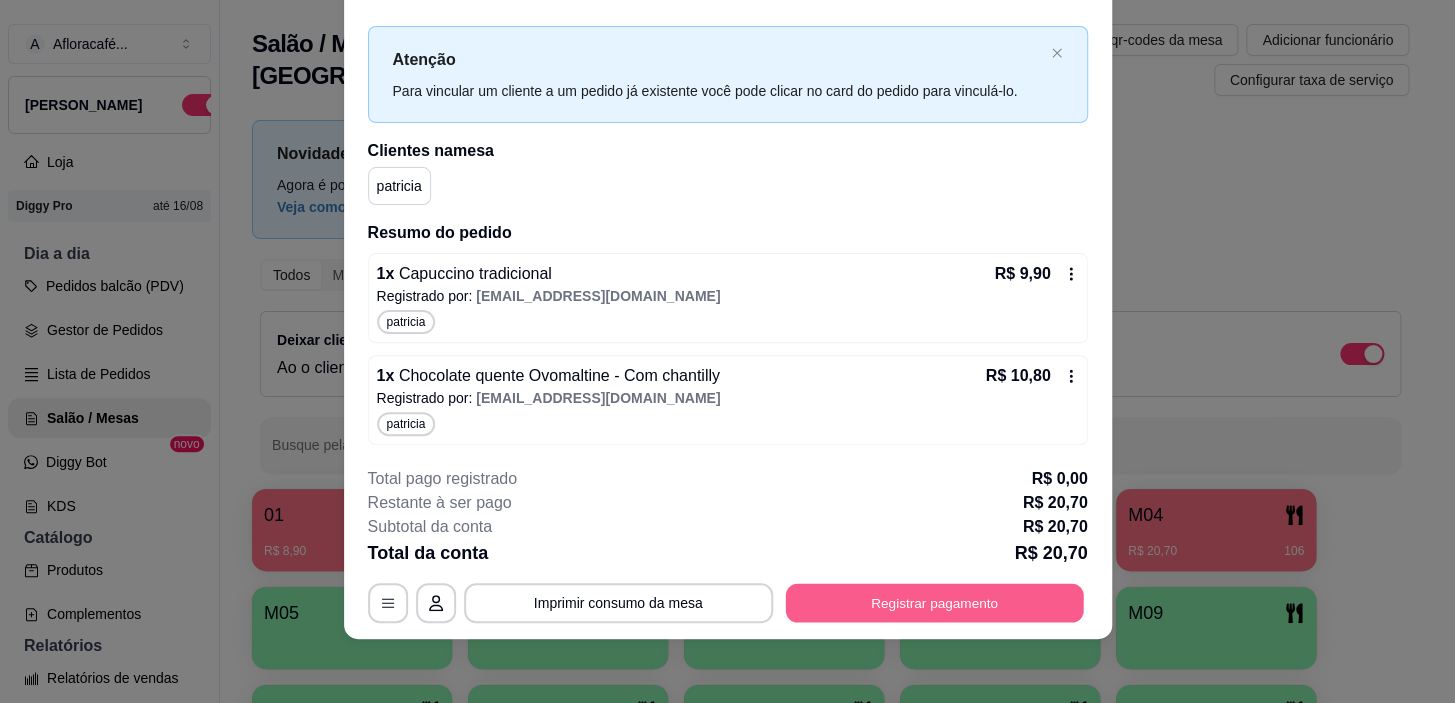 click on "Registrar pagamento" at bounding box center [934, 603] 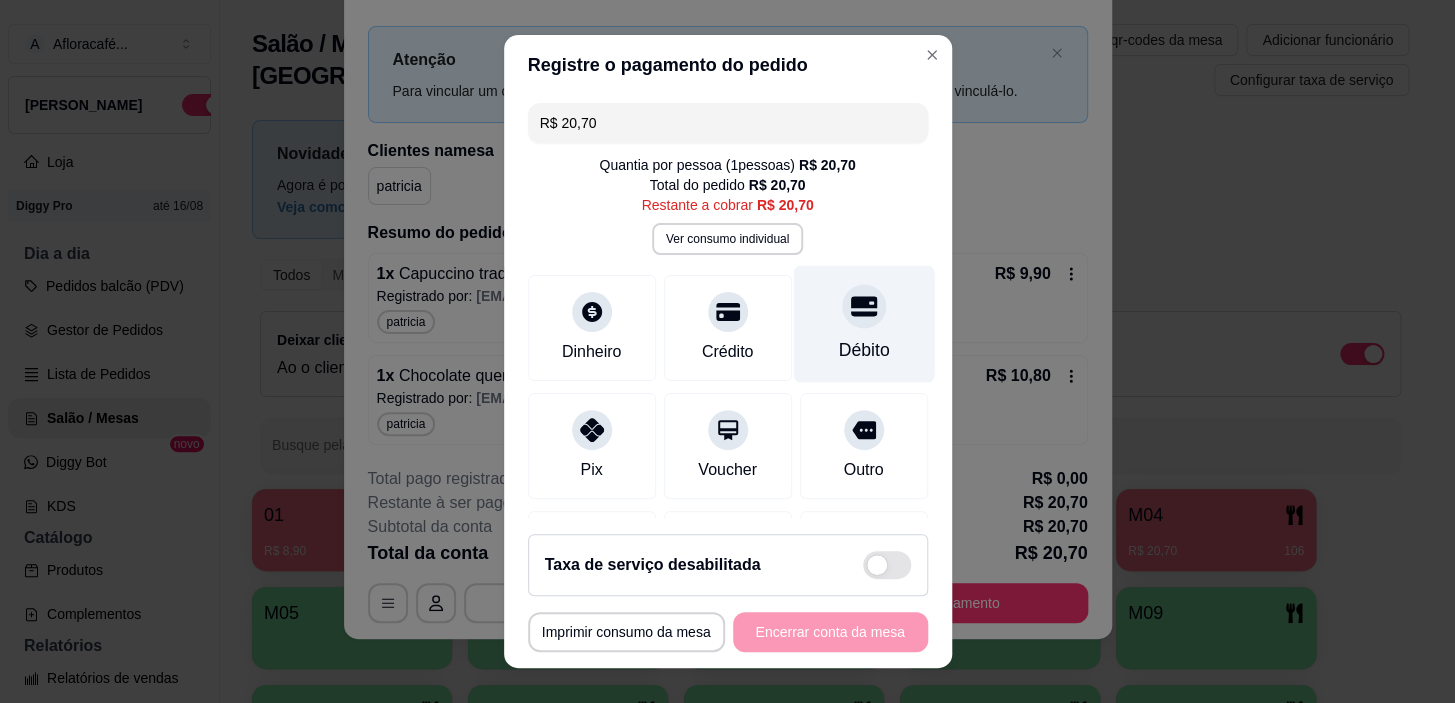 click 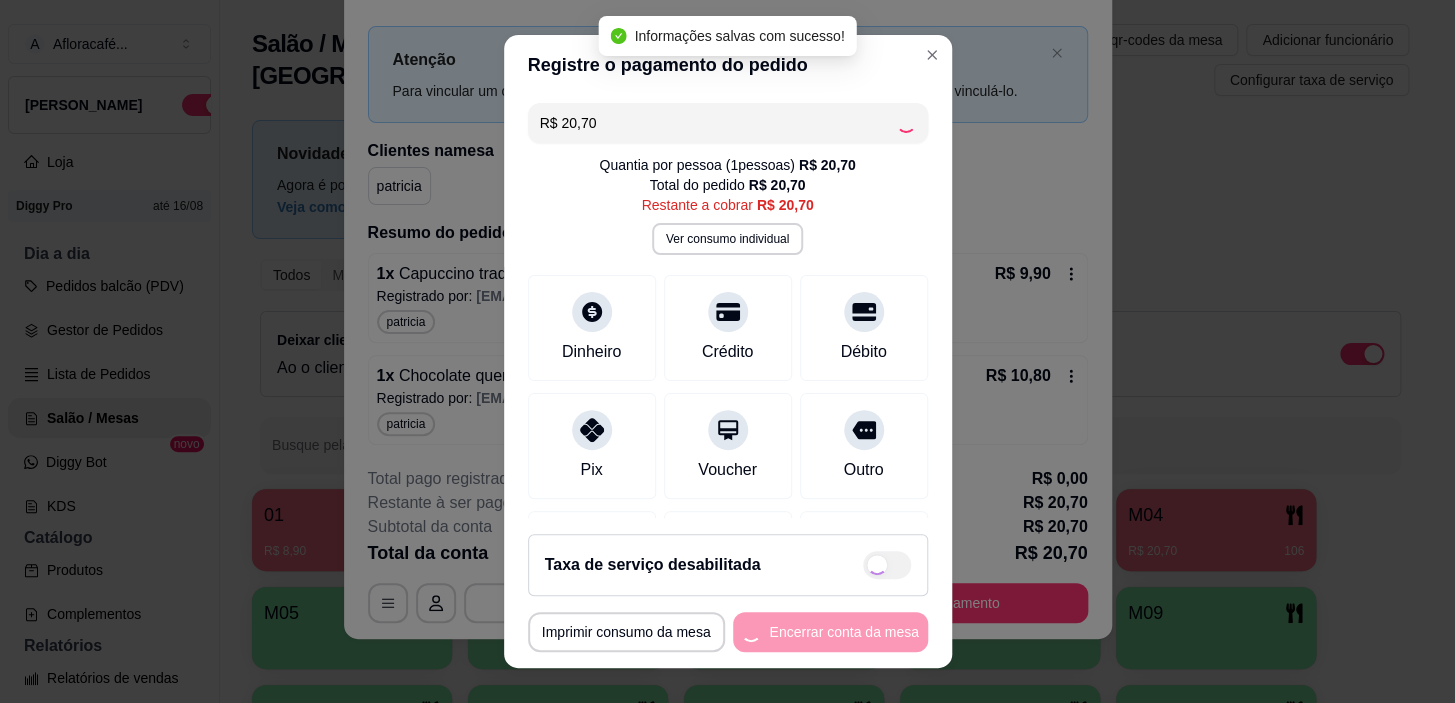 type on "R$ 0,00" 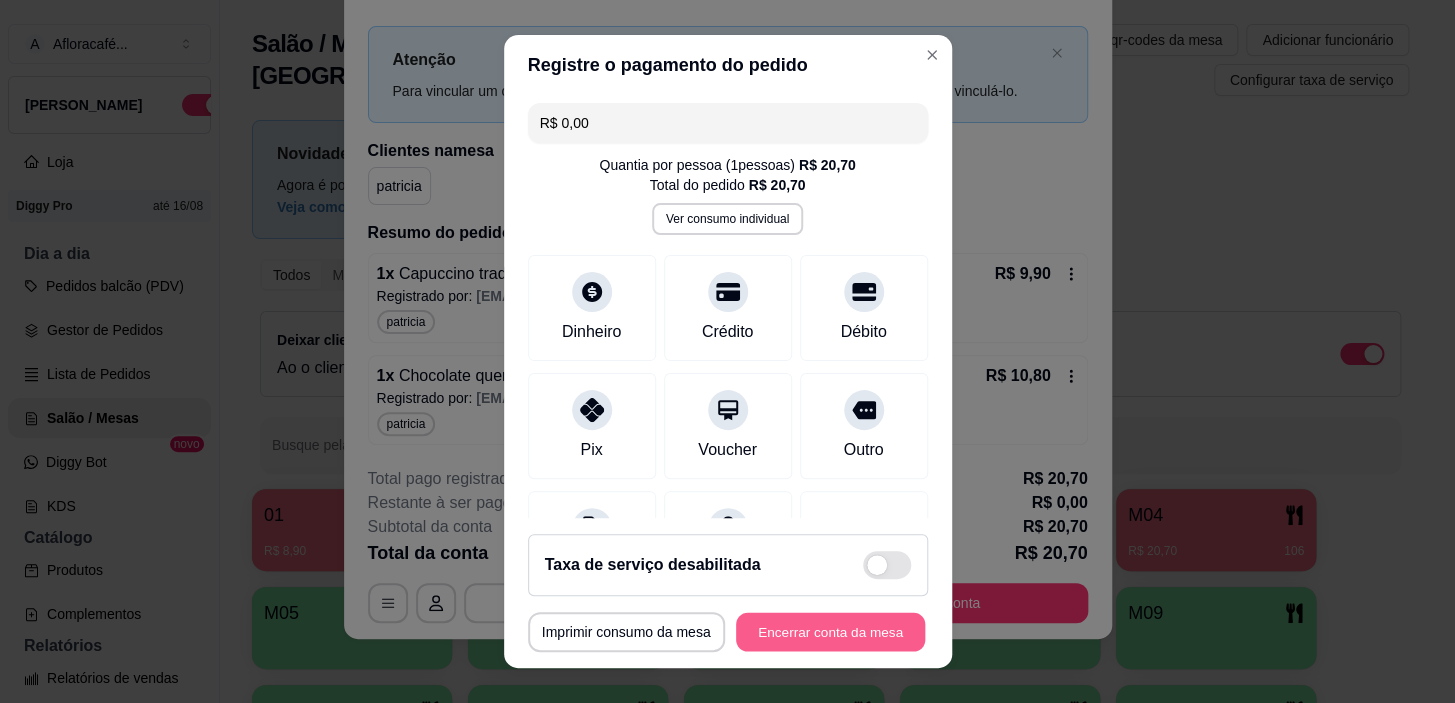 click on "Encerrar conta da mesa" at bounding box center [830, 631] 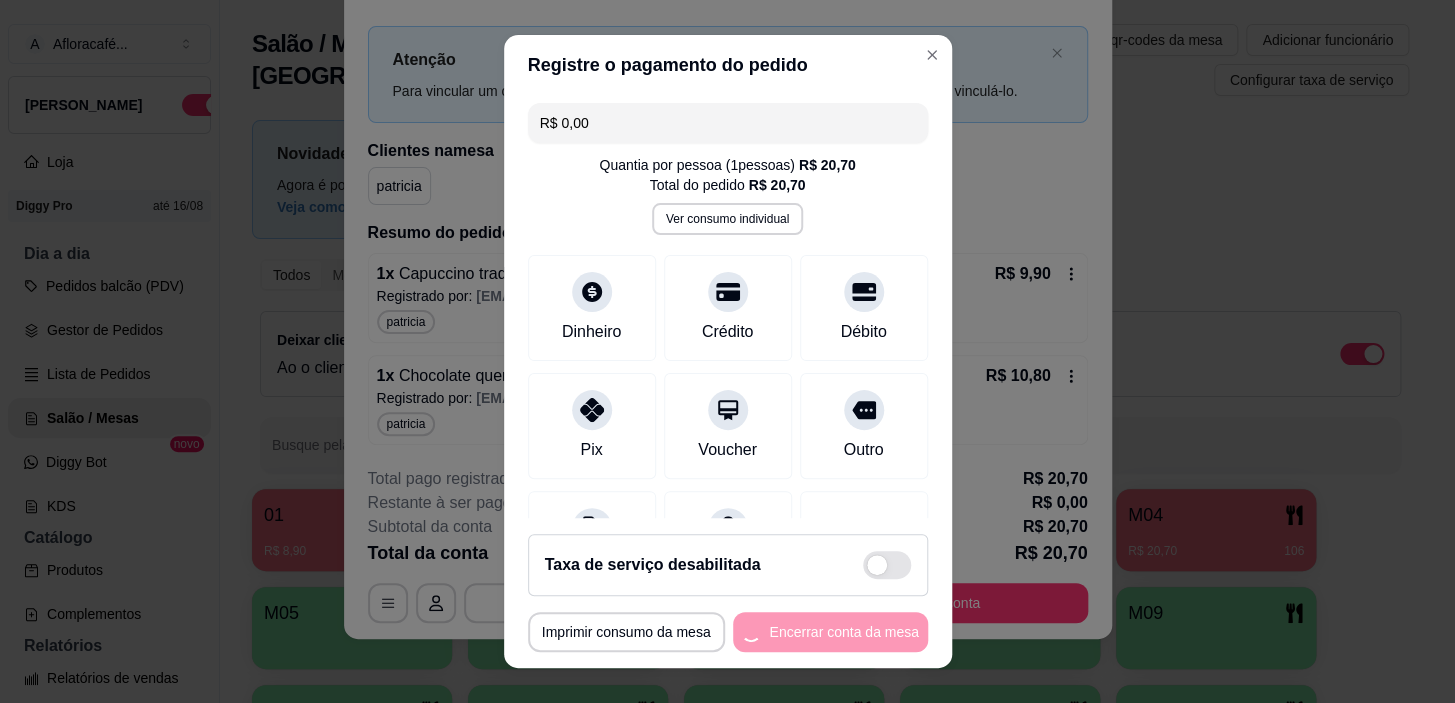 scroll, scrollTop: 0, scrollLeft: 0, axis: both 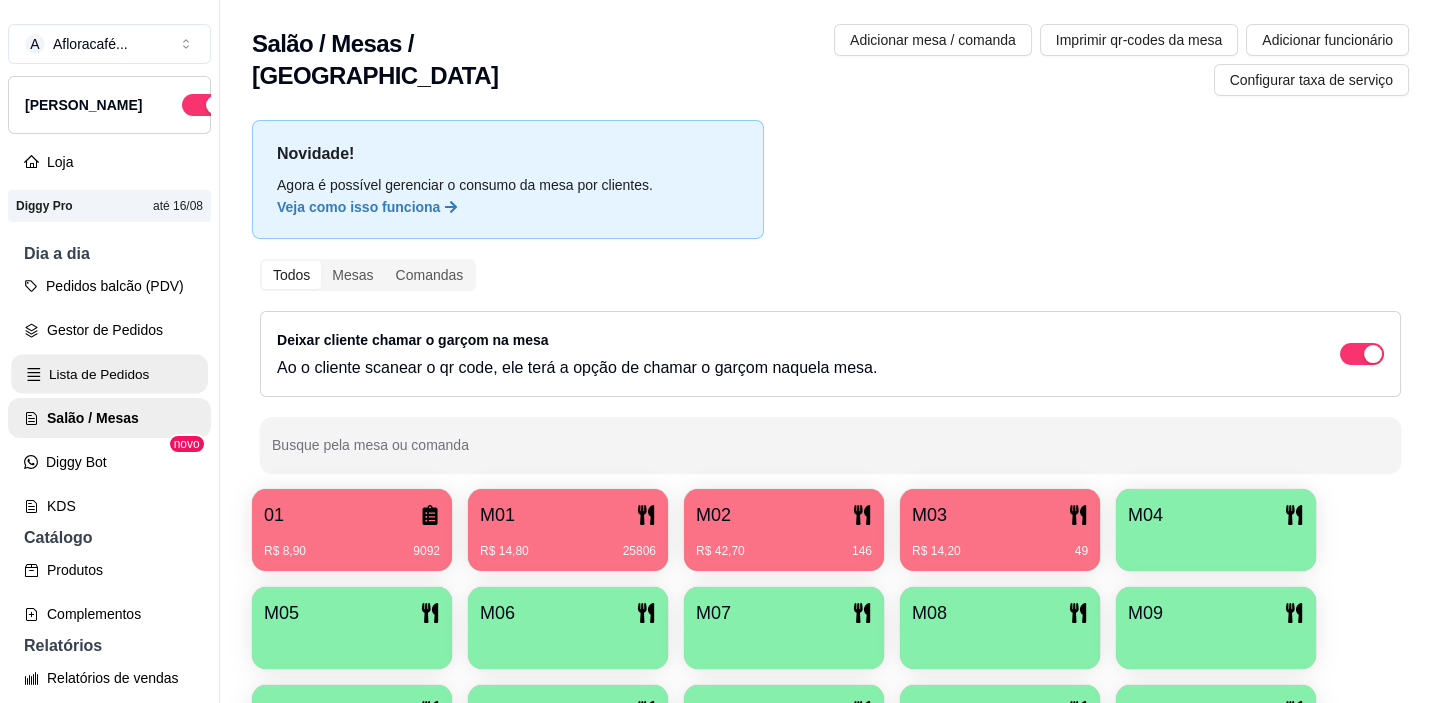 click on "Lista de Pedidos" at bounding box center [109, 374] 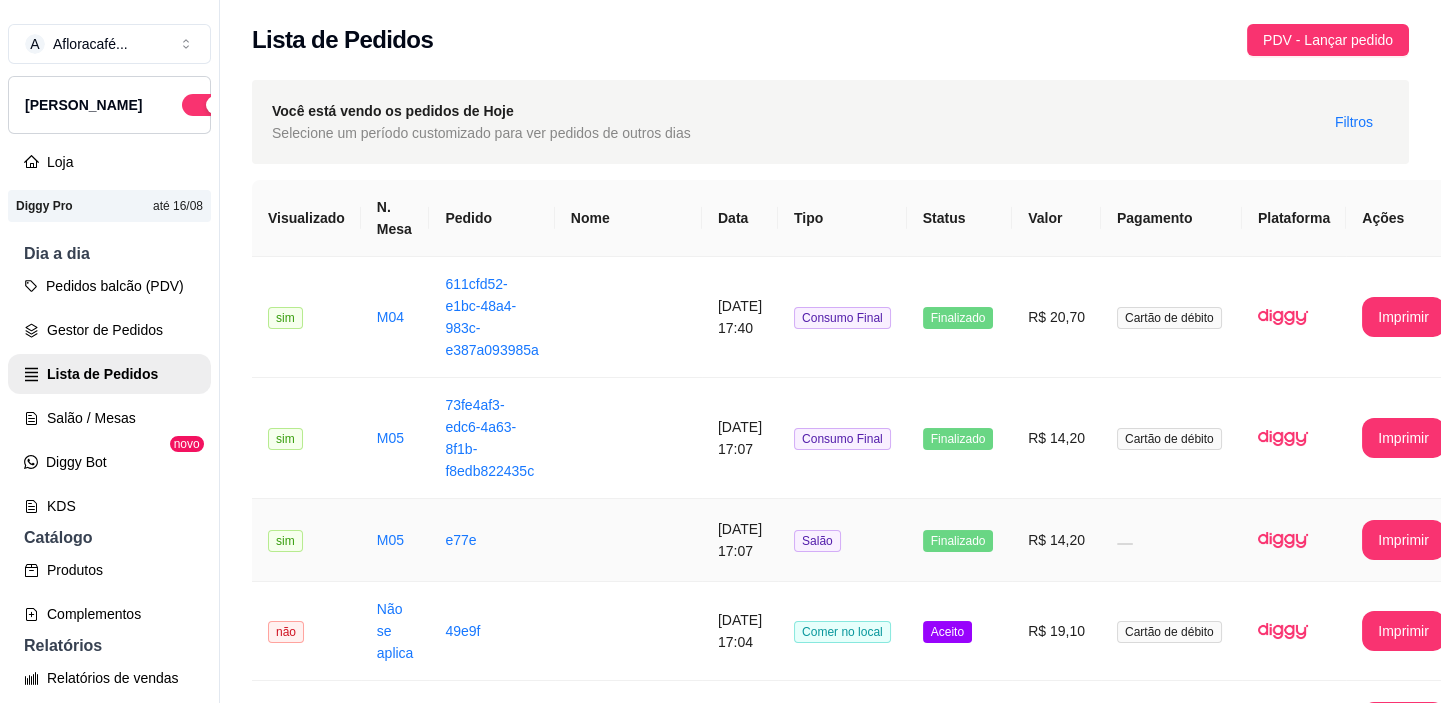 click on "e77e" at bounding box center [491, 540] 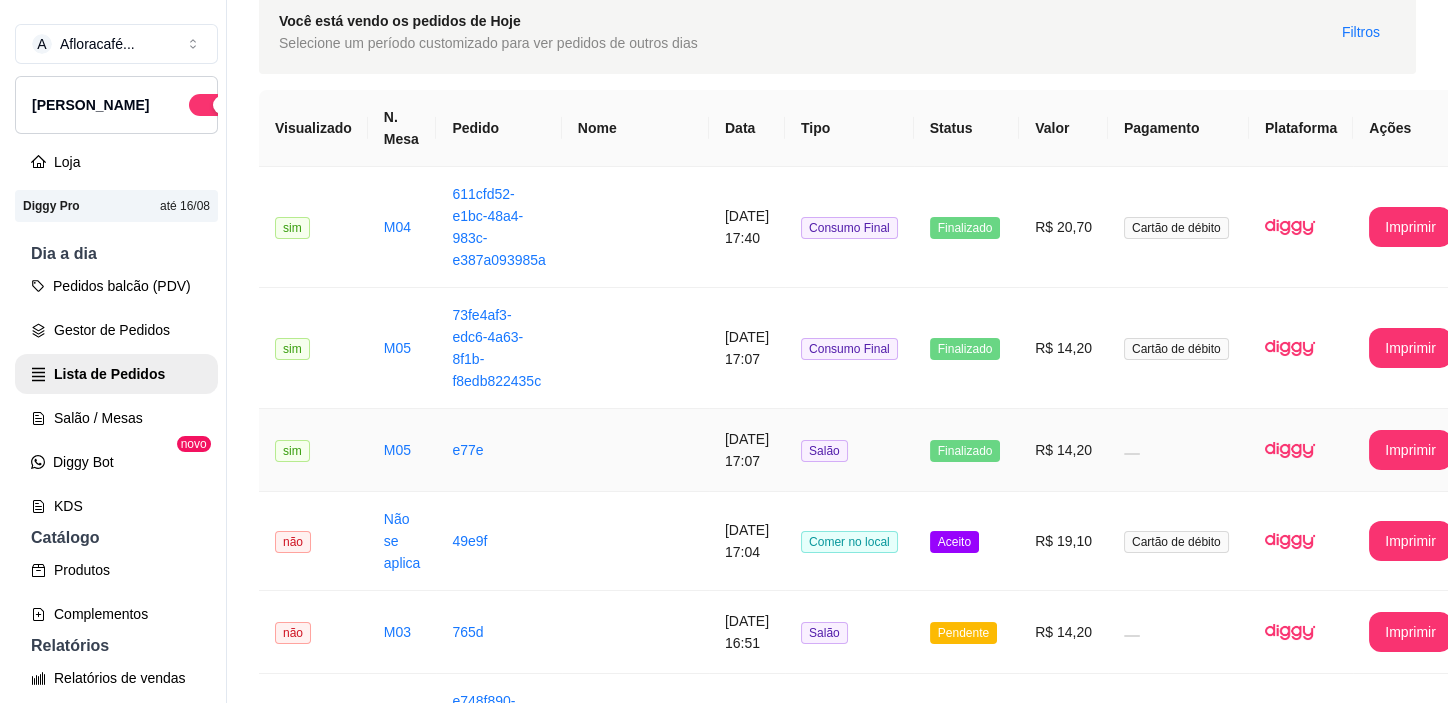 scroll, scrollTop: 181, scrollLeft: 0, axis: vertical 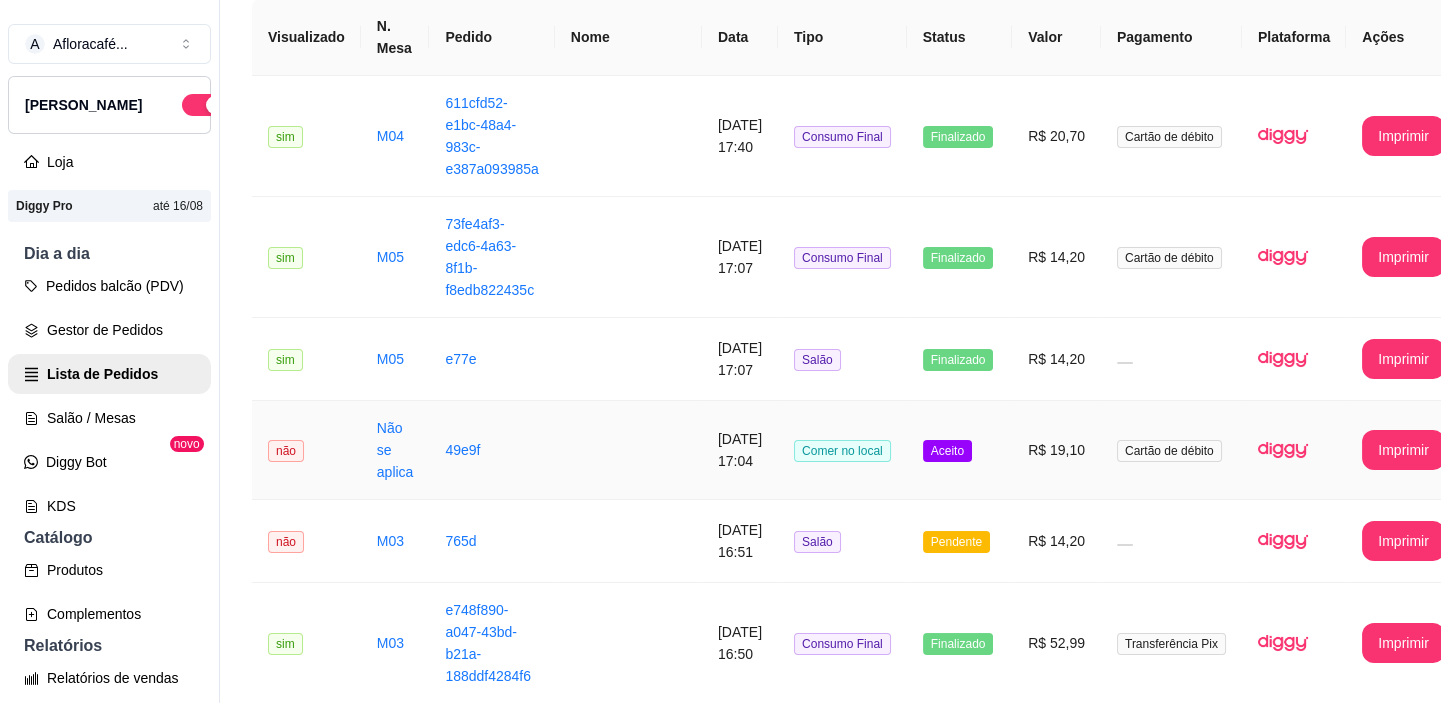click on "Comer no local" at bounding box center [842, 451] 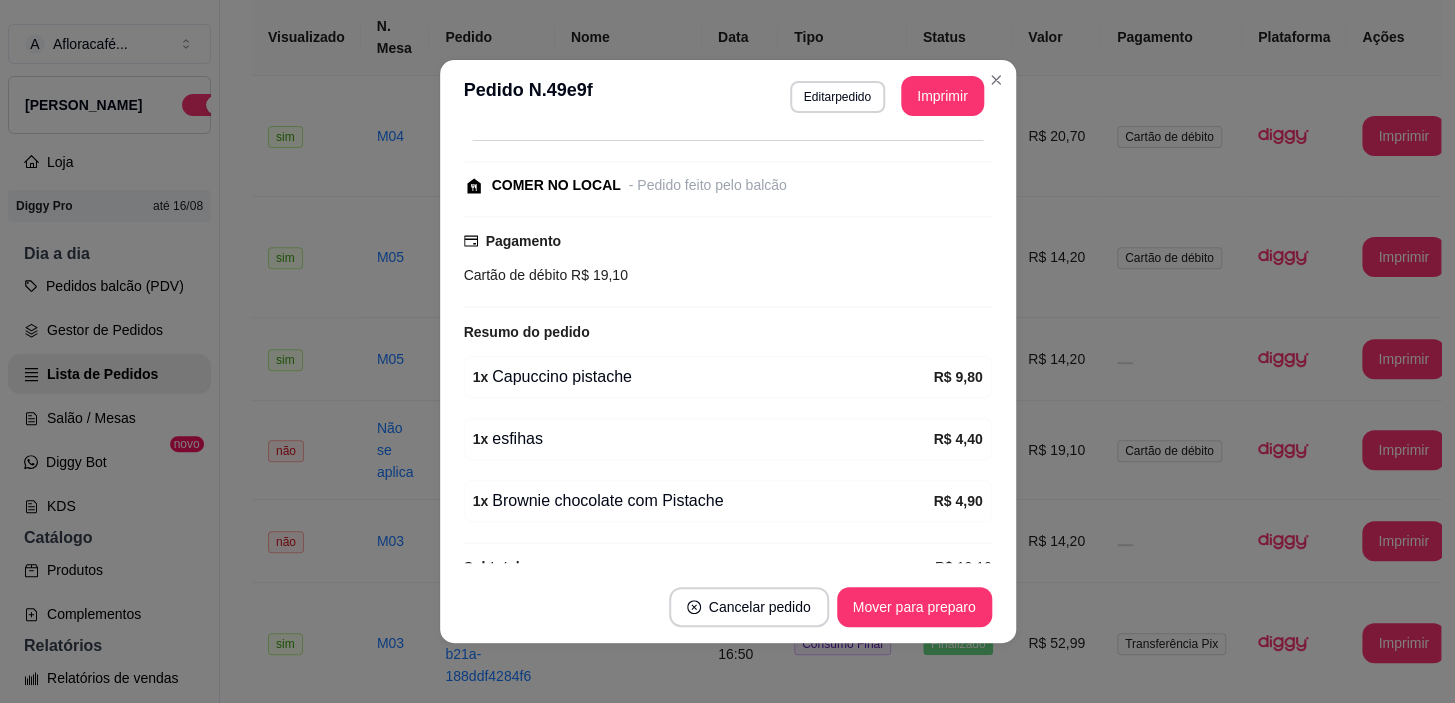 scroll, scrollTop: 216, scrollLeft: 0, axis: vertical 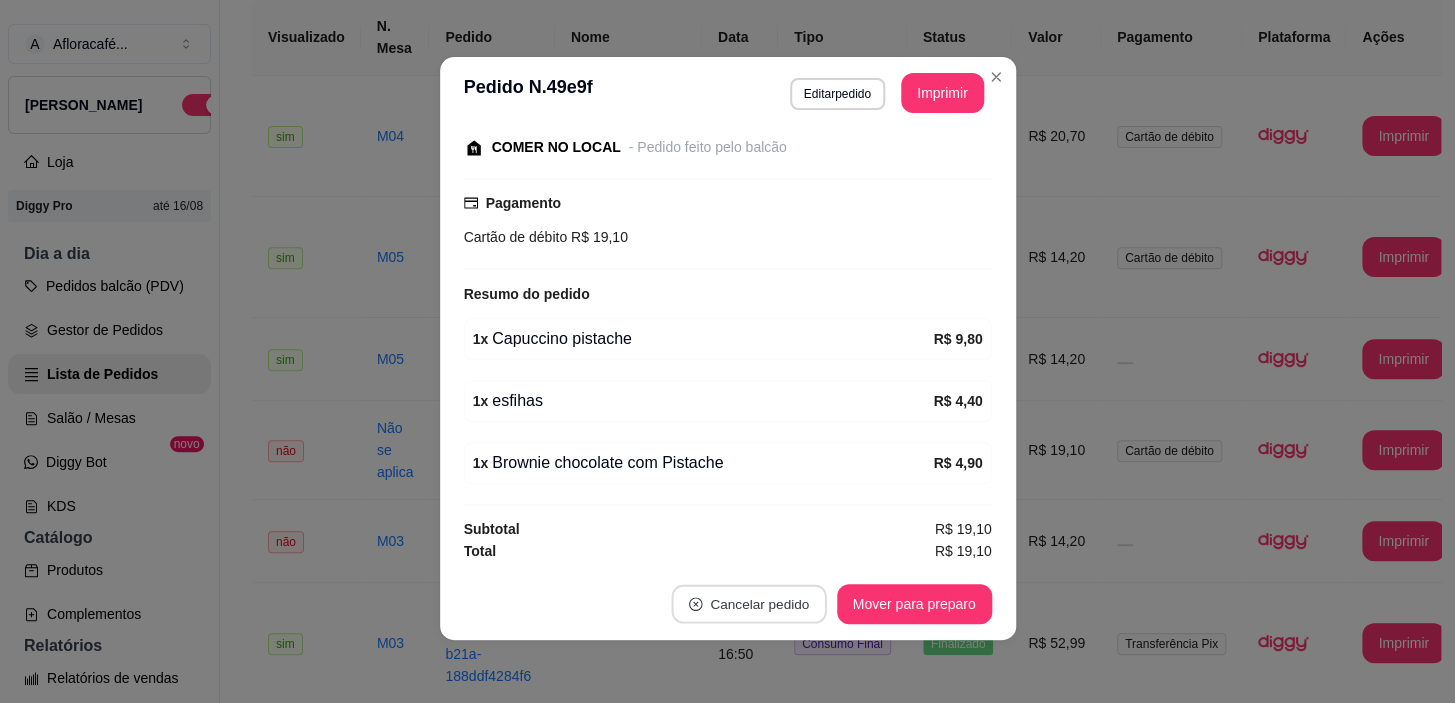 click on "Cancelar pedido" at bounding box center (748, 604) 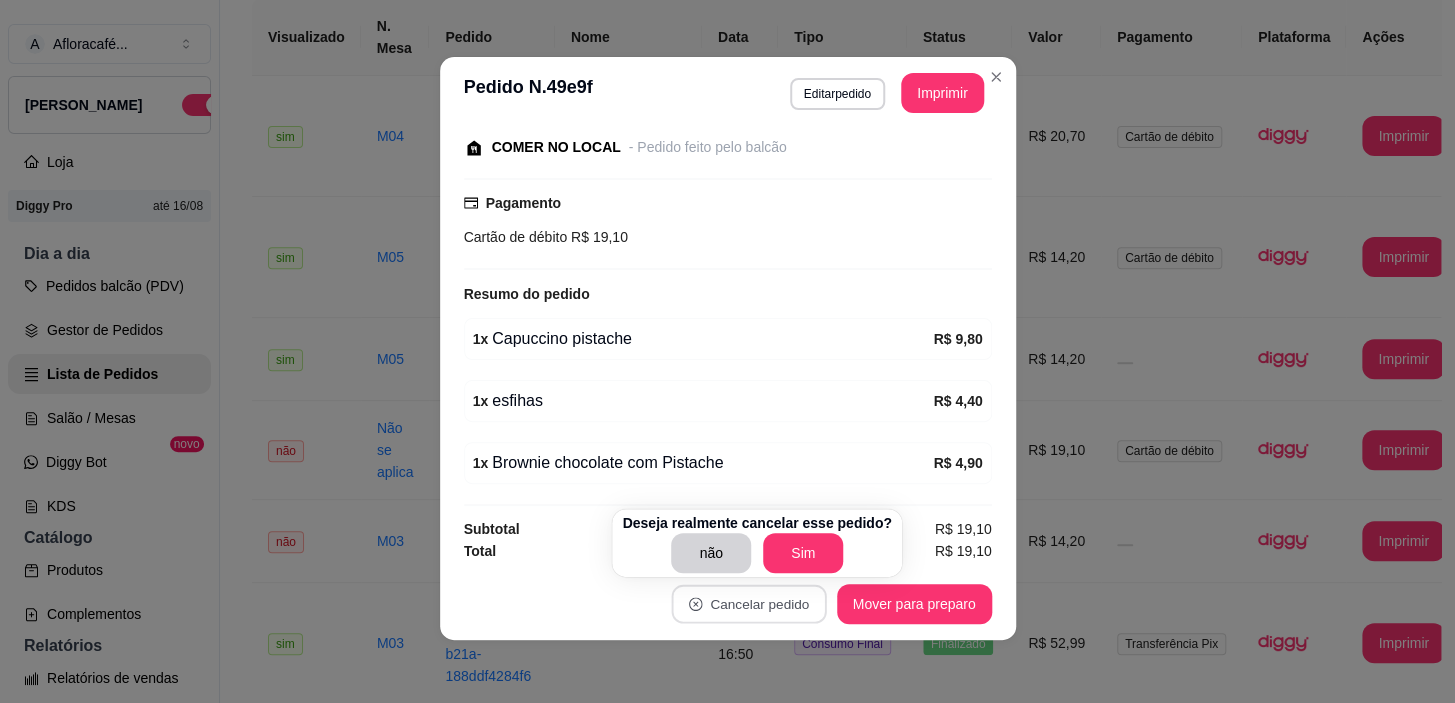 click on "Deseja realmente cancelar esse pedido?" at bounding box center (756, 523) 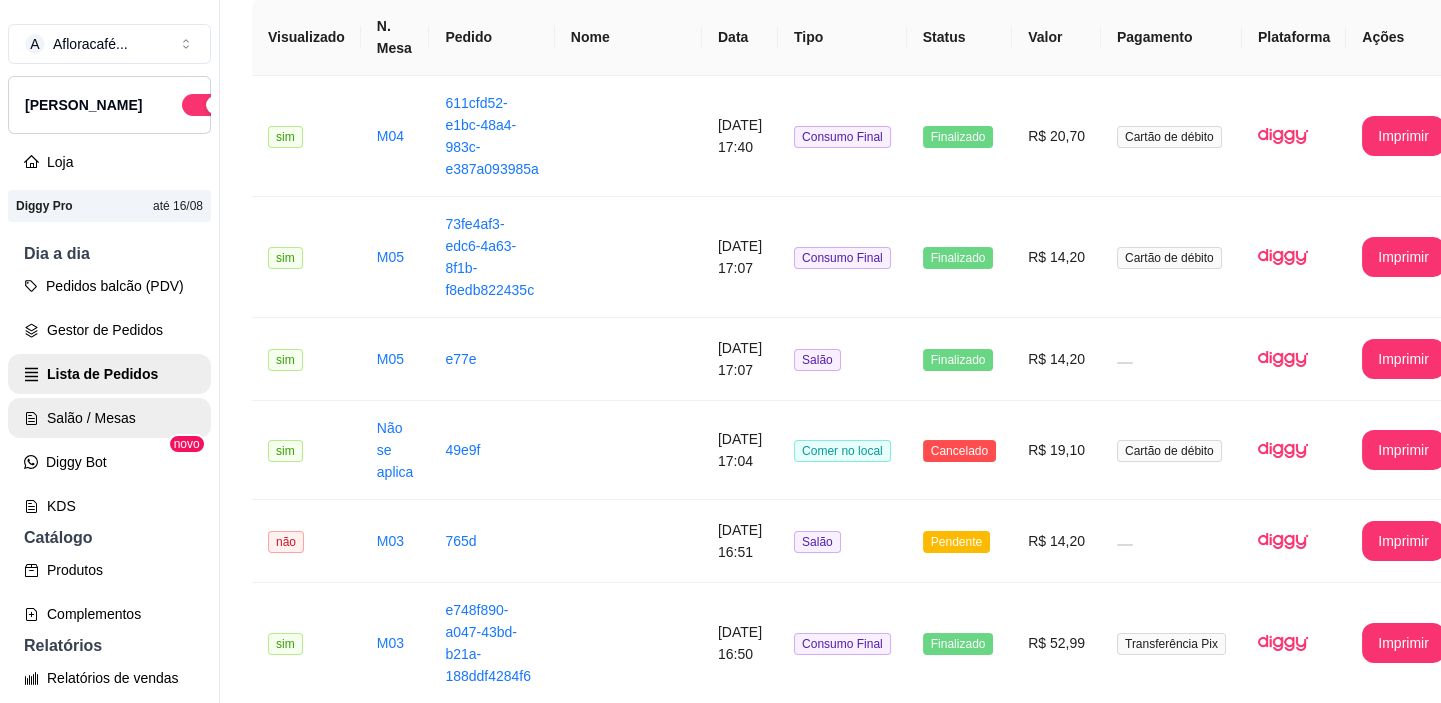 click on "Salão / Mesas" at bounding box center [109, 418] 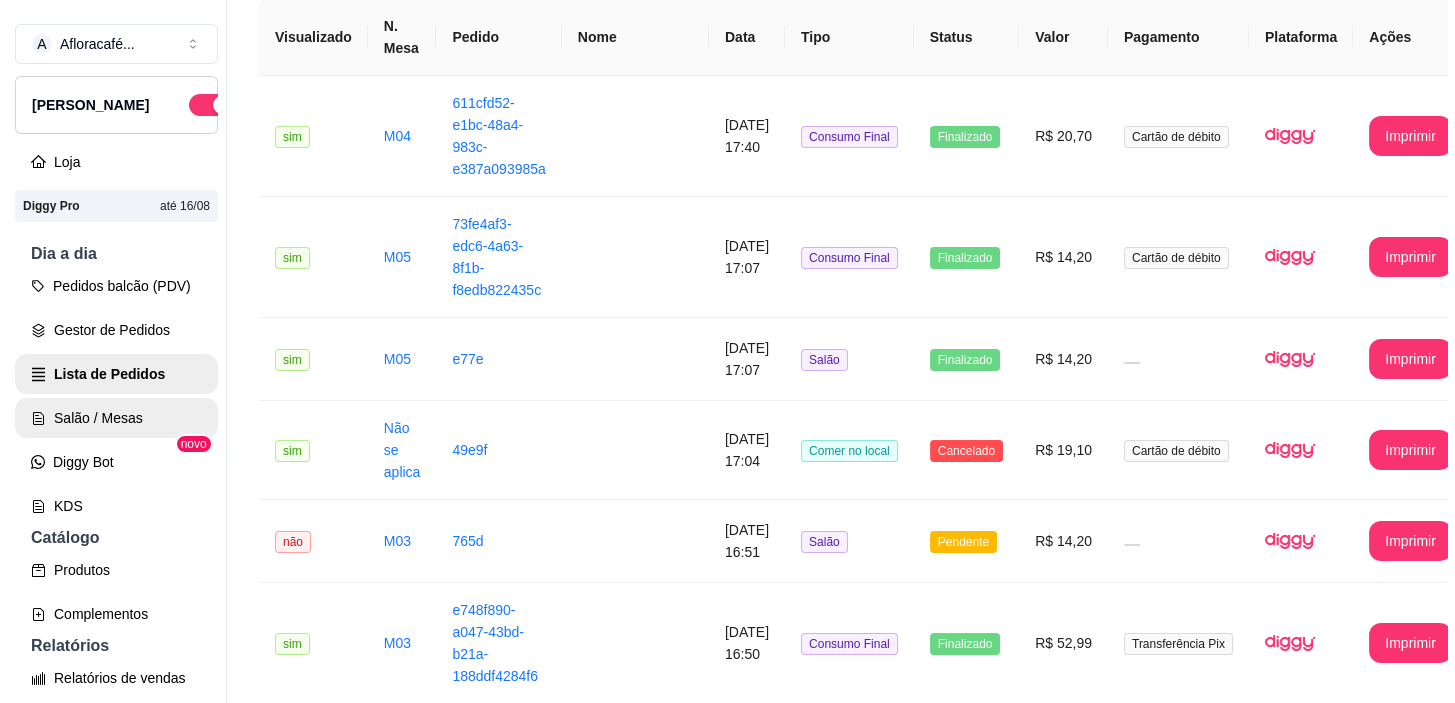scroll, scrollTop: 0, scrollLeft: 0, axis: both 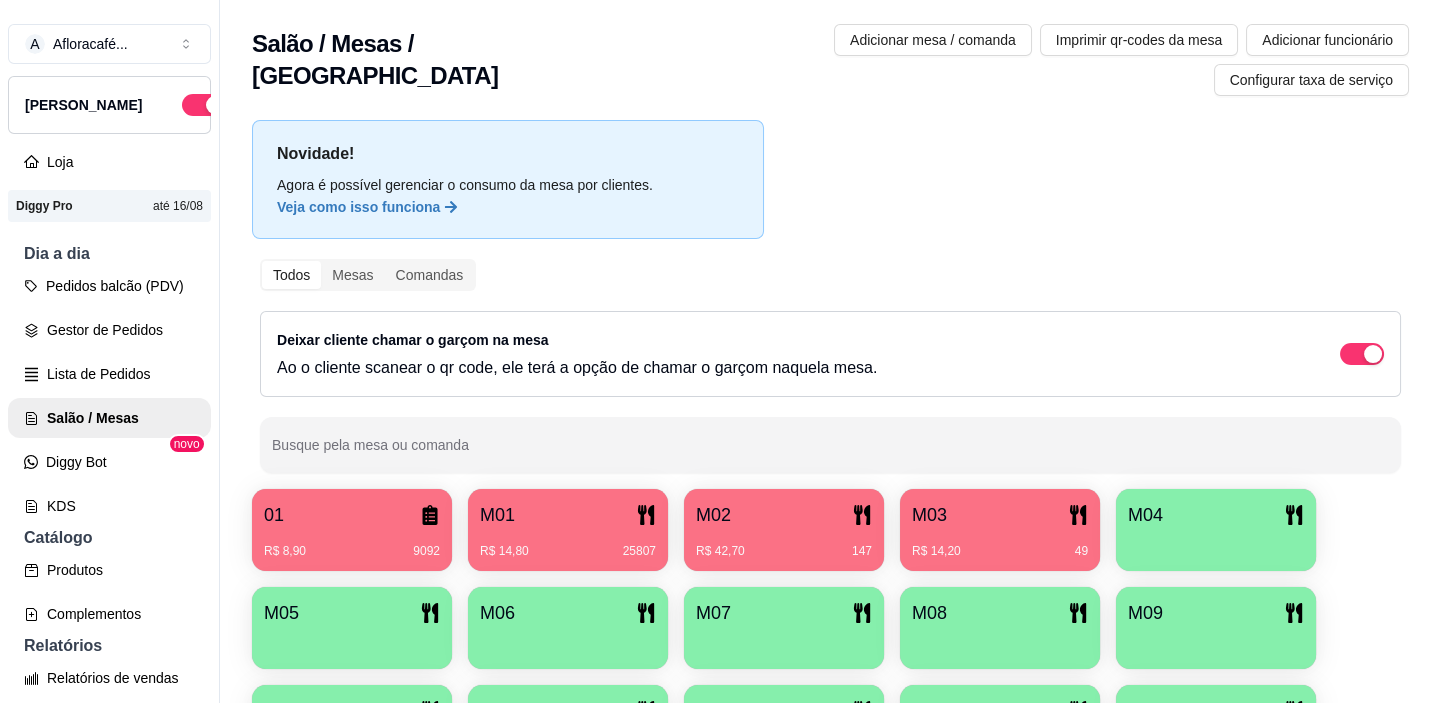 click on "R$ 42,70 147" at bounding box center [784, 551] 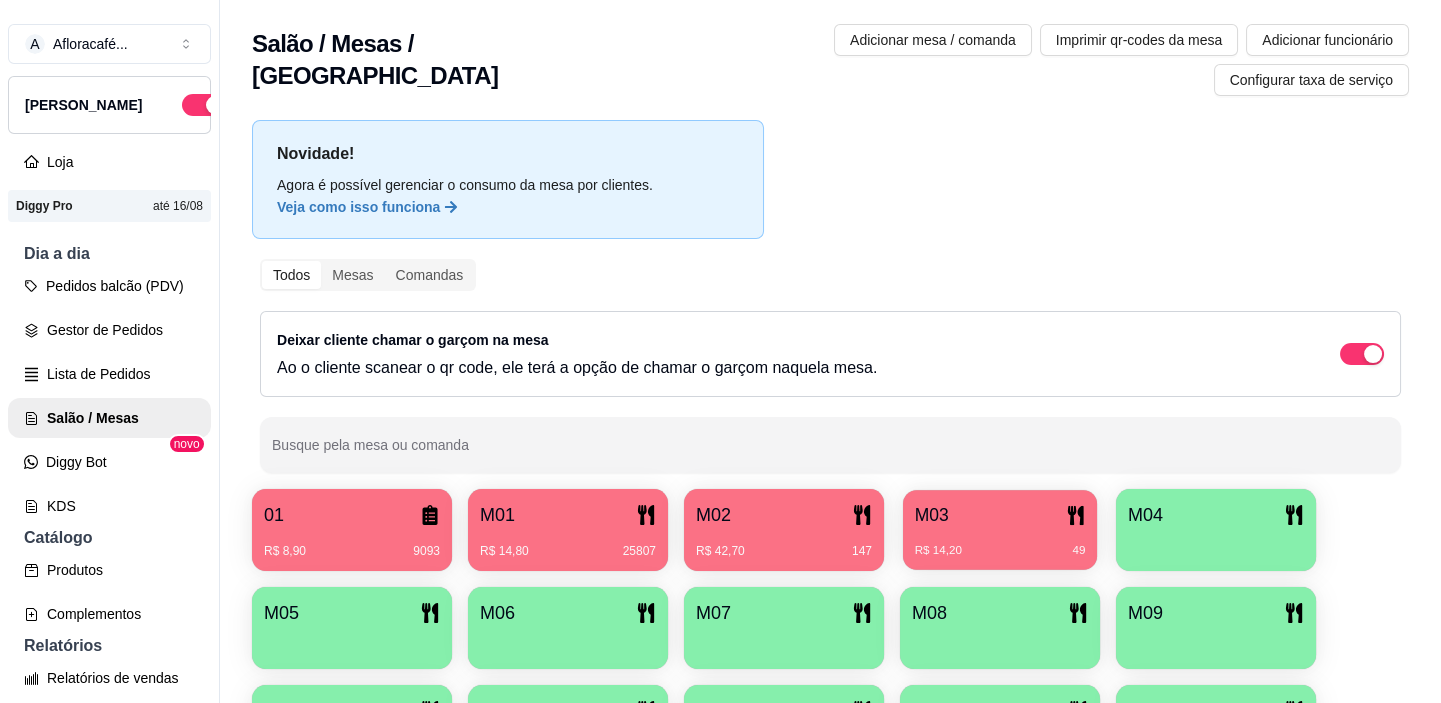 click on "M03" at bounding box center [1000, 515] 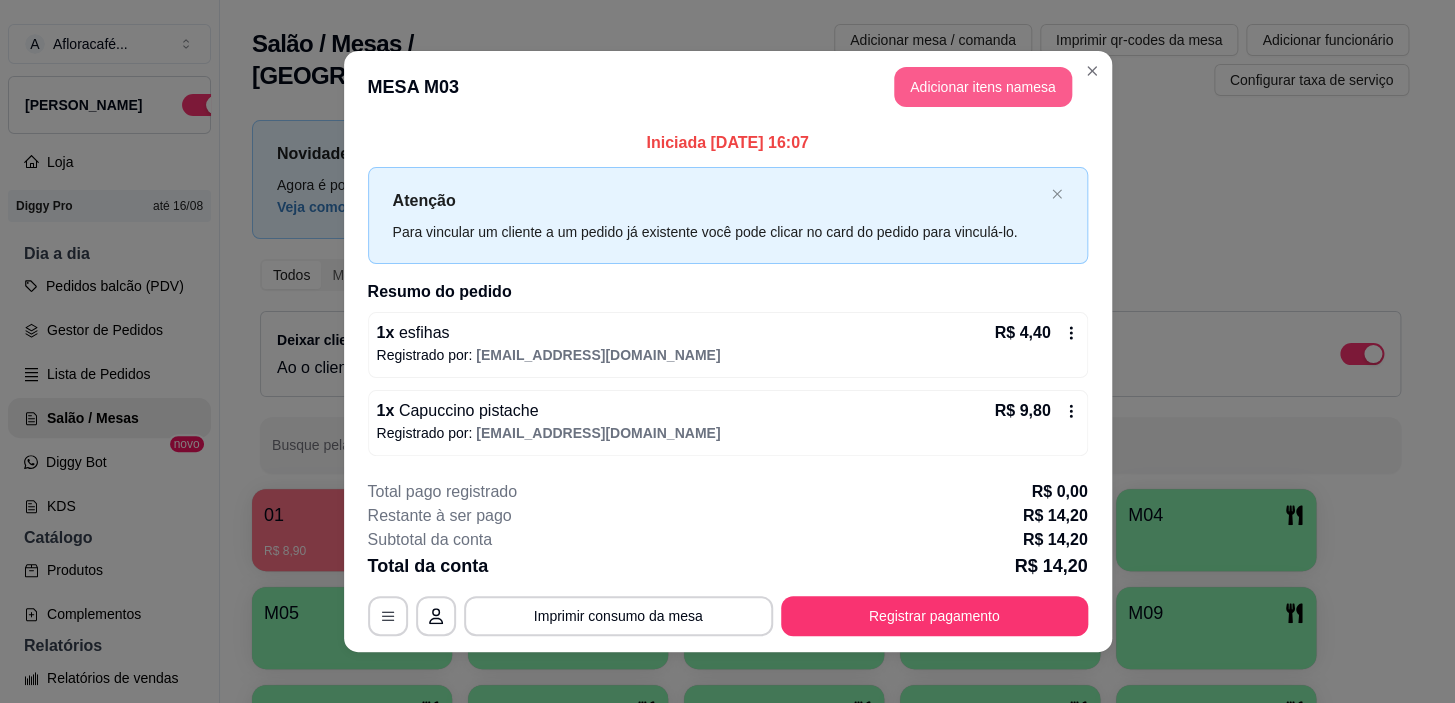 click on "Adicionar itens na  mesa" at bounding box center (983, 87) 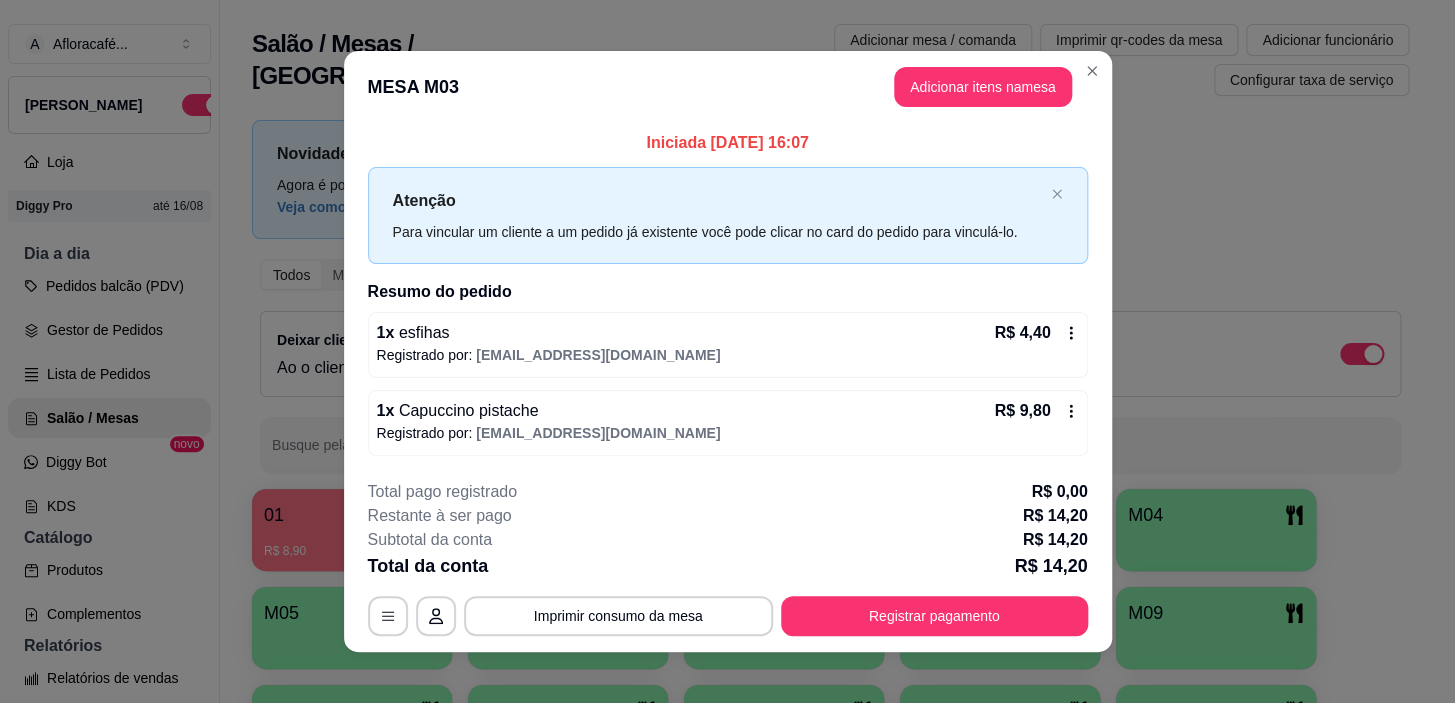click on "Sopas e Caldos  Bebidas quentes Bebidas Geladas Pratos salgados / sanduíches e Paes  Refrigerantes e sucos  Massas  Refeições  Cervejas e drinks alcoólicos e não alcoólicos  Acompanhamentos das refeições  Pratos Doces e sobremesas  Descartáveis para consumos de alimentos que não são da loja  Pesquisa" at bounding box center [517, 98] 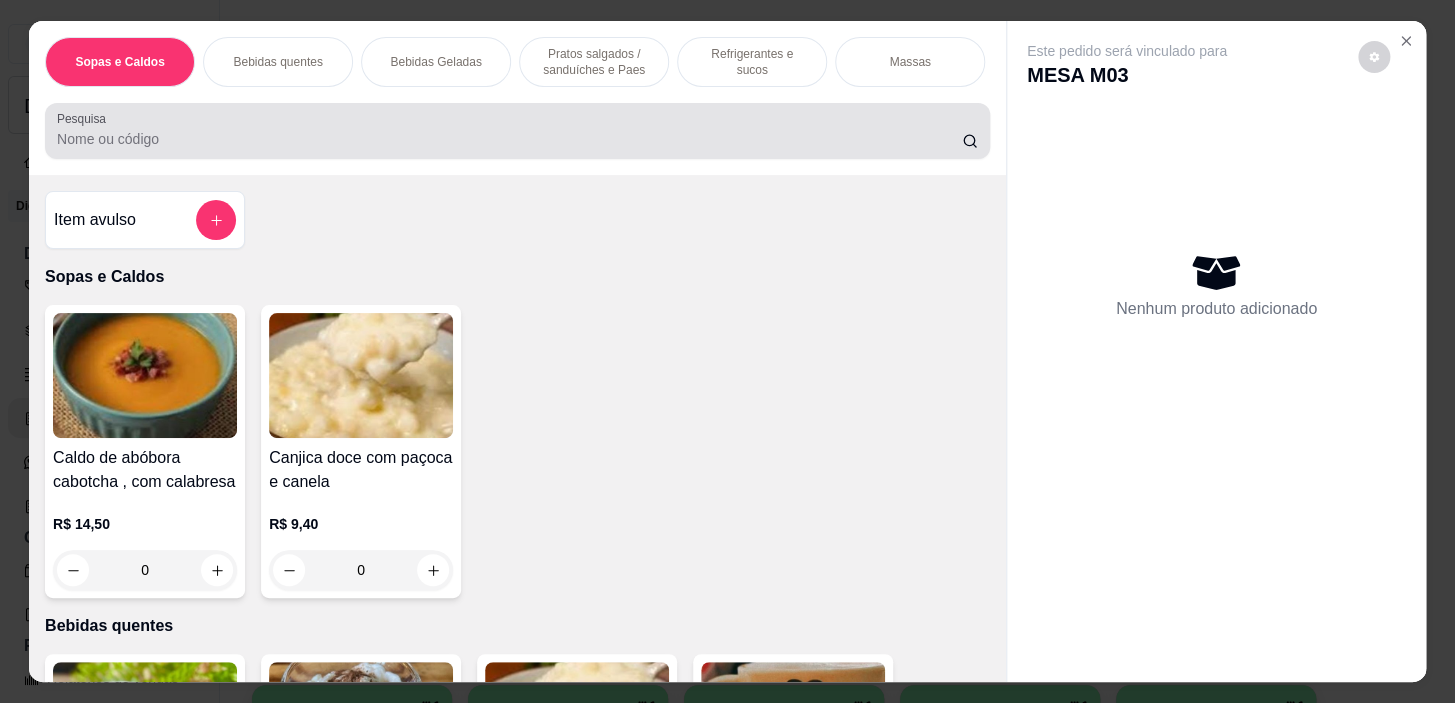 click on "Pesquisa" at bounding box center [509, 139] 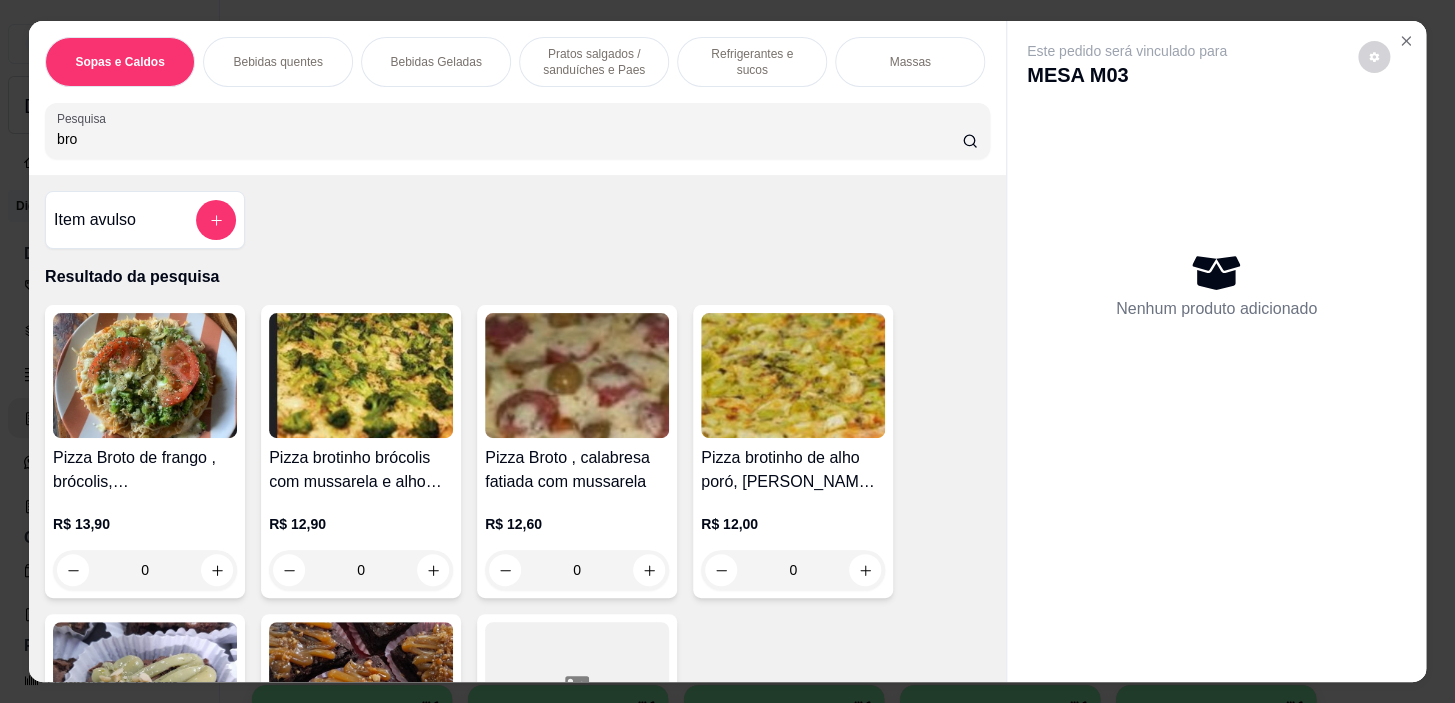 scroll, scrollTop: 272, scrollLeft: 0, axis: vertical 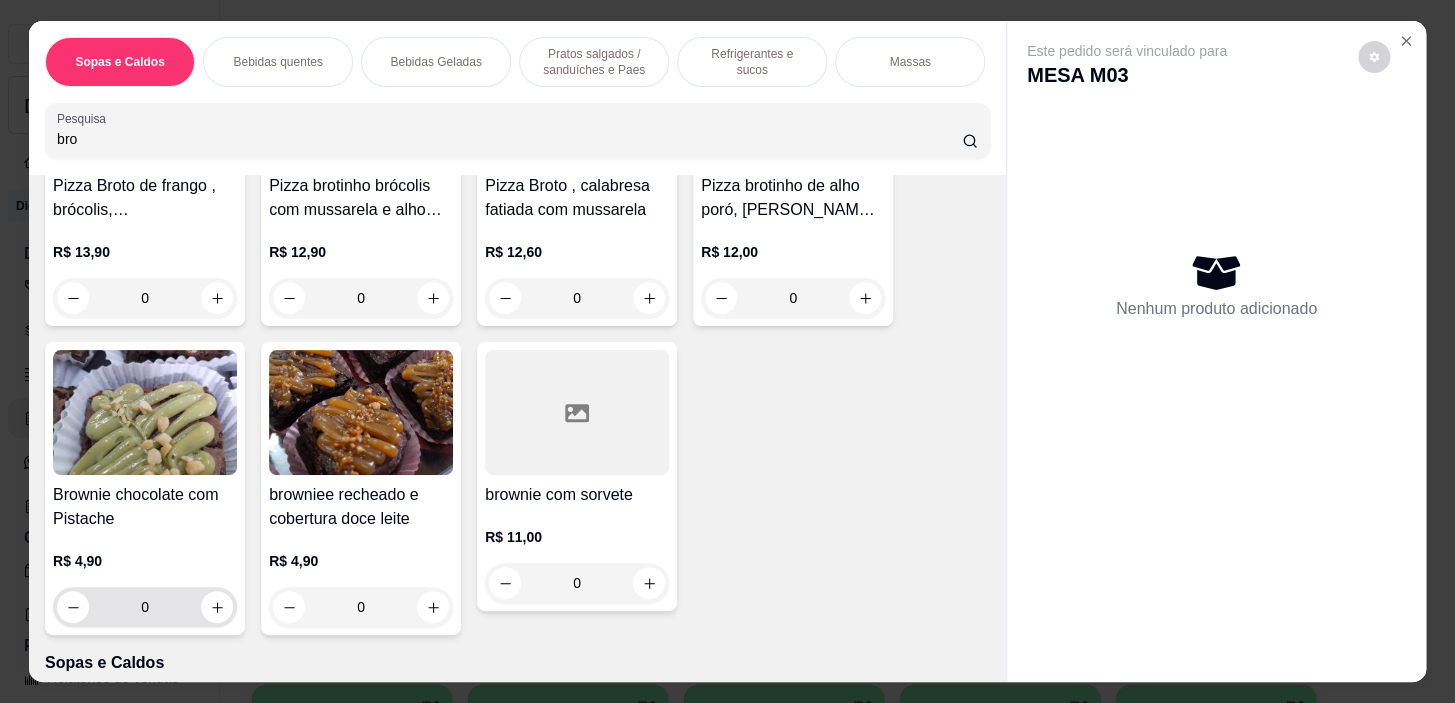 type on "bro" 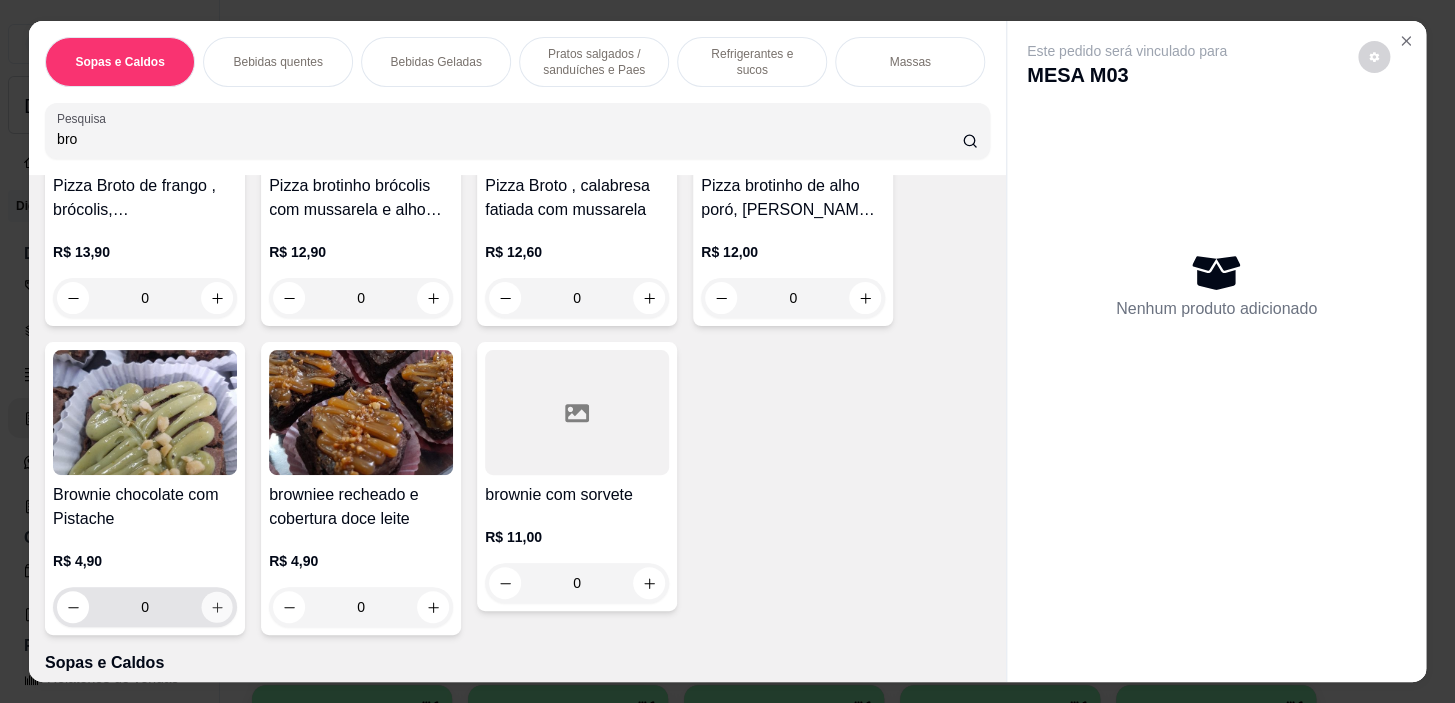 click at bounding box center [217, 607] 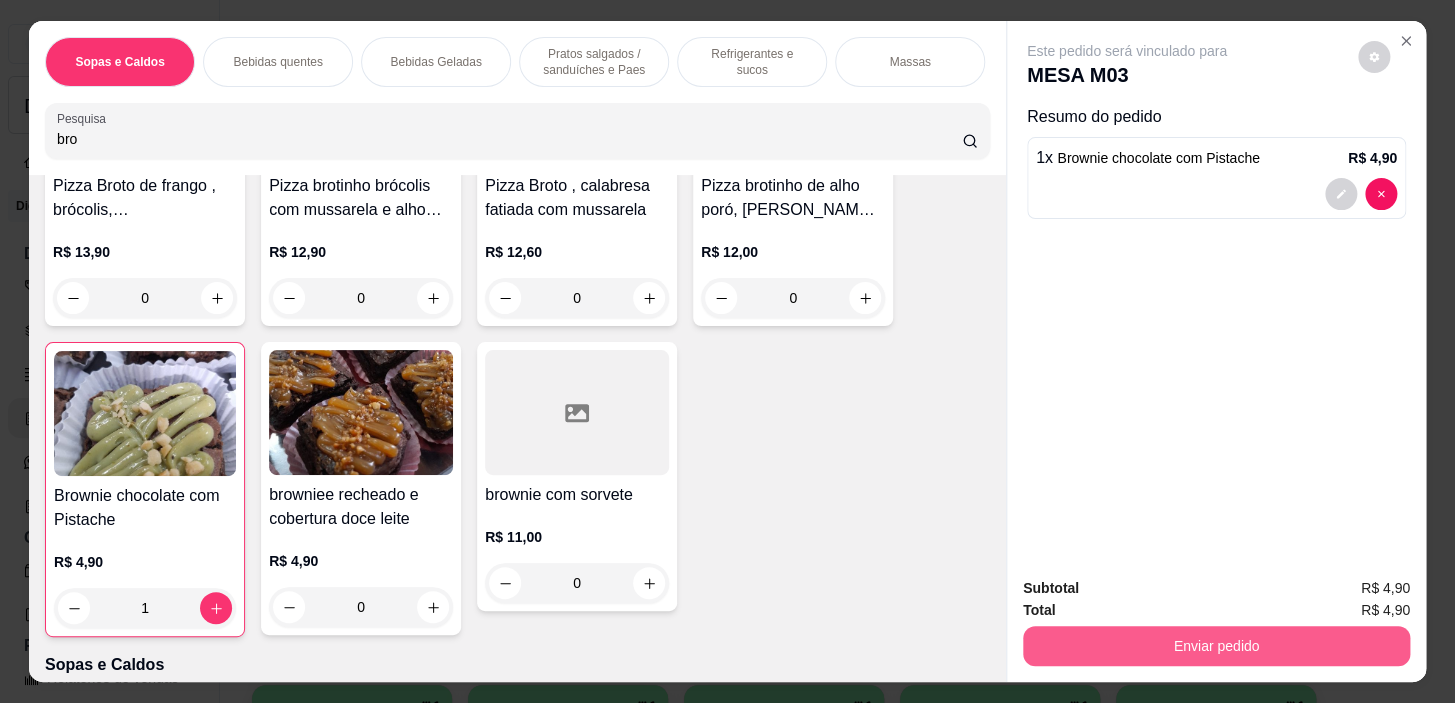 click on "Enviar pedido" at bounding box center [1216, 646] 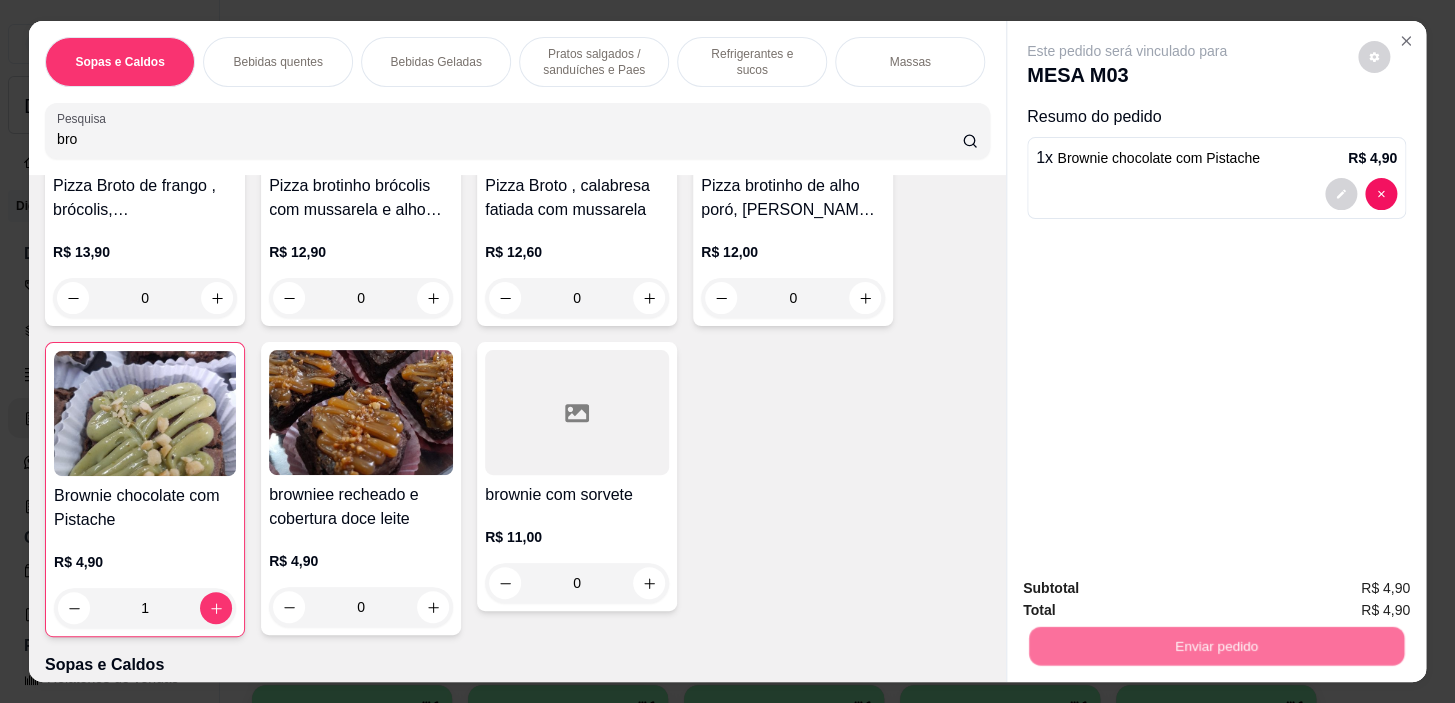 click on "Não registrar e enviar pedido" at bounding box center [1150, 589] 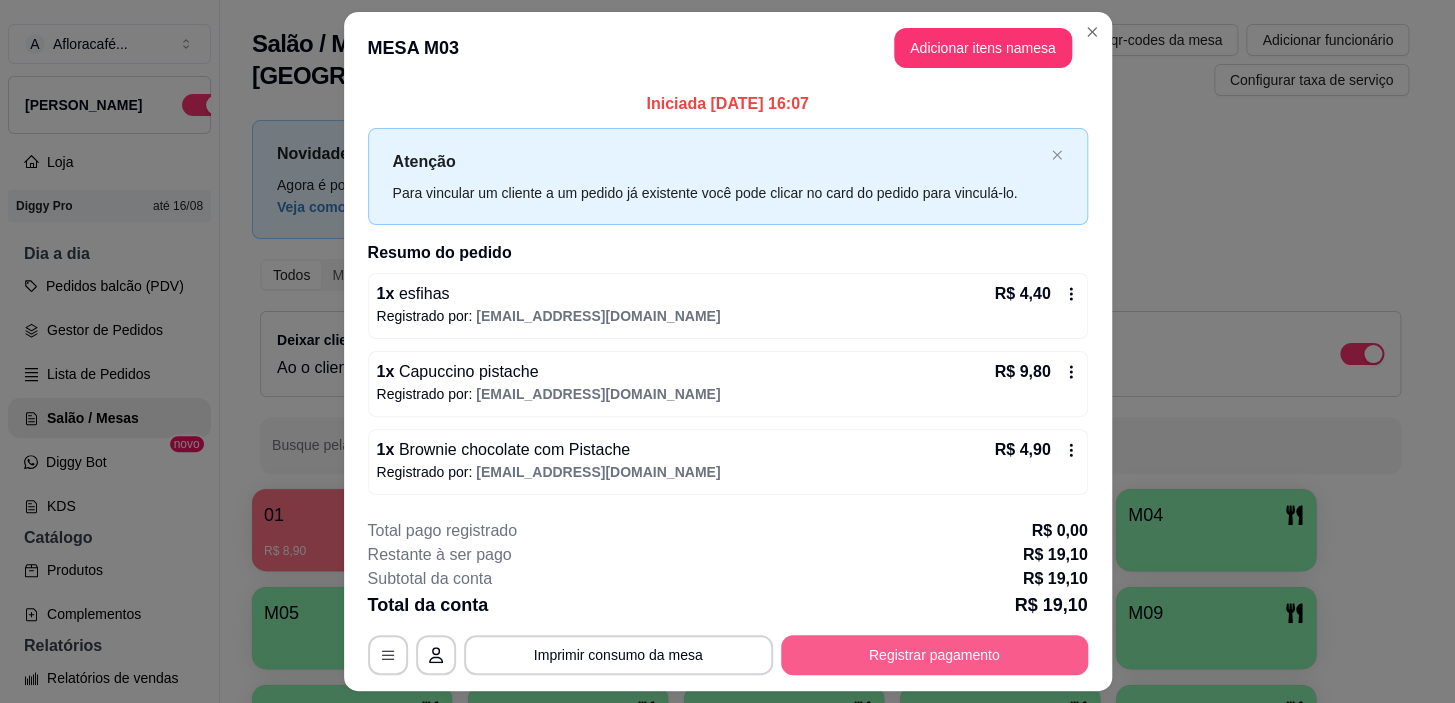 click on "Registrar pagamento" at bounding box center (934, 655) 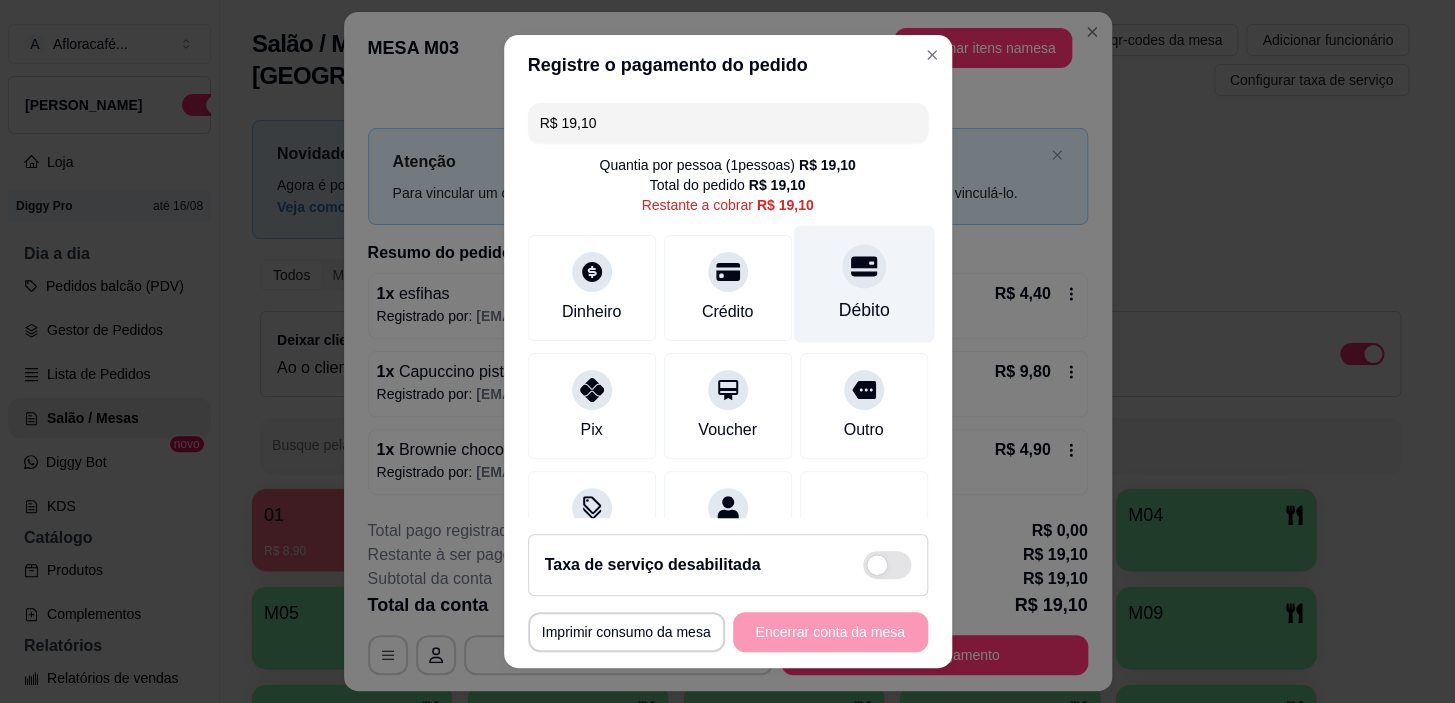 click 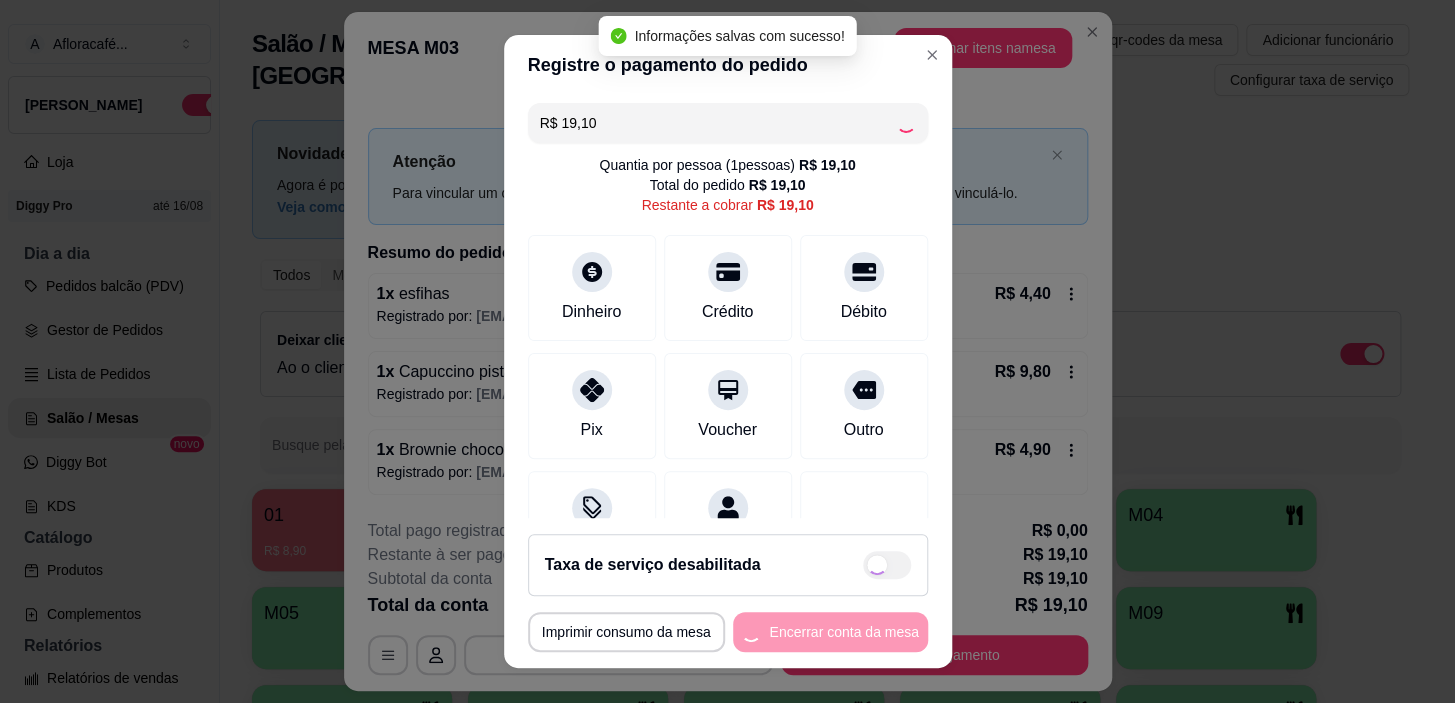 type on "R$ 0,00" 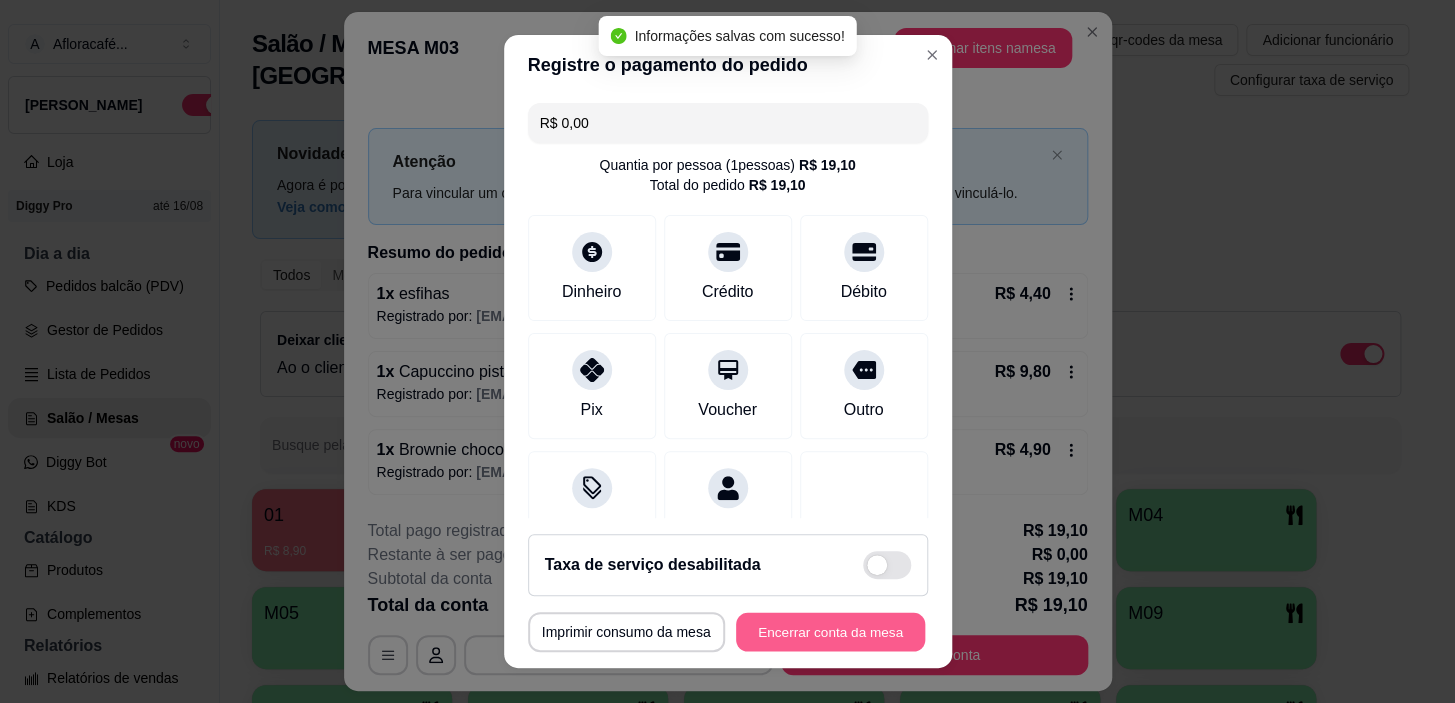 click on "Encerrar conta da mesa" at bounding box center (830, 631) 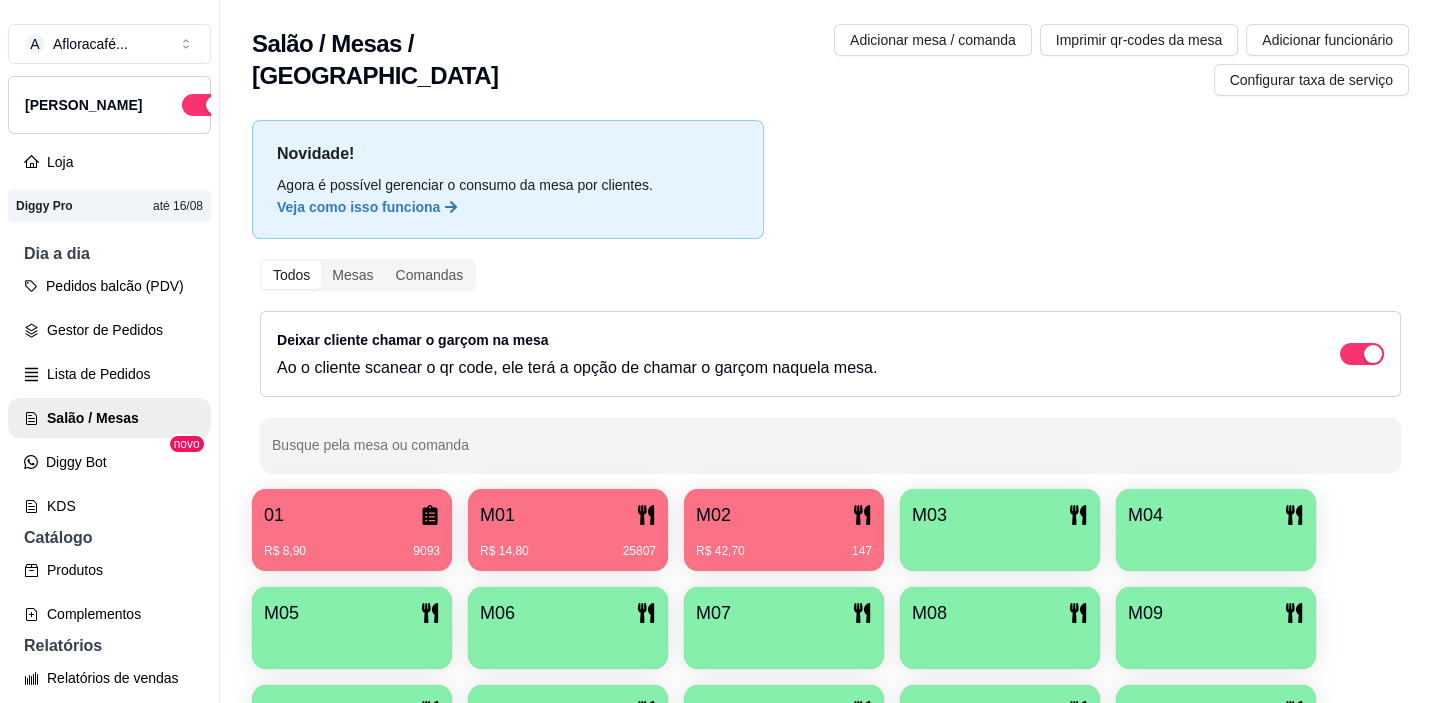 click on "M01 R$ 14,80 25807" at bounding box center (568, 530) 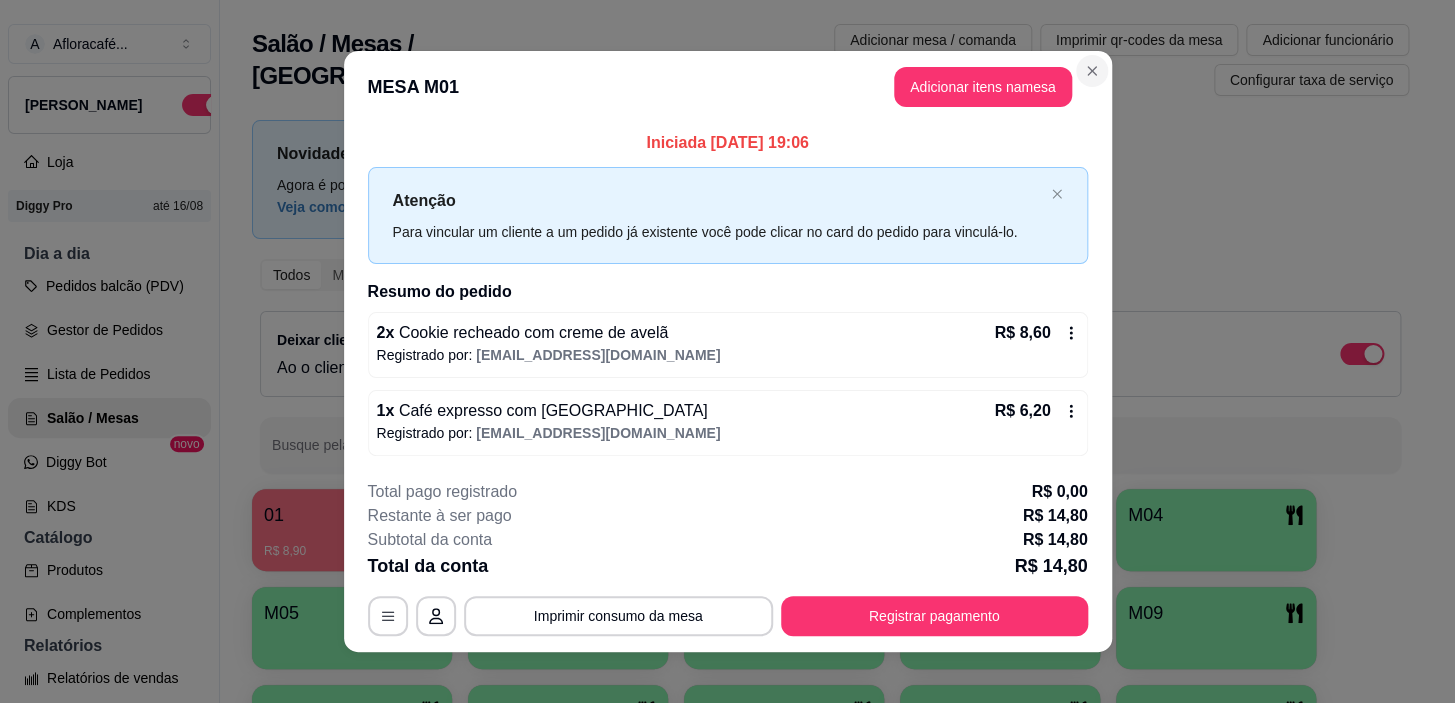 click on "**********" at bounding box center (728, 351) 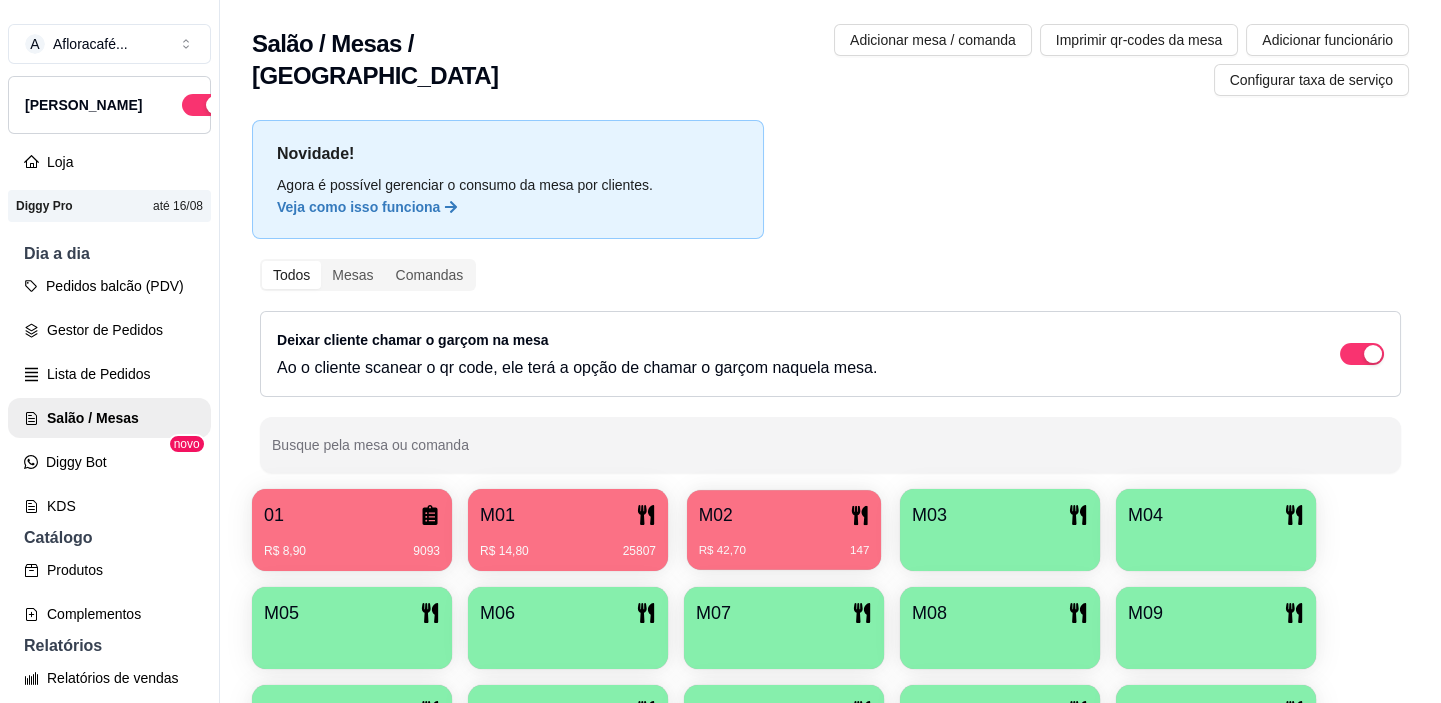 click on "M02 R$ 42,70 147" at bounding box center [784, 530] 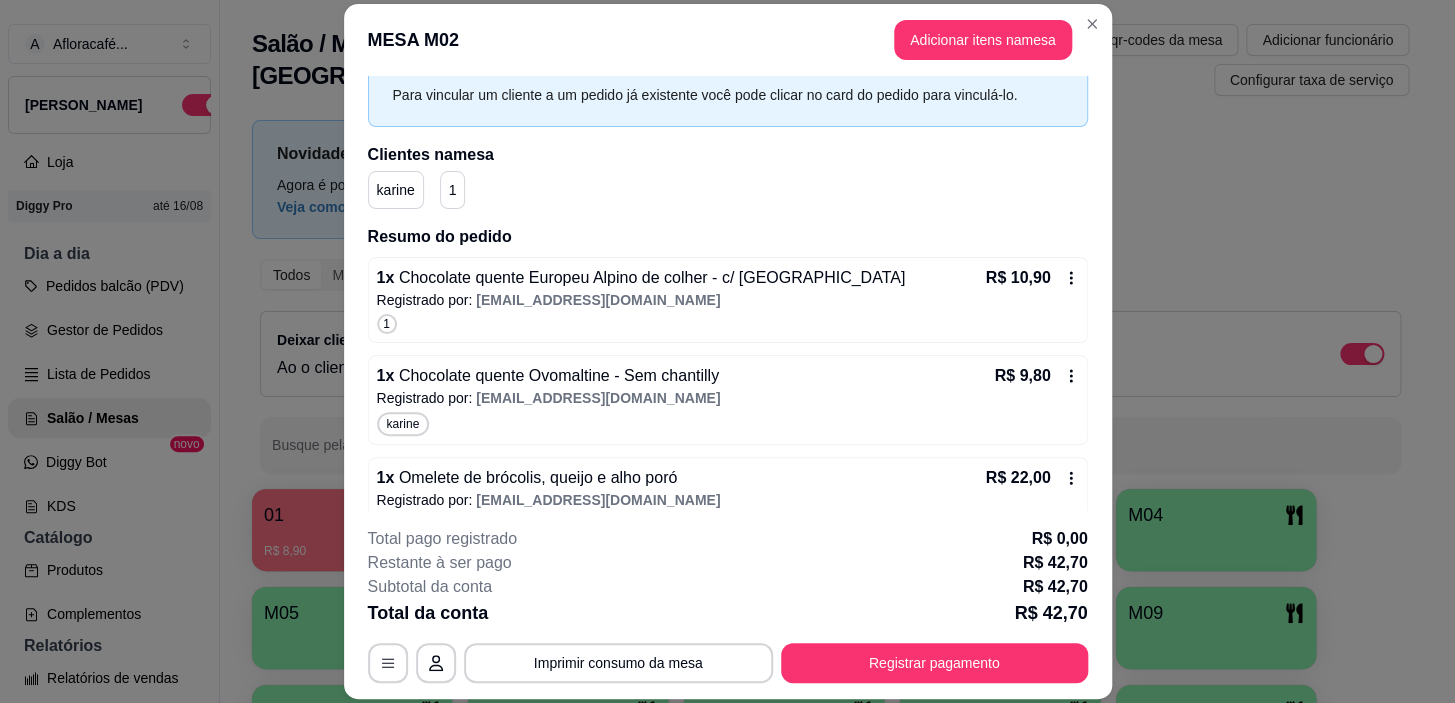 scroll, scrollTop: 132, scrollLeft: 0, axis: vertical 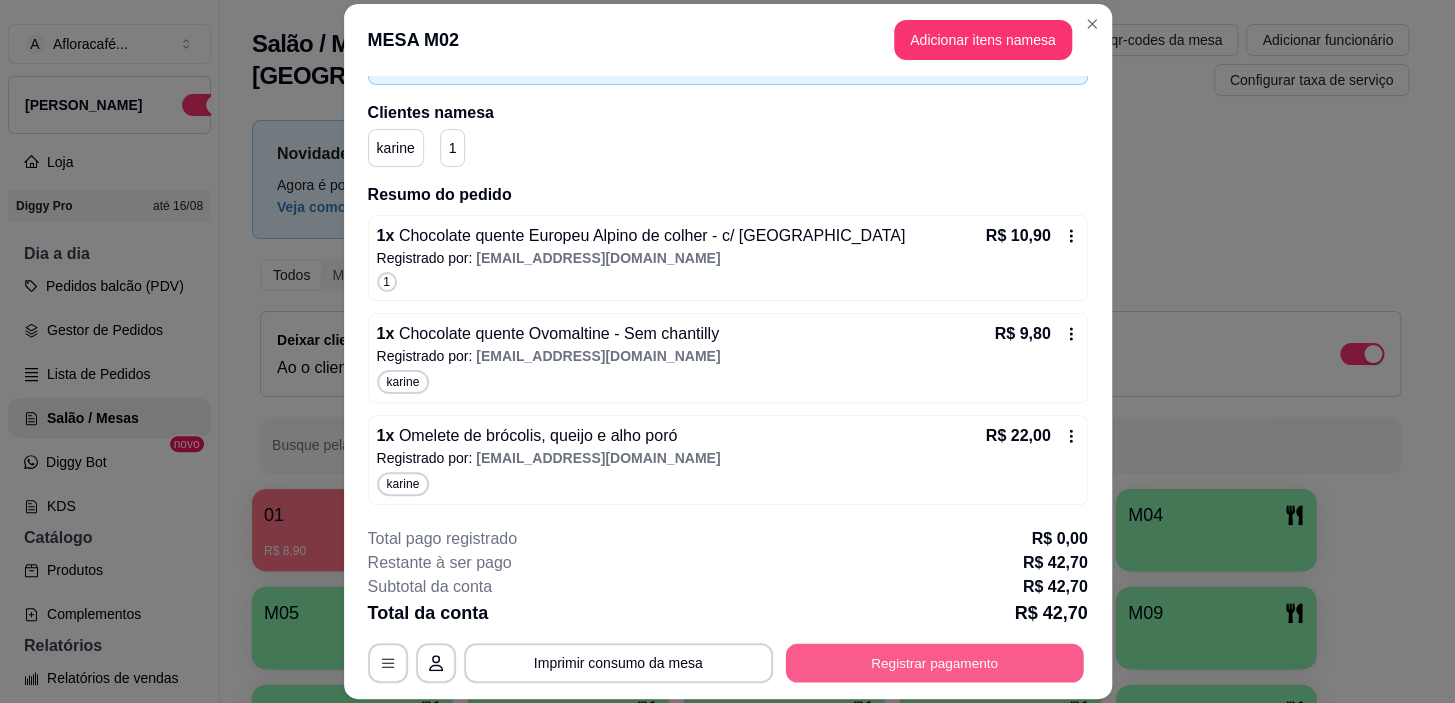 click on "Registrar pagamento" at bounding box center [934, 663] 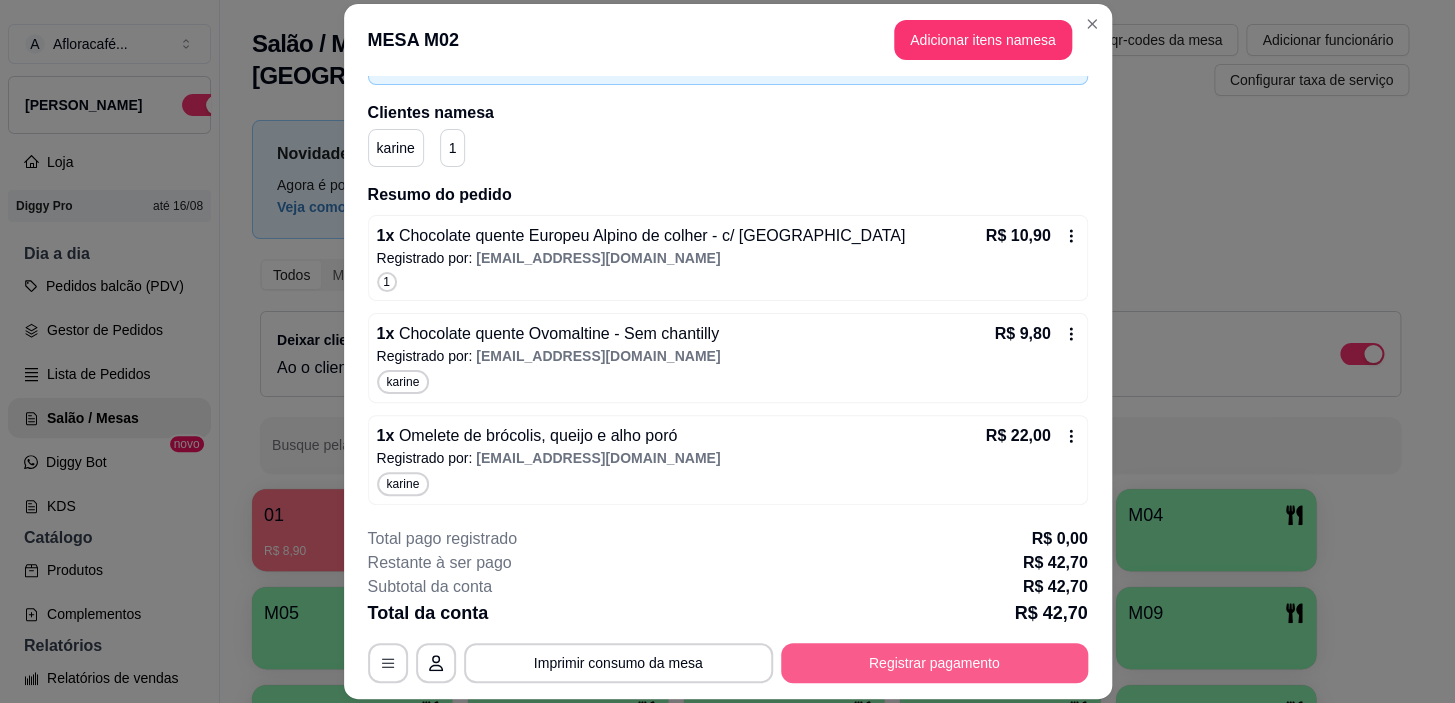 click on "Registrar pagamento" at bounding box center [934, 663] 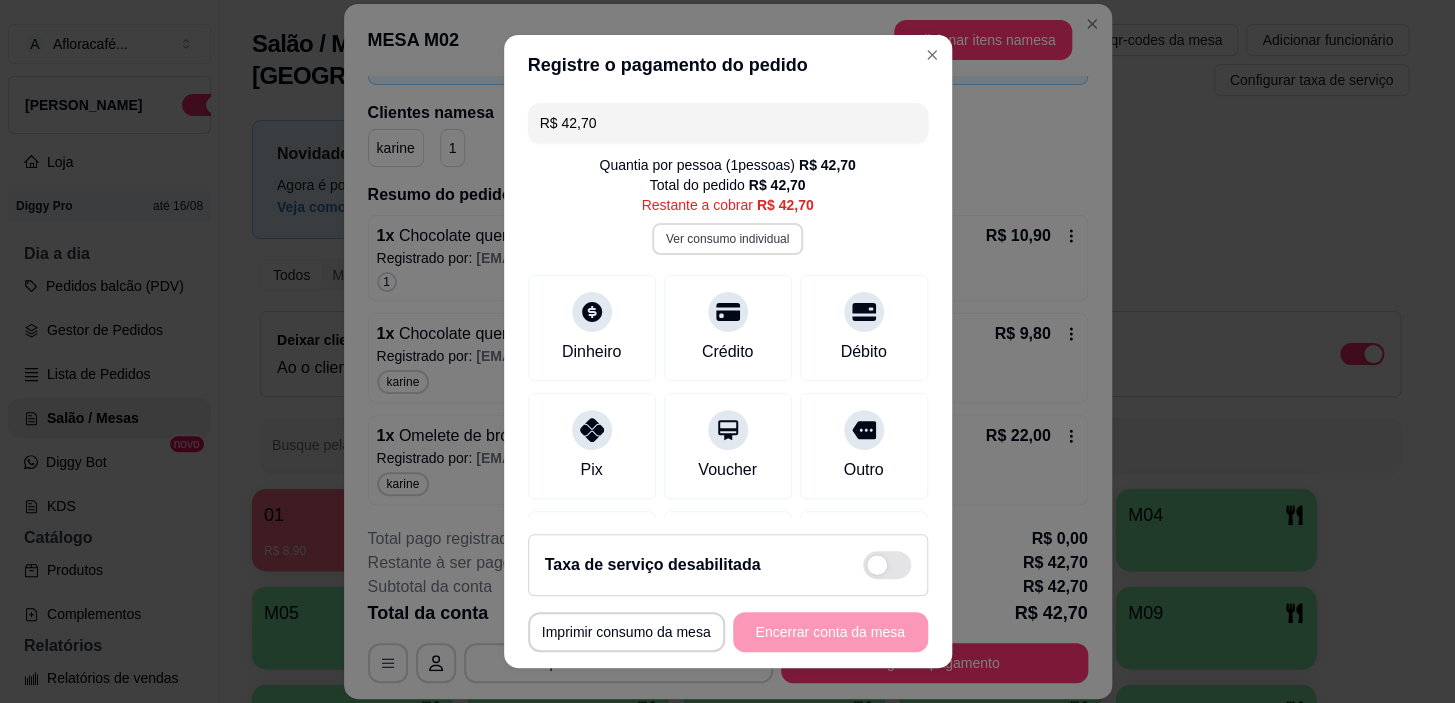click on "Ver consumo individual" at bounding box center (727, 239) 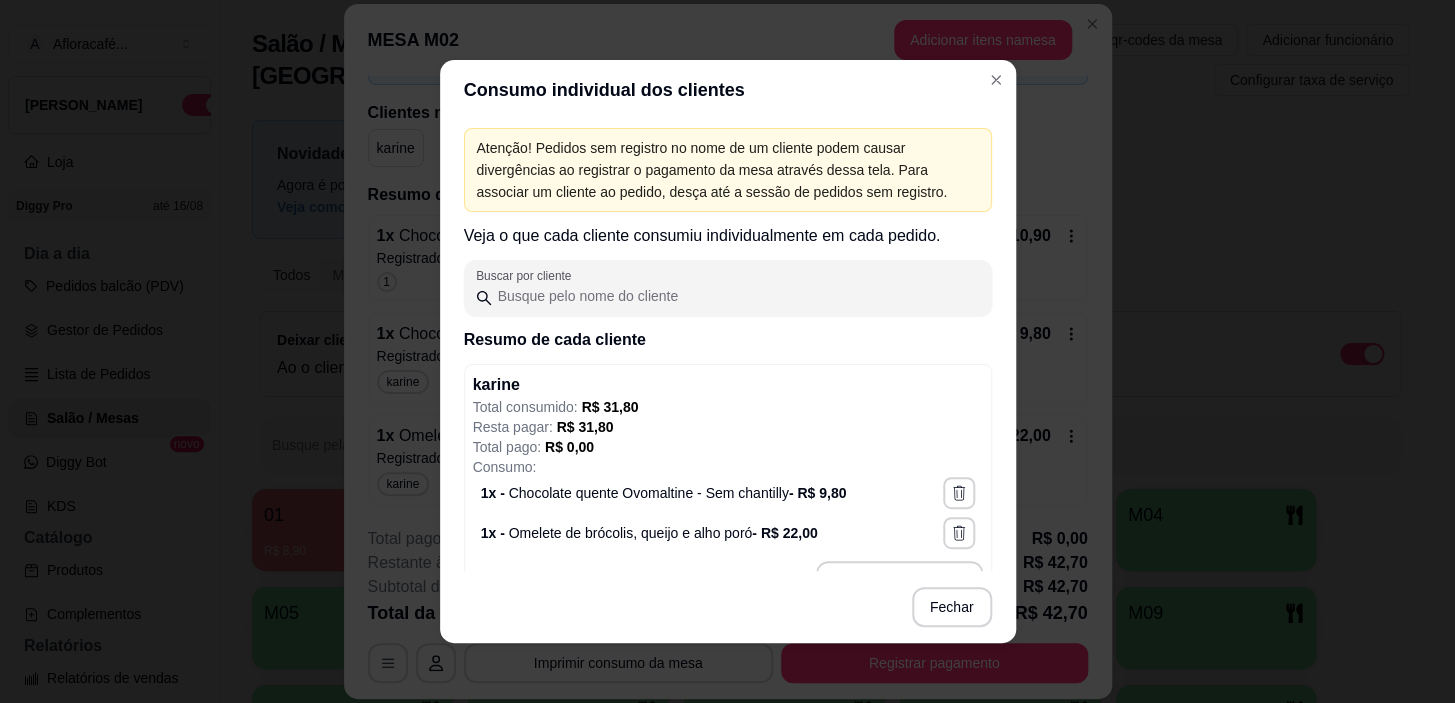 scroll, scrollTop: 181, scrollLeft: 0, axis: vertical 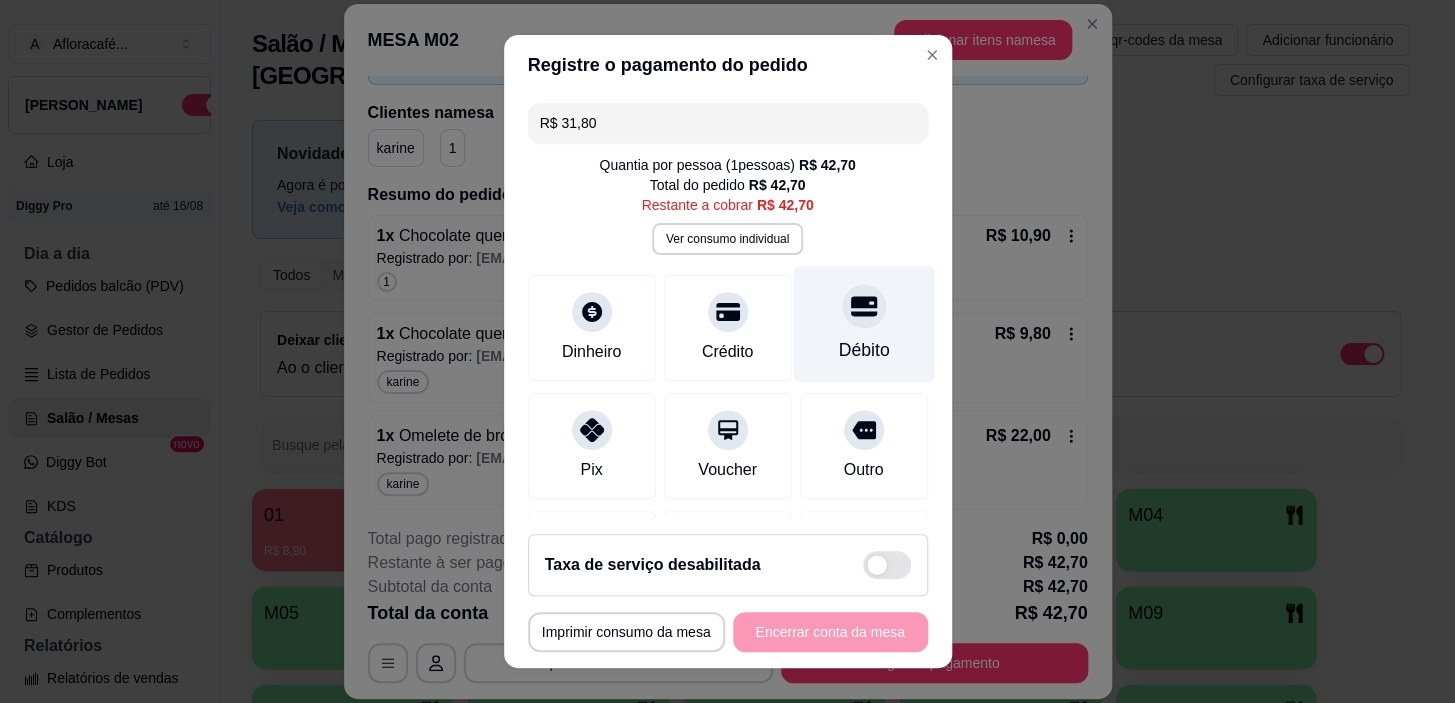 click 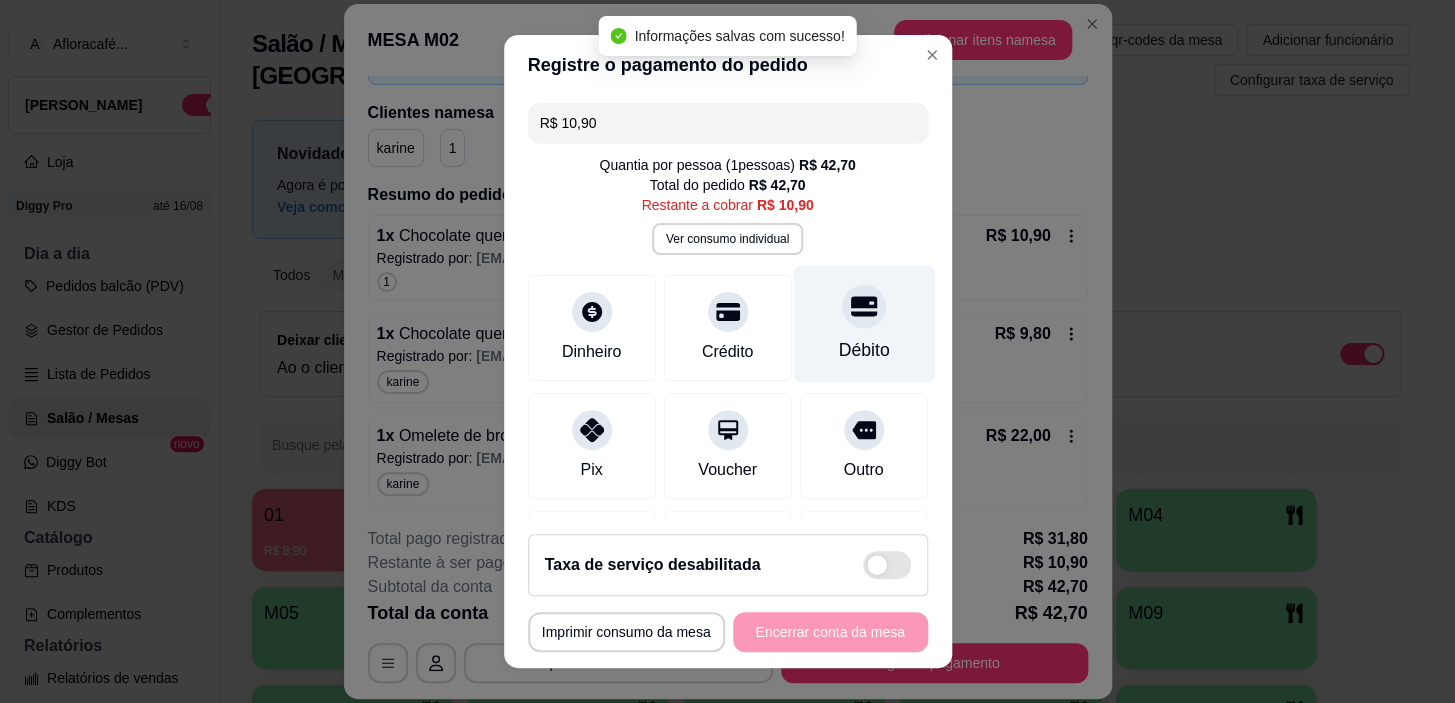 click at bounding box center [864, 307] 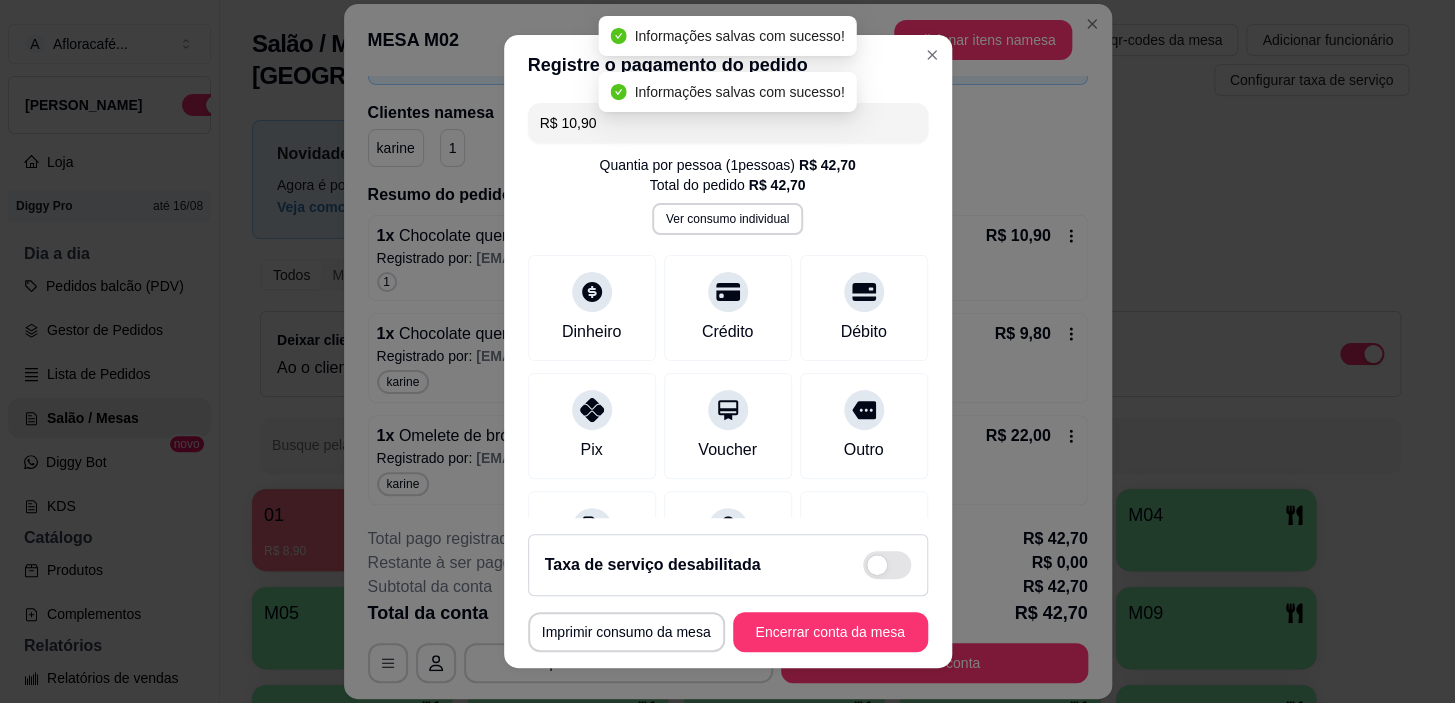 type on "R$ 0,00" 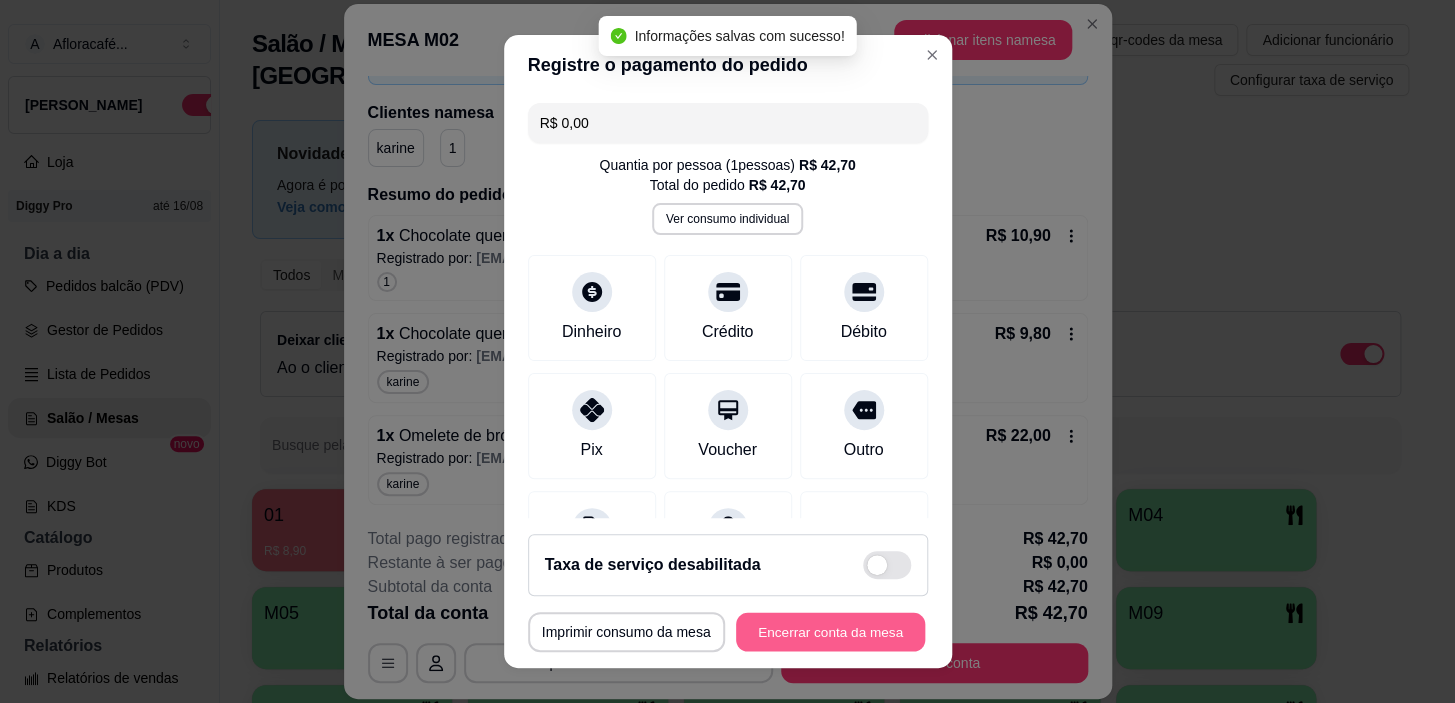 click on "Encerrar conta da mesa" at bounding box center (830, 631) 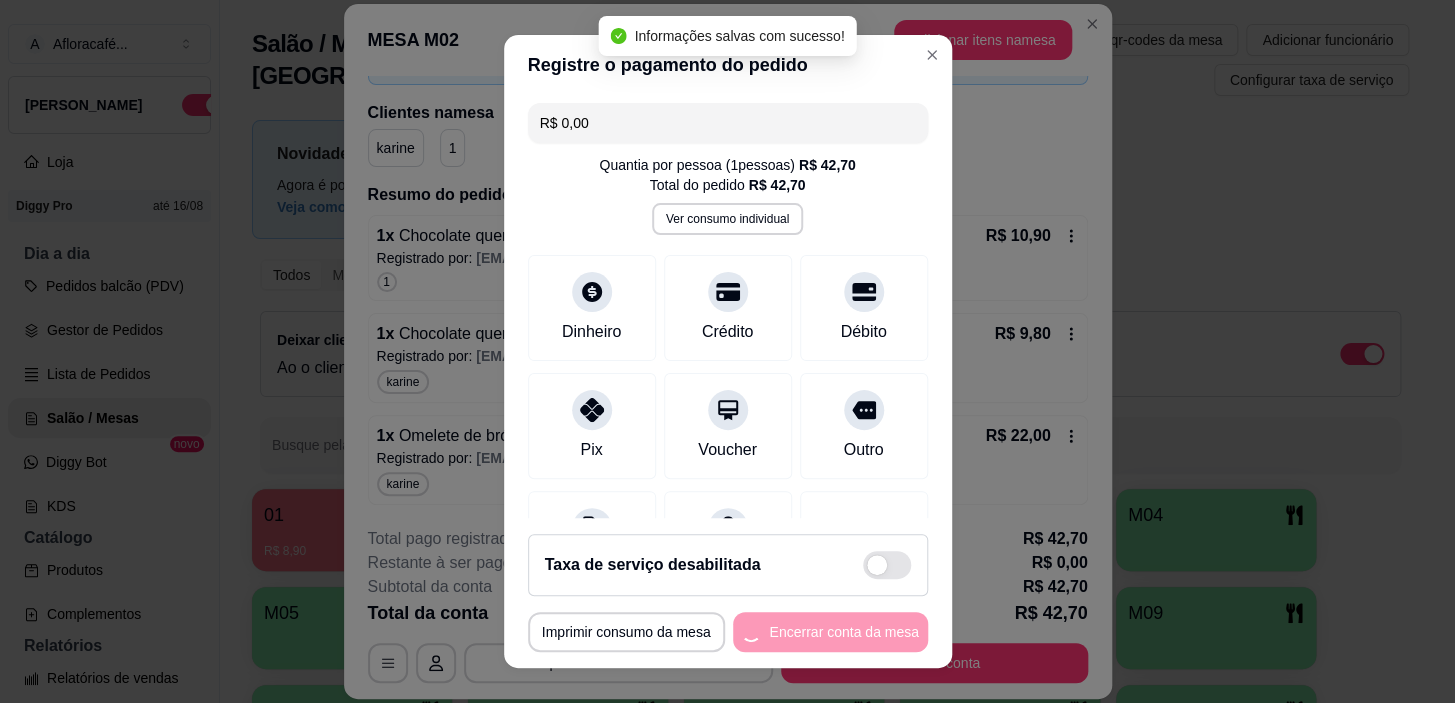 click on "**********" at bounding box center [728, 632] 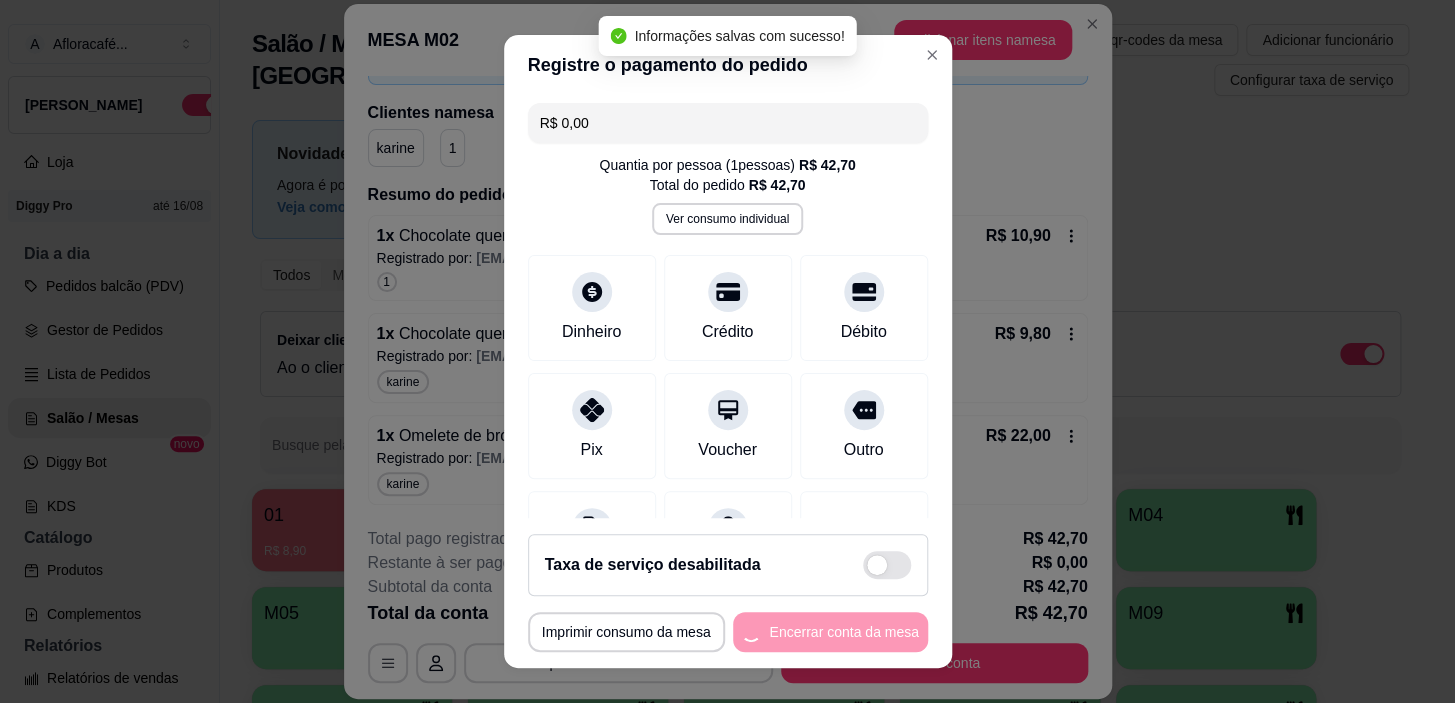 scroll, scrollTop: 0, scrollLeft: 0, axis: both 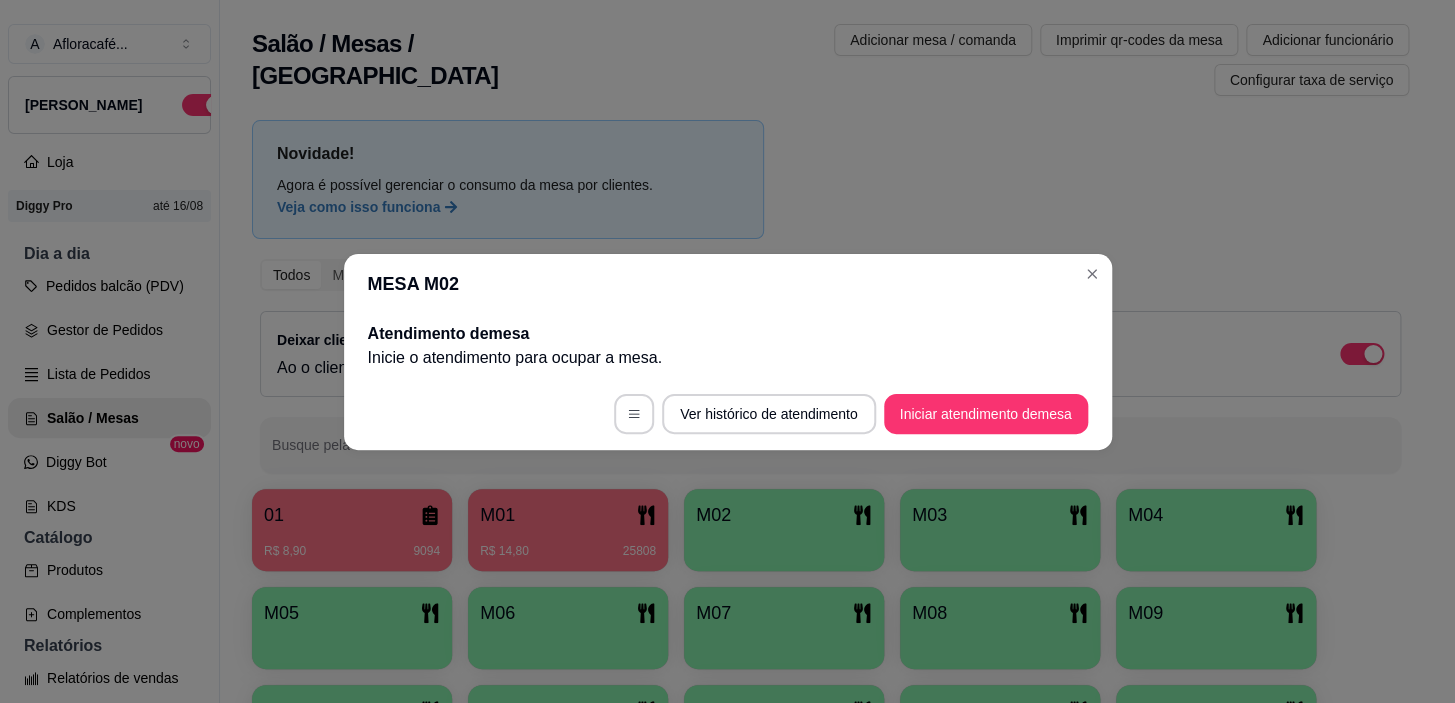 click on "MESA M02" at bounding box center [728, 284] 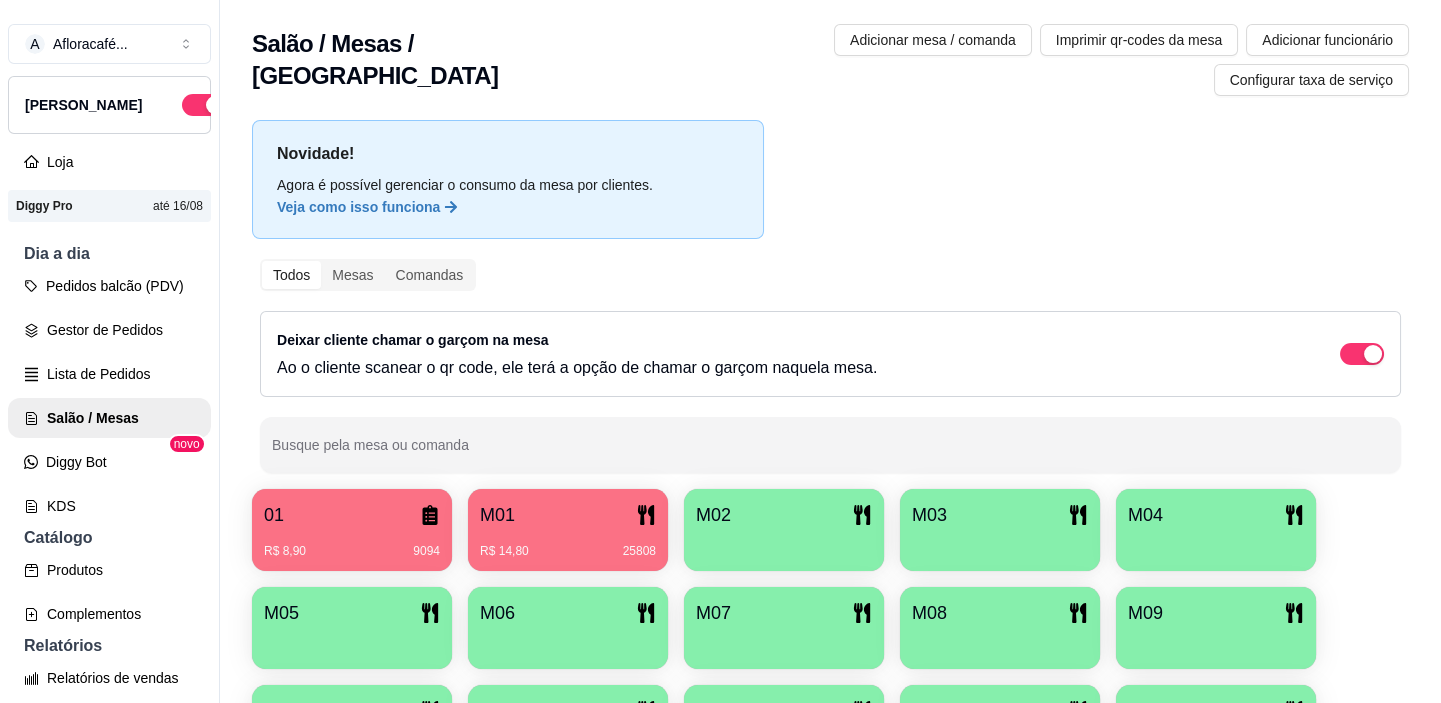 click on "01 R$ 8,90 9094 M01 R$ 14,80 25808 M02 M03 M04 M05 M06 M07 M08 M09 M10 M11 M12 M13 M14 sara" at bounding box center [830, 677] 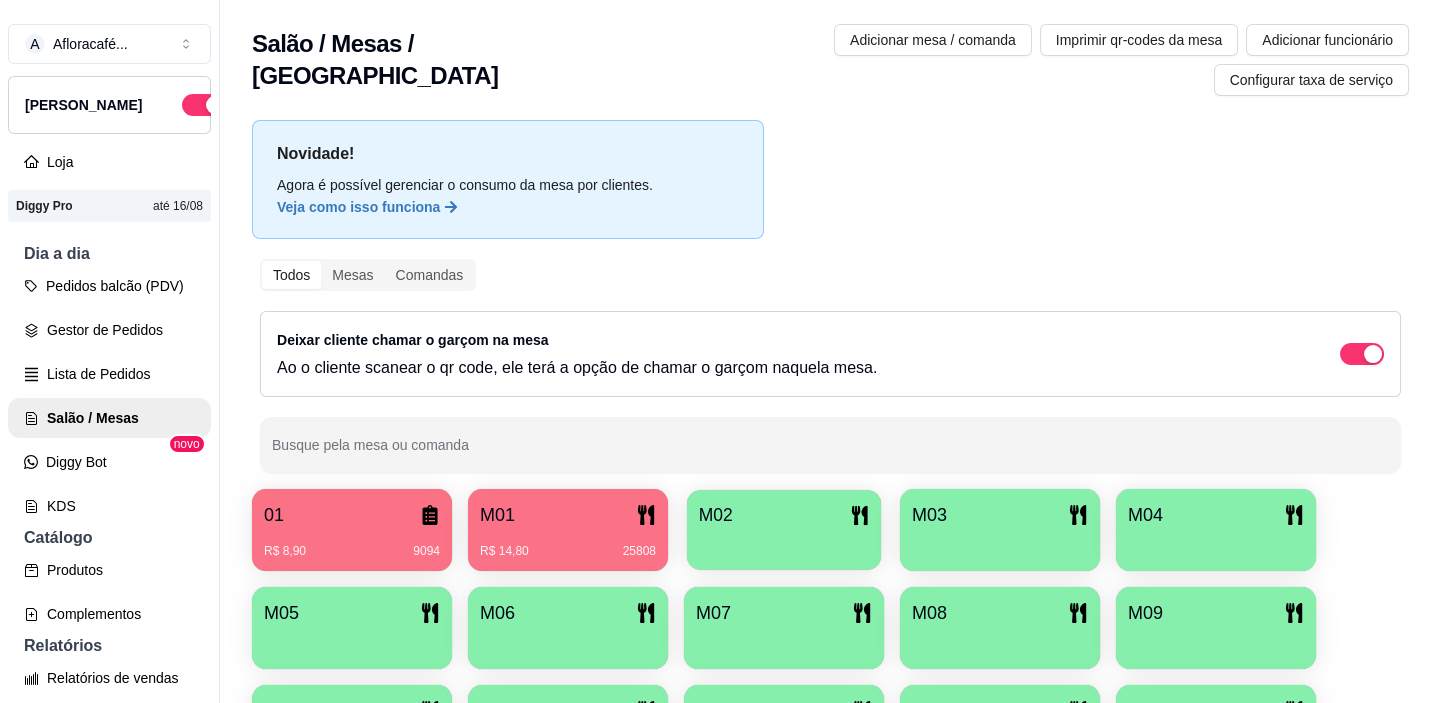 click at bounding box center (784, 543) 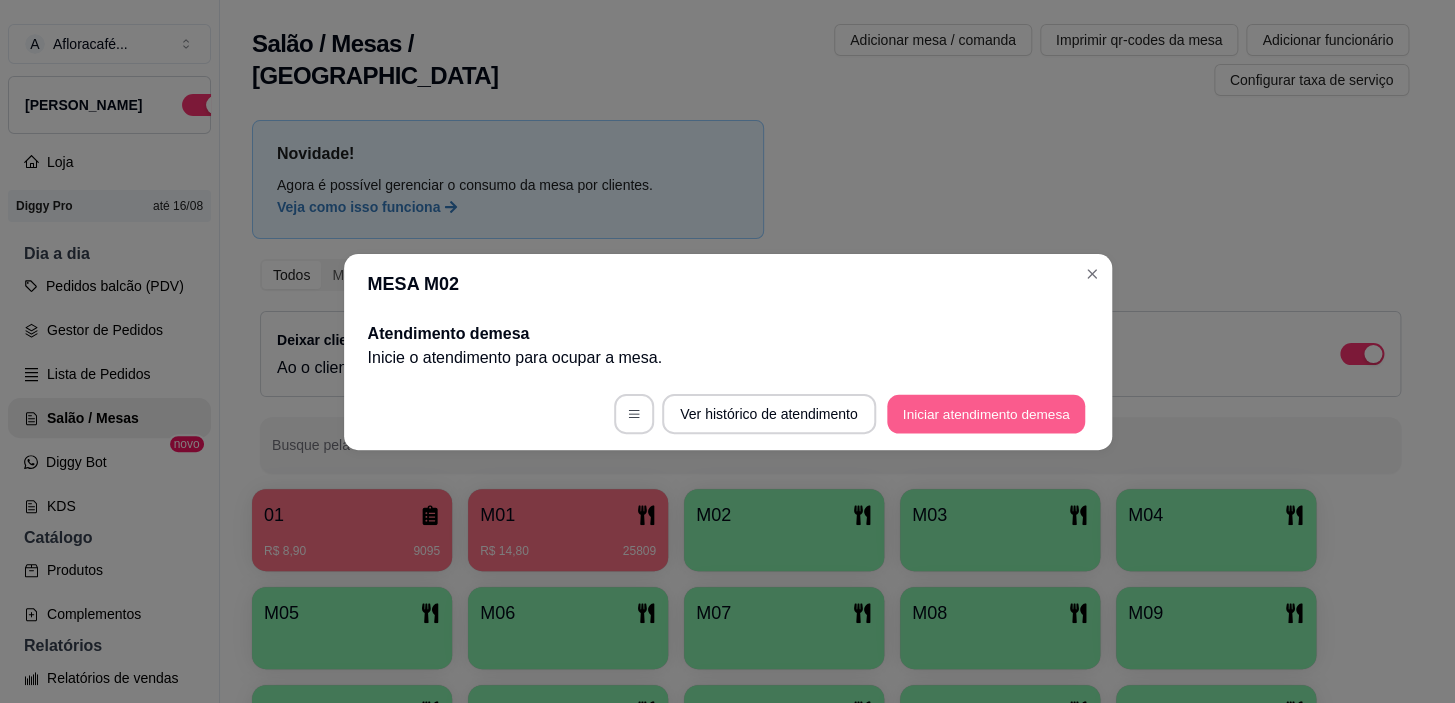 click on "Iniciar atendimento de  mesa" at bounding box center [986, 413] 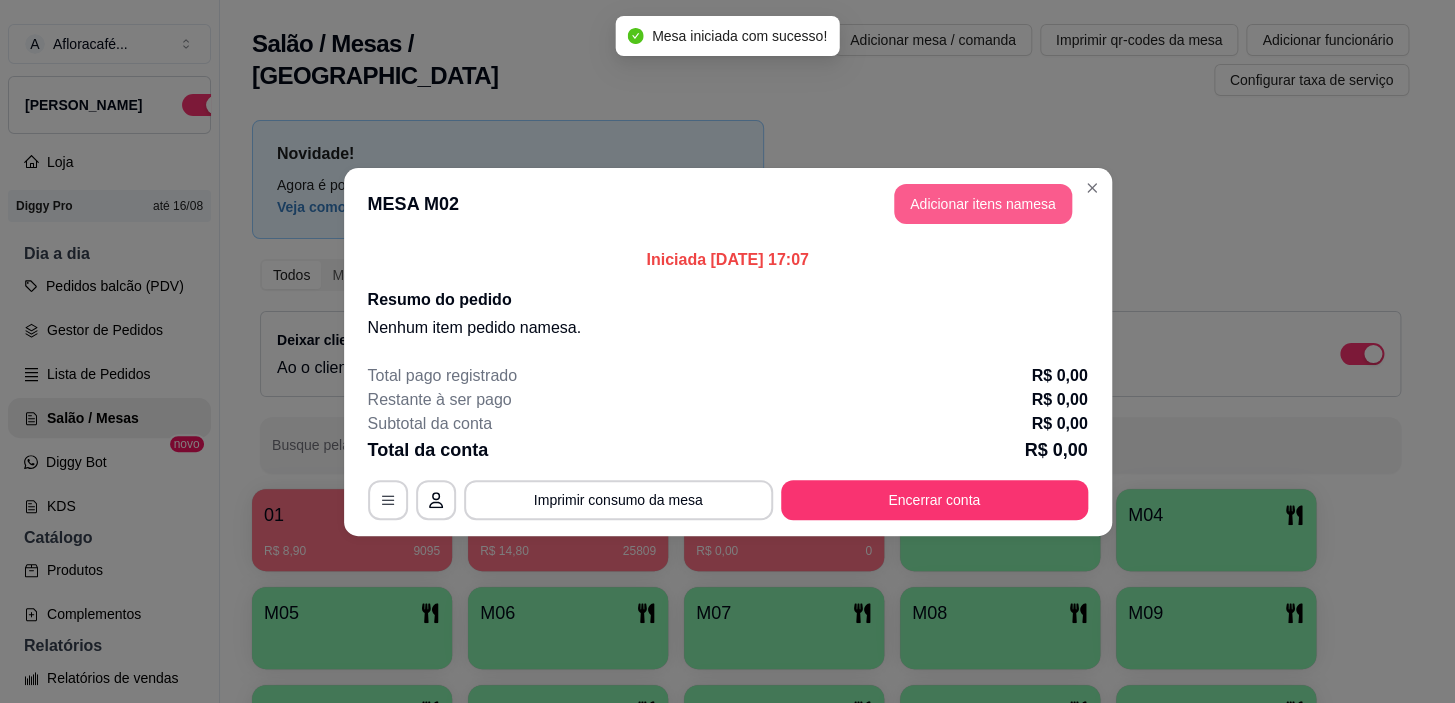 click on "MESA M02 Adicionar itens na  mesa" at bounding box center [728, 204] 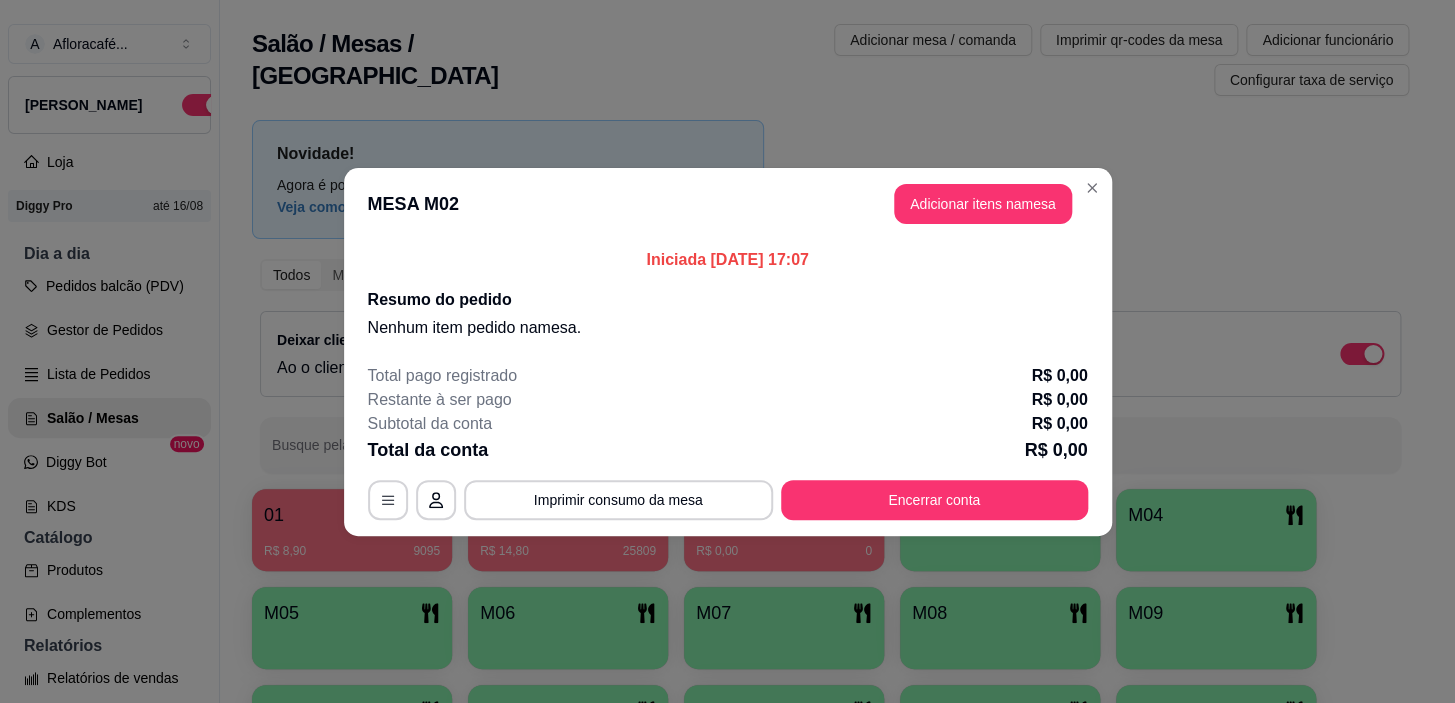 click on "MESA M02 Adicionar itens na  mesa" at bounding box center (728, 204) 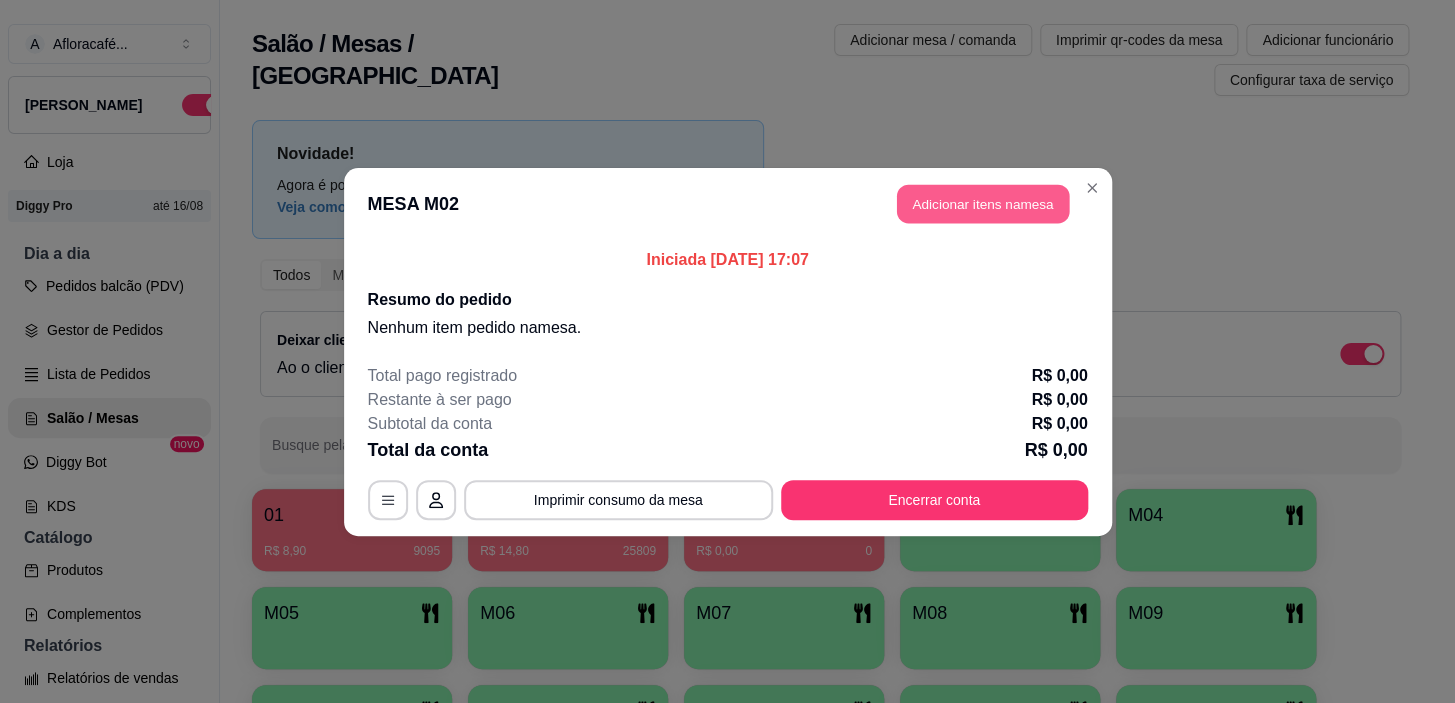 click on "Adicionar itens na  mesa" at bounding box center (983, 203) 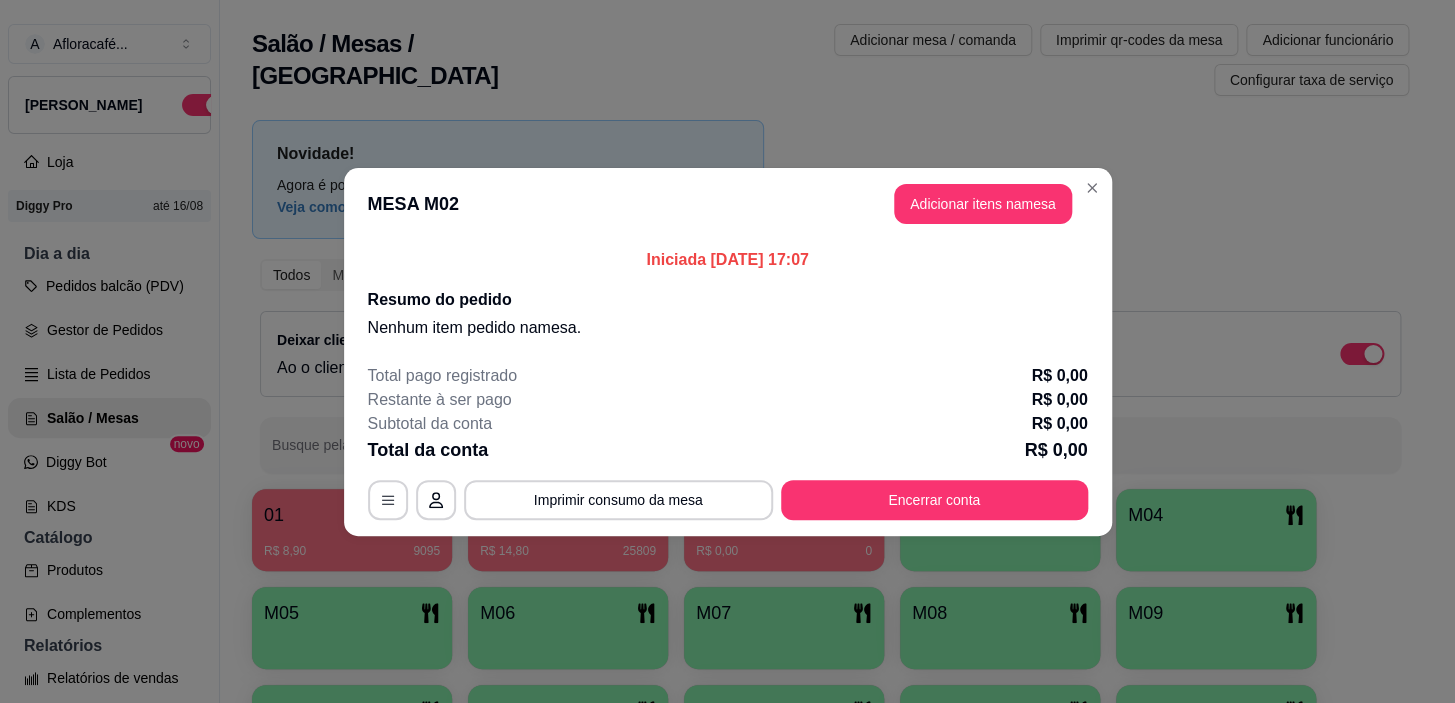 click on "Sopas e Caldos  Bebidas quentes Bebidas Geladas Pratos salgados / sanduíches e Paes  Refrigerantes e sucos  Massas  Refeições  Cervejas e drinks alcoólicos e não alcoólicos  Acompanhamentos das refeições  Pratos Doces e sobremesas  Descartáveis para consumos de alimentos que não são da loja  Pesquisa" at bounding box center (517, 98) 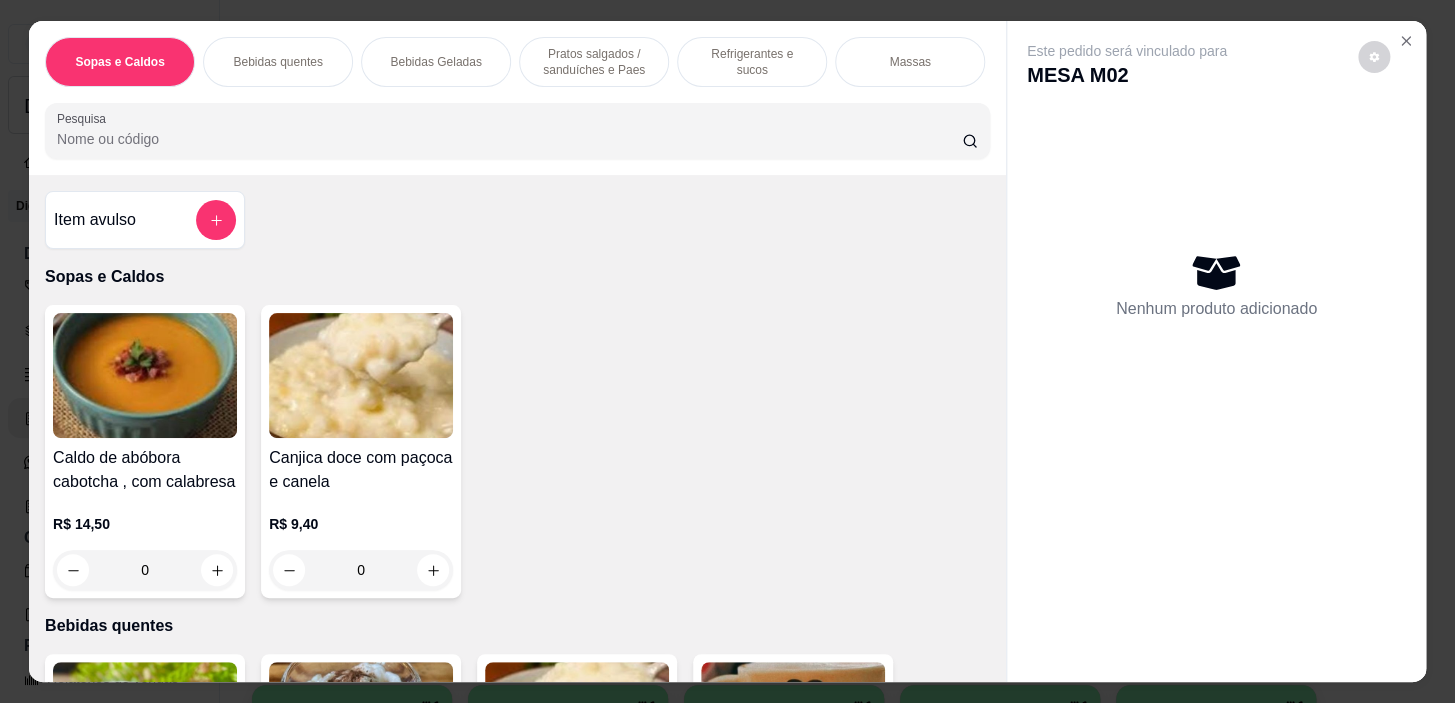 click on "Sopas e Caldos  Bebidas quentes Bebidas Geladas Pratos salgados / sanduíches e Paes  Refrigerantes e sucos  Massas  Refeições  Cervejas e drinks alcoólicos e não alcoólicos  Acompanhamentos das refeições  Pratos Doces e sobremesas  Descartáveis para consumos de alimentos que não são da loja  Pesquisa" at bounding box center (517, 98) 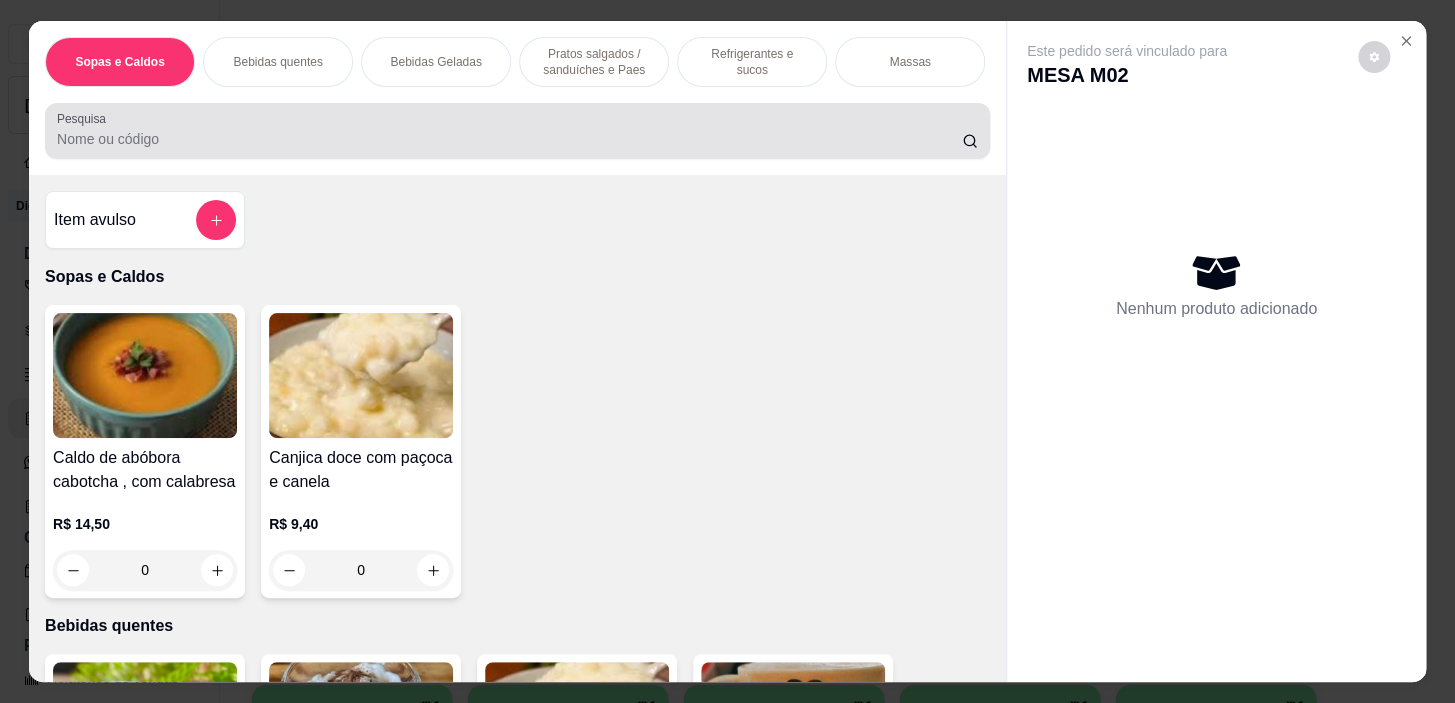 click on "Pesquisa" at bounding box center [517, 131] 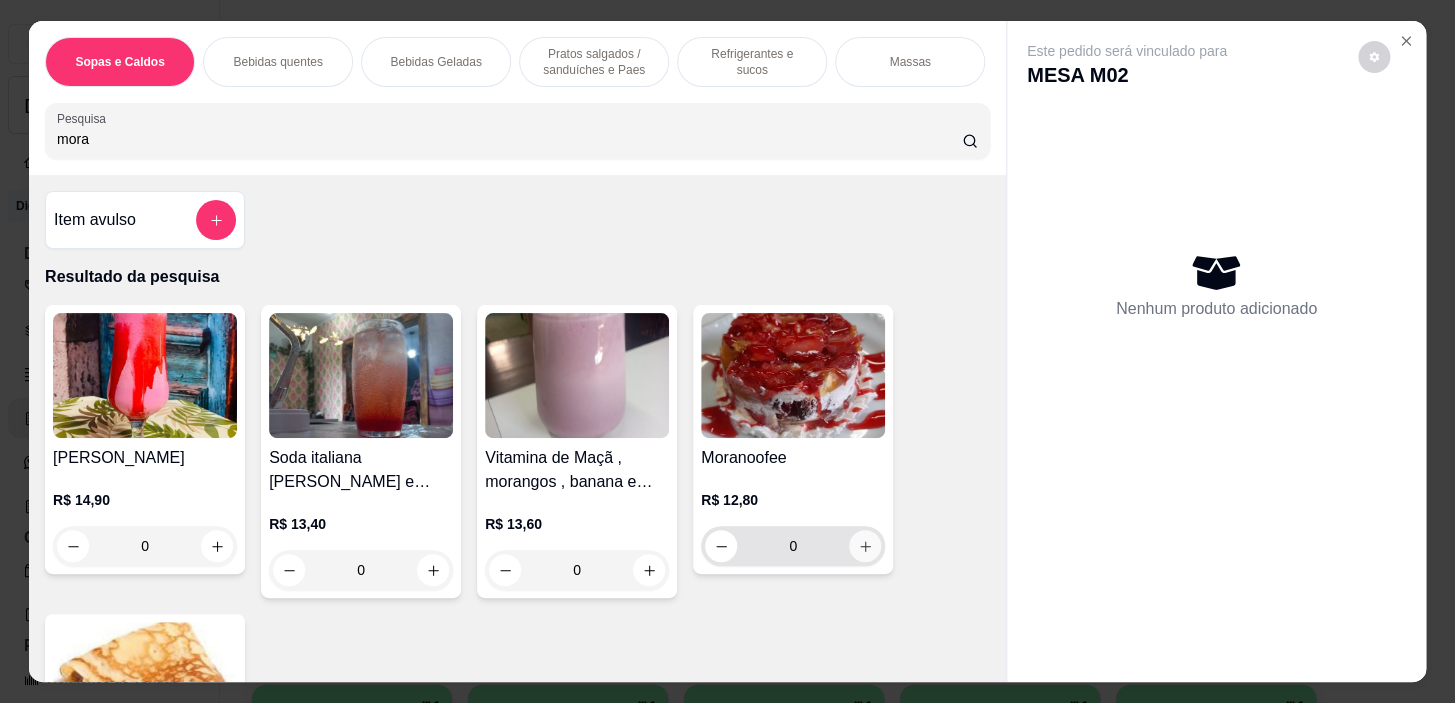 type on "mora" 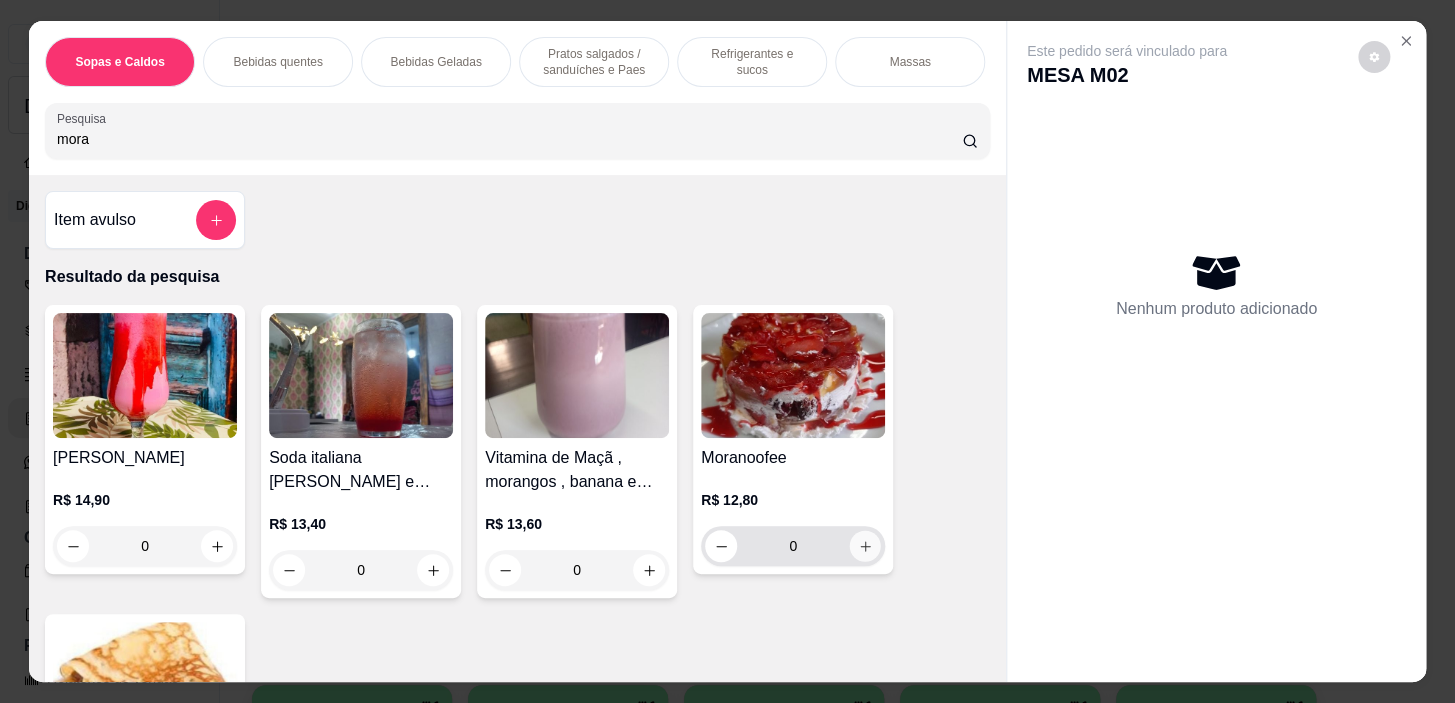 click at bounding box center (865, 546) 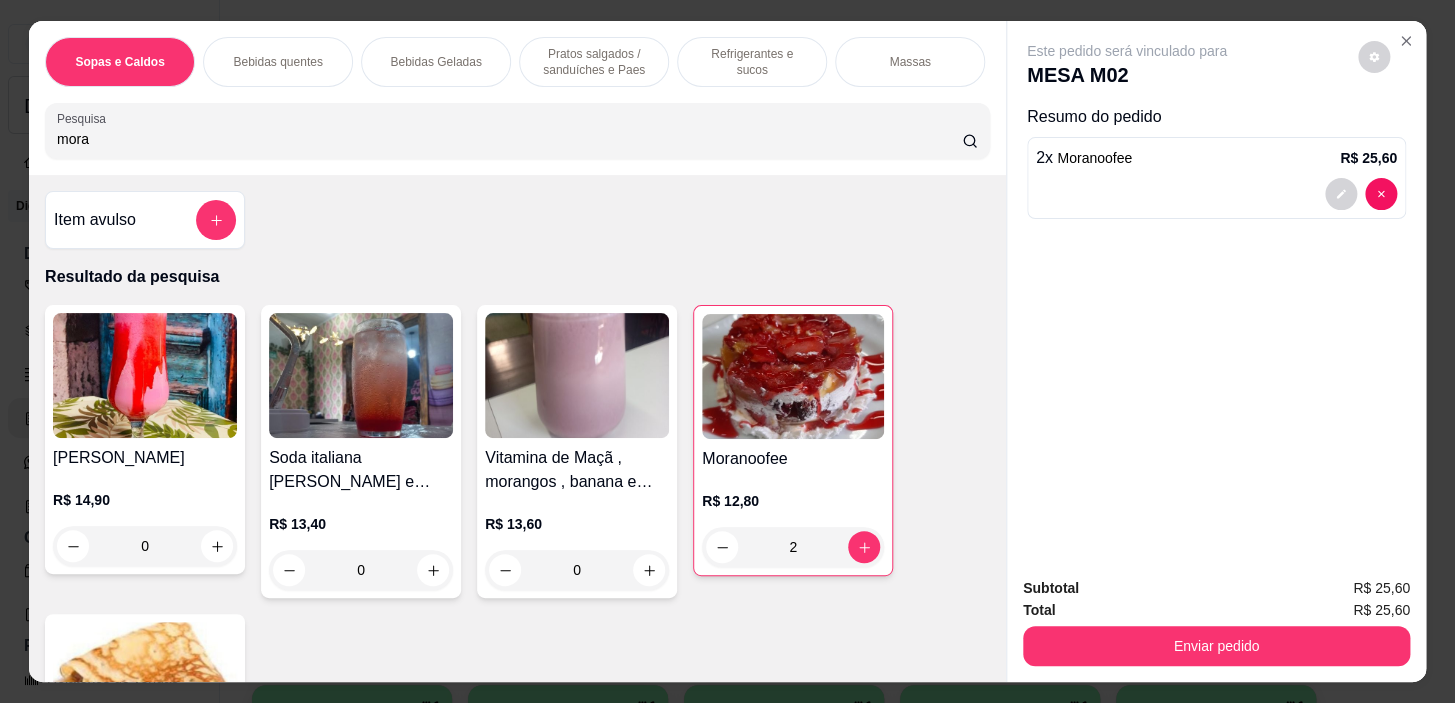 click on "Refrigerantes e sucos" at bounding box center (752, 62) 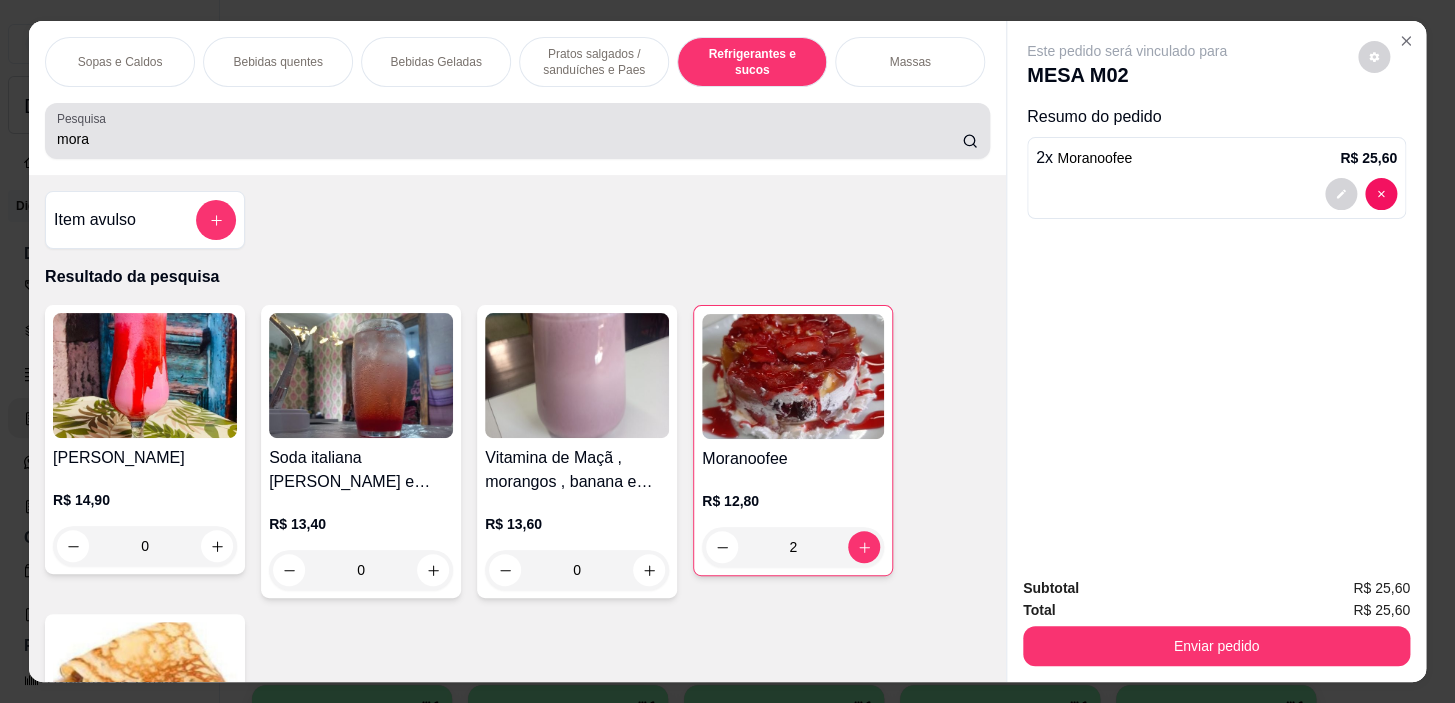 scroll, scrollTop: 9510, scrollLeft: 0, axis: vertical 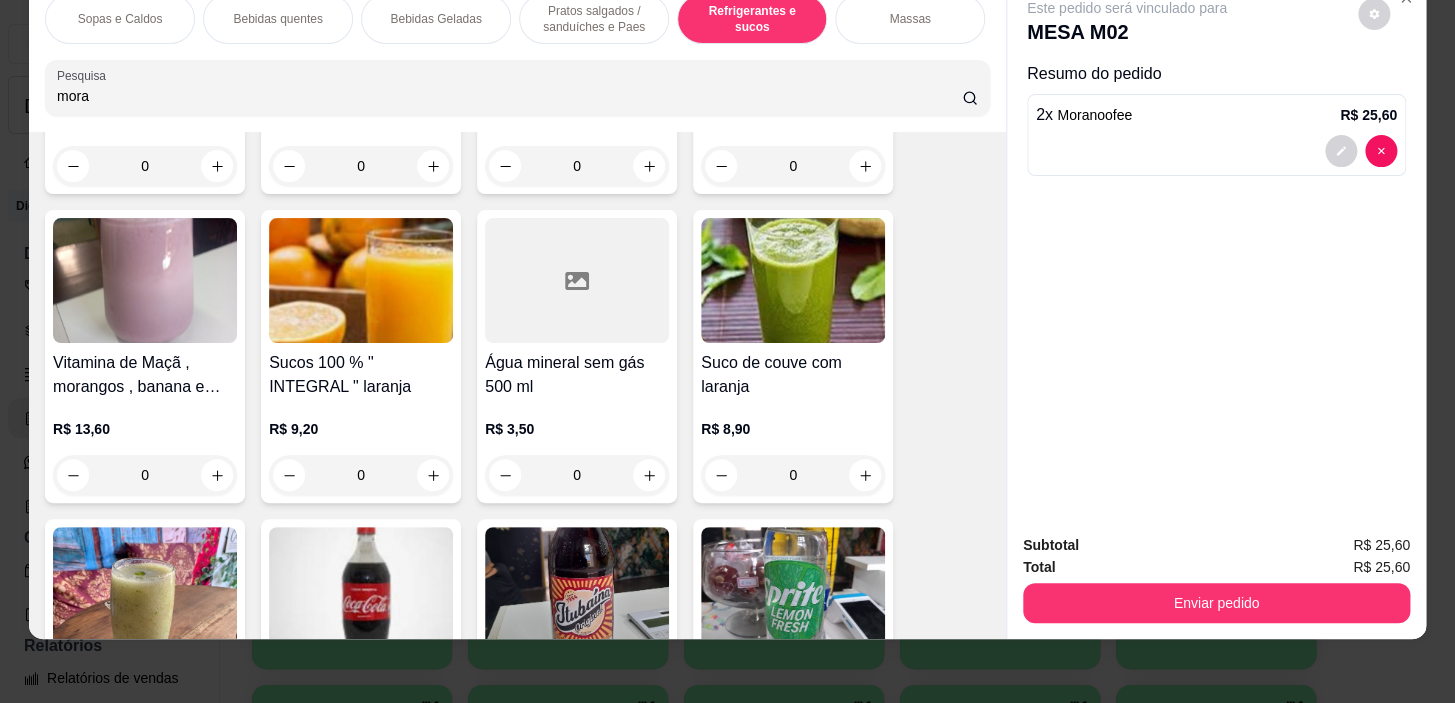 click on "0" at bounding box center [577, 475] 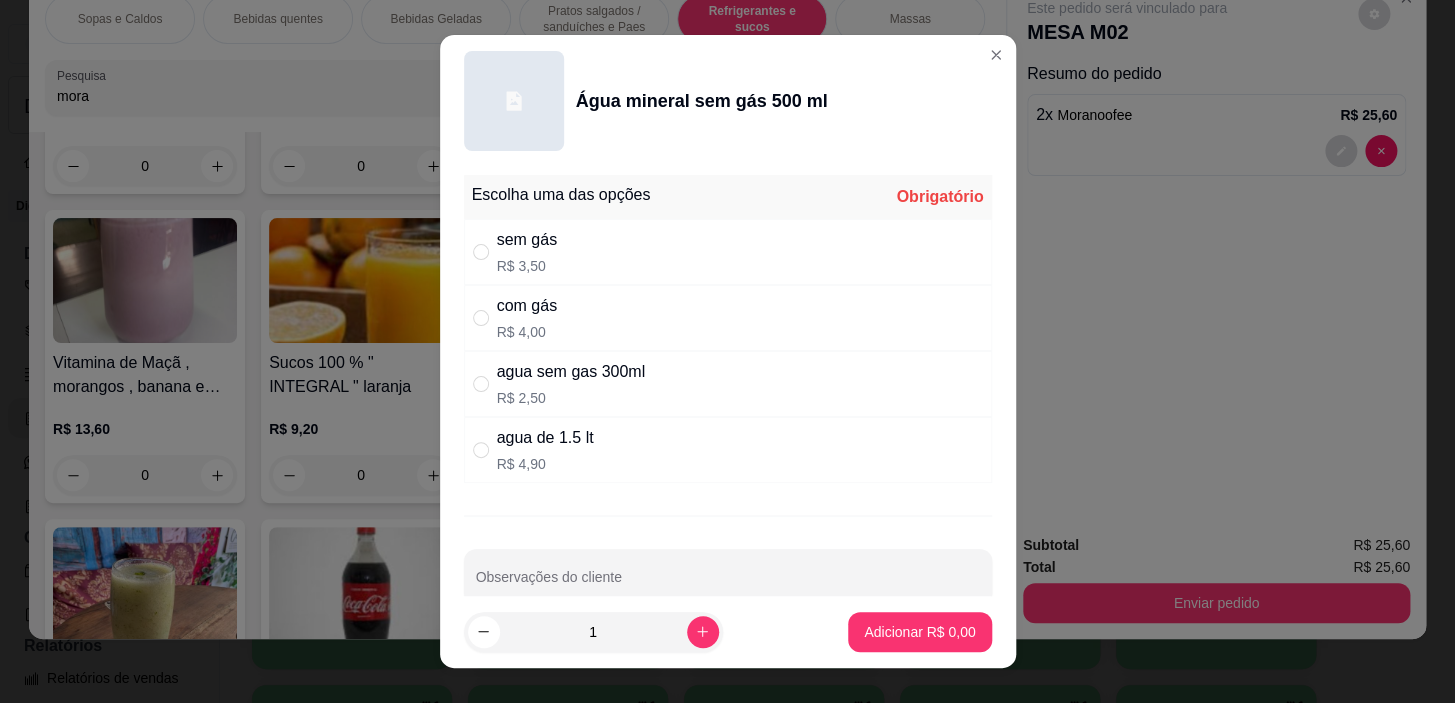 click on "com gás  R$ 4,00" at bounding box center [728, 318] 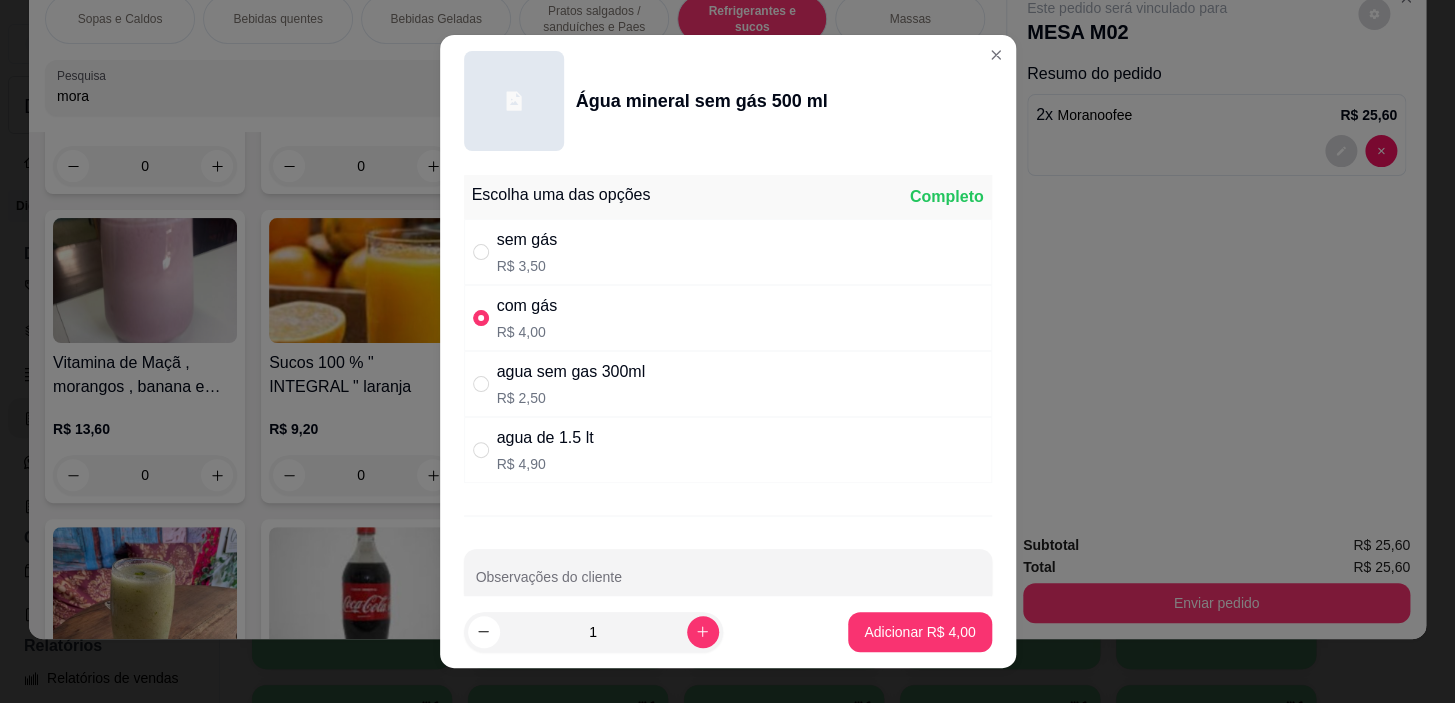 click on "sem gás R$ 3,50" at bounding box center [728, 252] 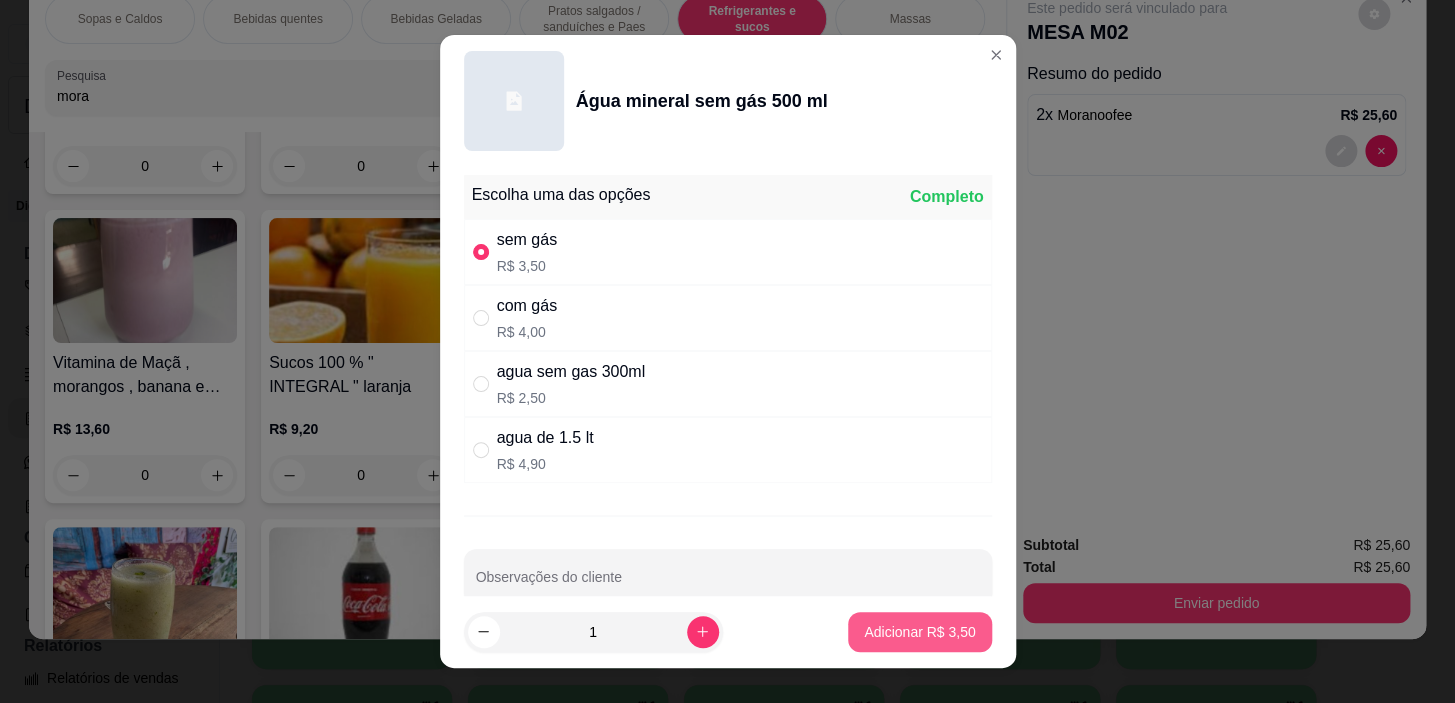 click on "Adicionar   R$ 3,50" at bounding box center (919, 632) 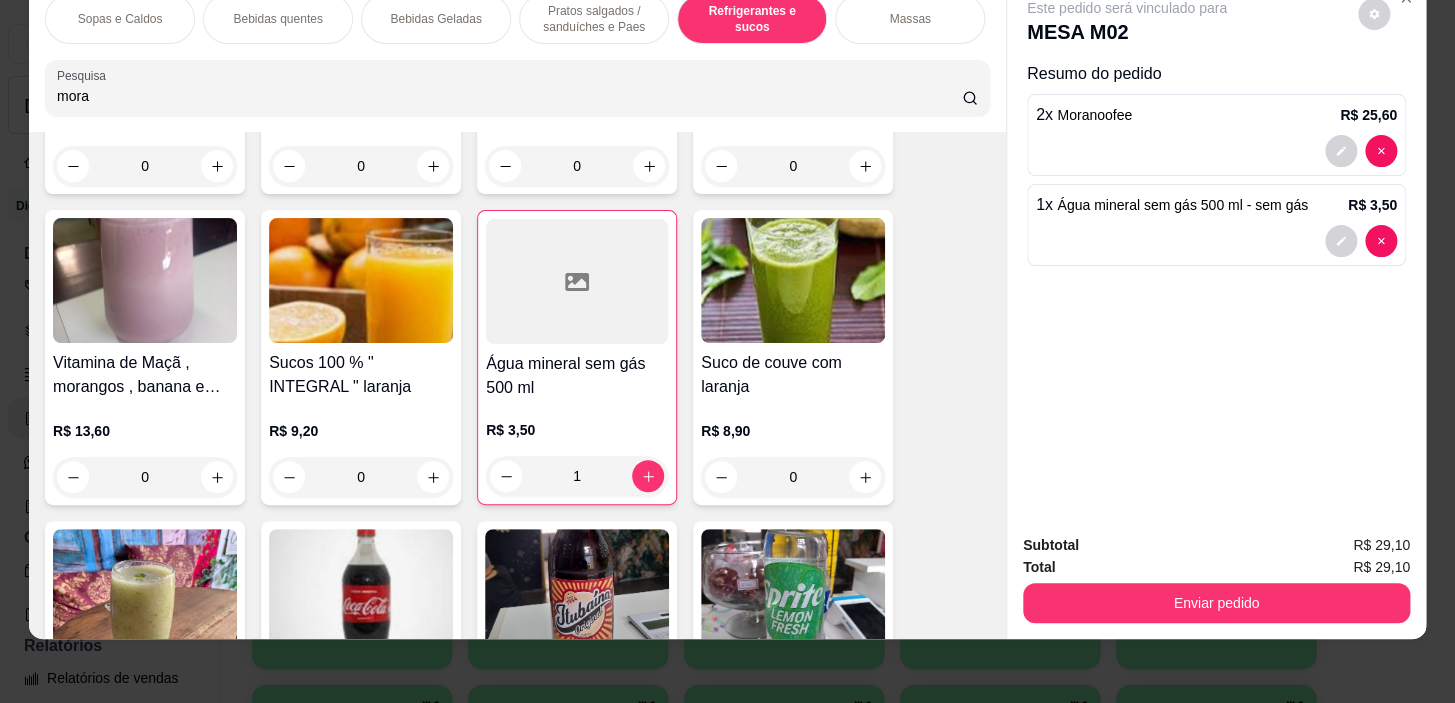 click on "Pratos salgados / sanduíches e Paes" at bounding box center (594, 19) 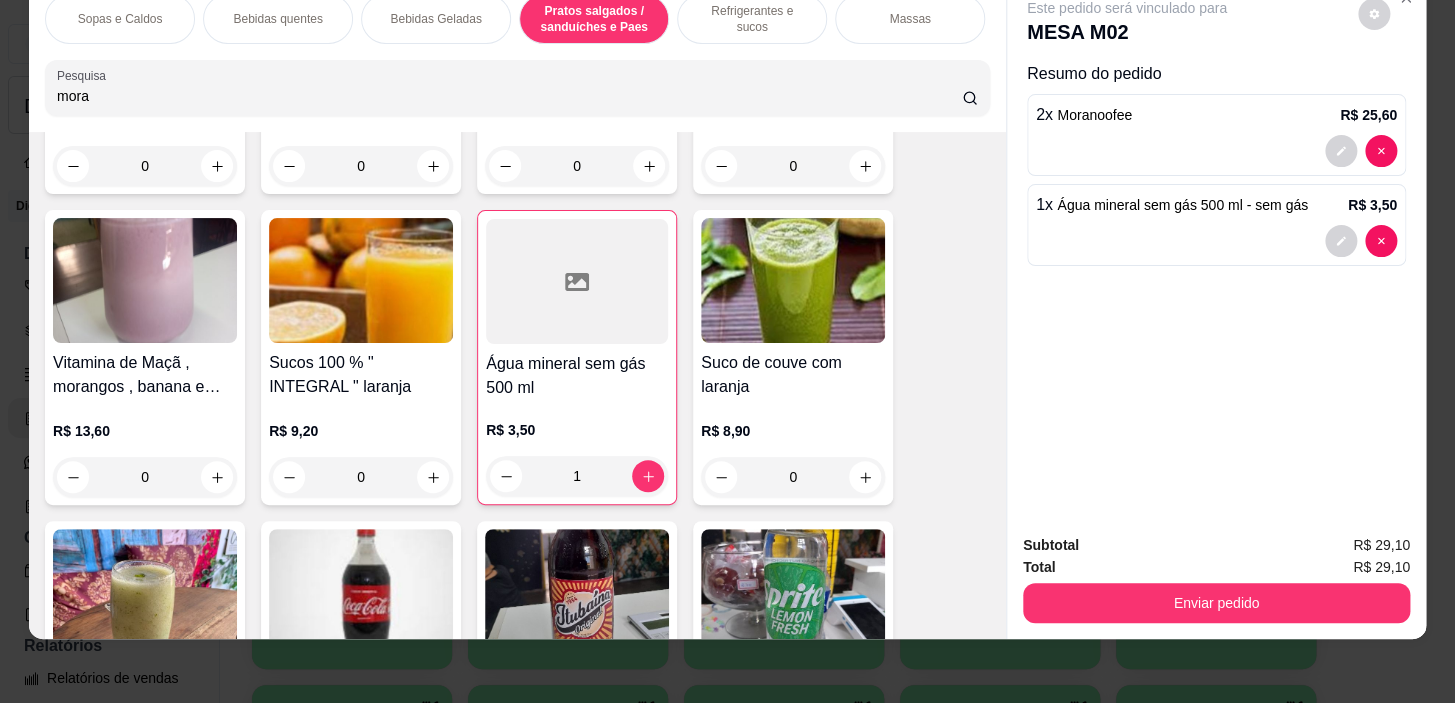 scroll, scrollTop: 6380, scrollLeft: 0, axis: vertical 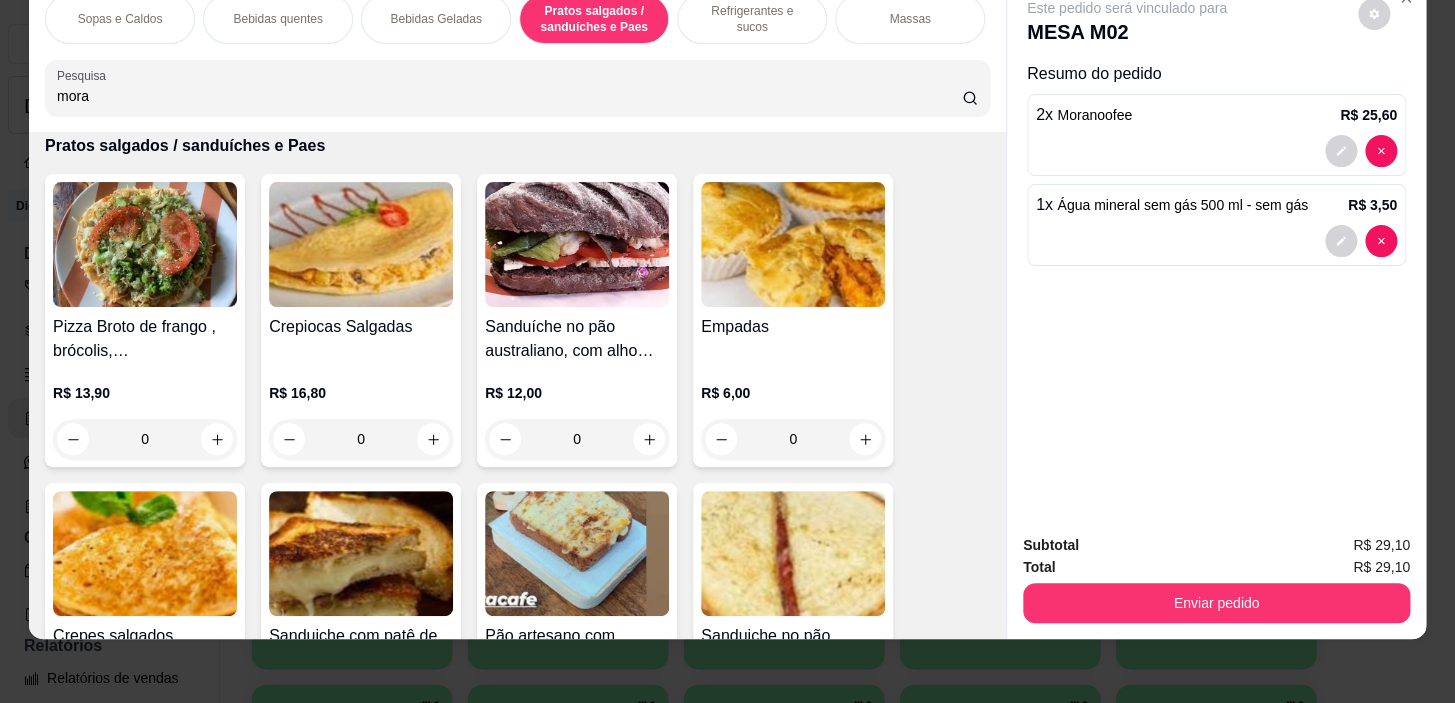 click on "Refrigerantes e sucos" at bounding box center [752, 19] 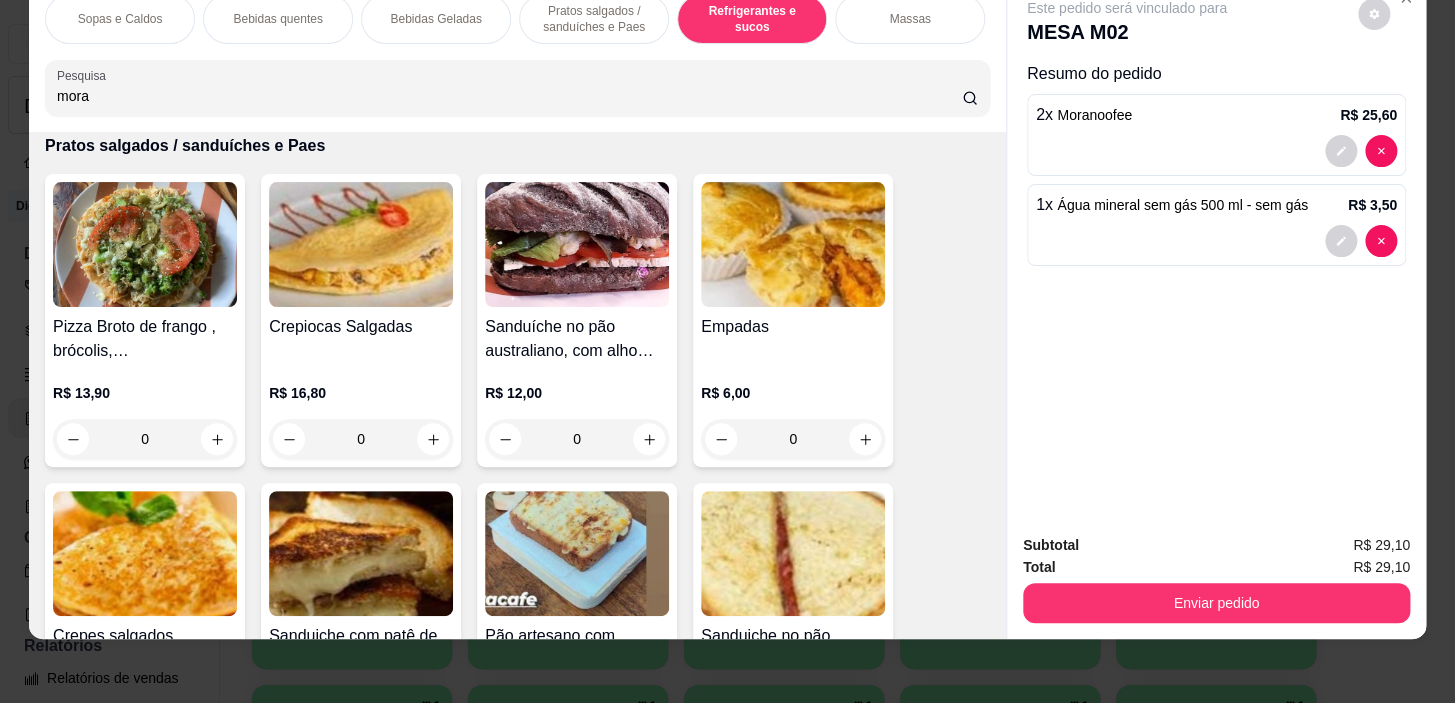 scroll, scrollTop: 9510, scrollLeft: 0, axis: vertical 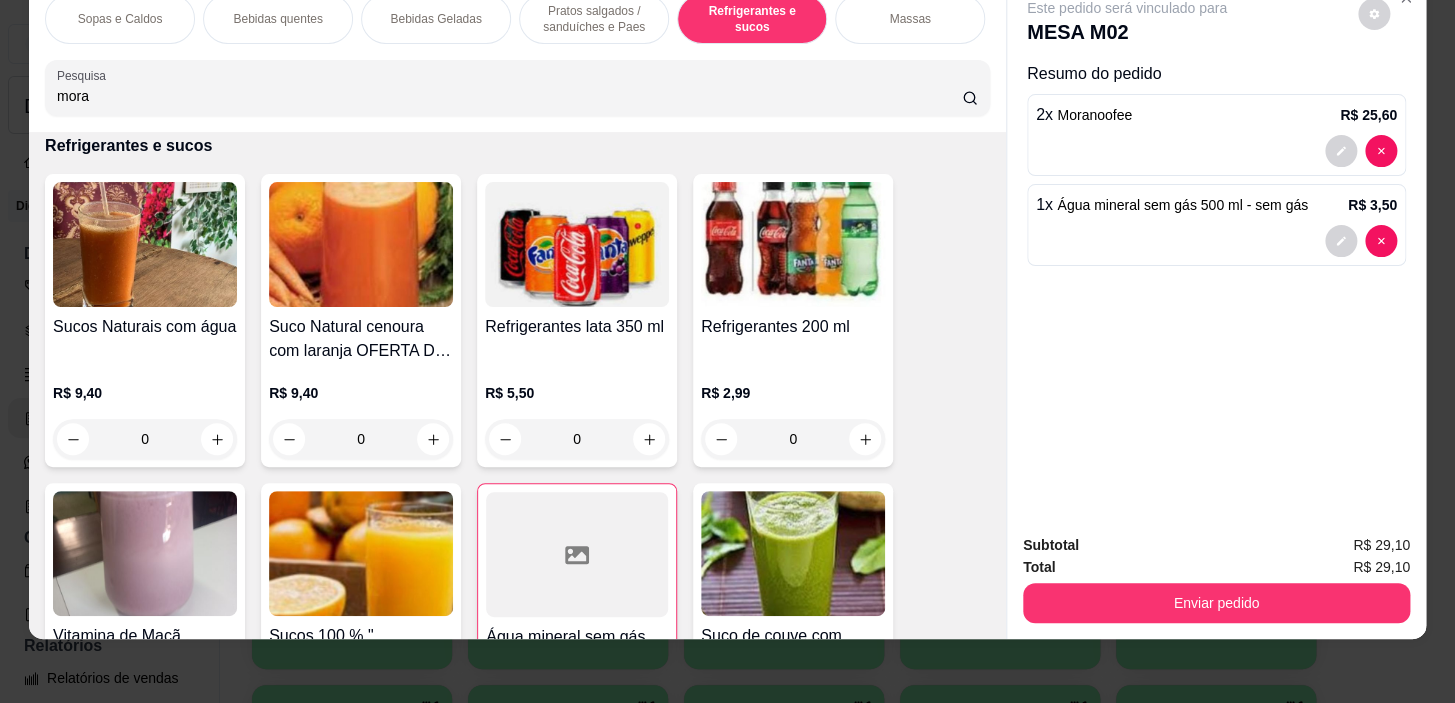 click on "0" at bounding box center [145, 439] 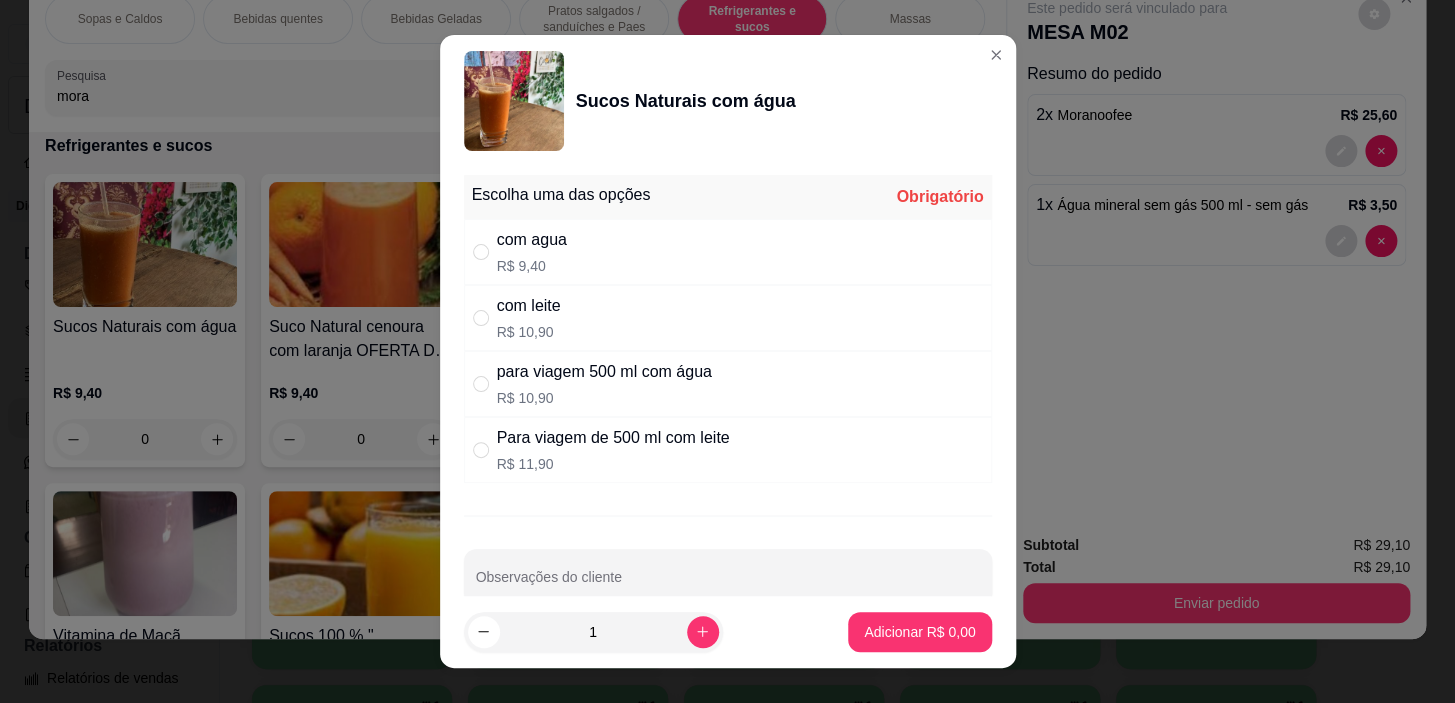 click on "R$ 9,40" at bounding box center (532, 266) 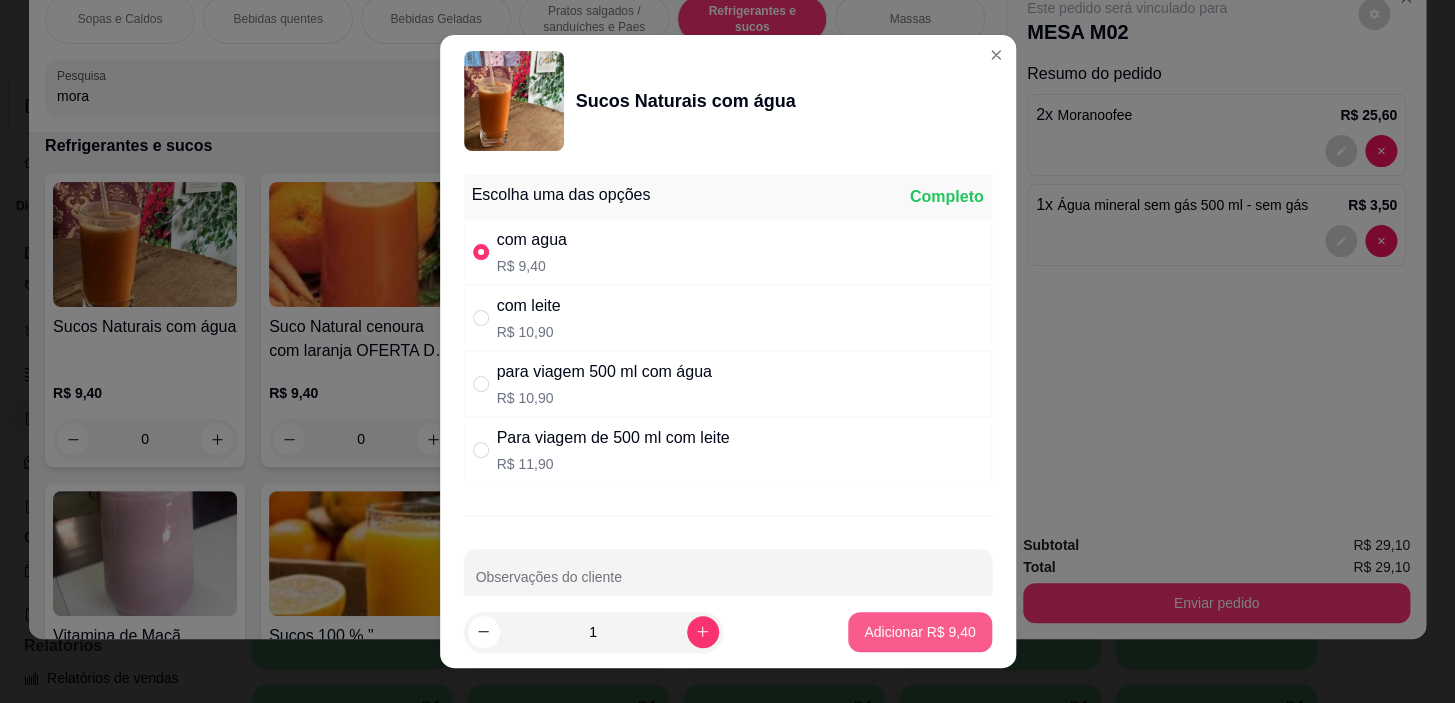 click on "Adicionar   R$ 9,40" at bounding box center [919, 632] 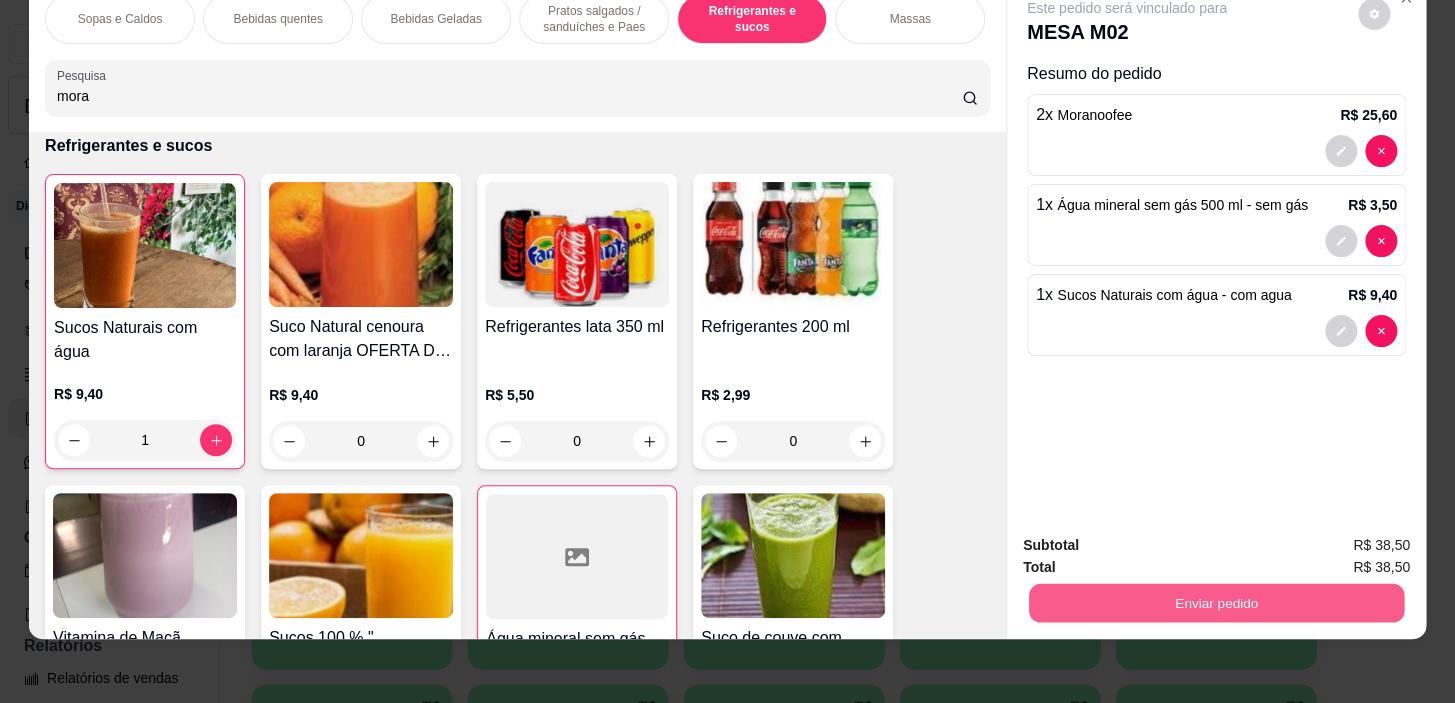 click on "Enviar pedido" at bounding box center (1216, 600) 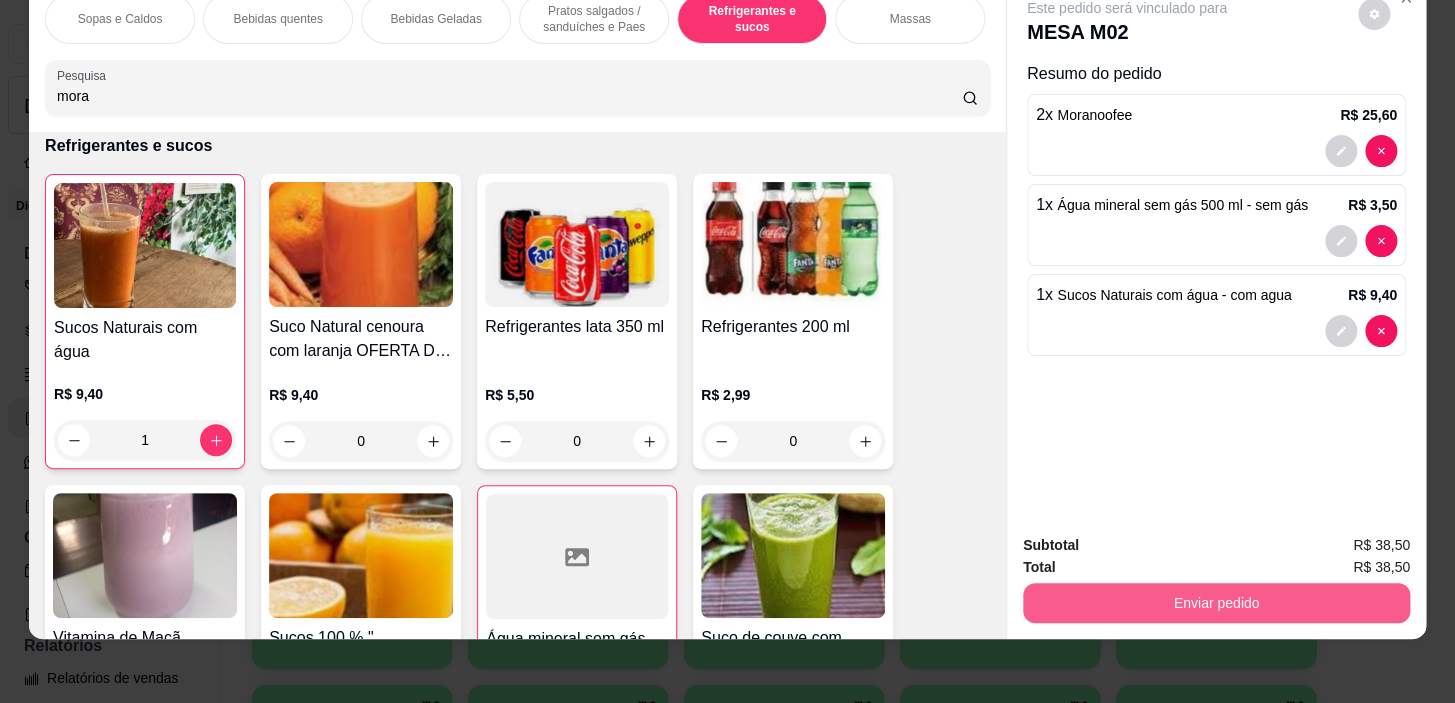 click on "Enviar pedido" at bounding box center (1216, 603) 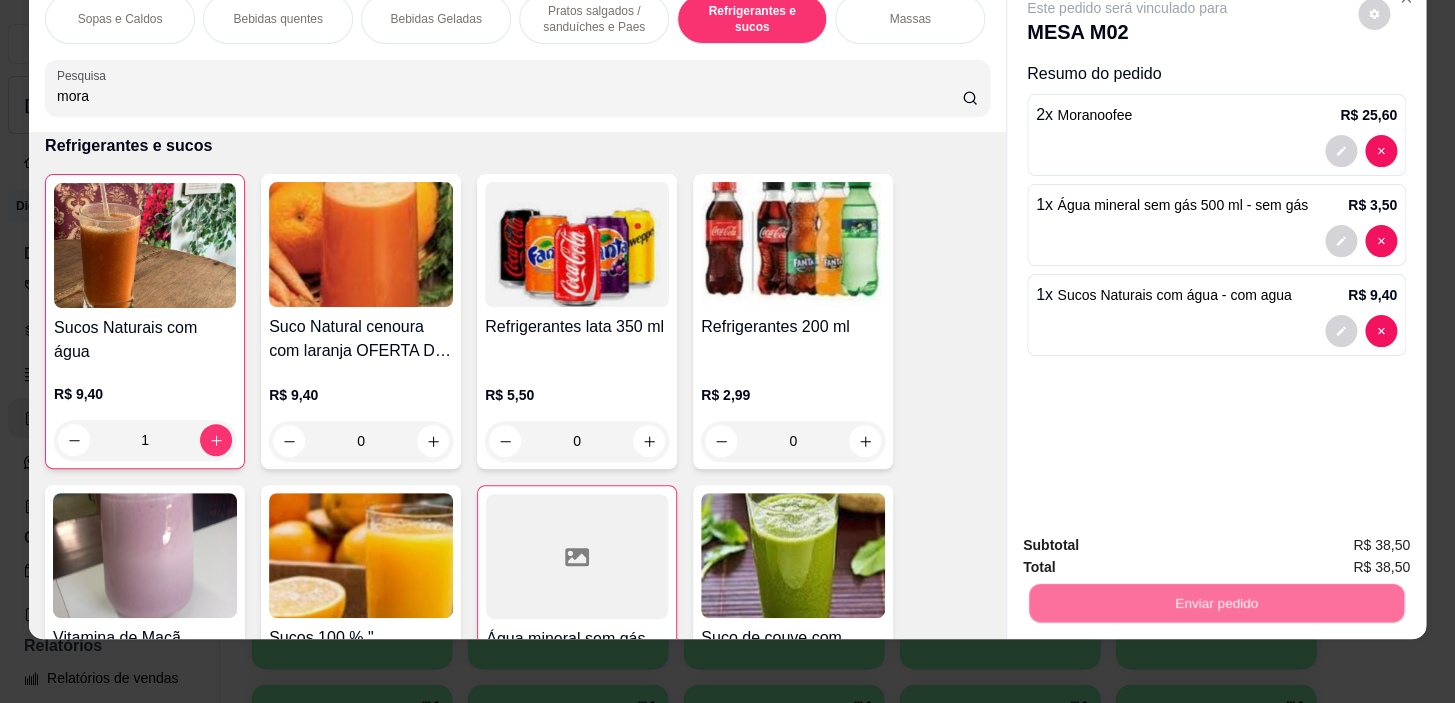 click on "Não registrar e enviar pedido" at bounding box center [1150, 539] 